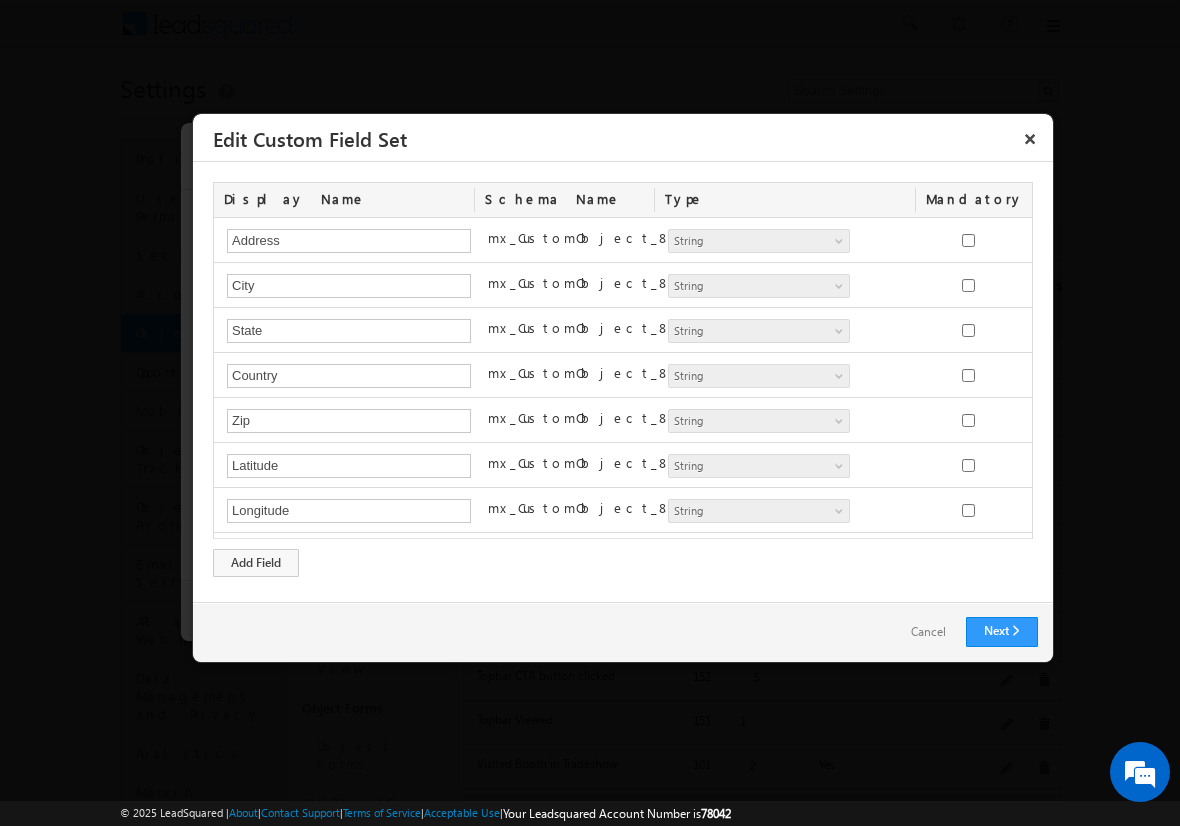 click on "Cancel" at bounding box center [928, 632] 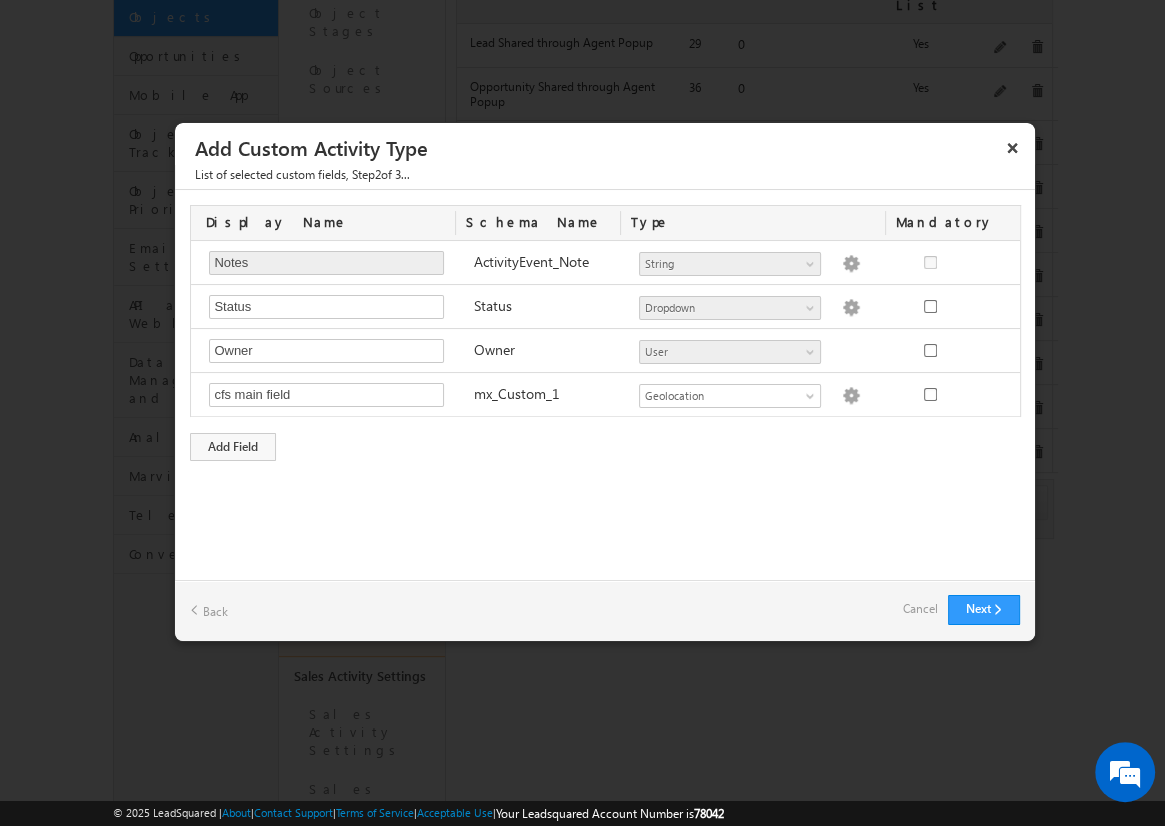 scroll, scrollTop: 316, scrollLeft: 0, axis: vertical 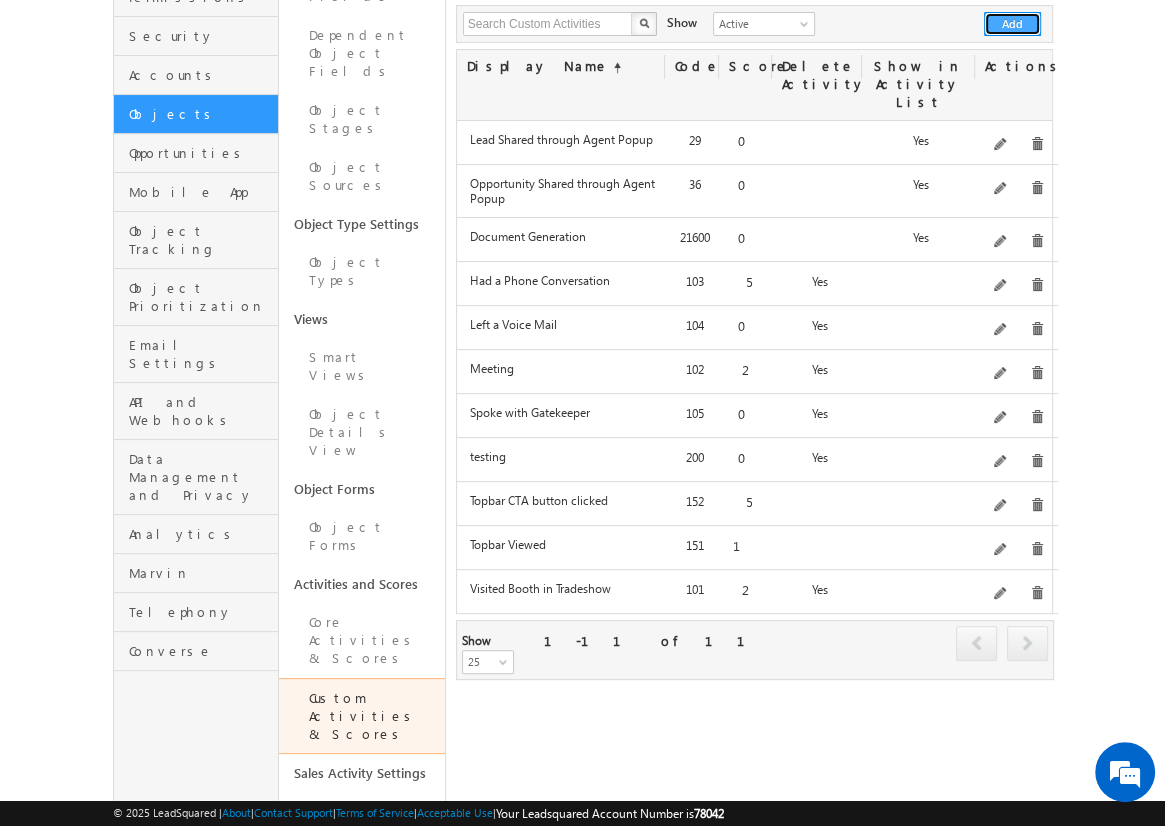 click on "Add" at bounding box center [1012, 24] 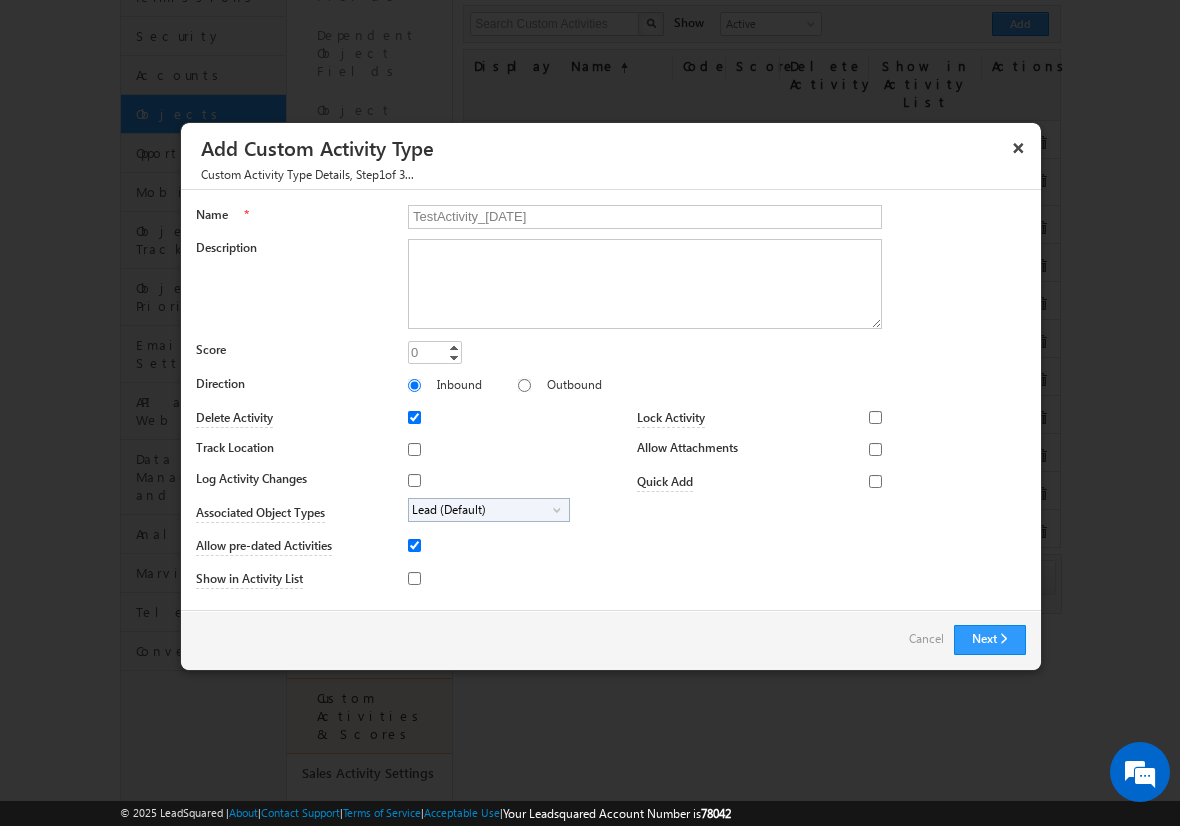 type on "TestActivity_[DATE]" 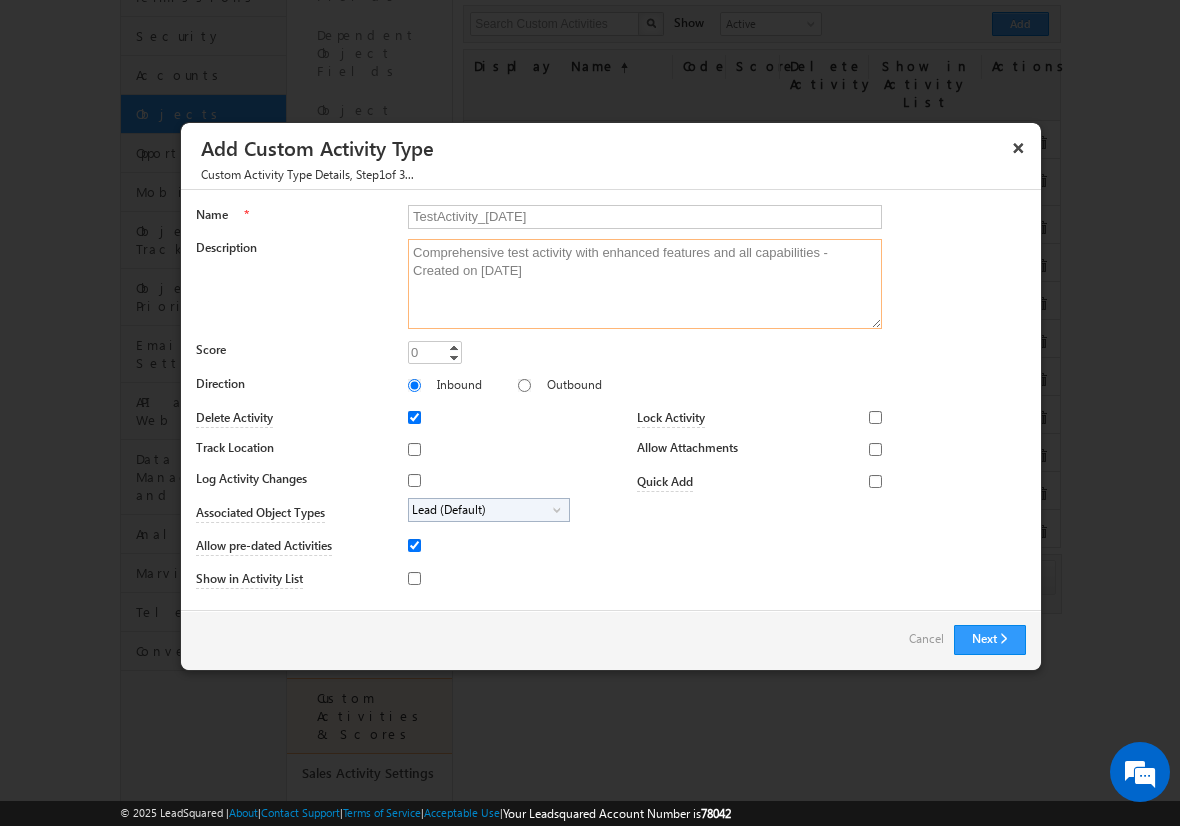 type on "Comprehensive test activity with enhanced features and all capabilities - Created on [DATE]" 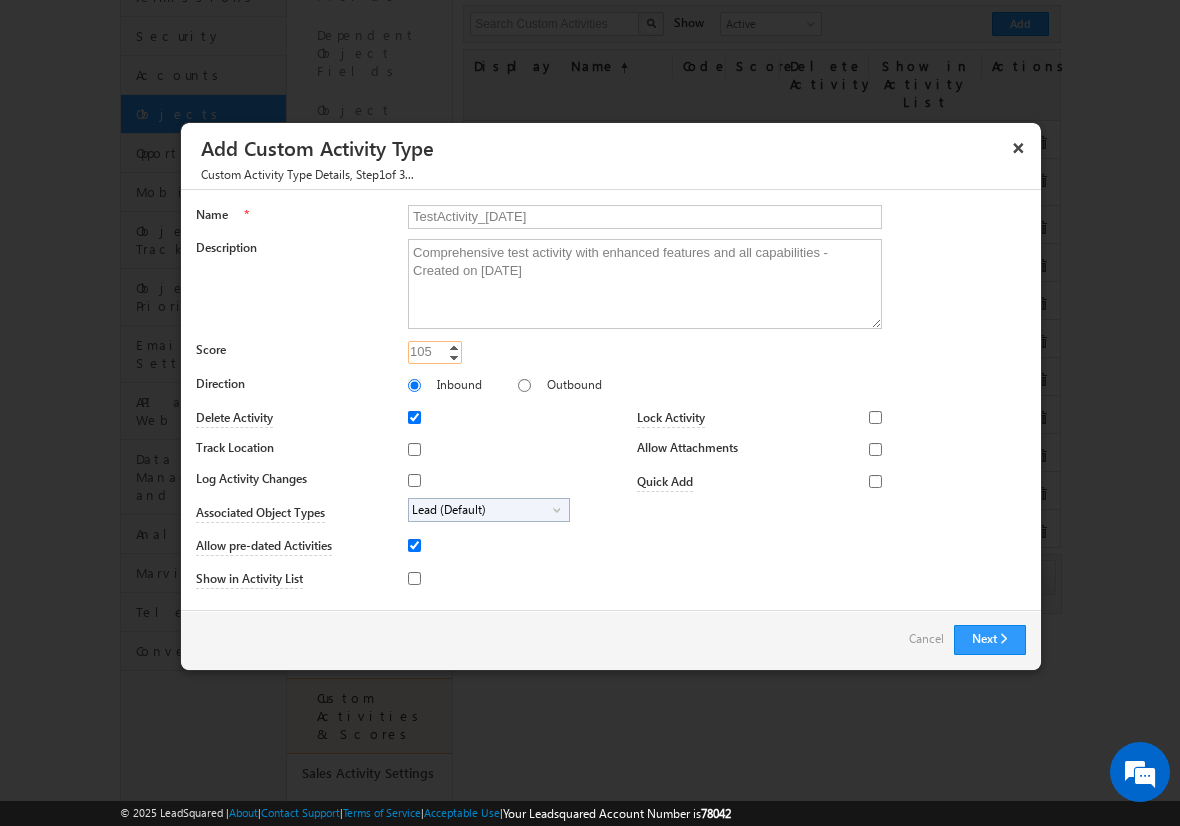 type on "105" 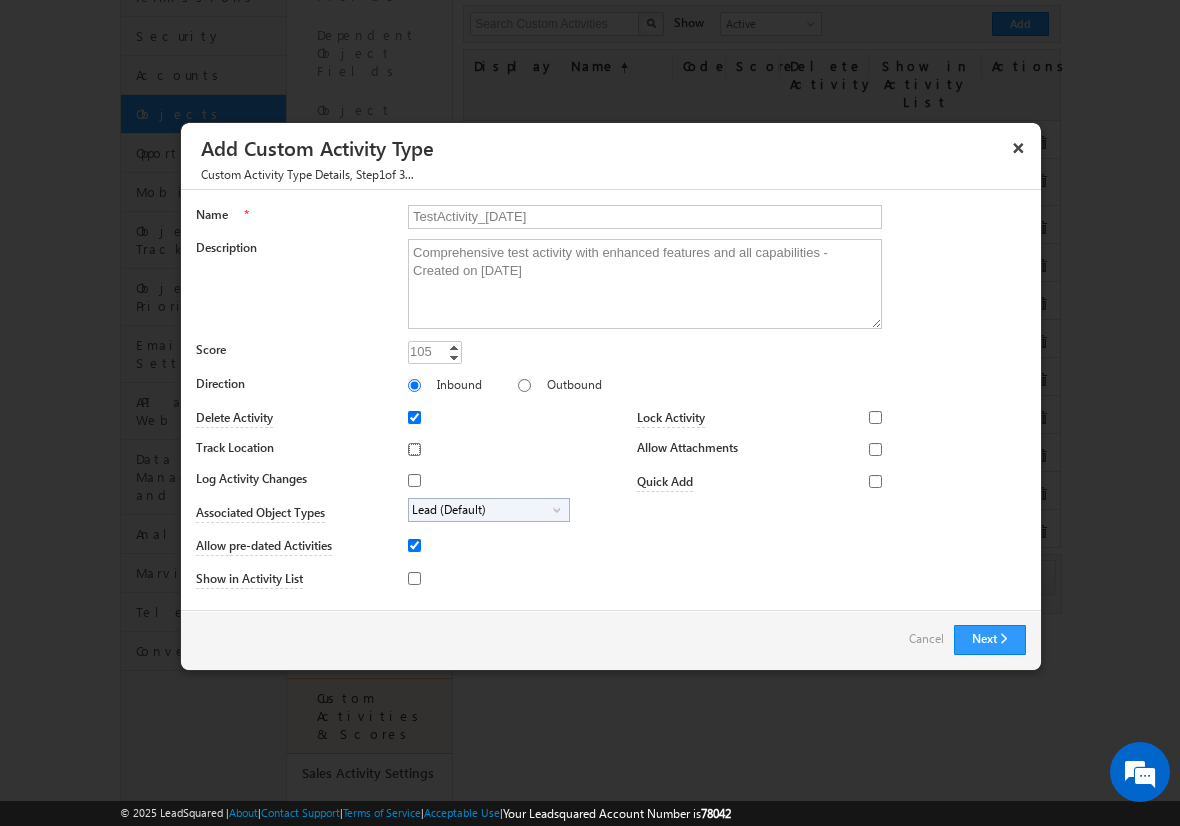 click on "Track Location" at bounding box center [414, 449] 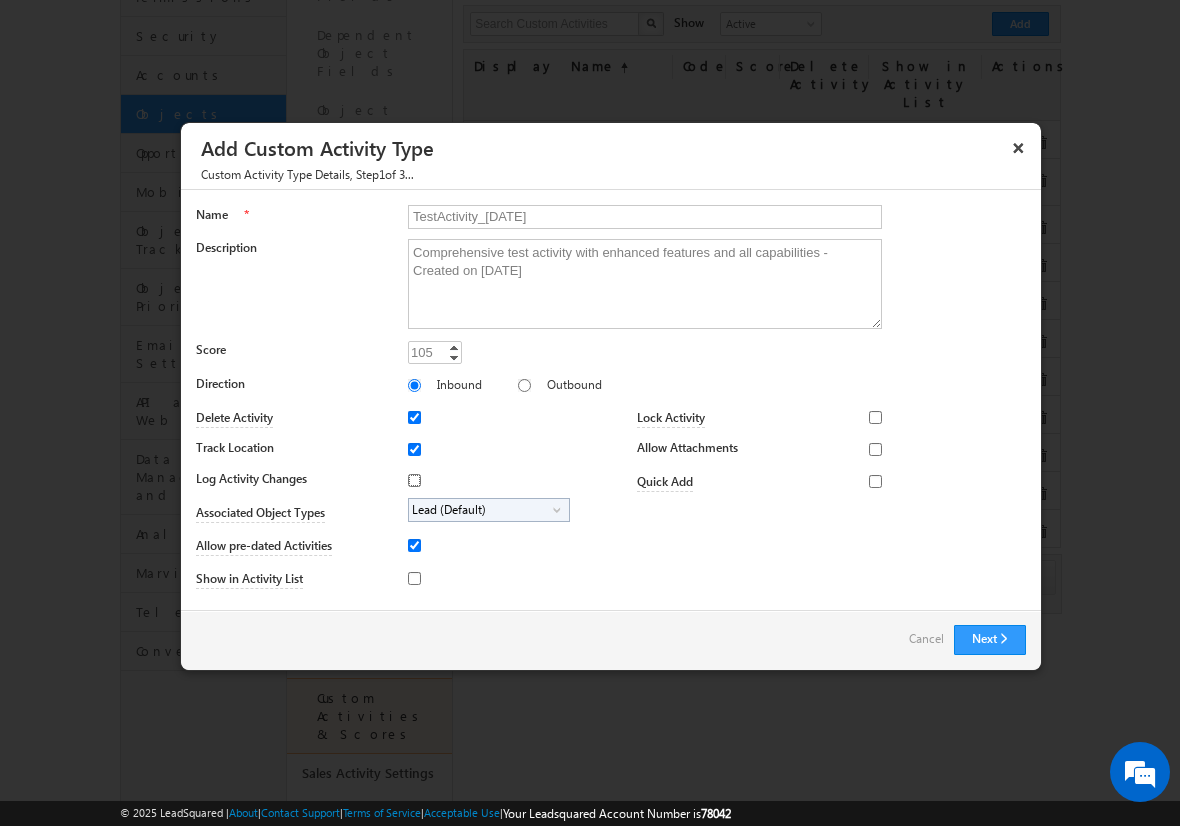 click on "Log Activity Changes" at bounding box center (414, 480) 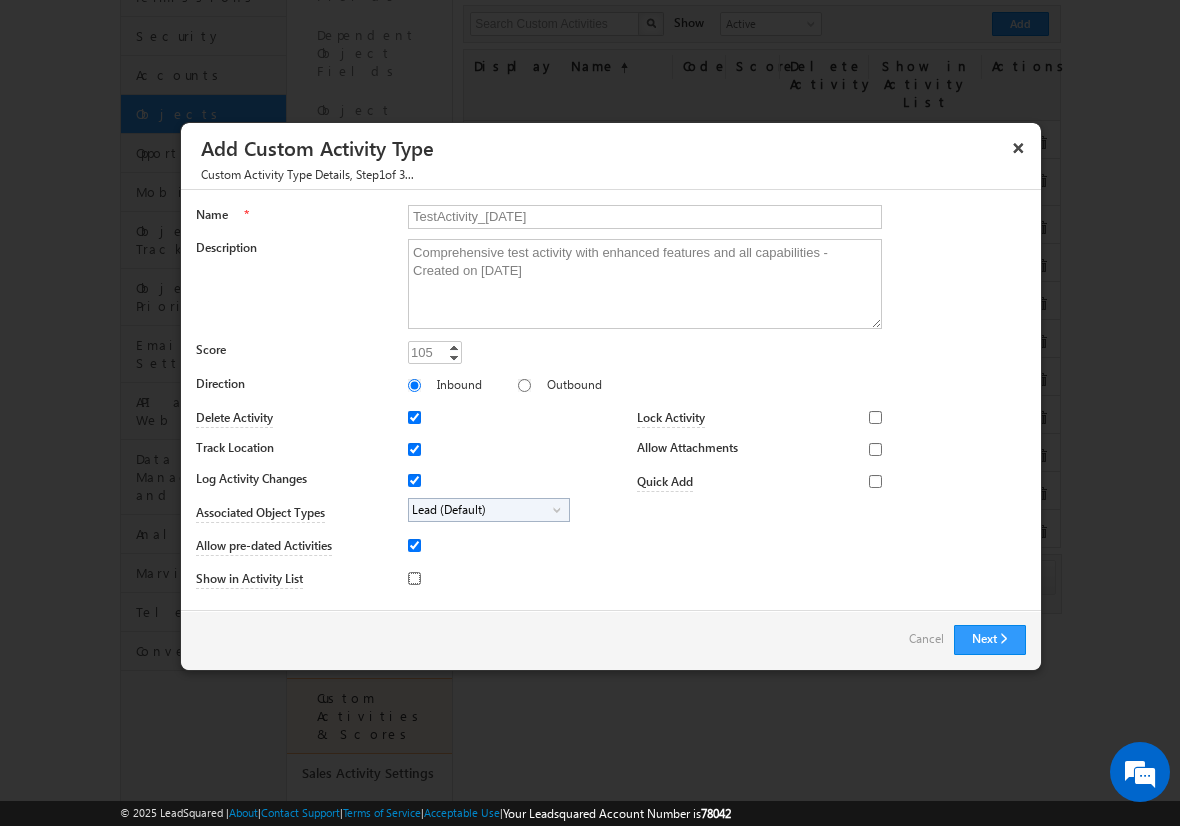 click on "Show in Activity List" at bounding box center (414, 578) 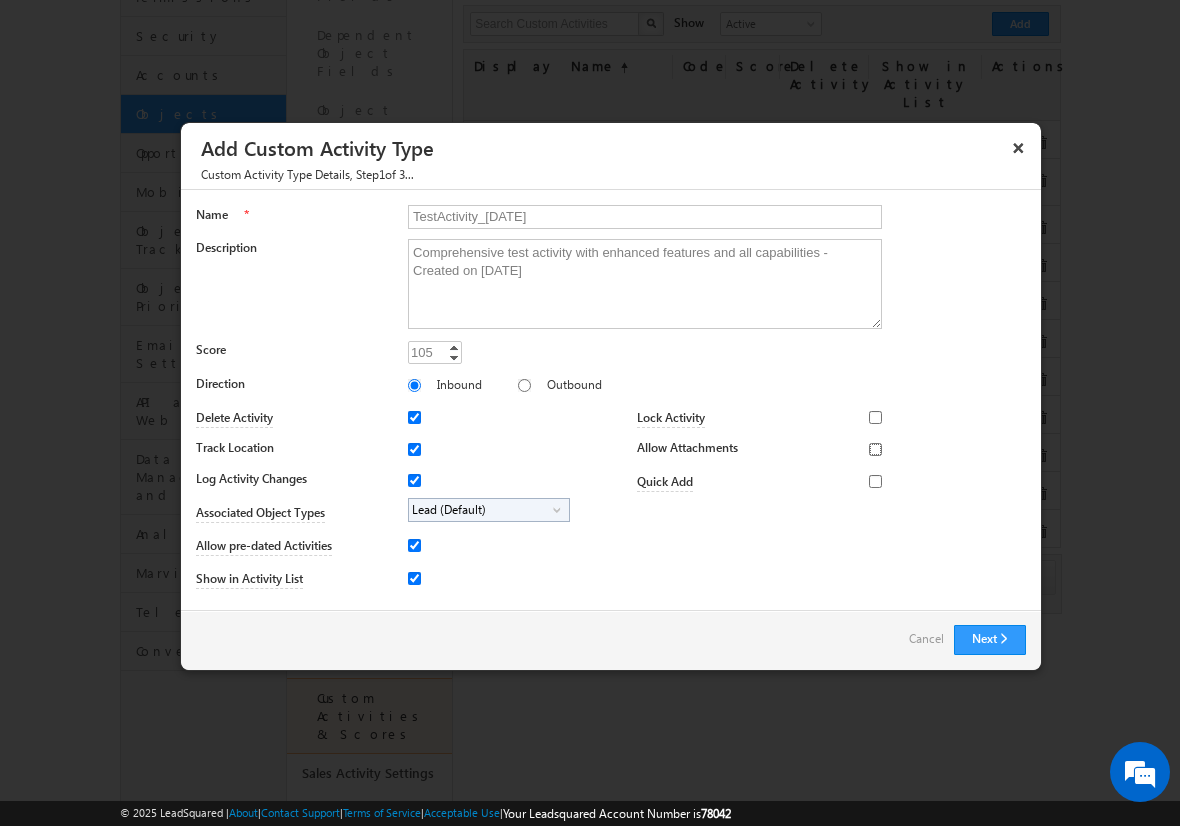 click on "Allow Attachments" at bounding box center (875, 449) 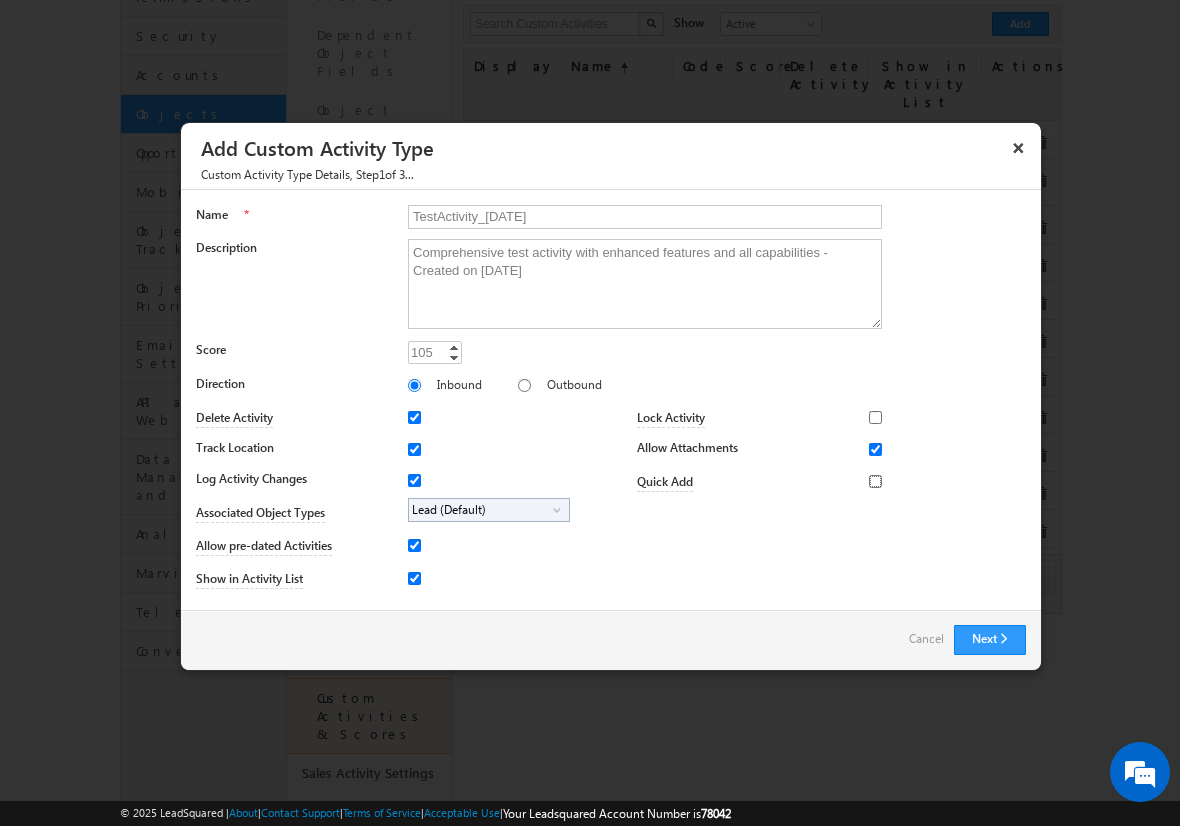 click on "Quick Add" at bounding box center [875, 481] 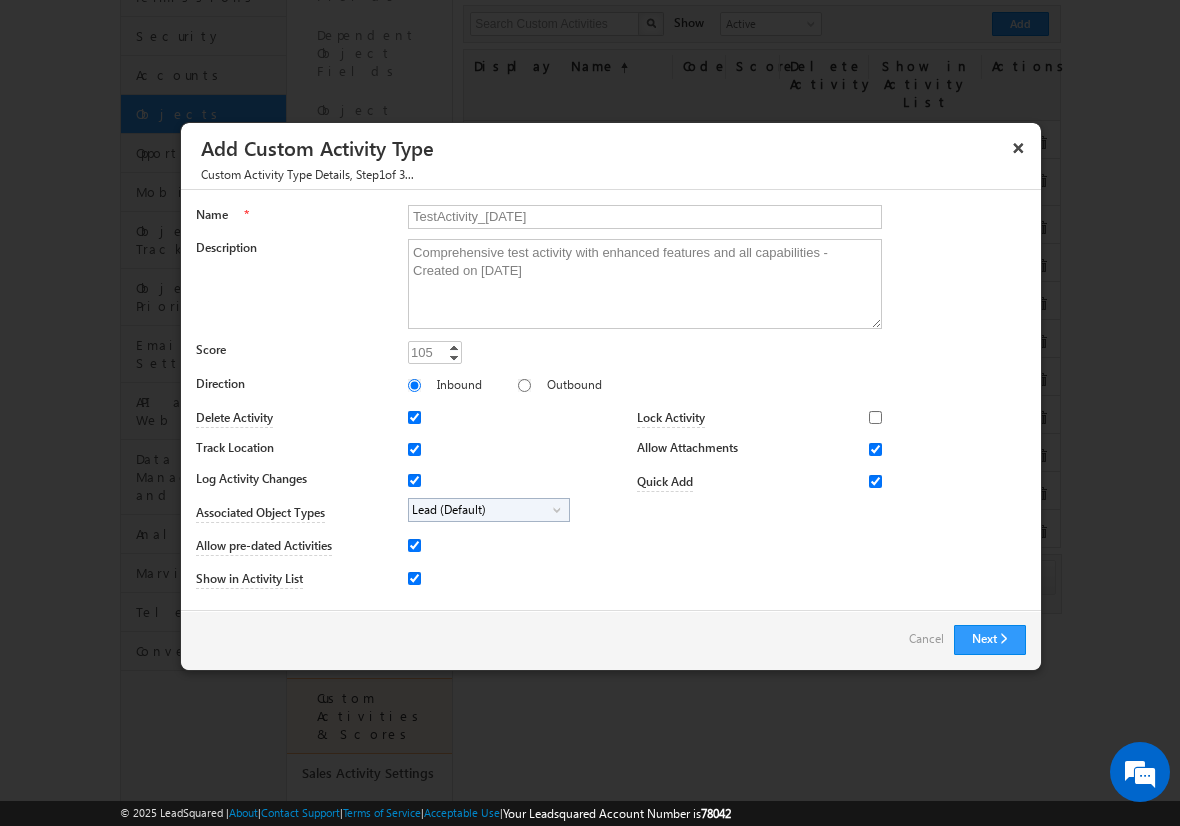 click on "Lead (Default)" at bounding box center (481, 510) 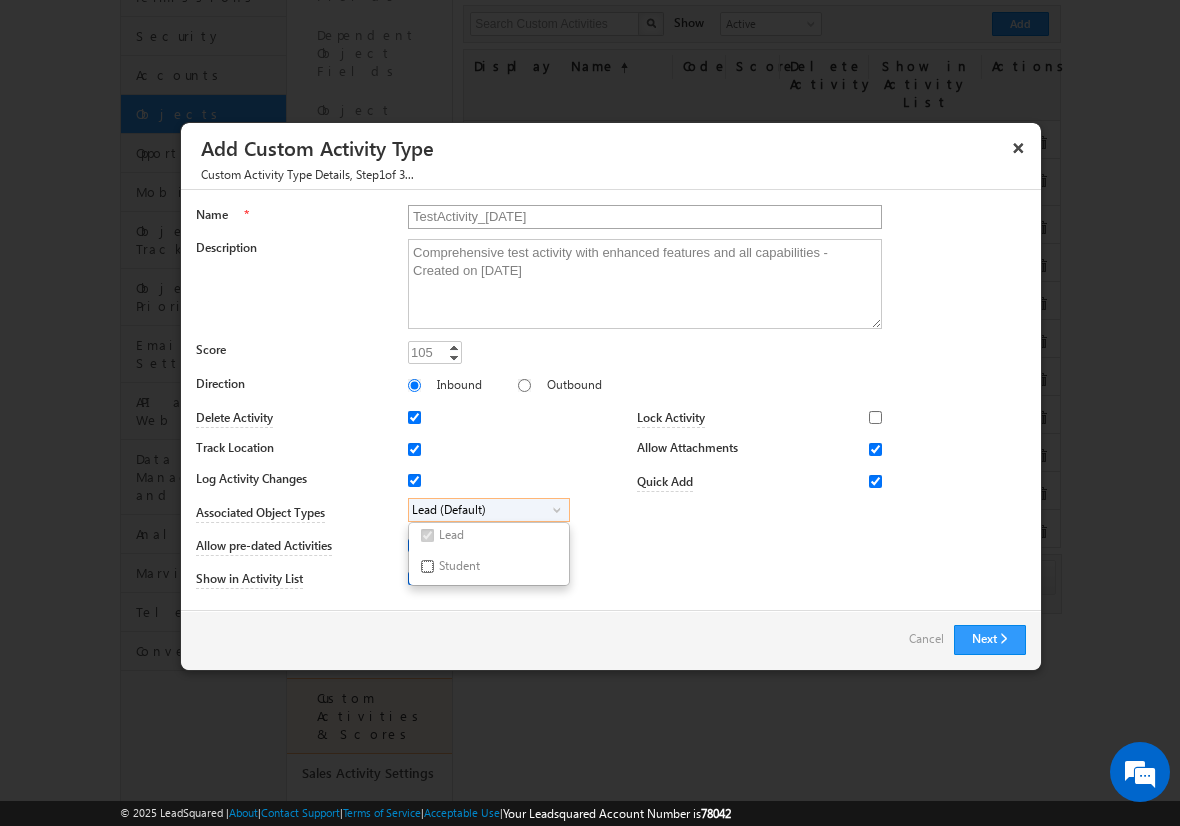 click on "Student" at bounding box center (427, 566) 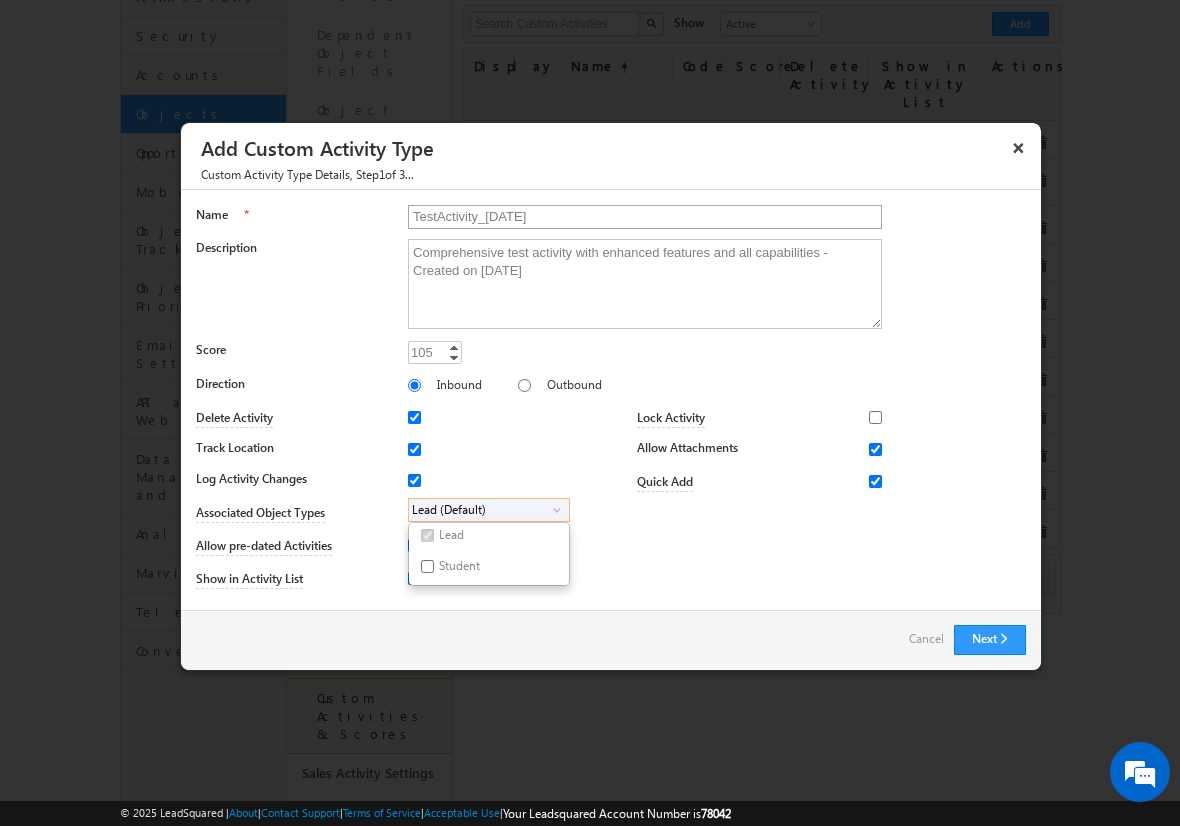 checkbox on "true" 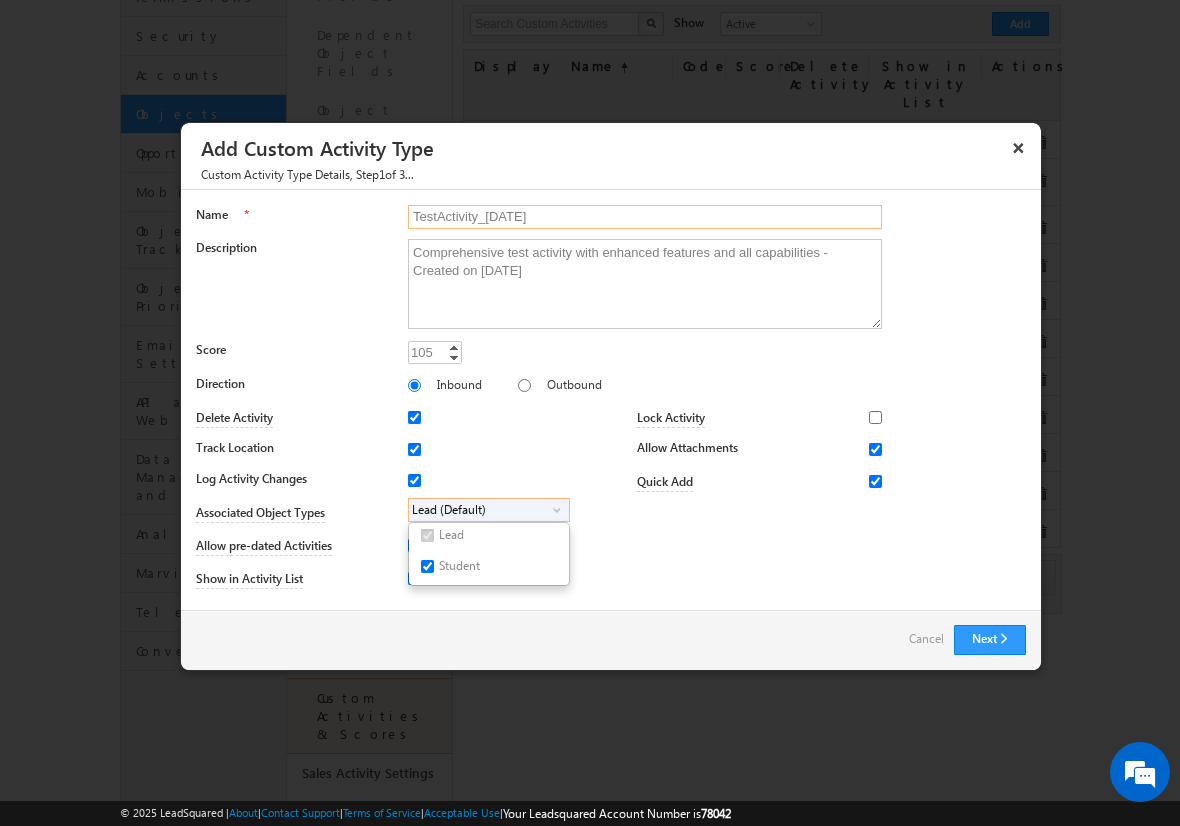 click on "TestActivity_[DATE]" at bounding box center (645, 217) 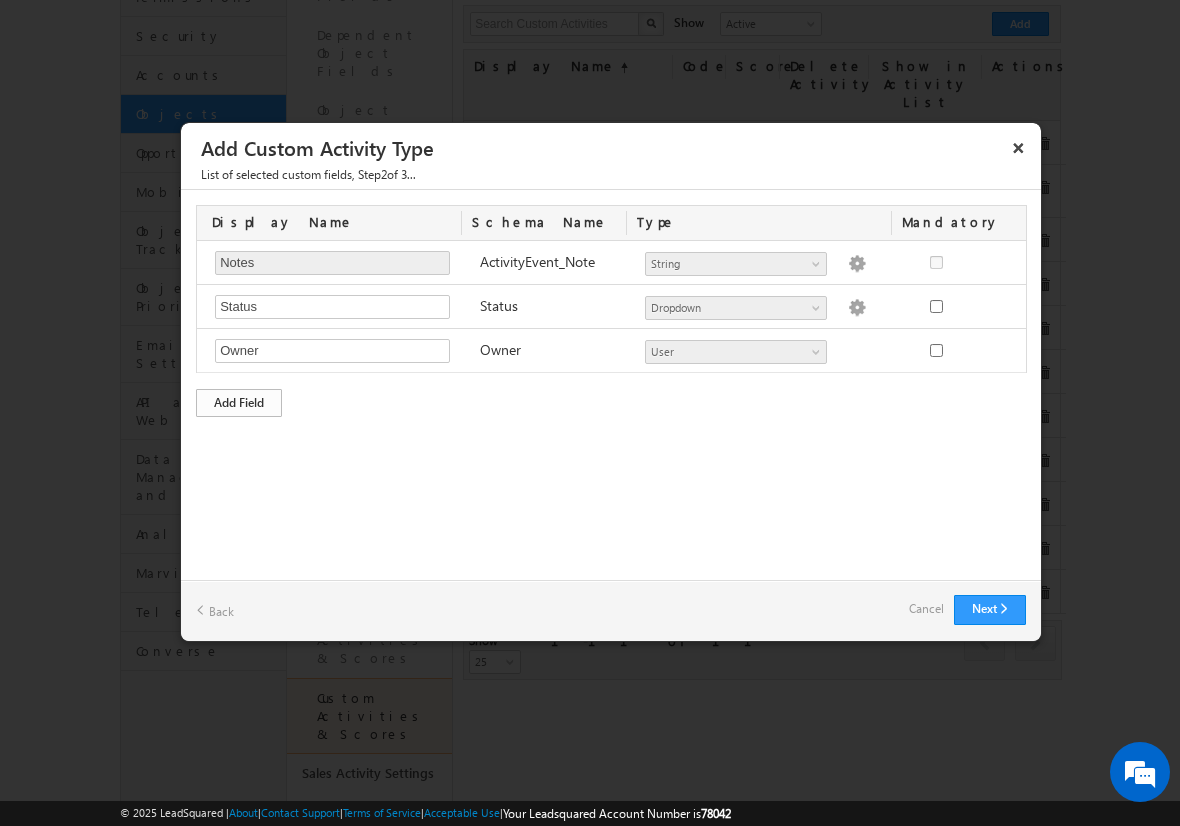 click on "Add Field" at bounding box center (239, 403) 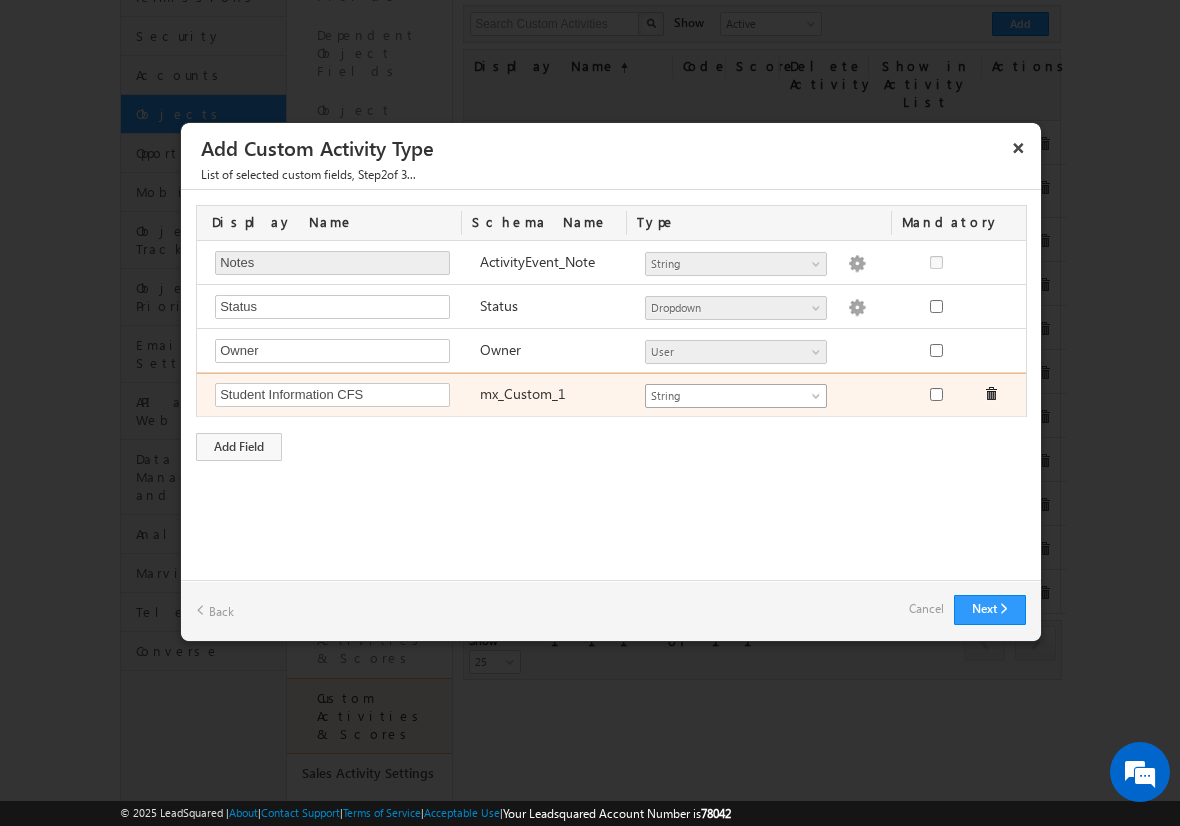 type on "Student Information CFS" 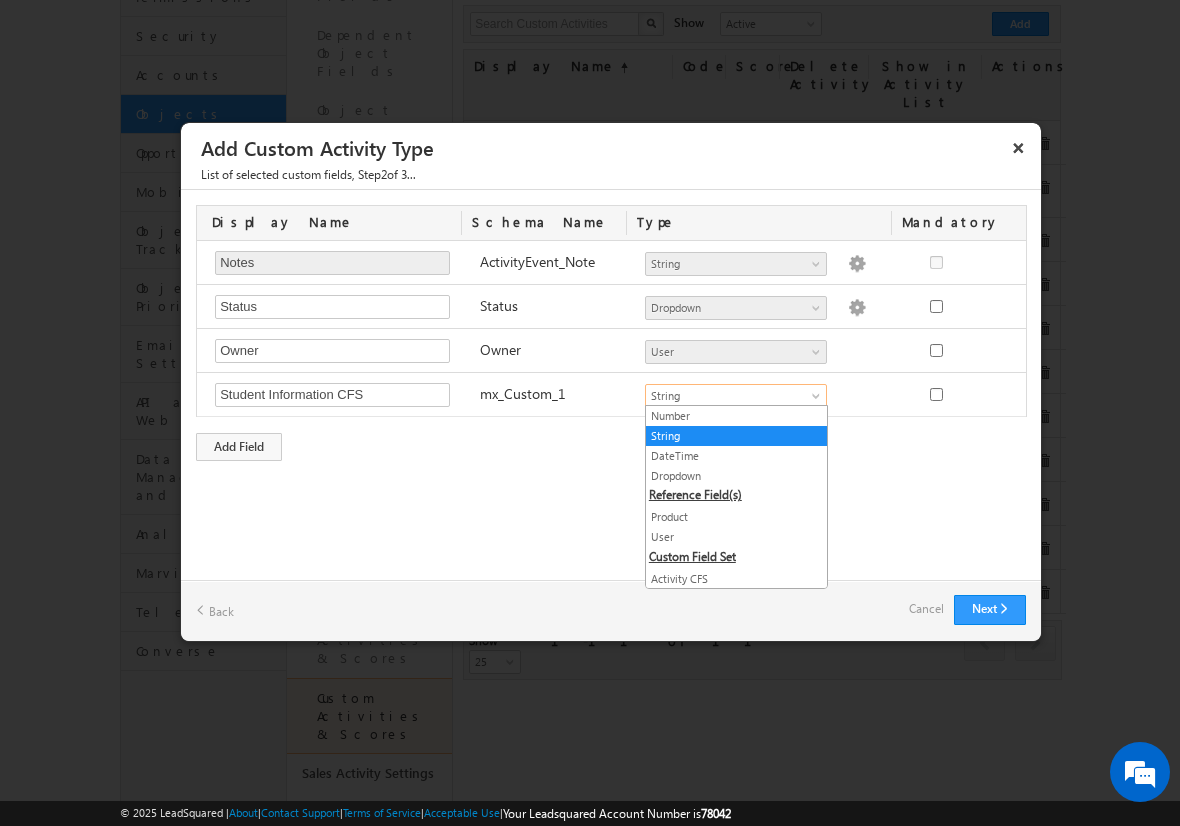 click on "String" at bounding box center [736, 436] 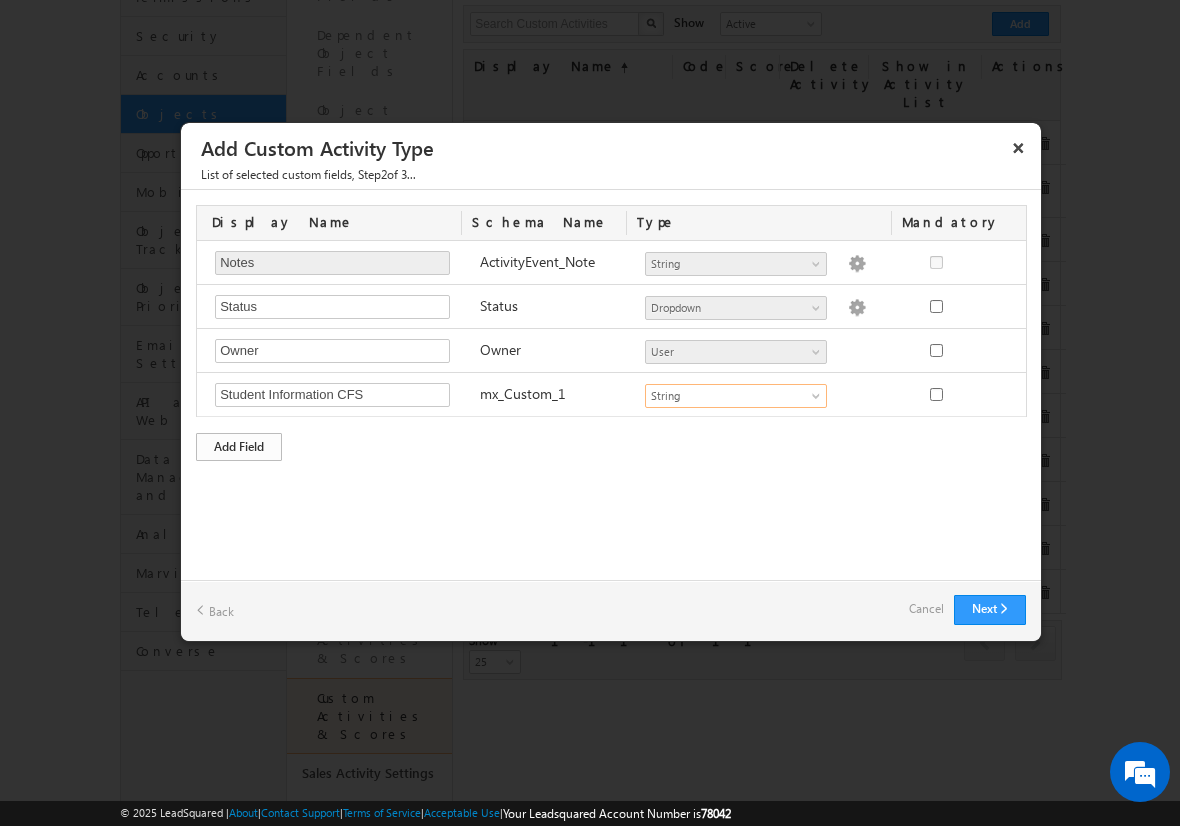 click on "Add Field" at bounding box center (239, 447) 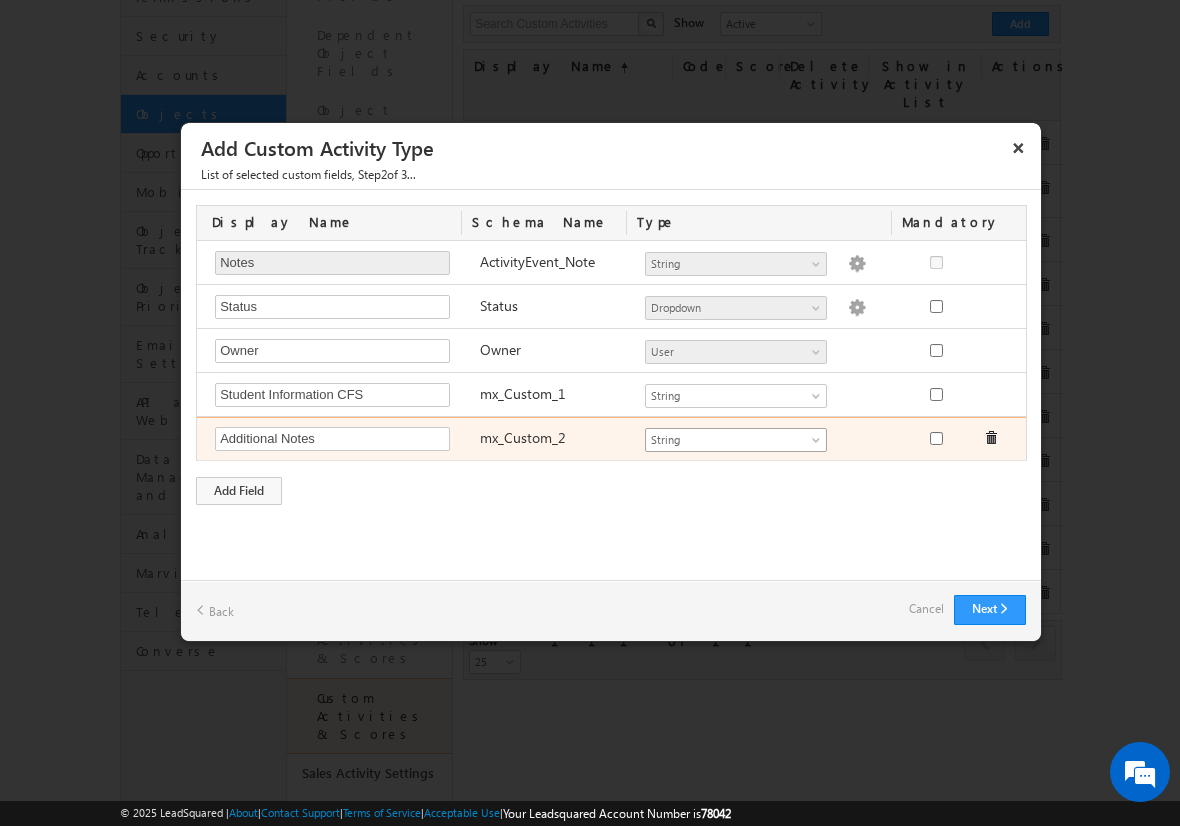 type on "Additional Notes" 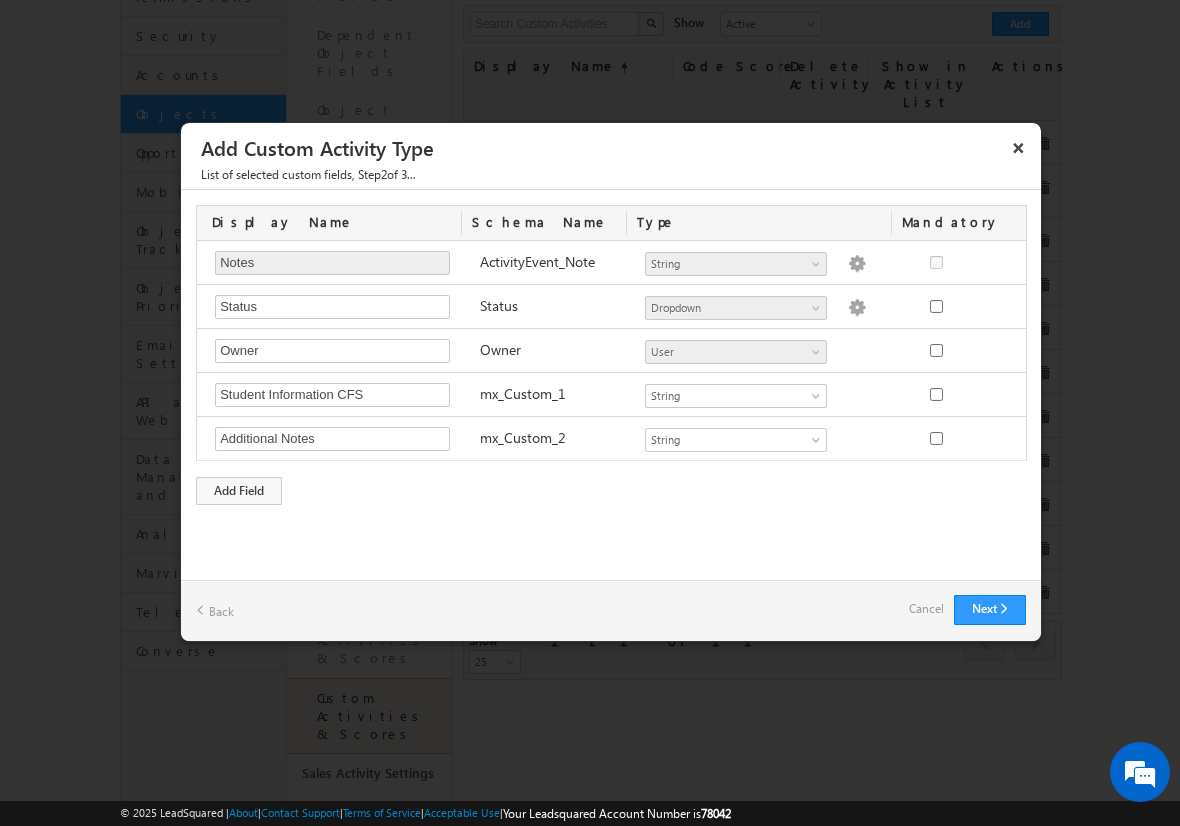 click on "Display Name
Schema Name
Type
Mandatory
Notes
Required Field
ActivityEvent_Note
Number
String
DateTime
Dropdown
Product User Activity CFS Both CFS Geolocation Main cfs 2 mx_Source mx_Status String
Dropdown options not provided
Status" at bounding box center (611, 355) 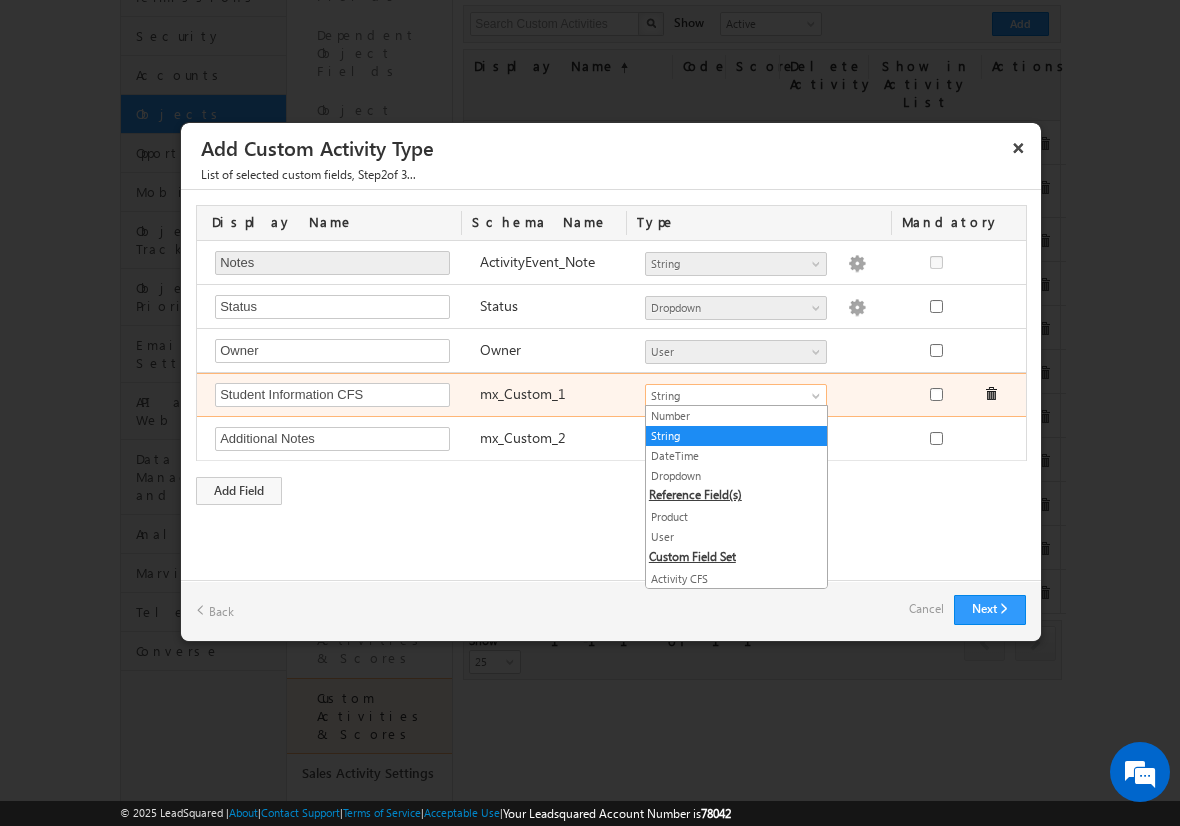 click on "String" at bounding box center [727, 396] 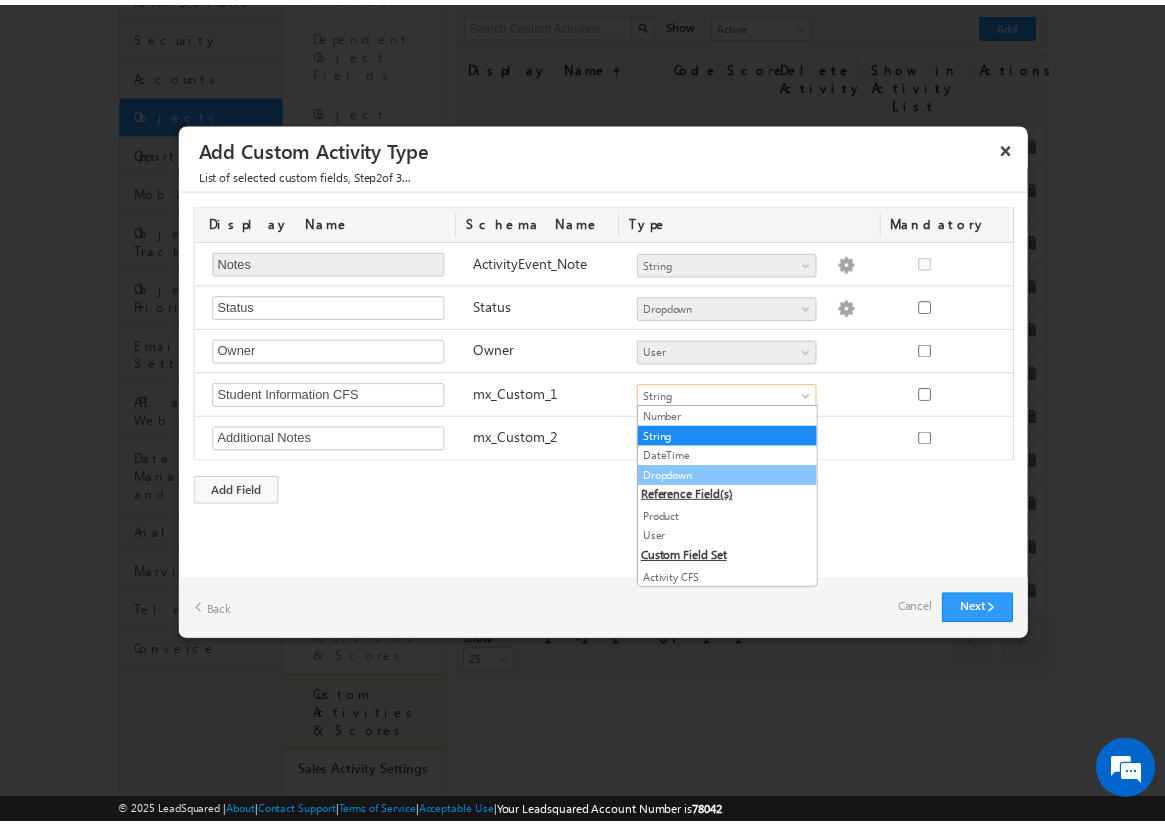 scroll, scrollTop: 96, scrollLeft: 0, axis: vertical 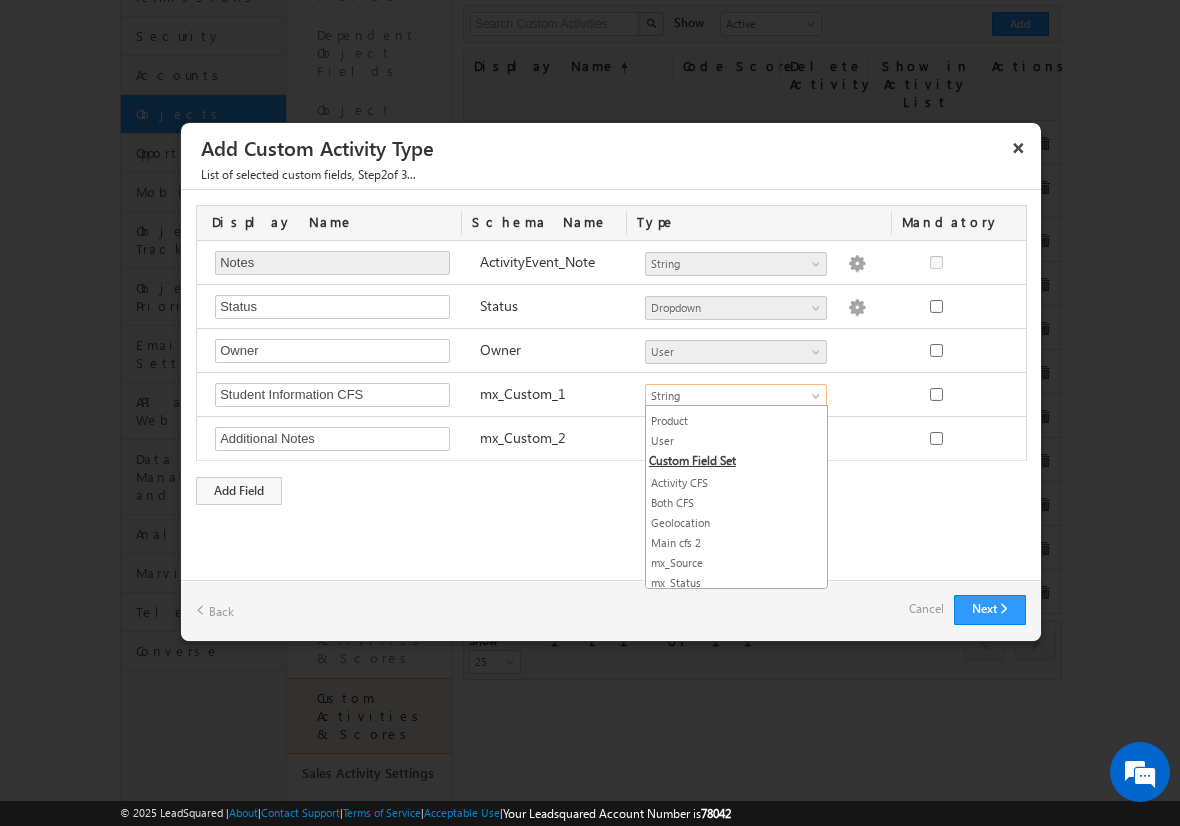 click on "Cancel" at bounding box center [926, 609] 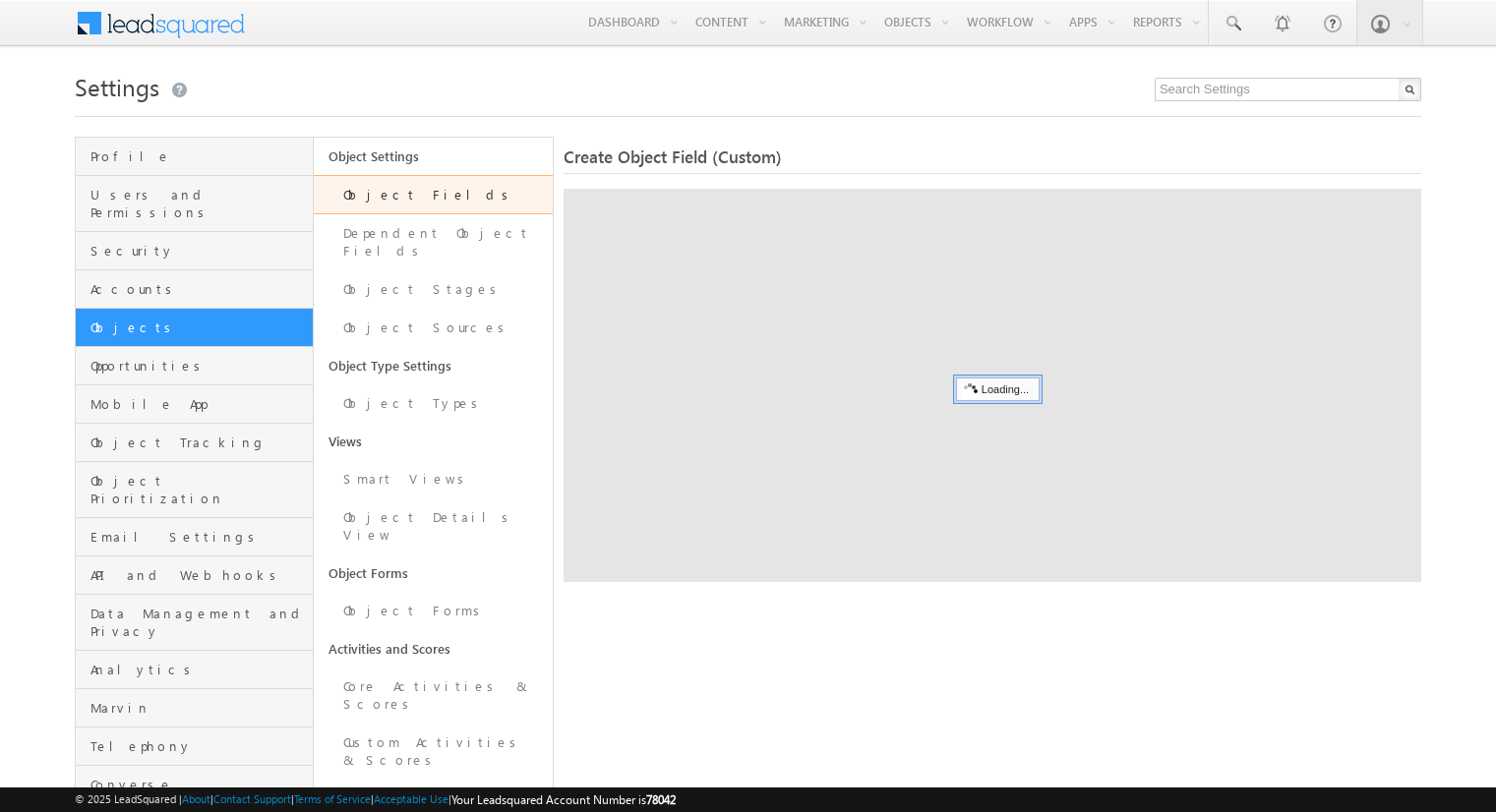 scroll, scrollTop: 0, scrollLeft: 0, axis: both 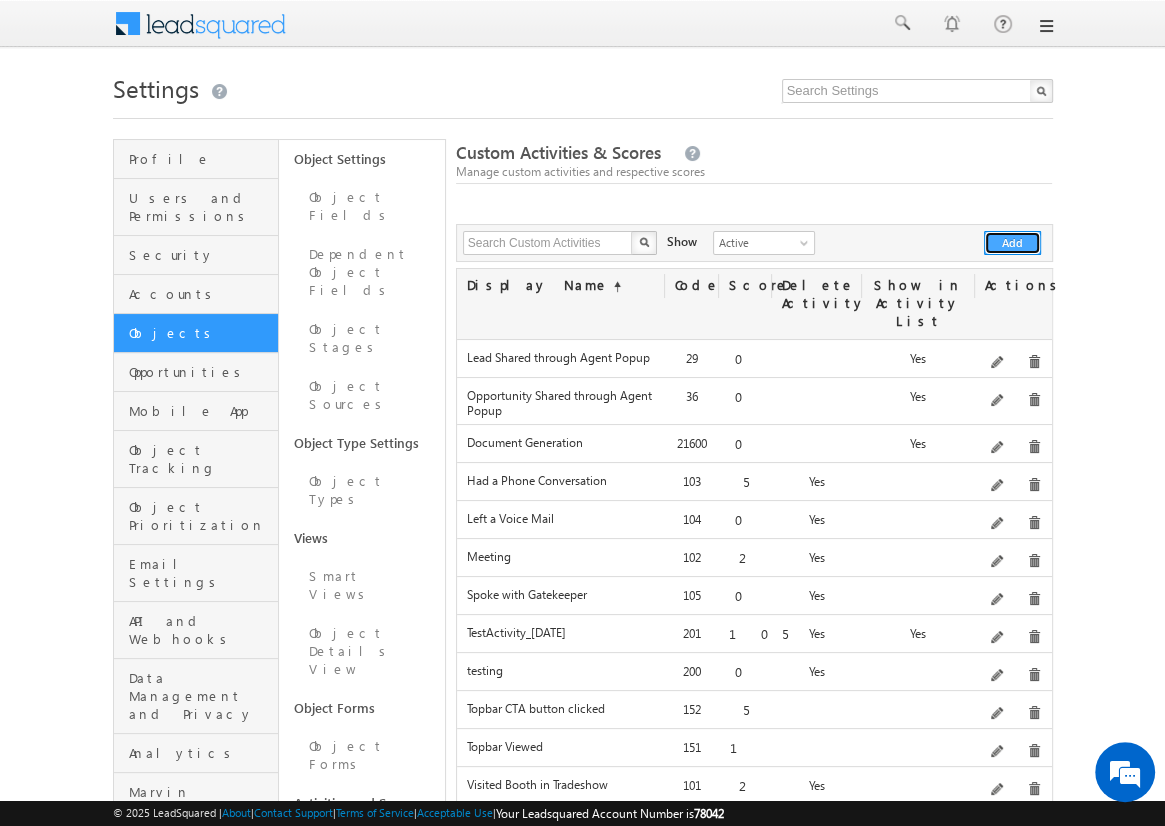 click on "Add" at bounding box center (1012, 243) 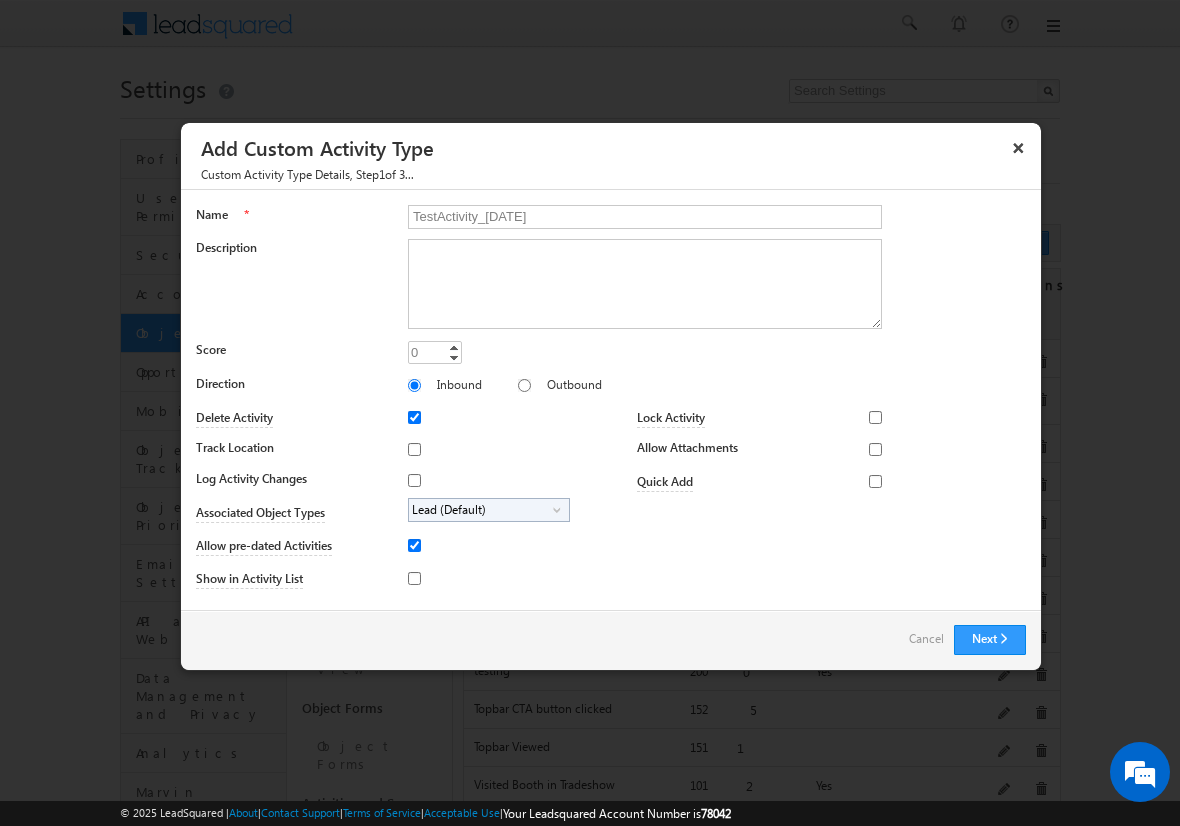 type on "TestActivity_[DATE]" 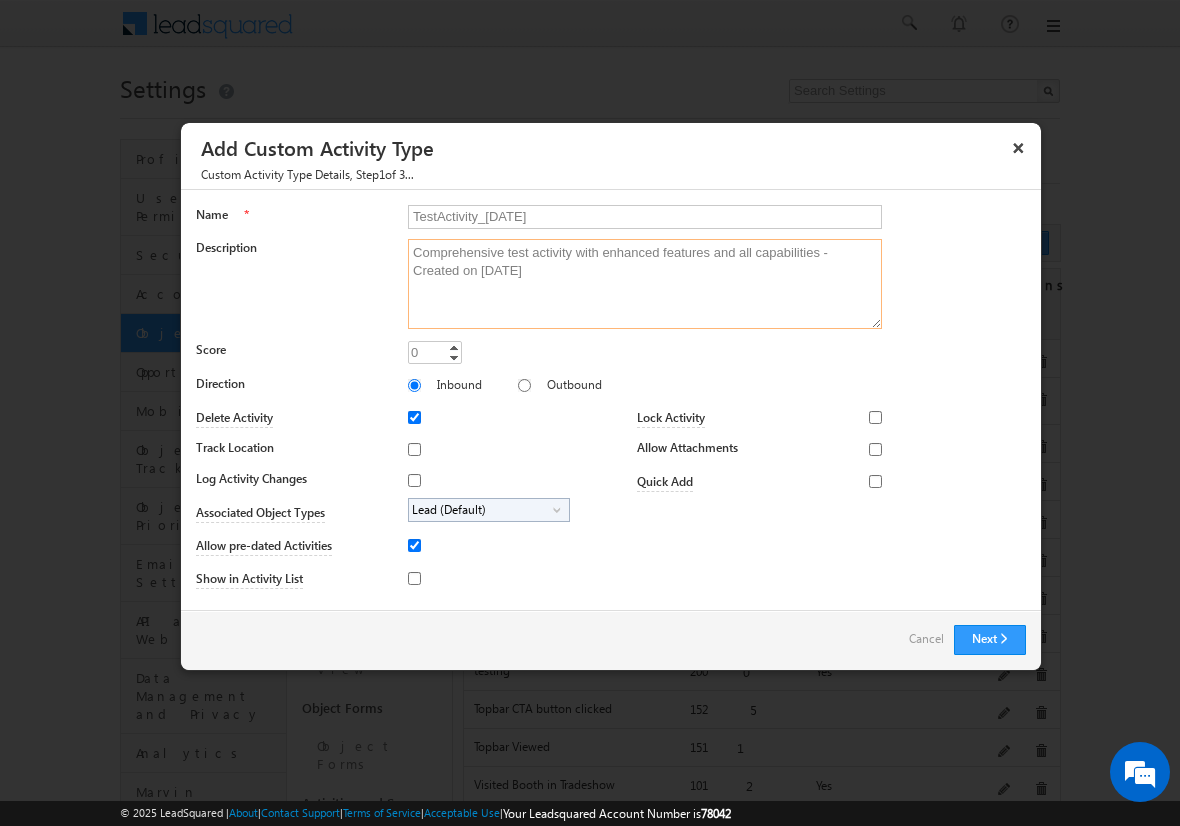 type on "Comprehensive test activity with enhanced features and all capabilities - Created on [DATE]" 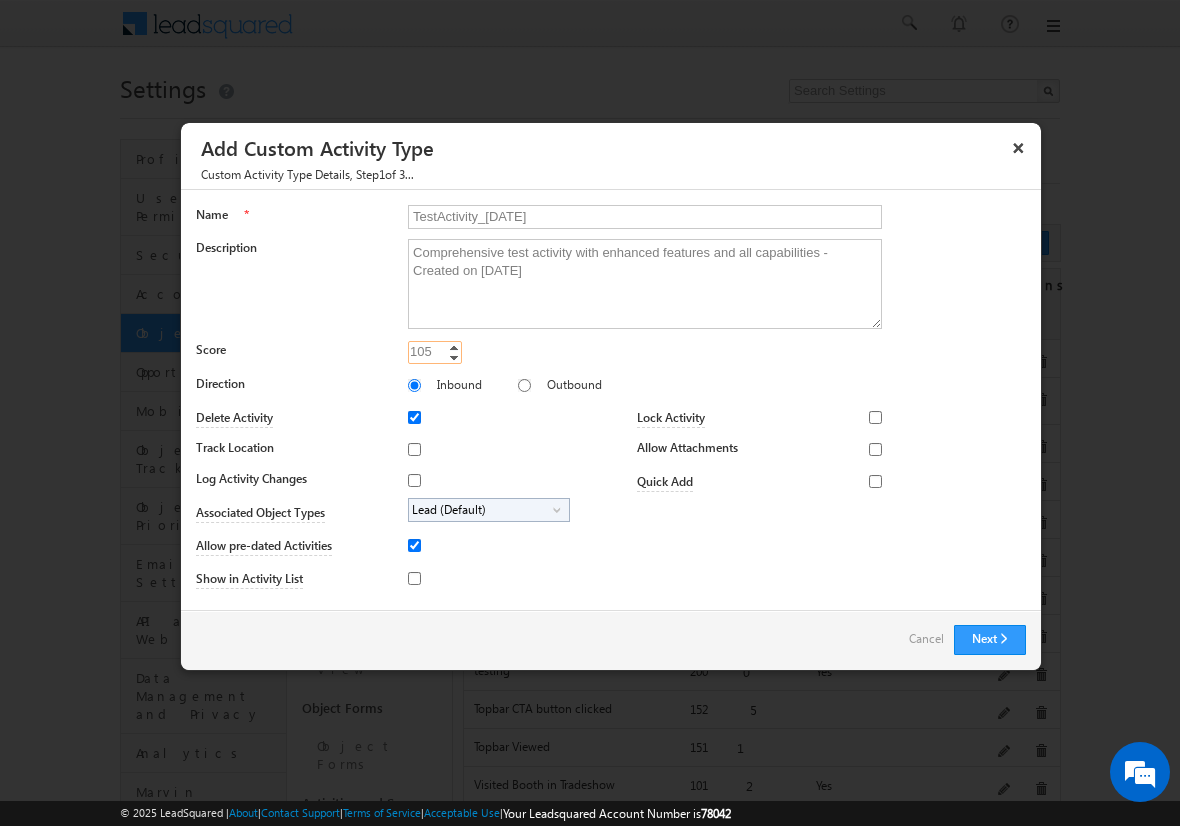 type on "105" 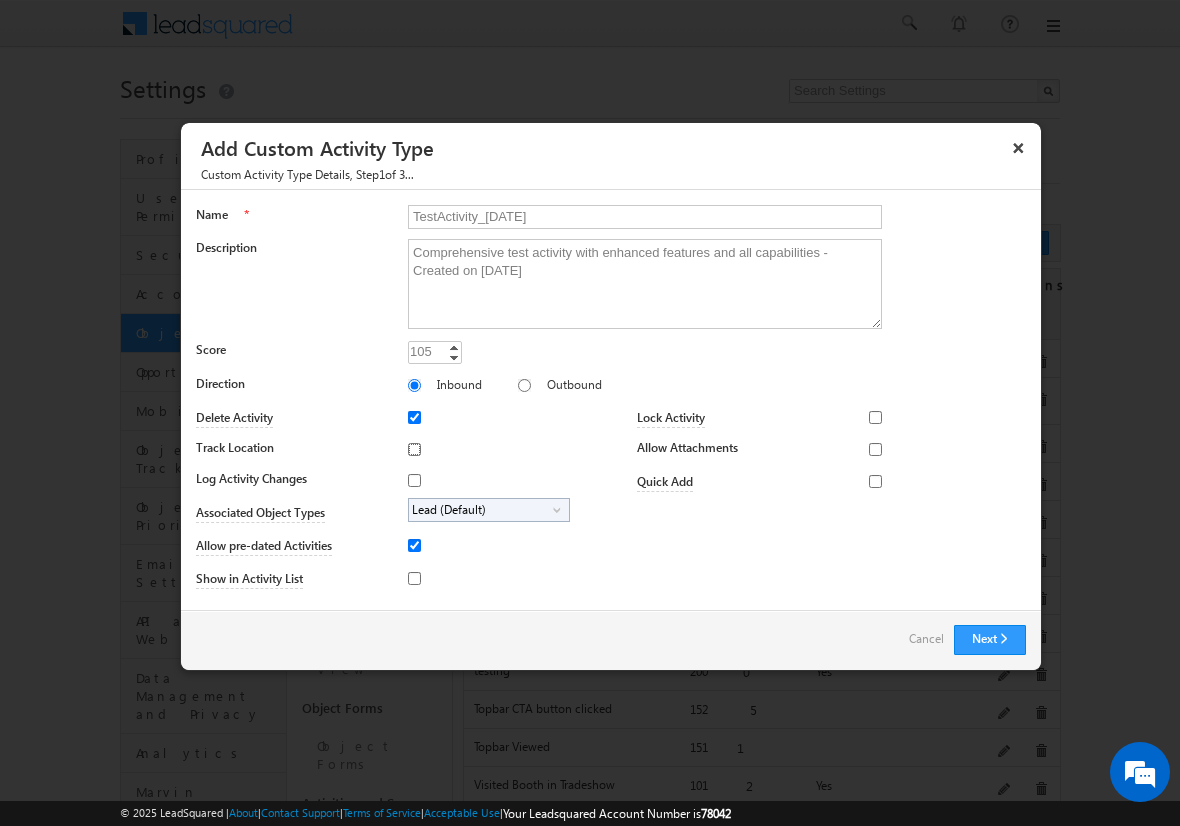 click on "Track Location" at bounding box center (414, 449) 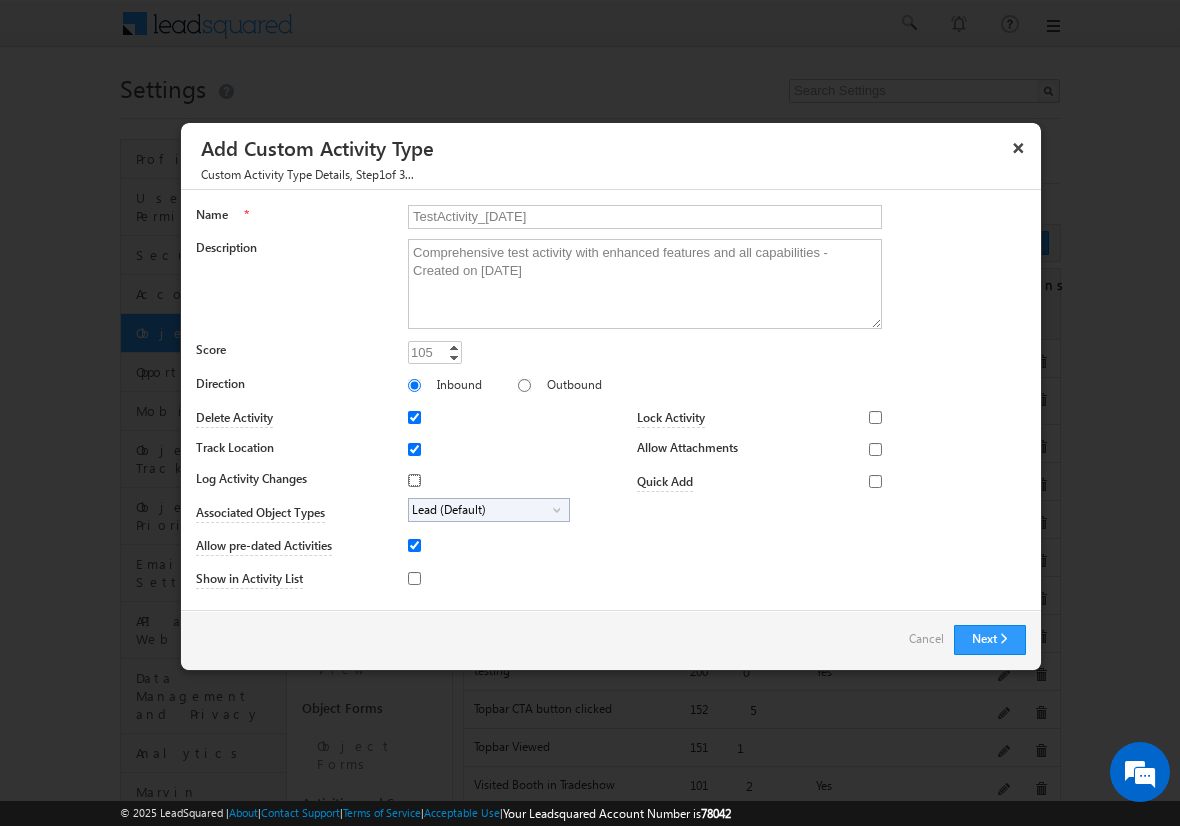 click on "Log Activity Changes" at bounding box center (414, 480) 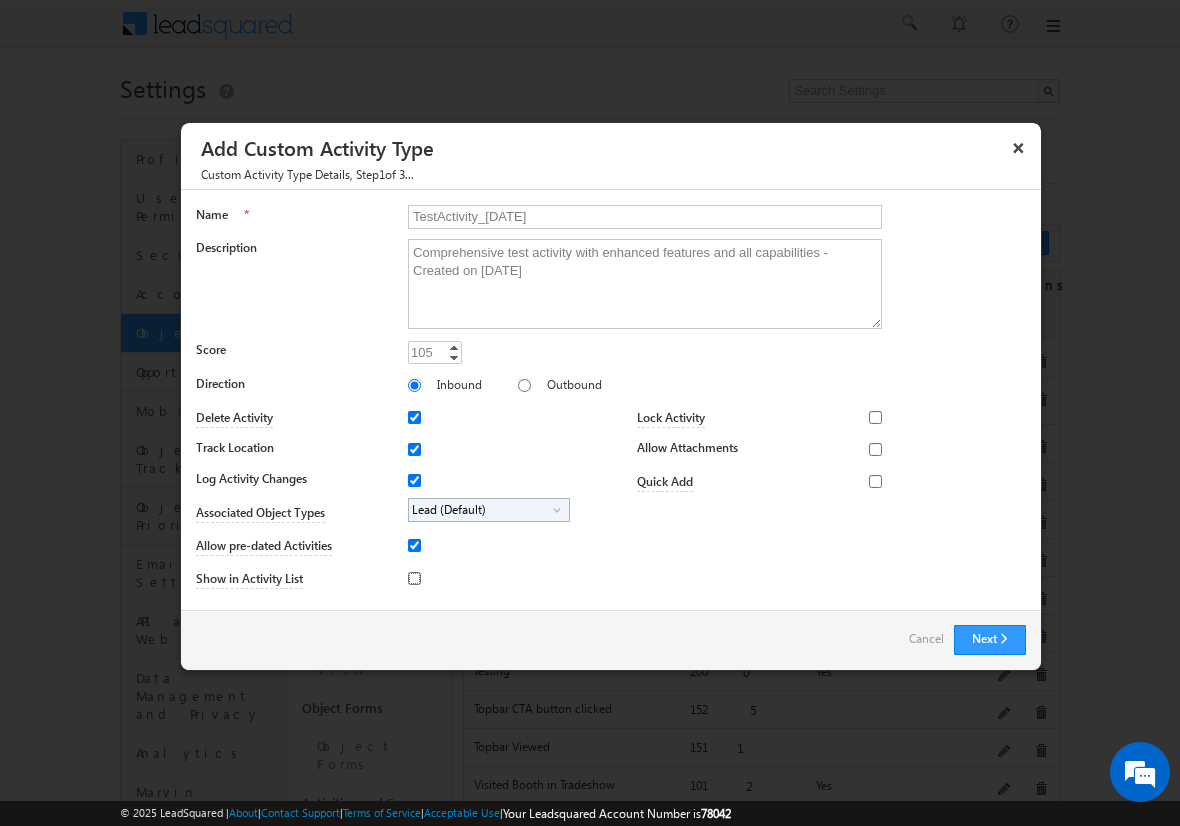 click on "Show in Activity List" at bounding box center [414, 578] 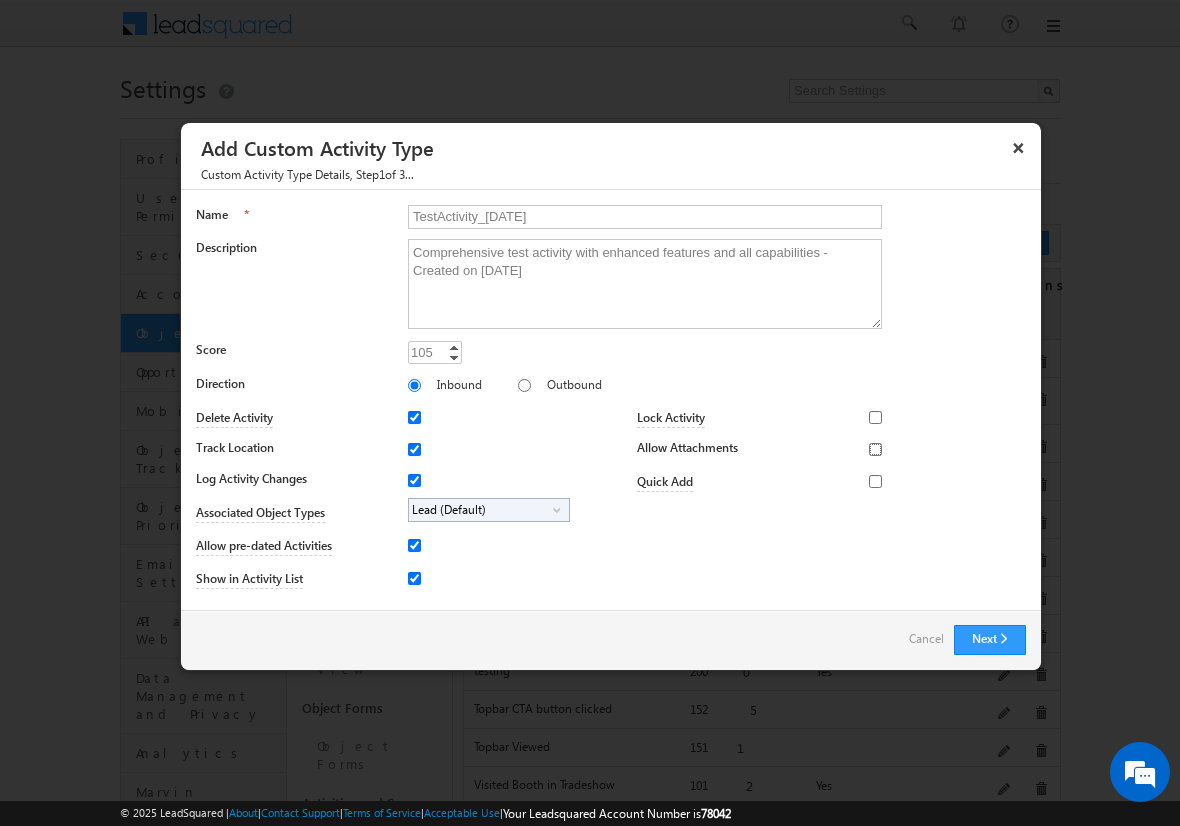 click on "Allow Attachments" at bounding box center (875, 449) 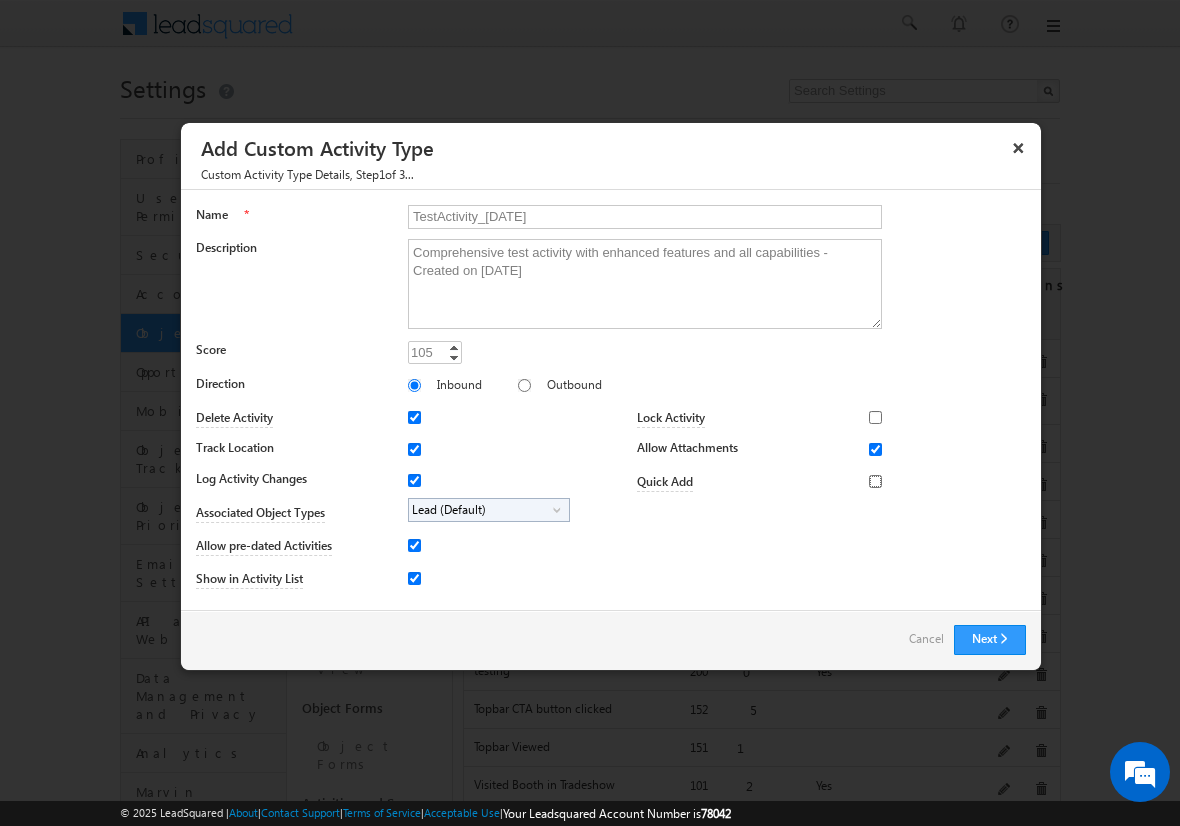 click on "Quick Add" at bounding box center (875, 481) 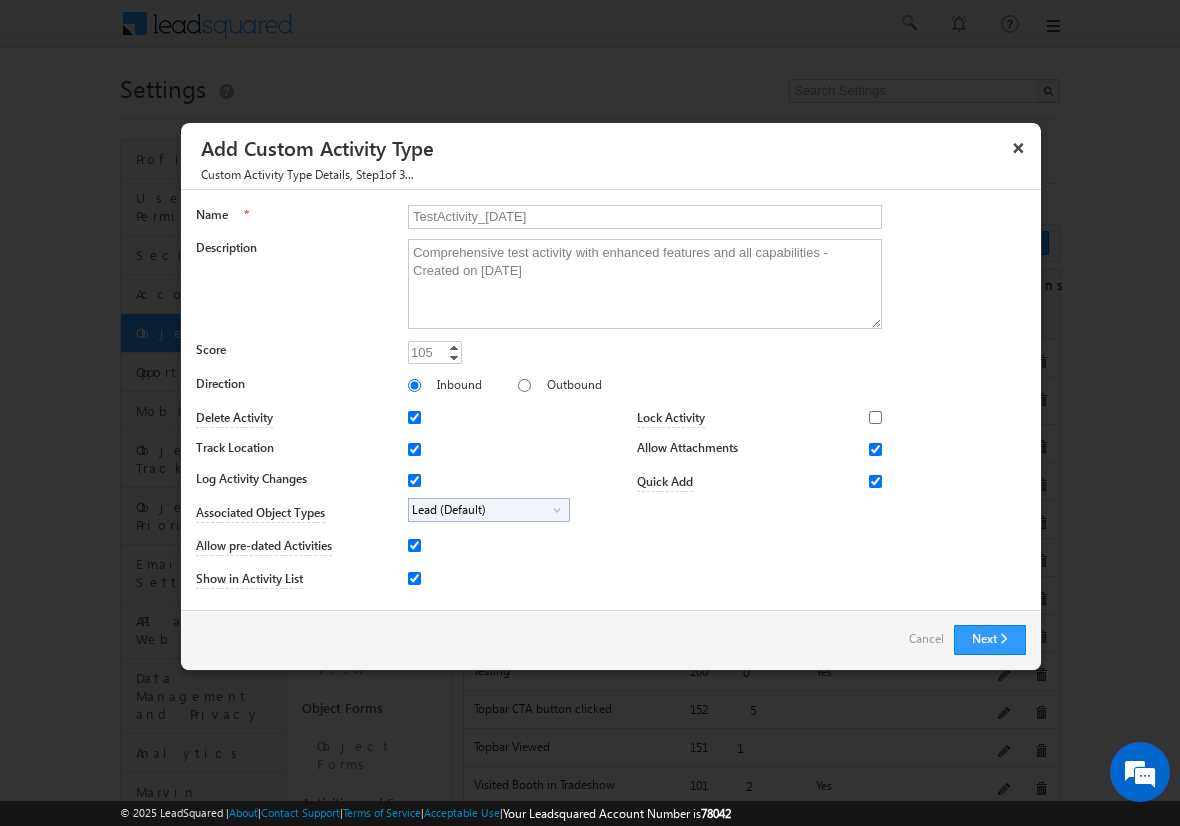 click on "Lead (Default)" at bounding box center (481, 510) 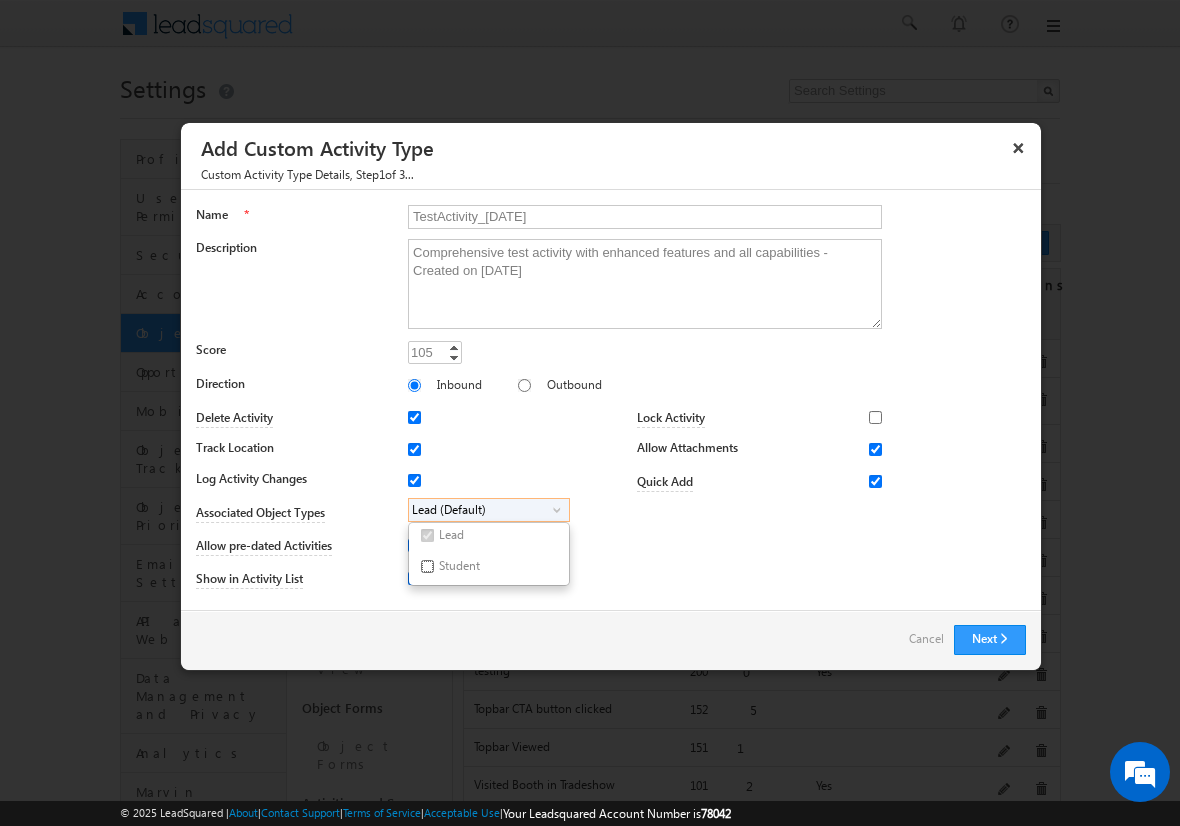 click on "Student" at bounding box center [427, 566] 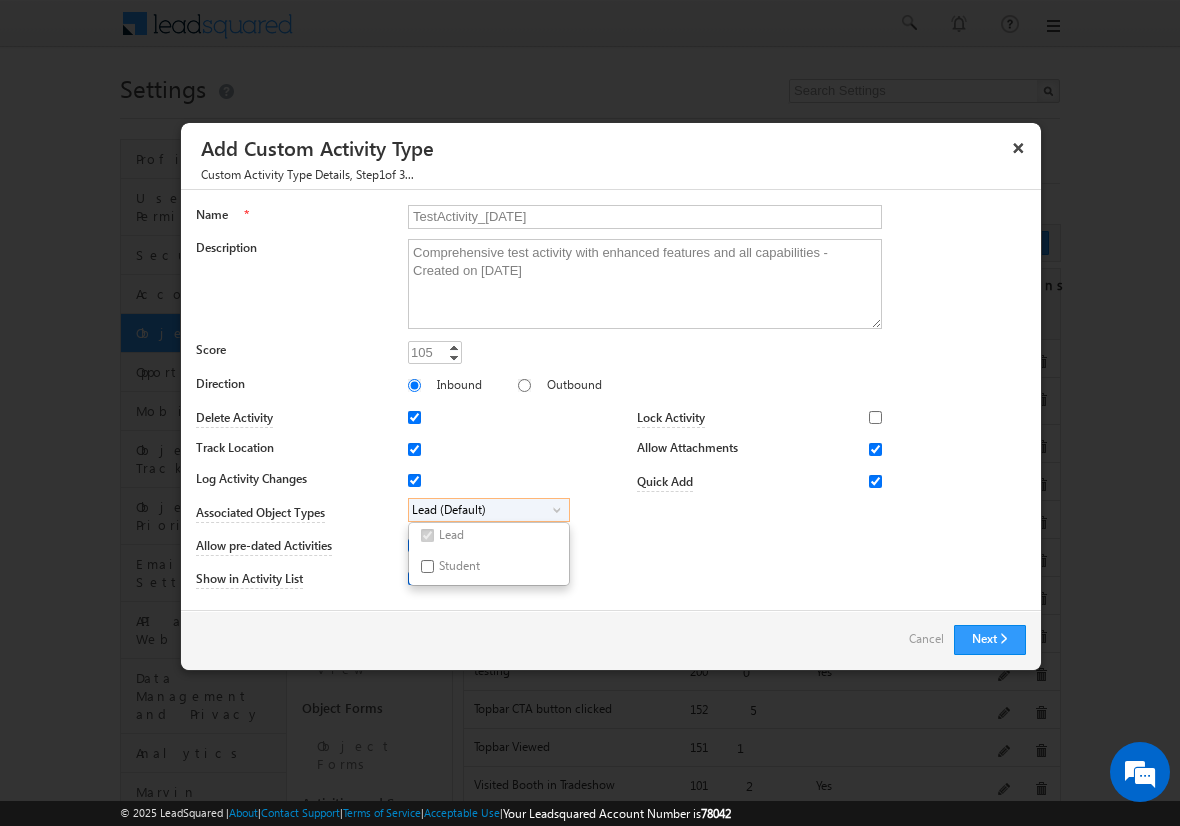 checkbox on "true" 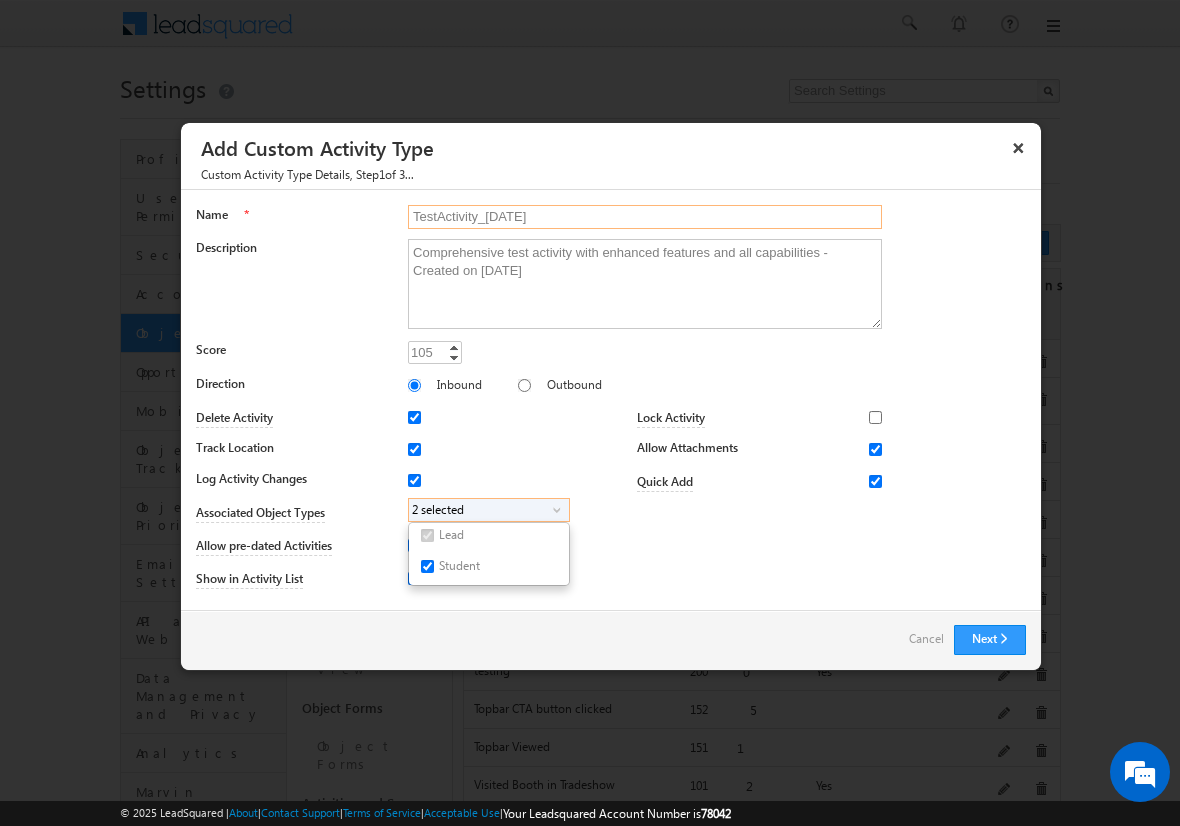 click on "TestActivity_[DATE]" at bounding box center (645, 217) 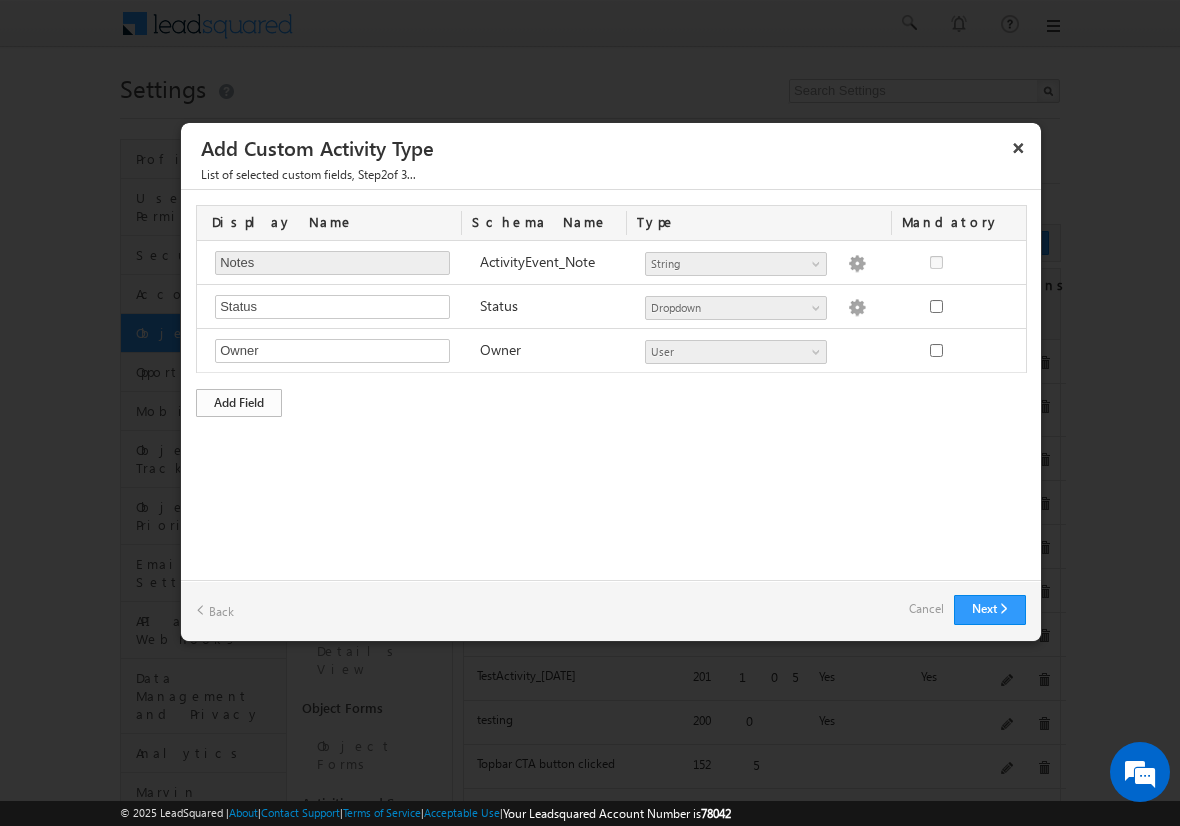 click on "Add Field" at bounding box center (239, 403) 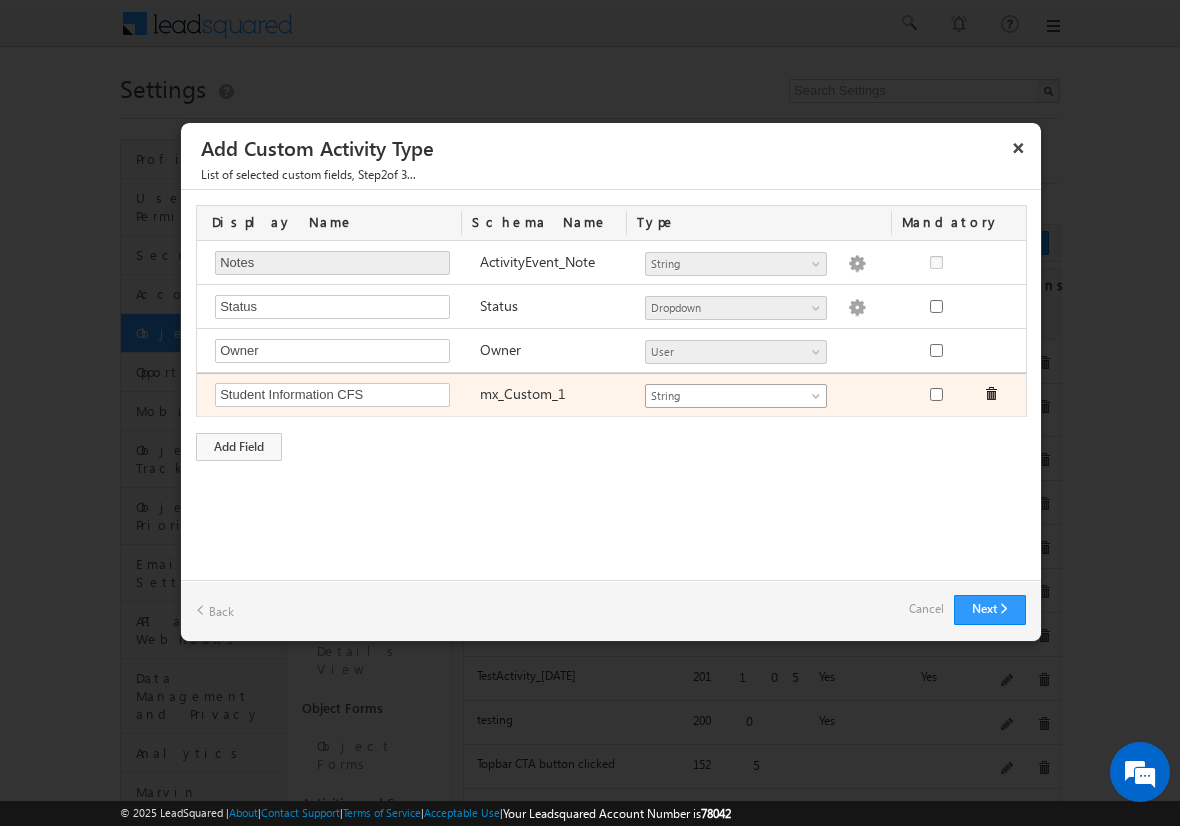 type on "Student Information CFS" 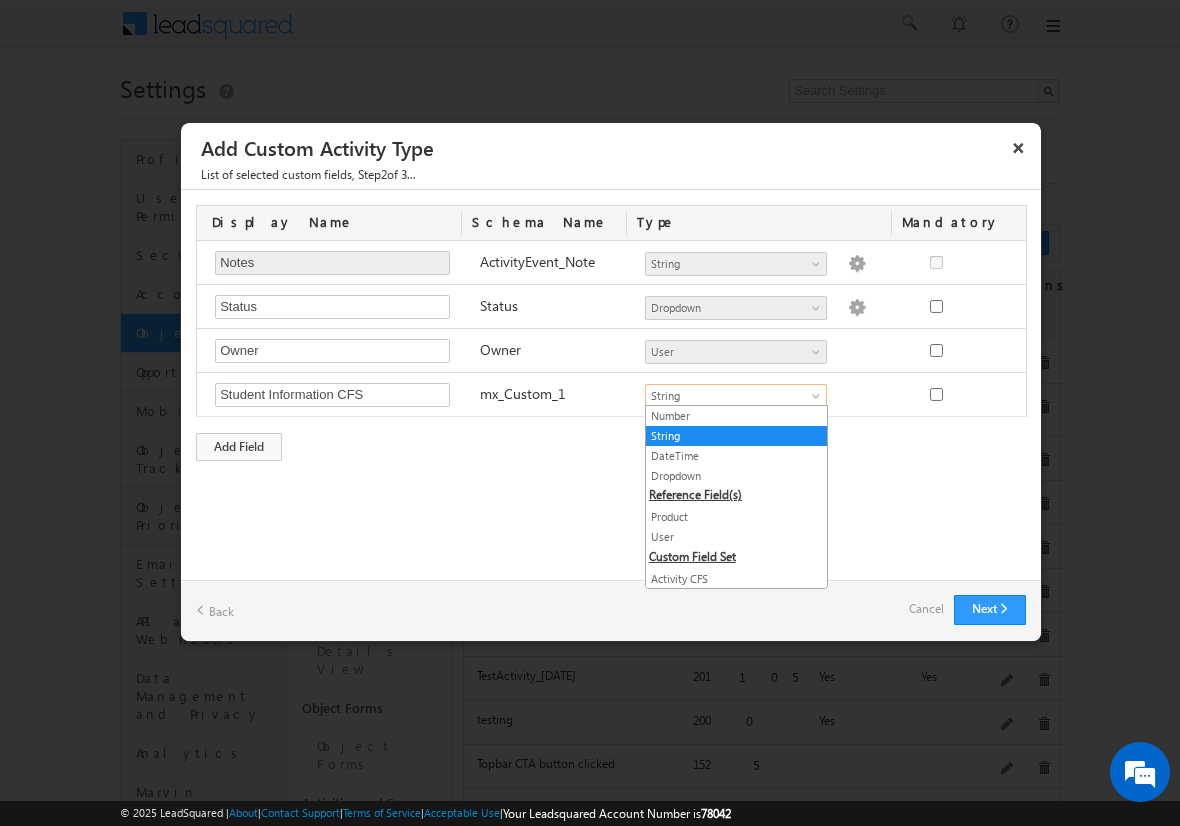 click on "String" at bounding box center (736, 436) 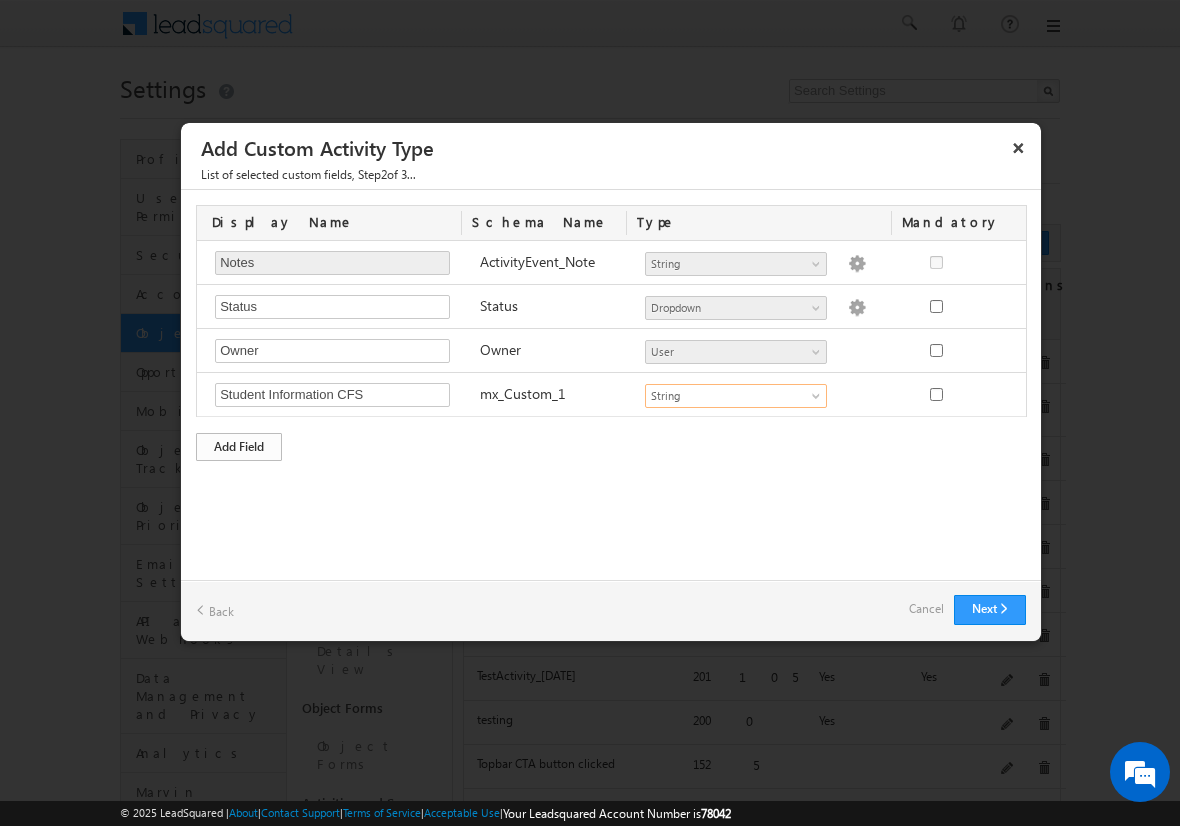 click on "Add Field" at bounding box center [239, 447] 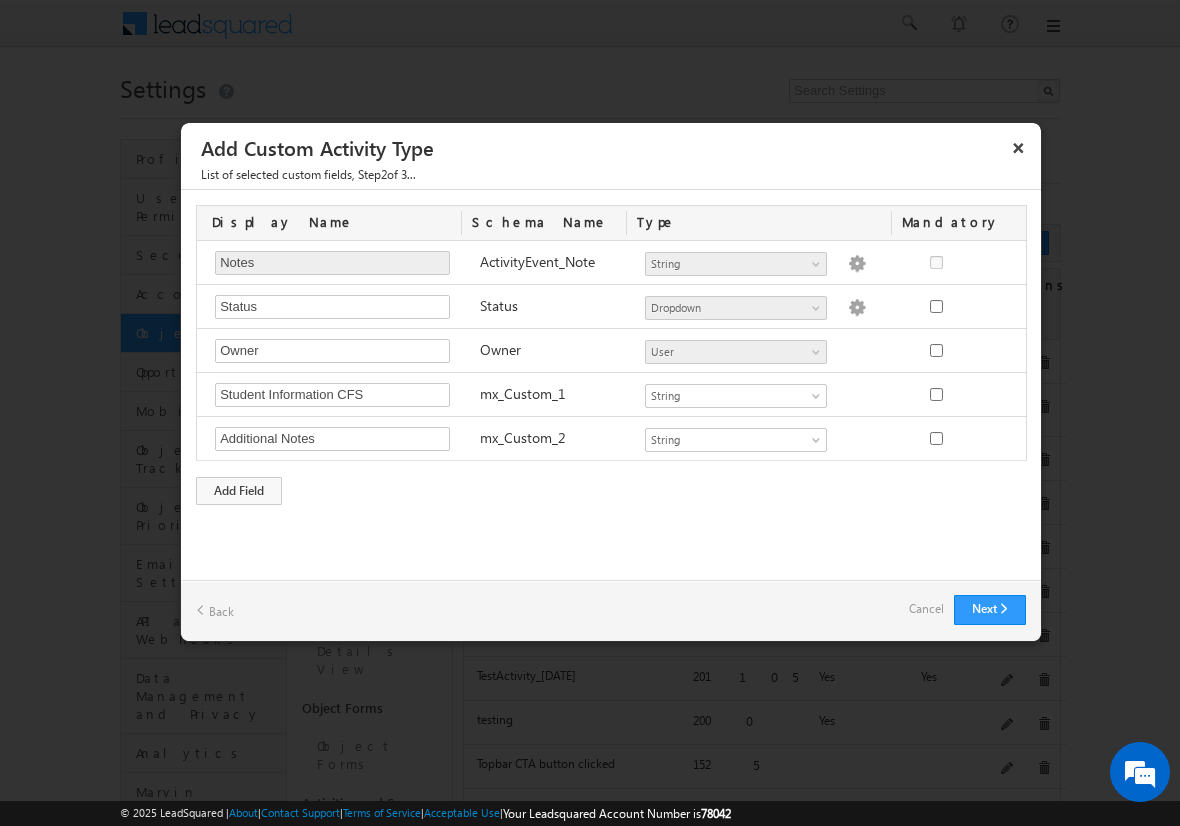 type on "Additional Notes" 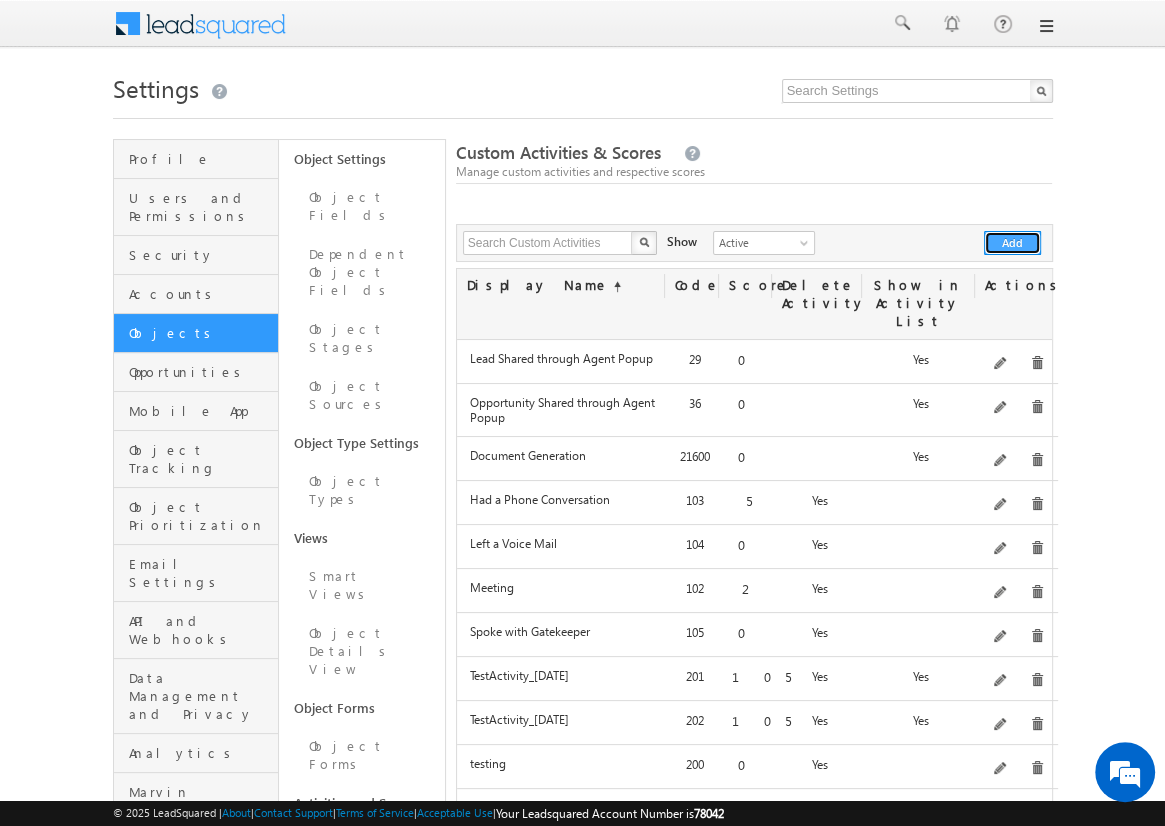 click on "Add" at bounding box center (1012, 243) 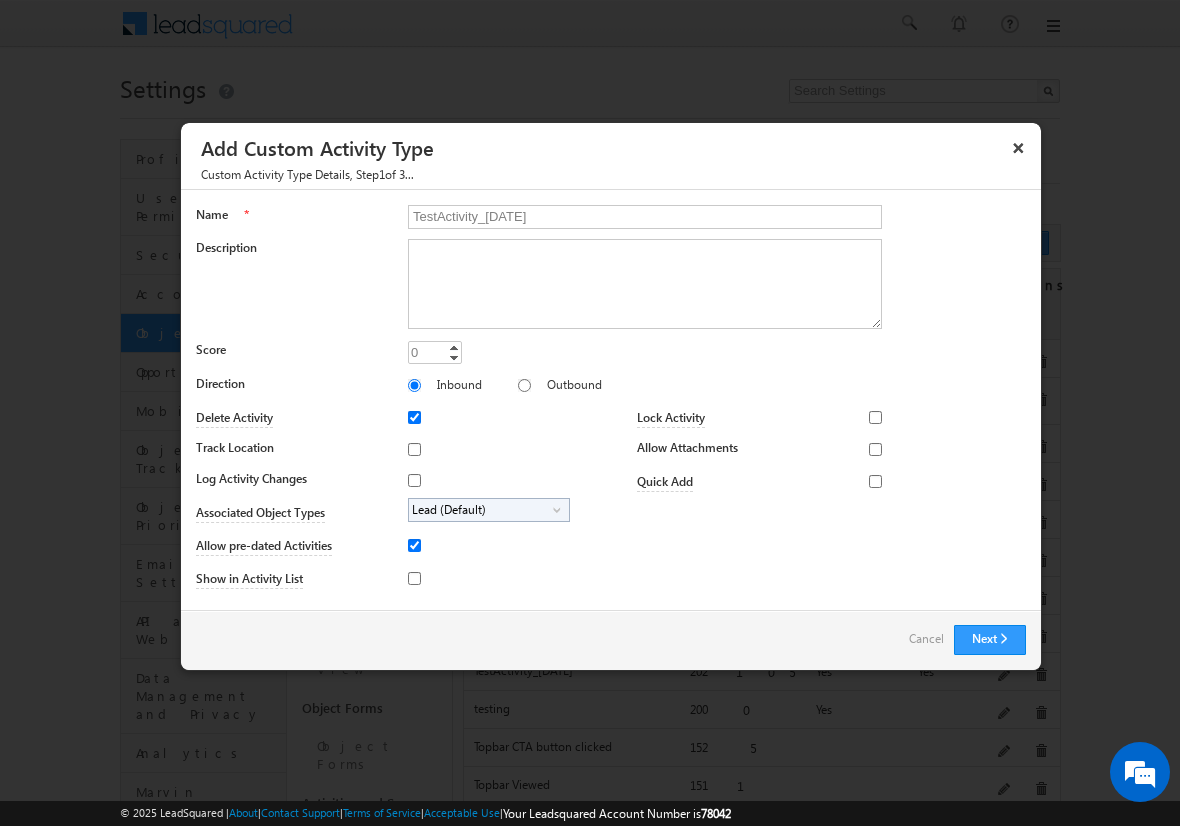 type on "TestActivity_[DATE]" 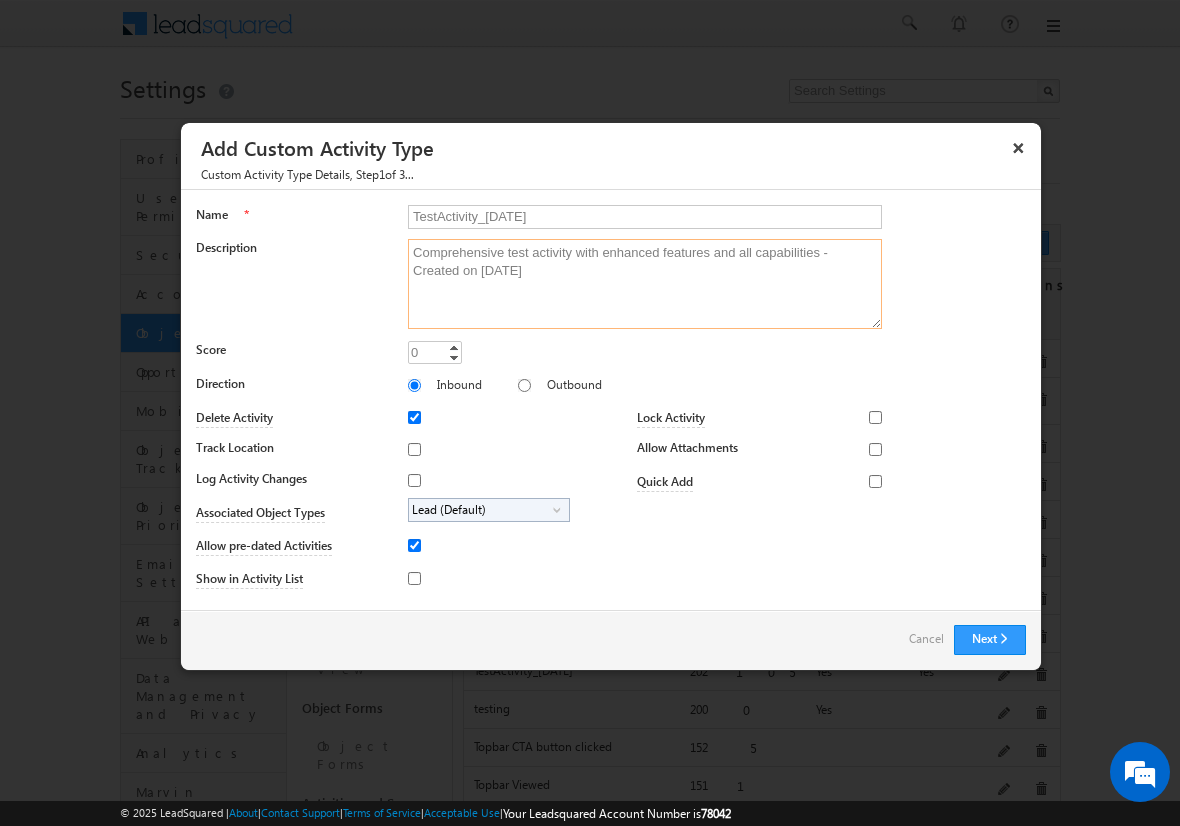 type on "Comprehensive test activity with enhanced features and all capabilities - Created on [DATE]" 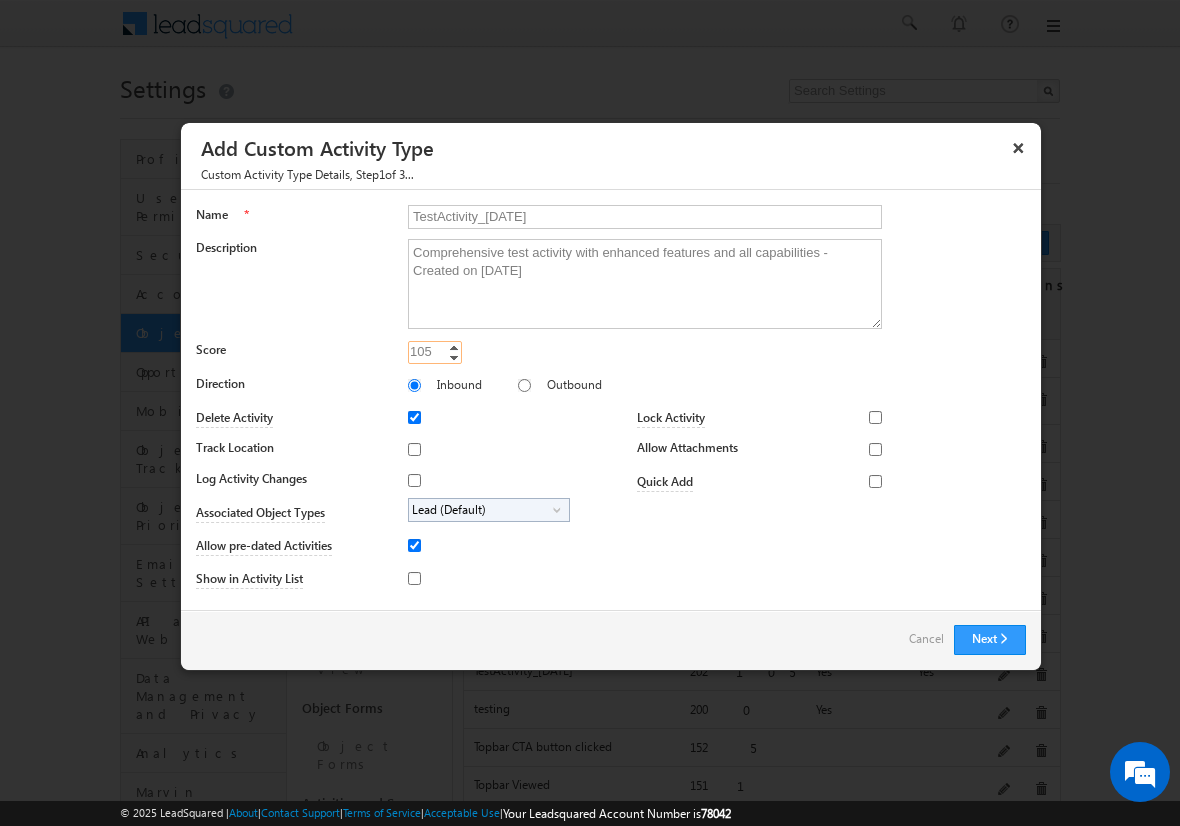 type on "105" 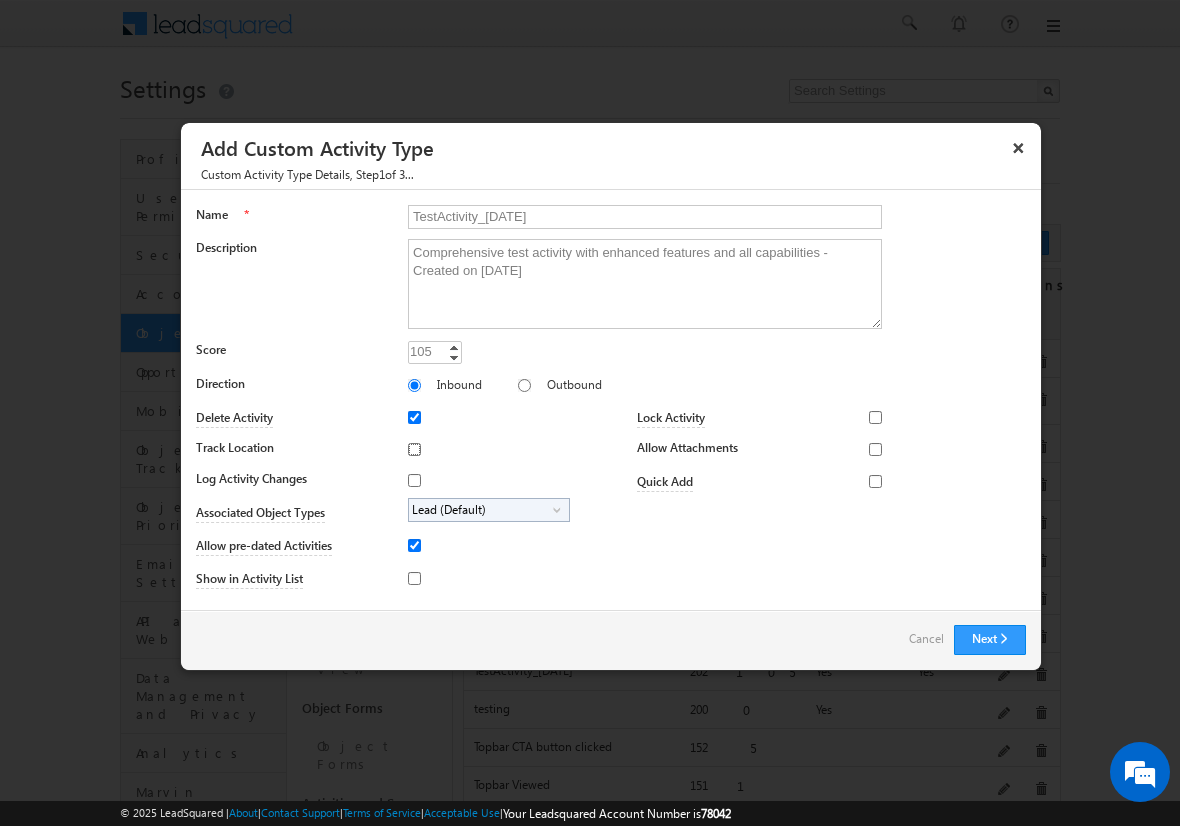 click on "Track Location" at bounding box center (414, 449) 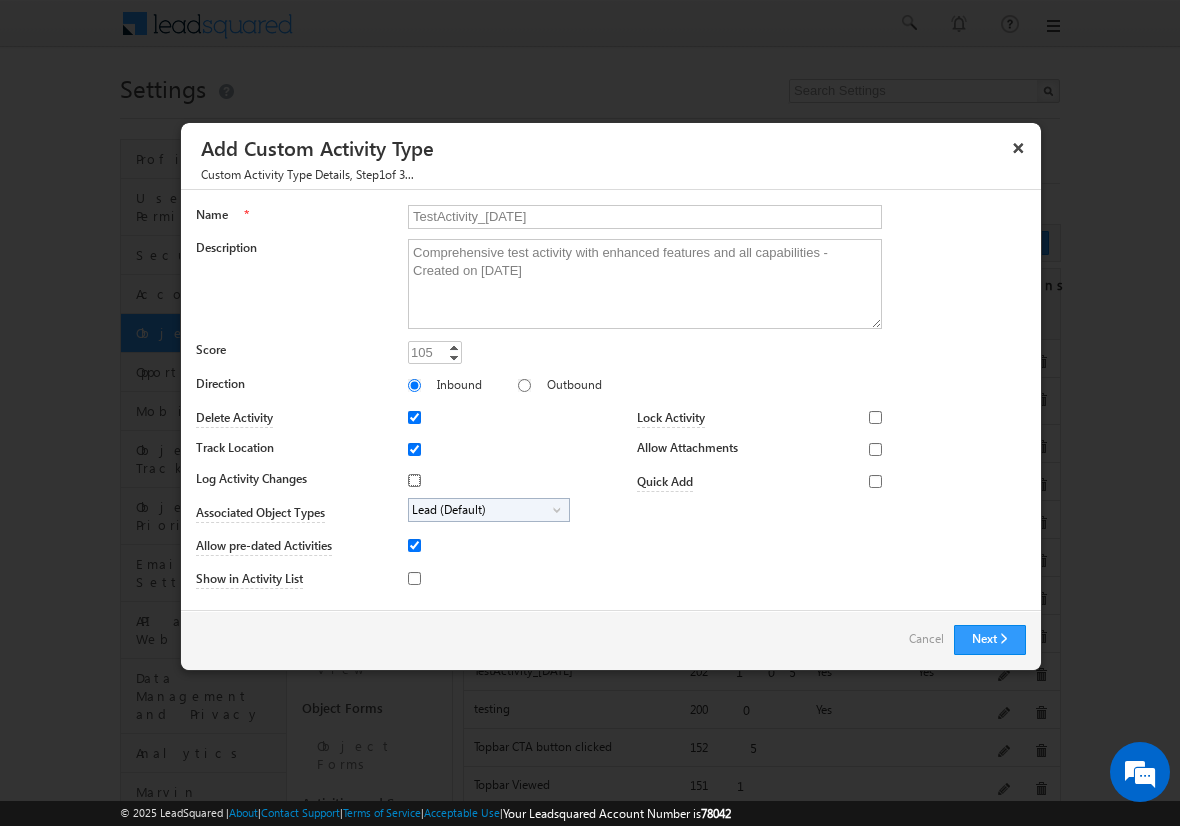 click on "Log Activity Changes" at bounding box center (414, 480) 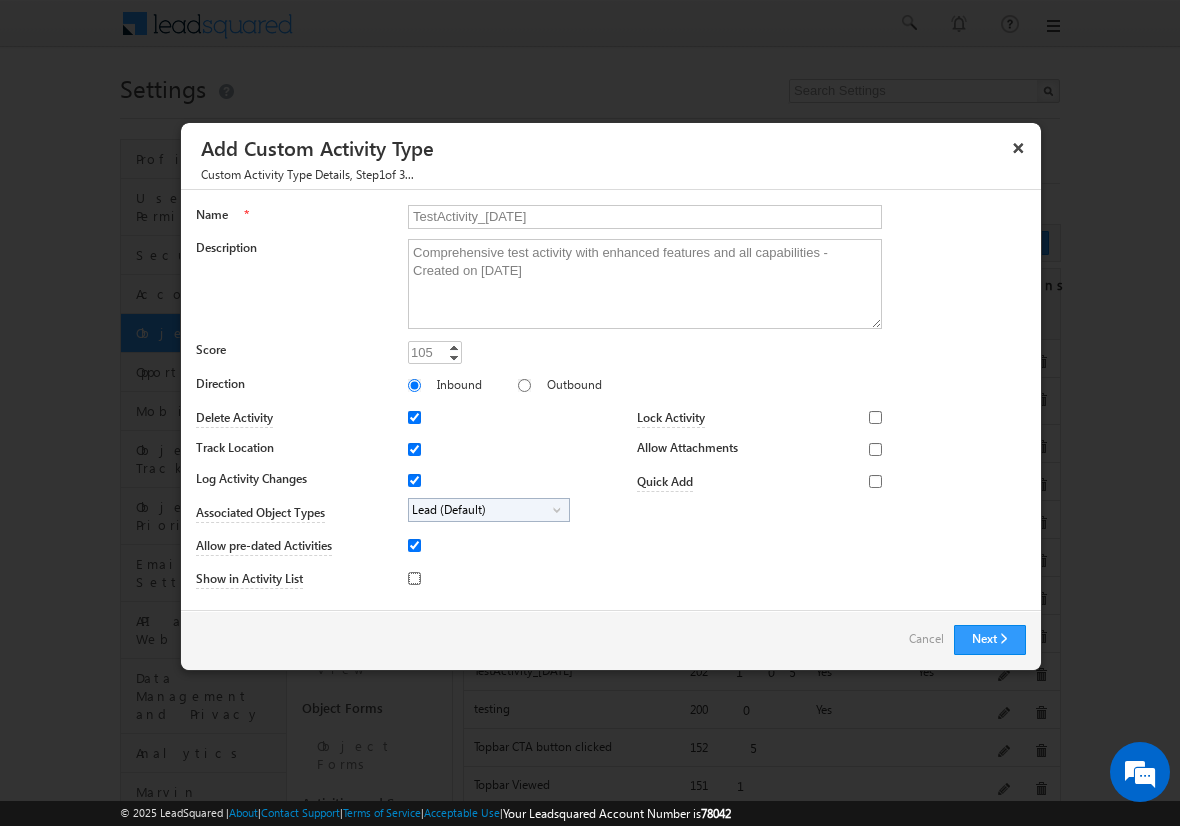 click on "Show in Activity List" at bounding box center [414, 578] 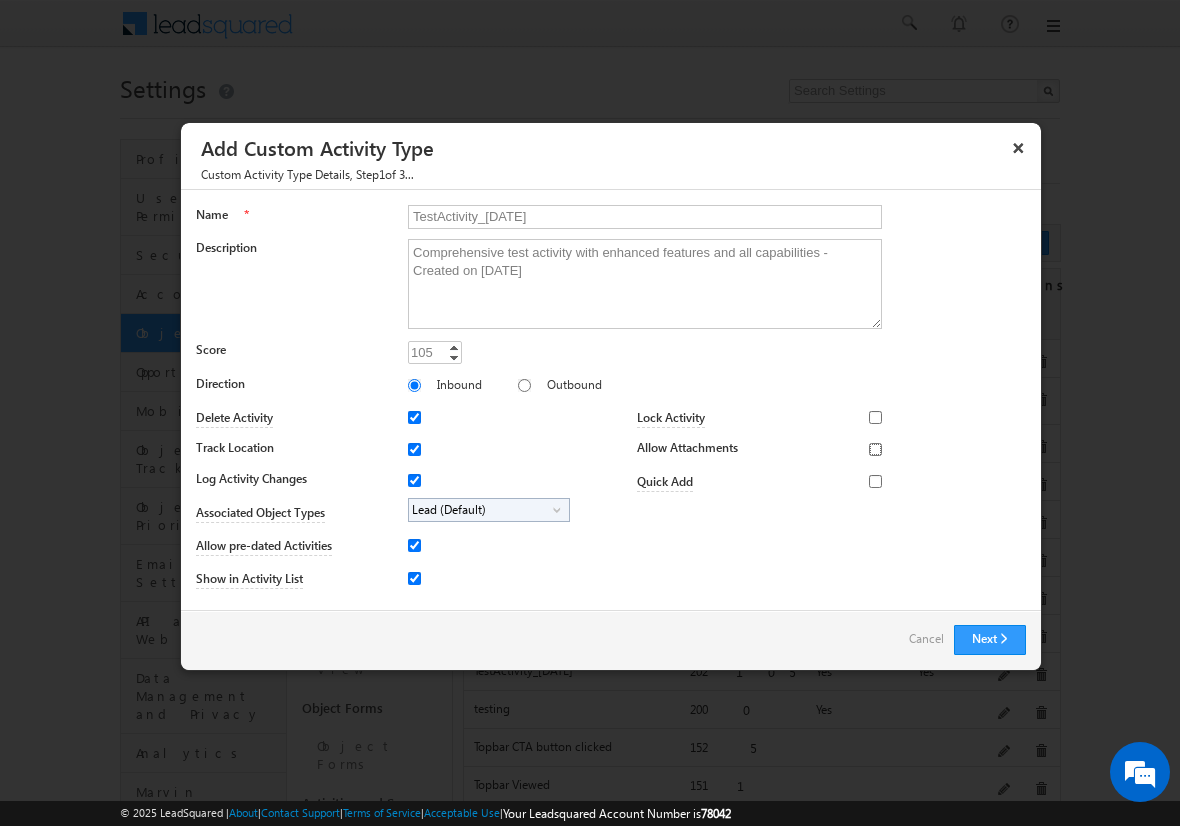 click on "Allow Attachments" at bounding box center [875, 449] 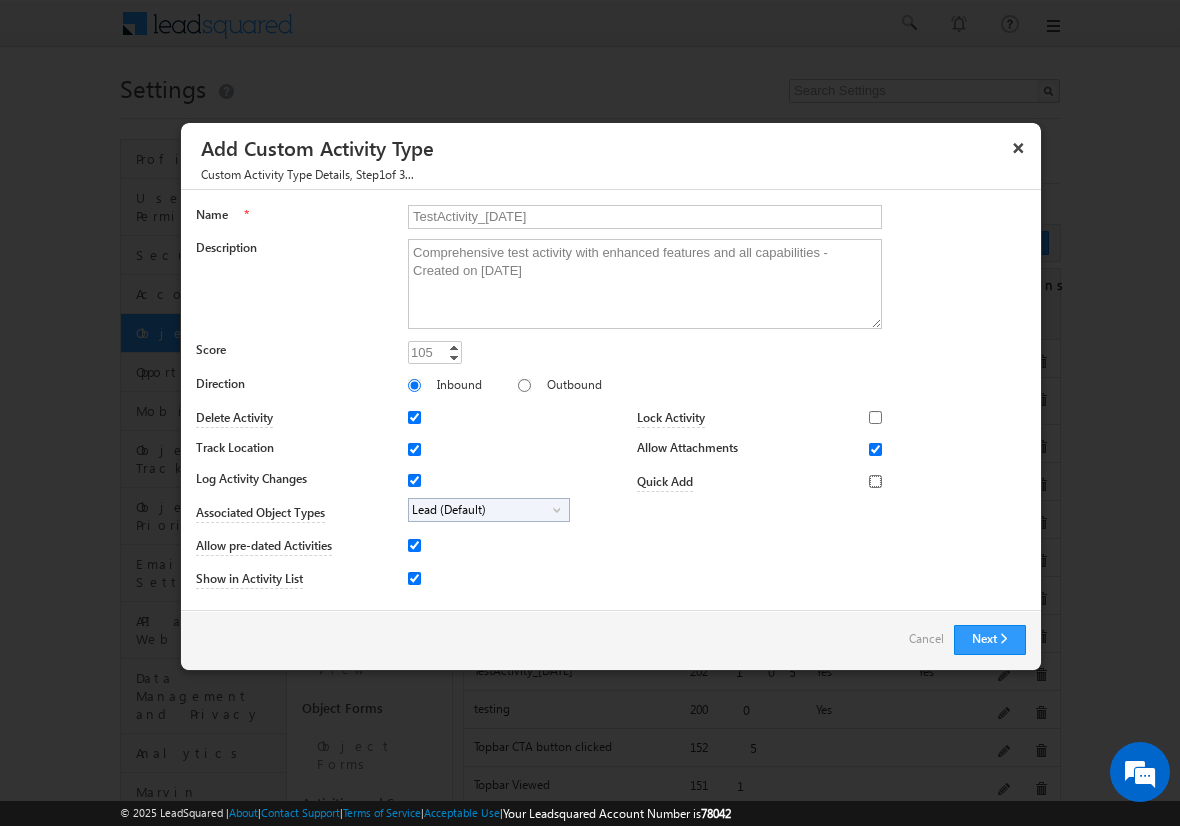 click on "Quick Add" at bounding box center [875, 481] 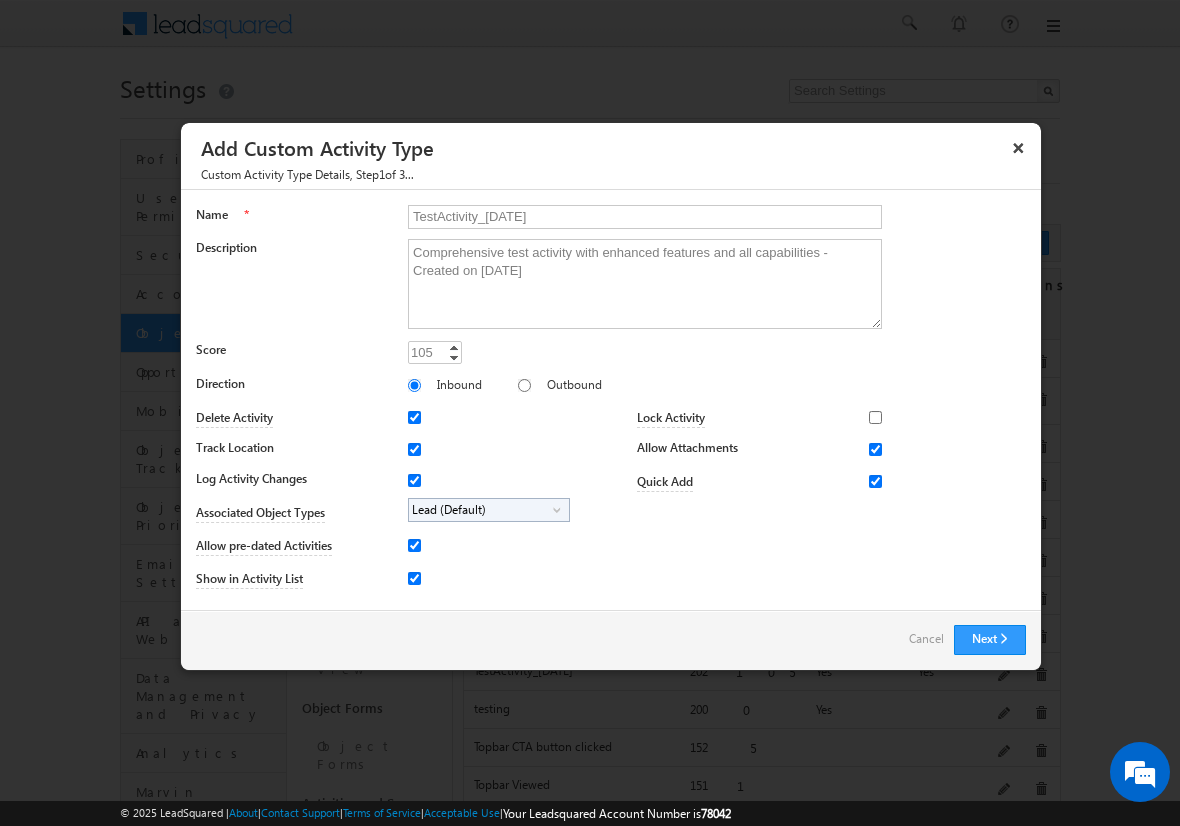 click on "Lead (Default)" at bounding box center (481, 510) 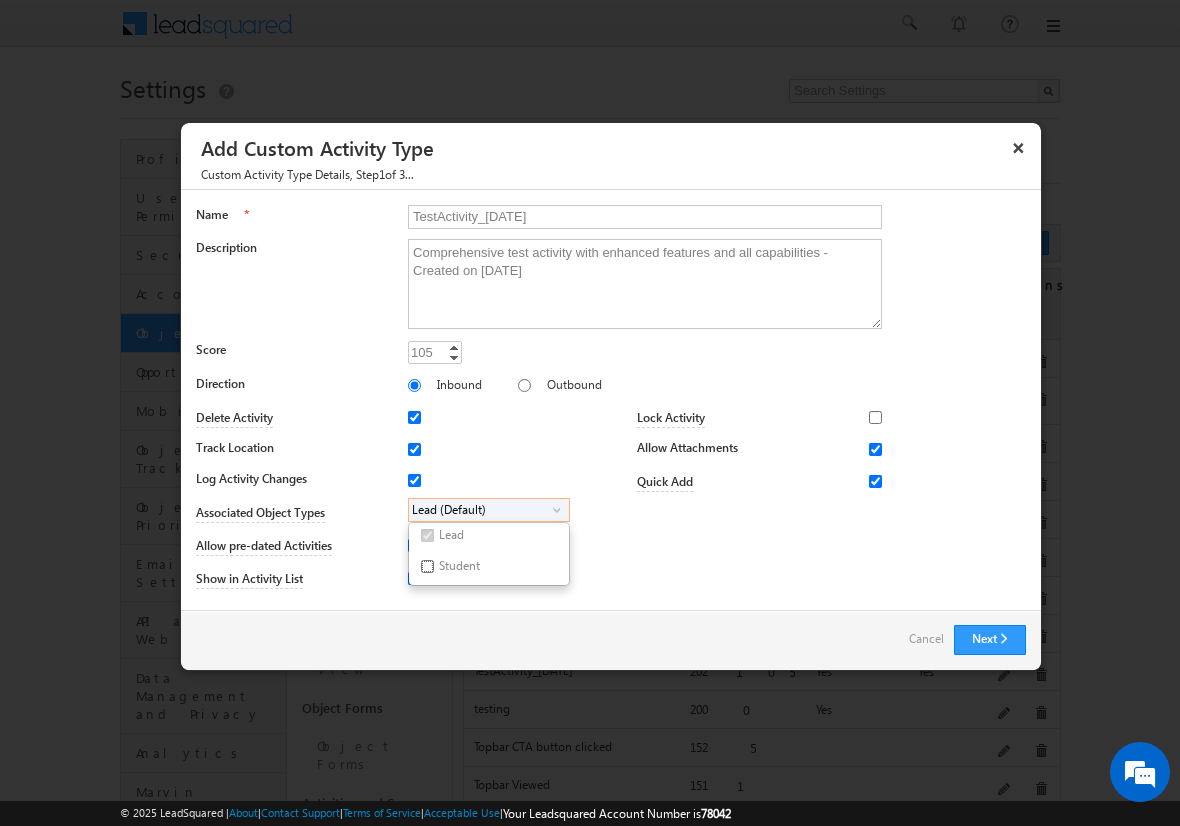 click on "Student" at bounding box center [427, 566] 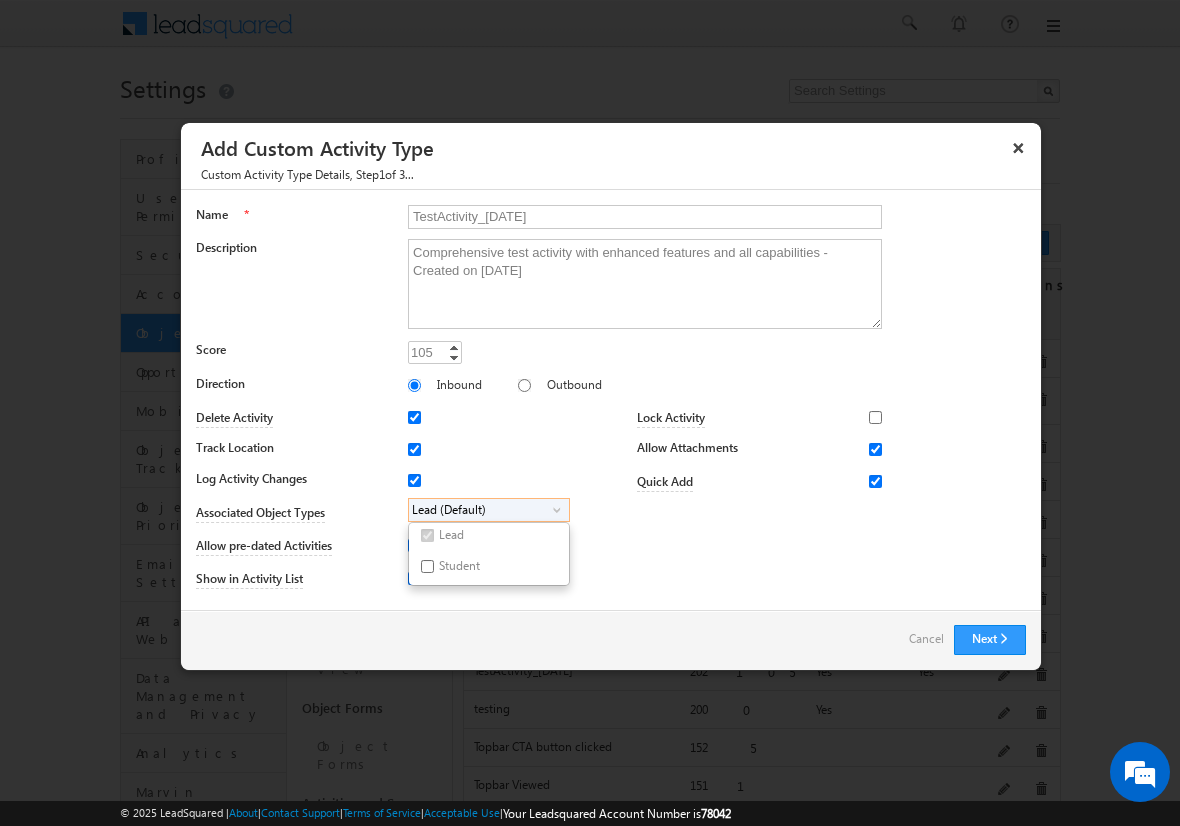 checkbox on "true" 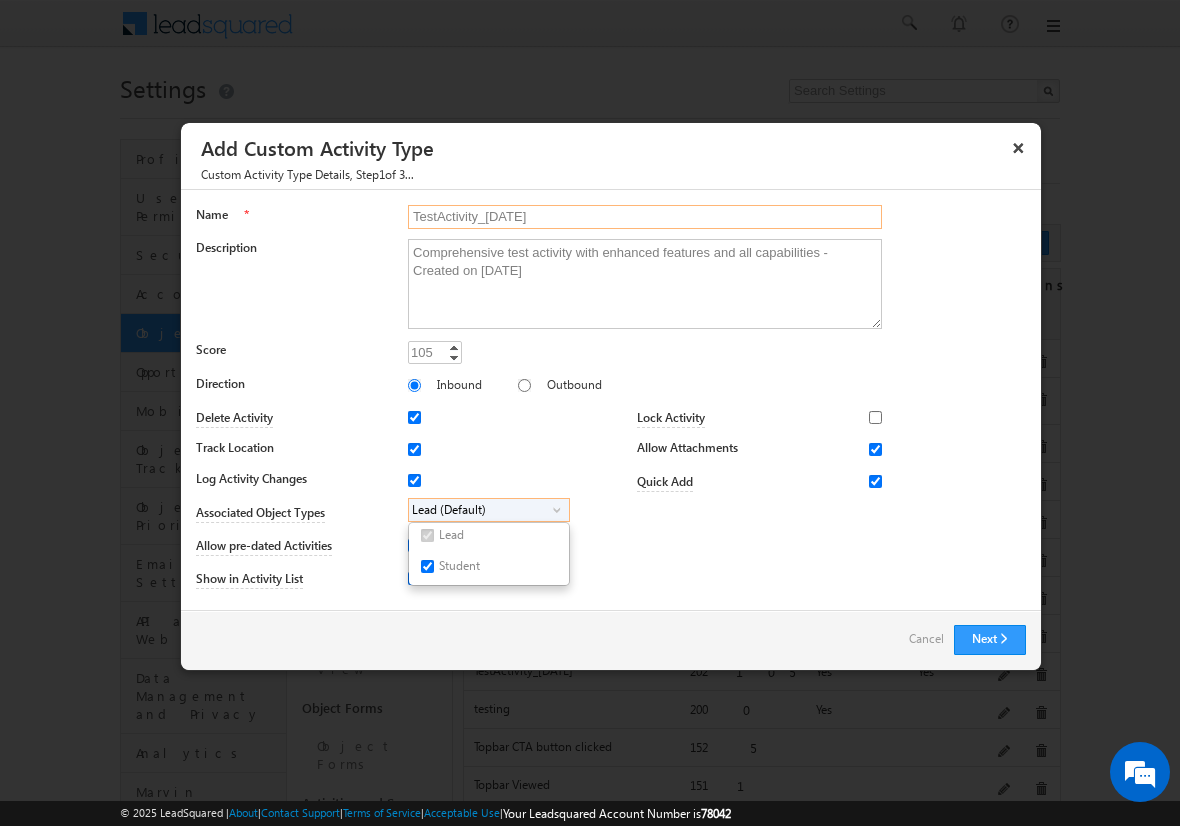 click on "TestActivity_[DATE]" at bounding box center [645, 217] 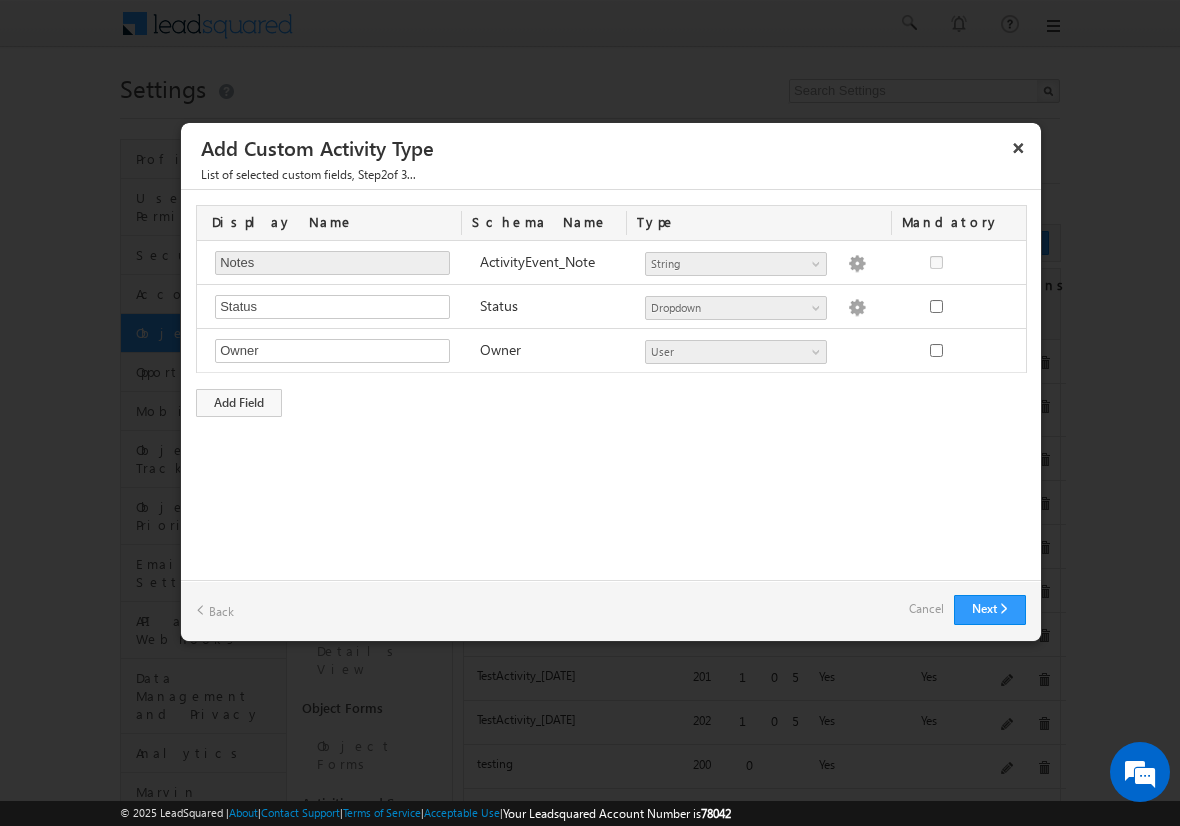 click on "Cancel" at bounding box center (926, 609) 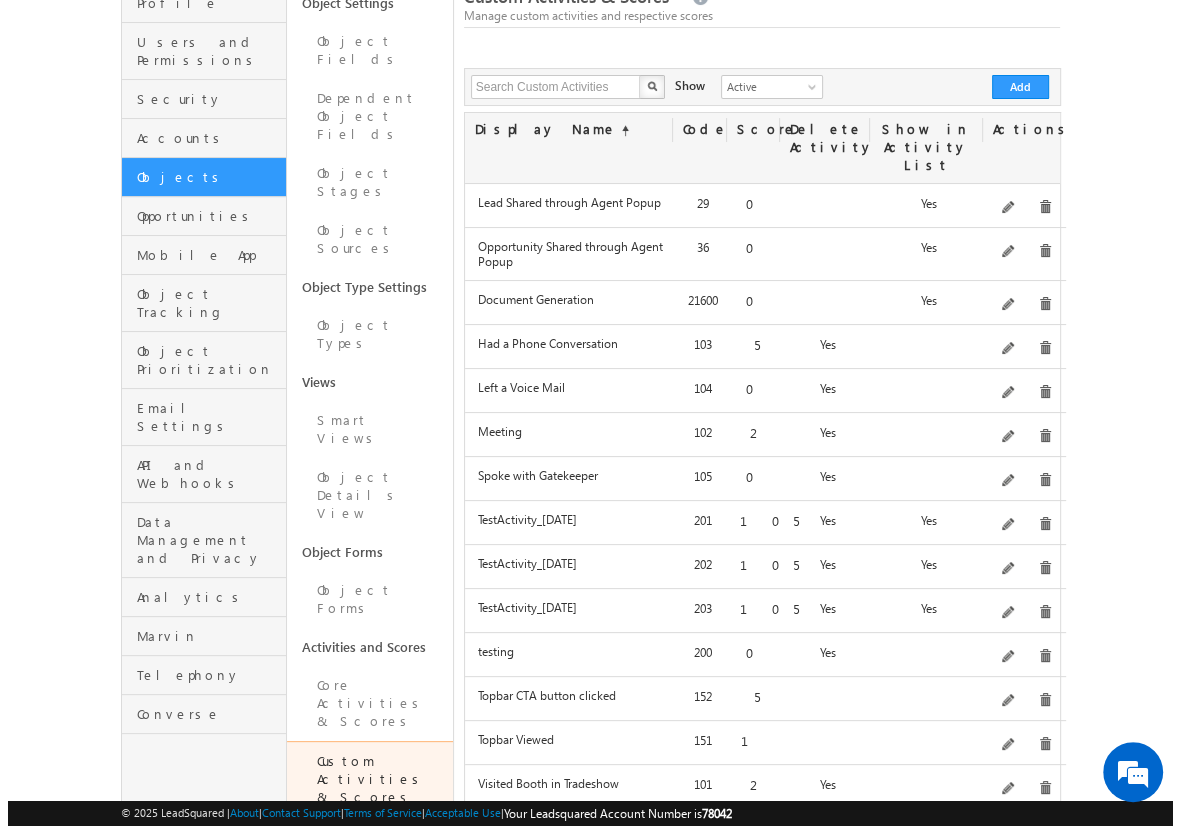 scroll, scrollTop: 156, scrollLeft: 0, axis: vertical 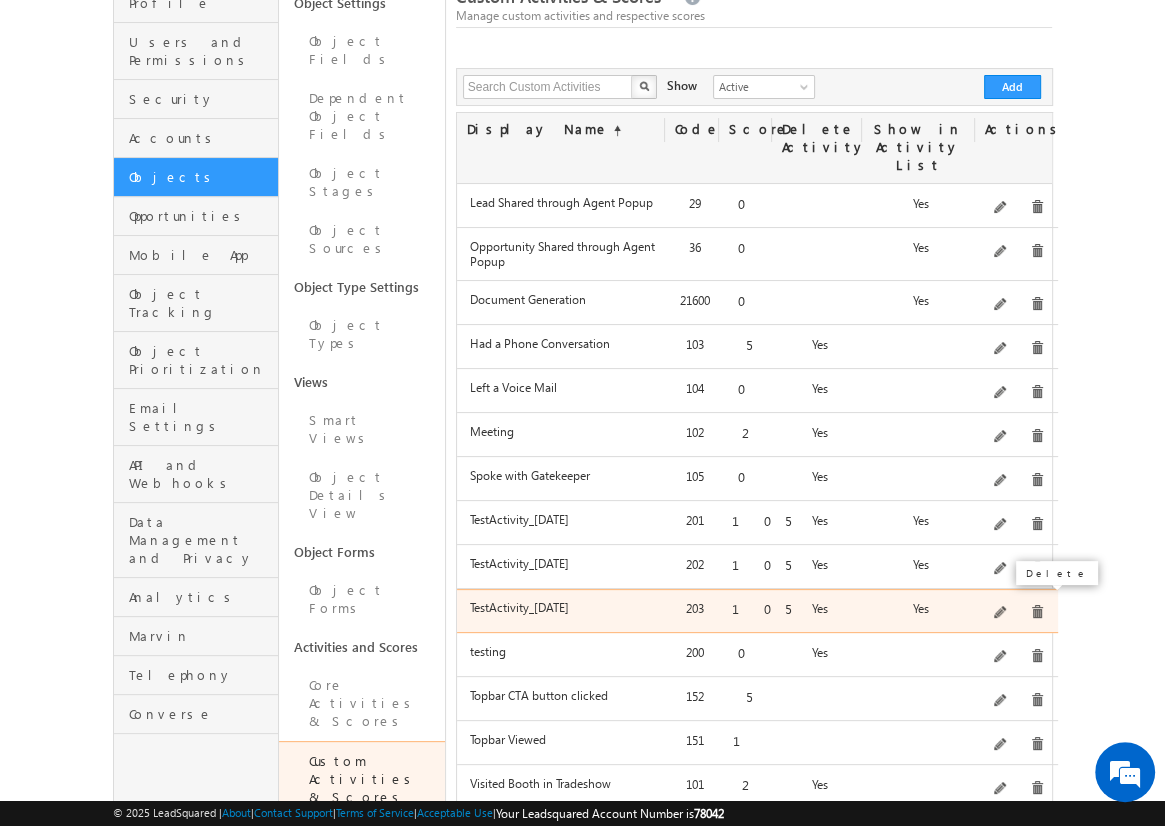 click at bounding box center (1037, 612) 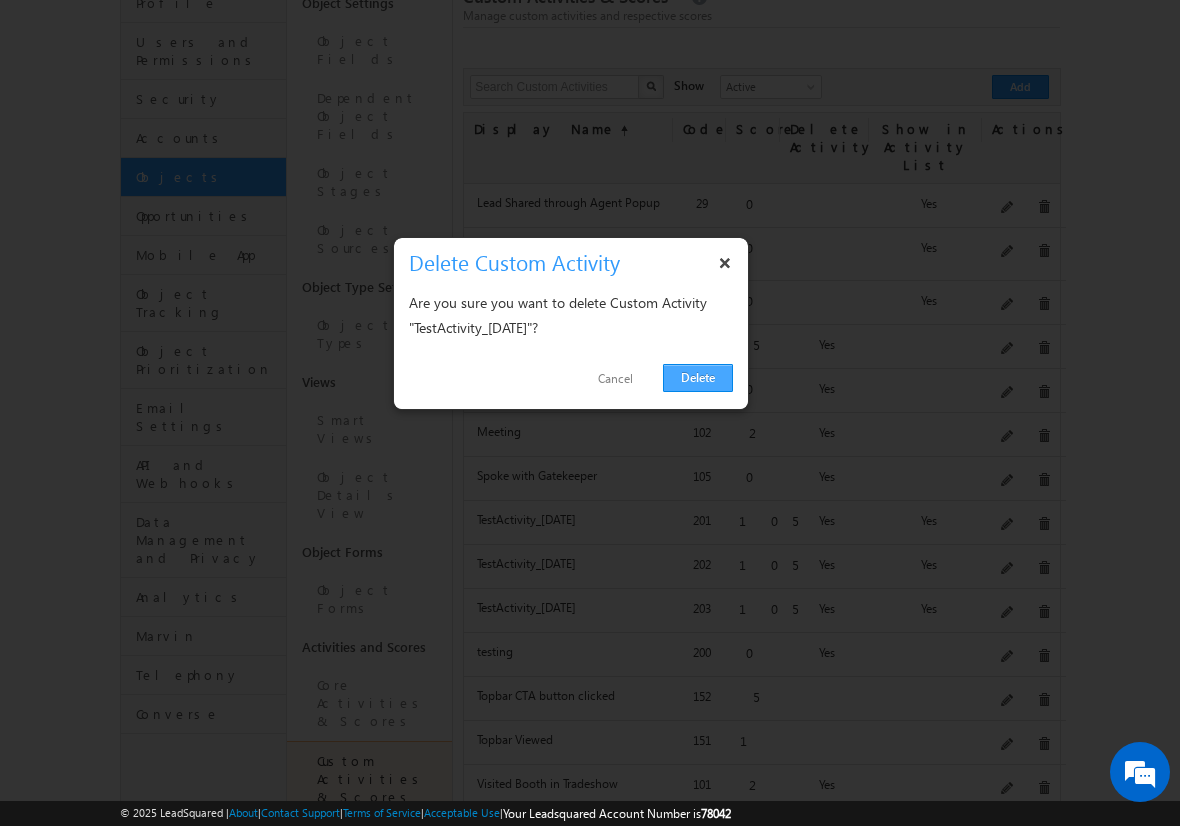 click on "Delete" at bounding box center [698, 378] 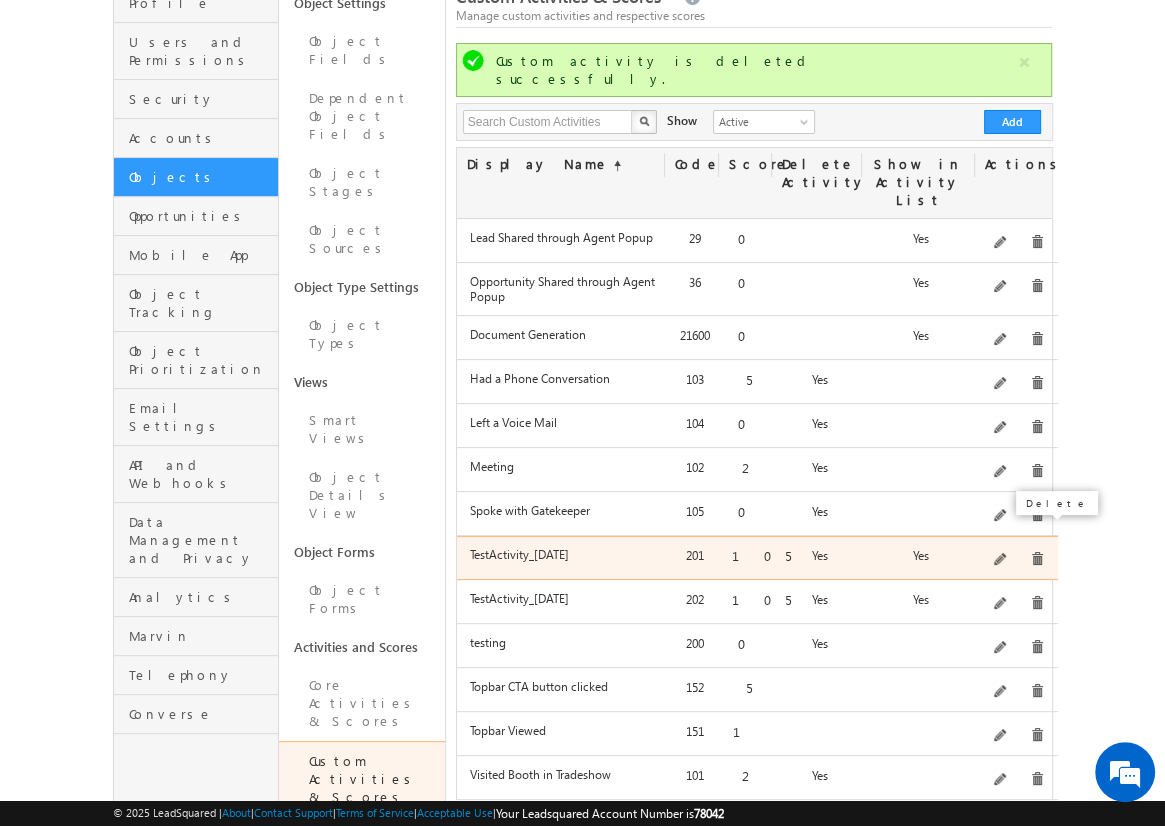 click at bounding box center (1037, 559) 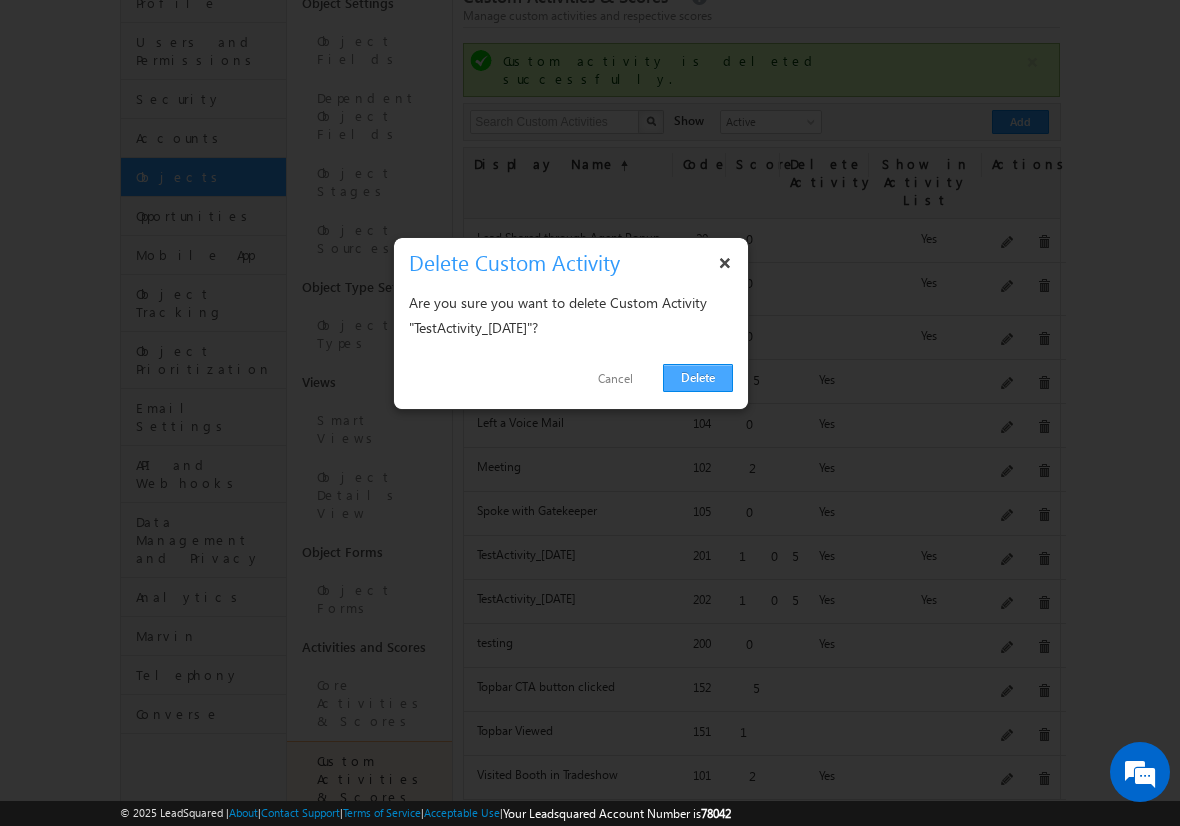 click on "Delete" at bounding box center [698, 378] 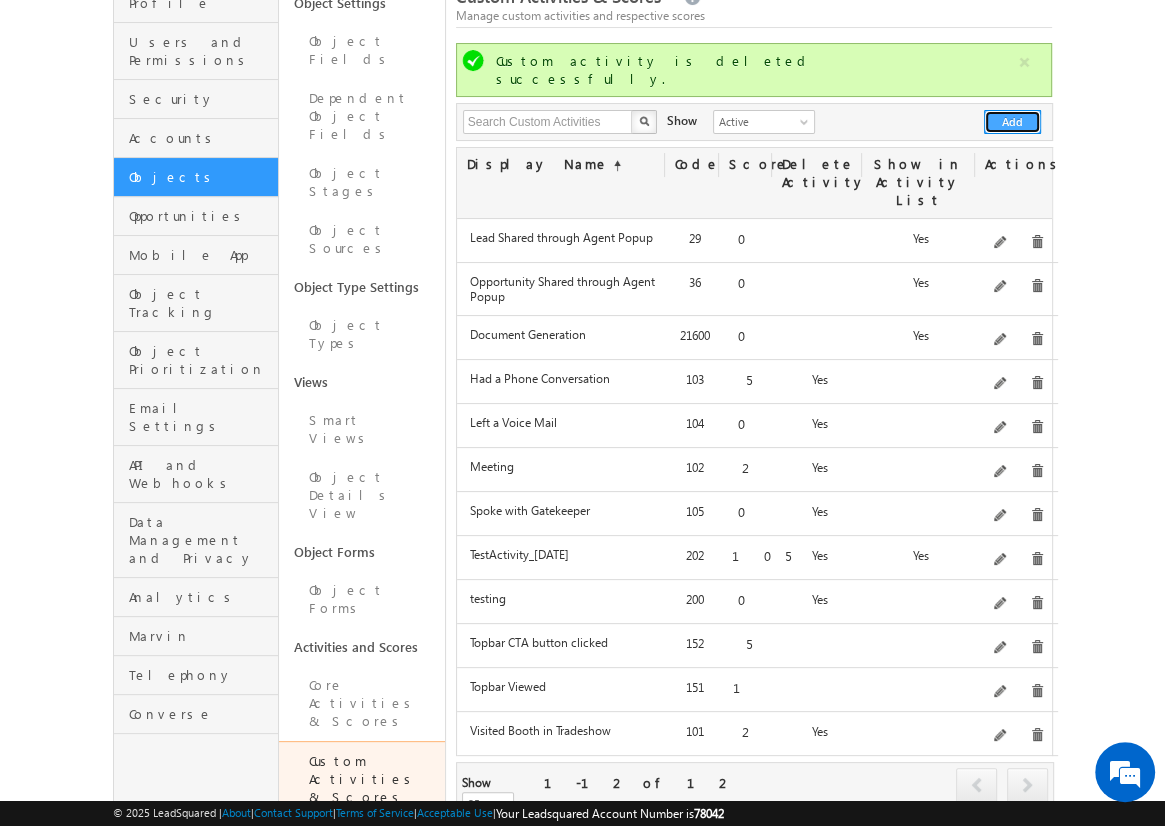 click on "Add" at bounding box center (1012, 122) 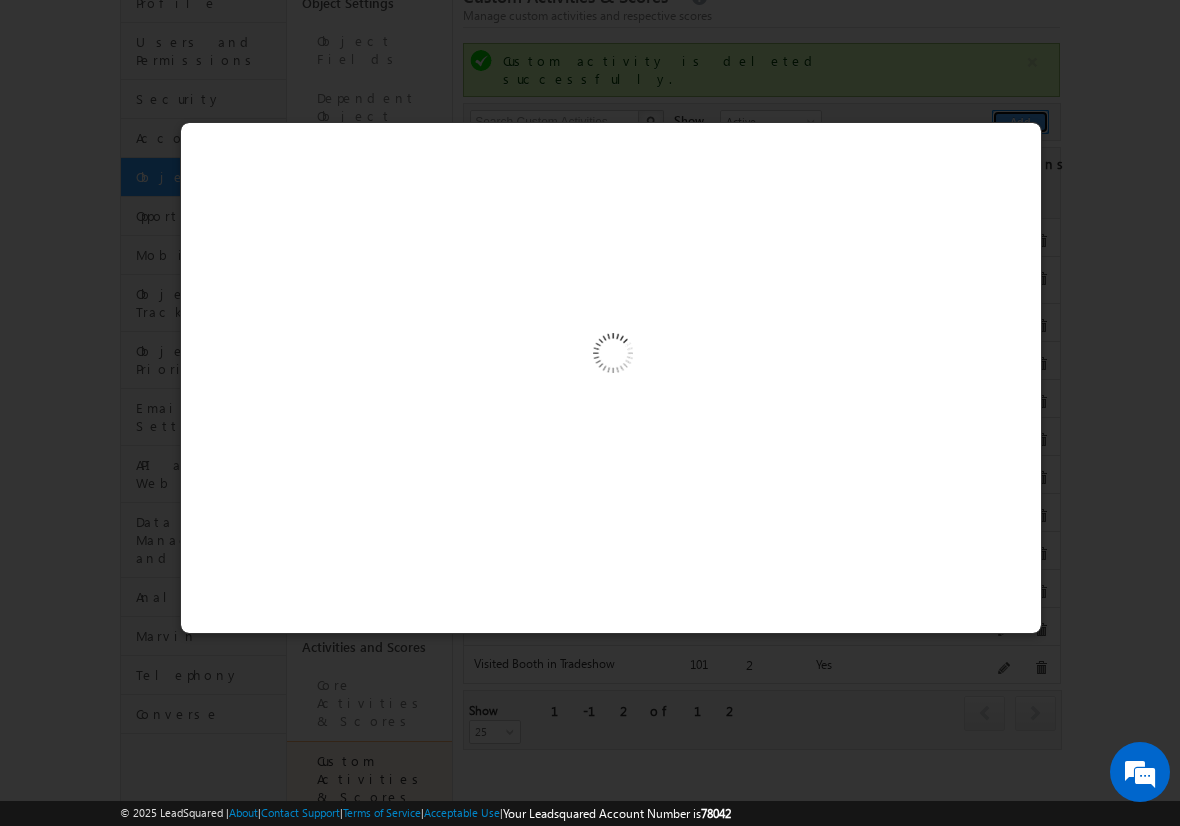 type 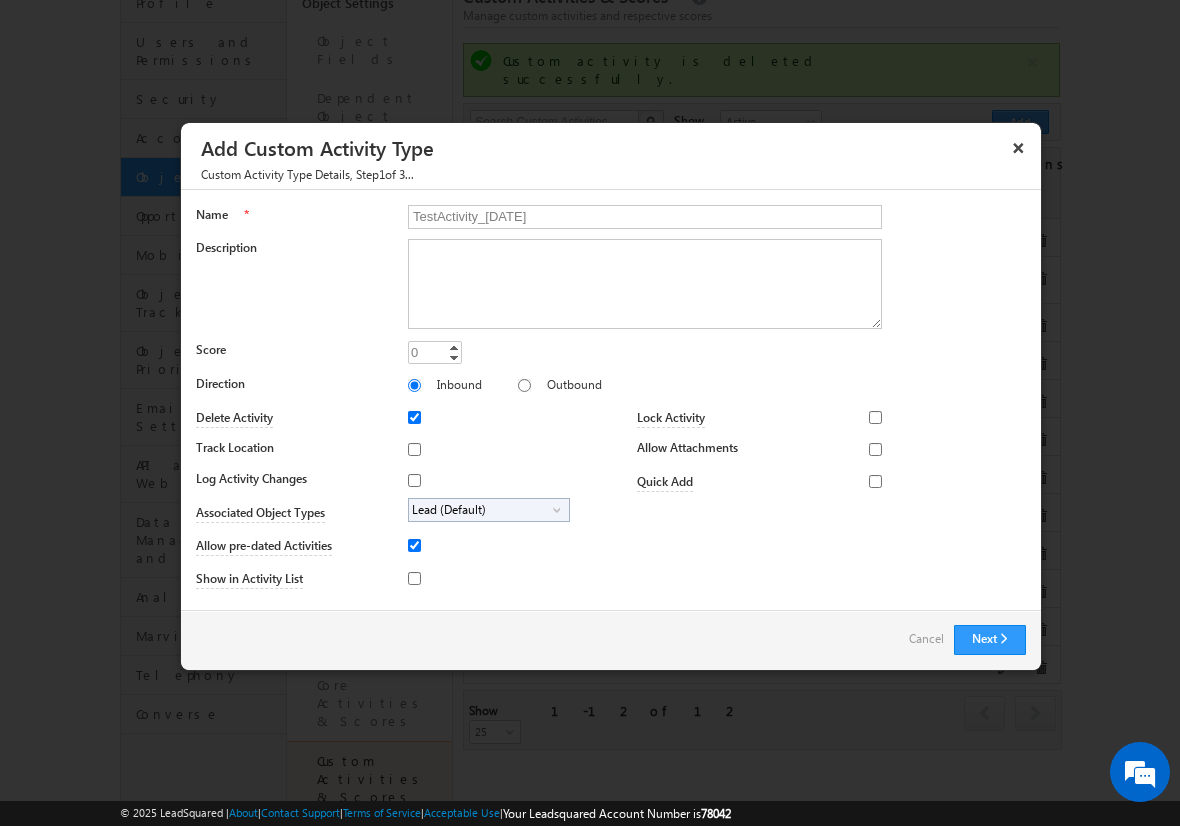 type on "TestActivity_[DATE]" 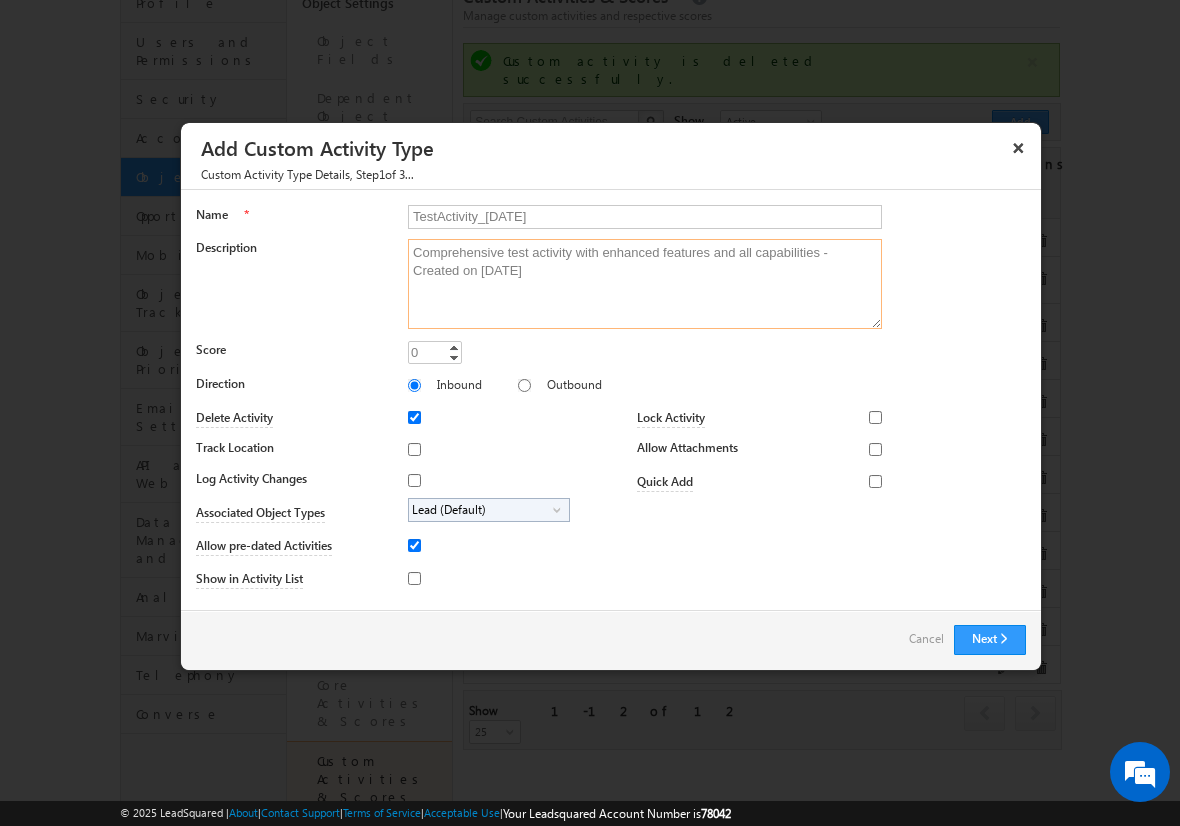 type on "Comprehensive test activity with enhanced features and all capabilities - Created on [DATE]" 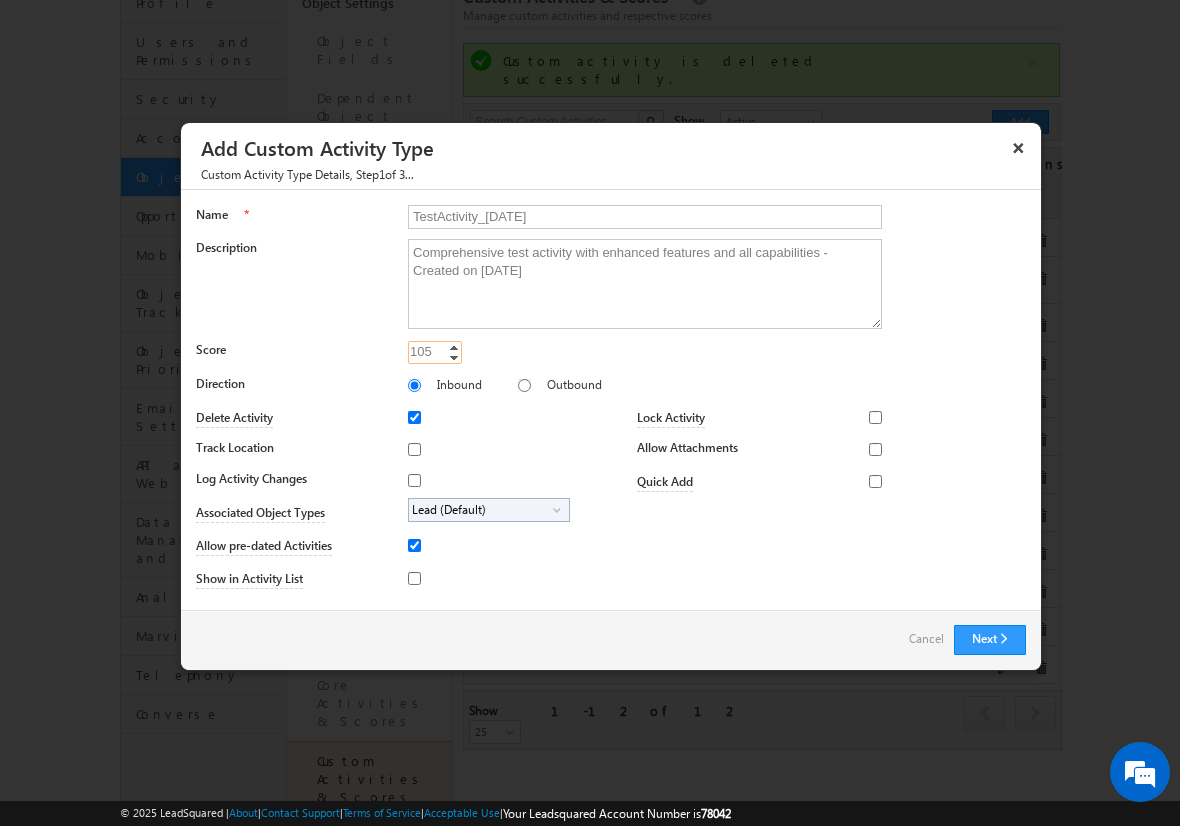 type on "105" 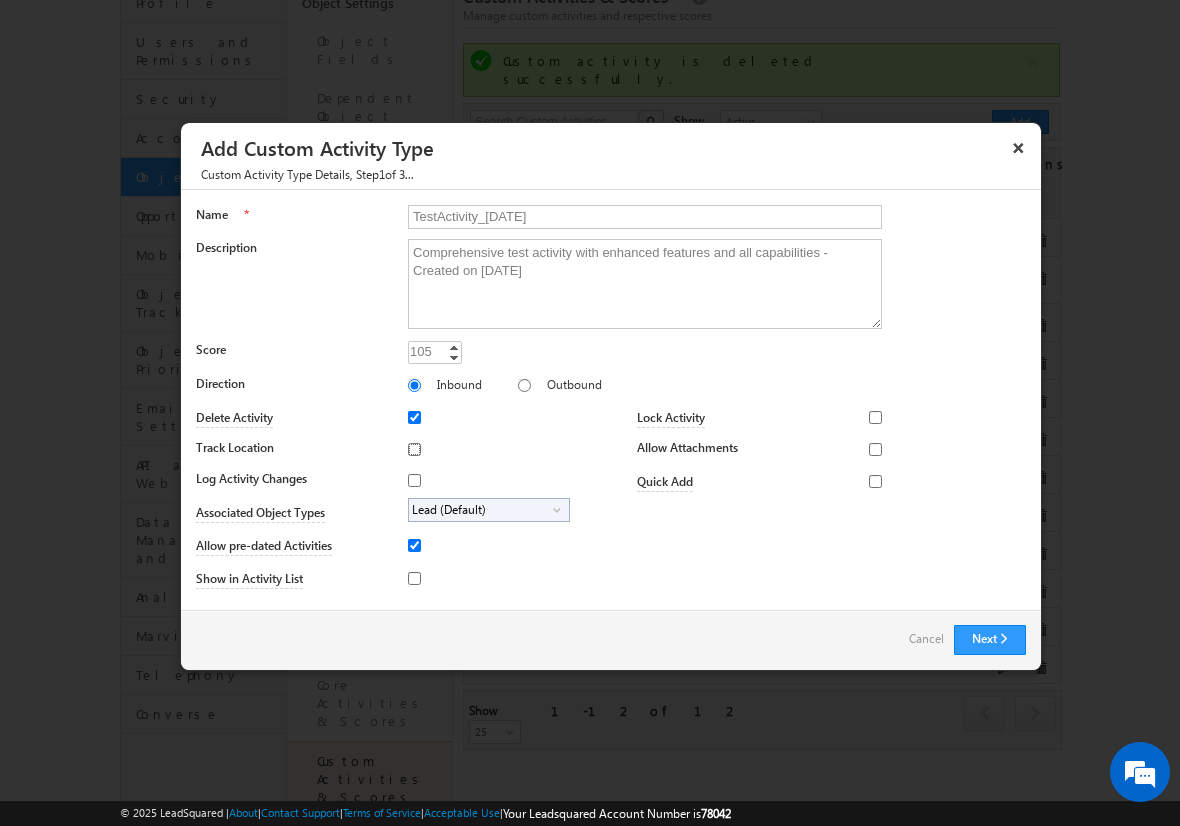 click on "Track Location" at bounding box center [414, 449] 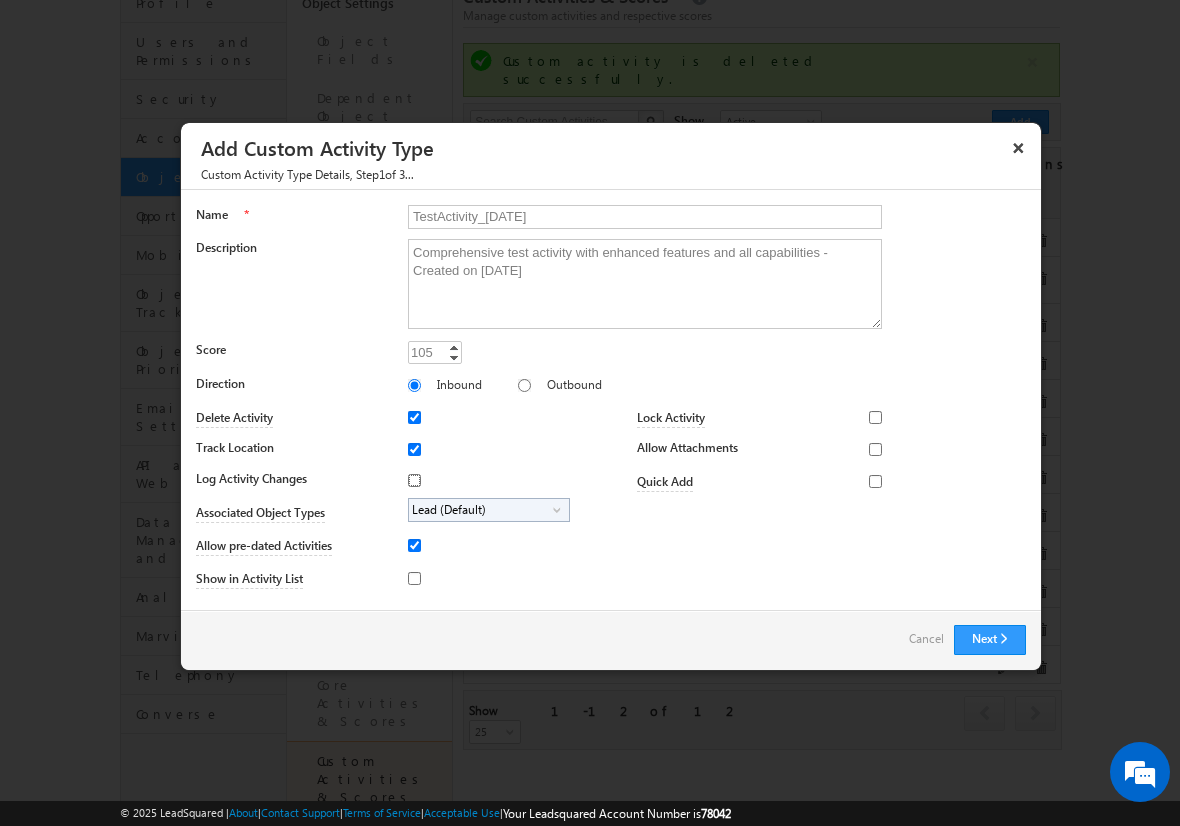 click on "Log Activity Changes" at bounding box center (414, 480) 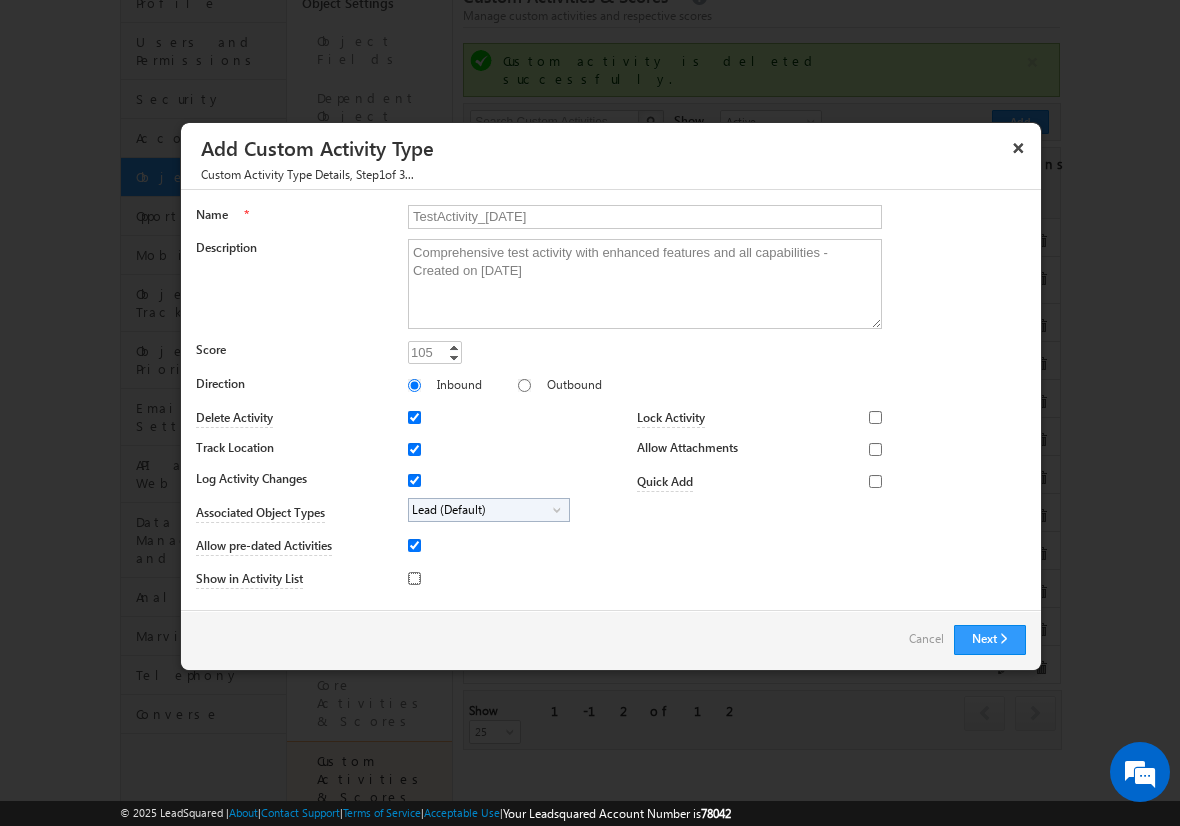 click on "Show in Activity List" at bounding box center (414, 578) 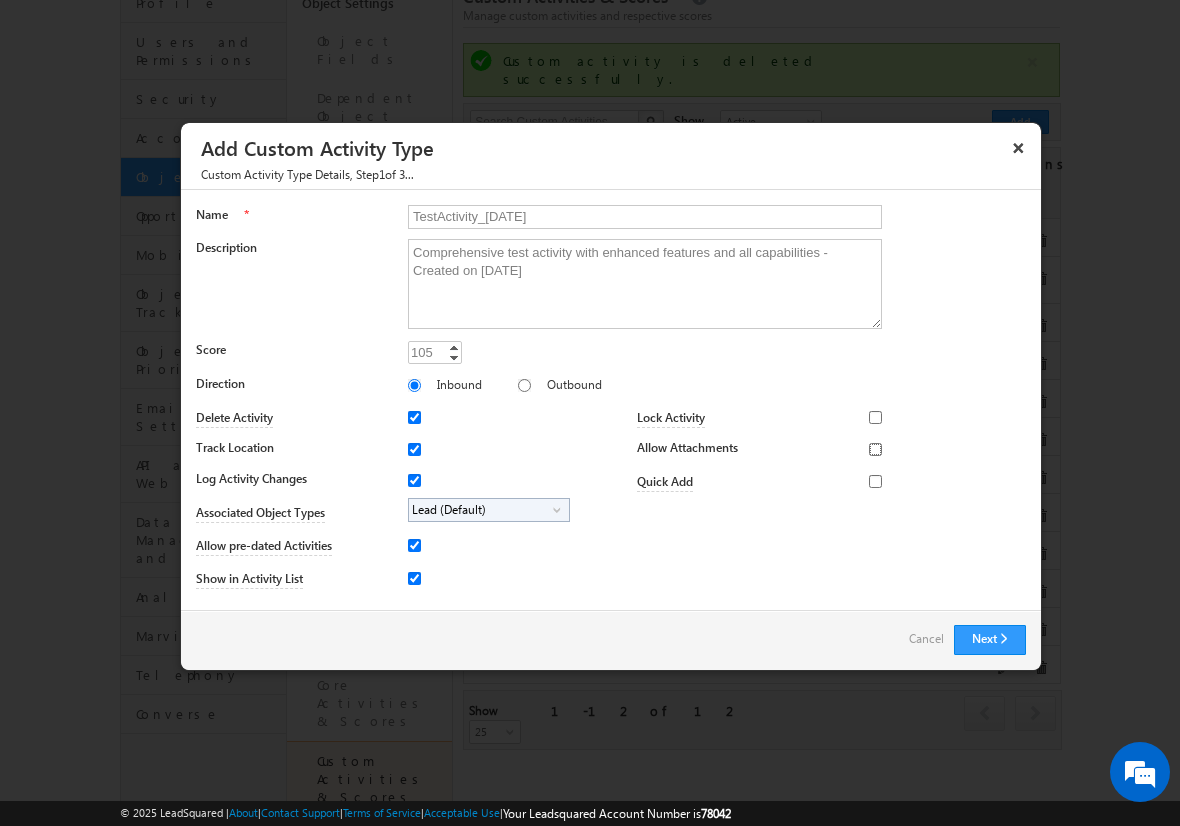 click on "Allow Attachments" at bounding box center (875, 449) 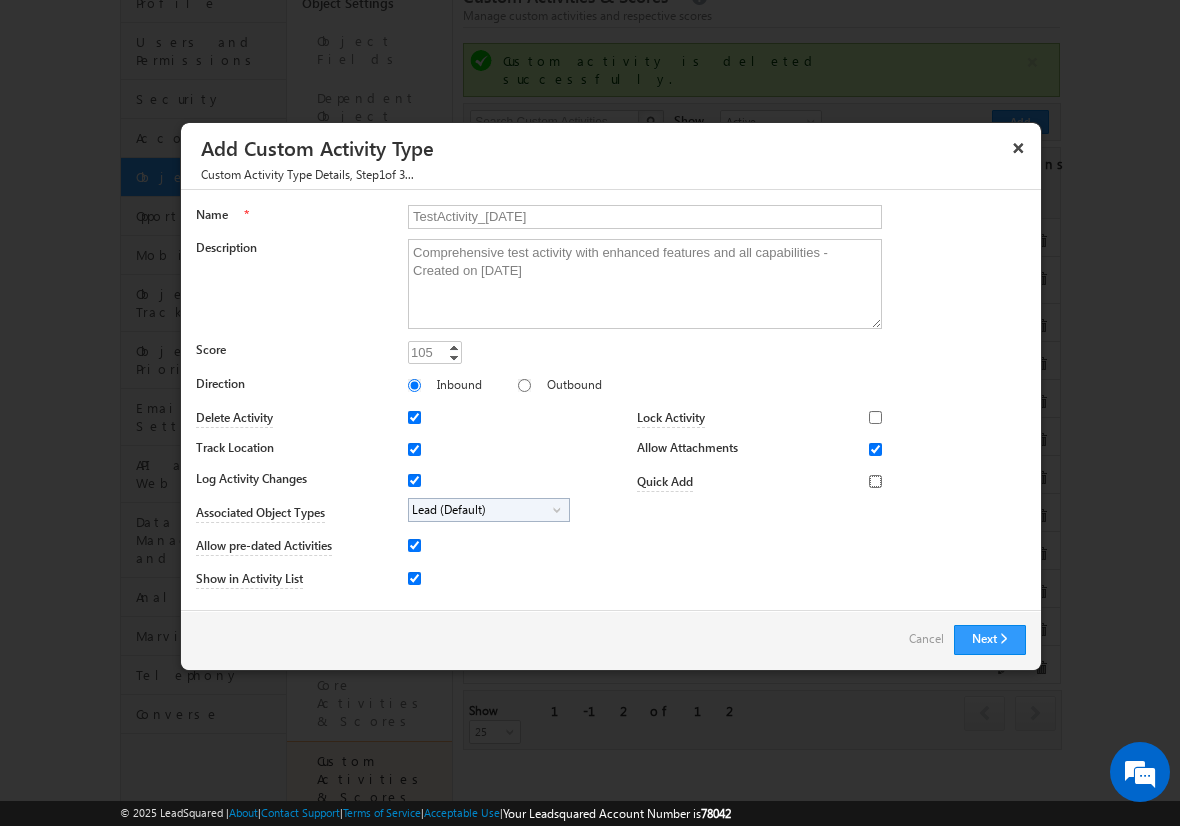 click on "Quick Add" at bounding box center (875, 481) 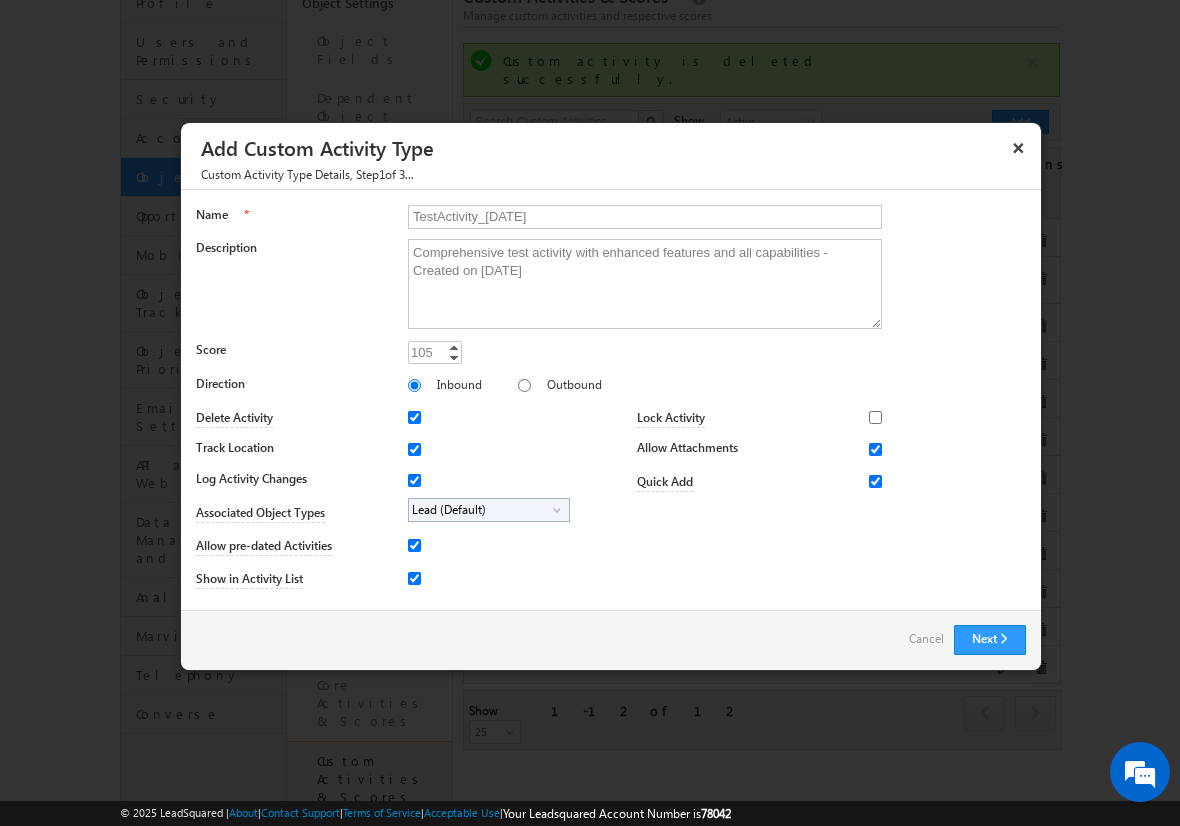 click on "Lead (Default)" at bounding box center [481, 510] 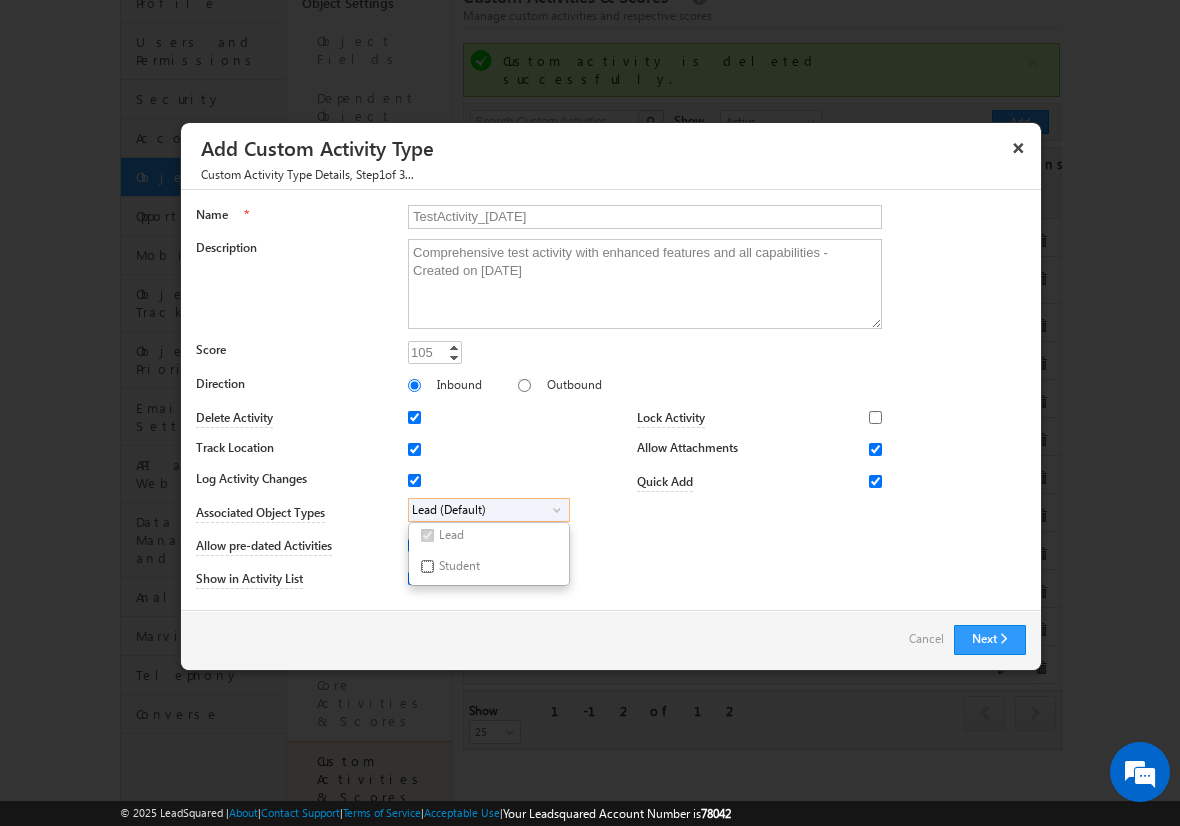 click on "Student" at bounding box center (427, 566) 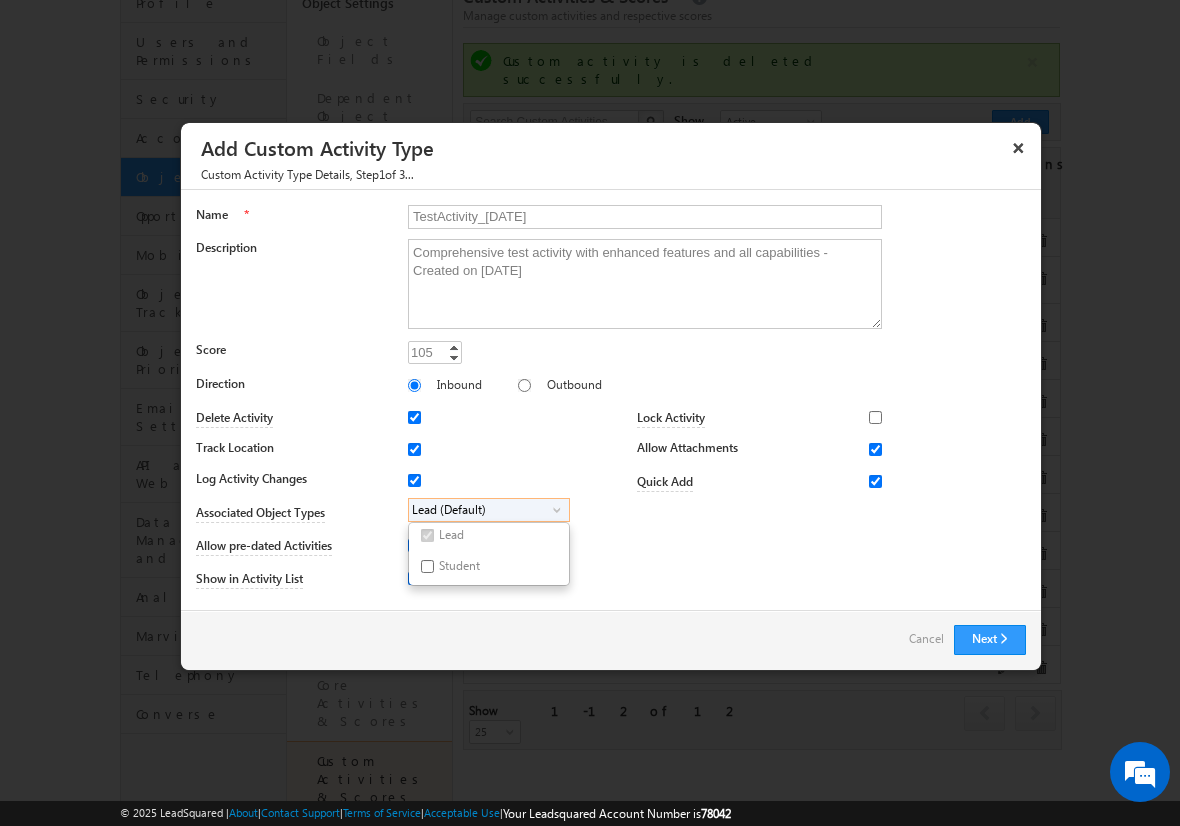 checkbox on "true" 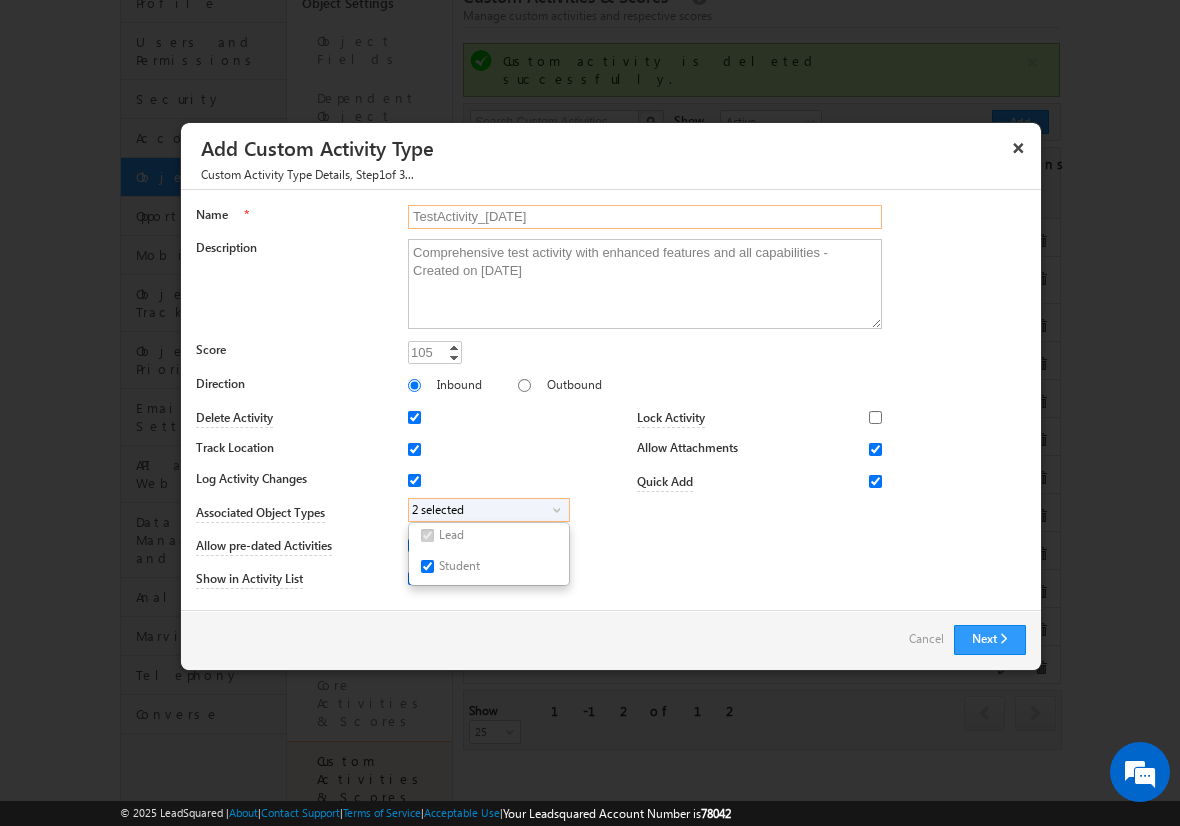 click on "TestActivity_[DATE]" at bounding box center (645, 217) 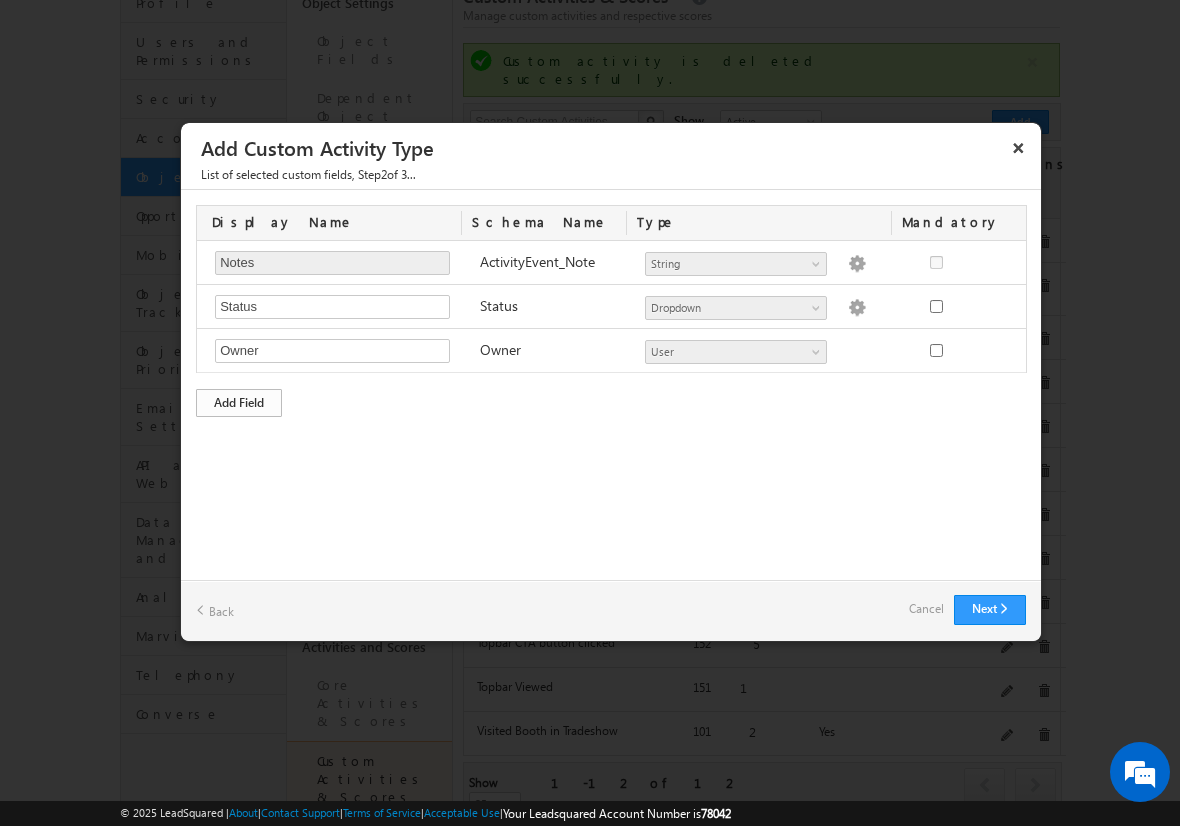 click on "Add Field" at bounding box center [239, 403] 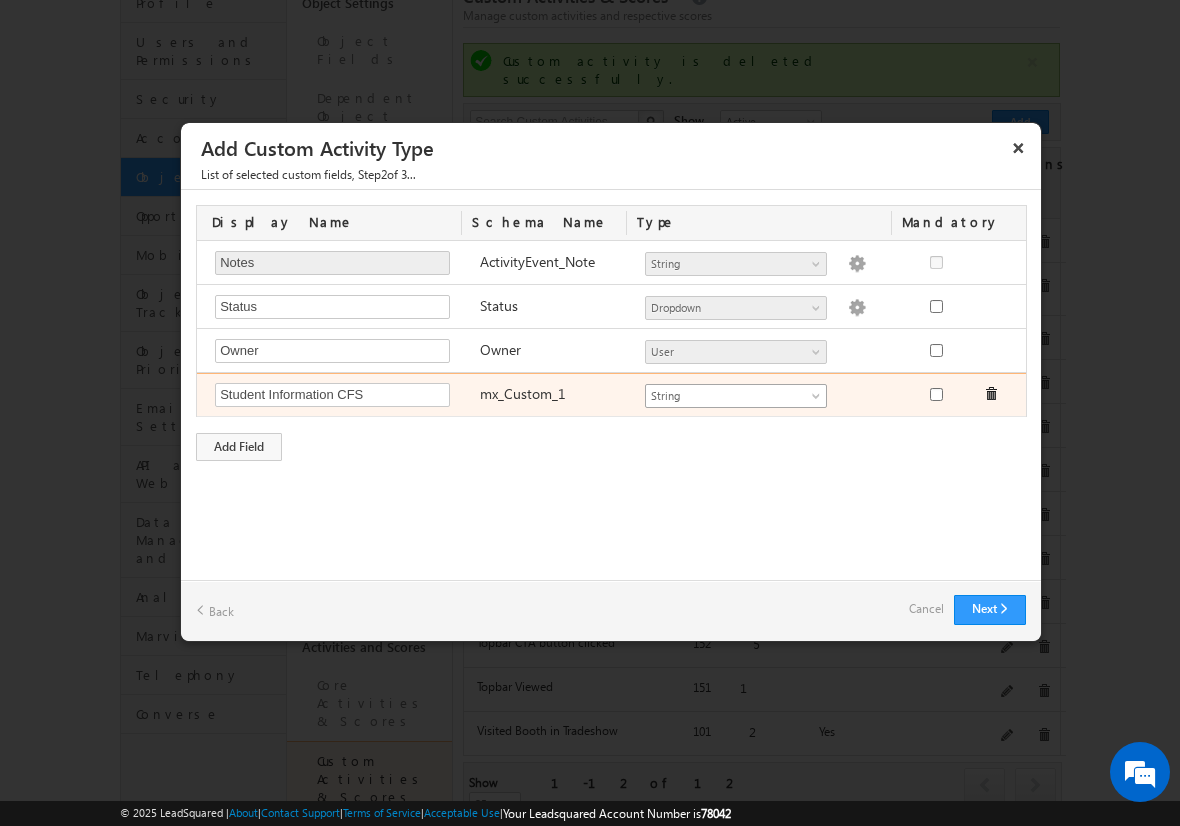 type on "Student Information CFS" 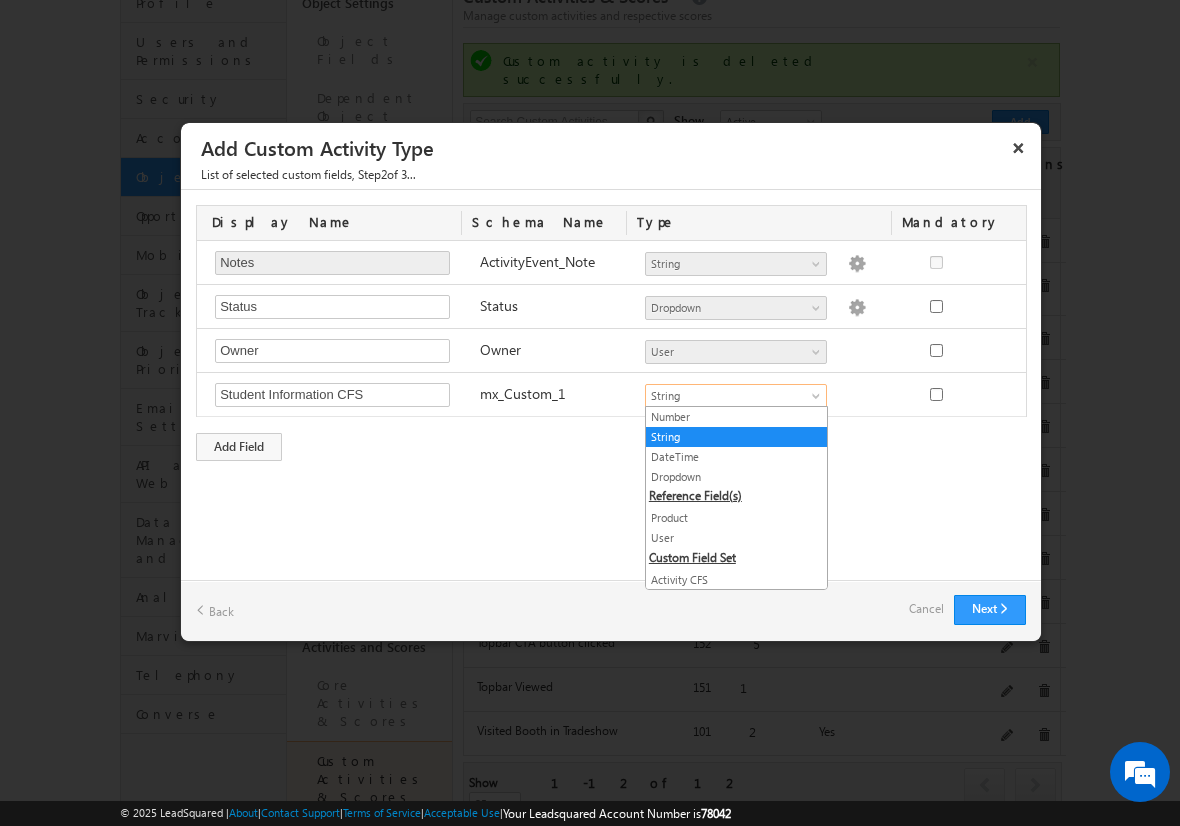 click on "String" at bounding box center [736, 437] 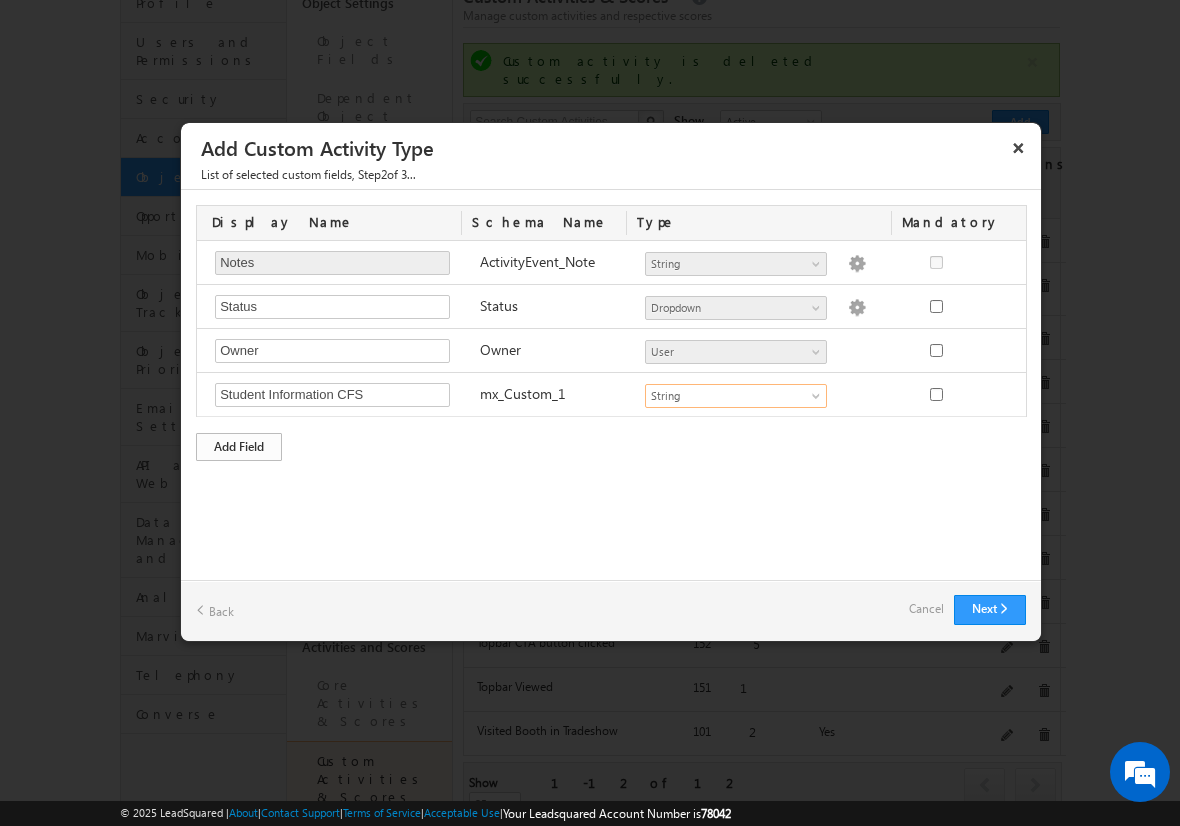 click on "Add Field" at bounding box center [239, 447] 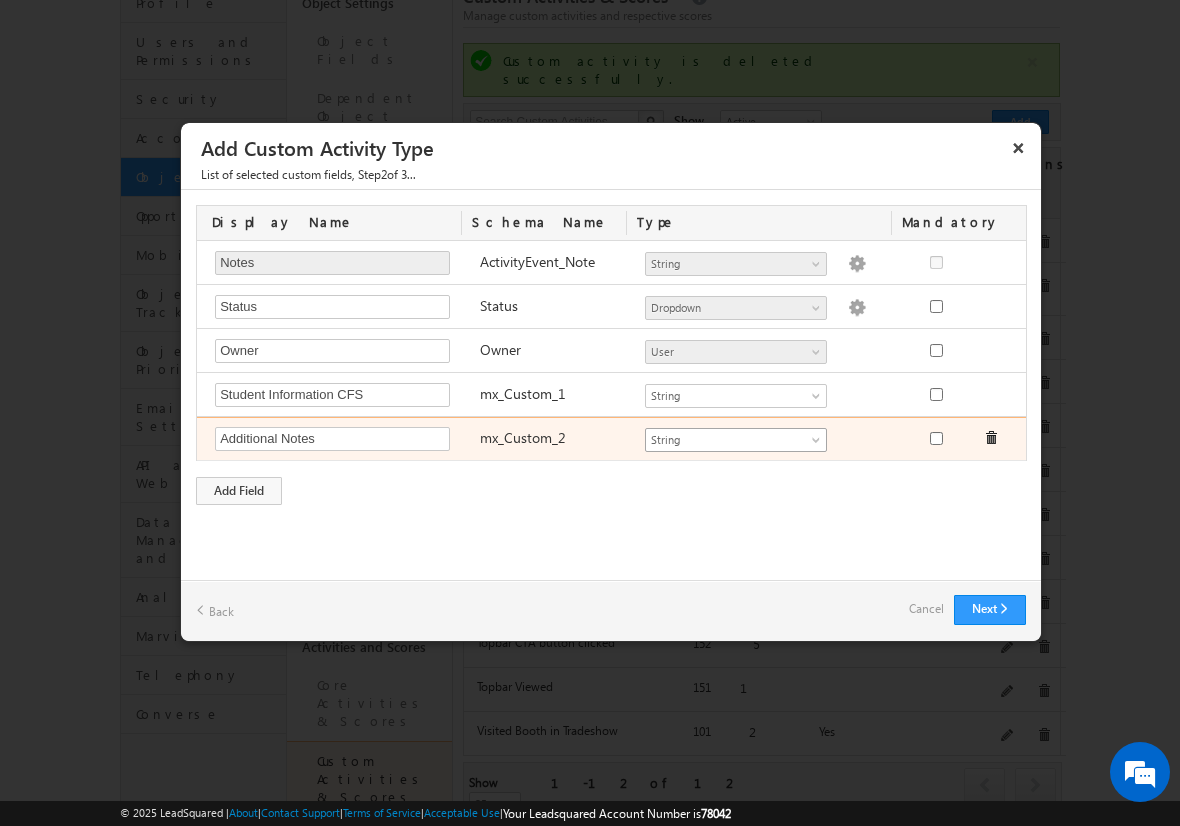type on "Additional Notes" 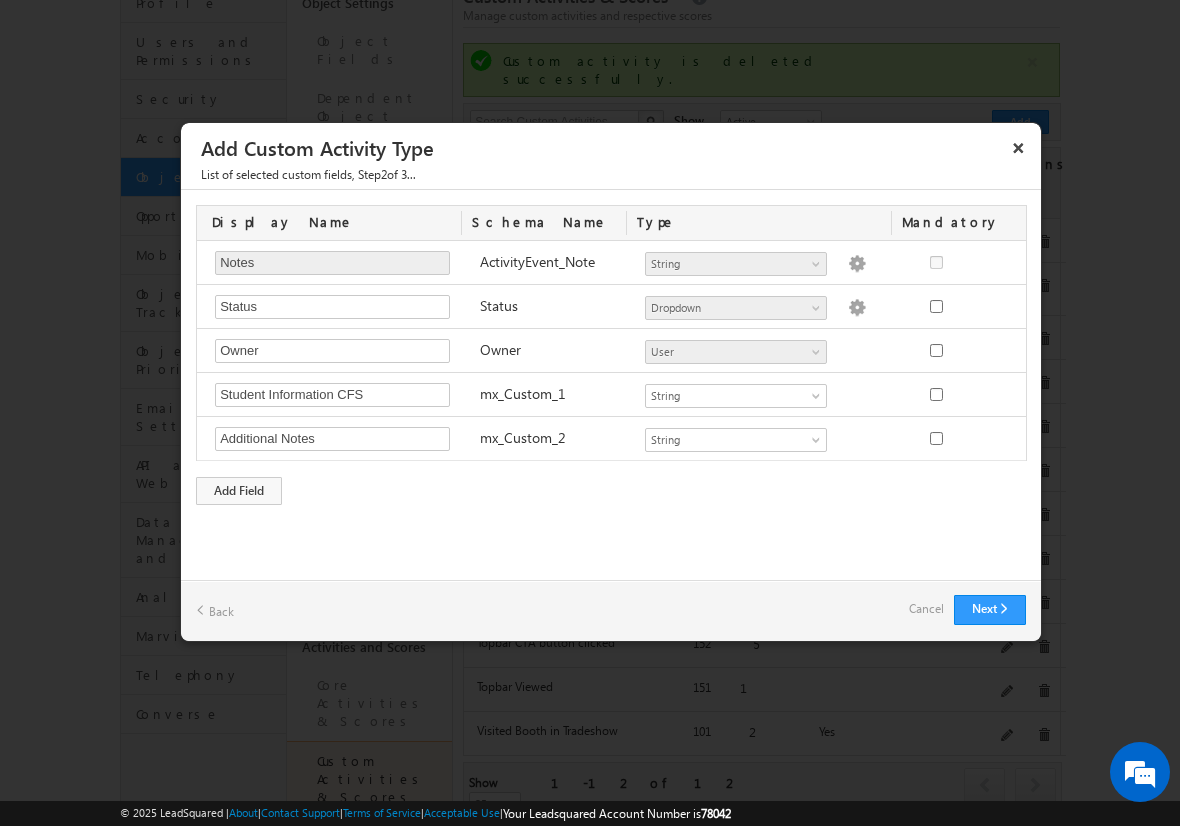 click on "Cancel" at bounding box center [926, 609] 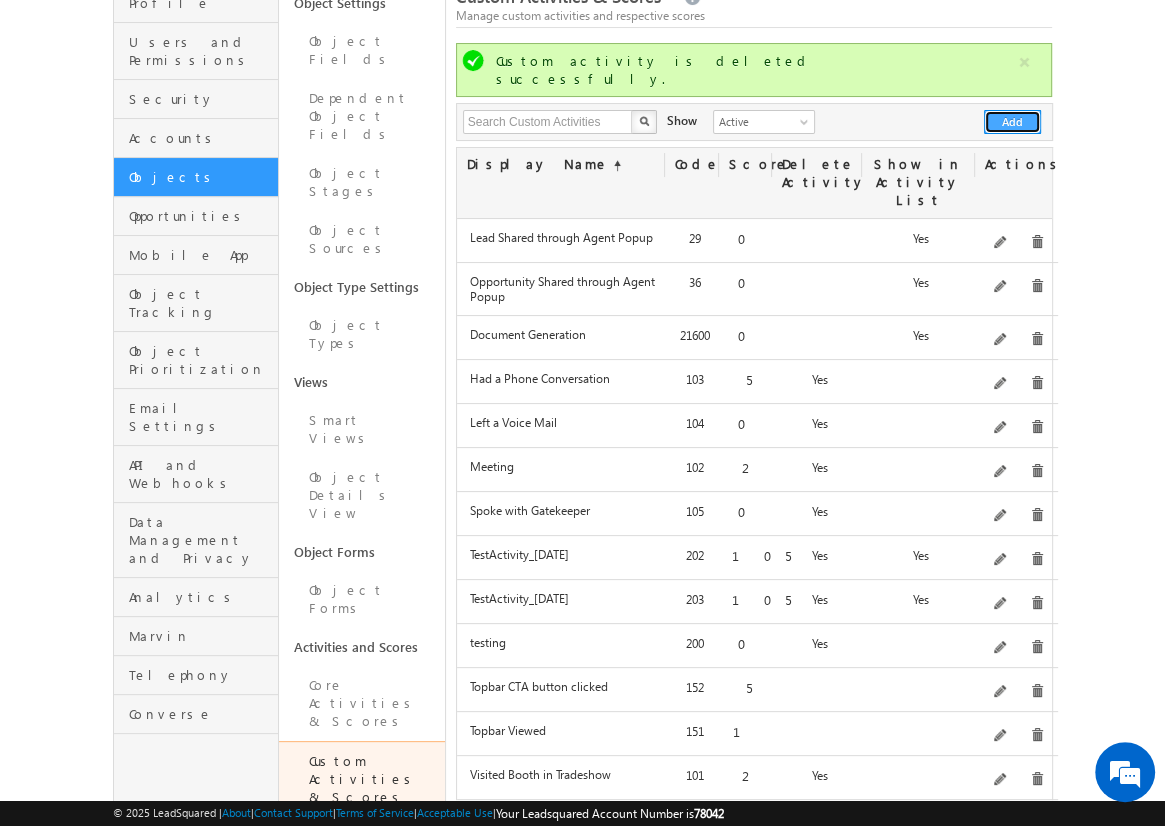 click on "Add" at bounding box center [1012, 122] 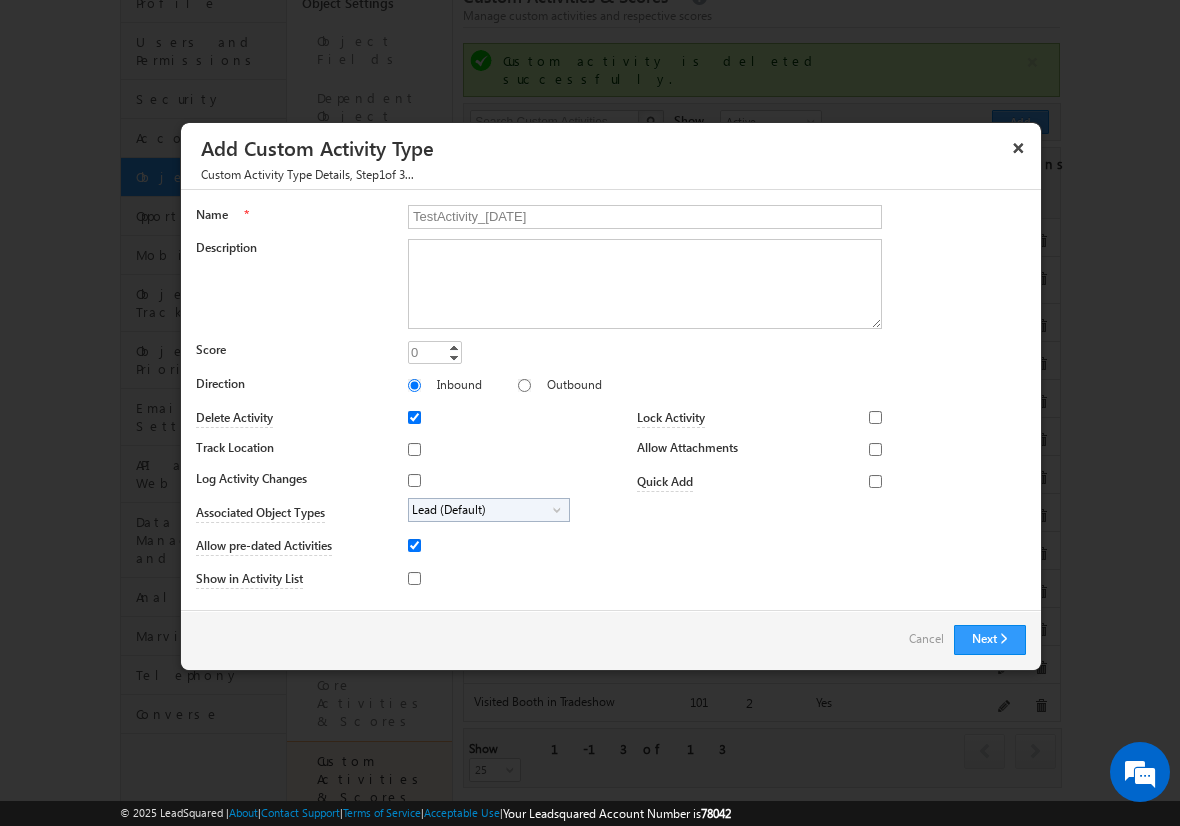 type on "TestActivity_[DATE]" 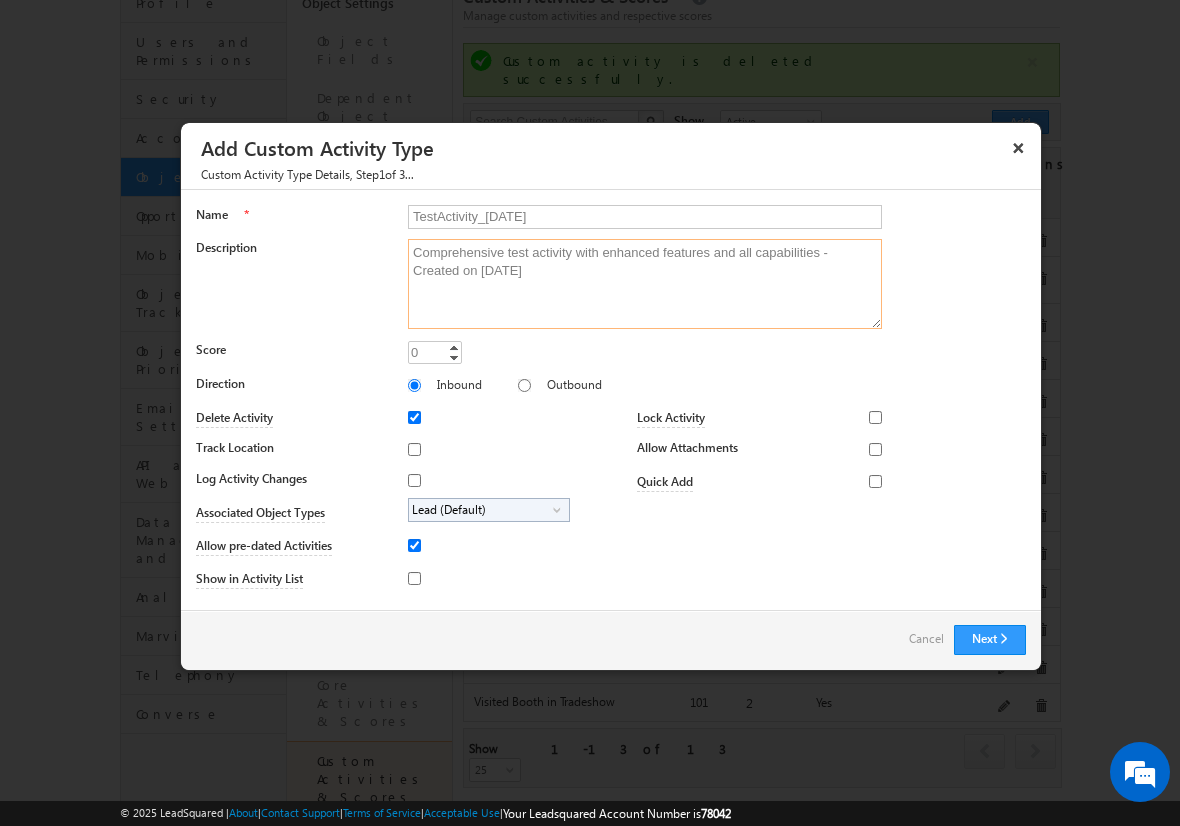 type on "Comprehensive test activity with enhanced features and all capabilities - Created on [DATE]" 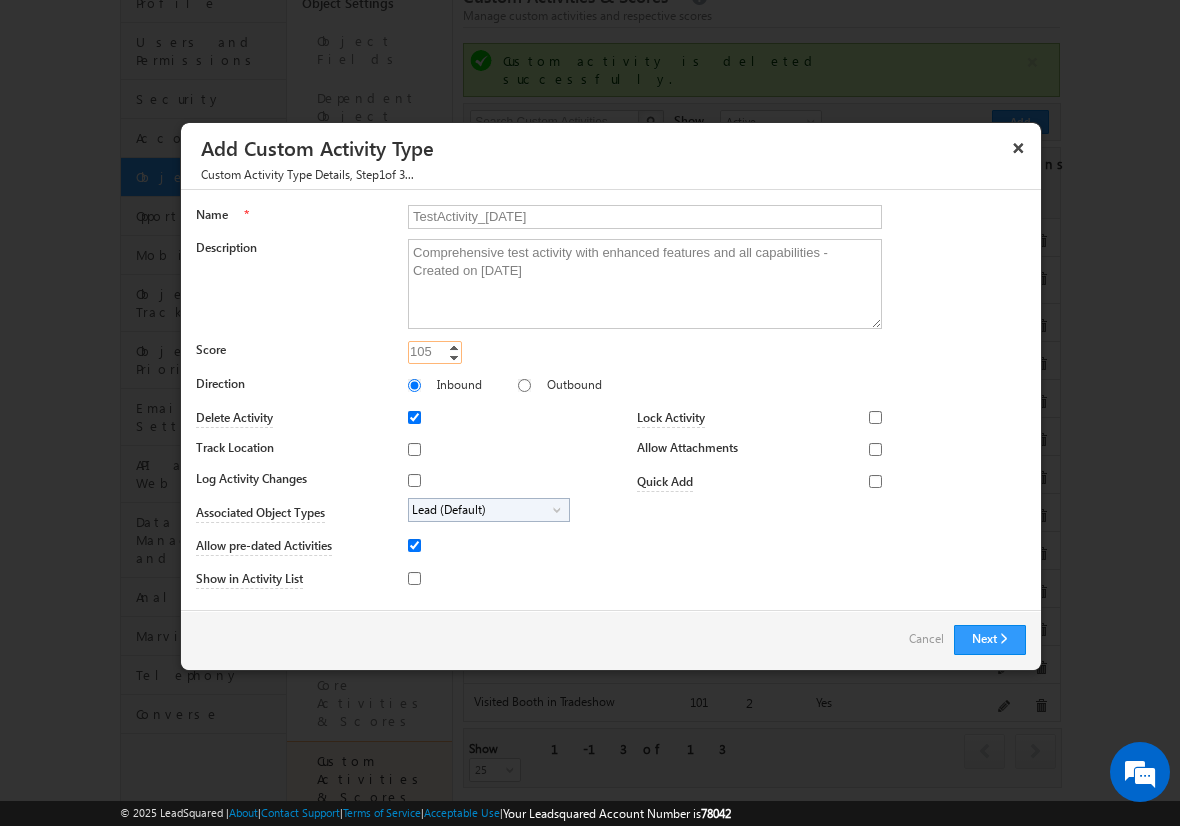 type on "105" 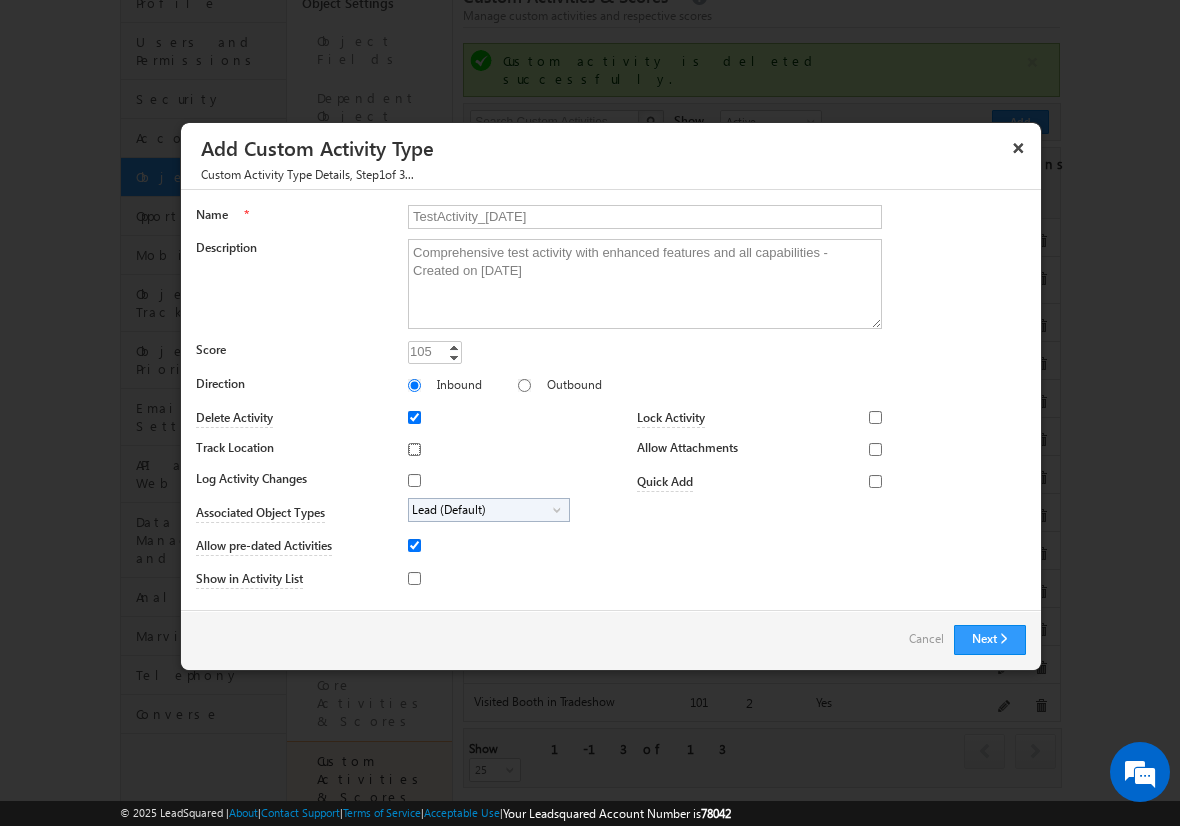 click on "Track Location" at bounding box center (414, 449) 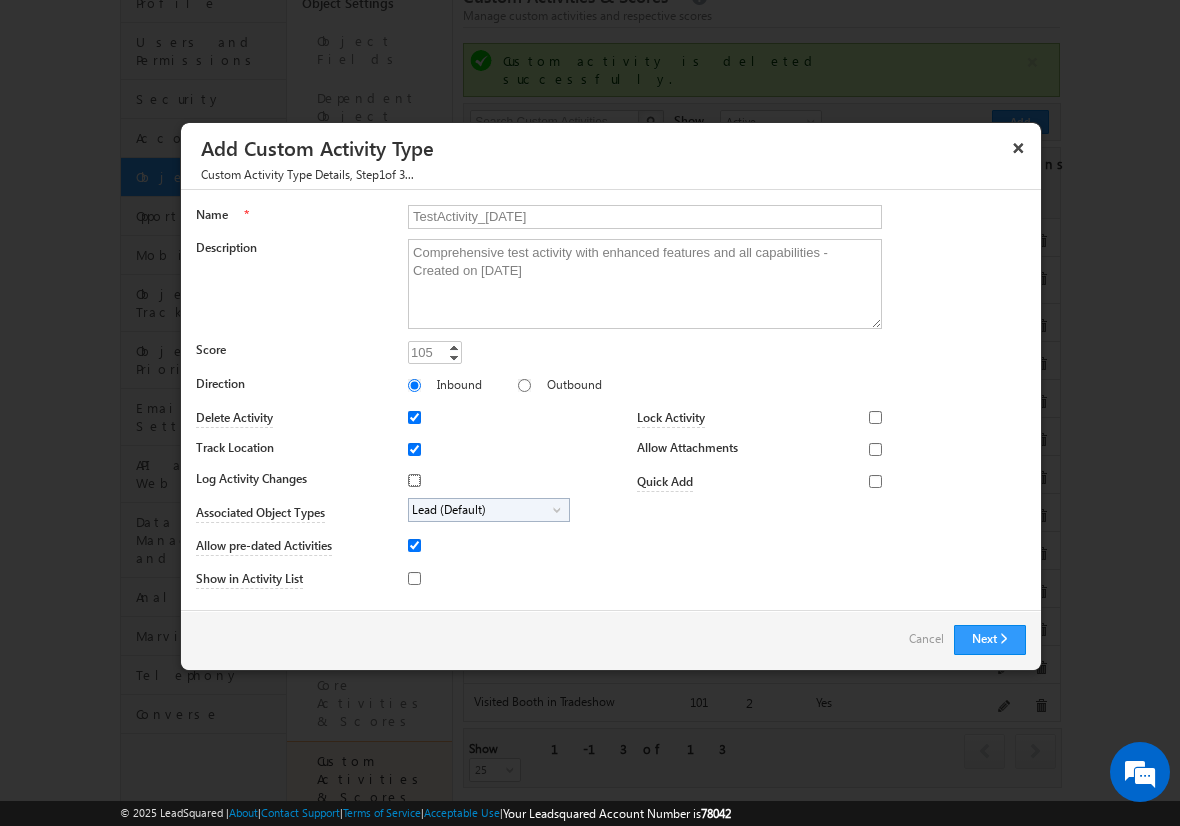 click on "Log Activity Changes" at bounding box center [414, 480] 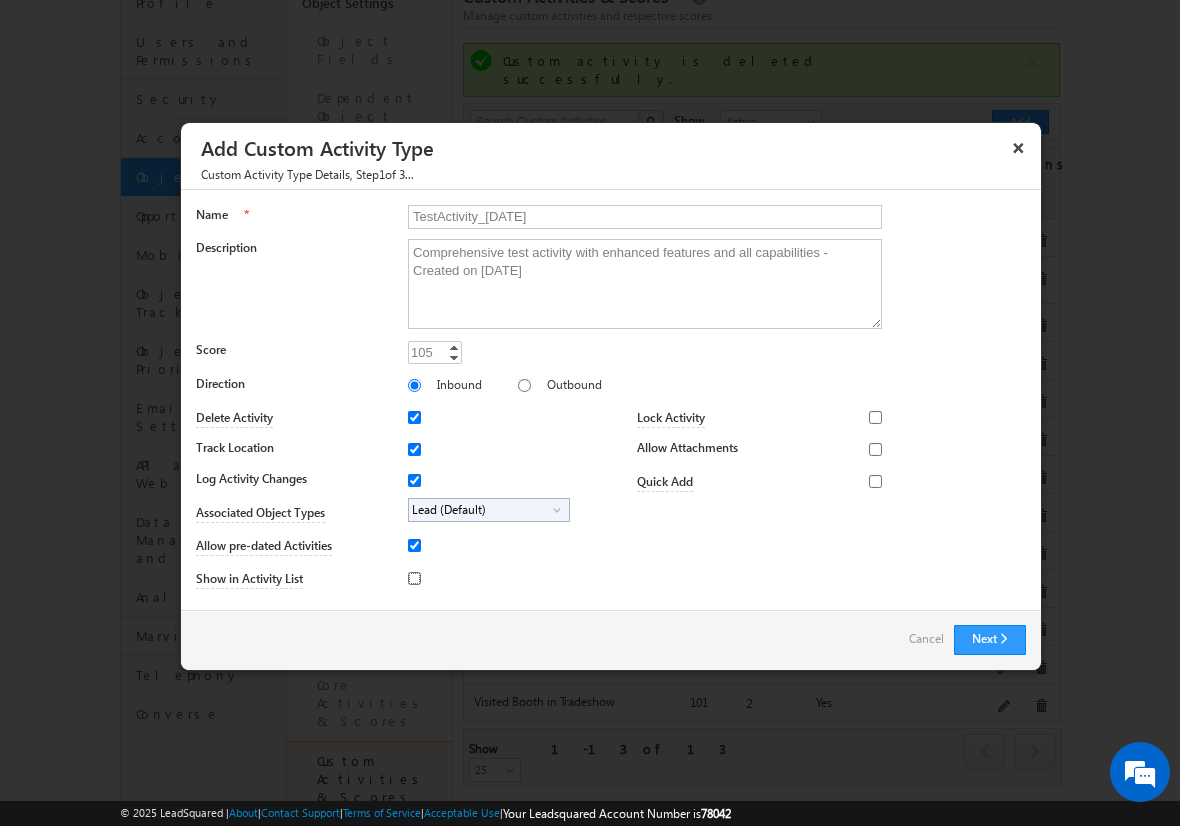 click on "Show in Activity List" at bounding box center [414, 578] 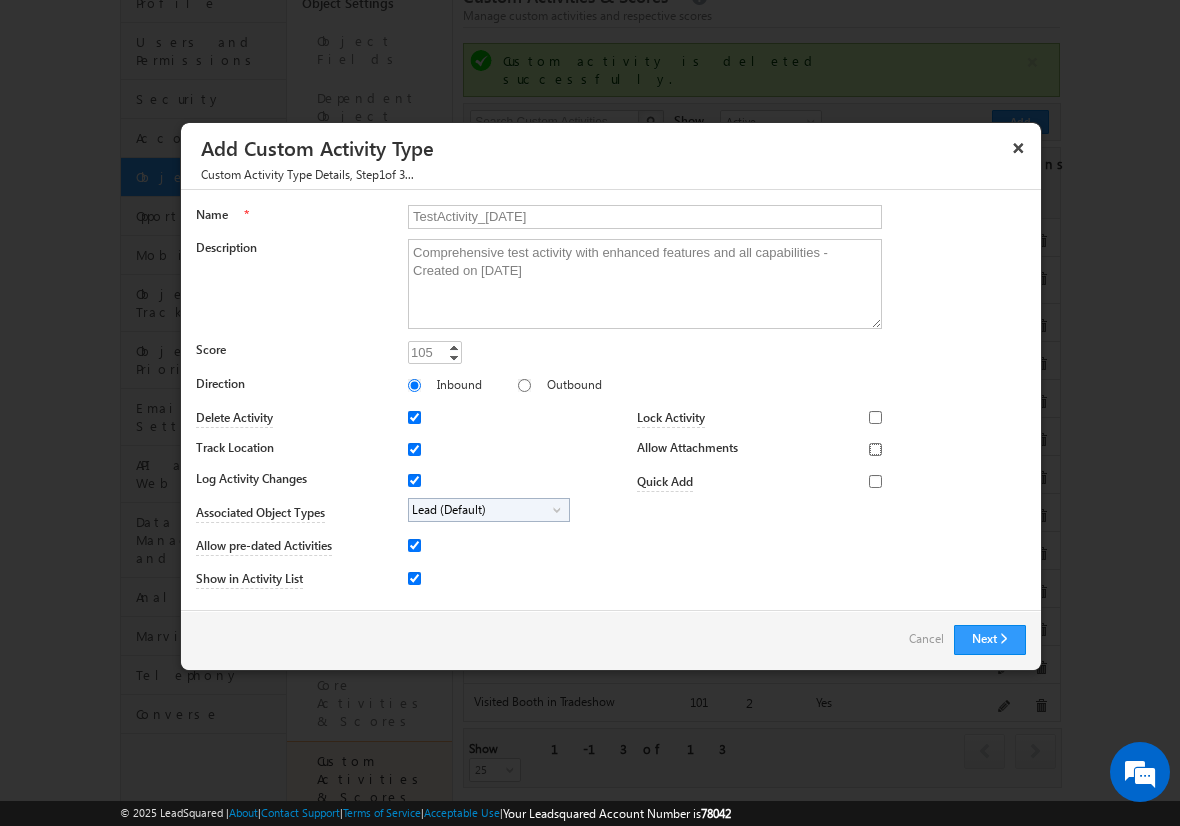 click on "Allow Attachments" at bounding box center (875, 449) 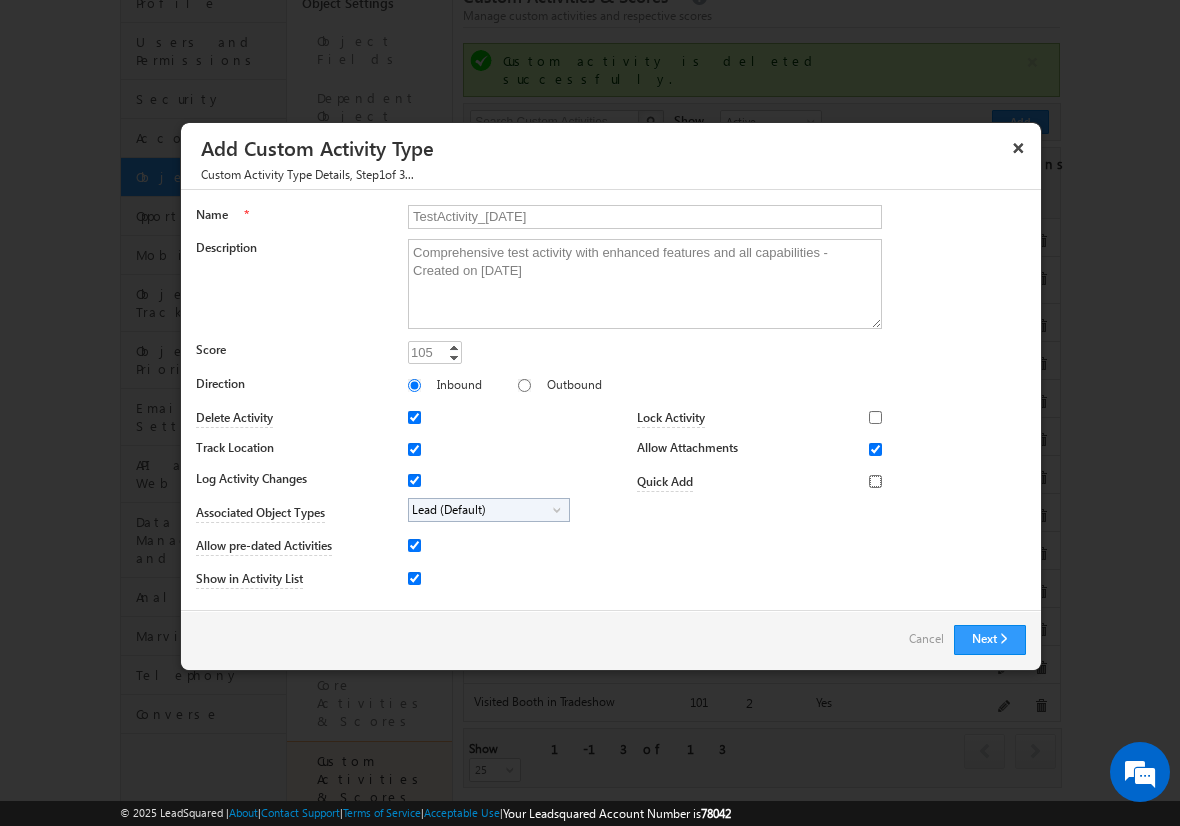 click on "Quick Add" at bounding box center [875, 481] 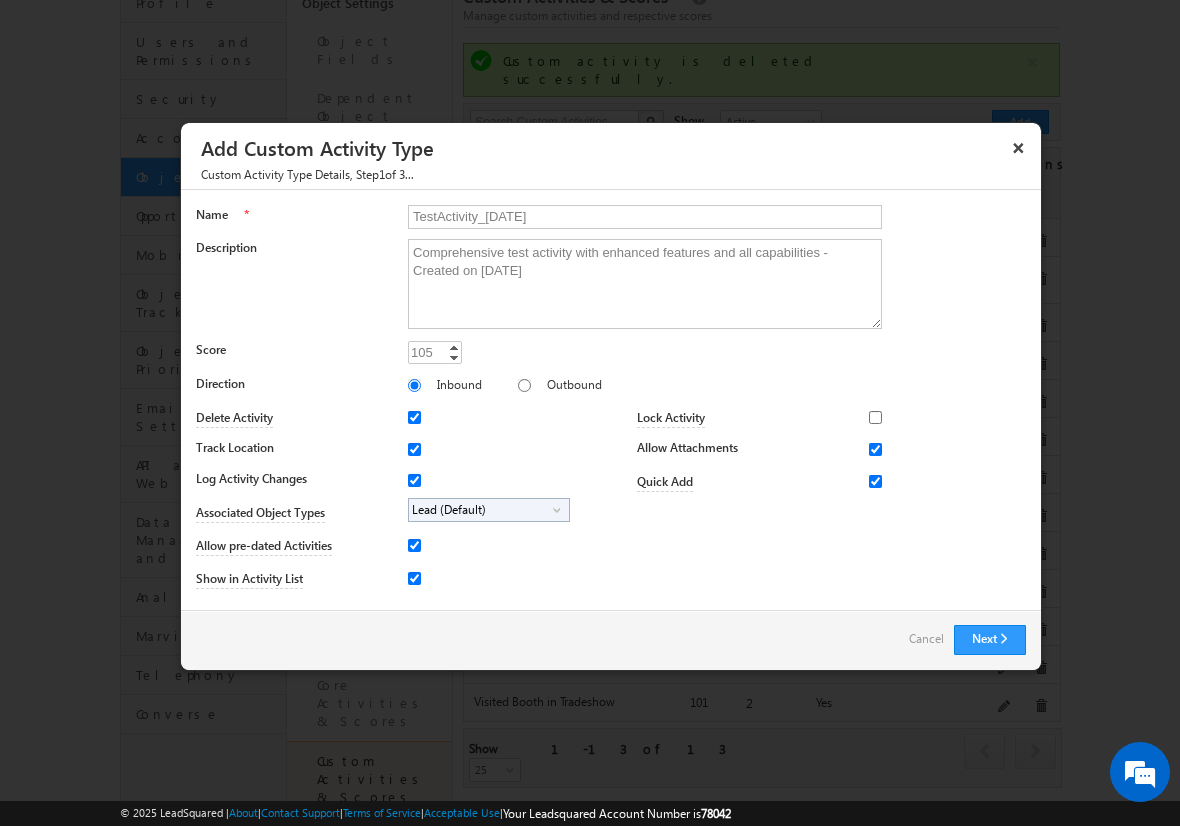 click on "Lead (Default)" at bounding box center (481, 510) 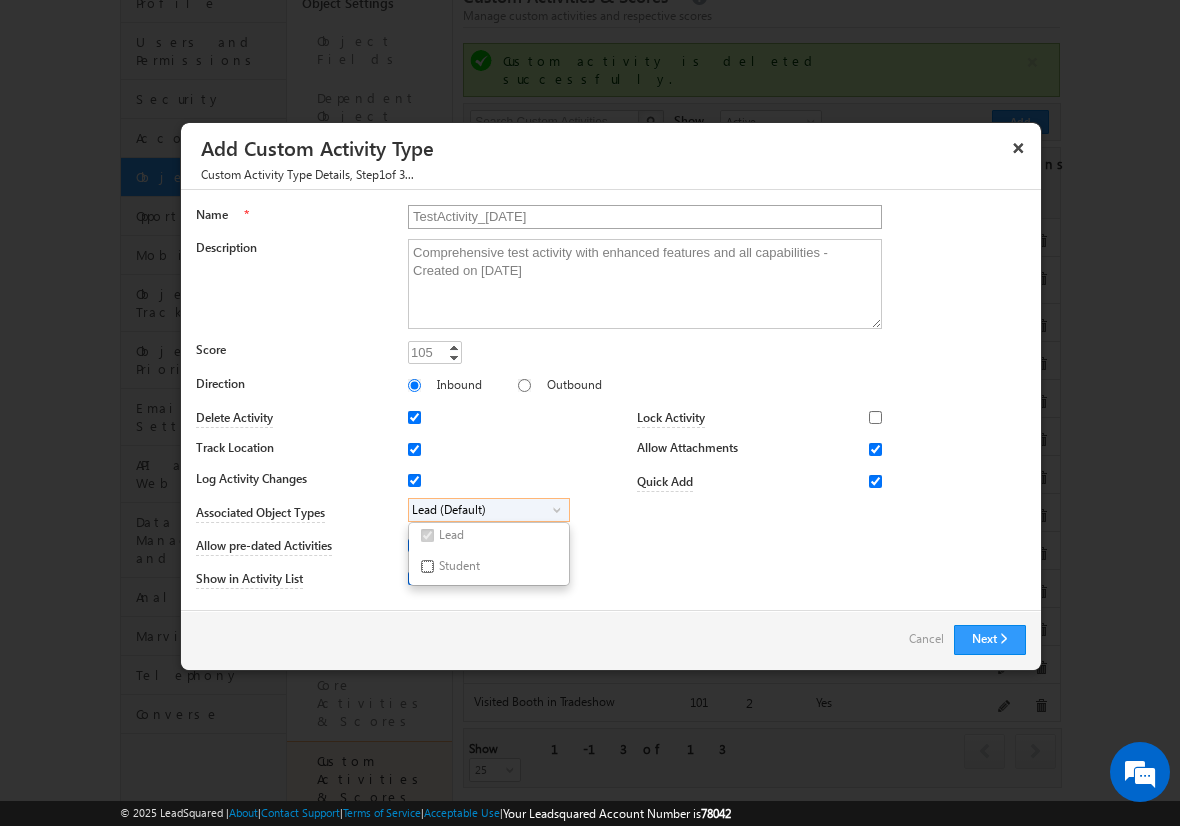 click on "Student" at bounding box center (427, 566) 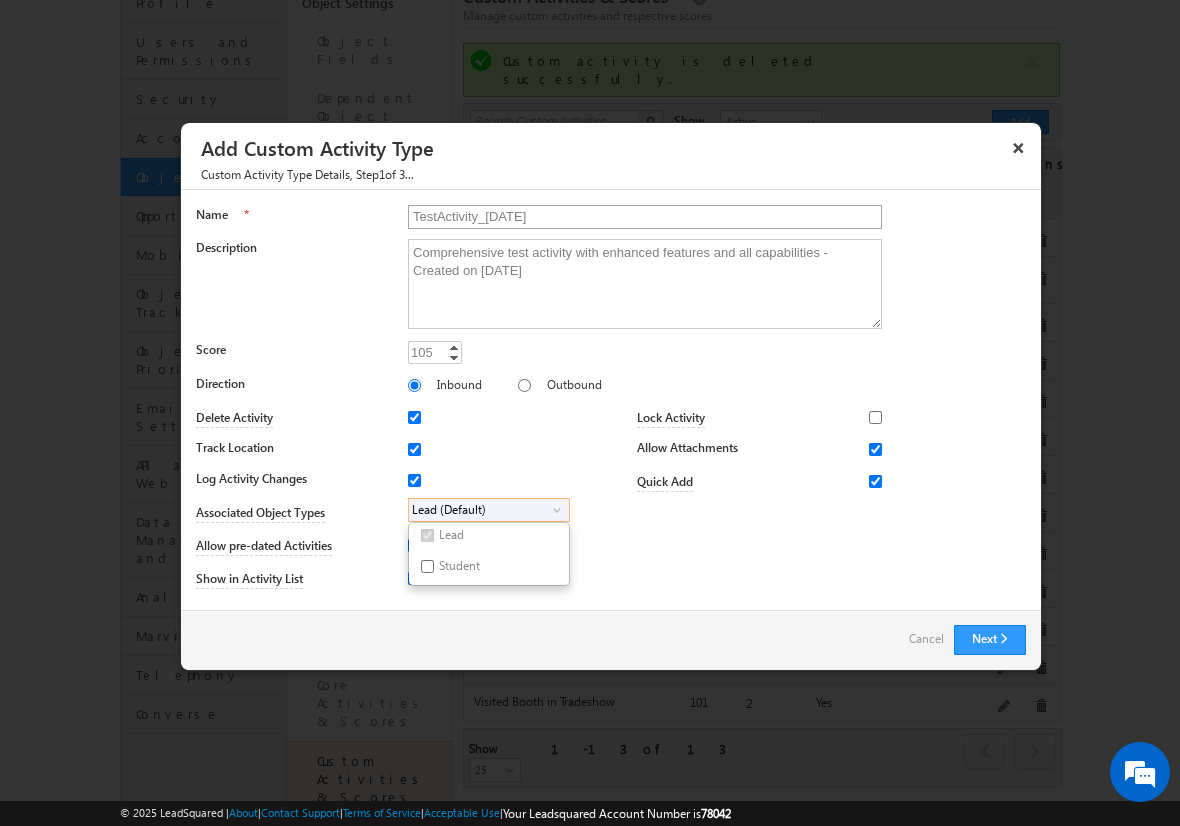 checkbox on "true" 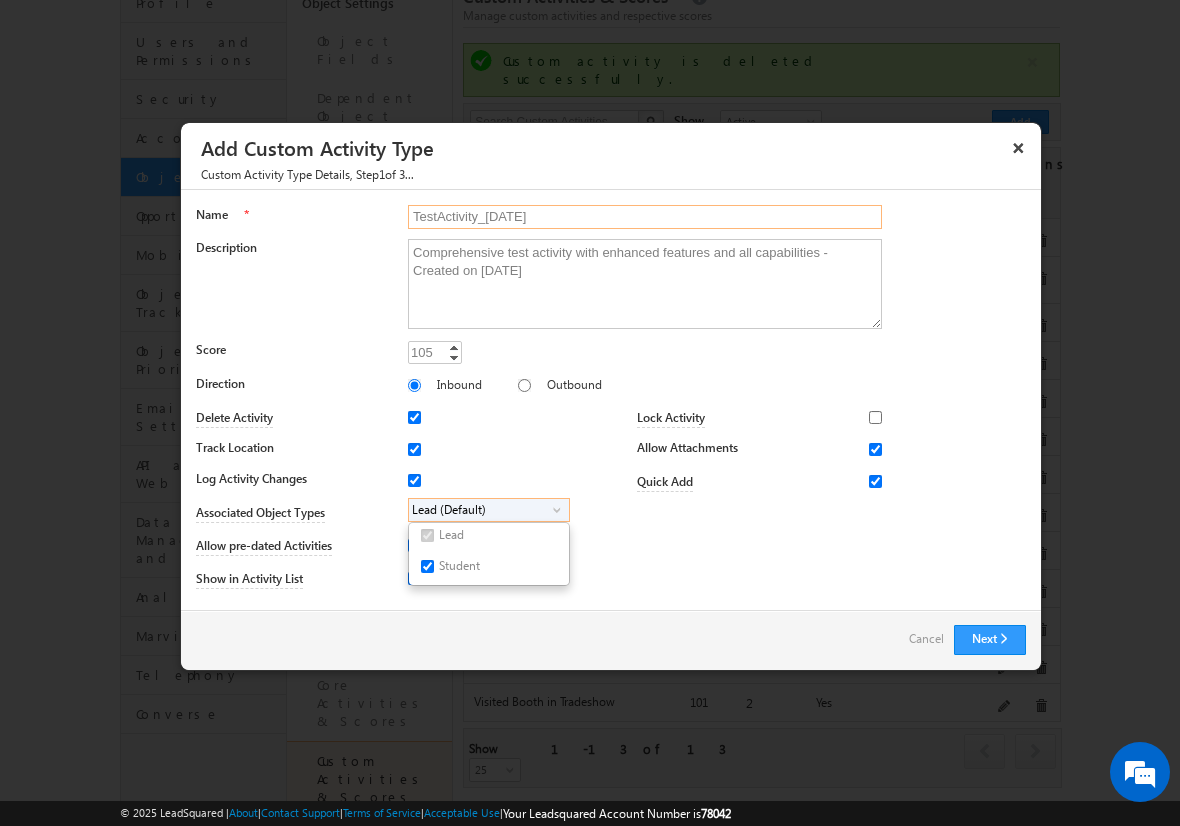 click on "TestActivity_[DATE]" at bounding box center (645, 217) 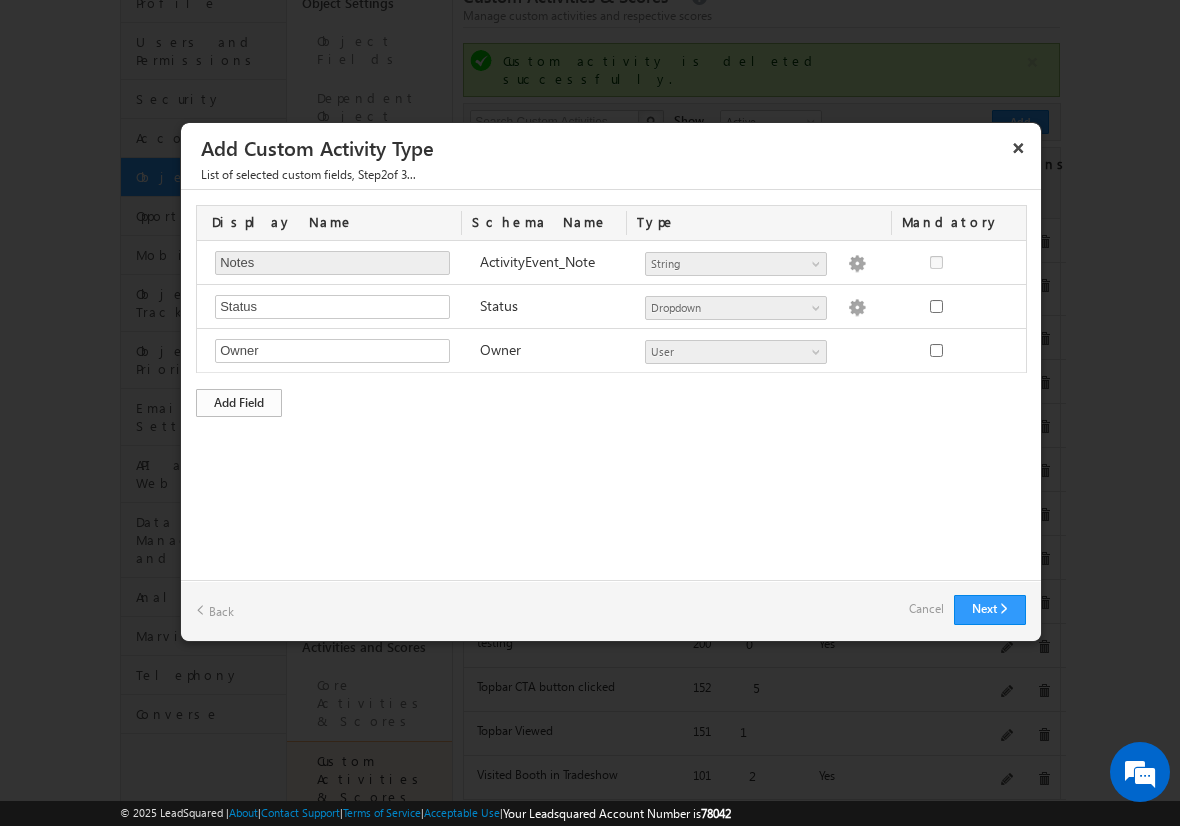 click on "Add Field" at bounding box center [239, 403] 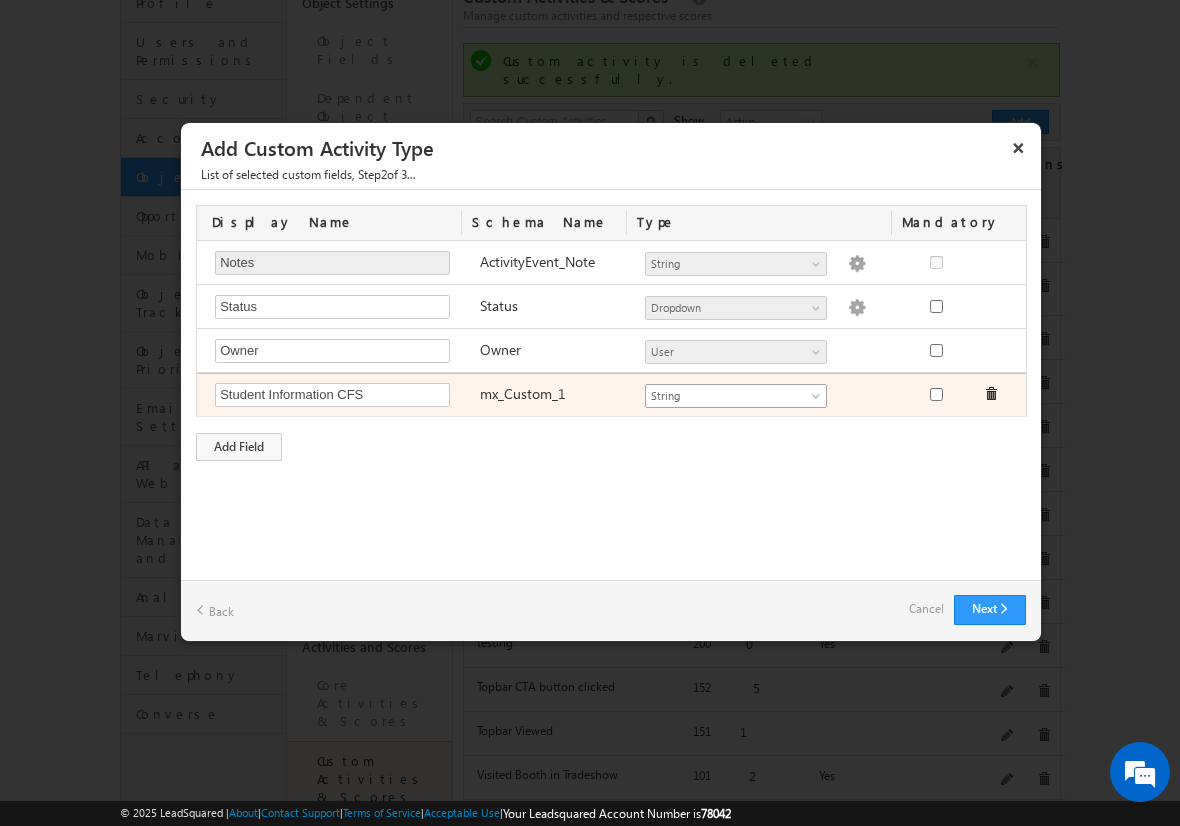 type on "Student Information CFS" 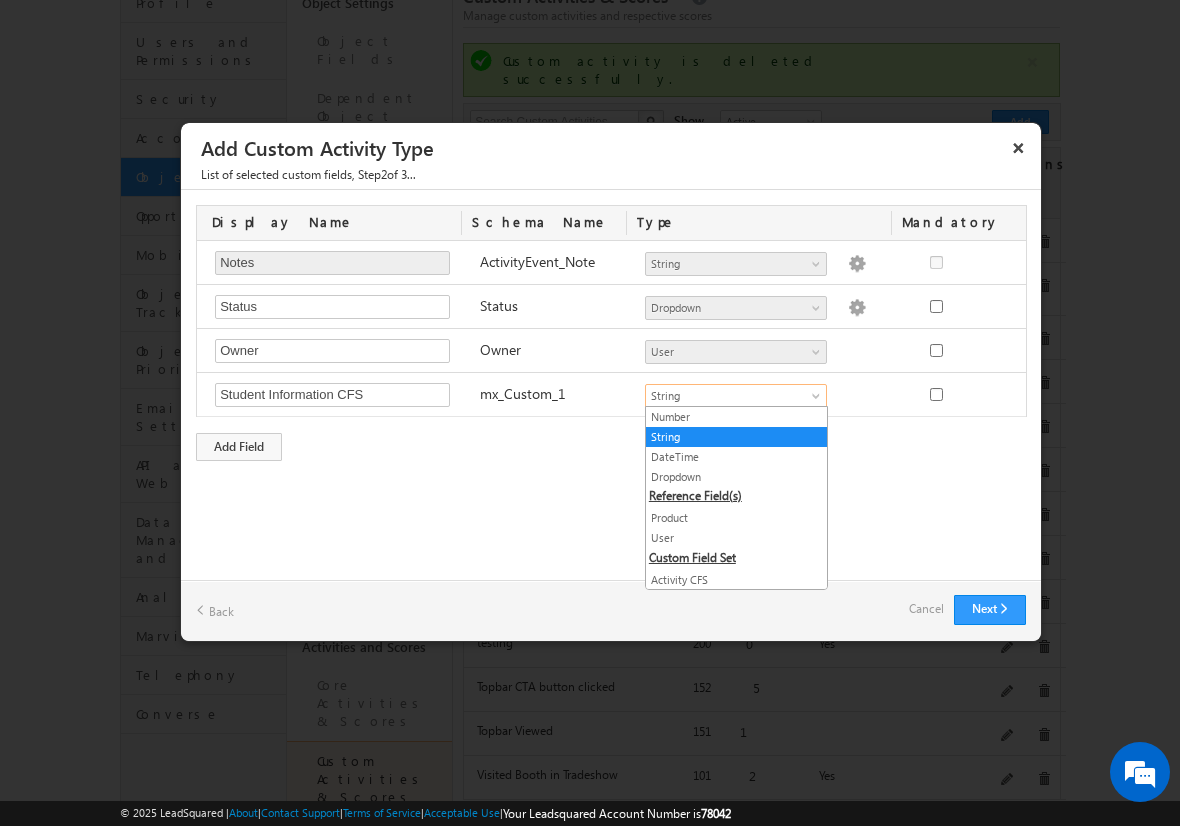 click on "String" at bounding box center (736, 437) 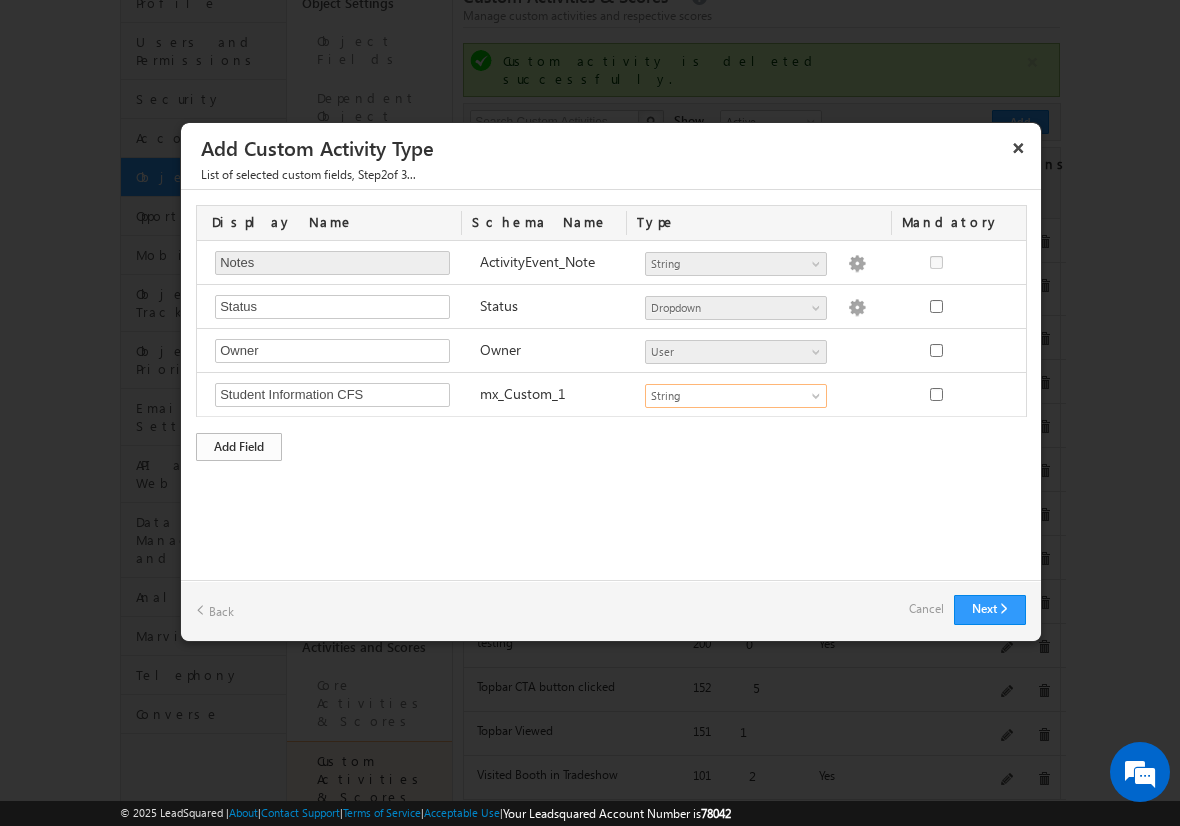 click on "Add Field" at bounding box center [239, 447] 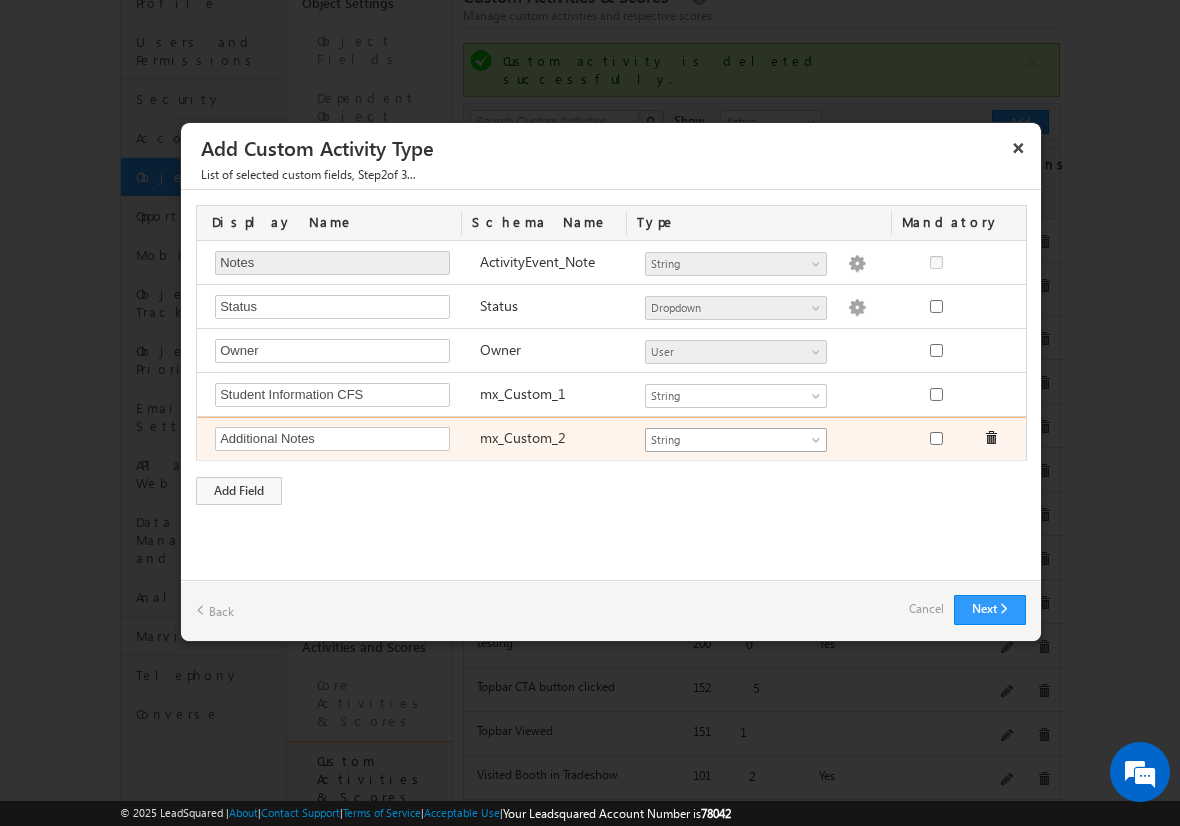 type on "Additional Notes" 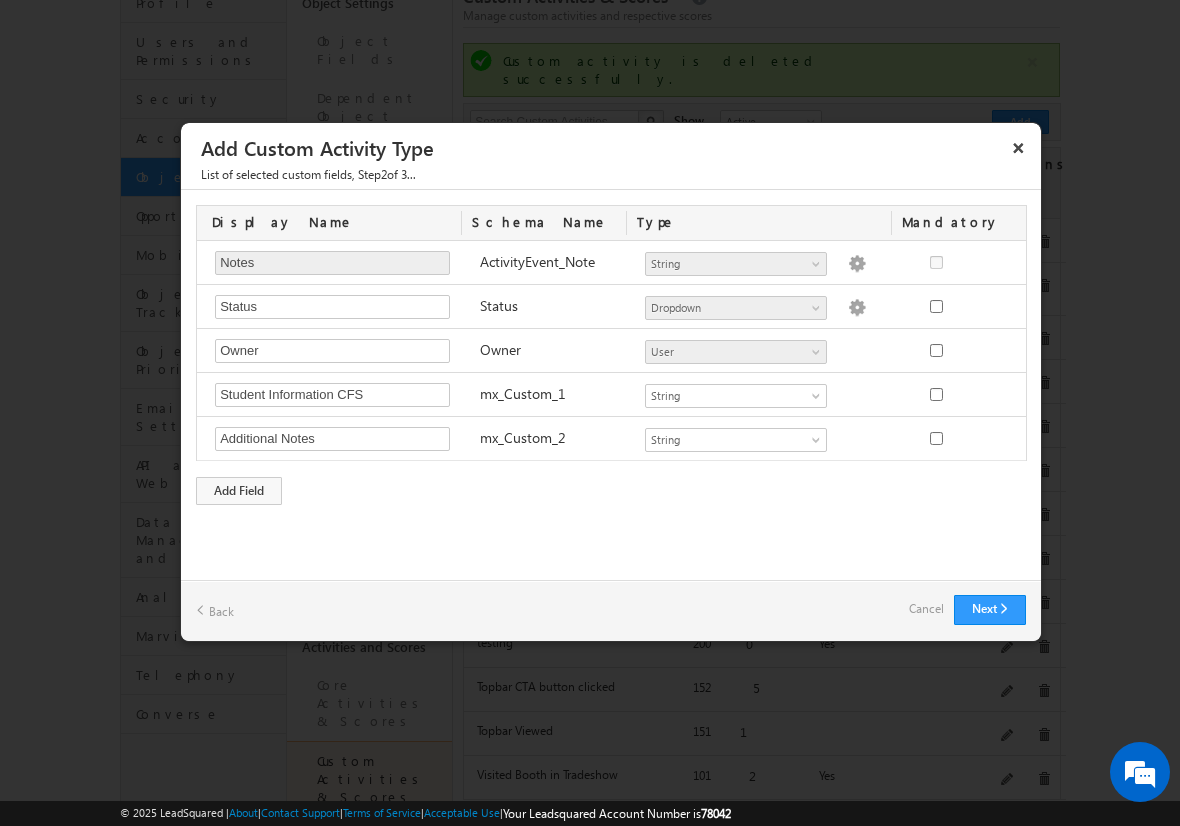 click on "Next
Back
Cancel" at bounding box center [611, 610] 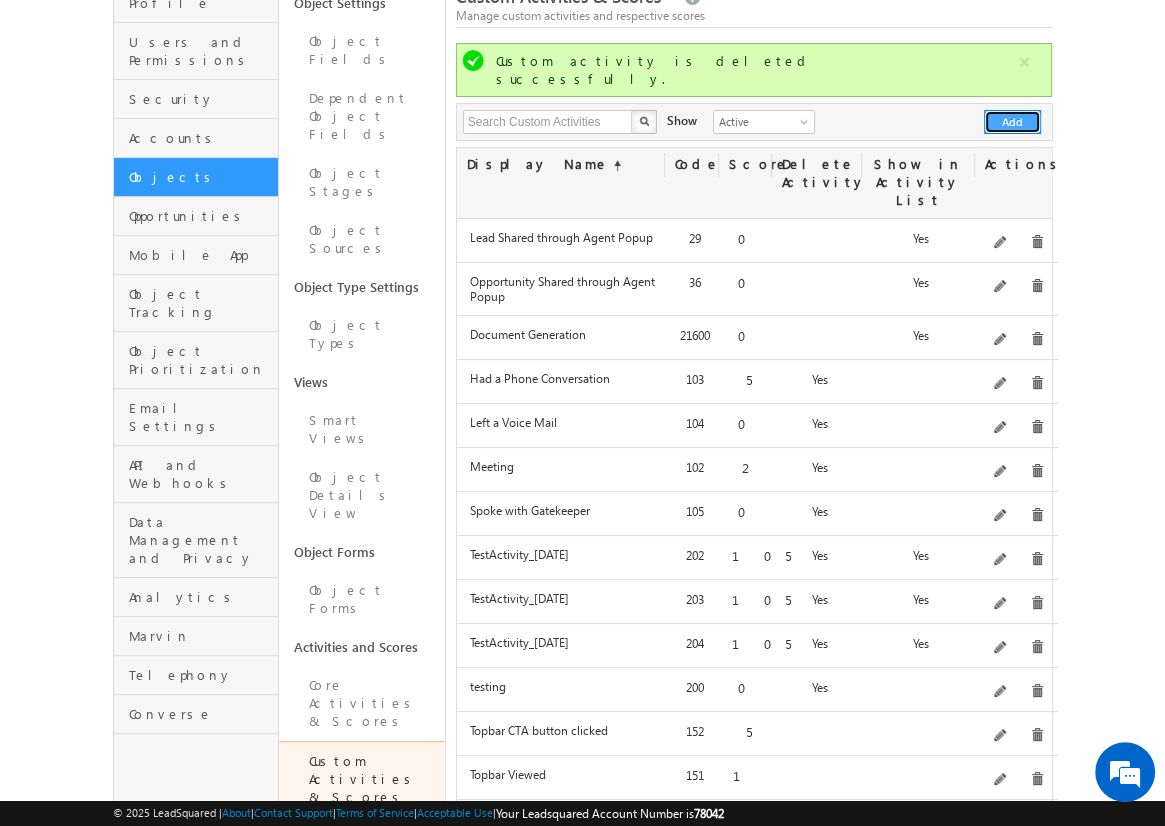 click on "Add" at bounding box center (1012, 122) 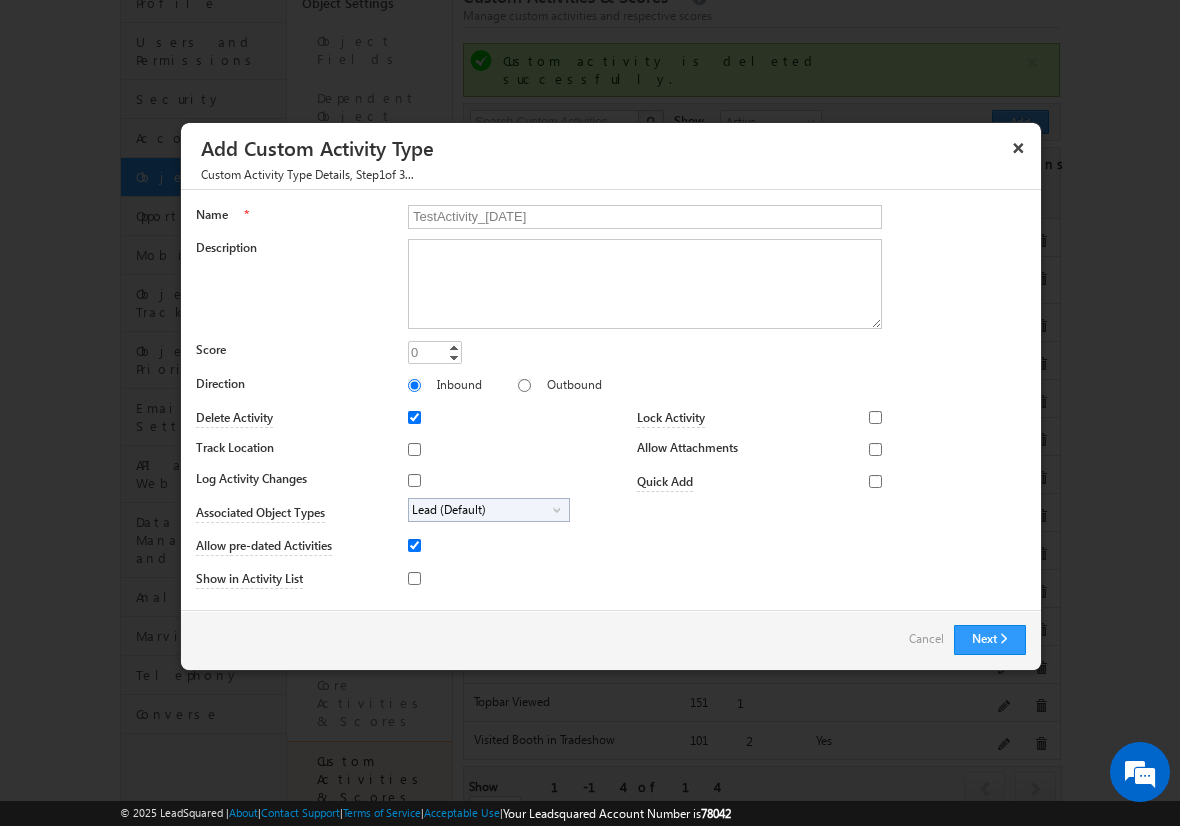 type on "TestActivity_[DATE]" 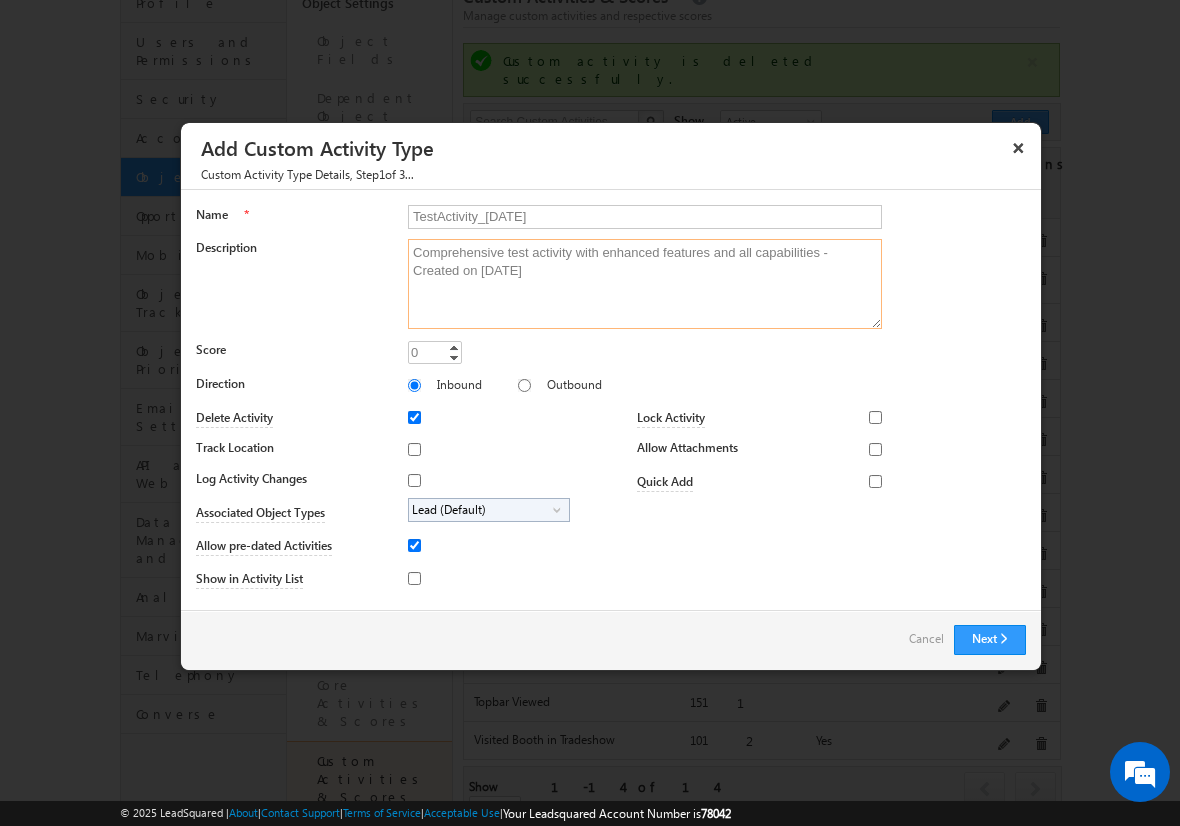 type on "Comprehensive test activity with enhanced features and all capabilities - Created on [DATE]" 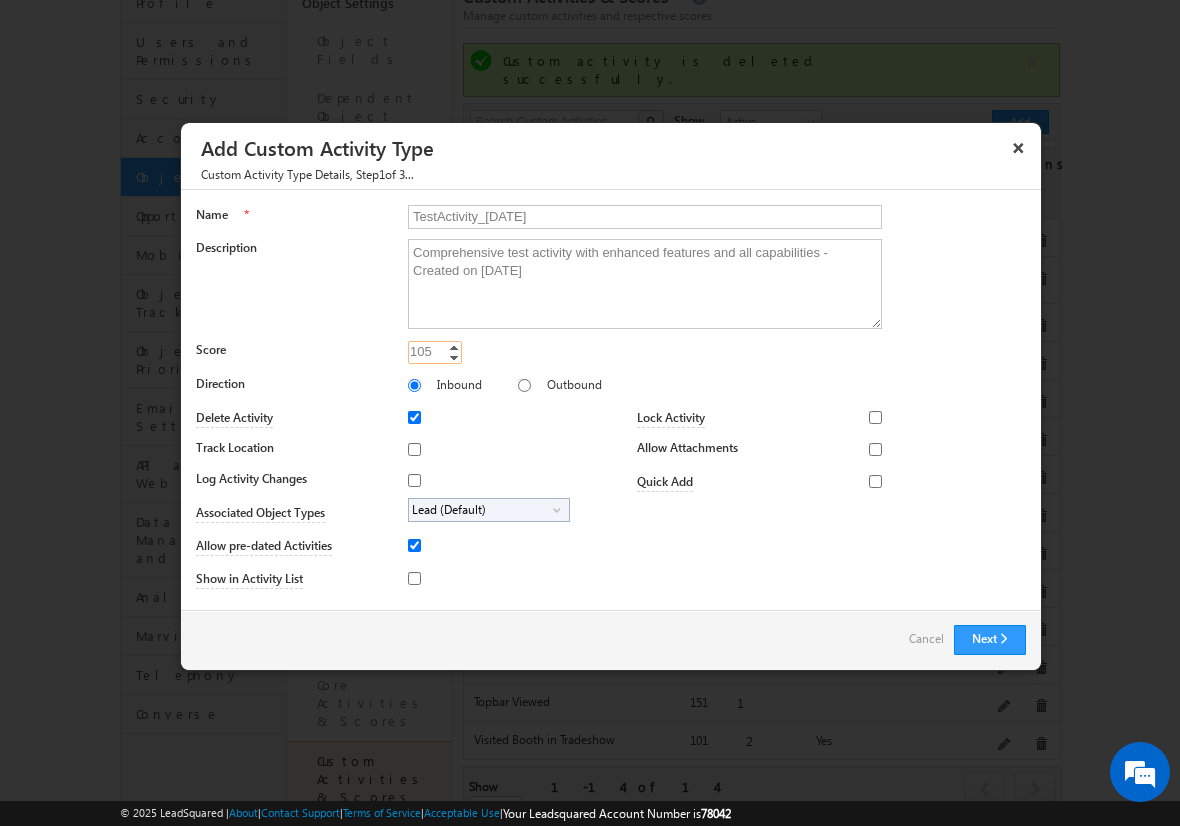 type on "105" 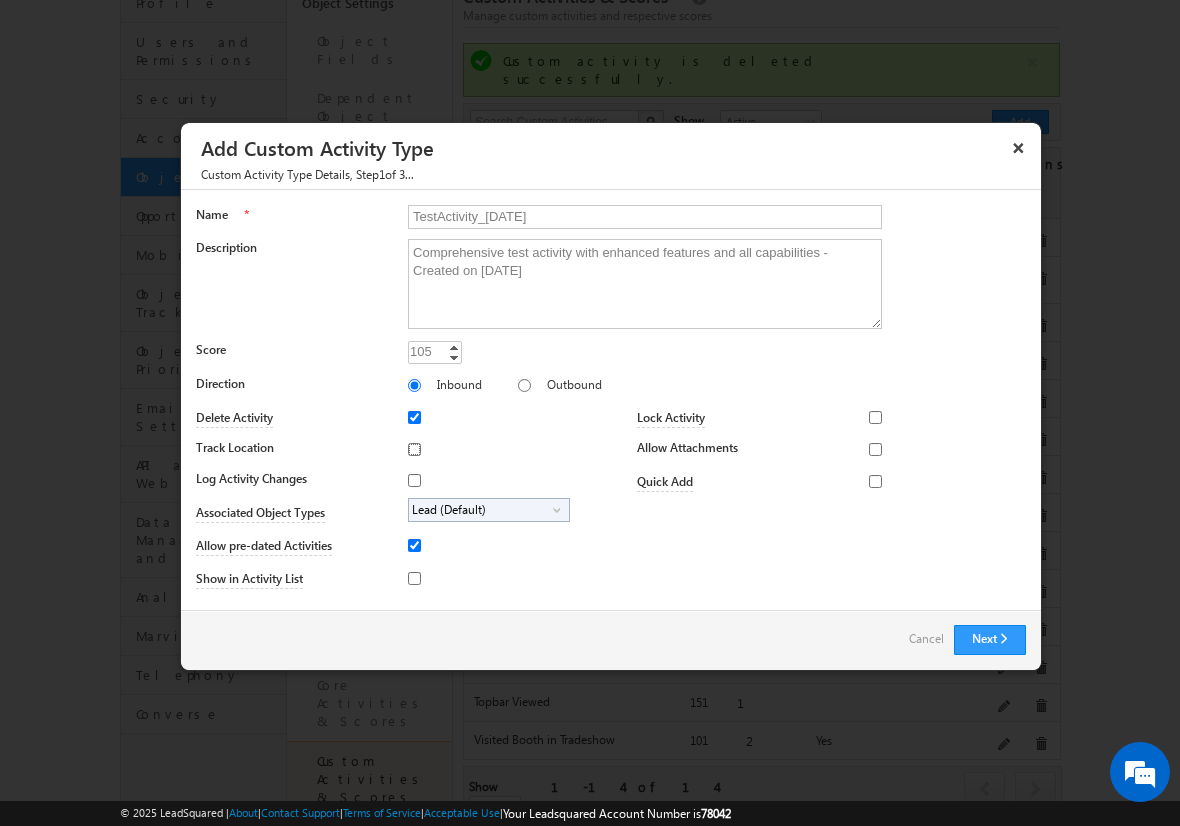click on "Track Location" at bounding box center [414, 449] 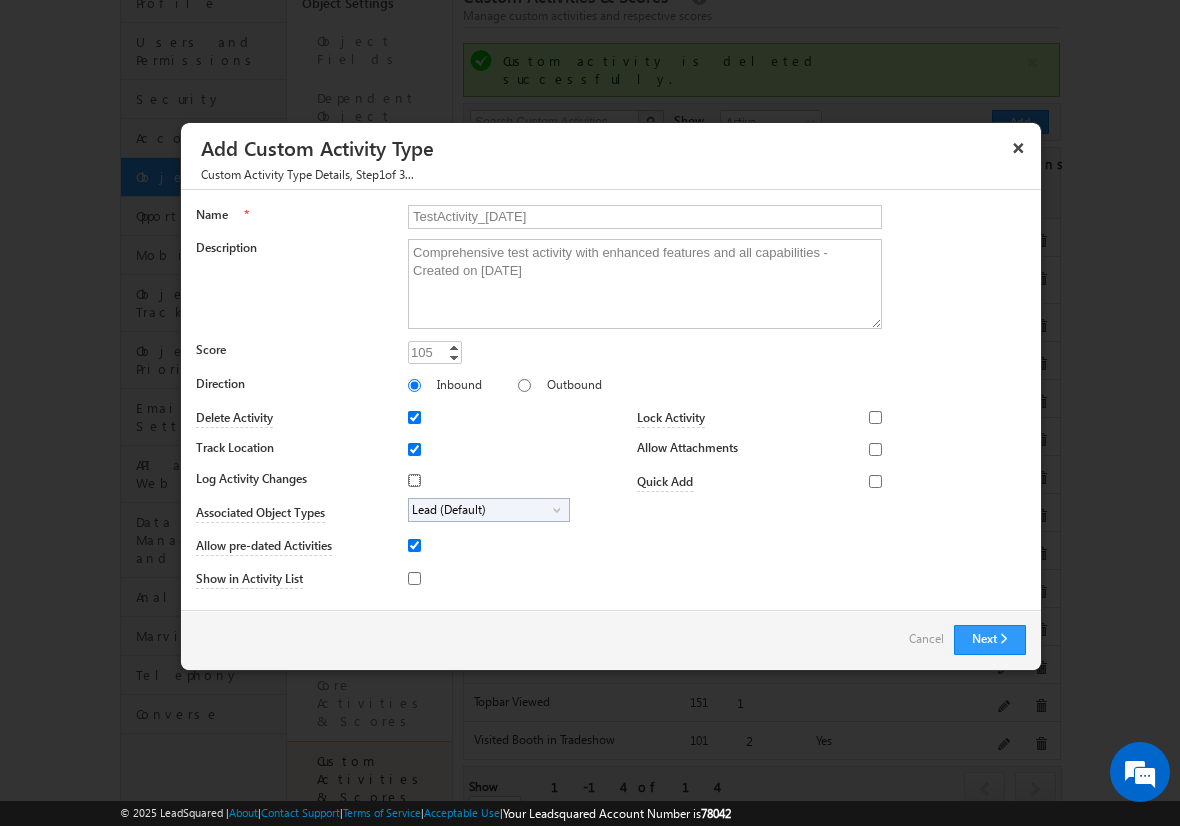 click on "Log Activity Changes" at bounding box center [414, 480] 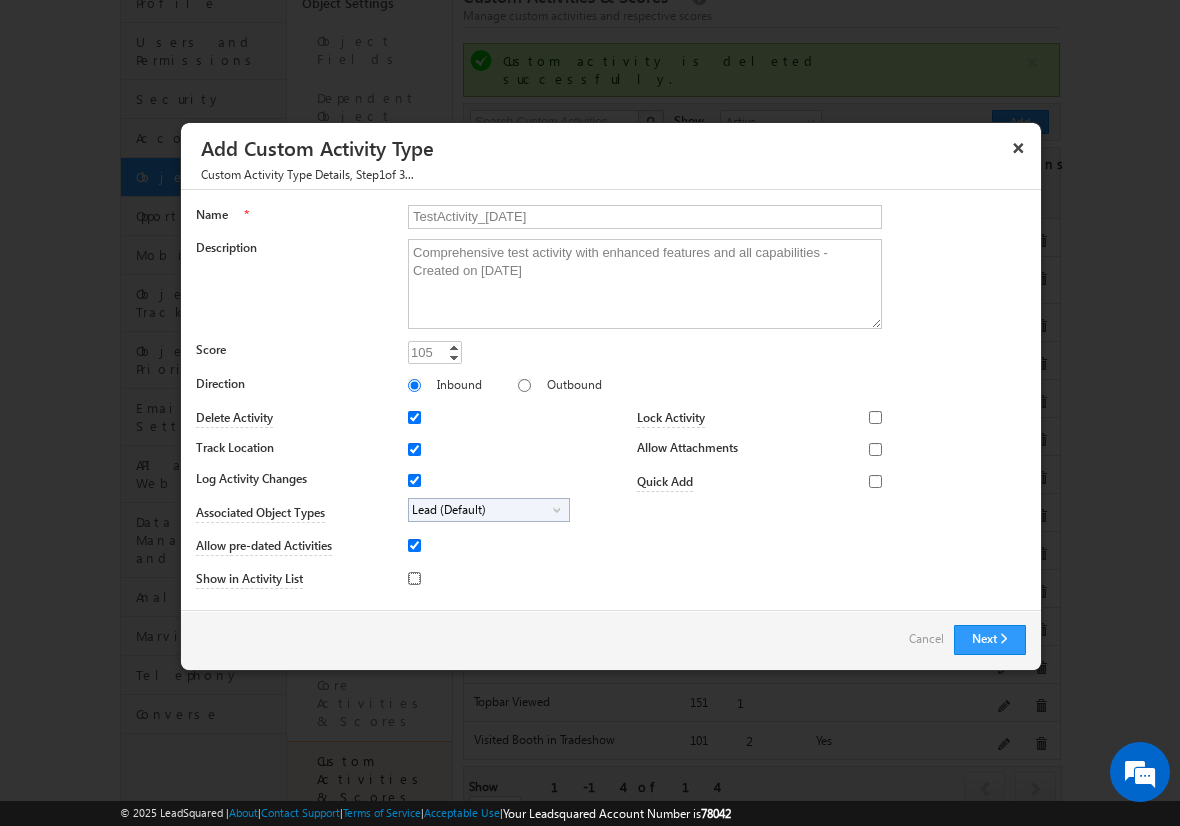 click on "Show in Activity List" at bounding box center [414, 578] 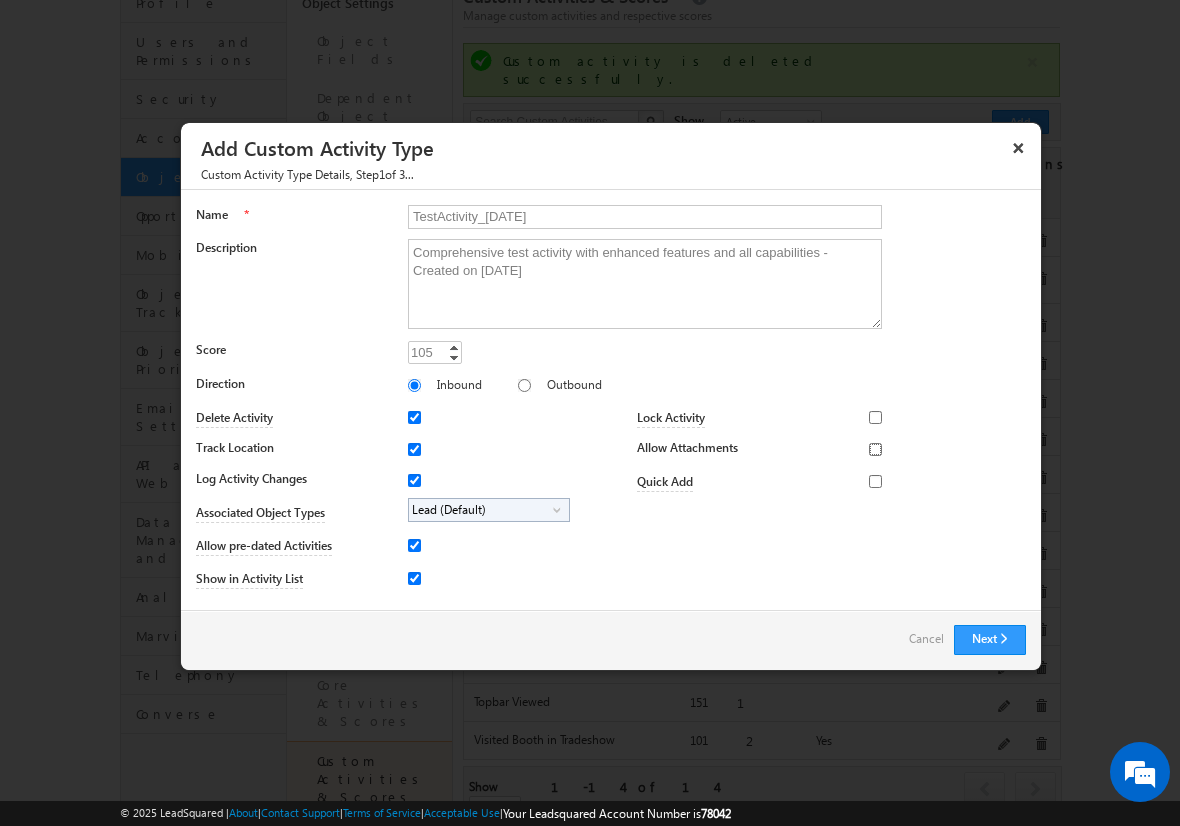 click on "Allow Attachments" at bounding box center (875, 449) 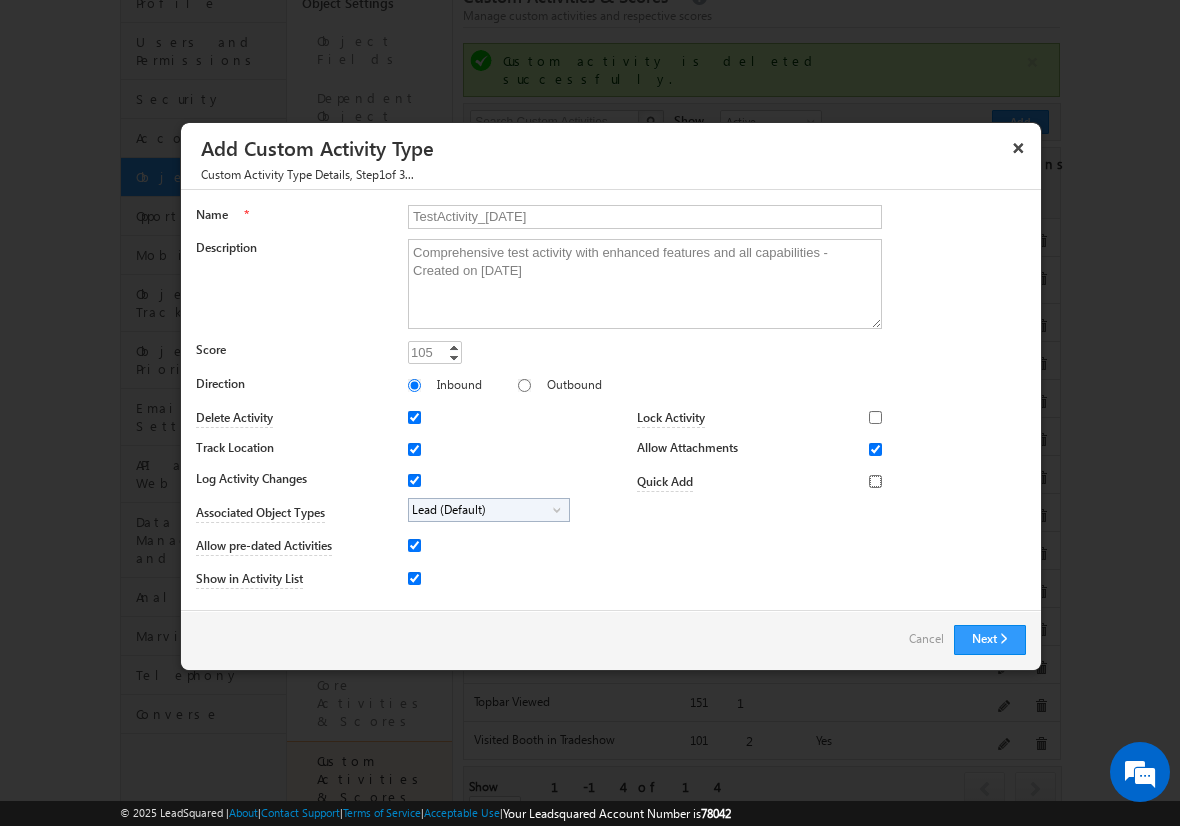 click on "Quick Add" at bounding box center [875, 481] 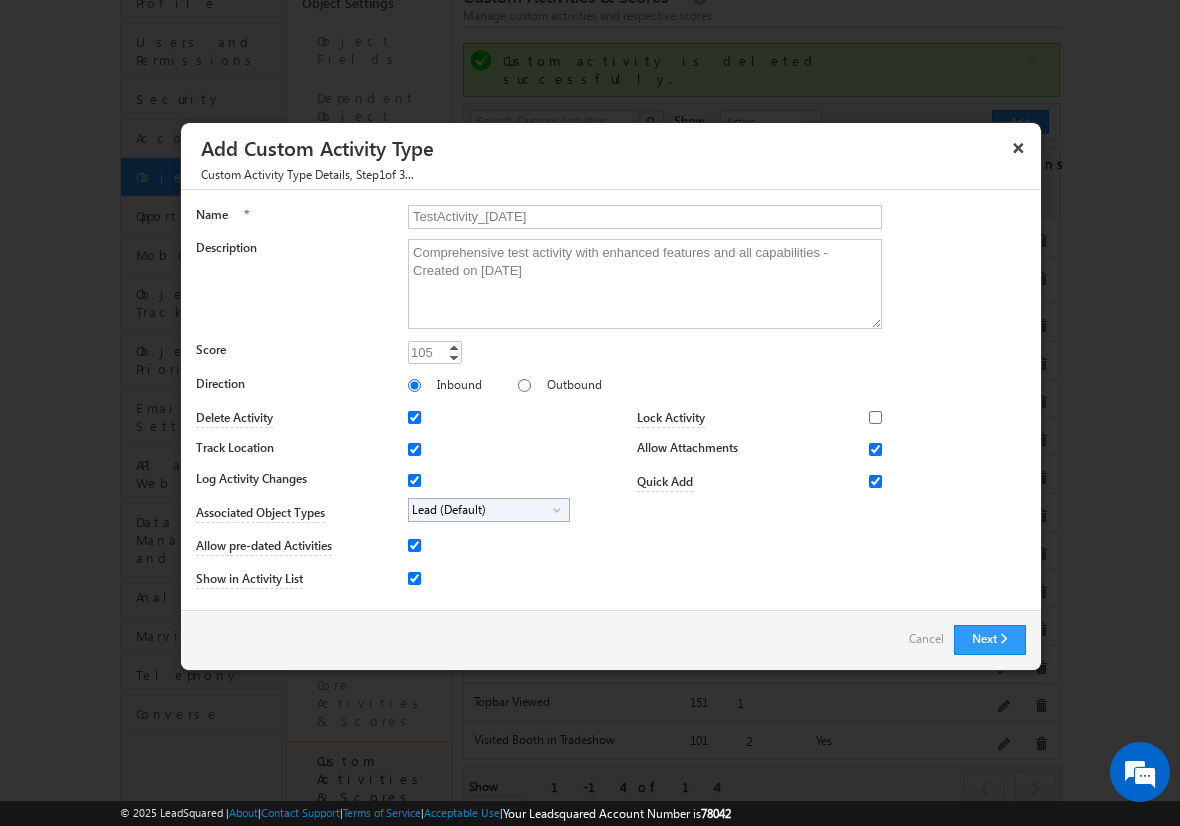 click on "Lead (Default)" at bounding box center [481, 510] 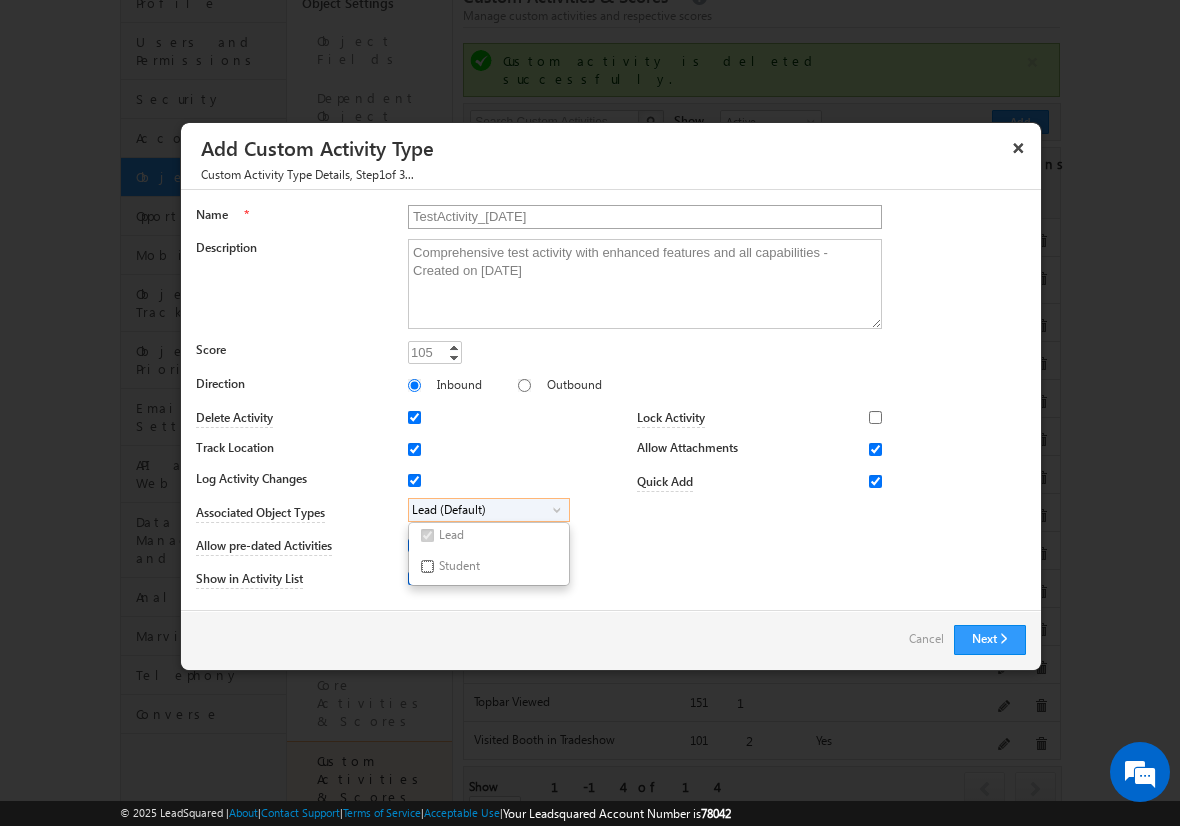 click on "Student" at bounding box center (427, 566) 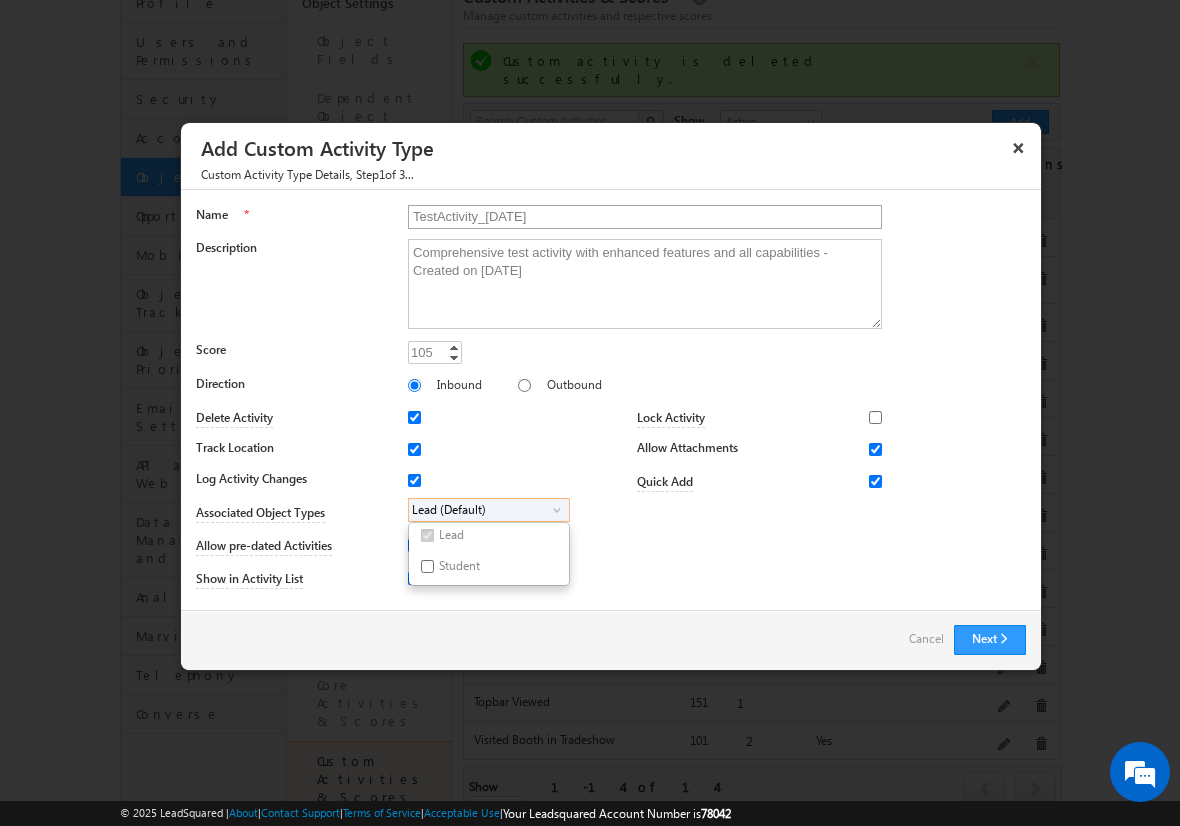 checkbox on "true" 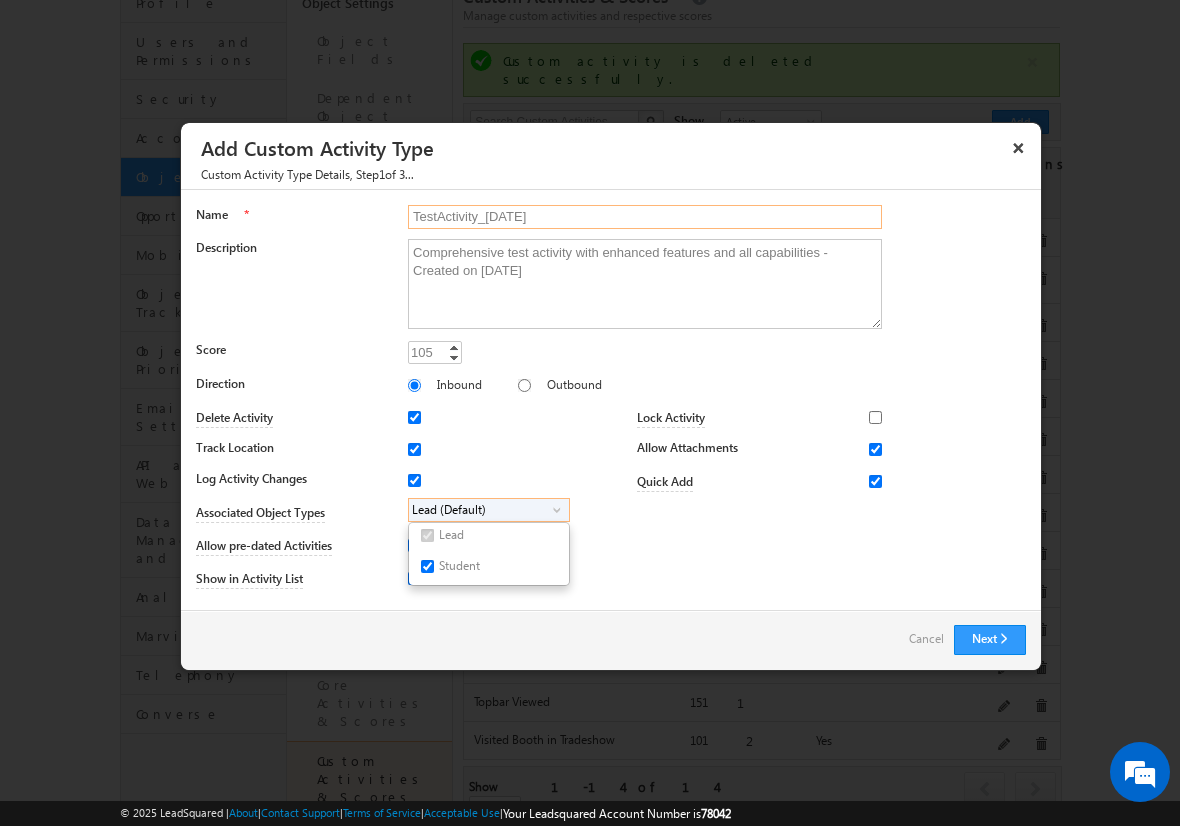 click on "TestActivity_[DATE]" at bounding box center [645, 217] 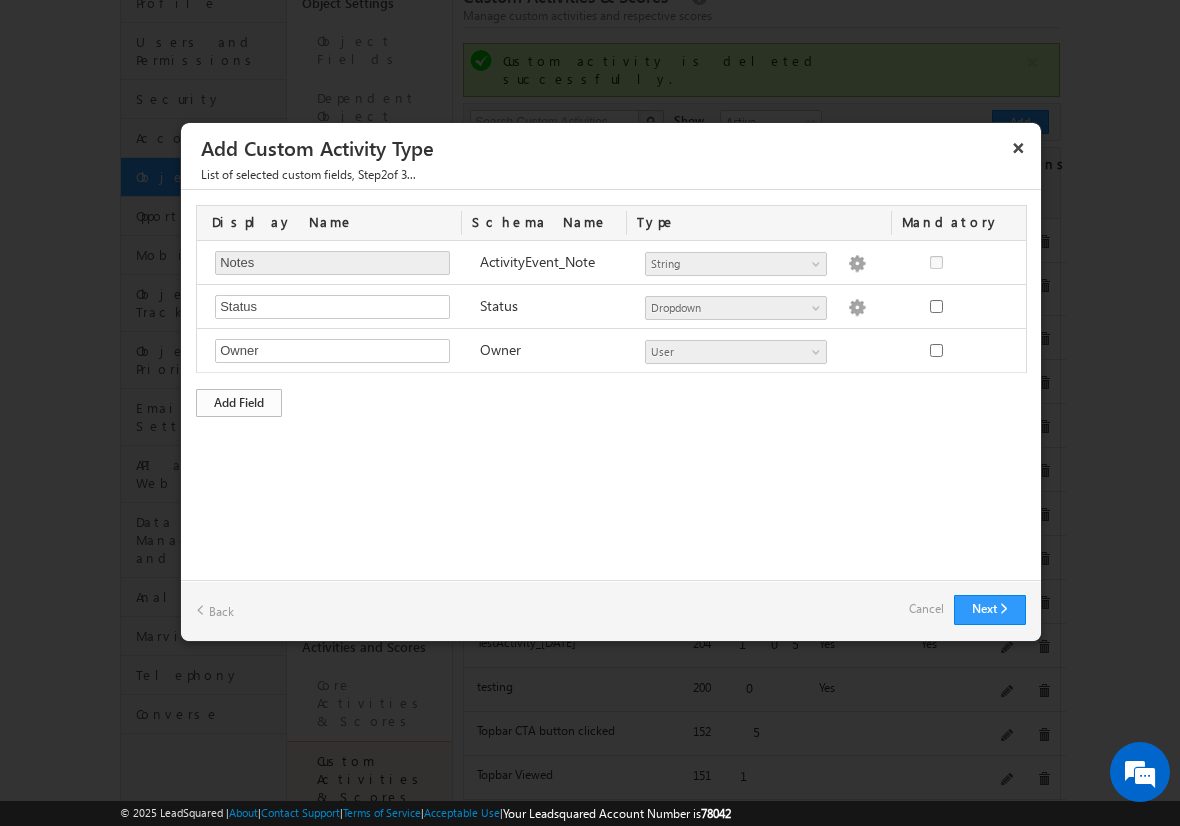 click on "Add Field" at bounding box center [239, 403] 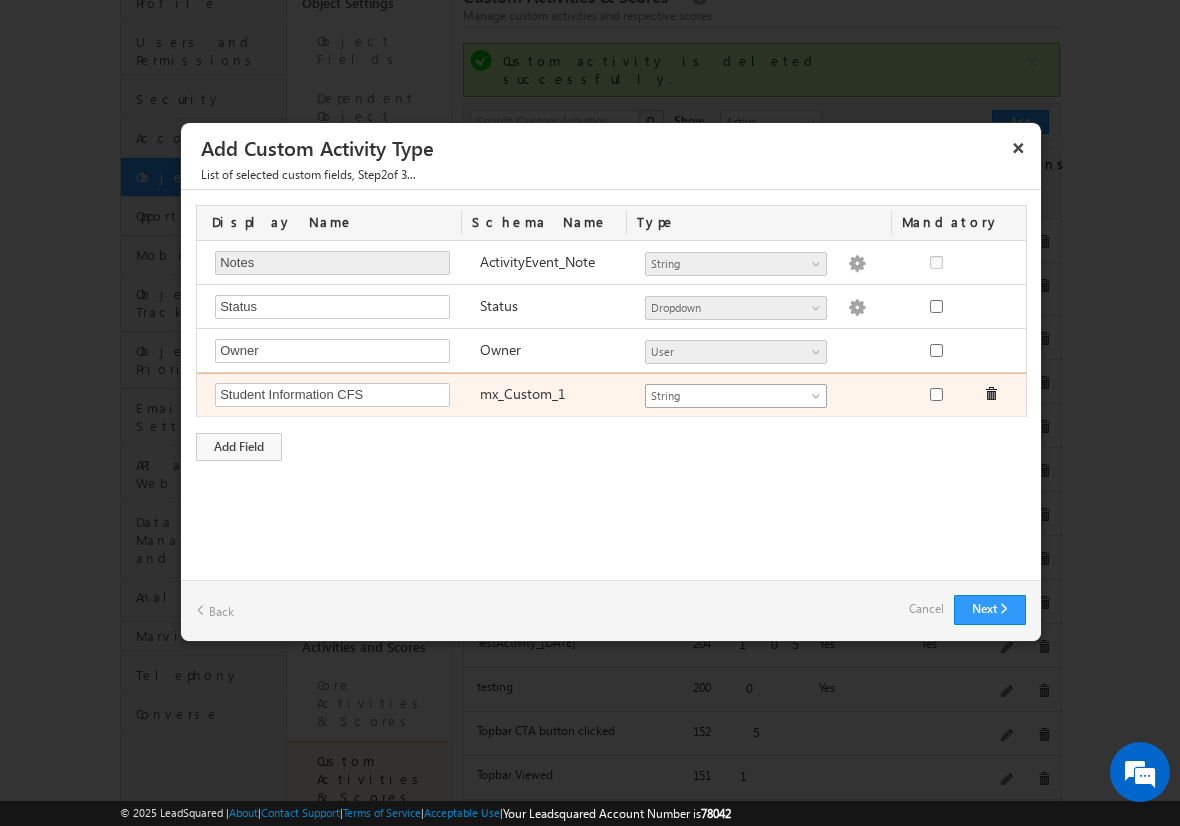 type on "Student Information CFS" 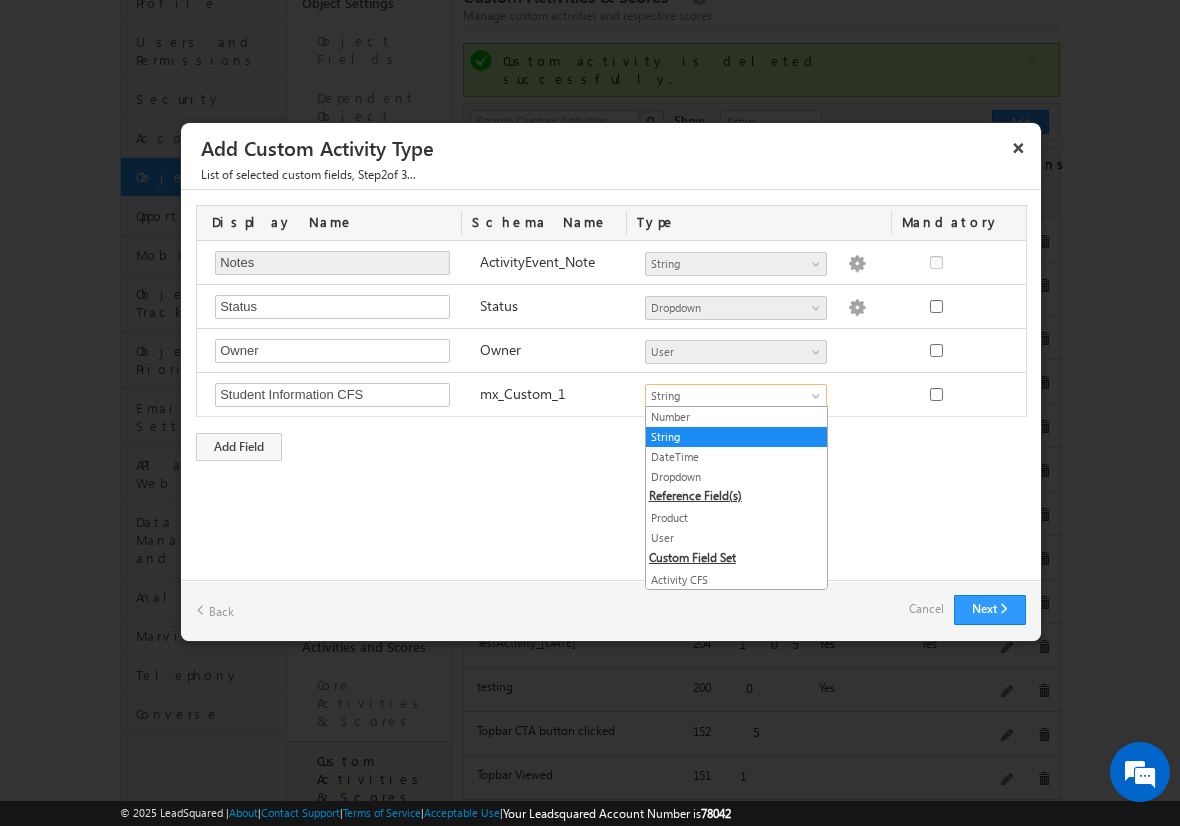 click on "Both CFS" at bounding box center [736, 600] 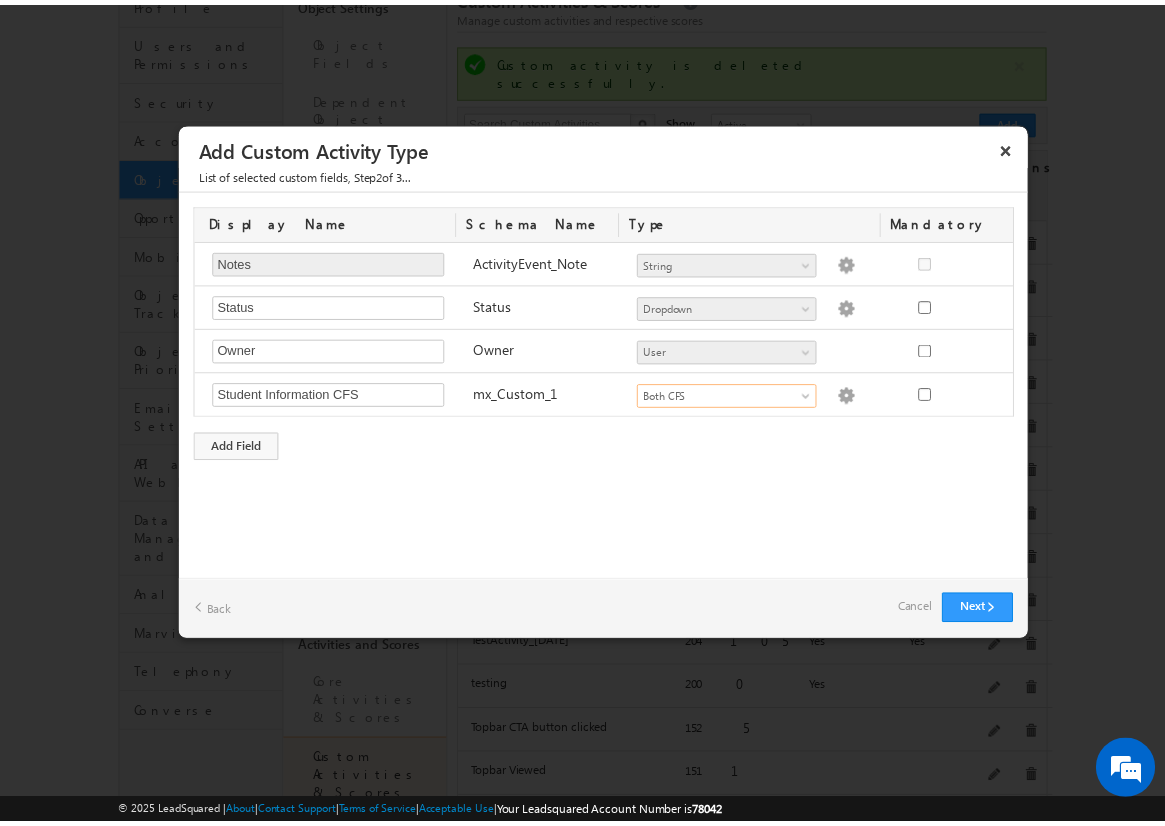 scroll, scrollTop: 0, scrollLeft: 0, axis: both 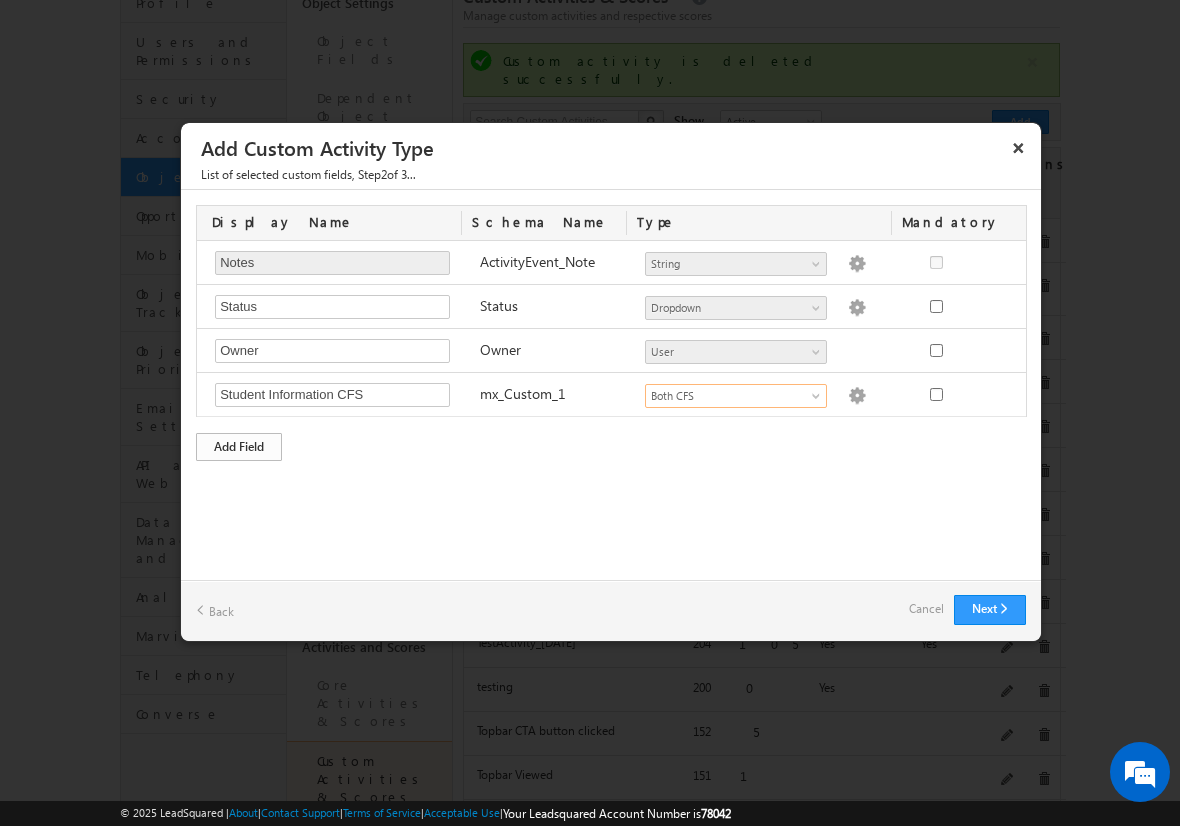 click on "Add Field" at bounding box center (239, 447) 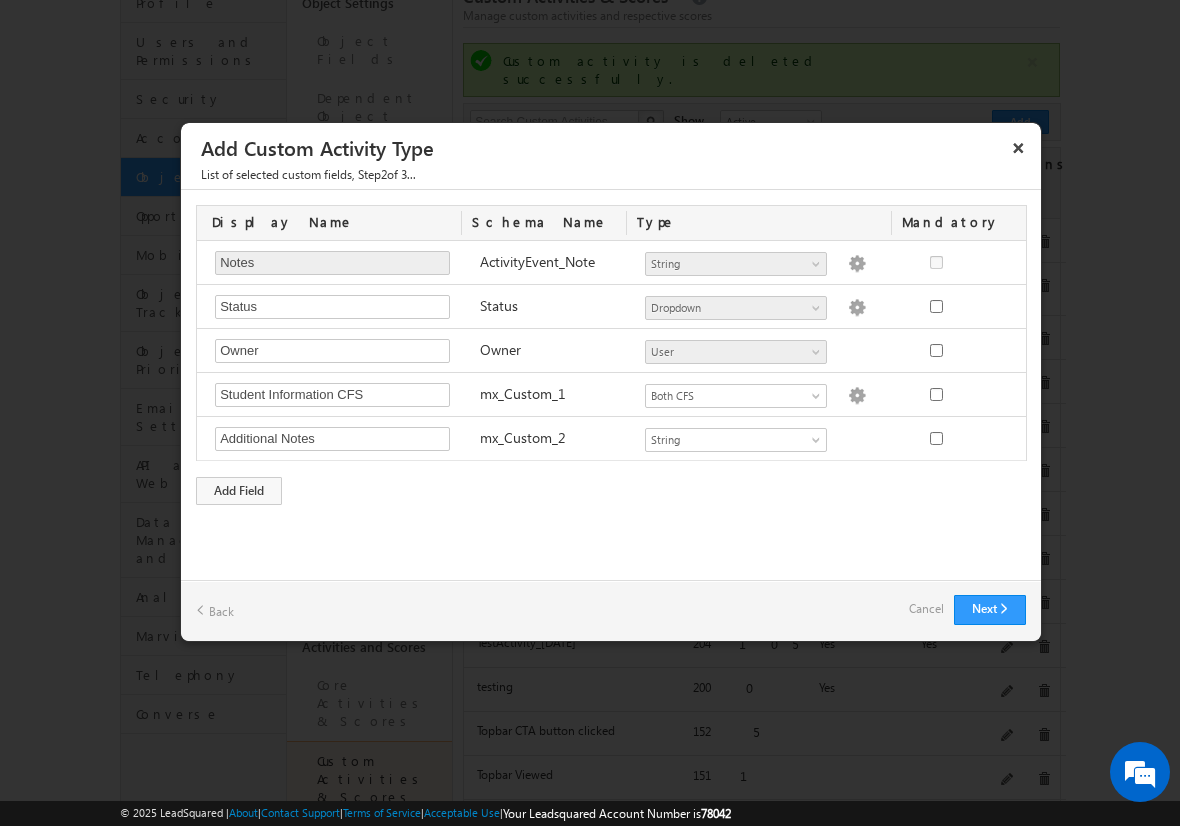 type on "Additional Notes" 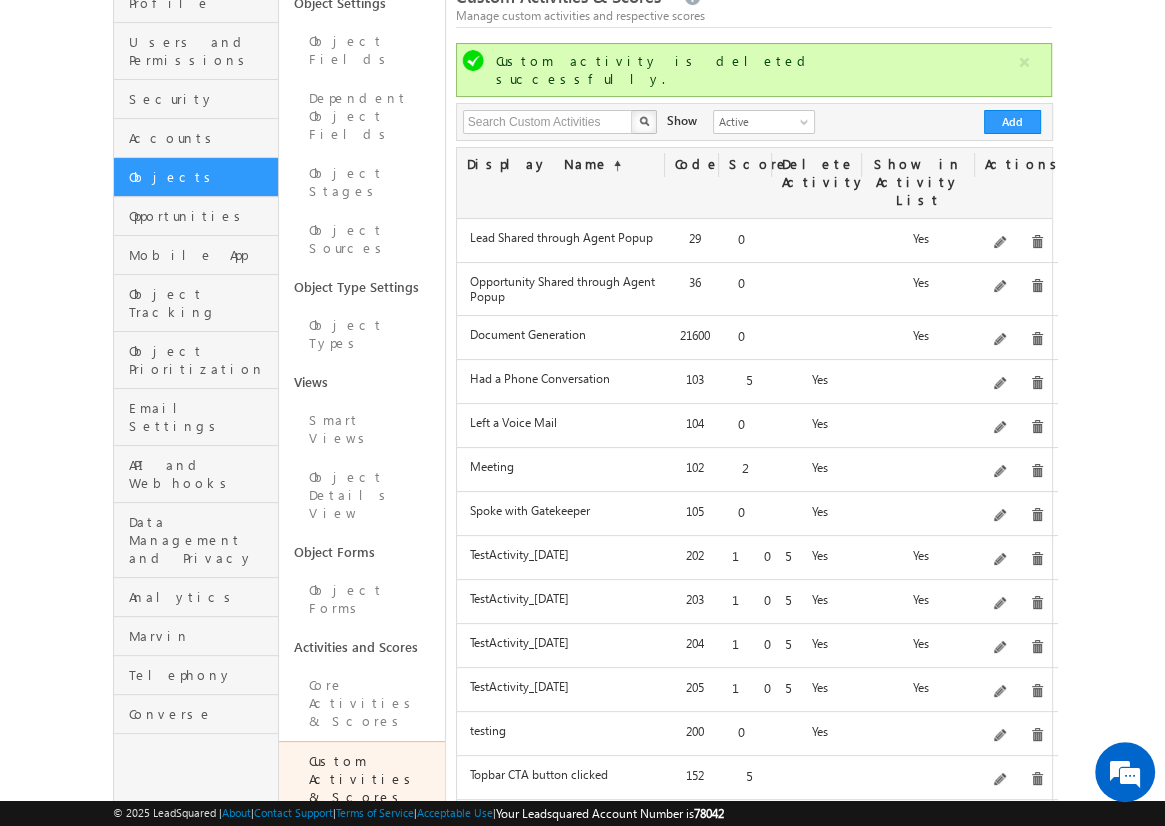 scroll, scrollTop: 312, scrollLeft: 0, axis: vertical 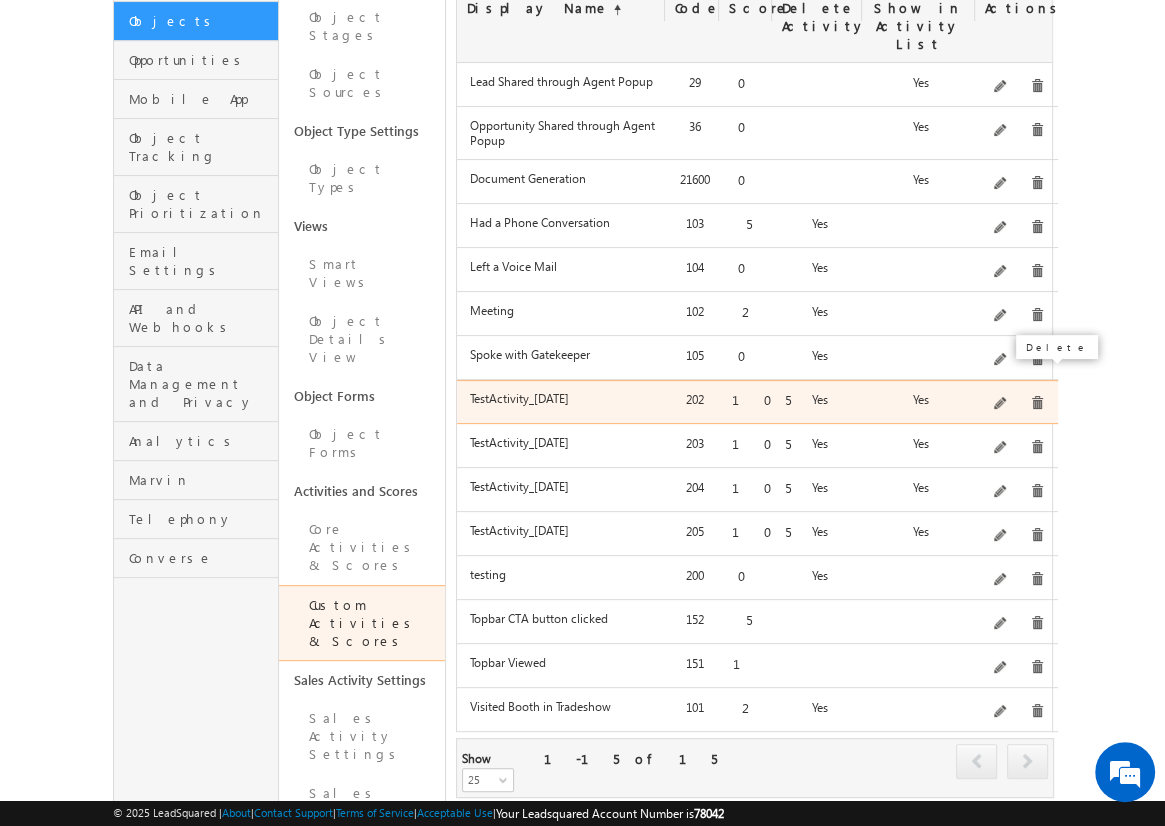 click at bounding box center [1037, 403] 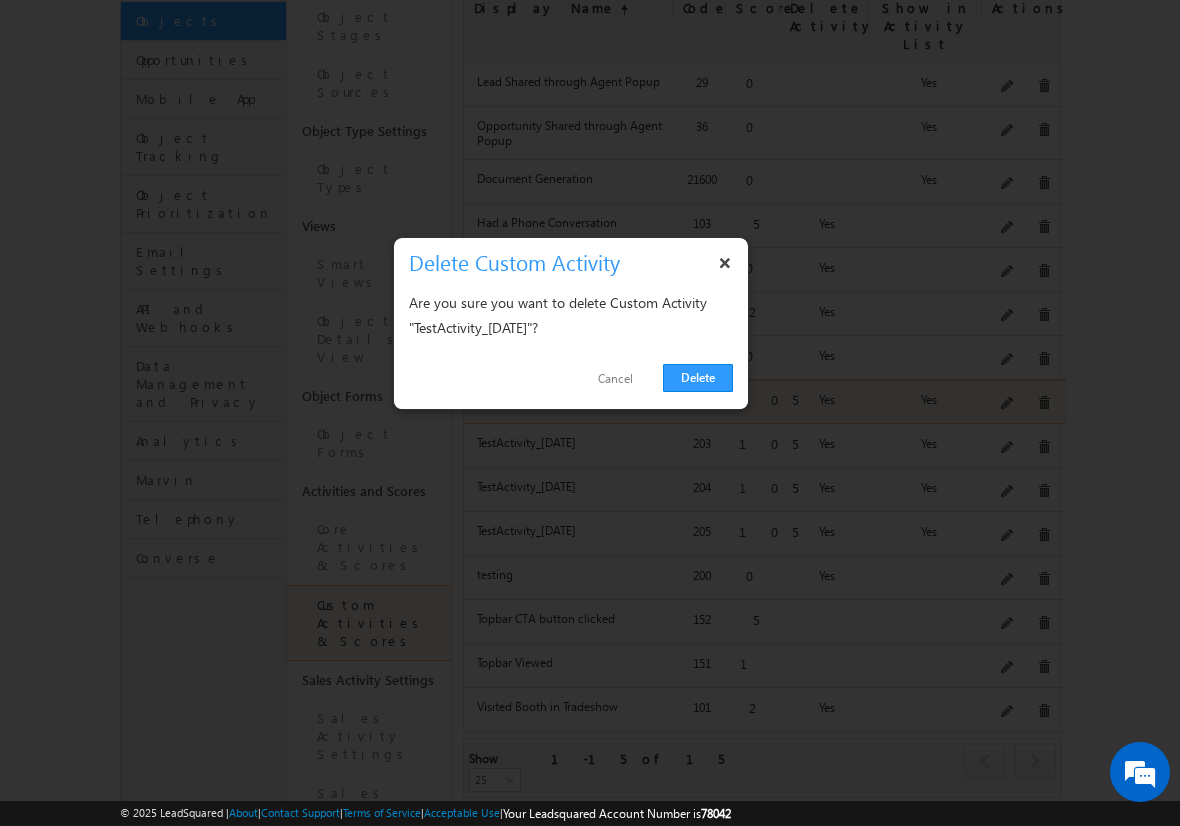 click on "Delete" at bounding box center [698, 378] 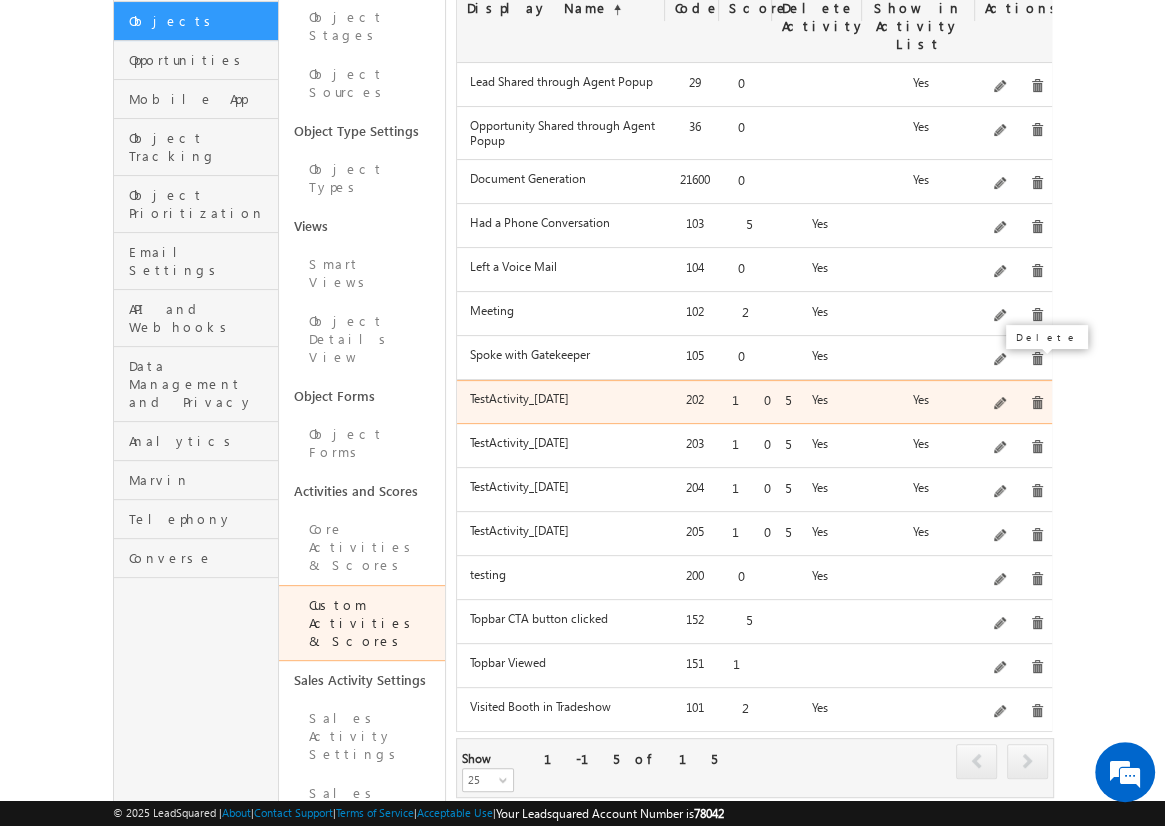 click at bounding box center (1037, 403) 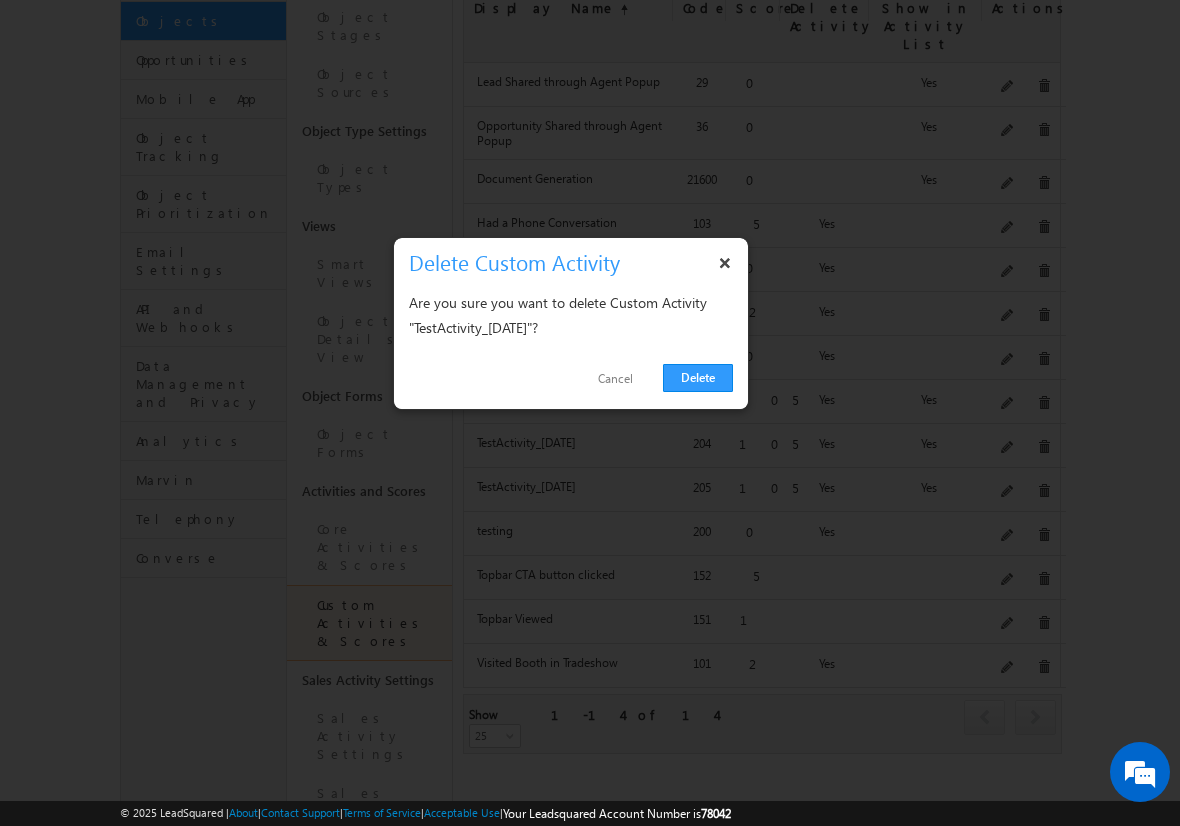 click on "Delete" at bounding box center [698, 378] 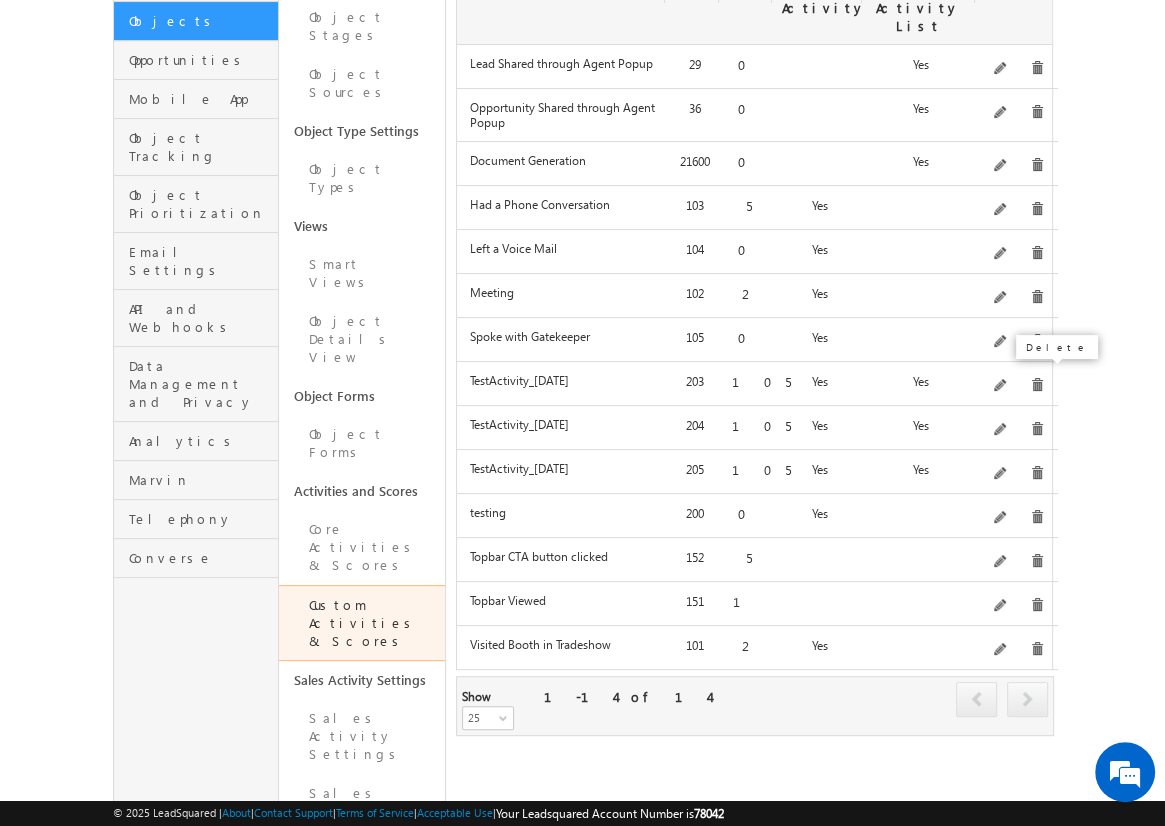 click at bounding box center (1037, 385) 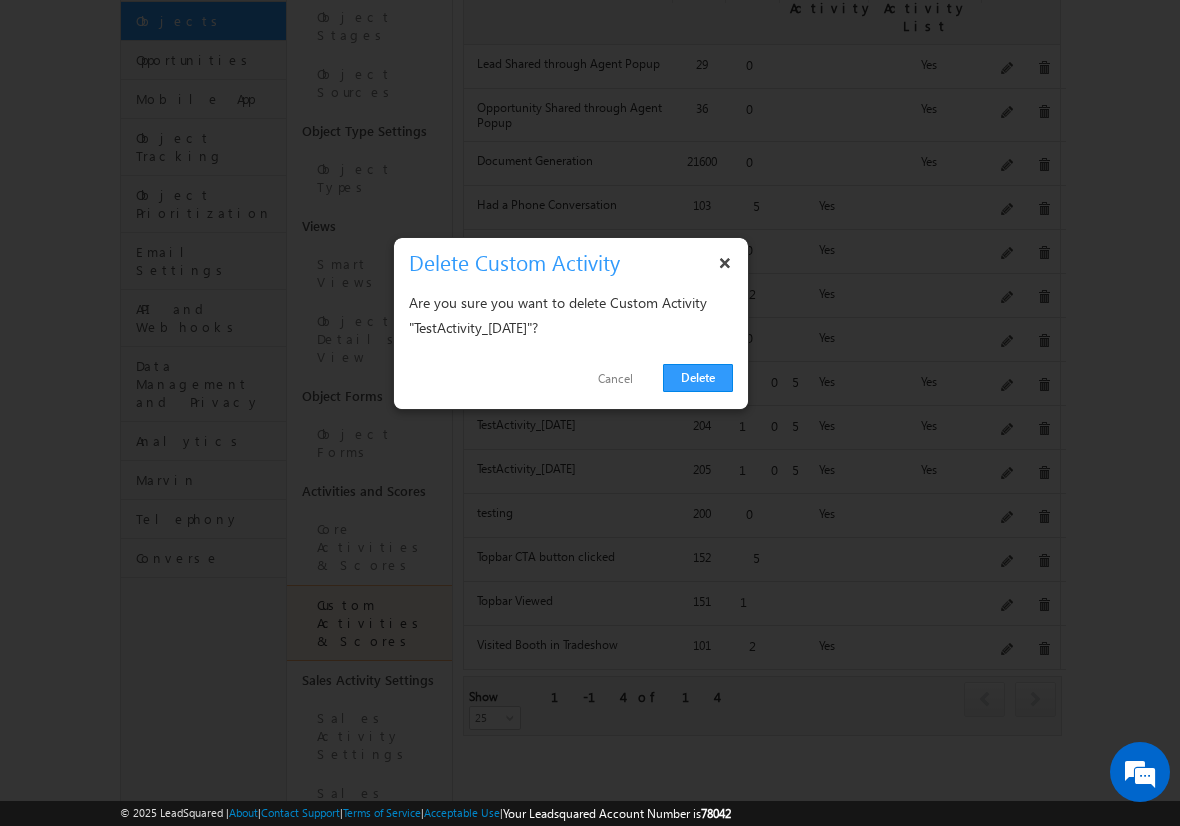 click on "Delete" at bounding box center [698, 378] 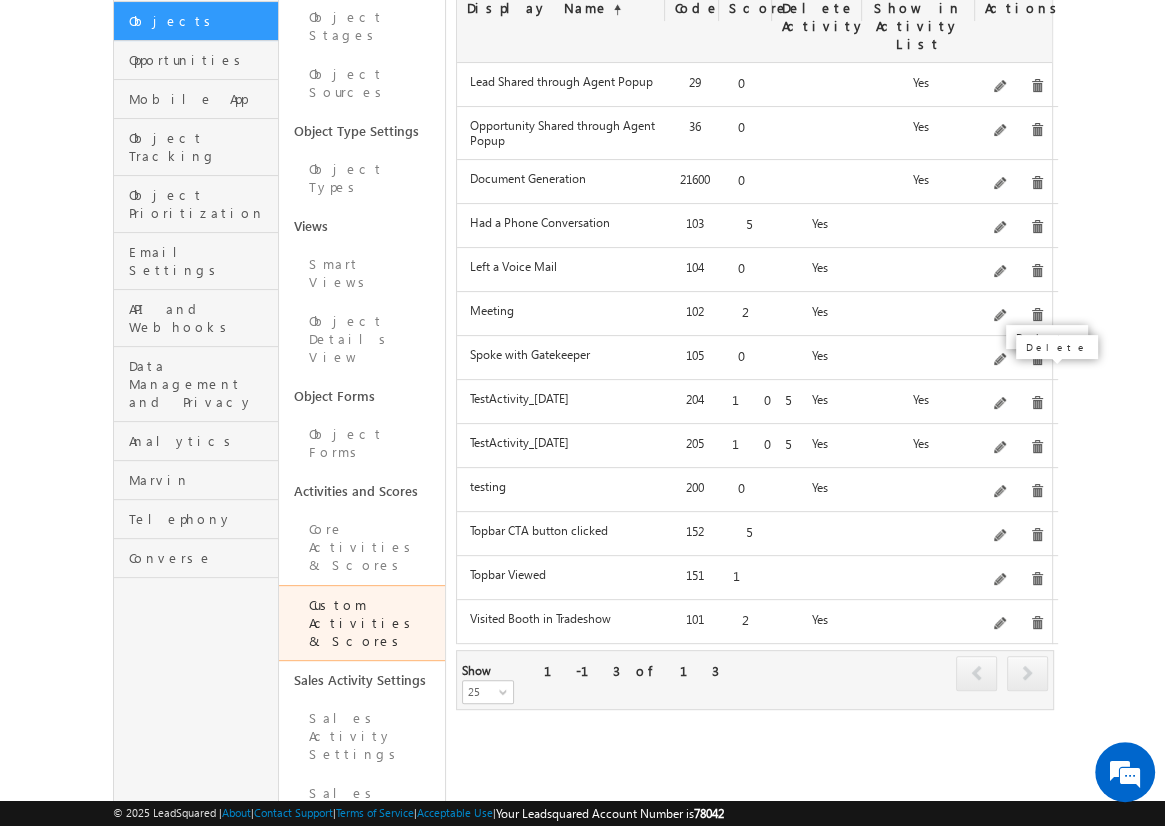 click at bounding box center [1037, 403] 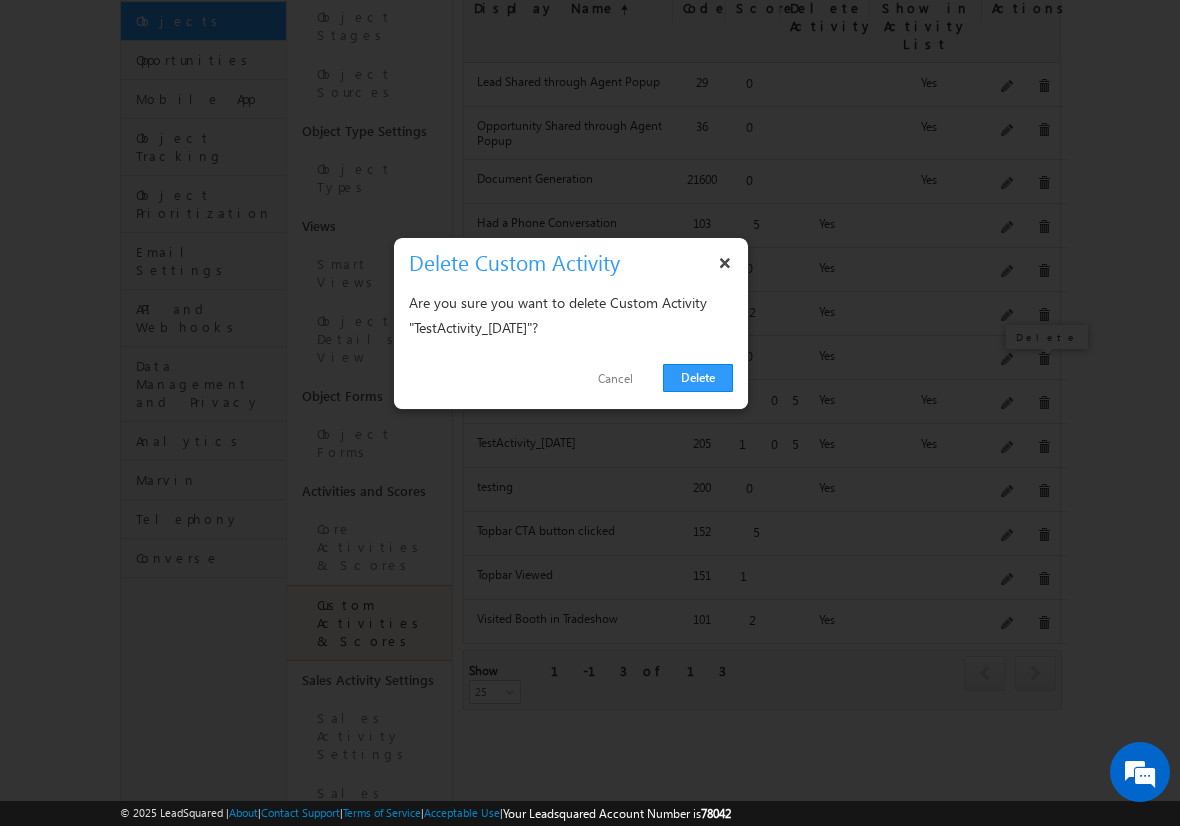 click on "Delete" at bounding box center (698, 378) 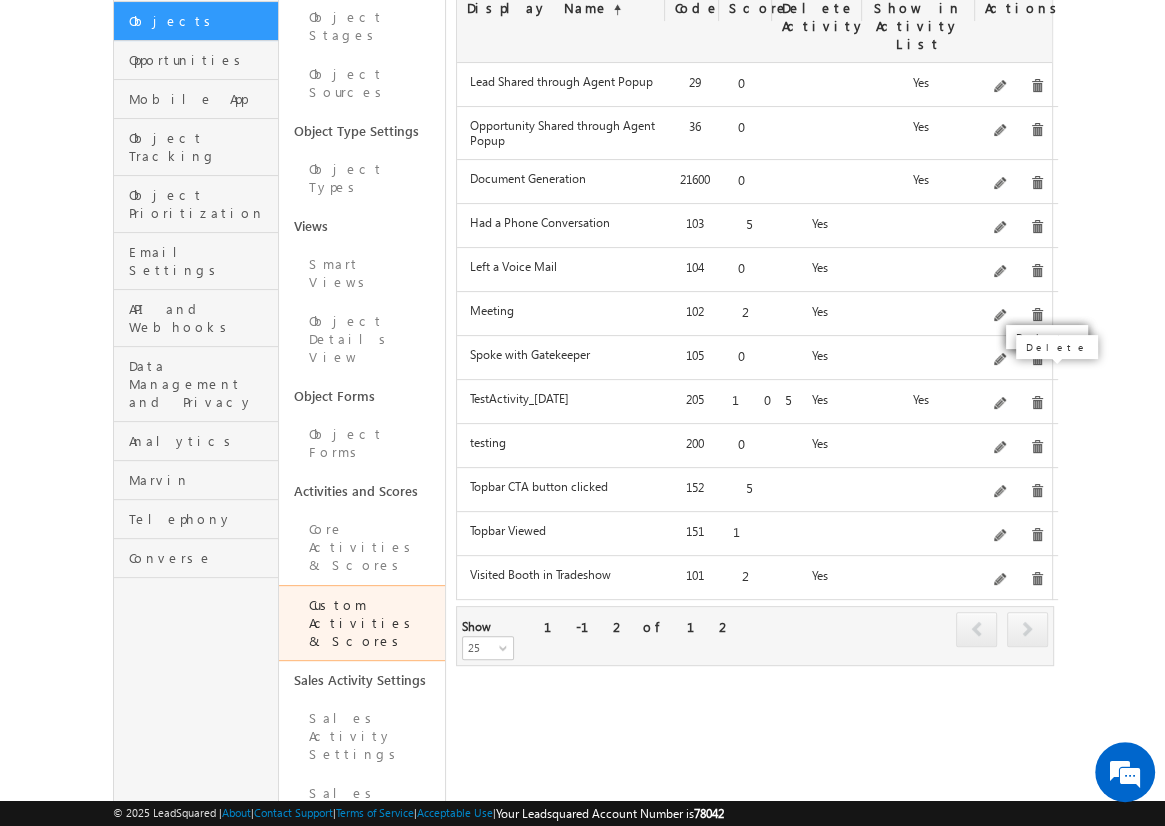 click at bounding box center [1037, 403] 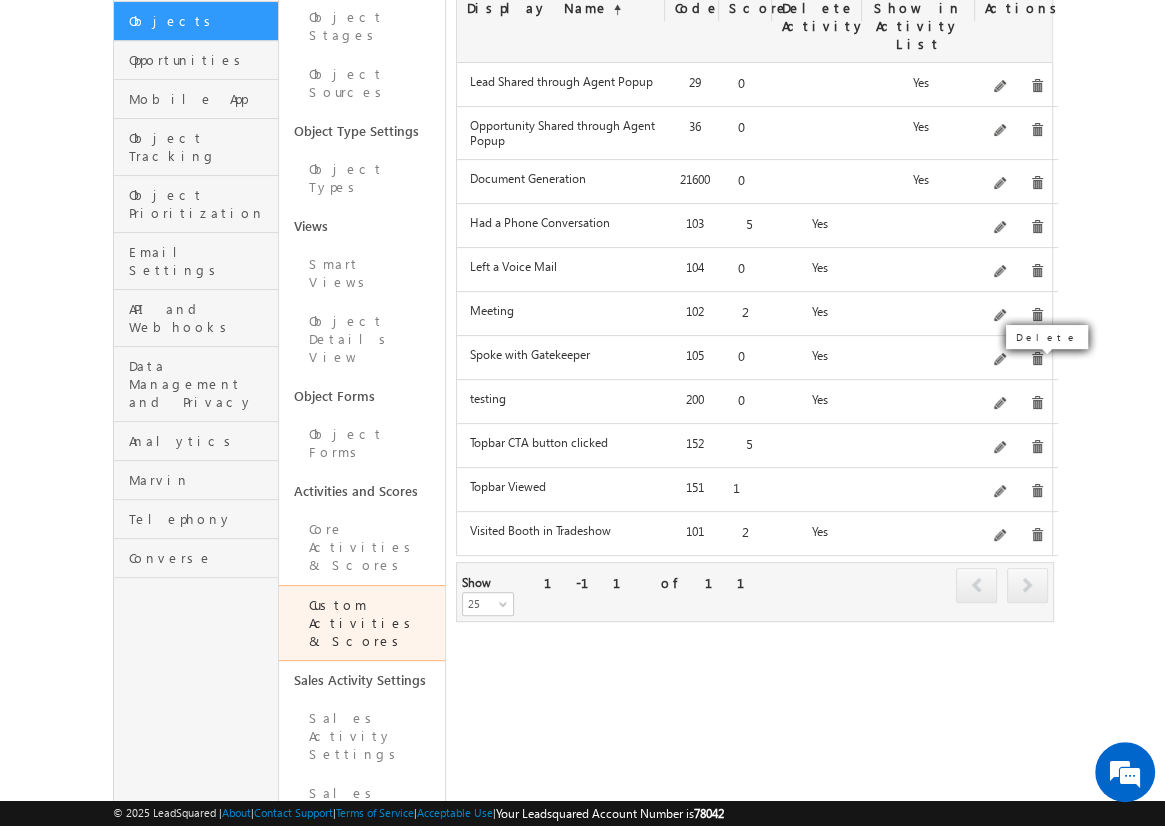 click on "Add" at bounding box center (1012, -34) 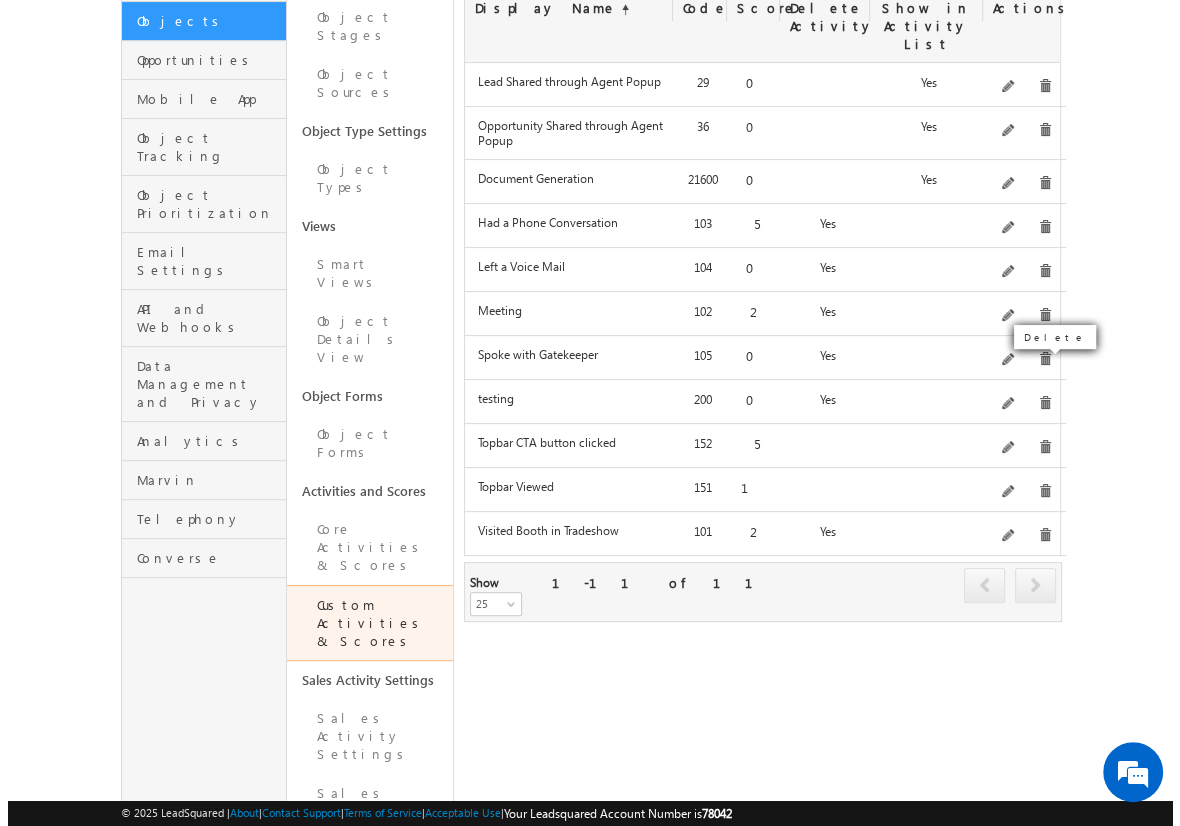 scroll, scrollTop: 0, scrollLeft: 0, axis: both 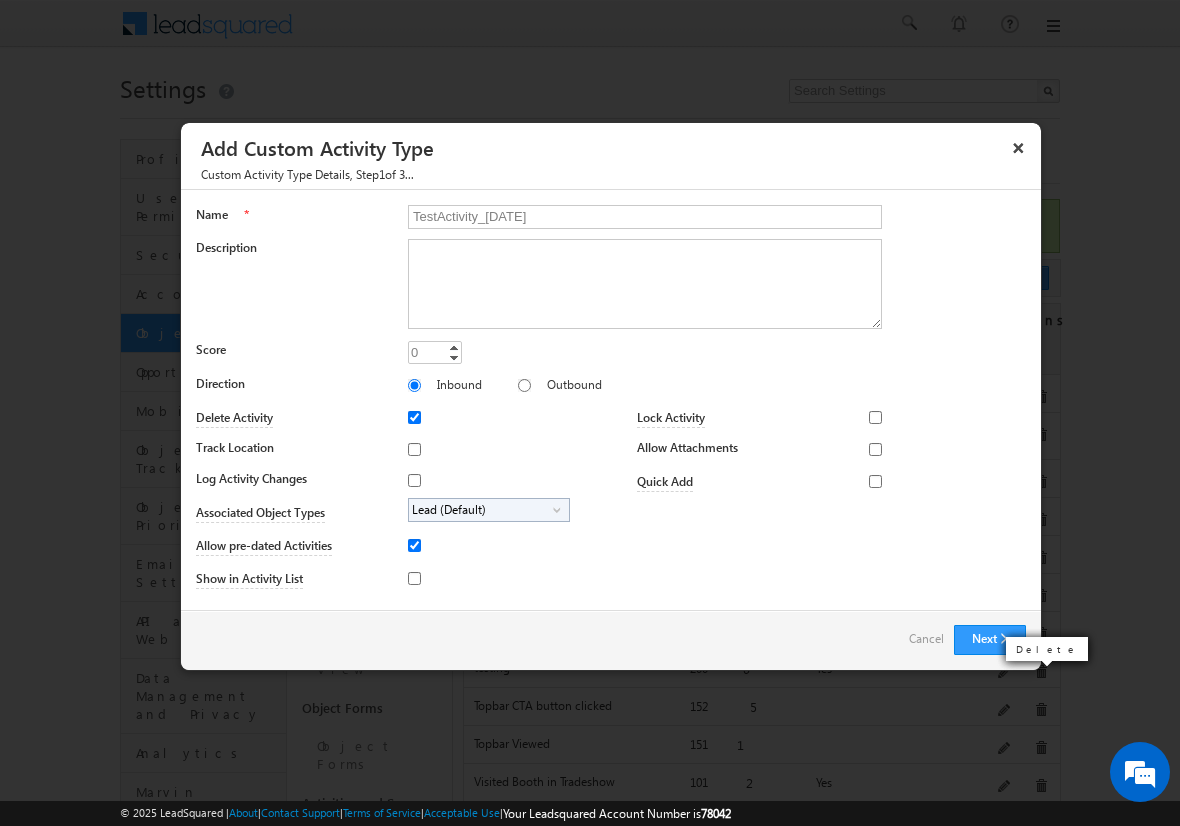 type on "TestActivity_[DATE]" 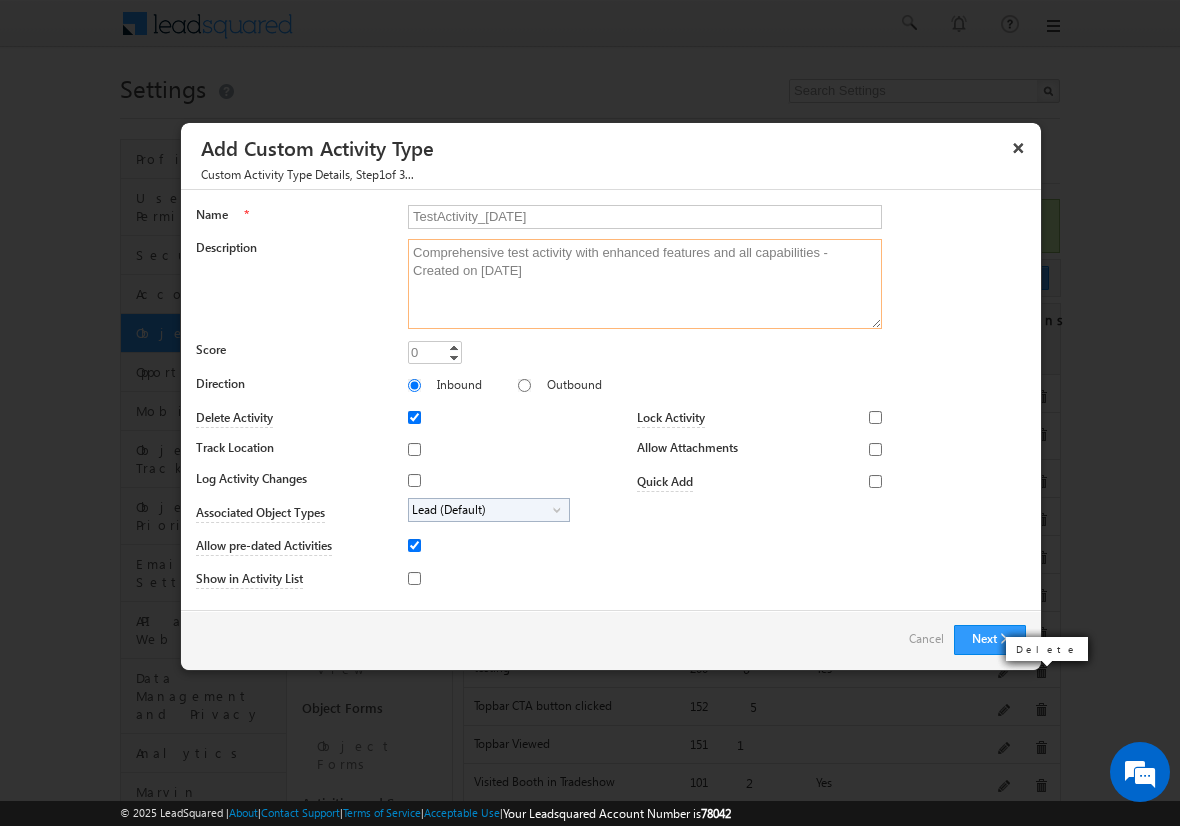 type on "Comprehensive test activity with enhanced features and all capabilities - Created on [DATE]" 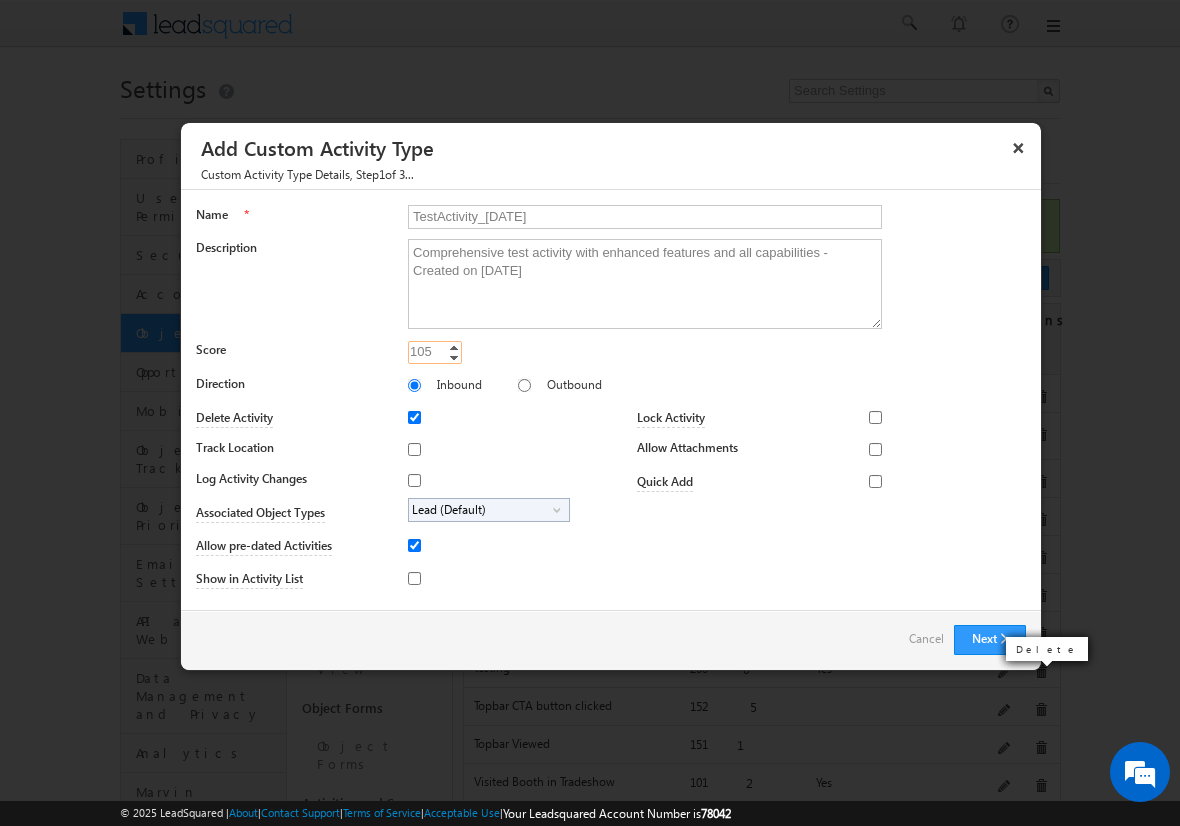 type on "105" 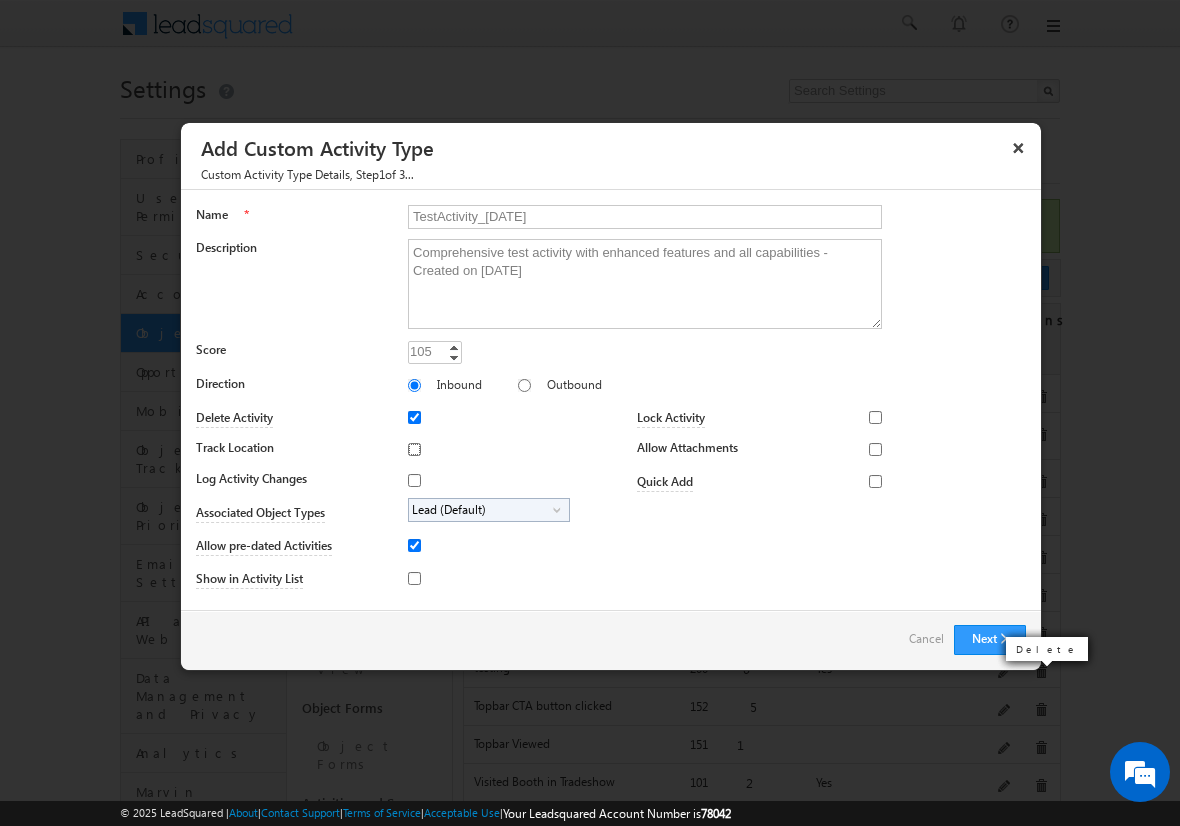 click on "Track Location" at bounding box center (414, 449) 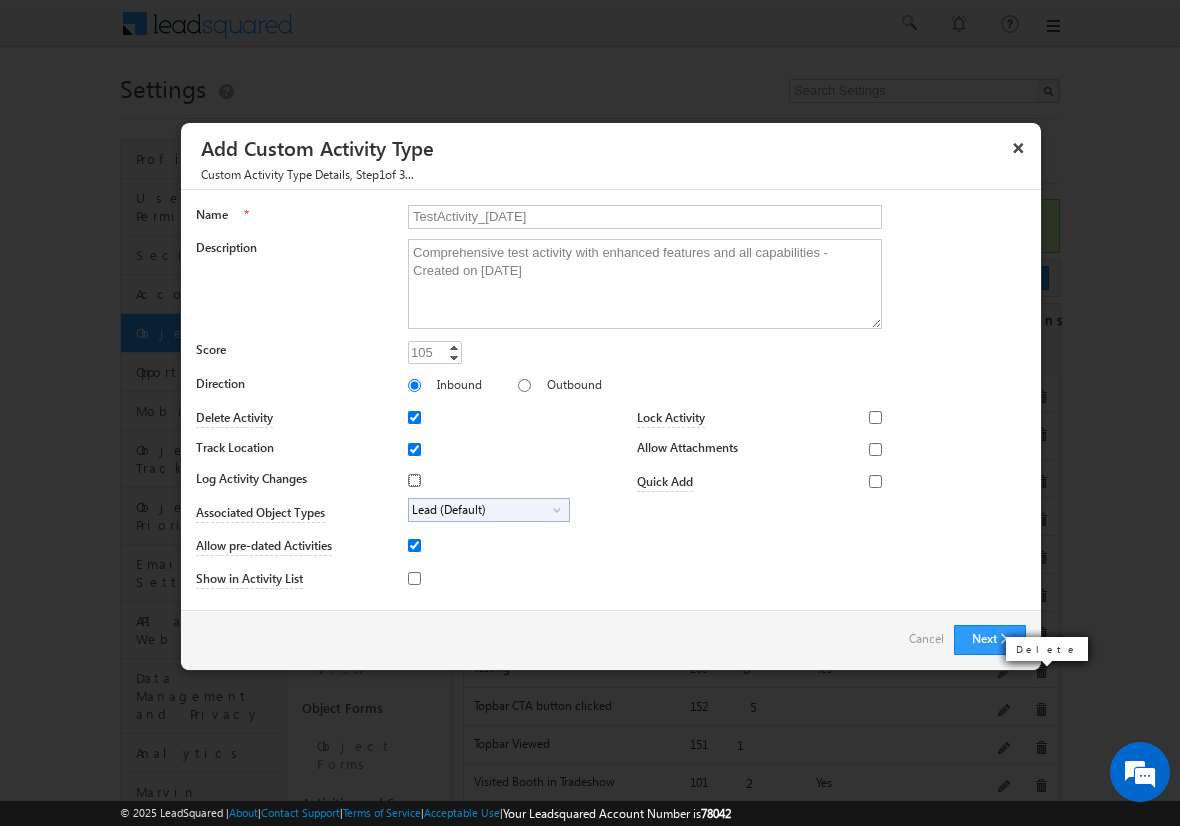 click on "Log Activity Changes" at bounding box center (414, 480) 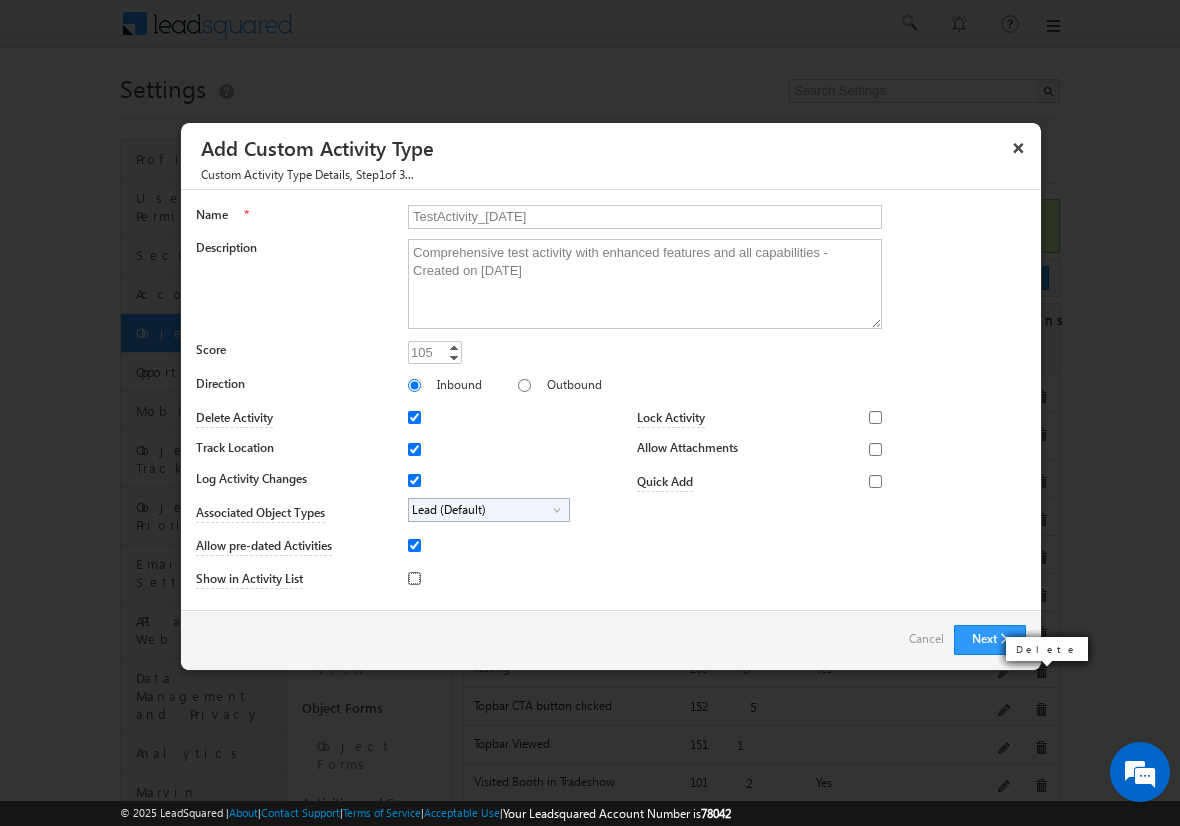 click on "Show in Activity List" at bounding box center (414, 578) 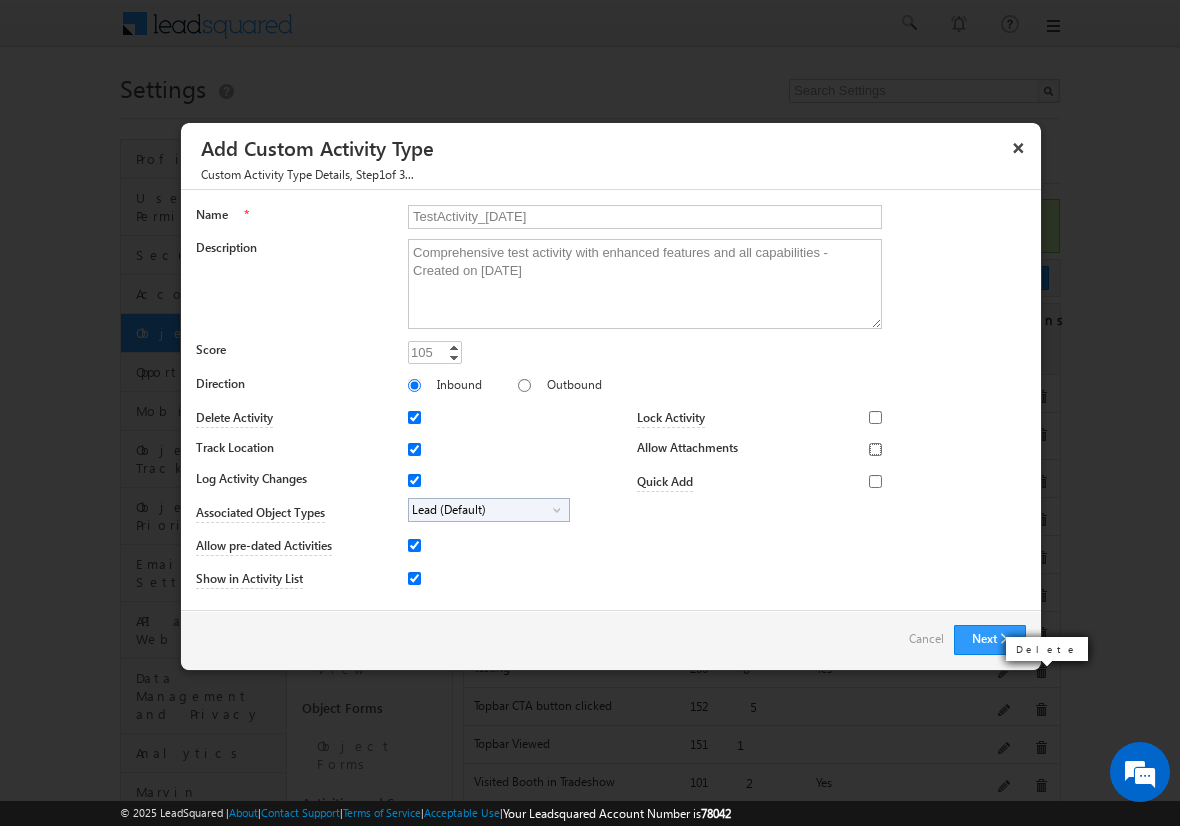 click on "Allow Attachments" at bounding box center (875, 449) 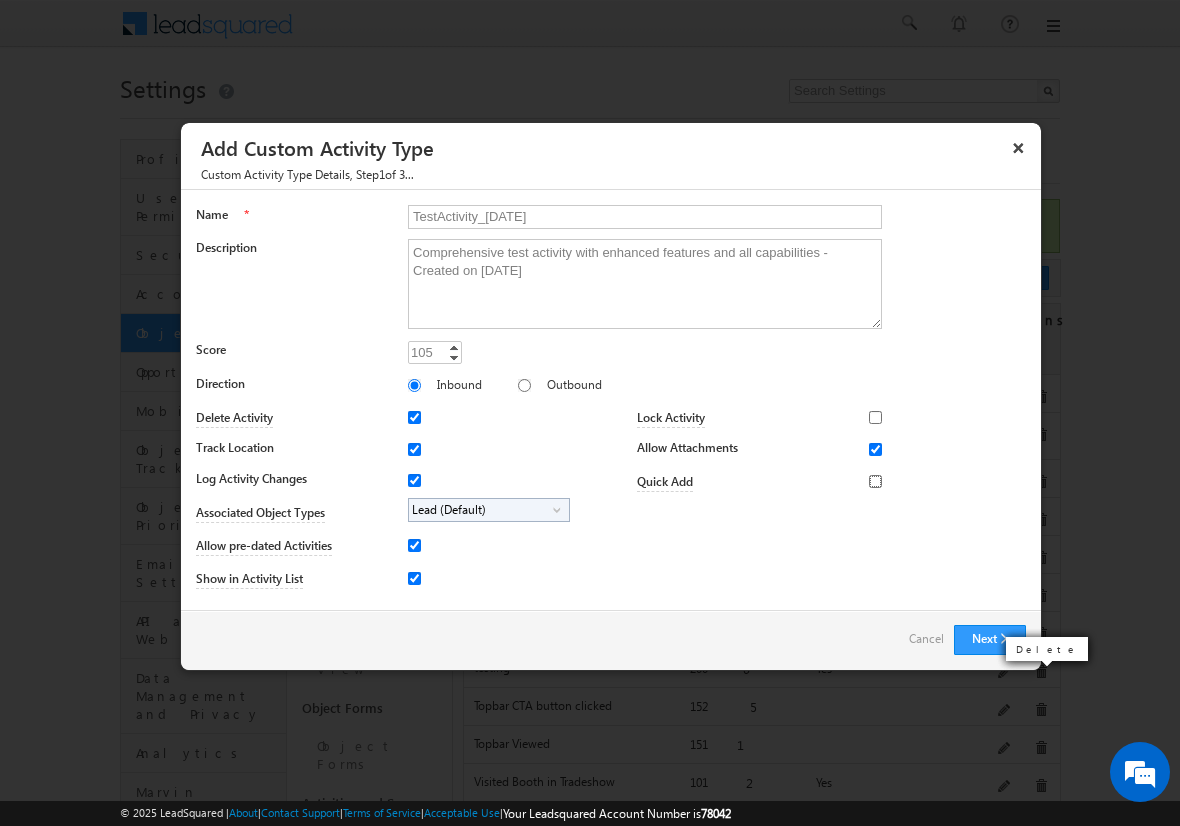 click on "Quick Add" at bounding box center (875, 481) 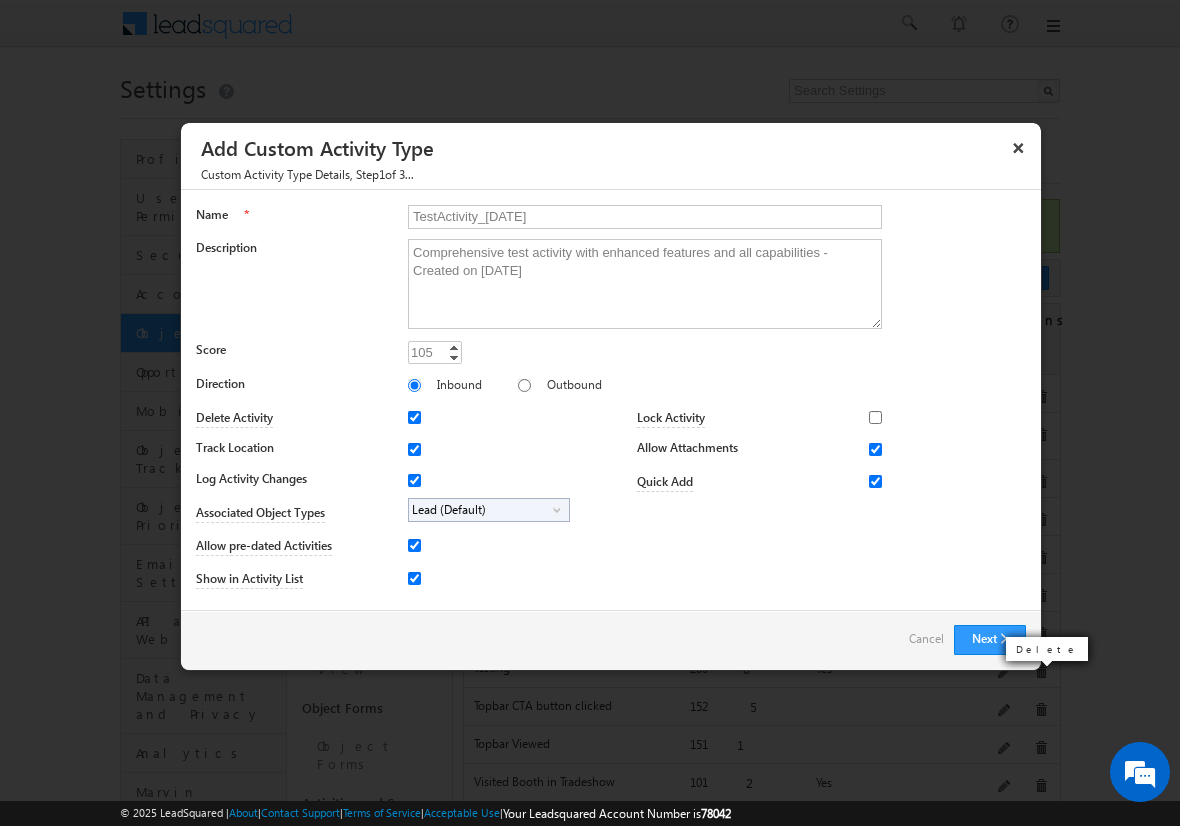 click on "Lead (Default)" at bounding box center [481, 510] 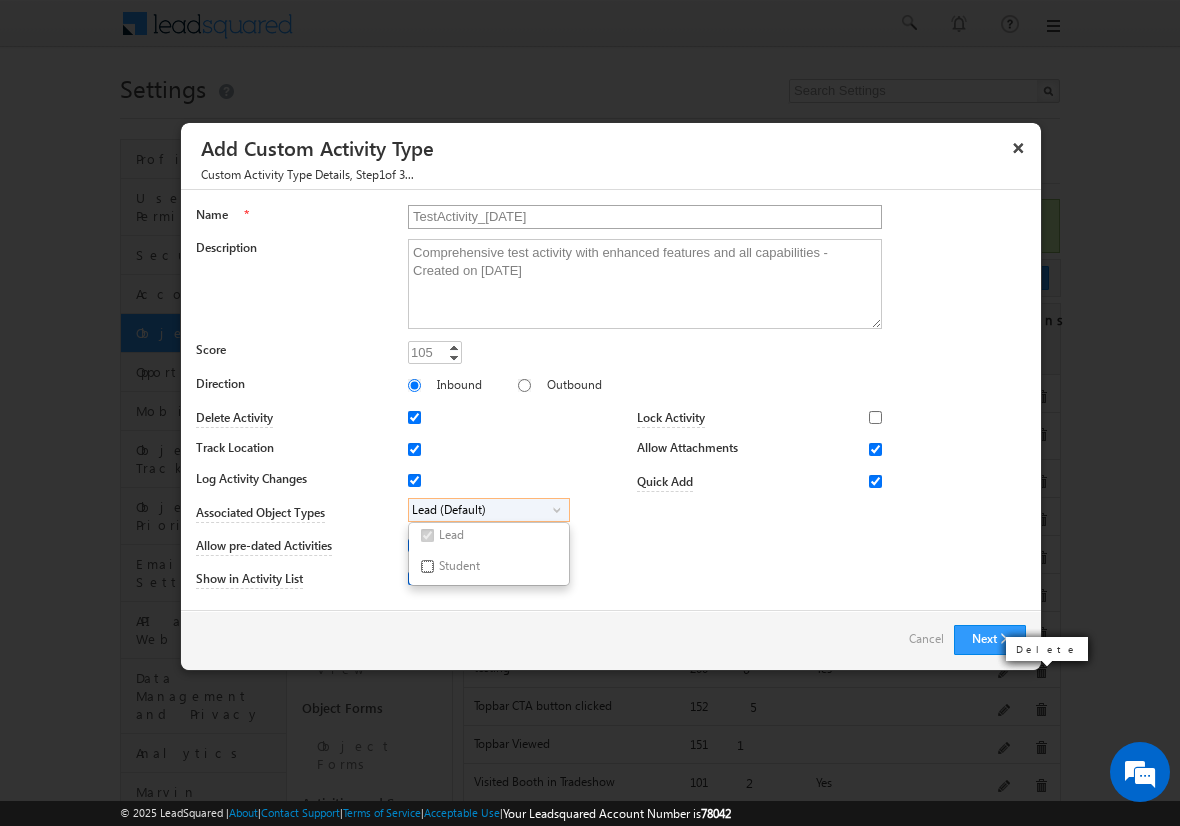 click on "Student" at bounding box center (427, 566) 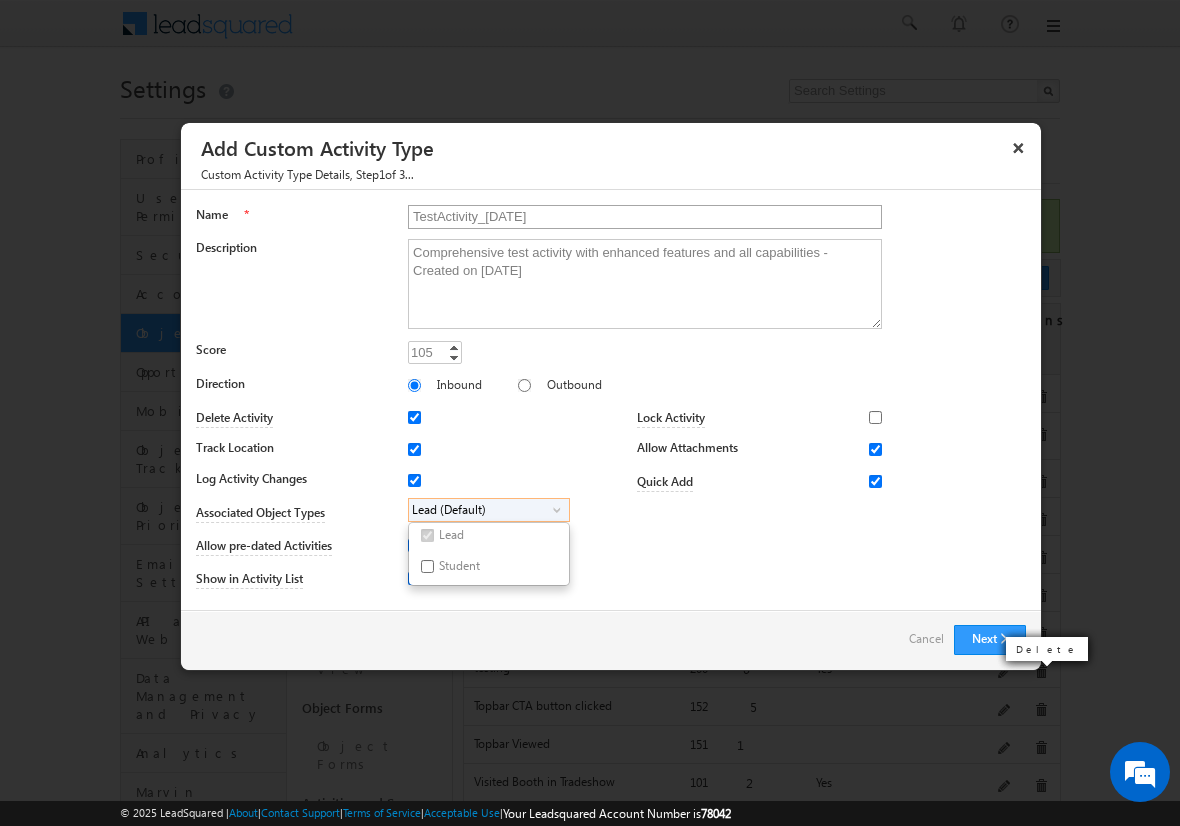 checkbox on "true" 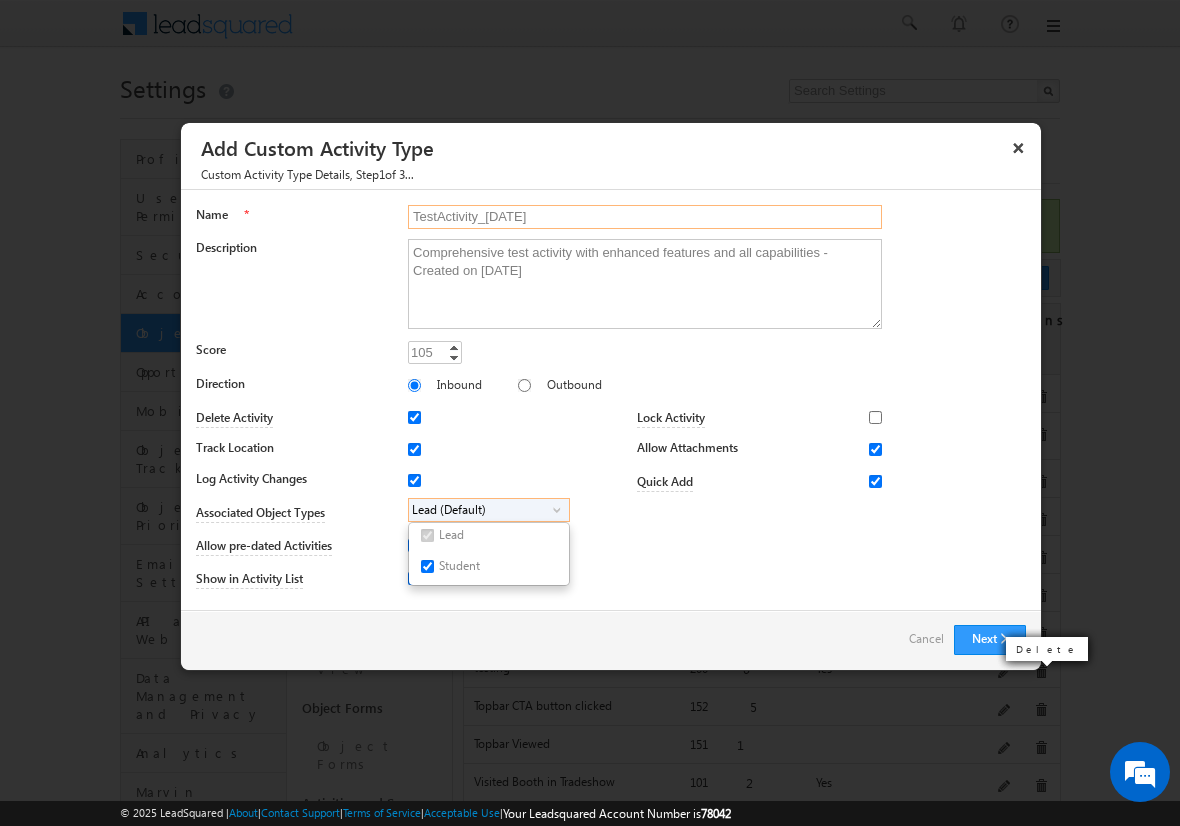 click on "TestActivity_[DATE]" at bounding box center (645, 217) 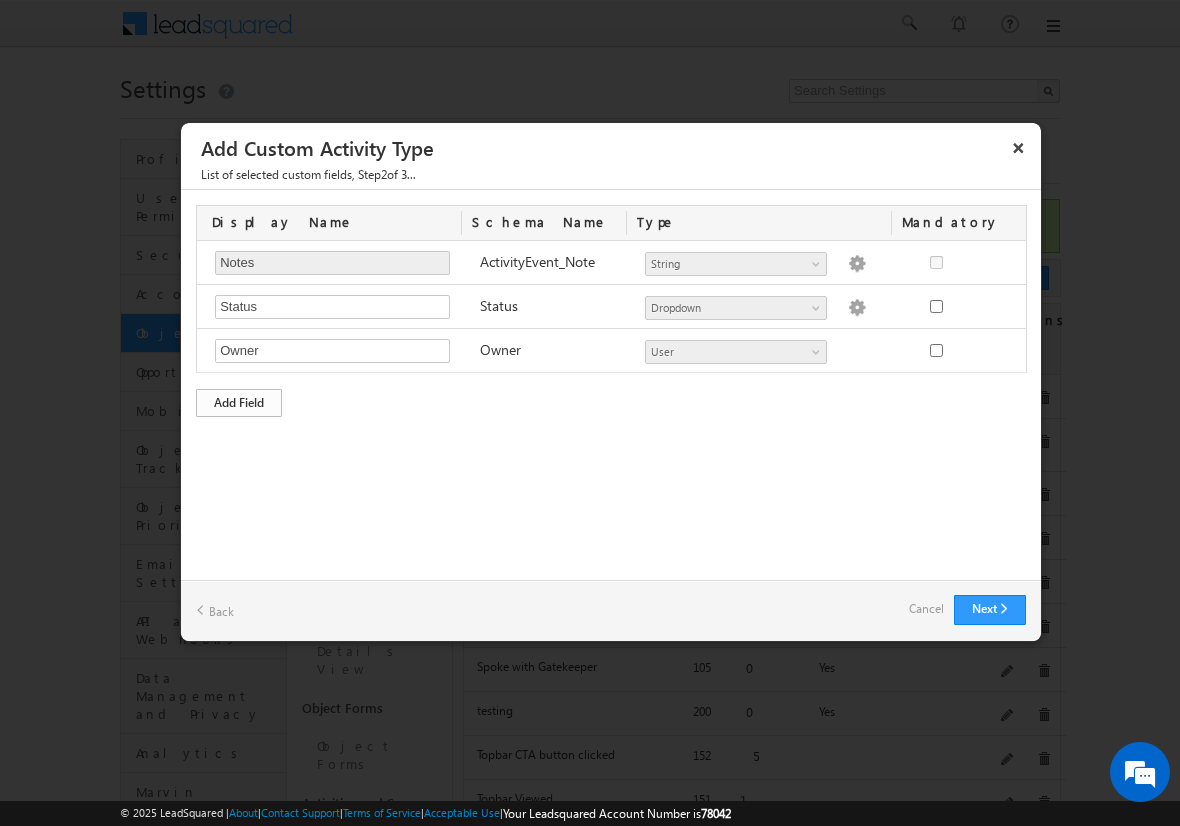 click on "Add Field" at bounding box center (239, 403) 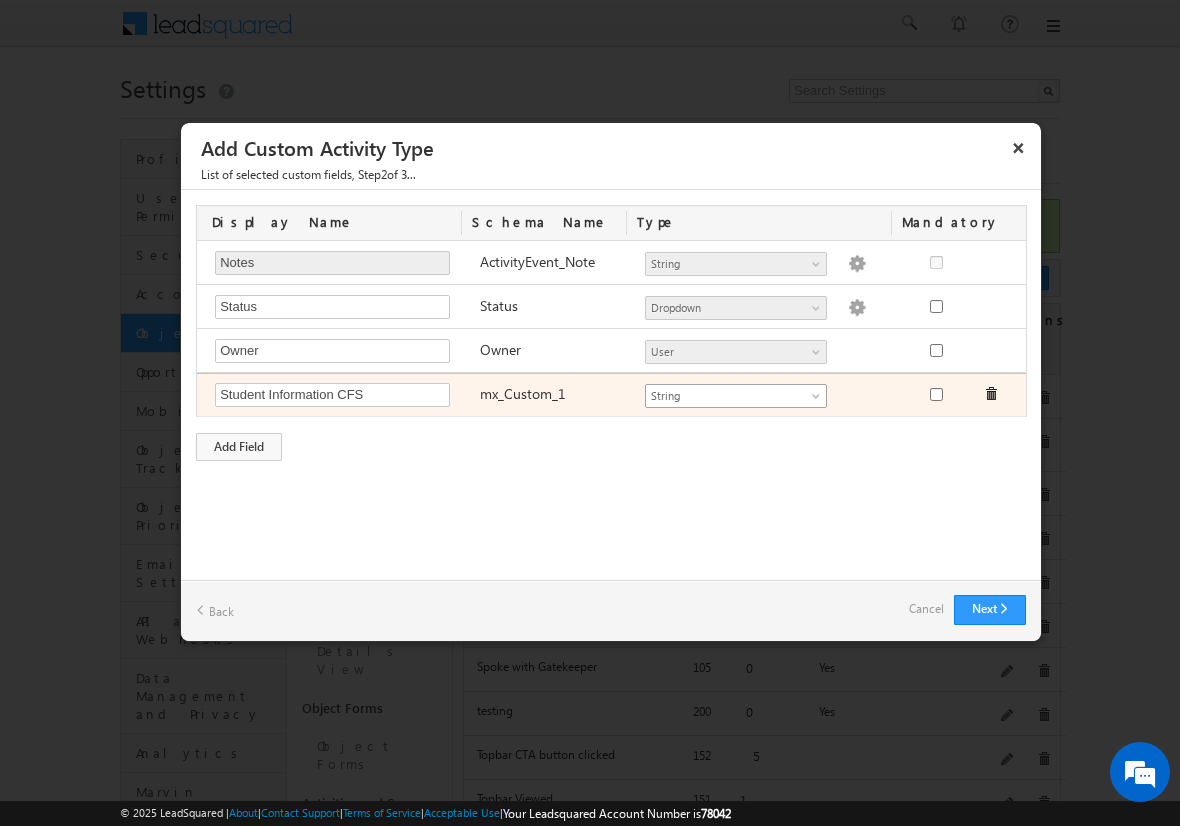 type on "Student Information CFS" 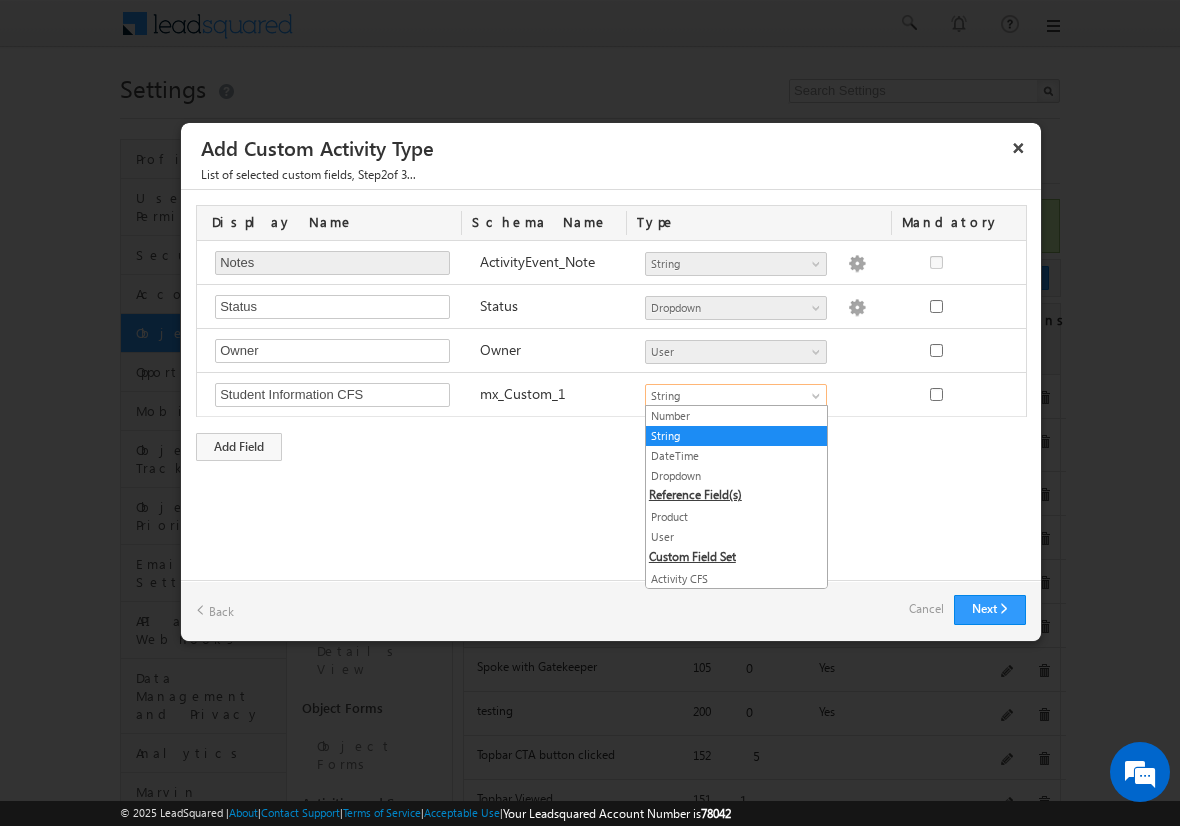 click on "Both CFS" at bounding box center [736, 599] 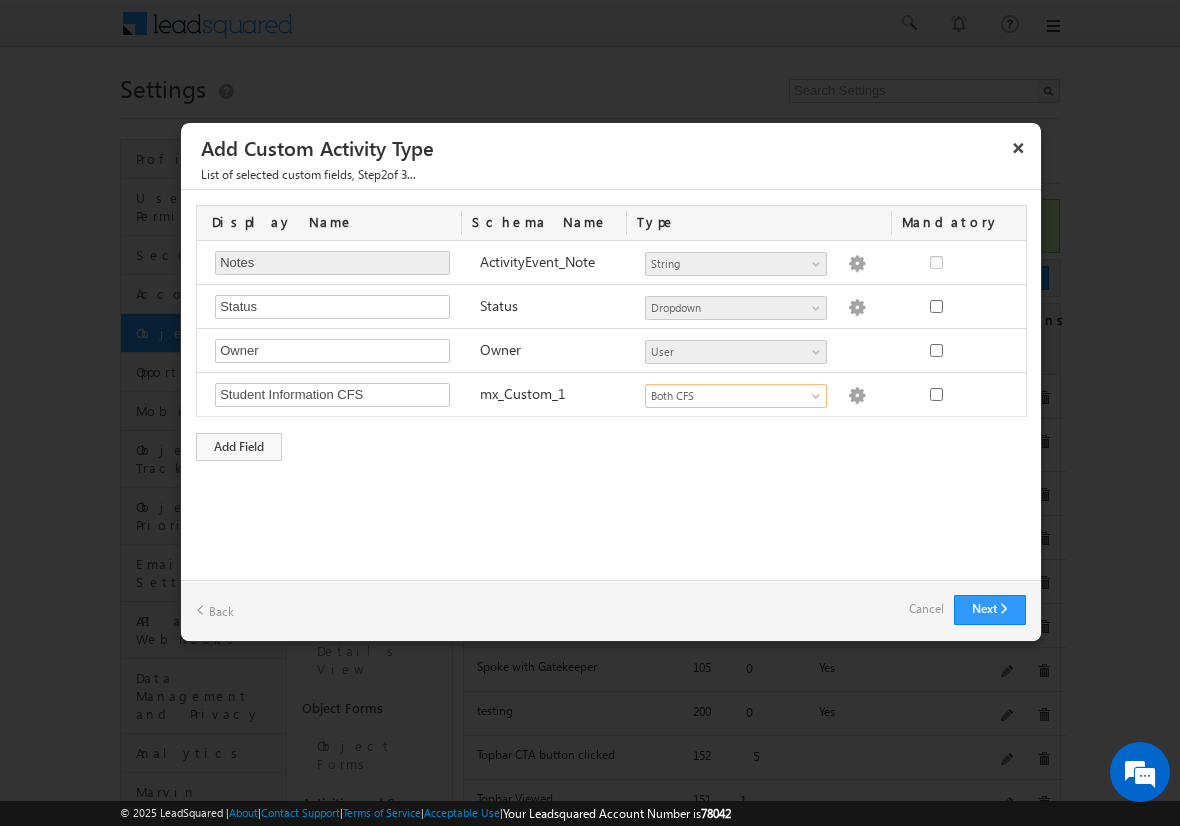 scroll, scrollTop: 0, scrollLeft: 0, axis: both 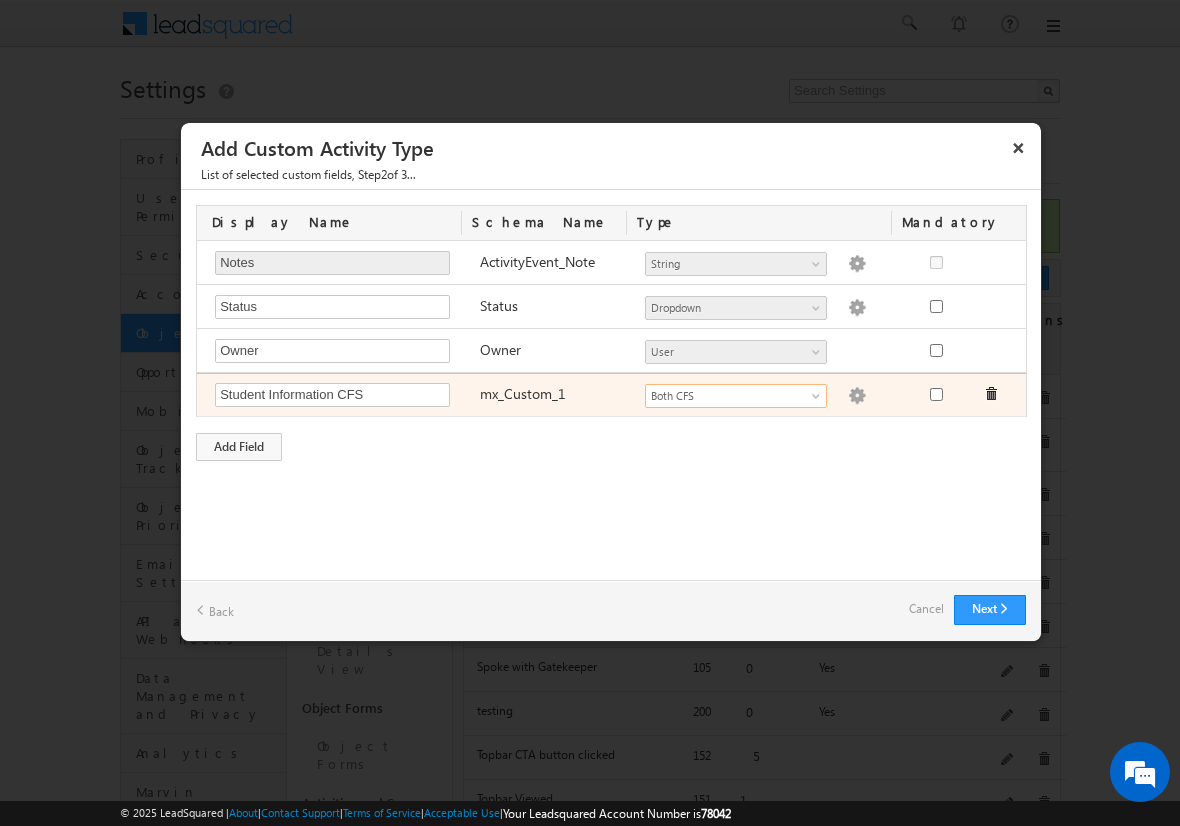 click at bounding box center [857, 396] 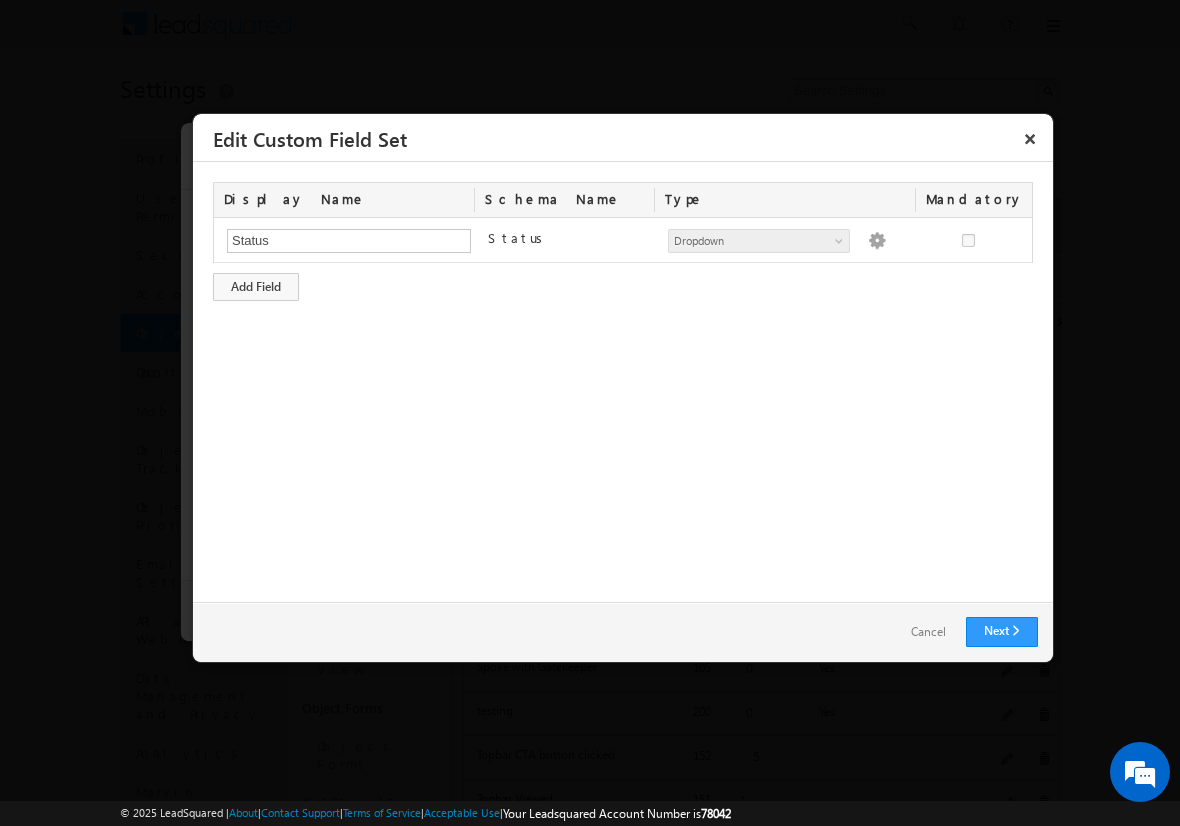 click on "Cancel" at bounding box center (928, 632) 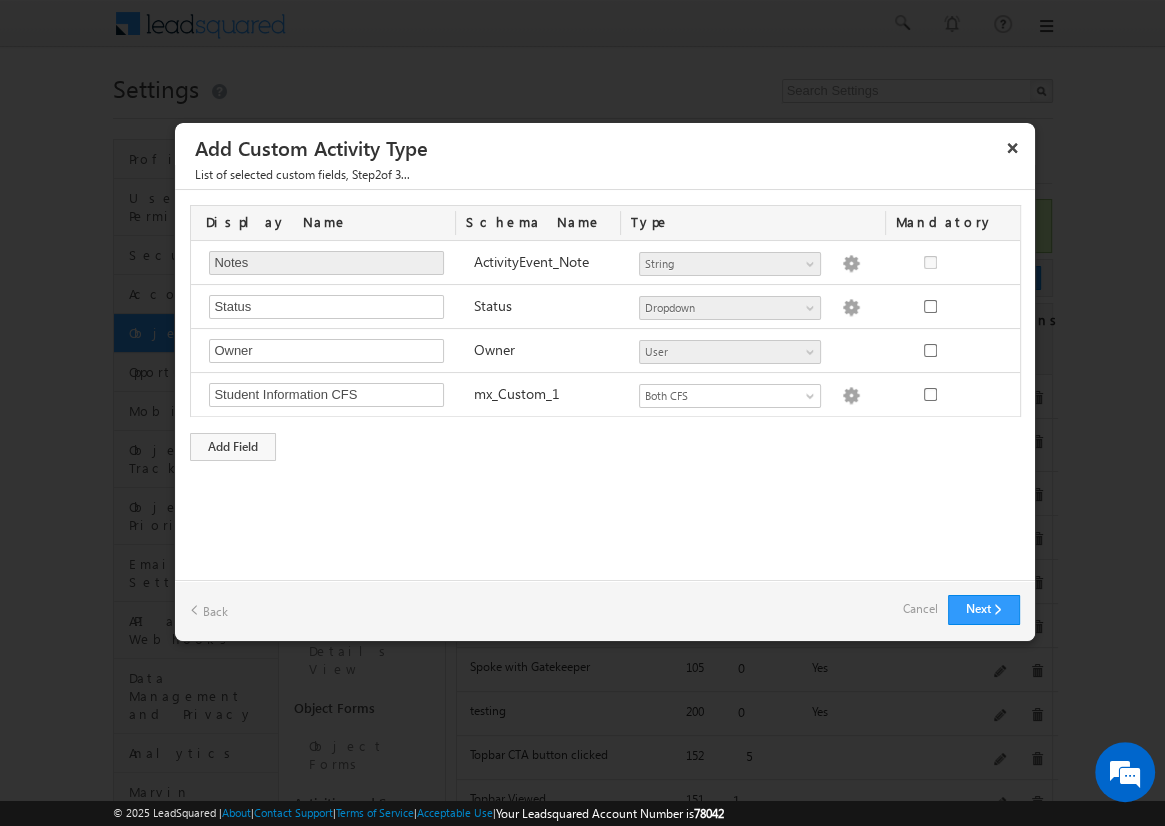 click on "Cancel" at bounding box center (920, 609) 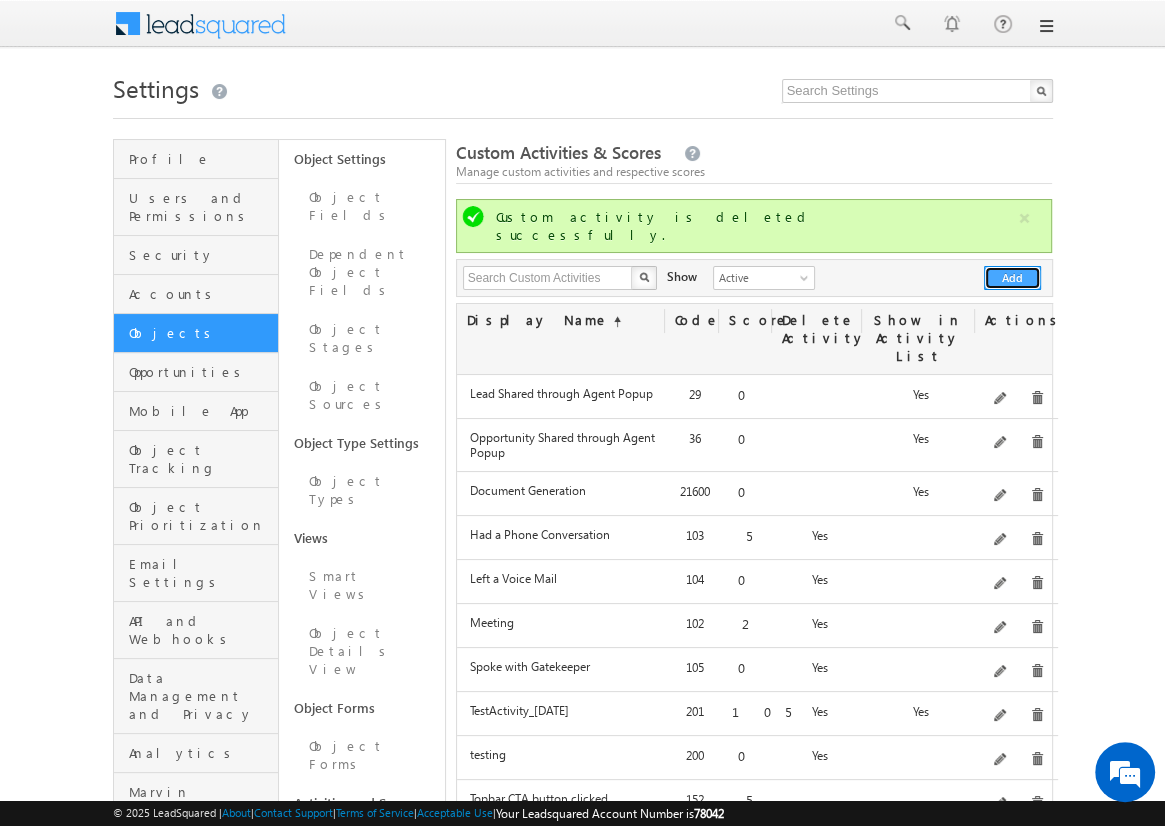 click on "Add" at bounding box center [1012, 278] 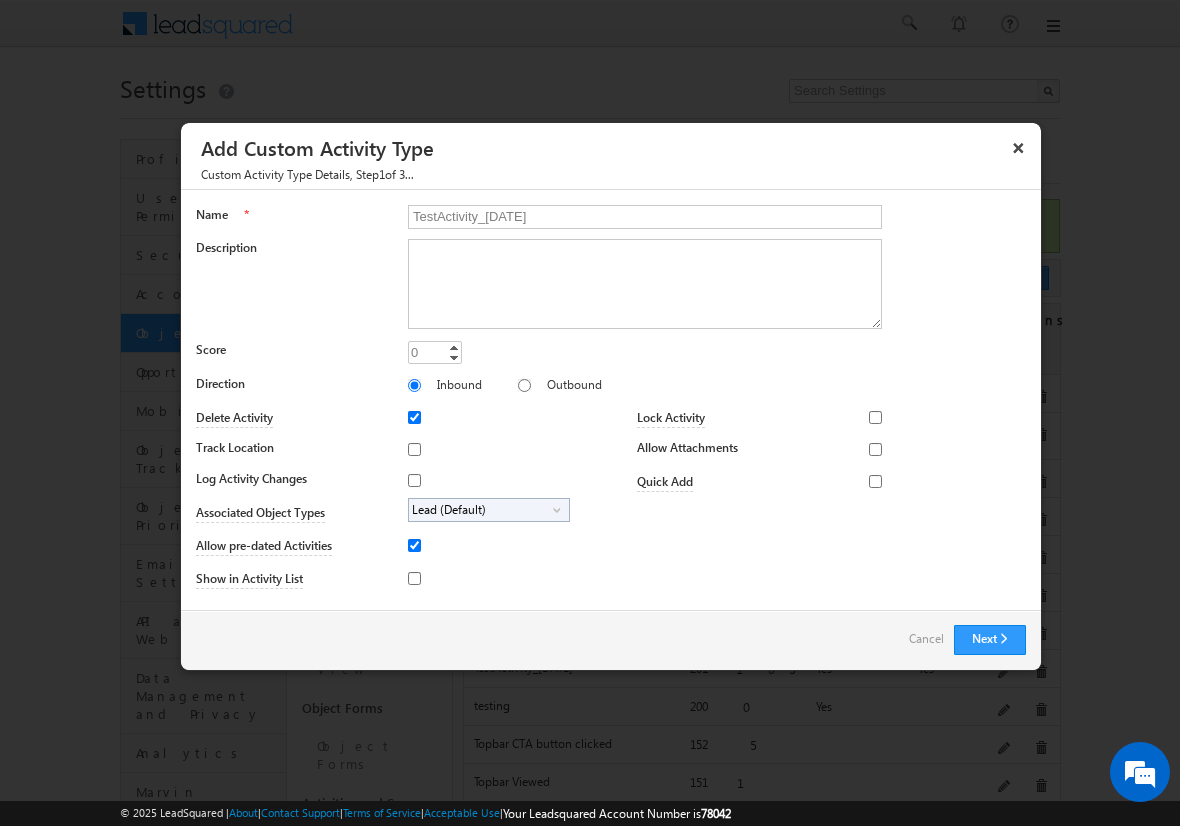 type on "TestActivity_[DATE]" 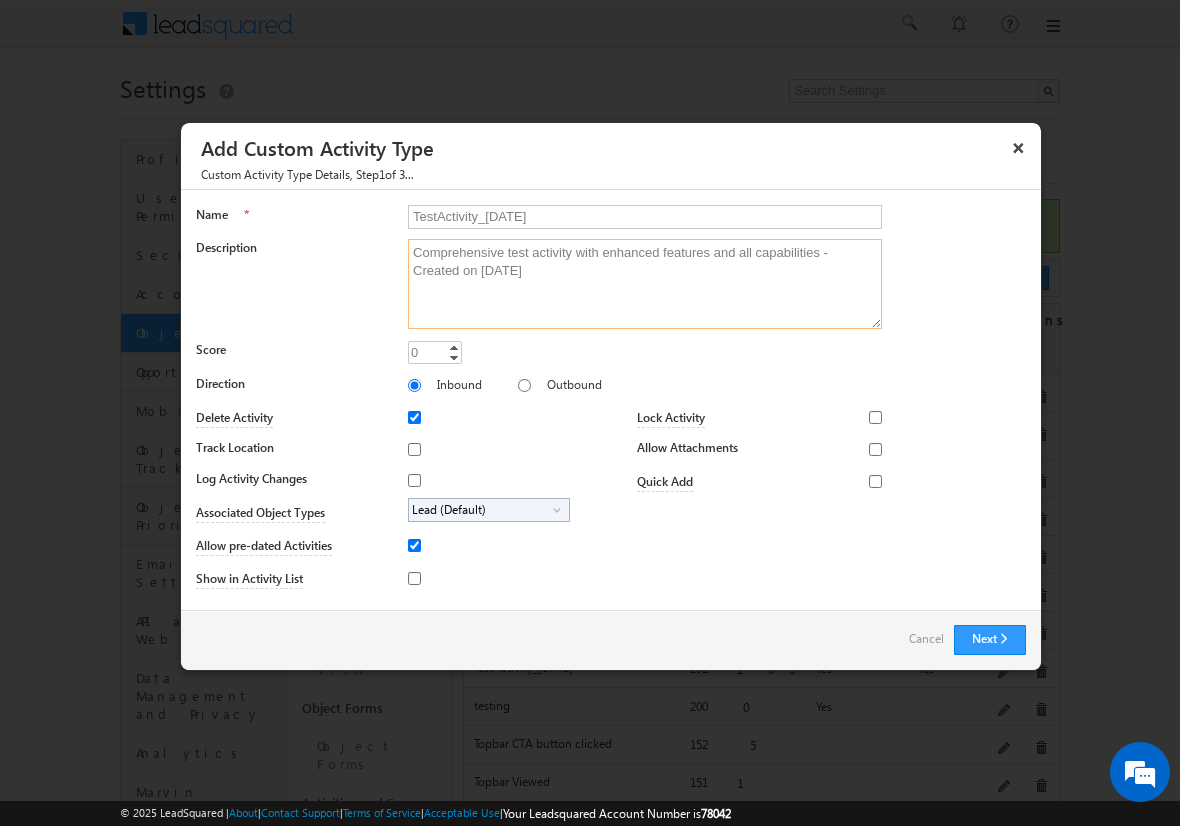 type on "Comprehensive test activity with enhanced features and all capabilities - Created on [DATE]" 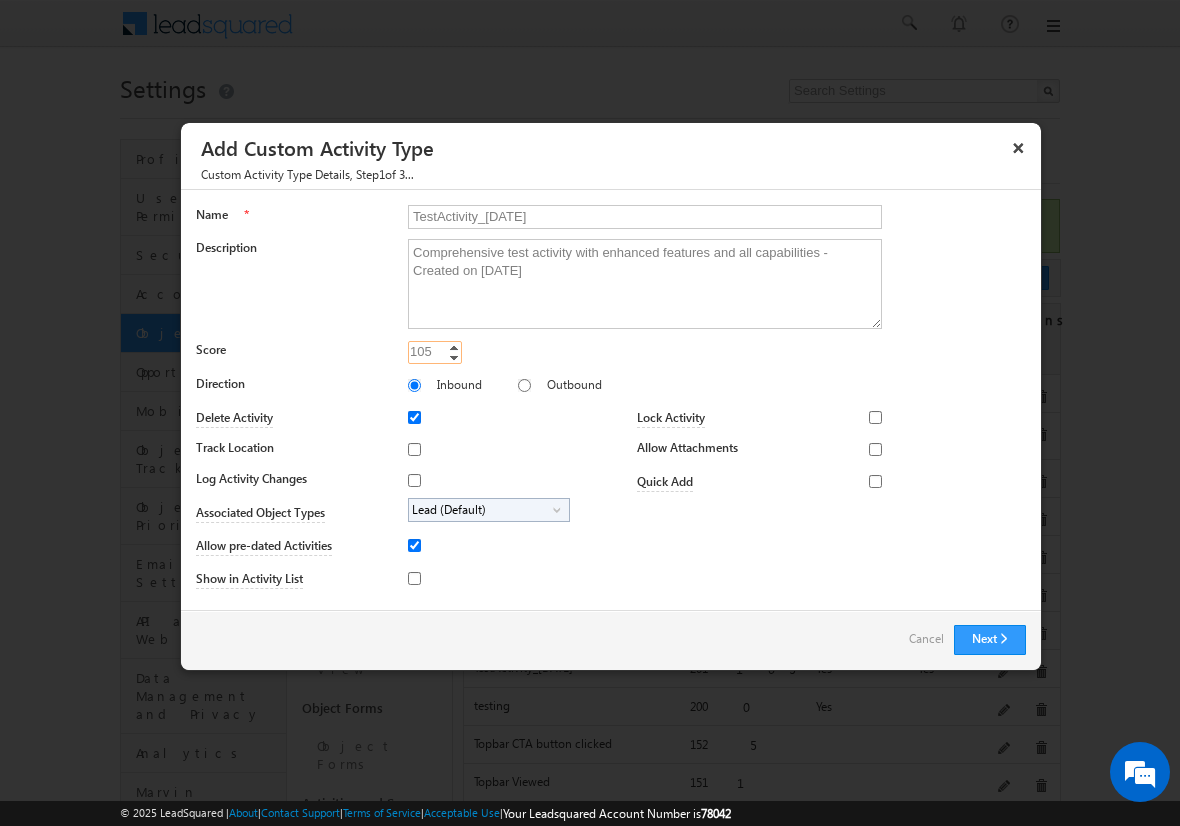 type on "105" 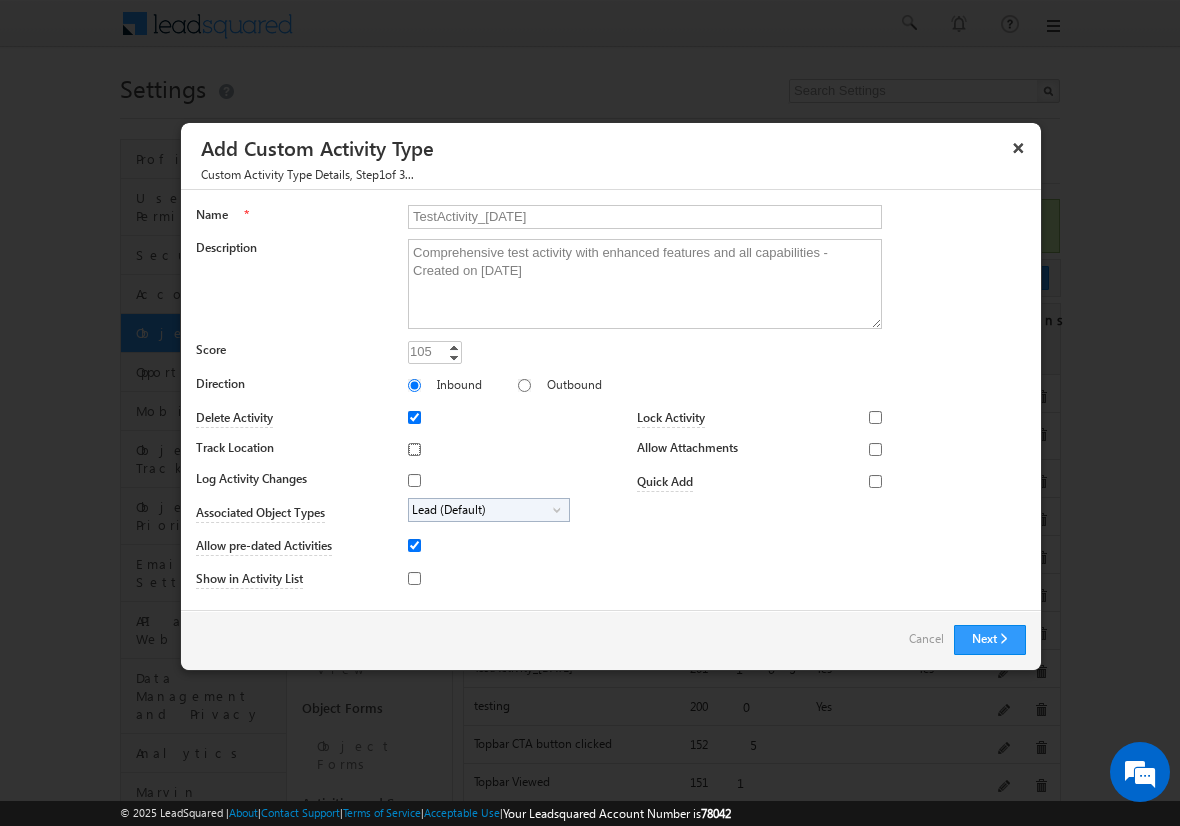 click on "Track Location" at bounding box center (414, 449) 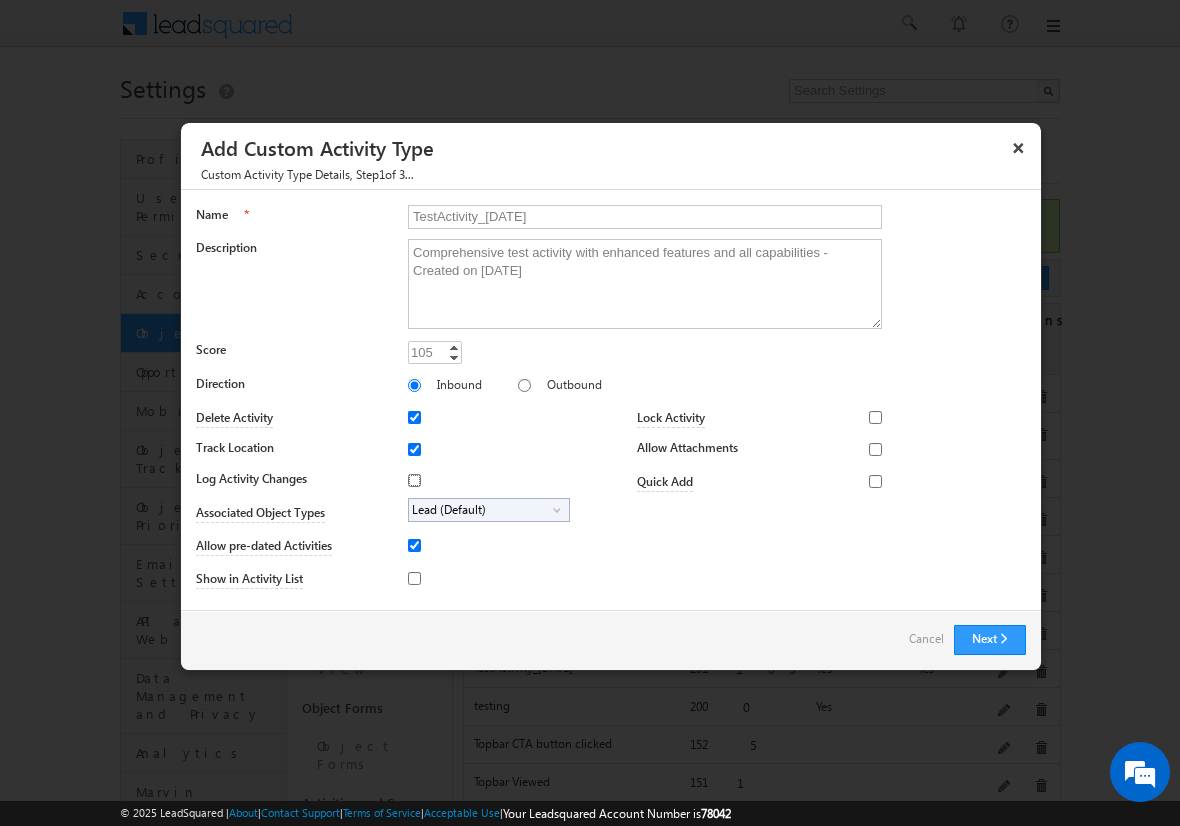 click on "Log Activity Changes" at bounding box center [414, 480] 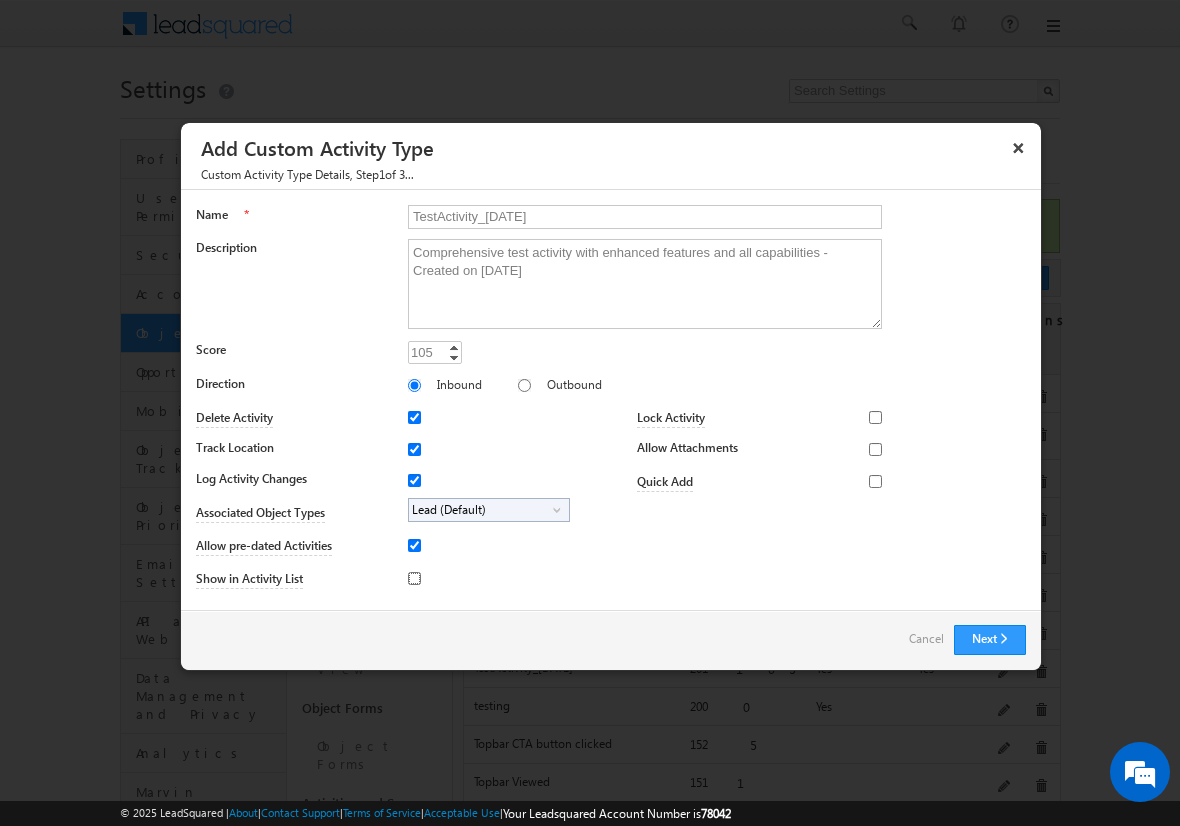 click on "Show in Activity List" at bounding box center (414, 578) 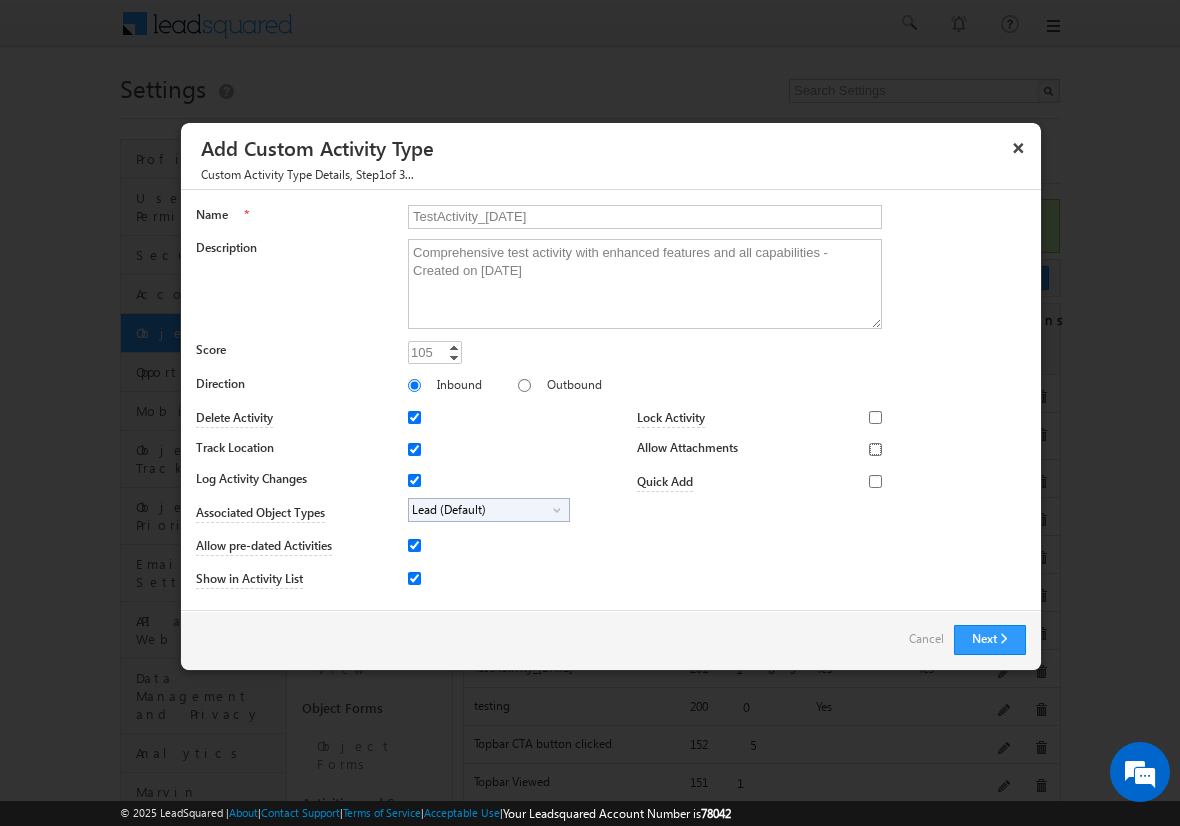 click on "Allow Attachments" at bounding box center [875, 449] 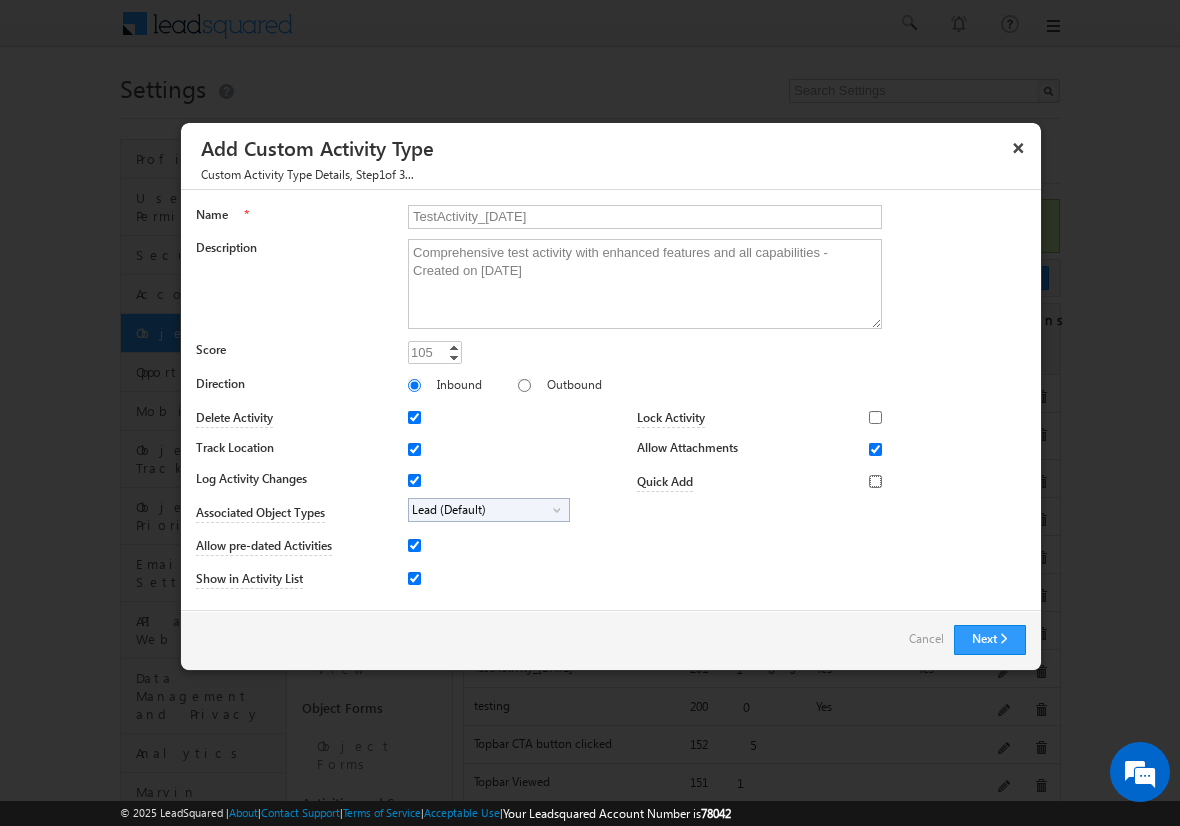 click on "Quick Add" at bounding box center [875, 481] 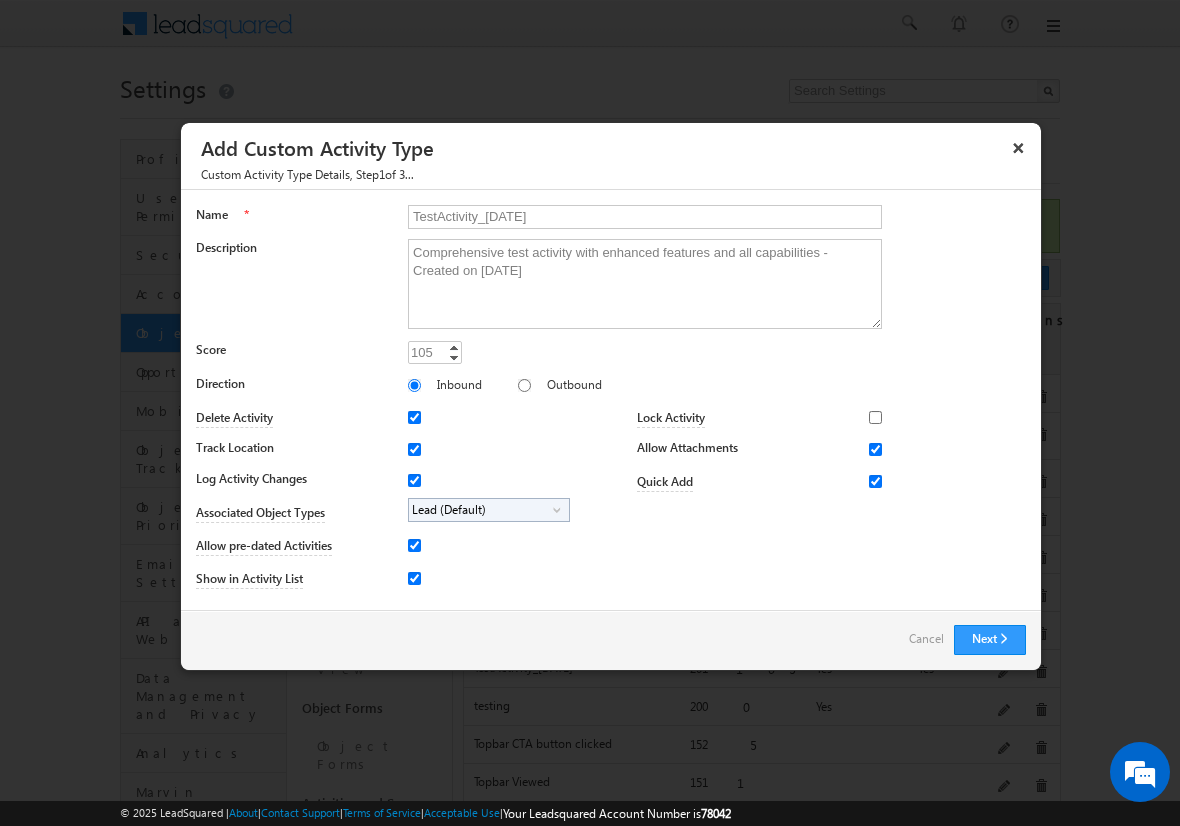 click on "Lead (Default)" at bounding box center (481, 510) 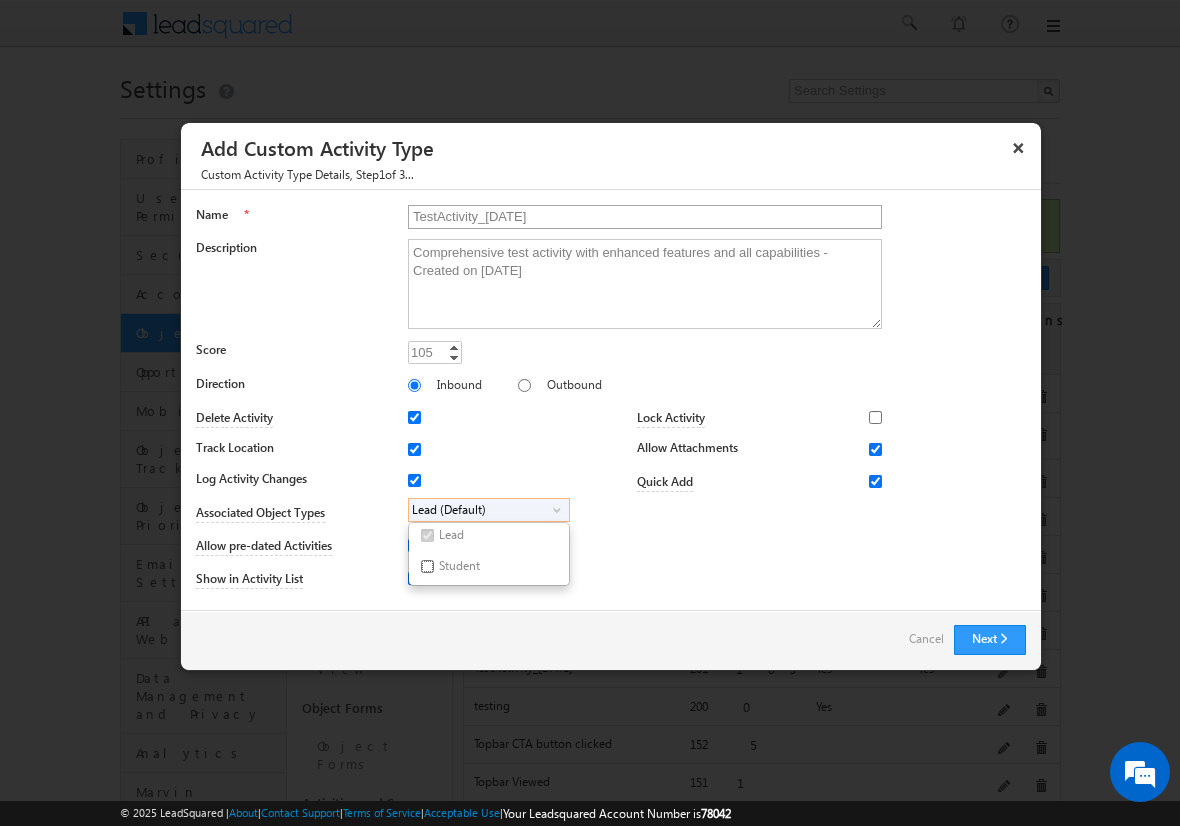 click on "Student" at bounding box center [427, 566] 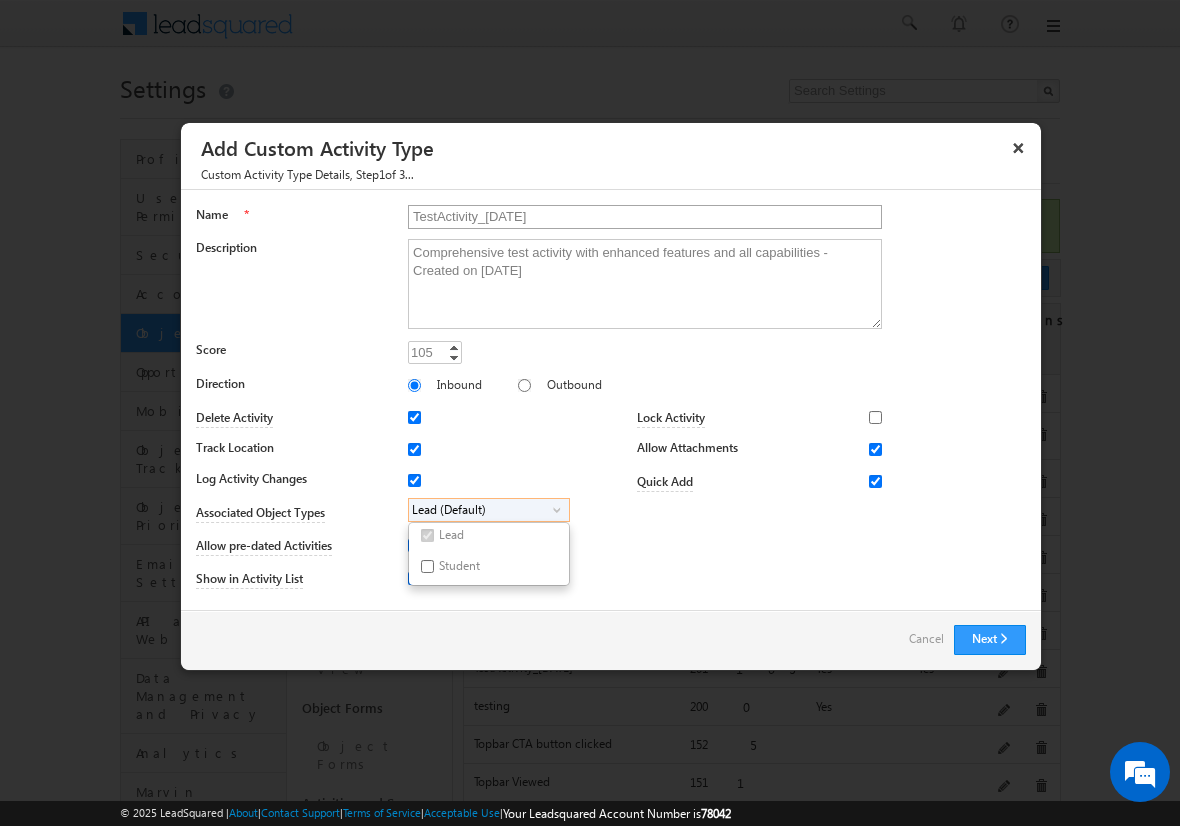 checkbox on "true" 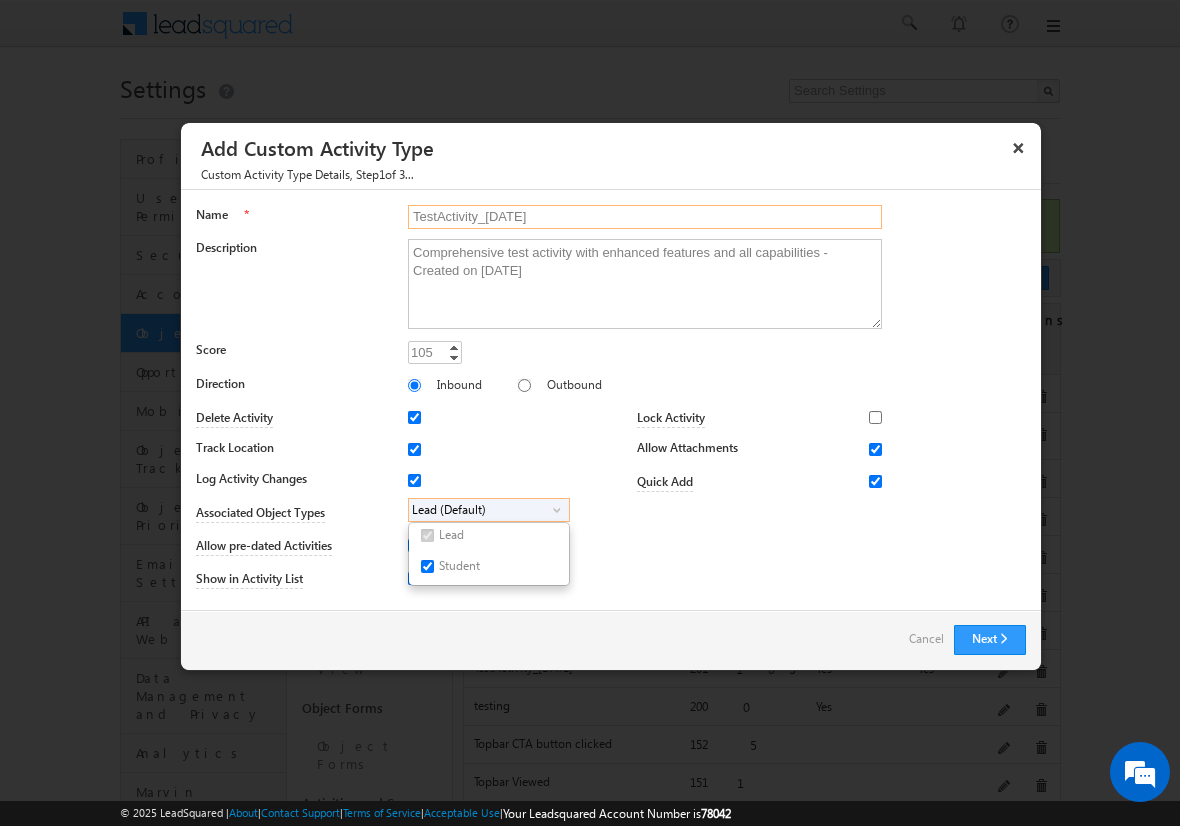 click on "TestActivity_[DATE]" at bounding box center (645, 217) 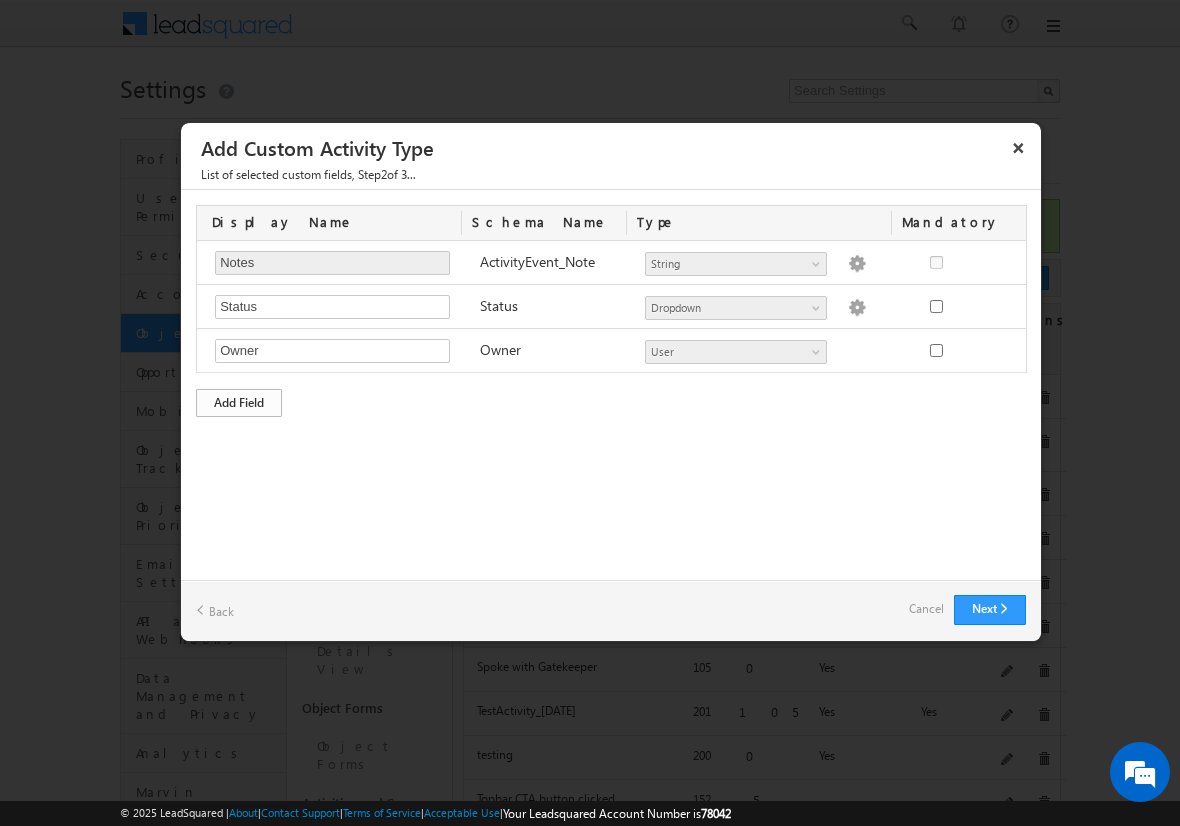 click on "Add Field" at bounding box center (239, 403) 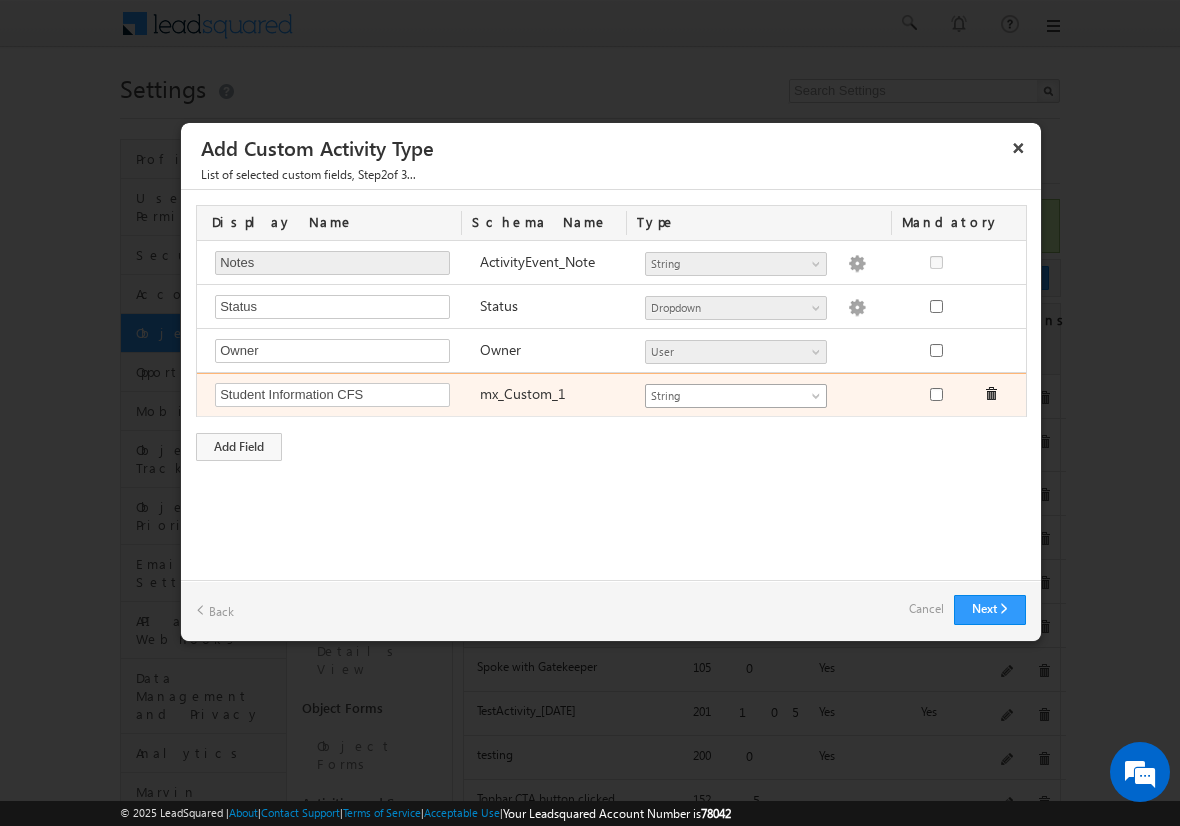 type on "Student Information CFS" 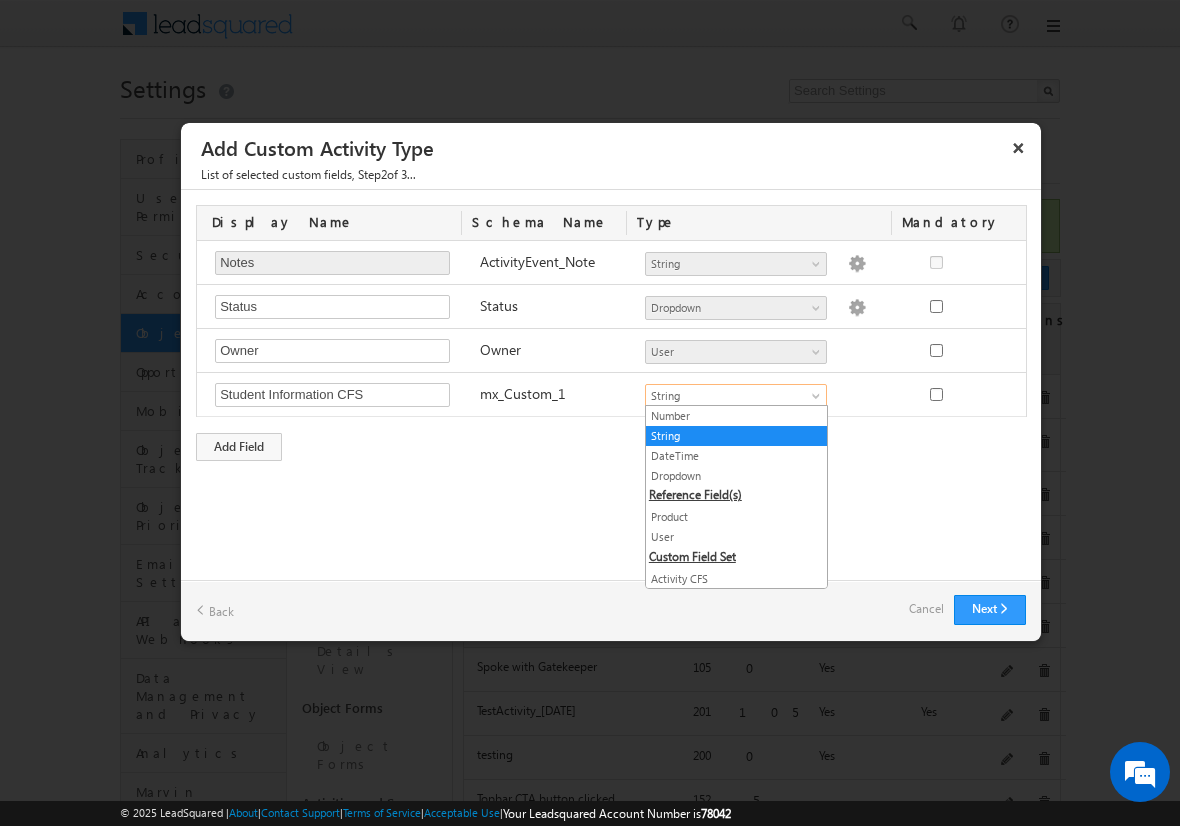 click on "Both CFS" at bounding box center [736, 599] 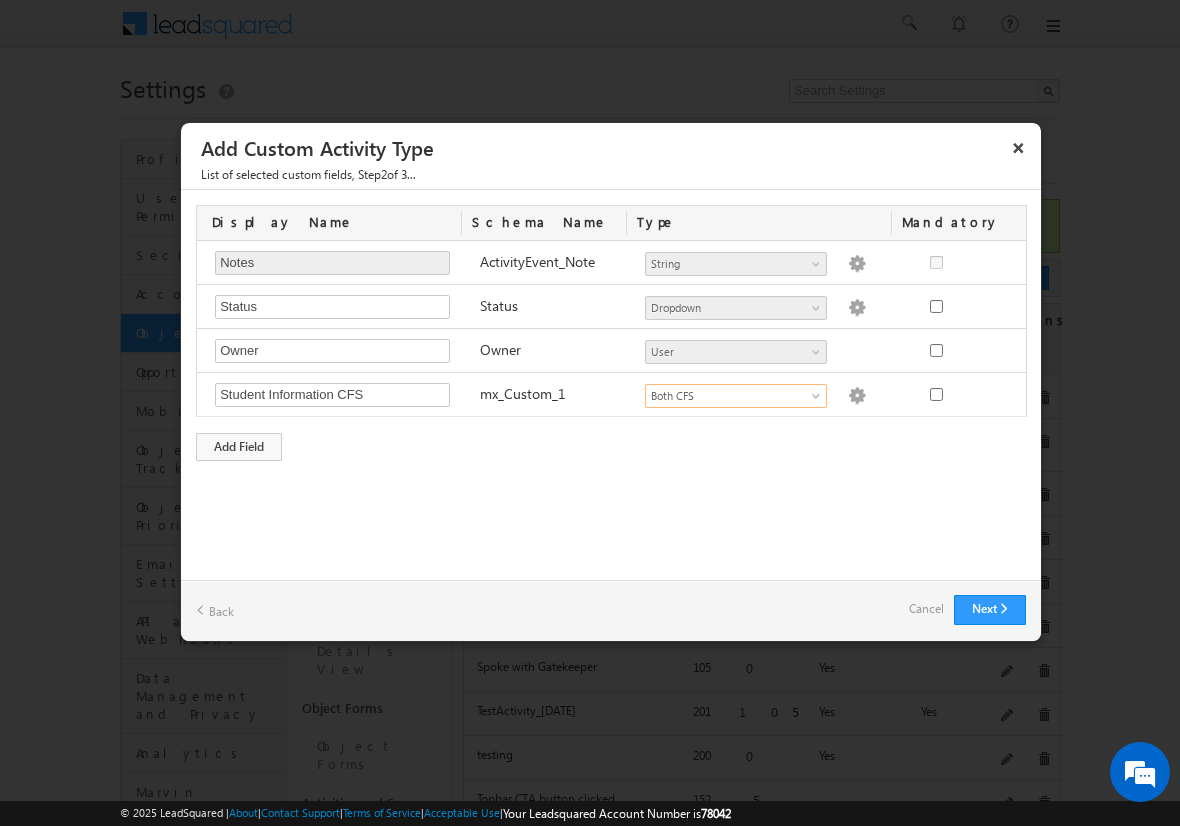 scroll, scrollTop: 0, scrollLeft: 0, axis: both 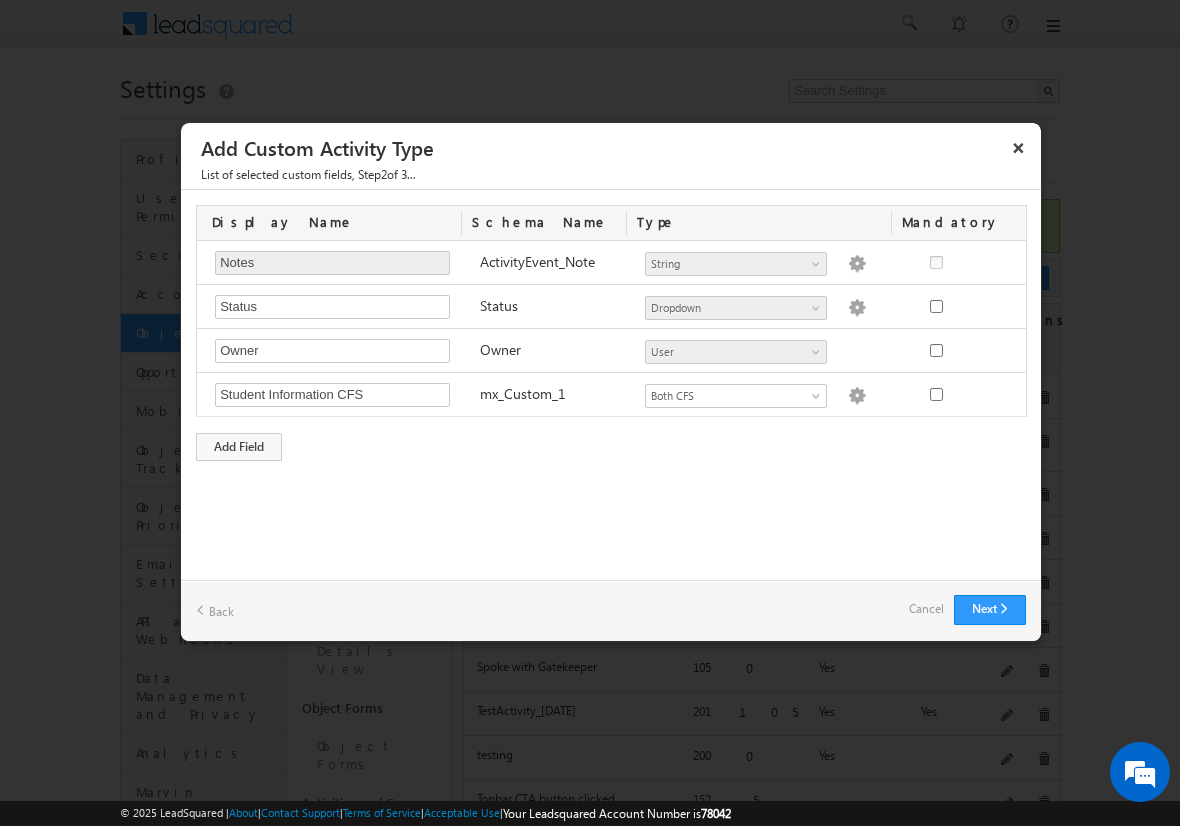 click on "Cancel" at bounding box center [926, 609] 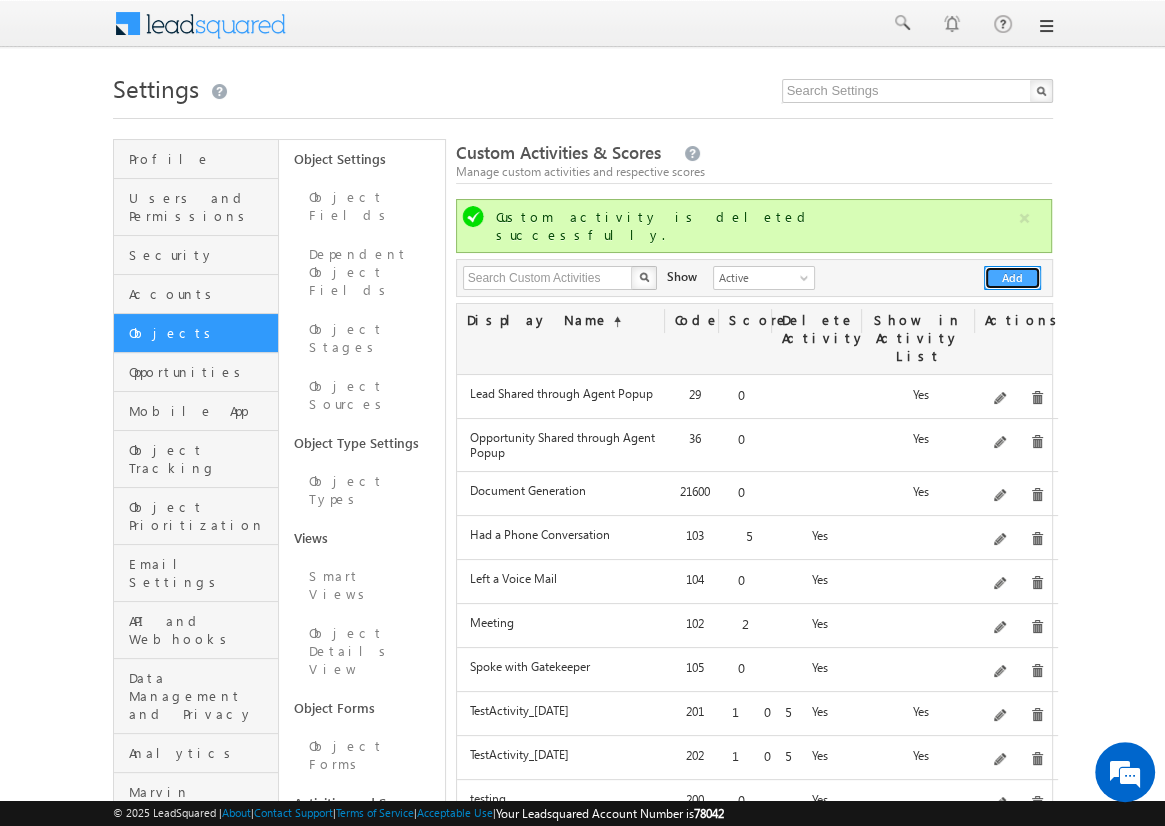 click on "Add" at bounding box center [1012, 278] 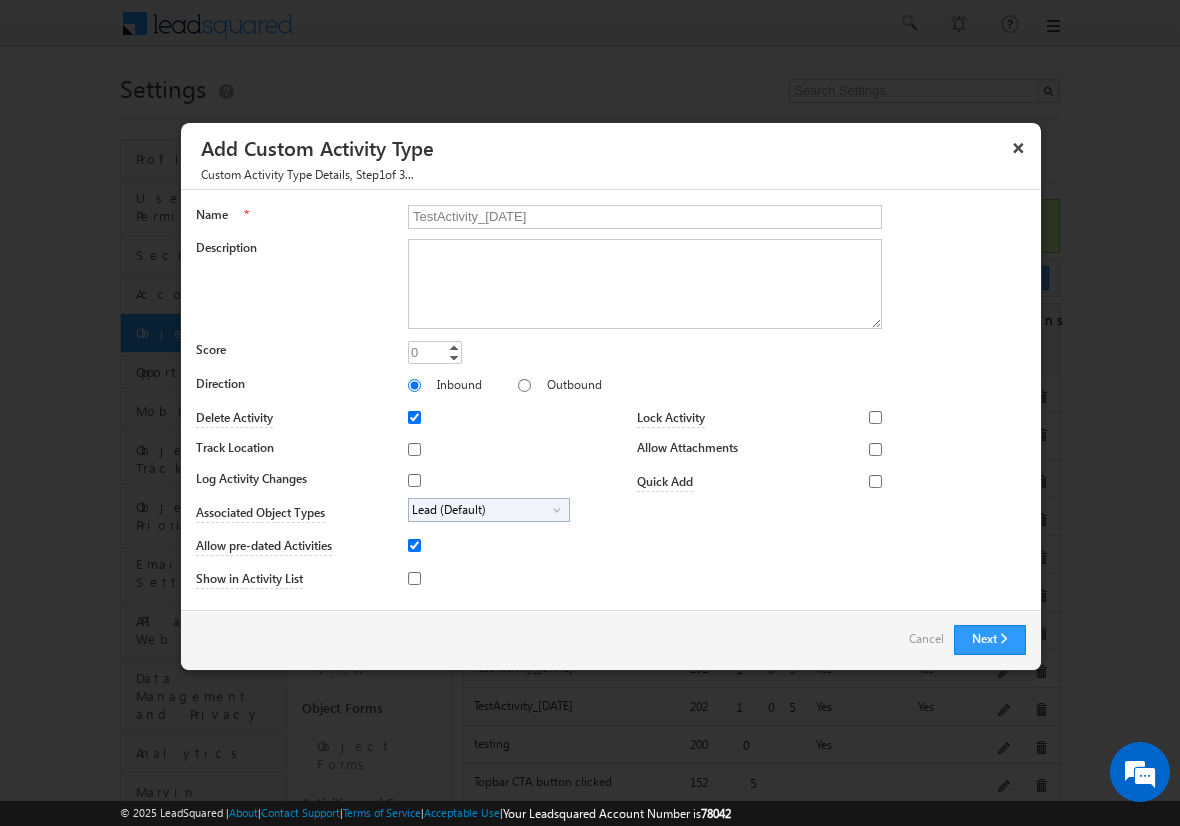 type on "TestActivity_[DATE]" 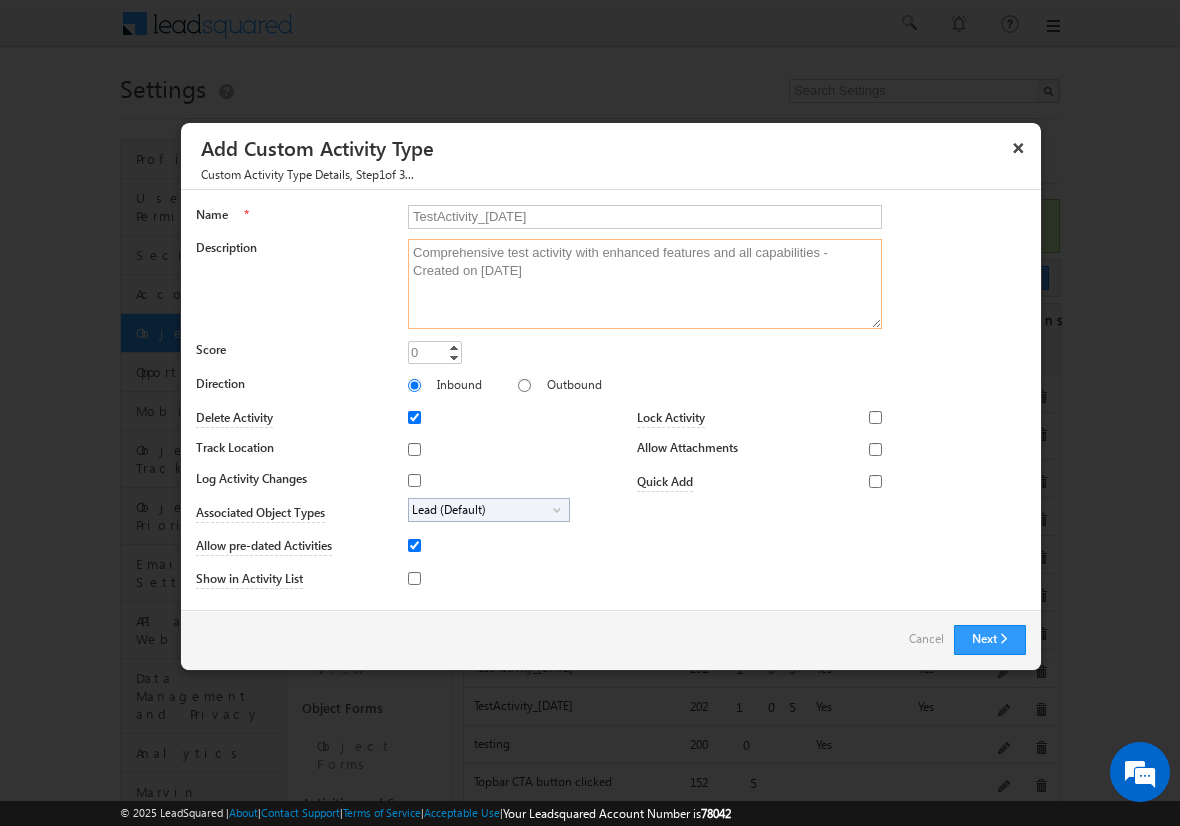 type on "Comprehensive test activity with enhanced features and all capabilities - Created on [DATE]" 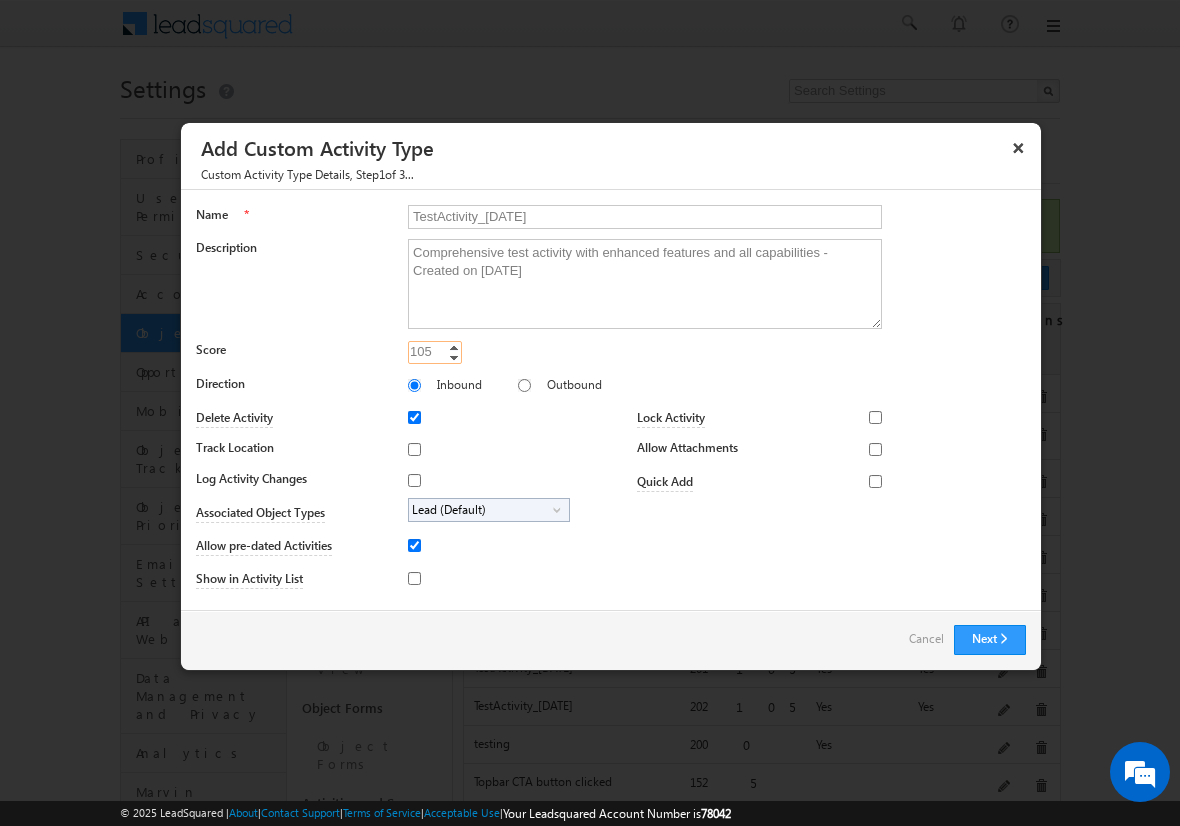 type on "105" 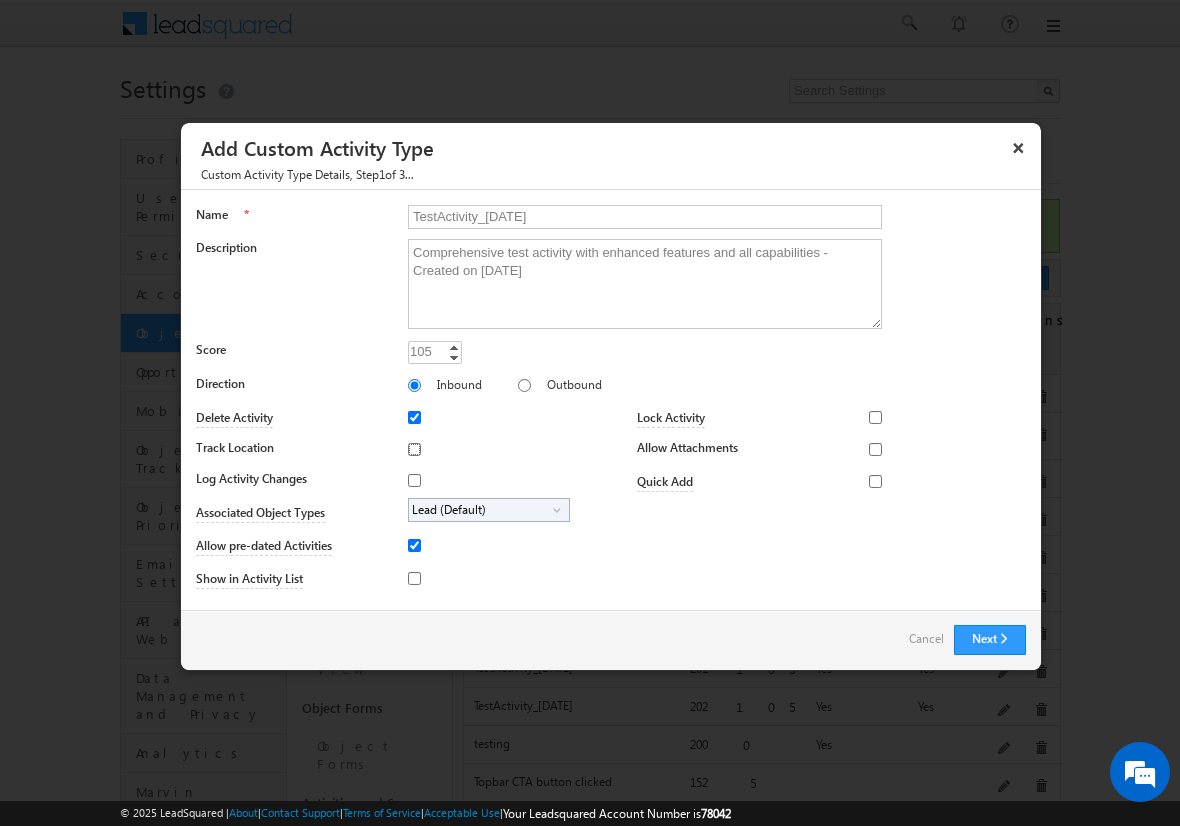 click on "Track Location" at bounding box center [414, 449] 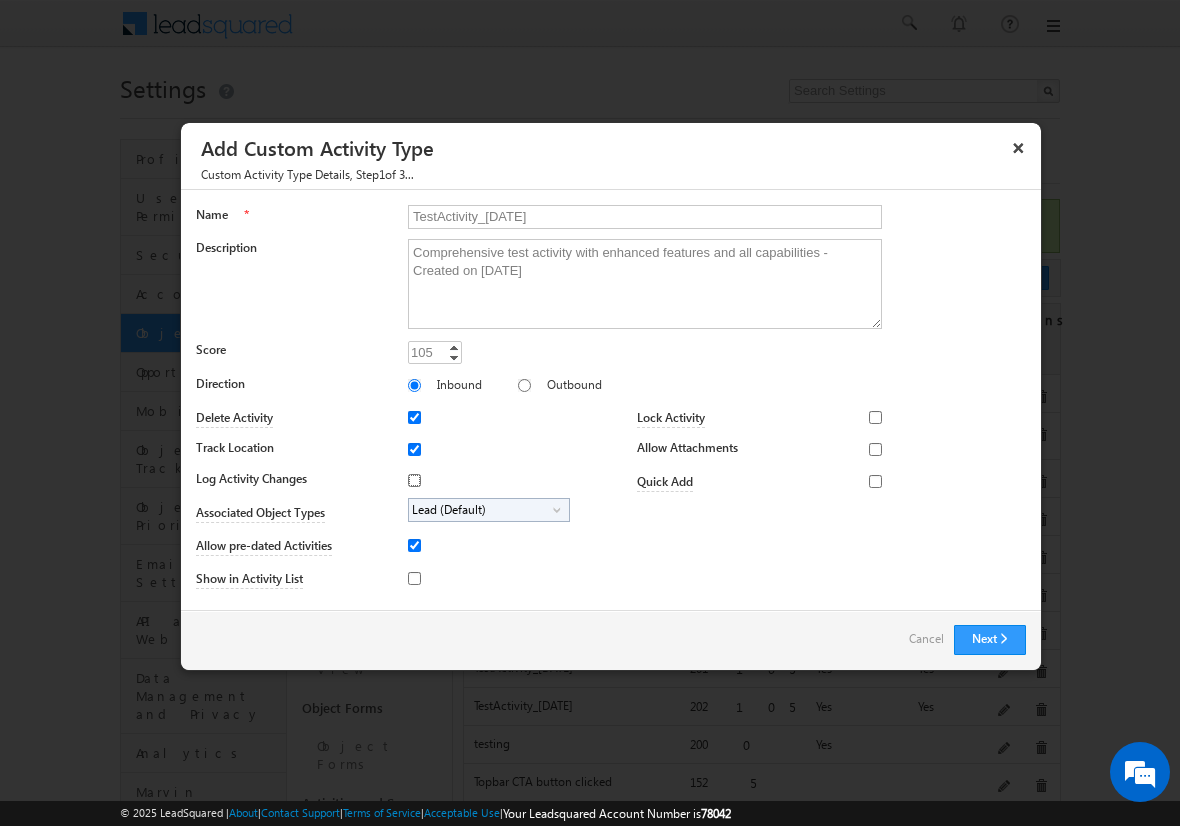 click on "Log Activity Changes" at bounding box center [414, 480] 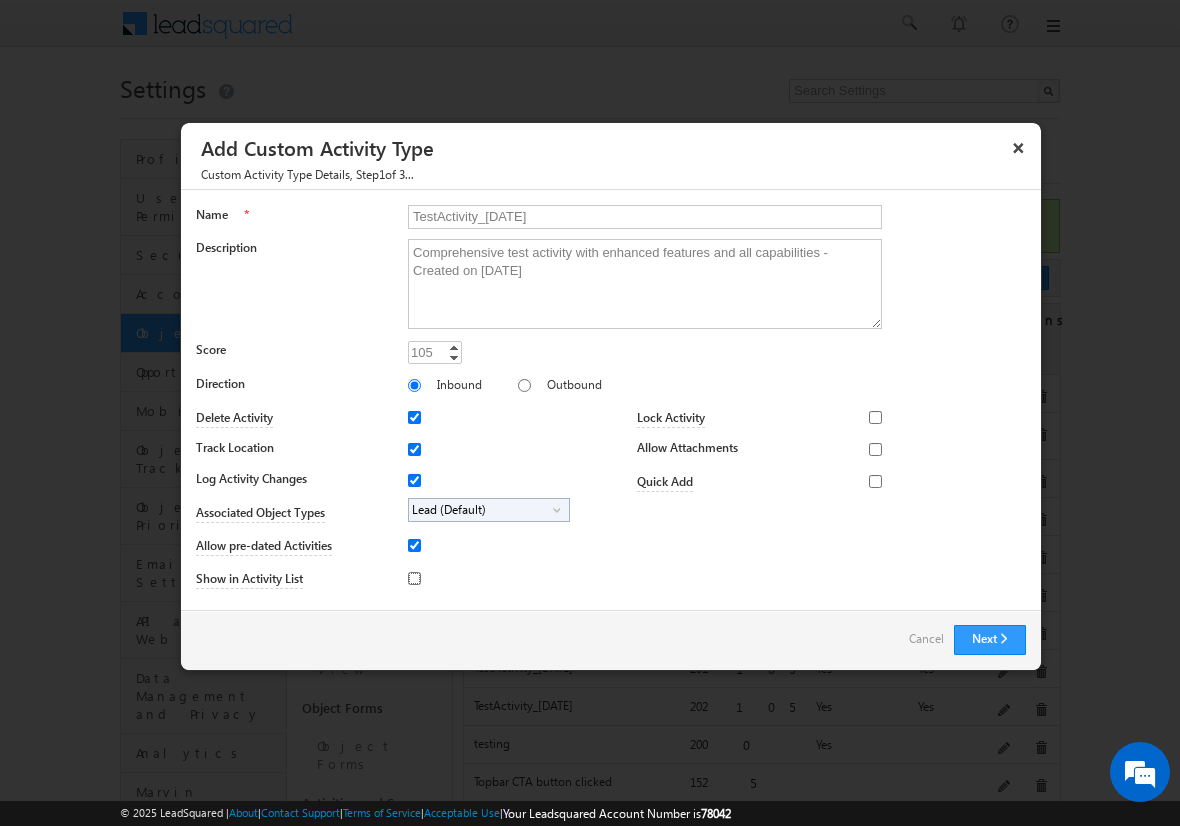 click on "Show in Activity List" at bounding box center (414, 578) 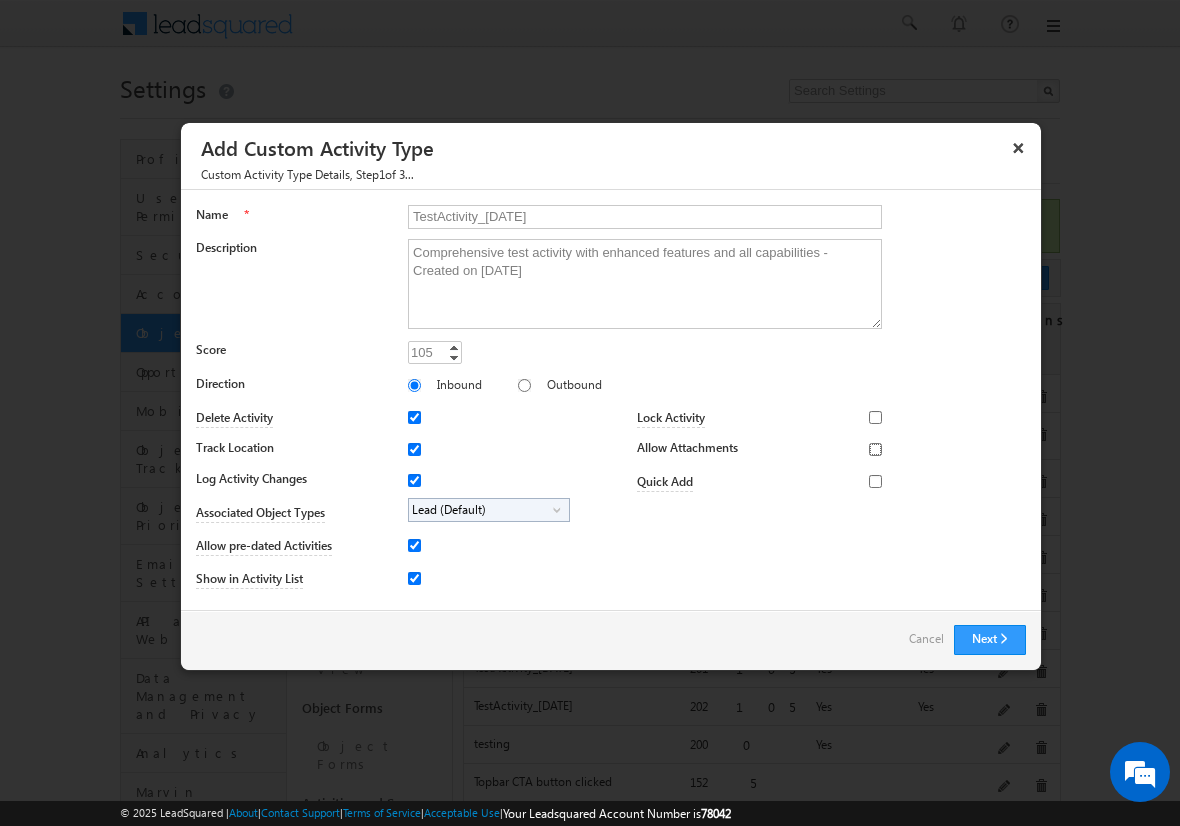 click on "Allow Attachments" at bounding box center [875, 449] 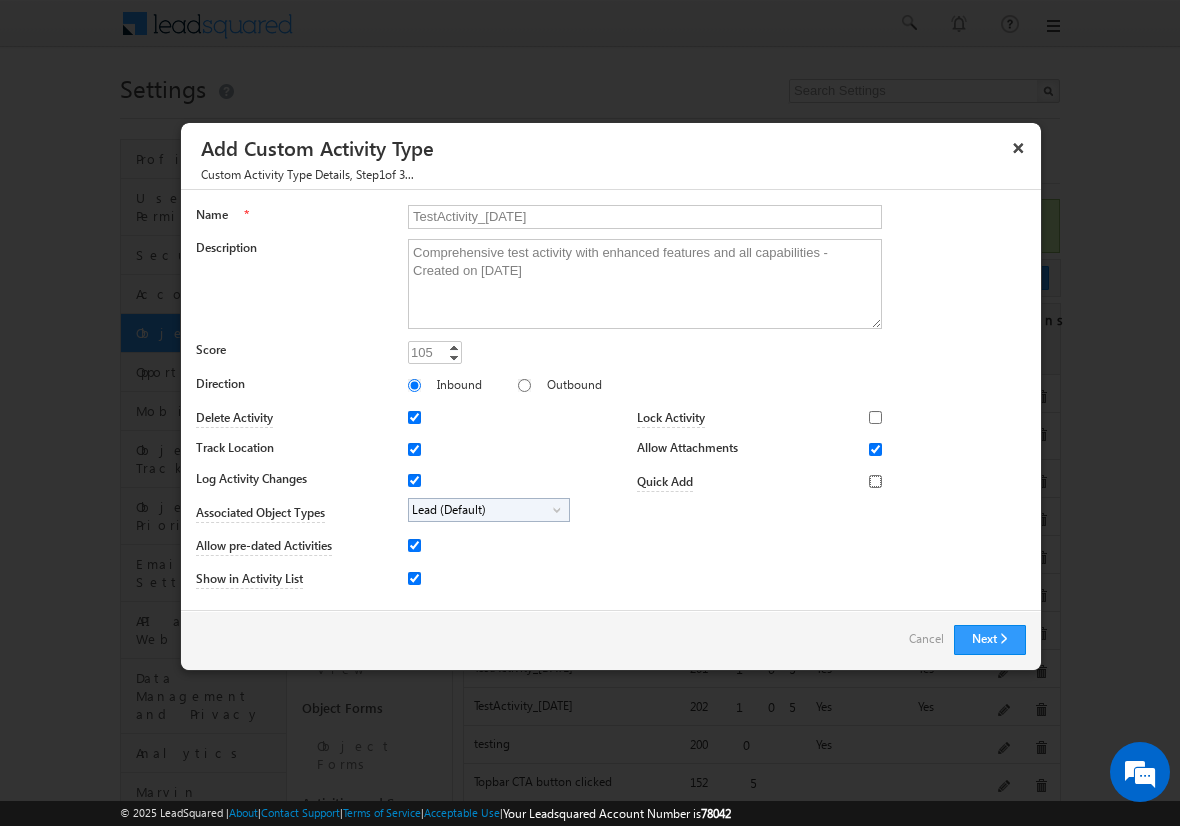 click on "Quick Add" at bounding box center [875, 481] 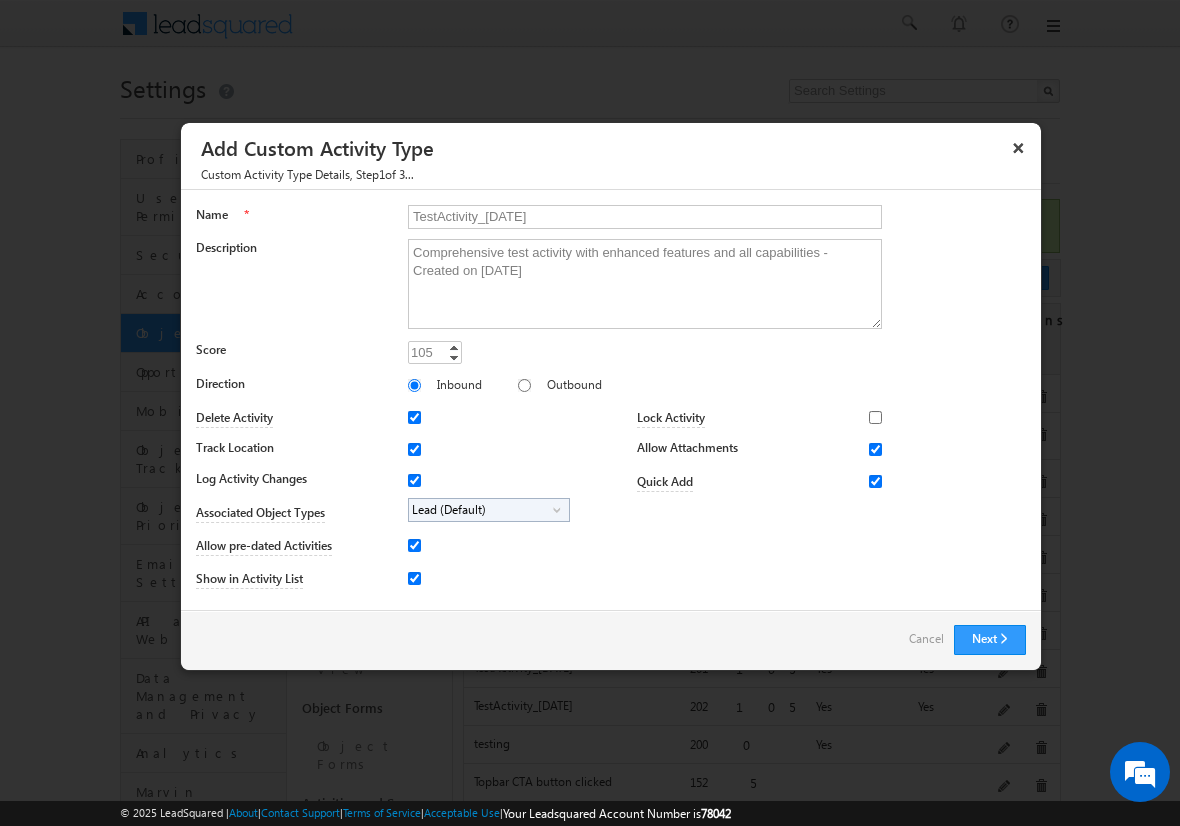 click on "Lead (Default)" at bounding box center [481, 510] 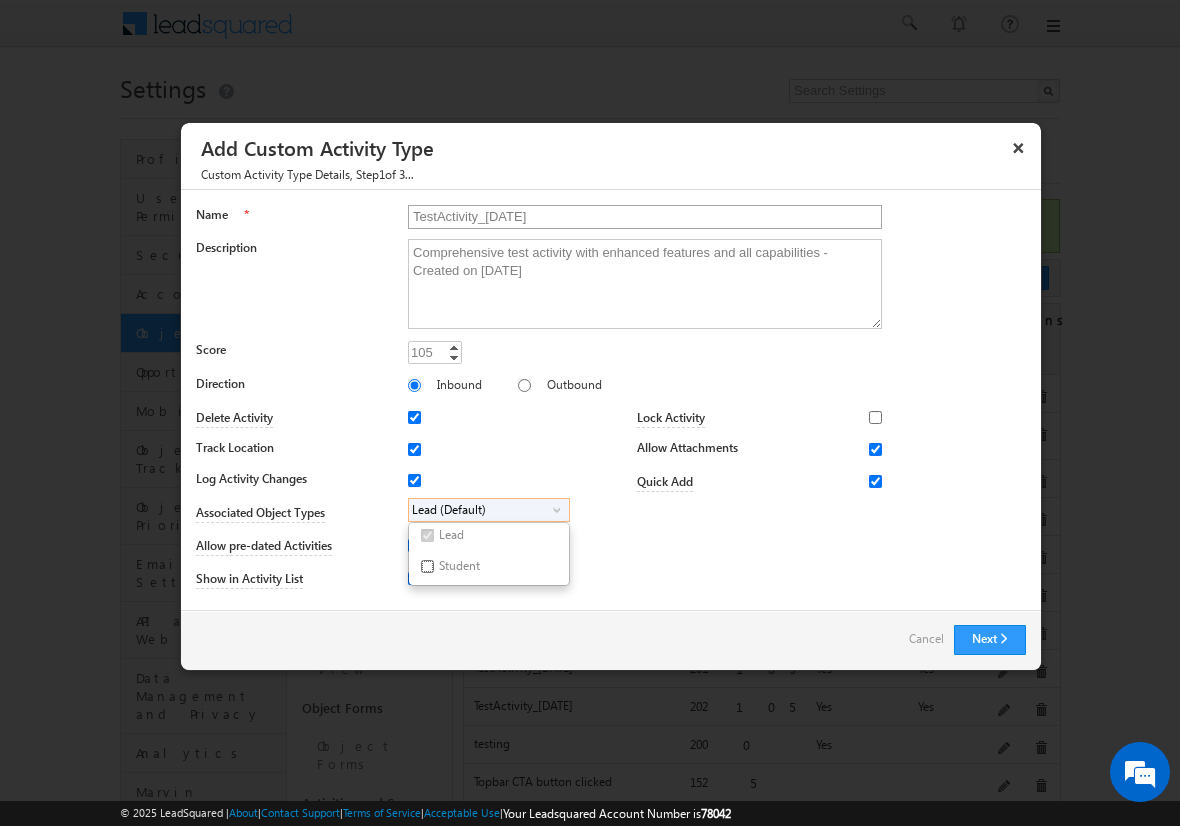 click on "Student" at bounding box center [427, 566] 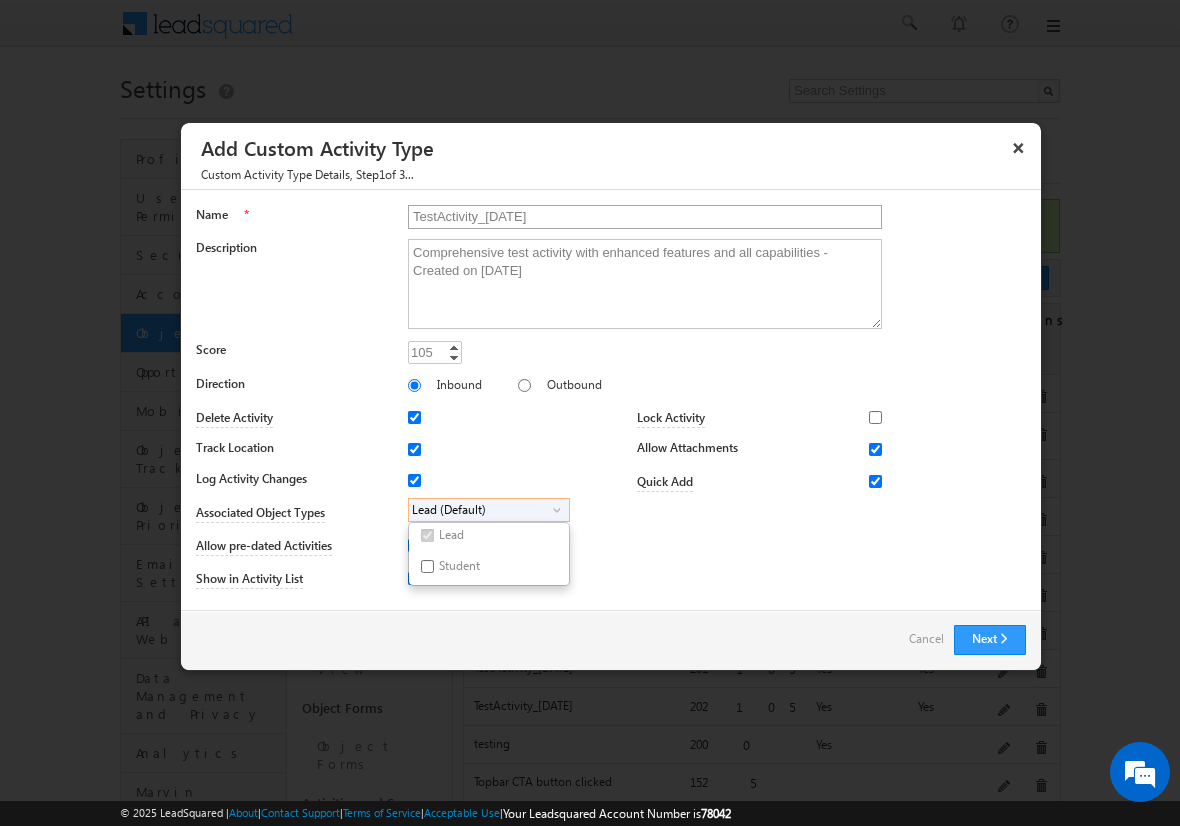checkbox on "true" 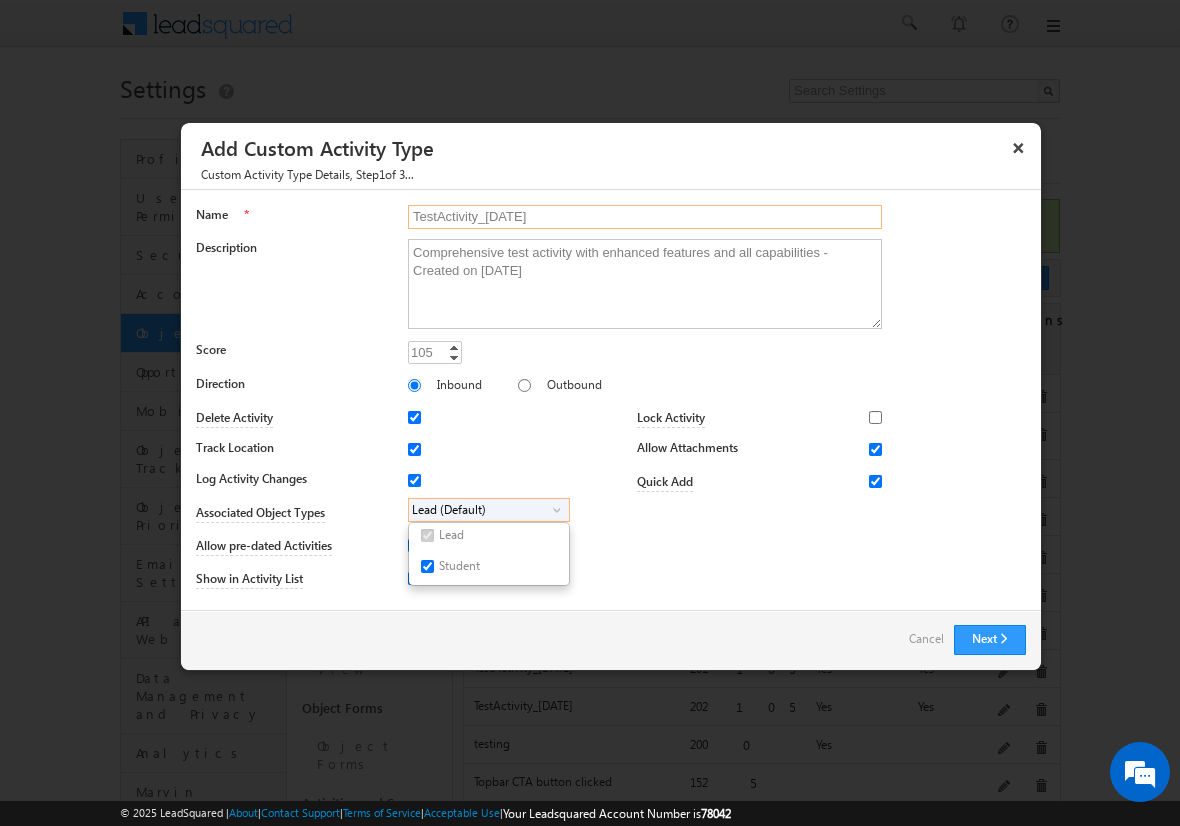 click on "TestActivity_[DATE]" at bounding box center [645, 217] 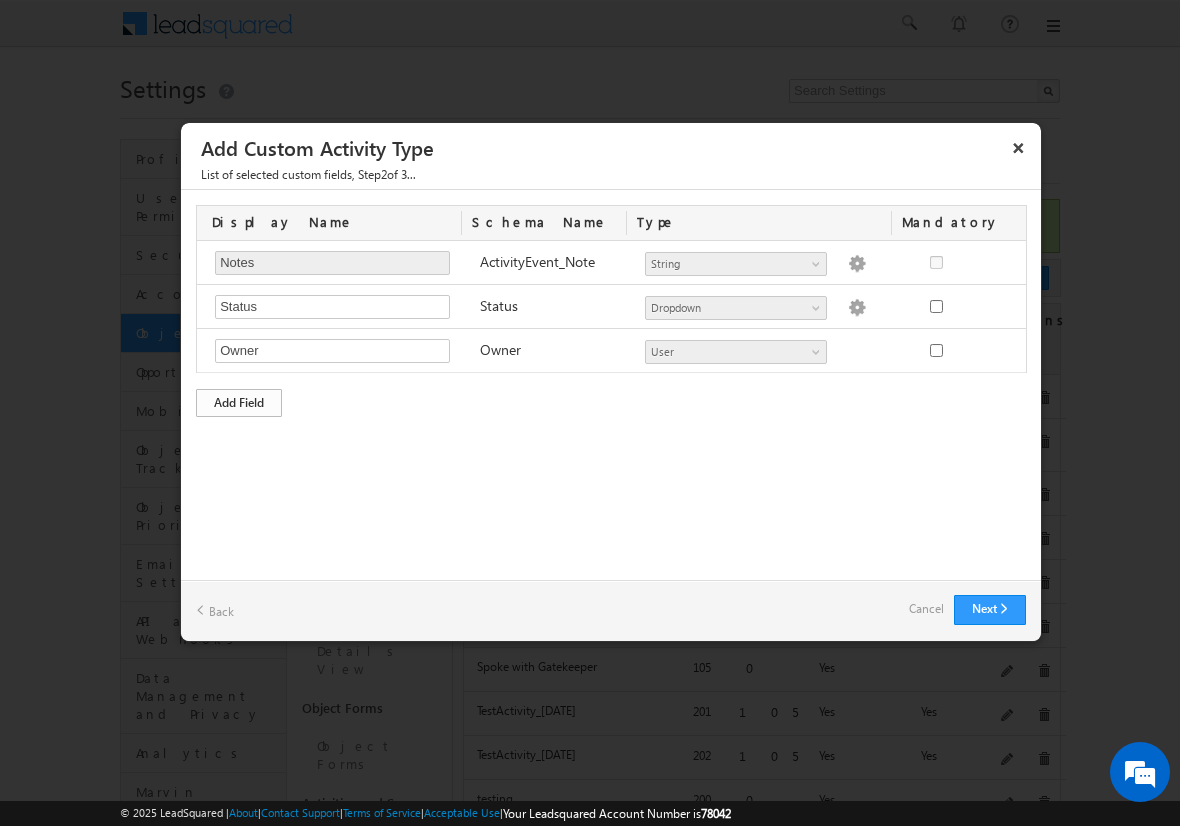 click on "Add Field" at bounding box center [239, 403] 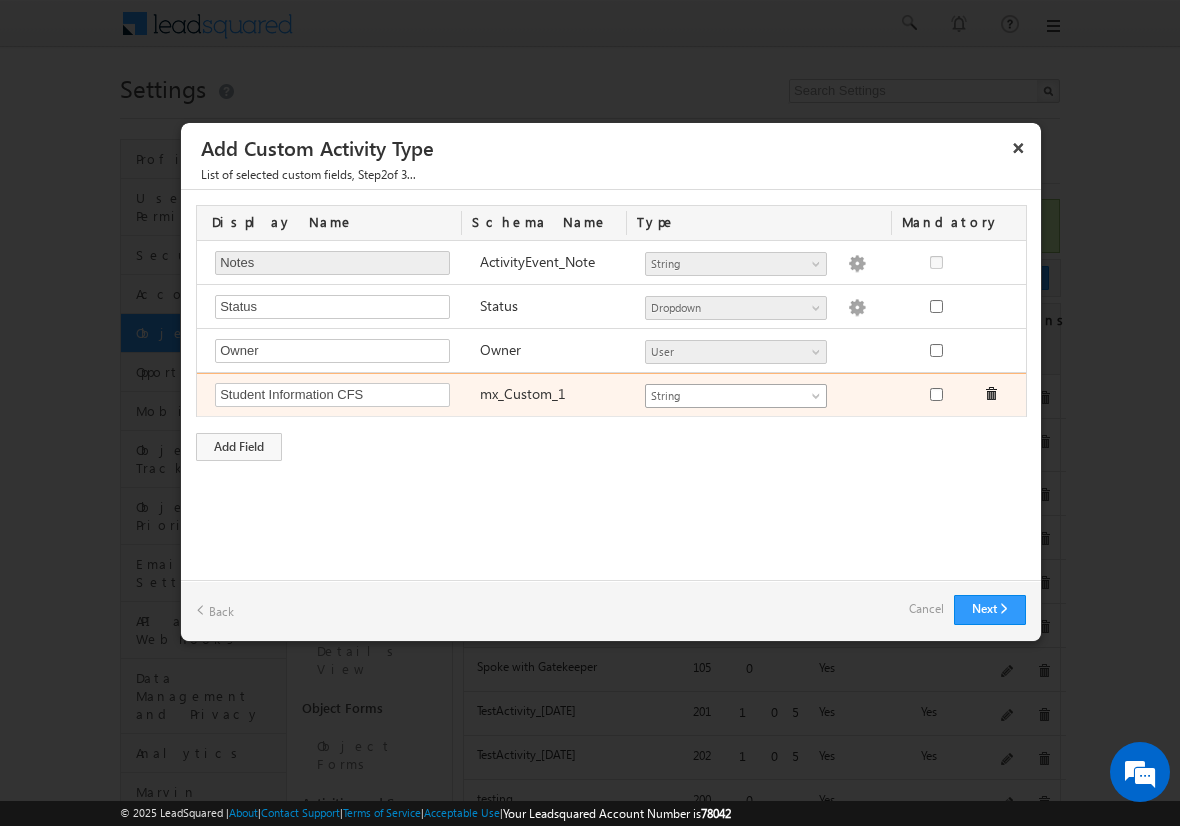 type on "Student Information CFS" 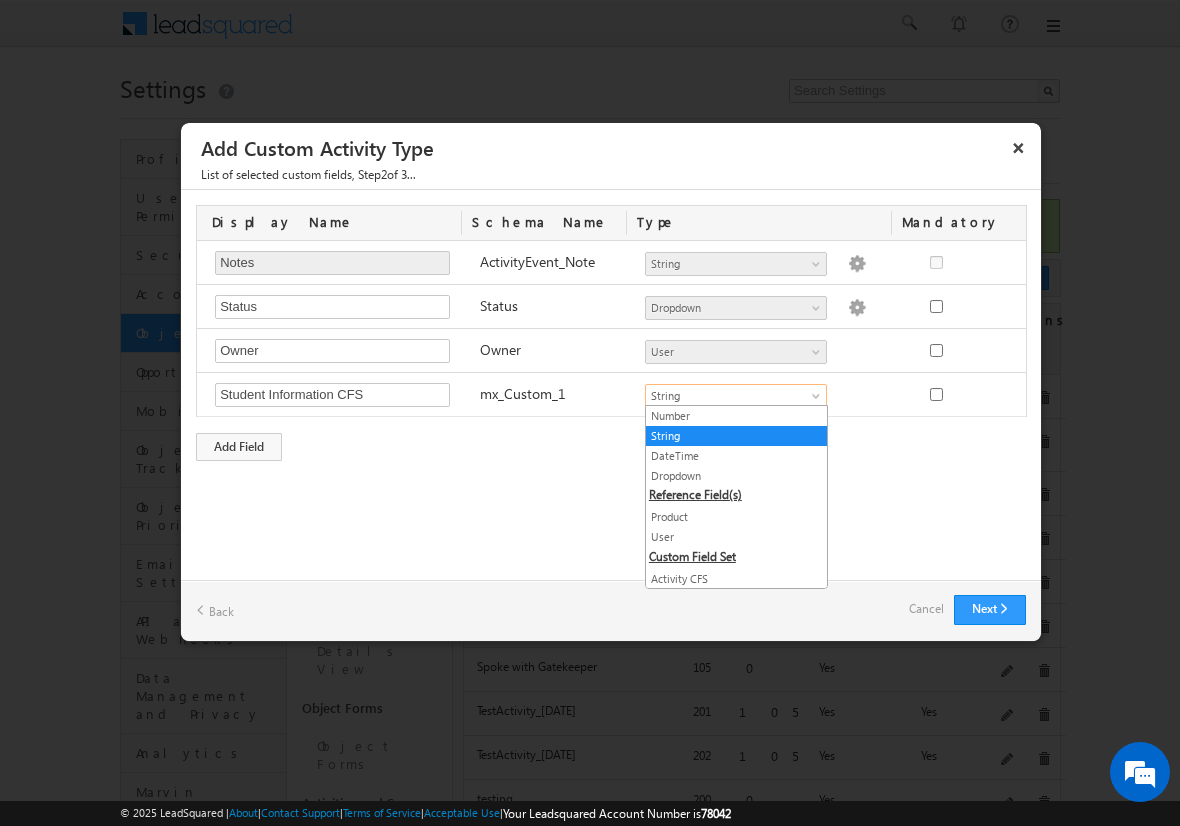 click on "Both CFS" at bounding box center [736, 599] 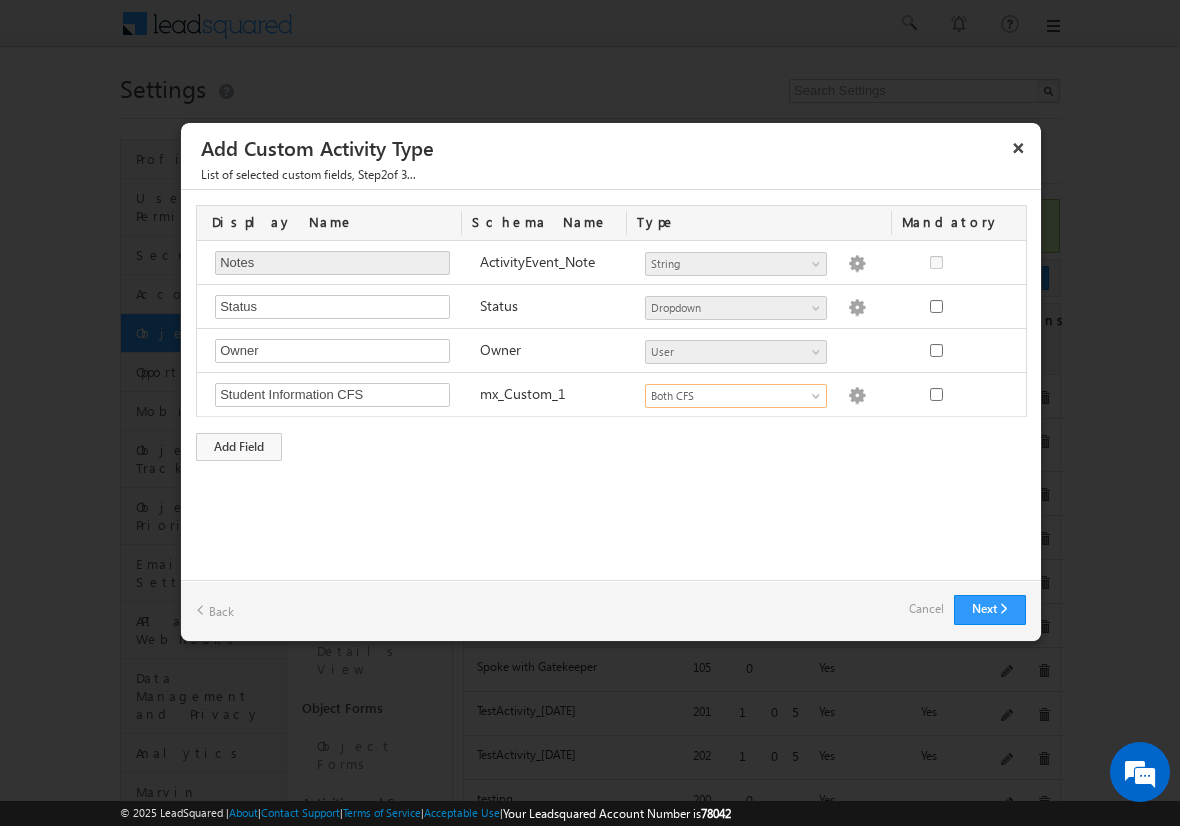 scroll, scrollTop: 0, scrollLeft: 0, axis: both 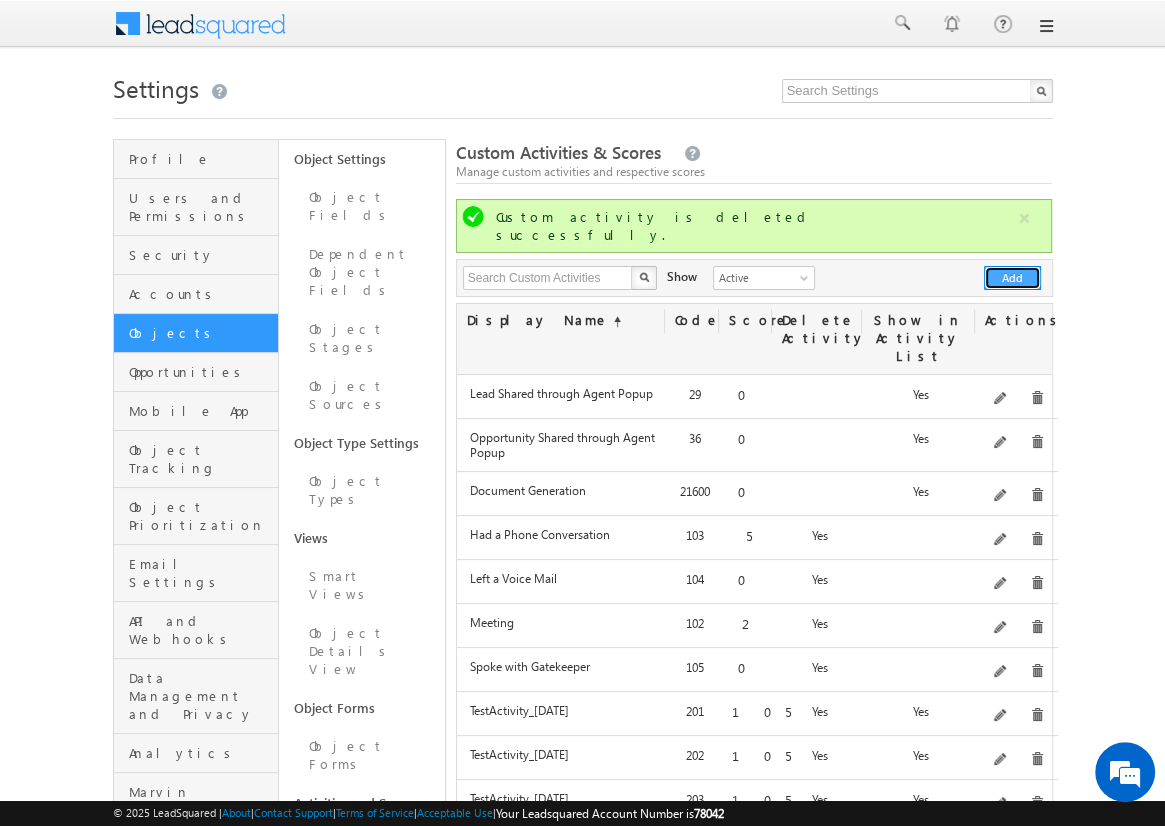 click on "Add" at bounding box center (1012, 278) 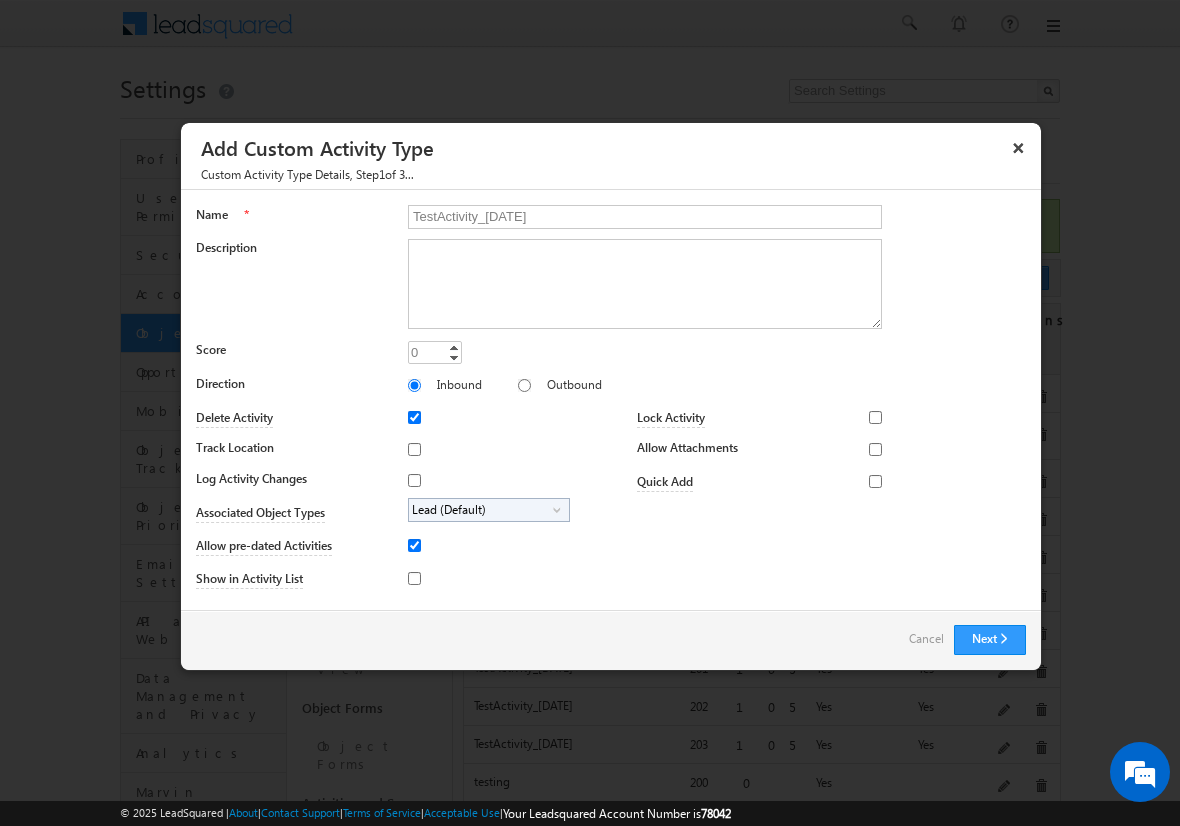 type on "TestActivity_[DATE]" 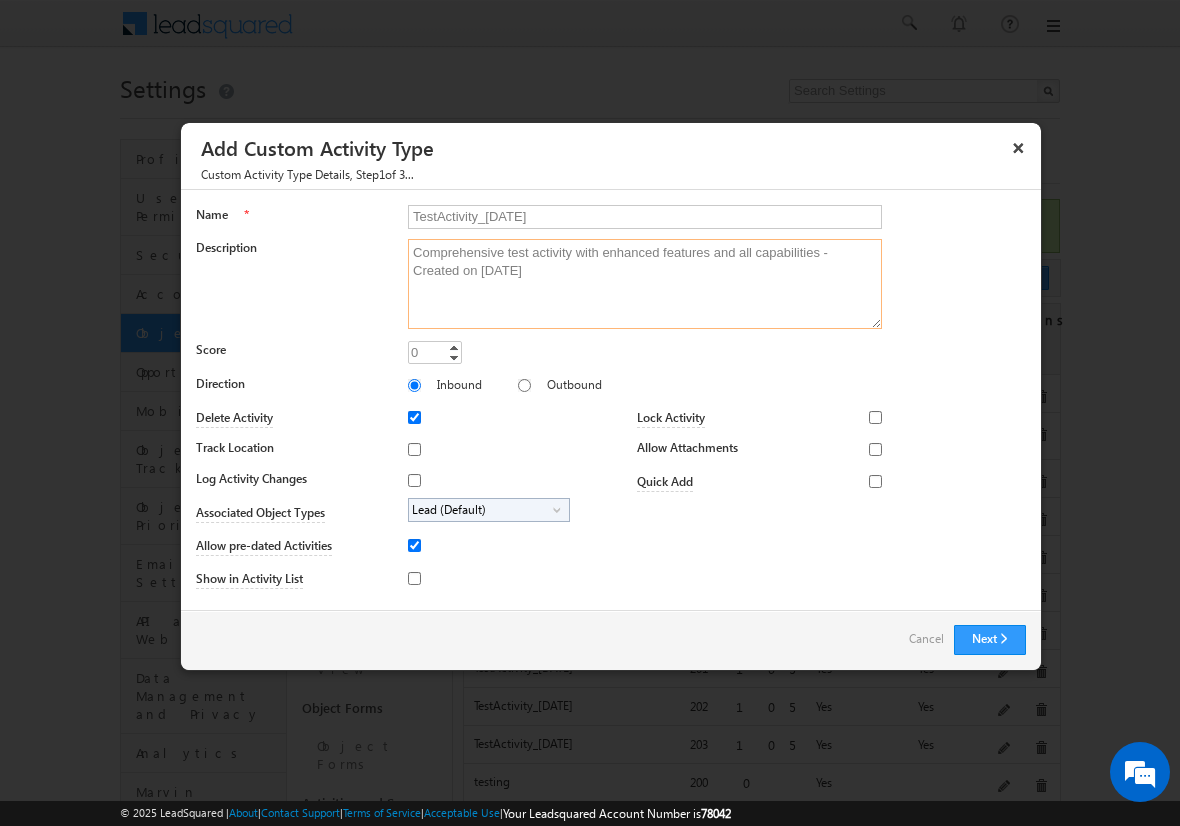 type on "Comprehensive test activity with enhanced features and all capabilities - Created on [DATE]" 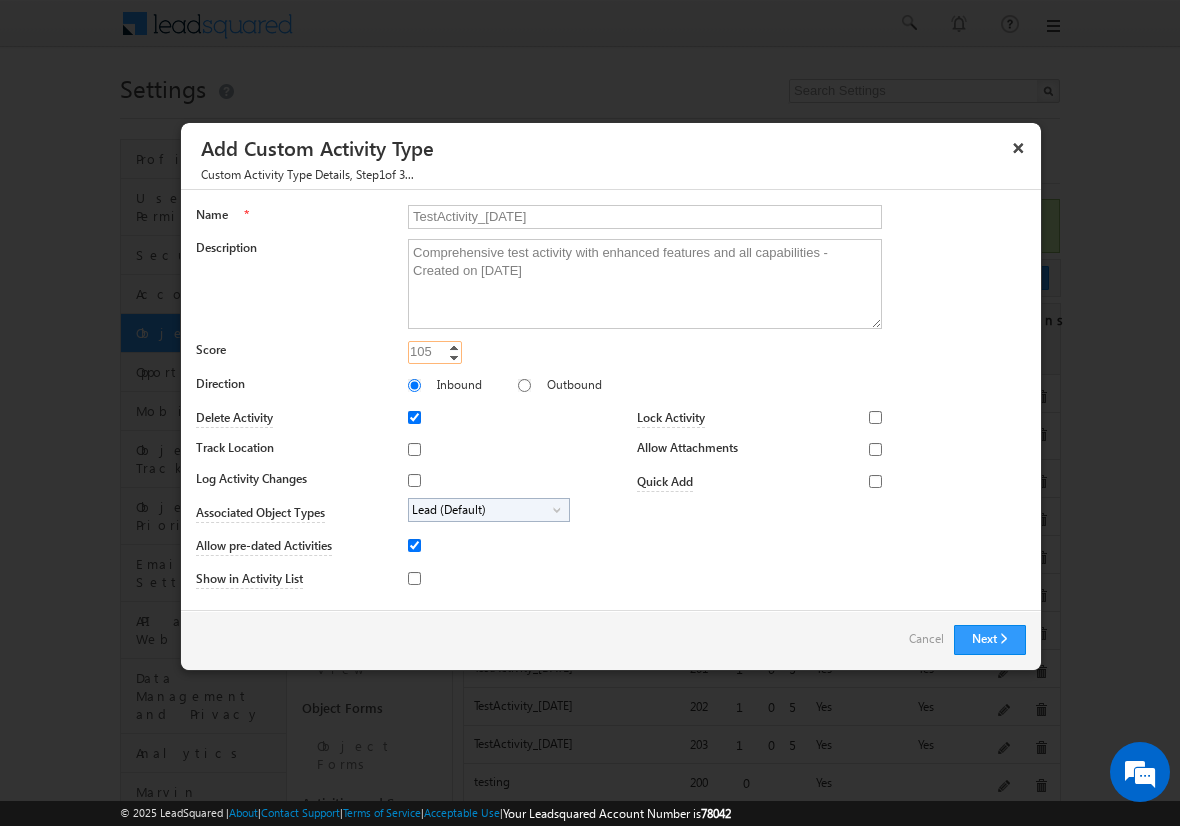 type on "105" 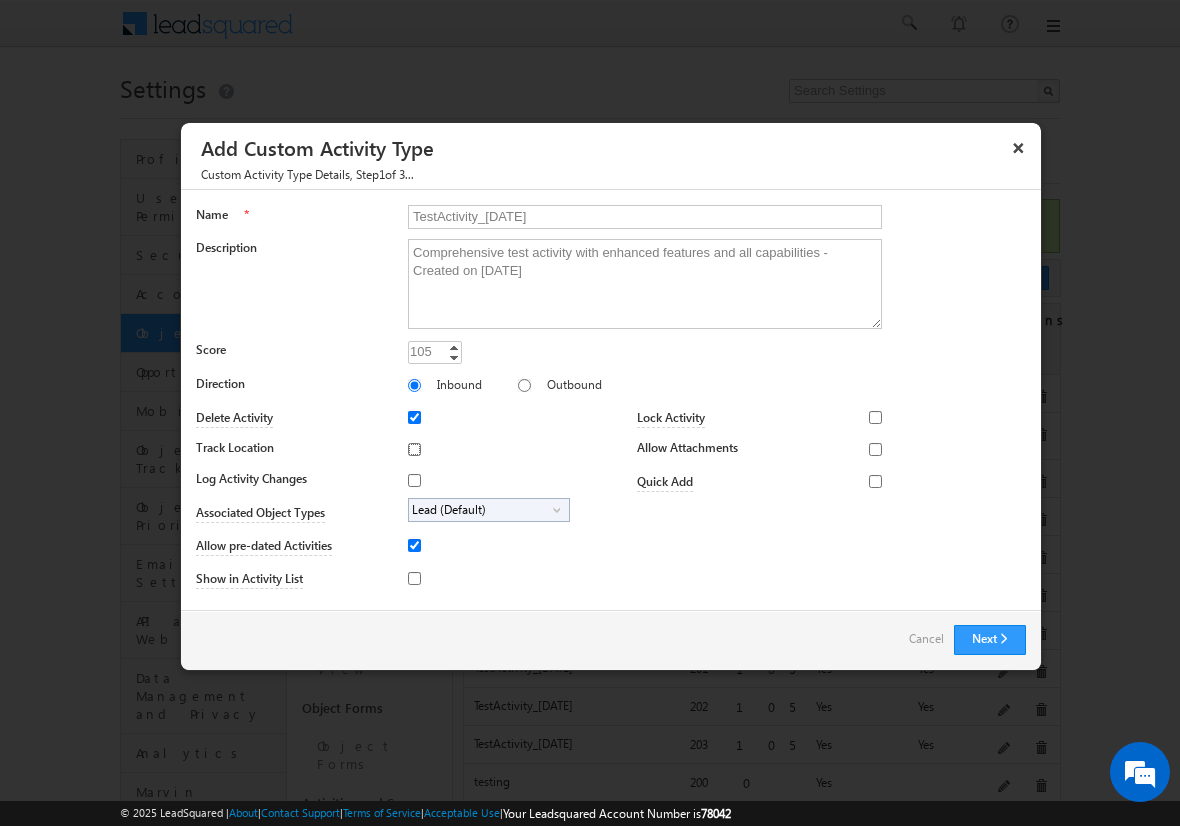 click on "Track Location" at bounding box center (414, 449) 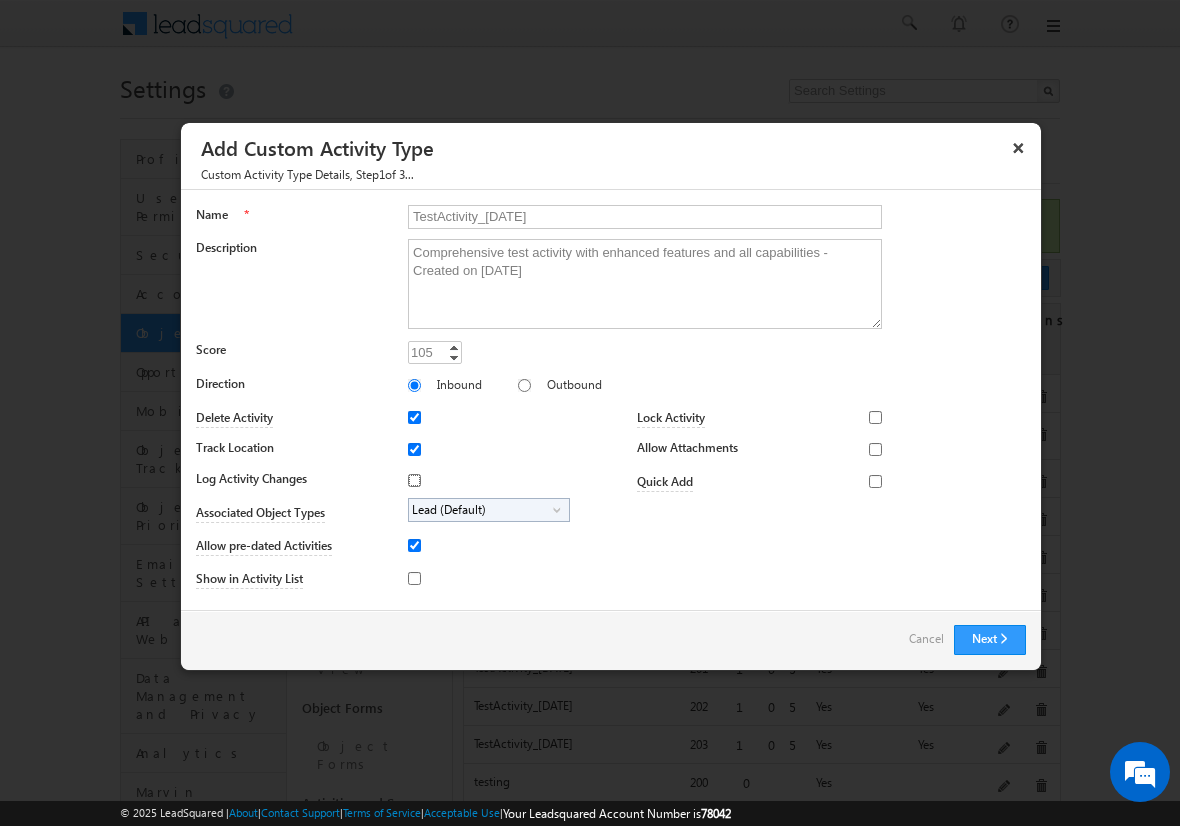 click on "Log Activity Changes" at bounding box center (414, 480) 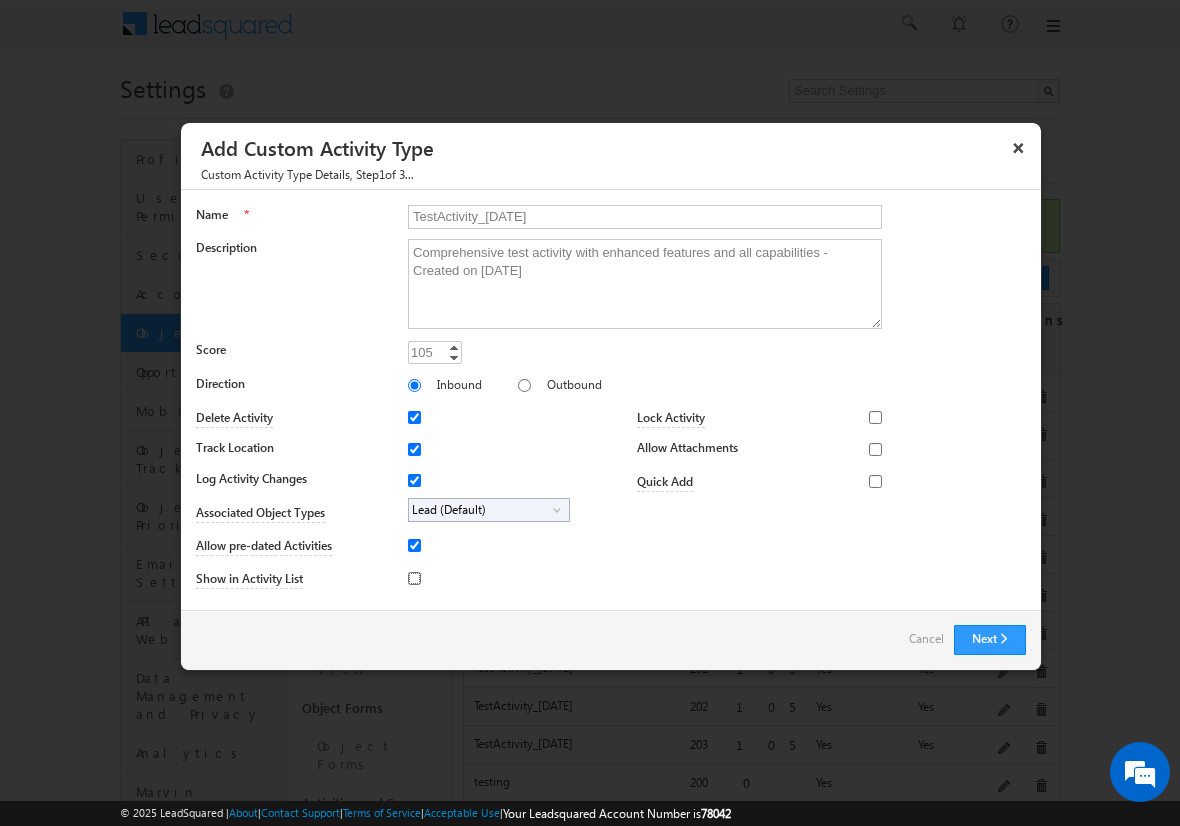 click on "Show in Activity List" at bounding box center [414, 578] 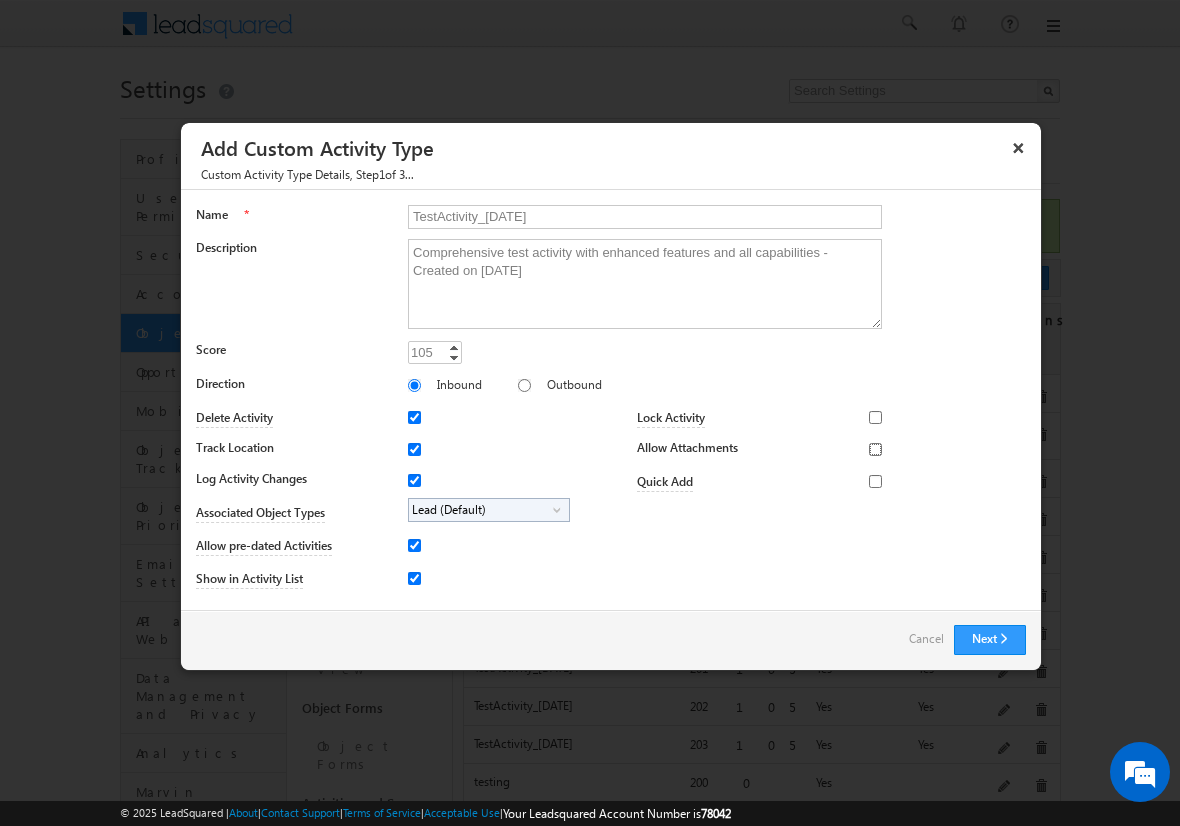 click on "Allow Attachments" at bounding box center [875, 449] 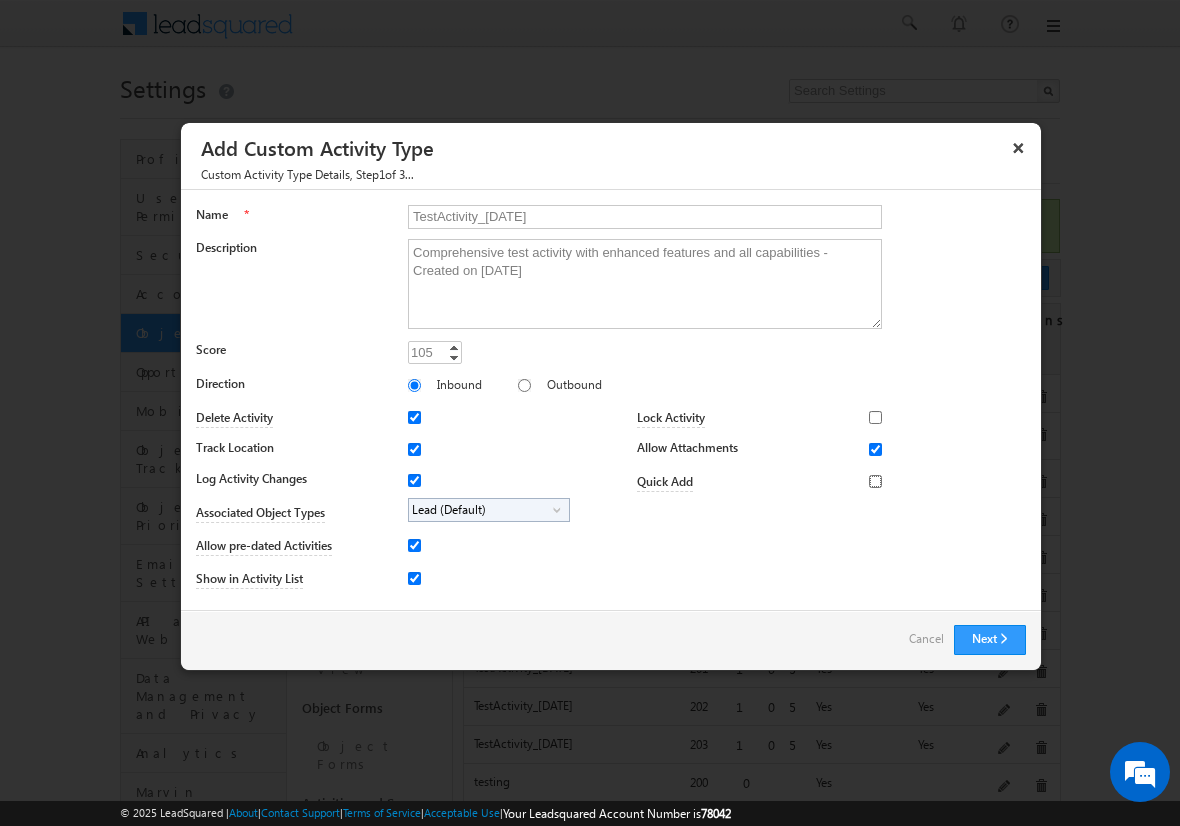click on "Quick Add" at bounding box center [875, 481] 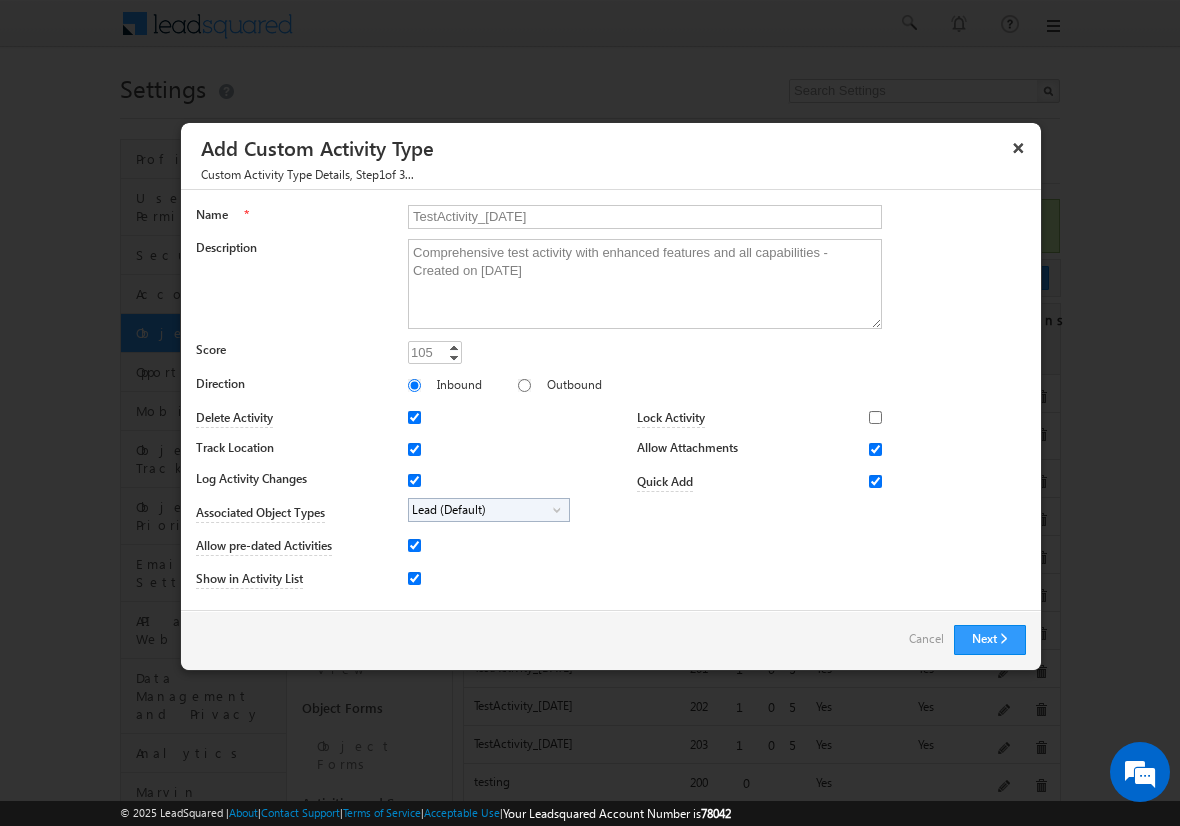 click on "Lead (Default)" at bounding box center (481, 510) 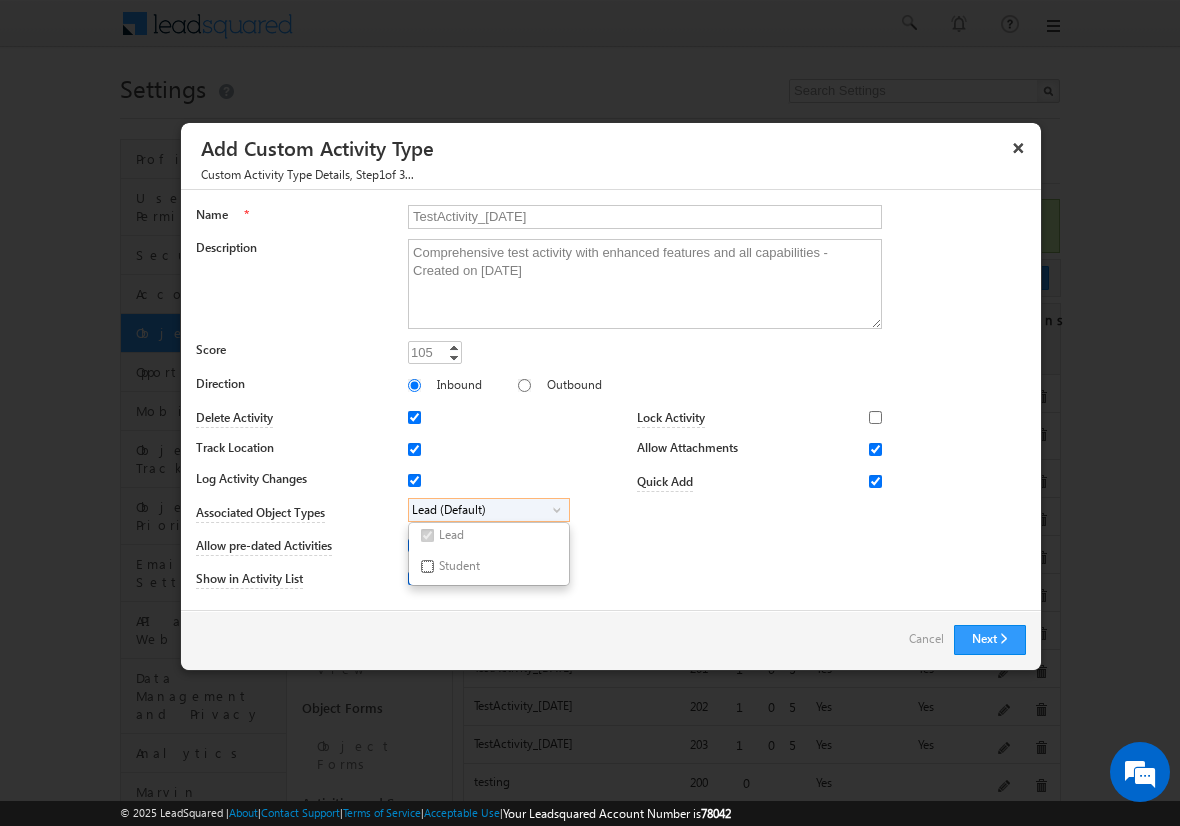 click on "Student" at bounding box center (427, 566) 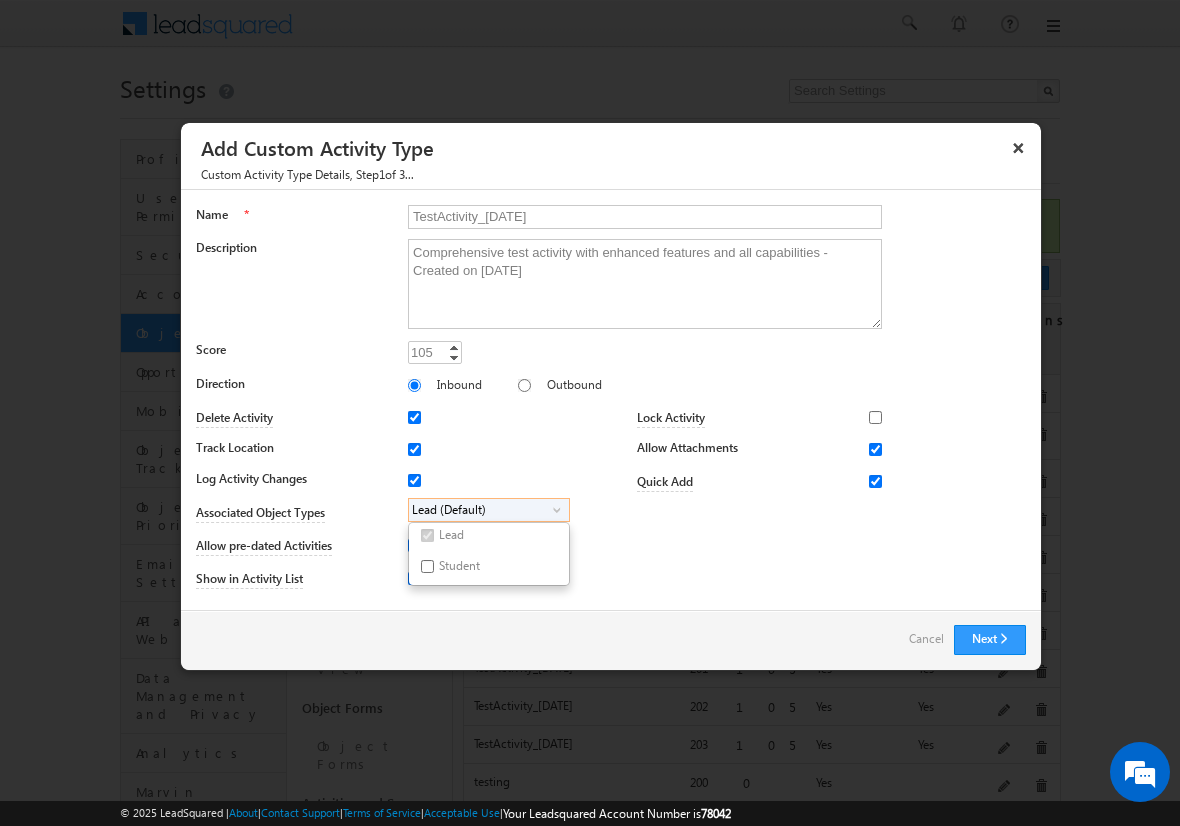 checkbox on "true" 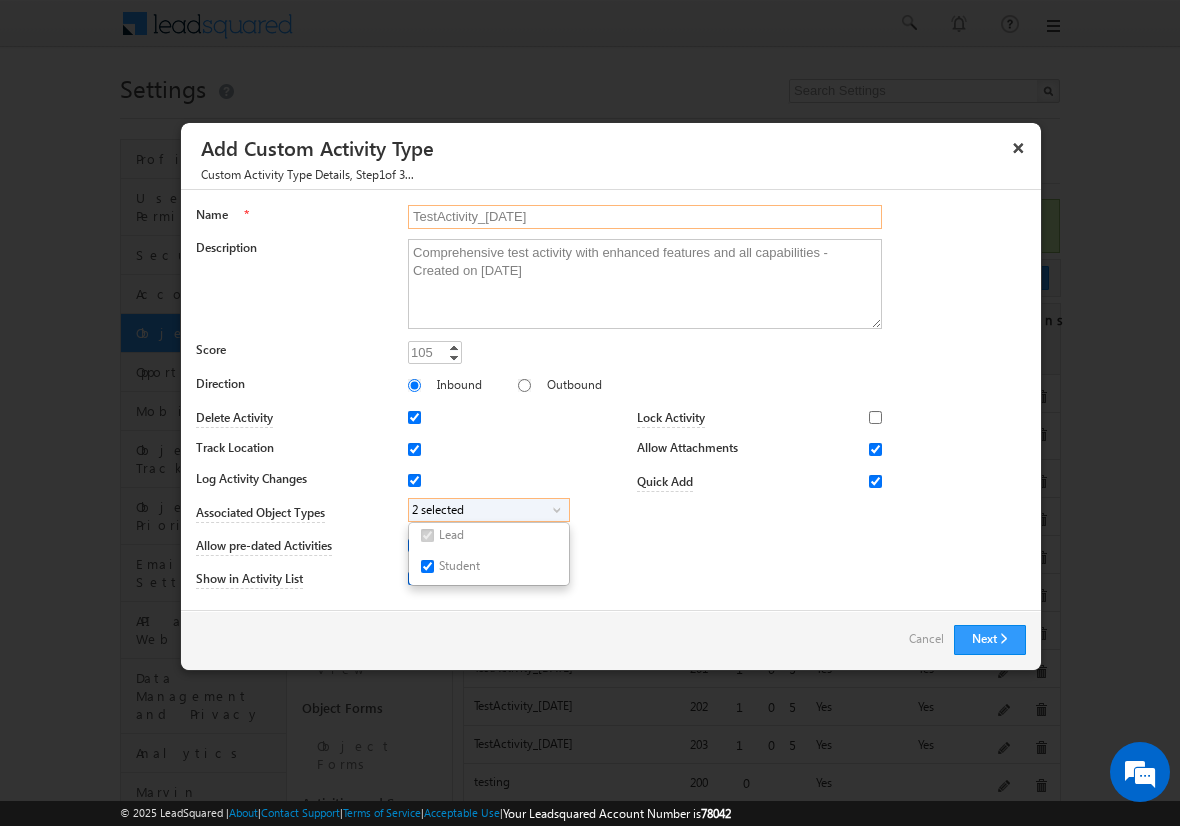 click on "TestActivity_[DATE]" at bounding box center [645, 217] 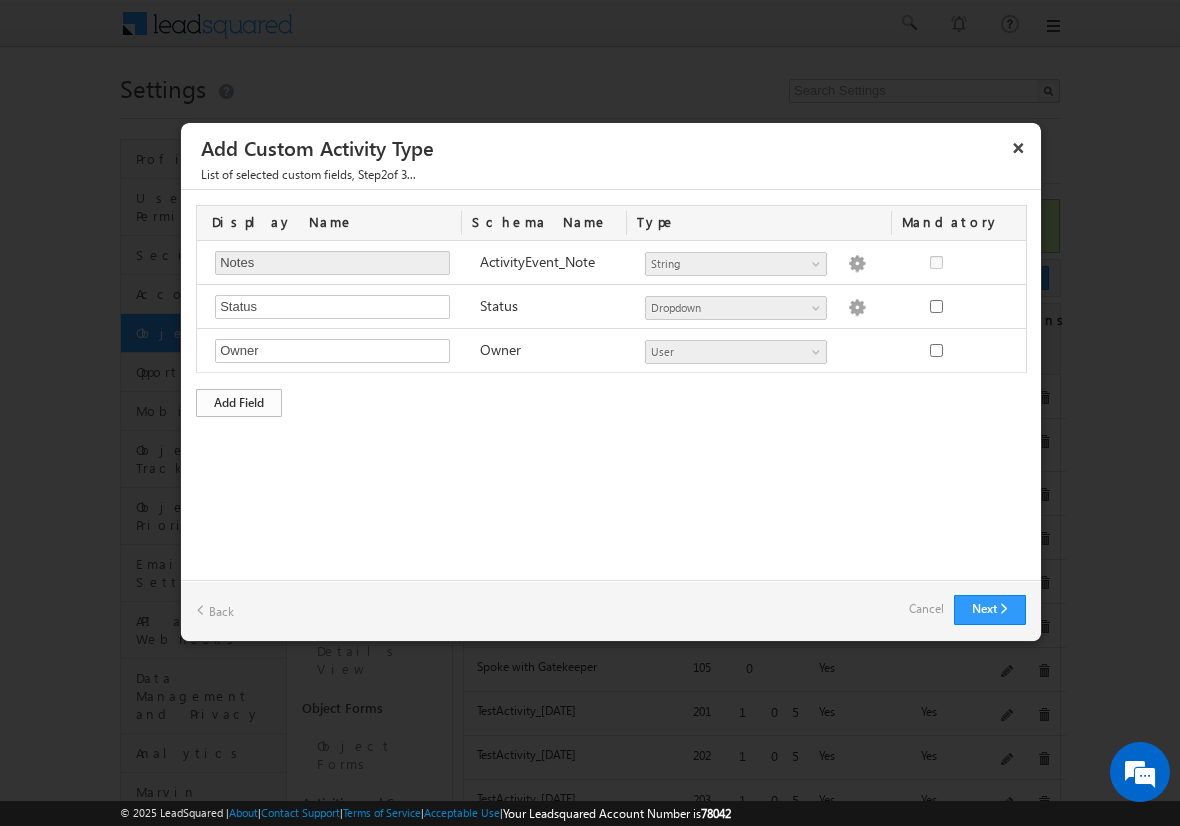 click on "Add Field" at bounding box center [239, 403] 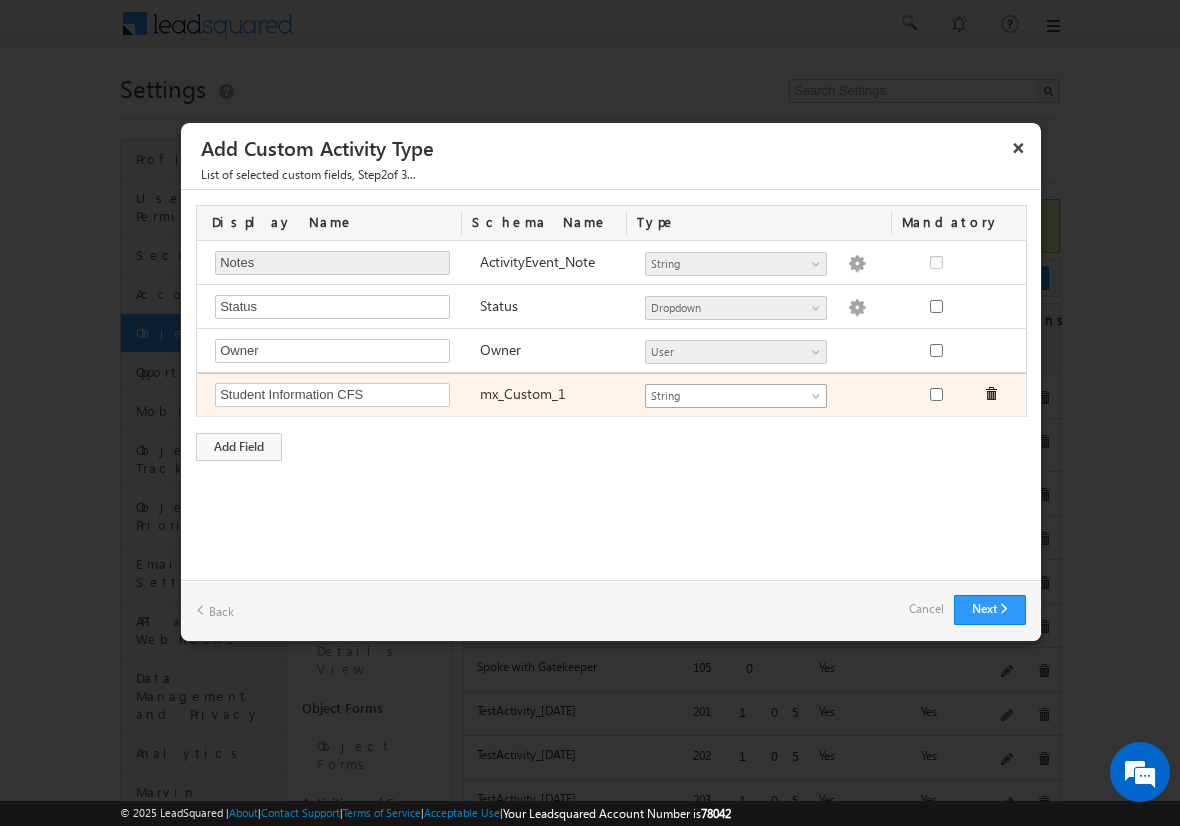 type on "Student Information CFS" 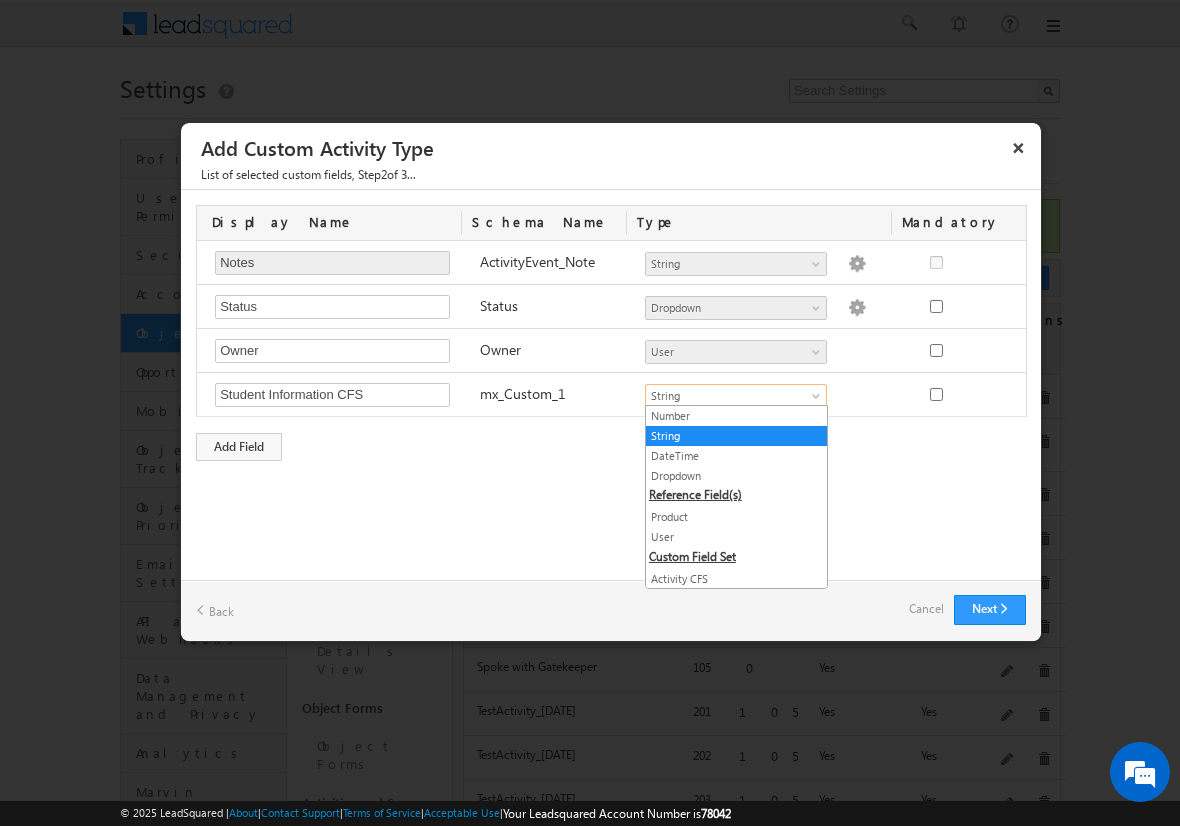 click on "Both CFS" at bounding box center [736, 599] 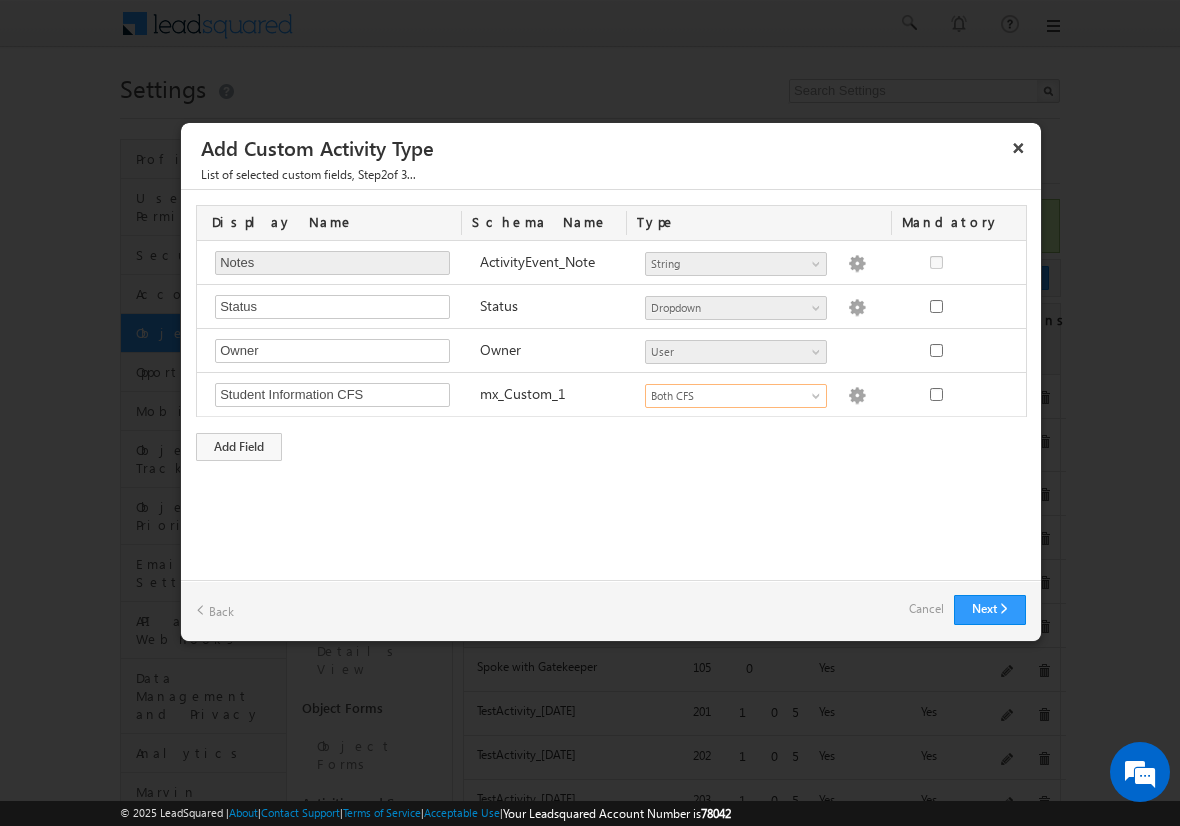 scroll, scrollTop: 0, scrollLeft: 0, axis: both 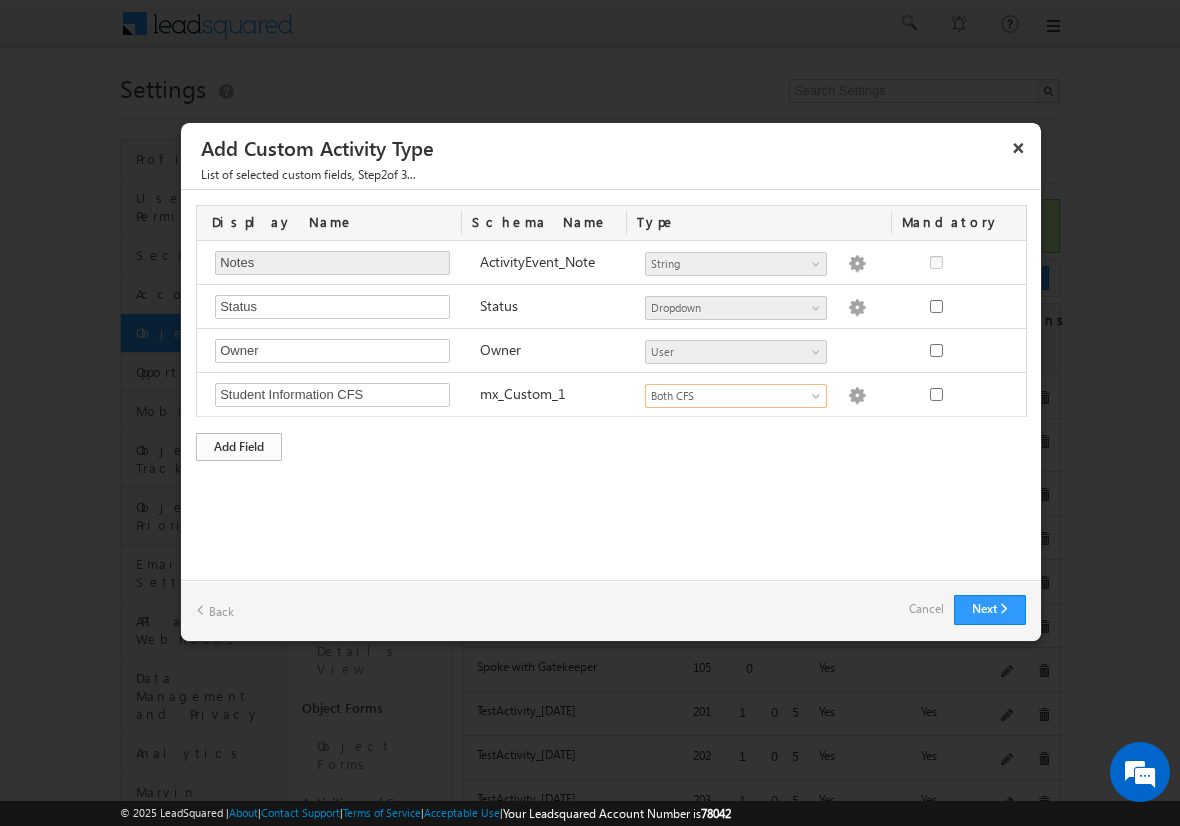 click on "Add Field" at bounding box center (239, 447) 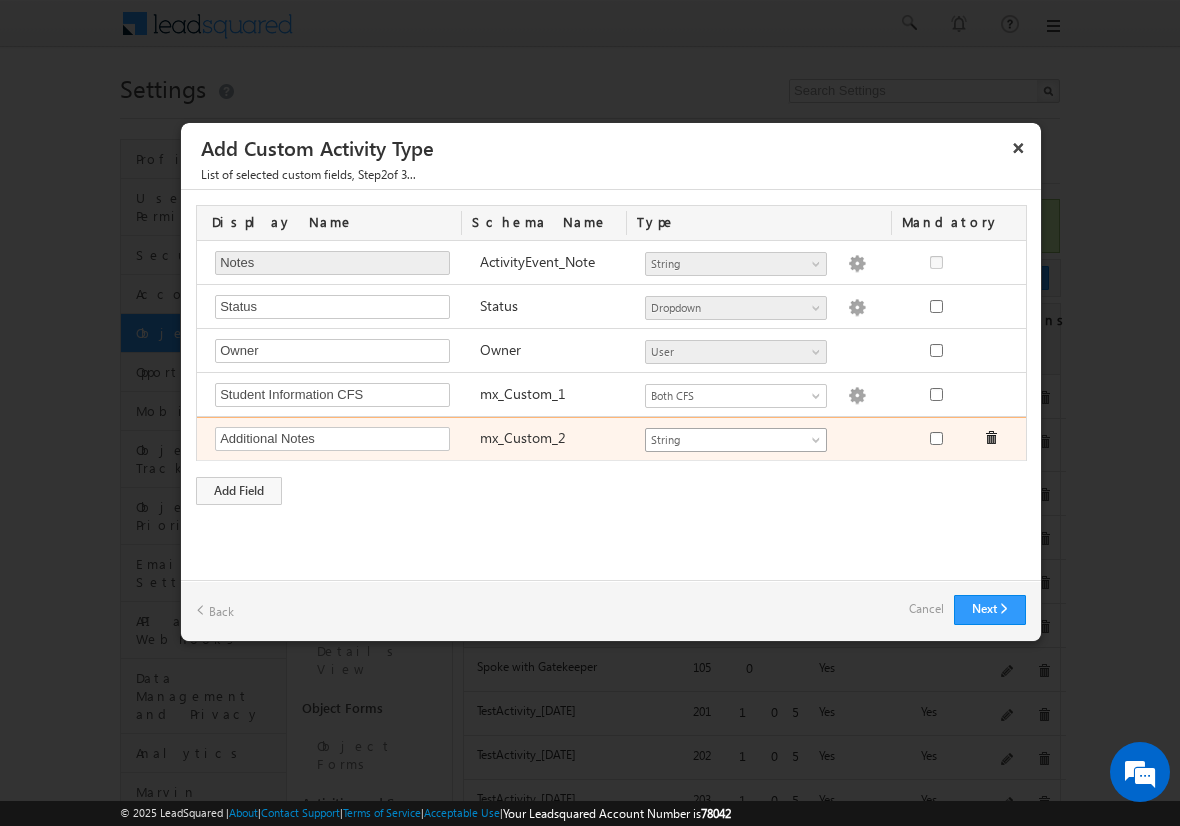 type on "Additional Notes" 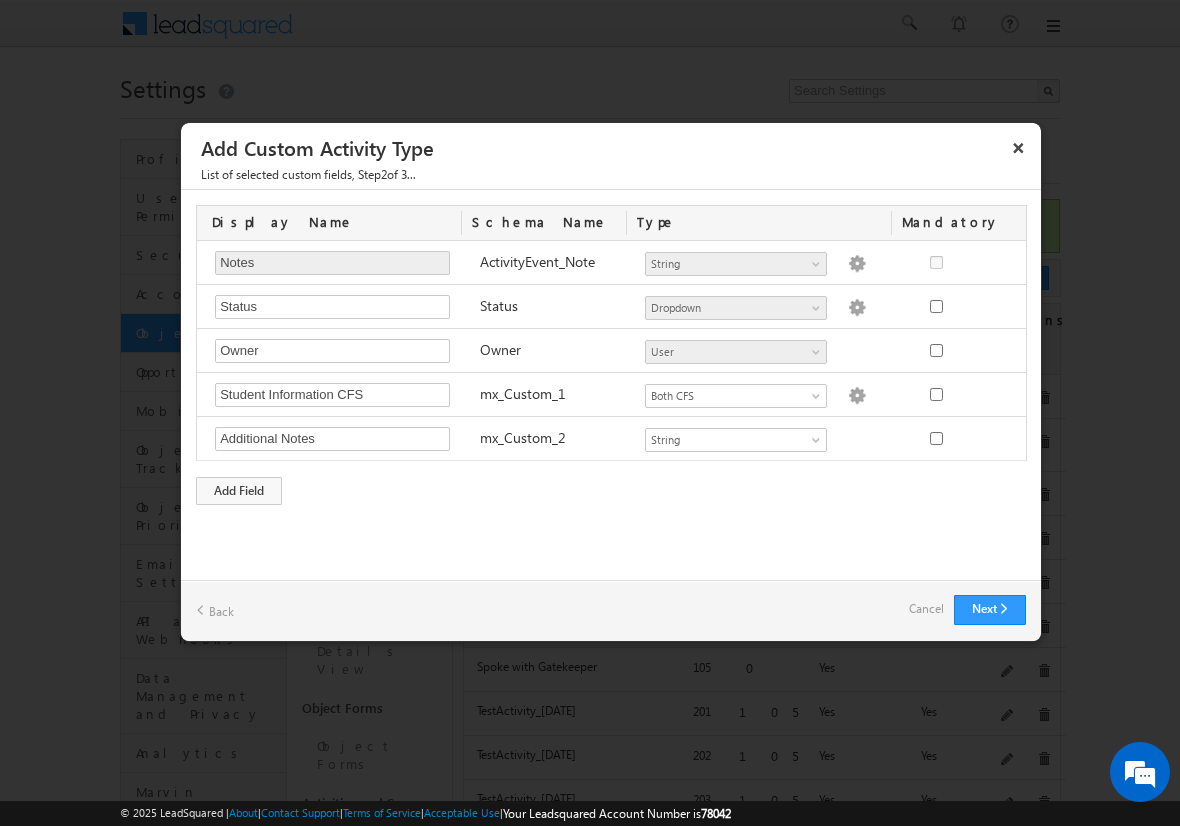 click on "Cancel" at bounding box center [926, 609] 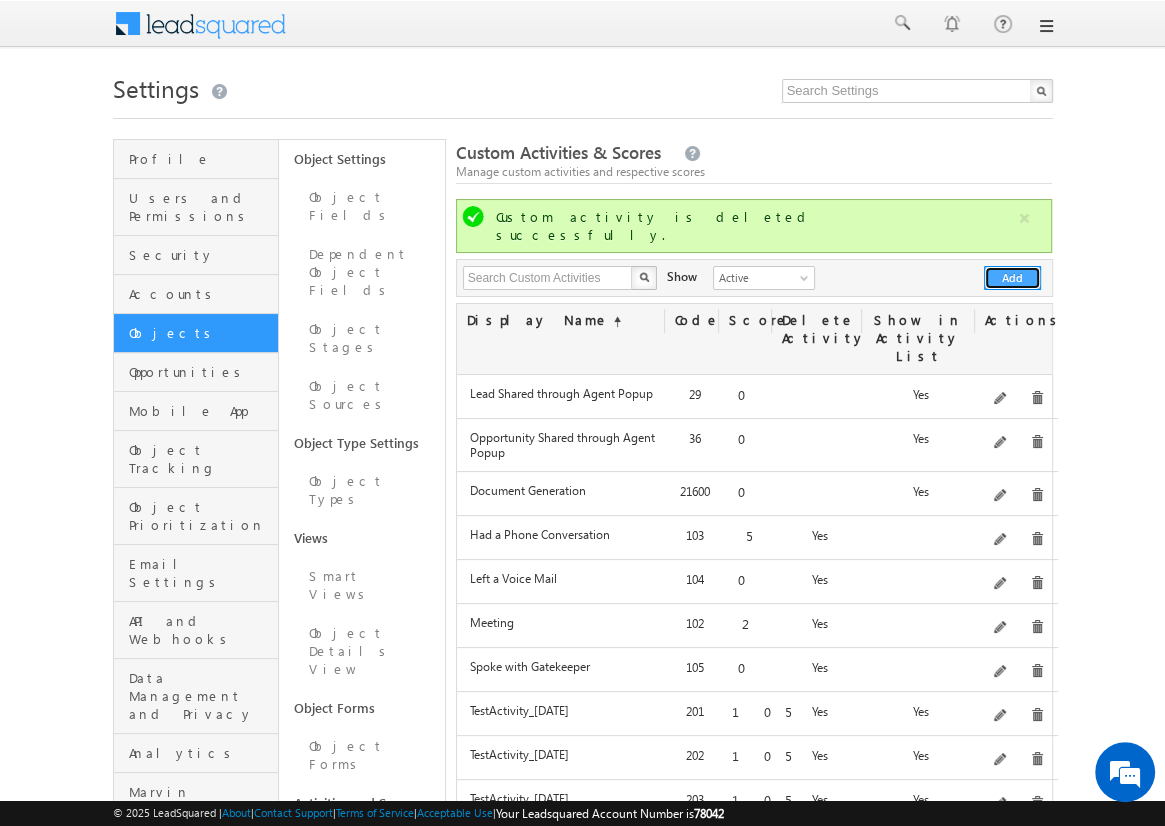 click on "Add" at bounding box center [1012, 278] 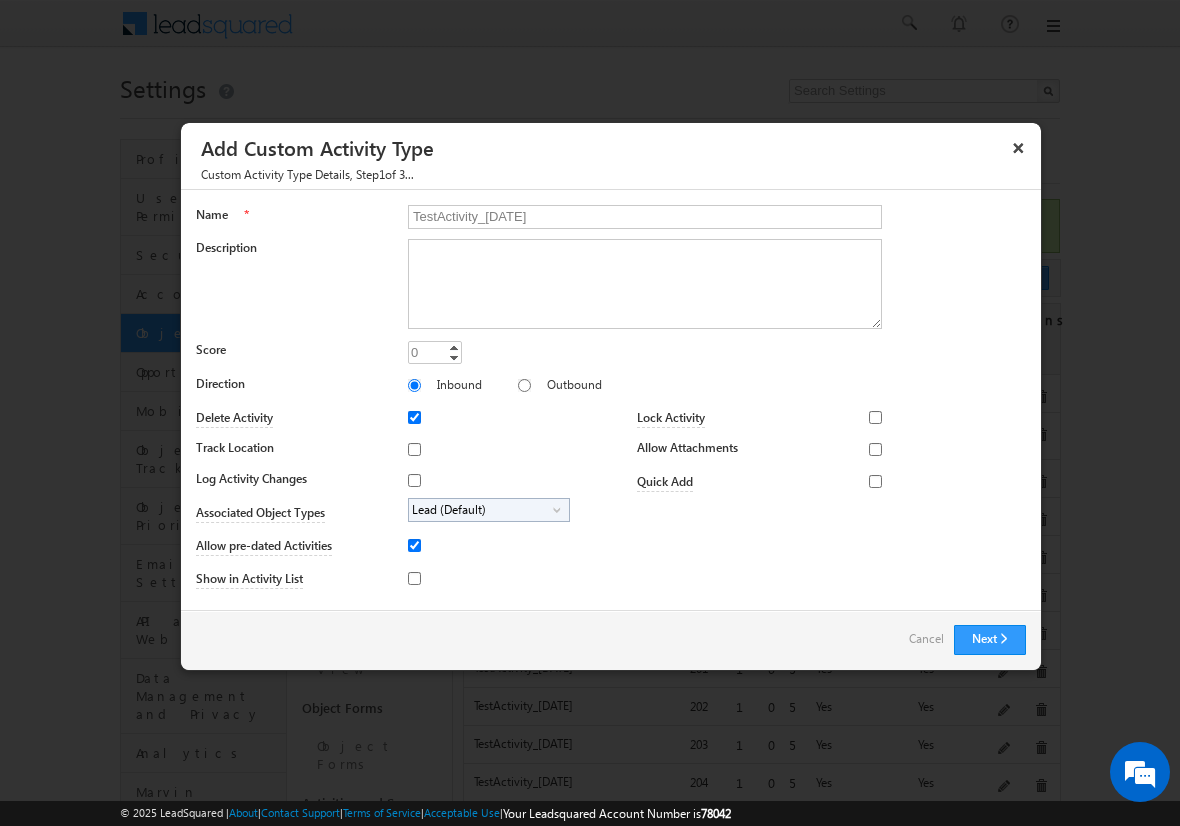 type on "TestActivity_[DATE]" 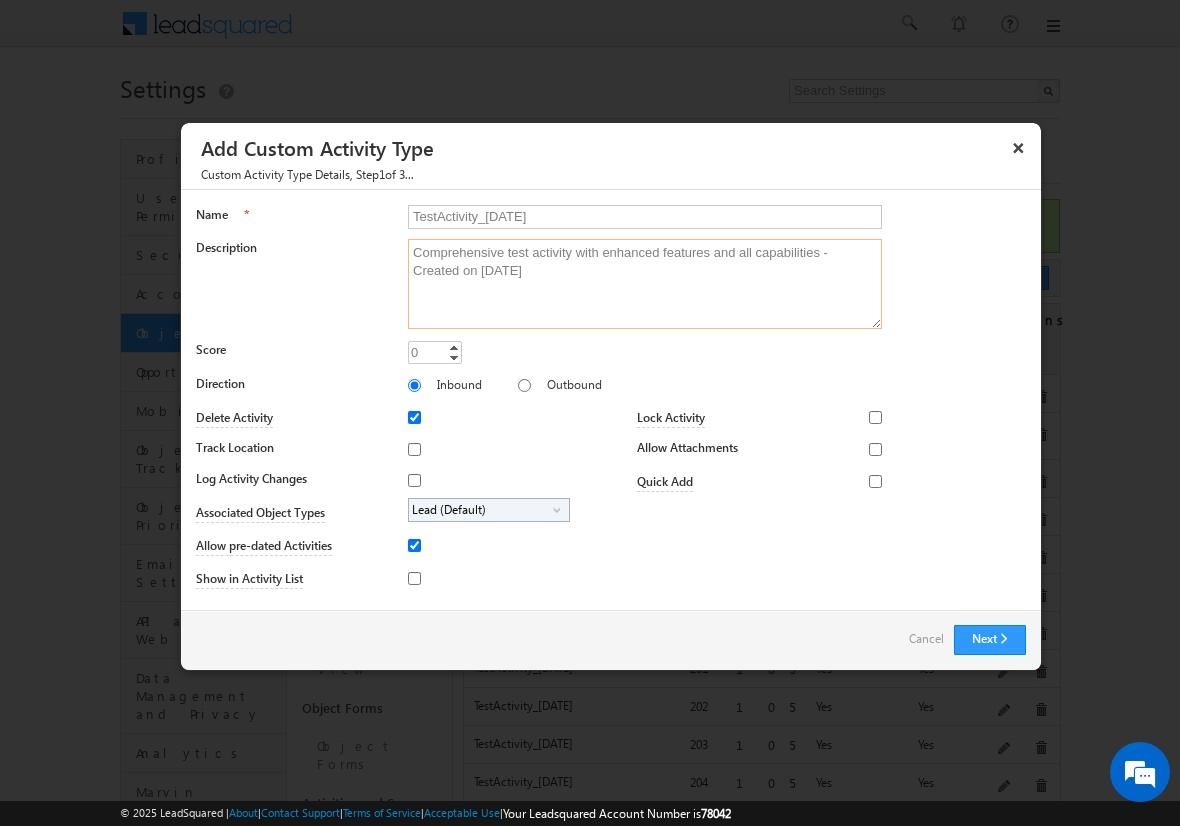 type on "Comprehensive test activity with enhanced features and all capabilities - Created on [DATE]" 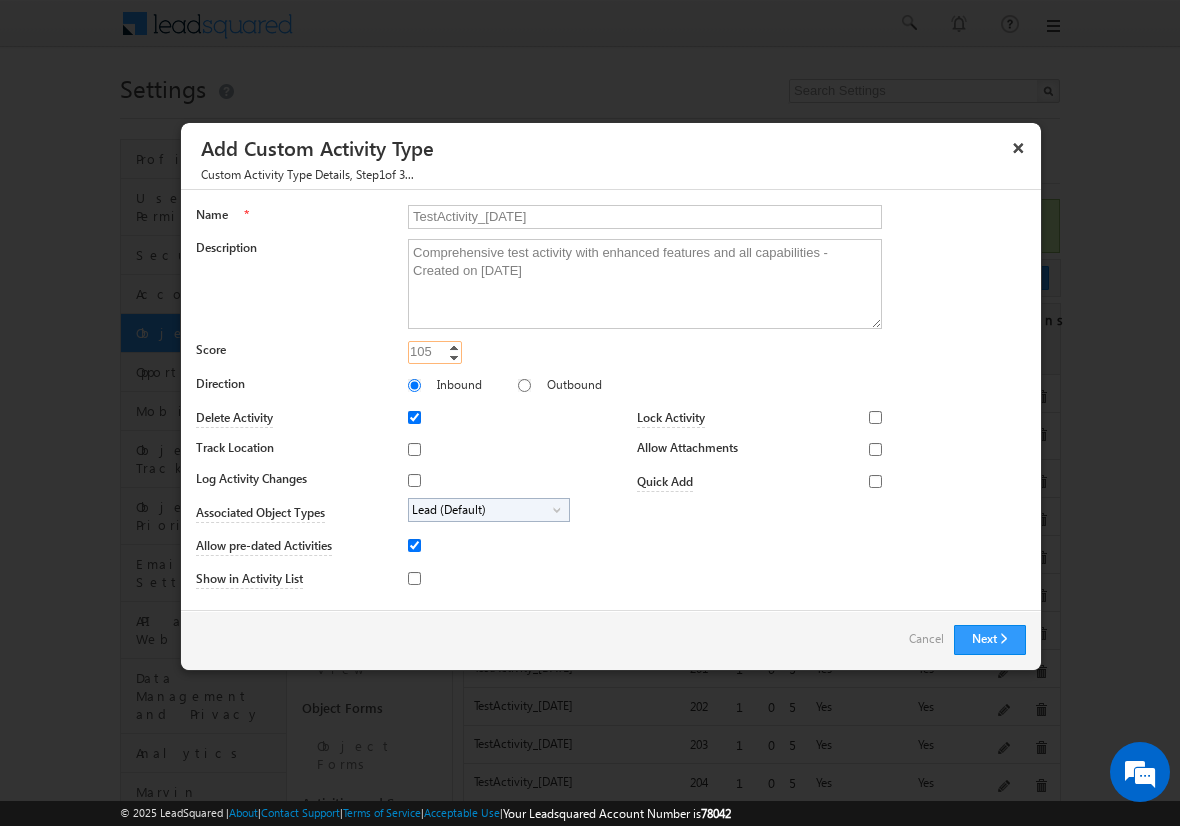 type on "105" 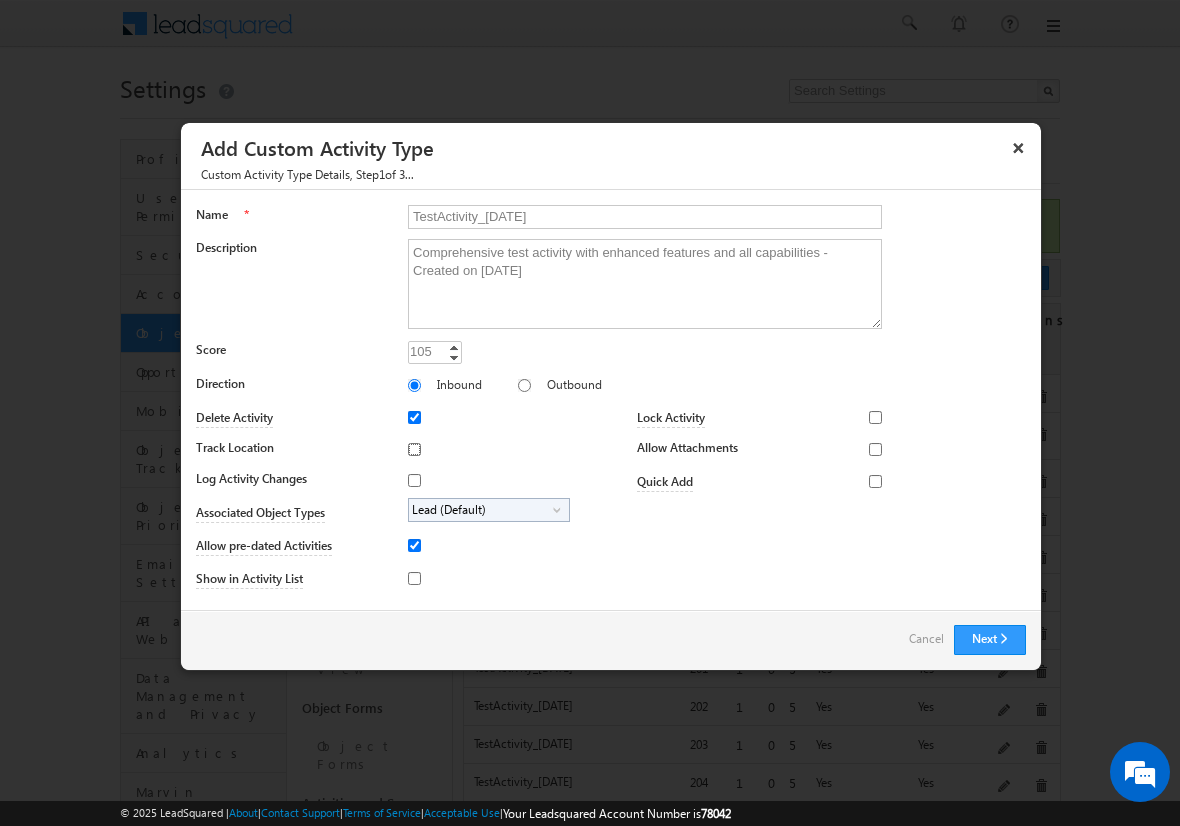click on "Track Location" at bounding box center [414, 449] 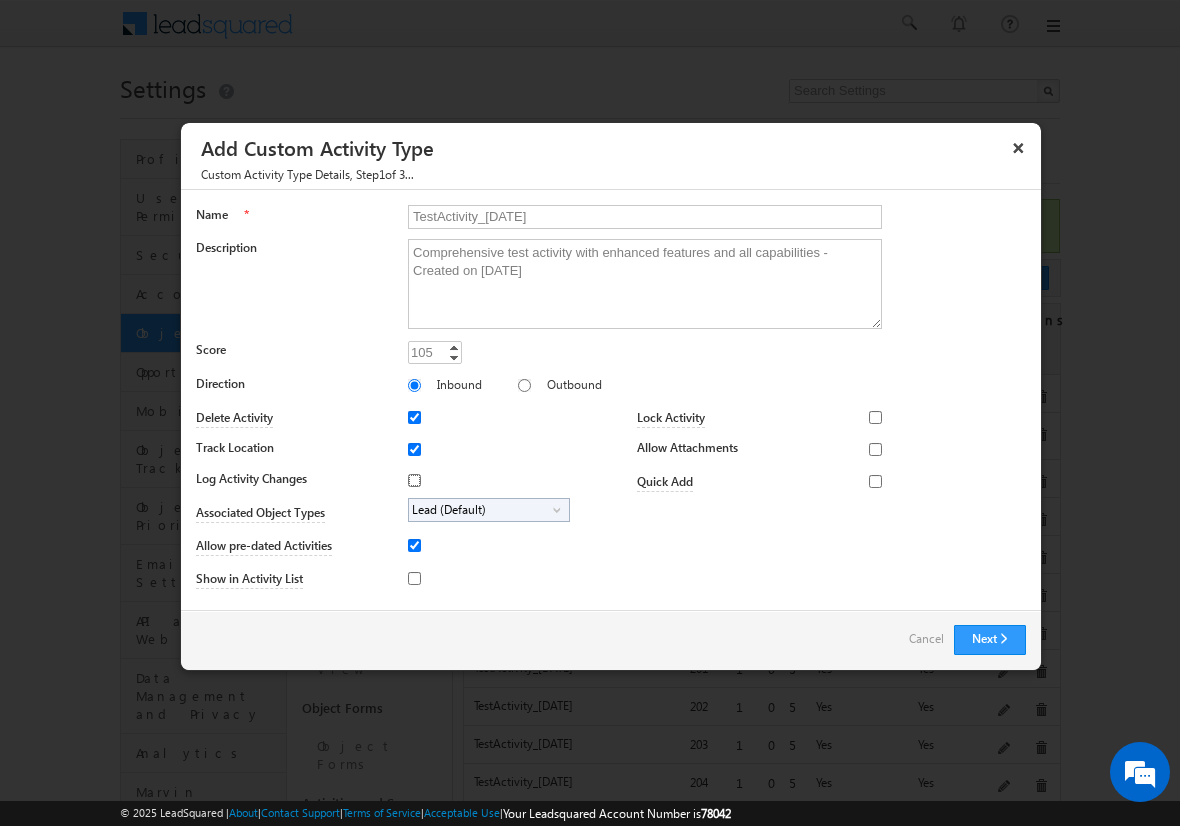 click on "Log Activity Changes" at bounding box center (414, 480) 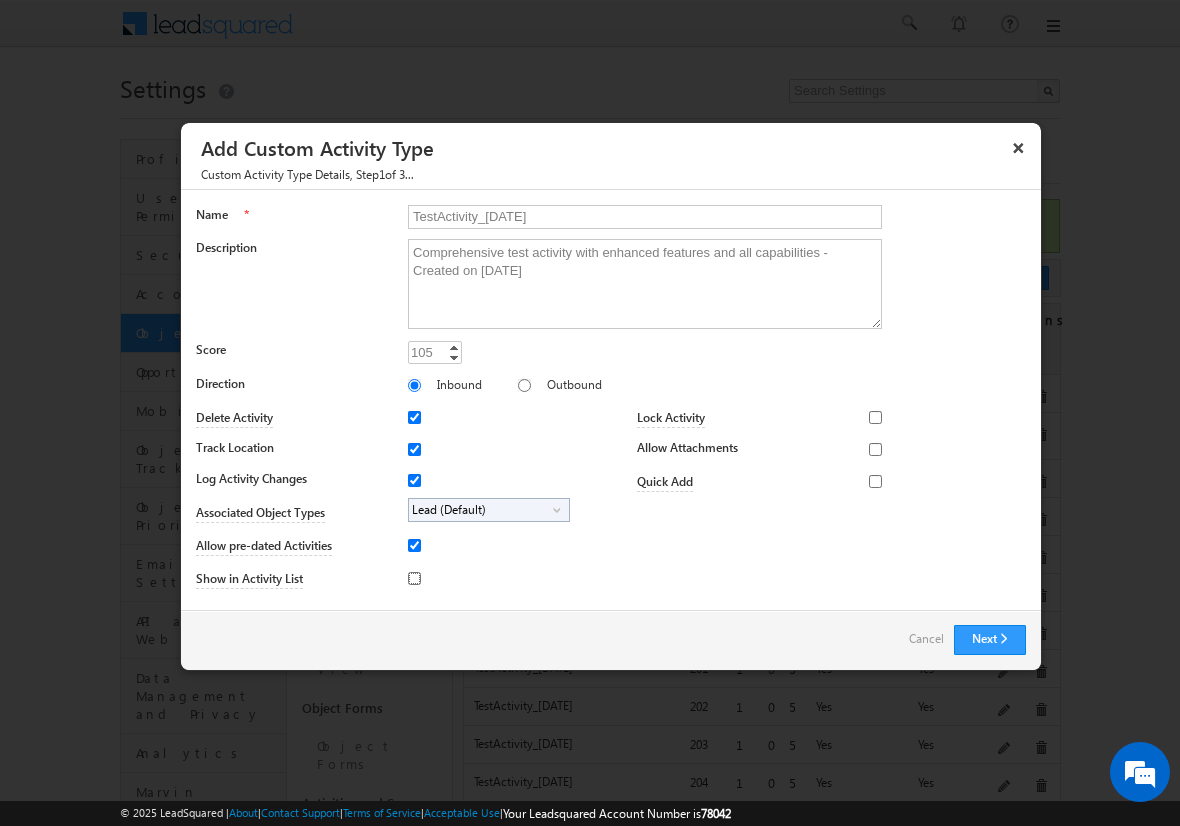 click on "Show in Activity List" at bounding box center (414, 578) 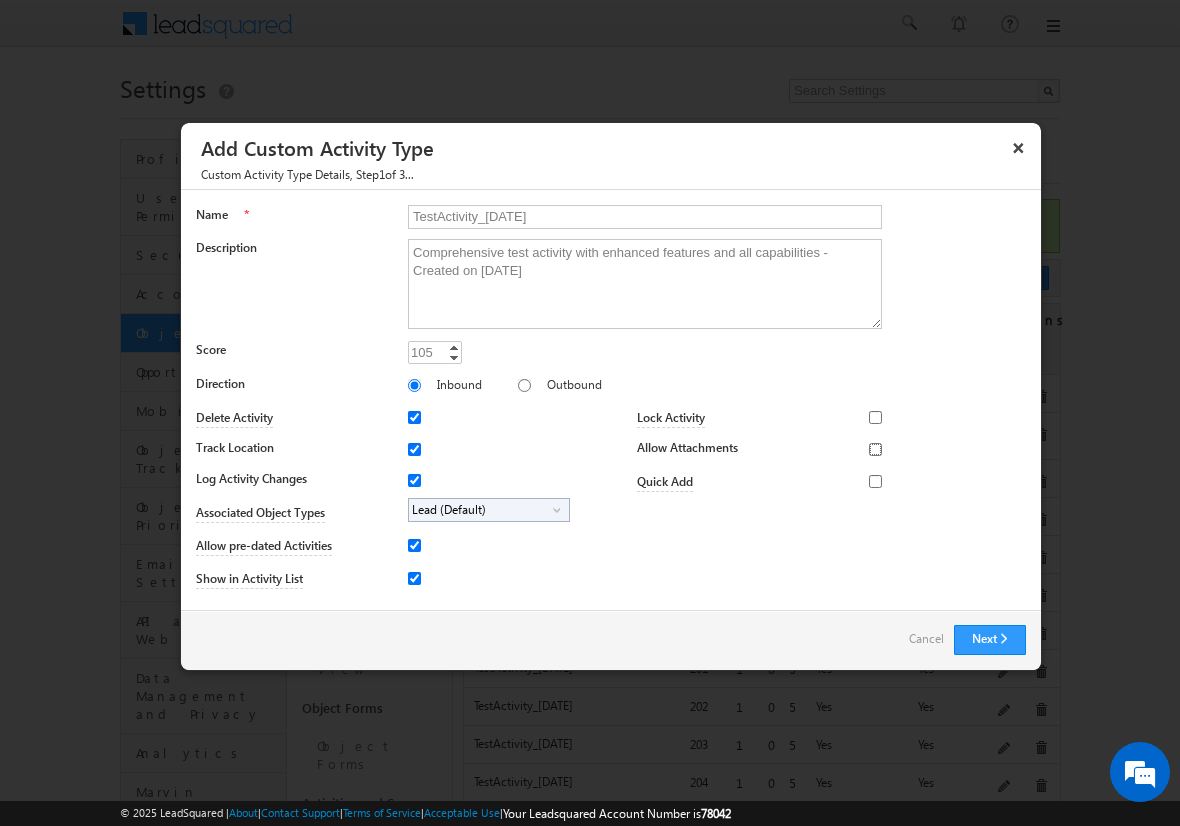 click on "Allow Attachments" at bounding box center [875, 449] 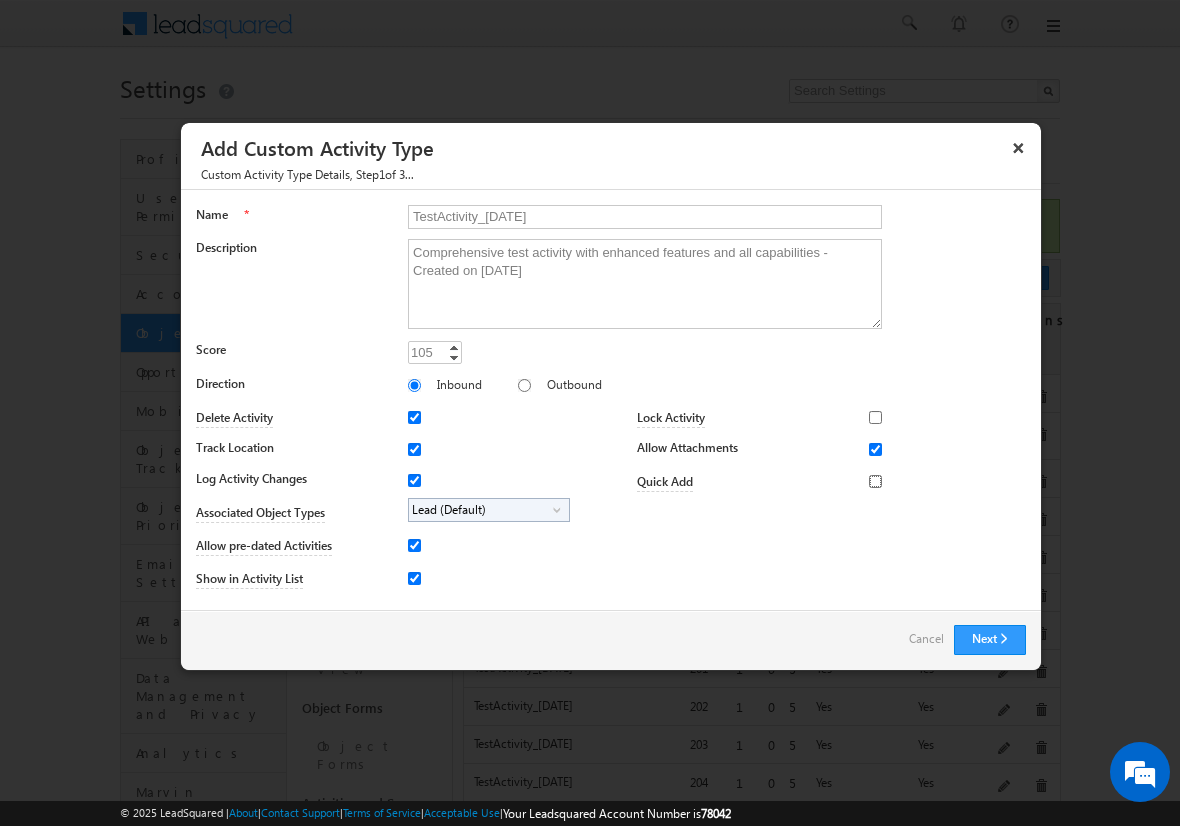 click on "Quick Add" at bounding box center [875, 481] 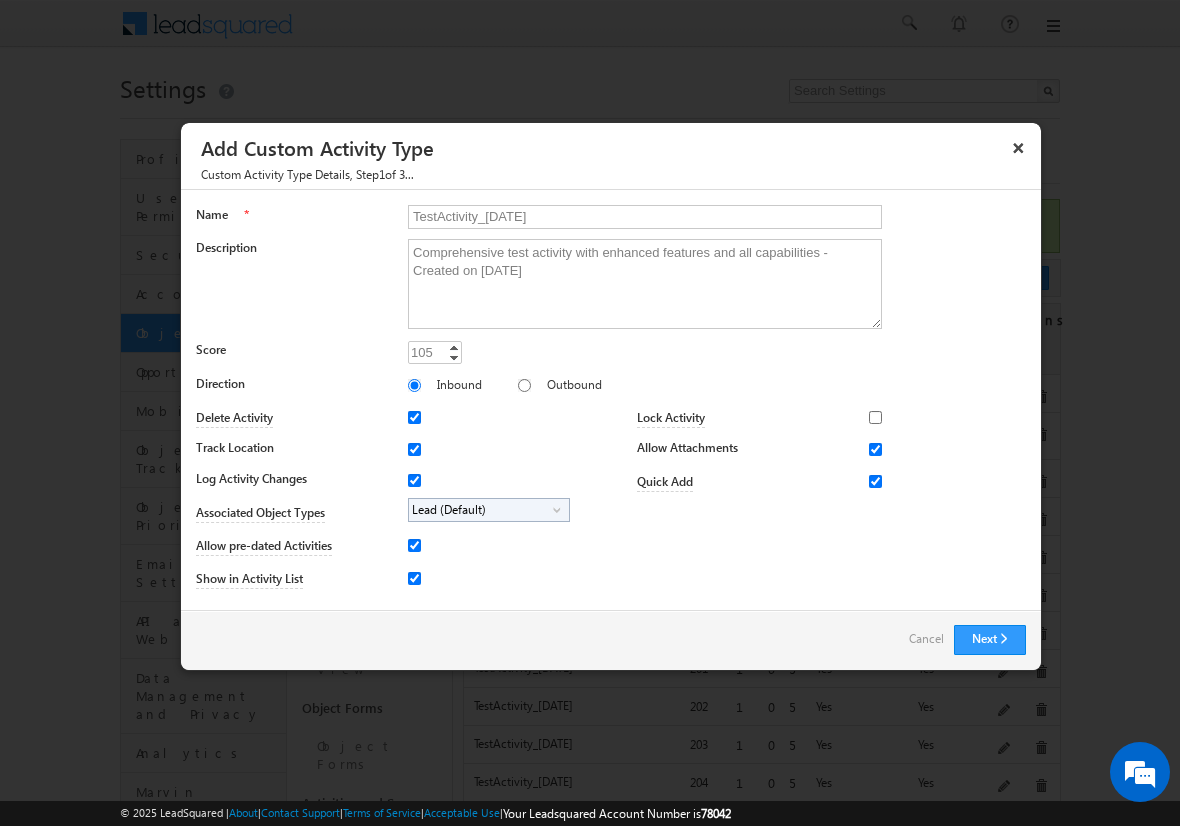 click on "Lead (Default)" at bounding box center [481, 510] 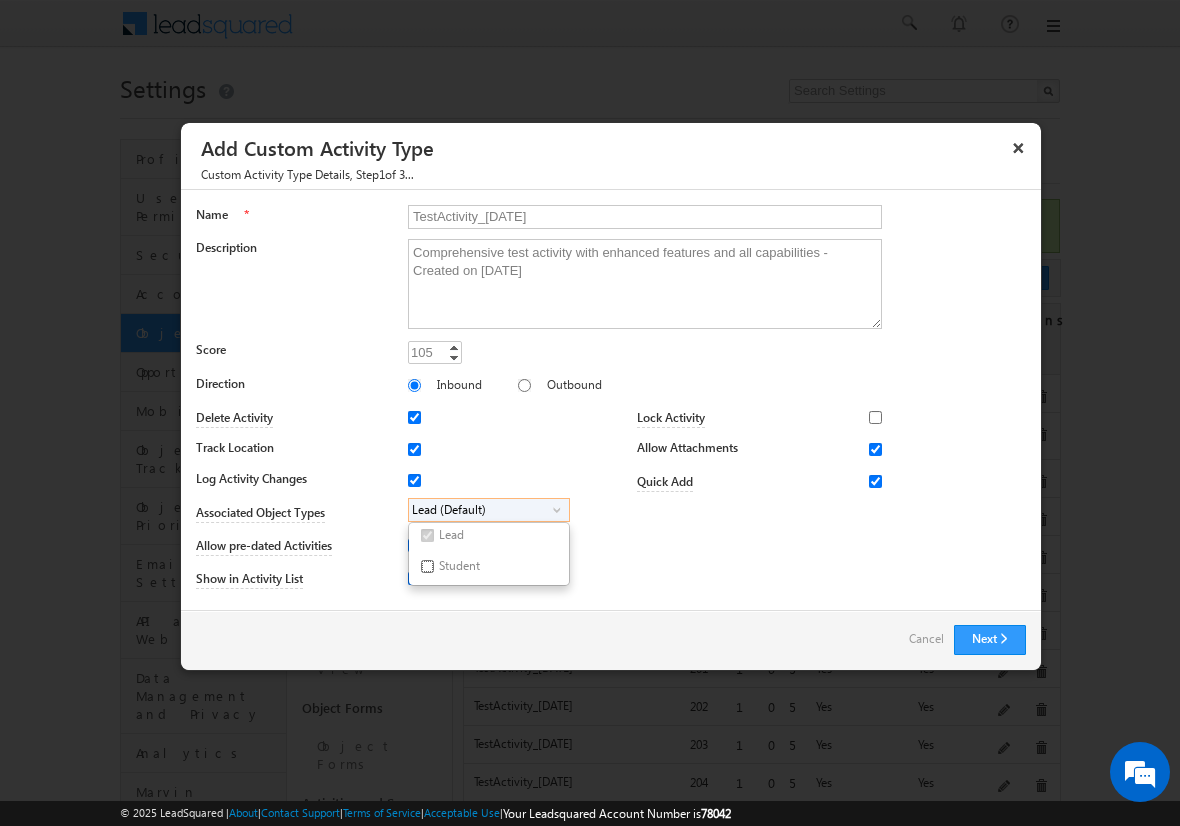 click on "Student" at bounding box center (427, 566) 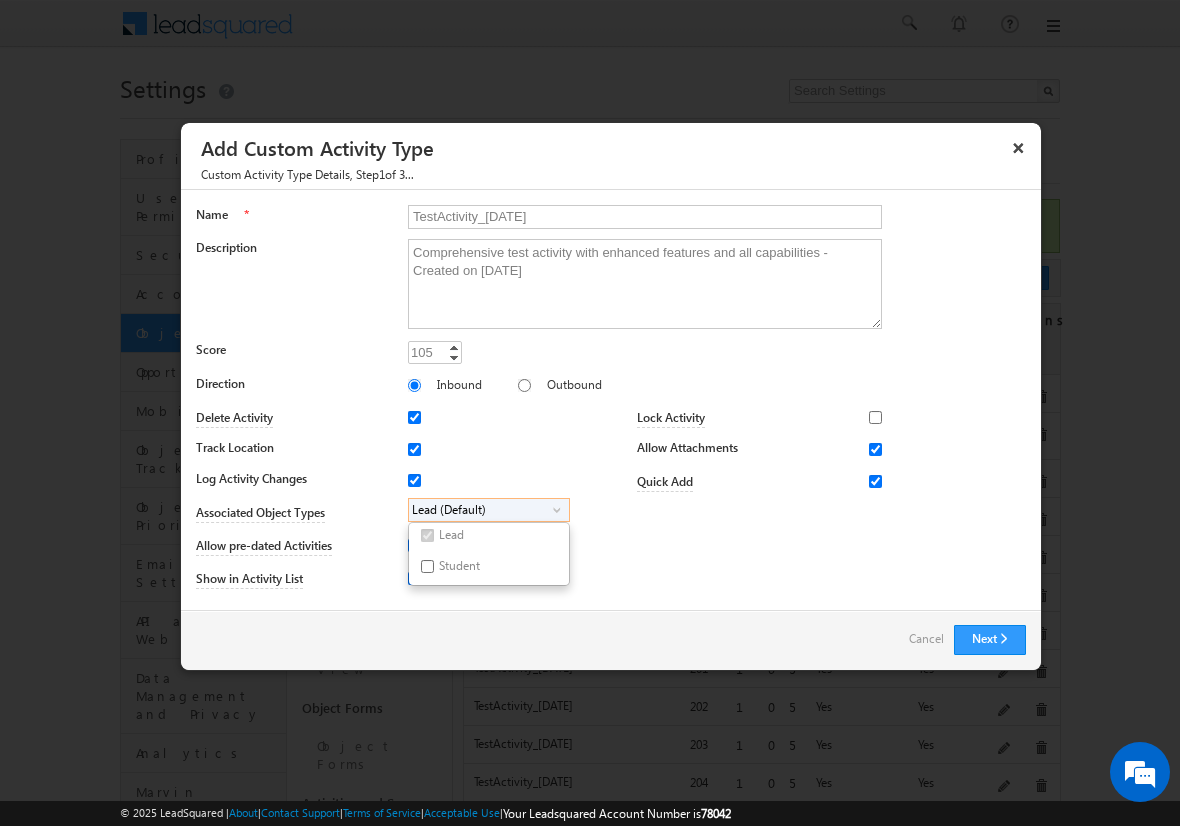 checkbox on "true" 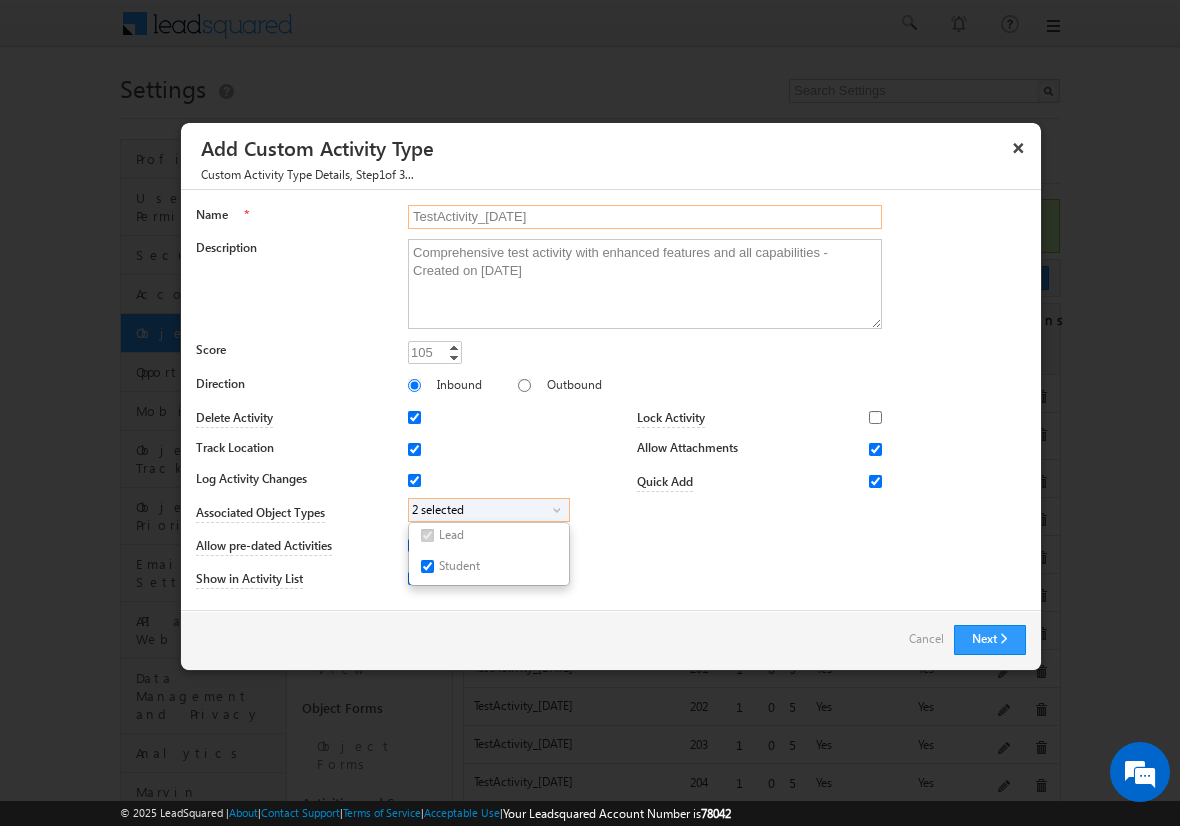 click on "TestActivity_[DATE]" at bounding box center (645, 217) 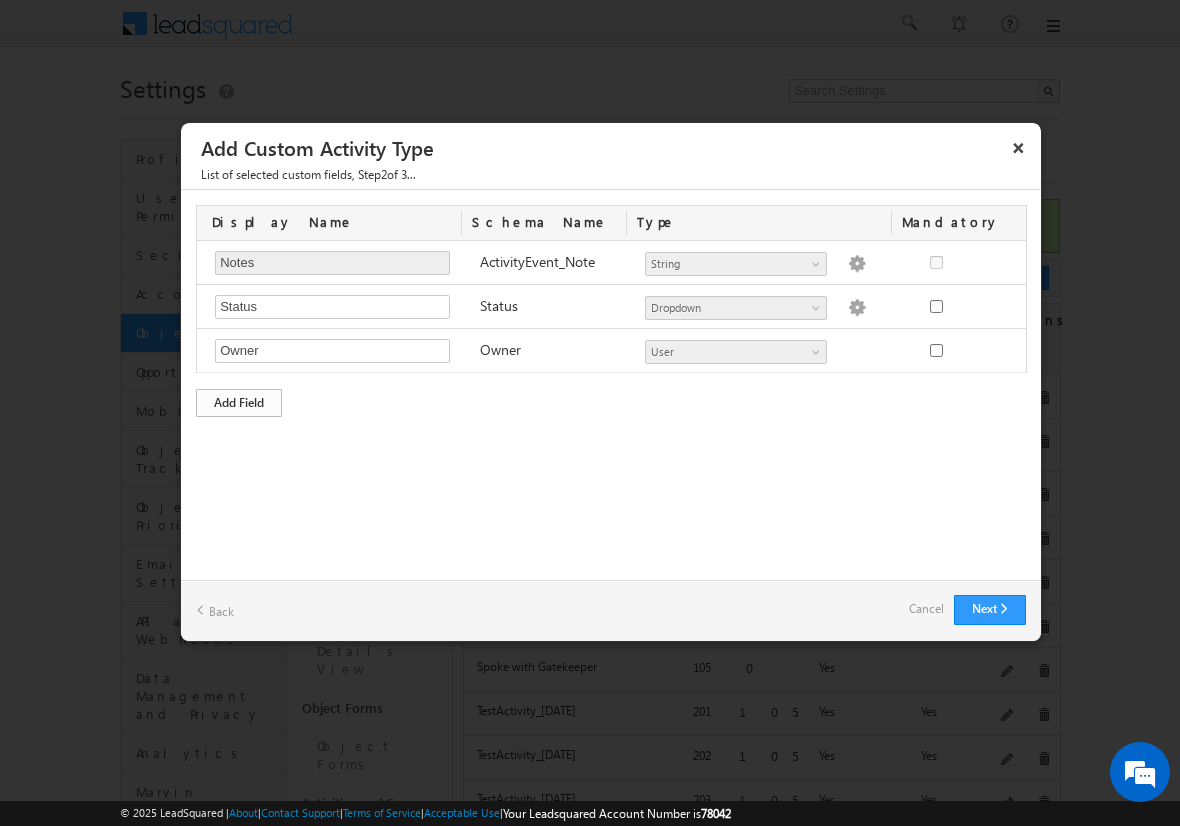 click on "Add Field" at bounding box center [239, 403] 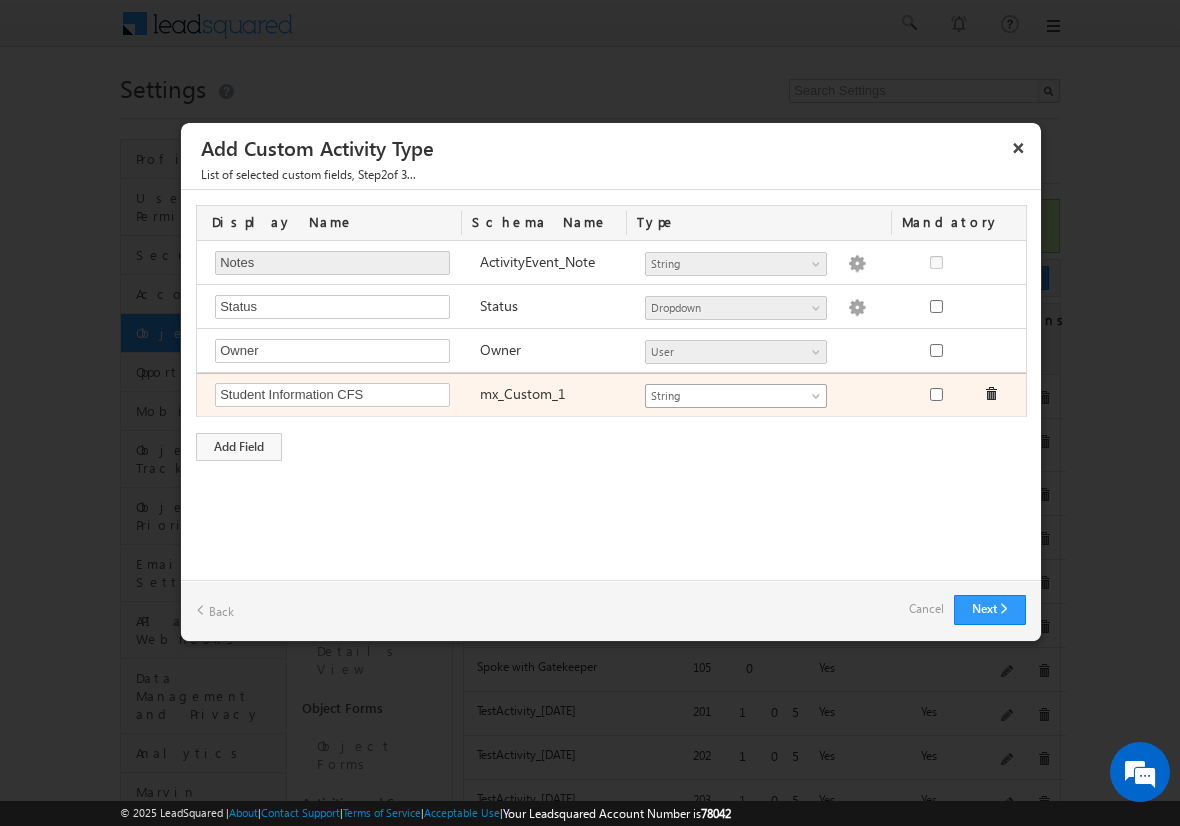 type on "Student Information CFS" 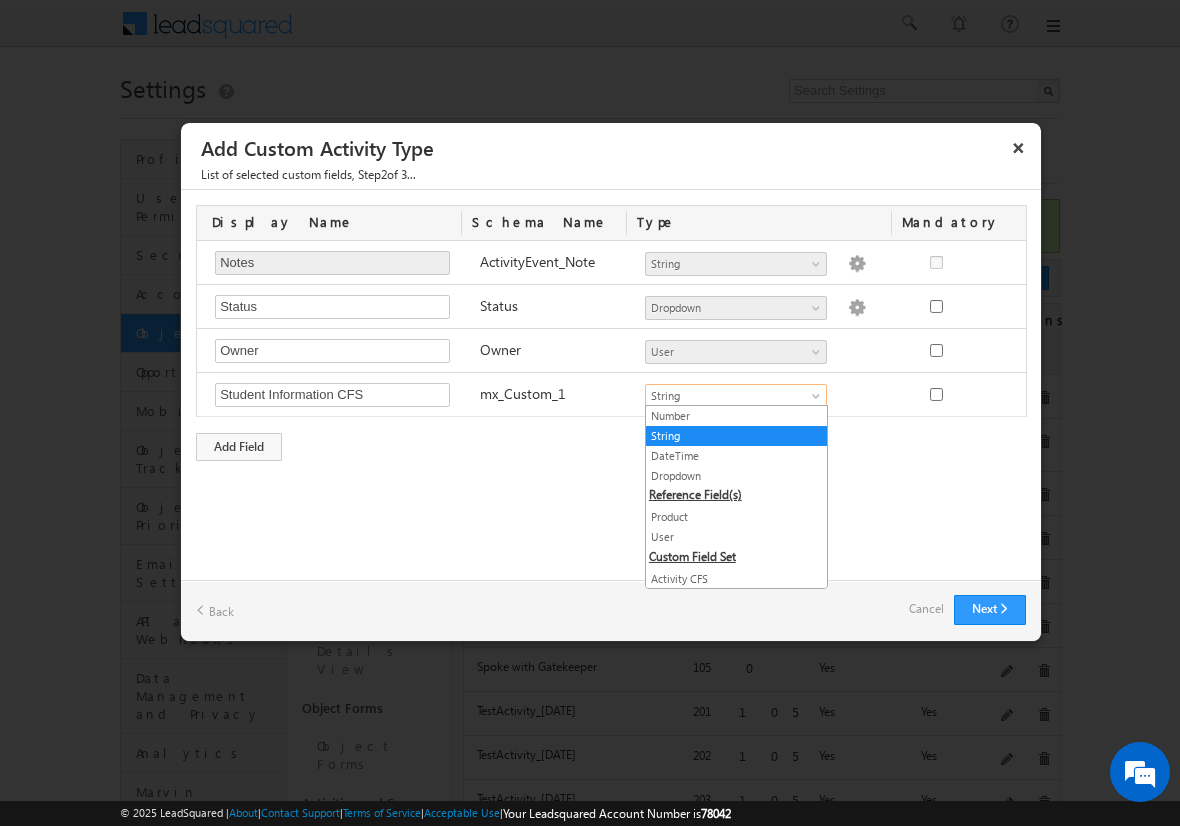 click on "Both CFS" at bounding box center (736, 599) 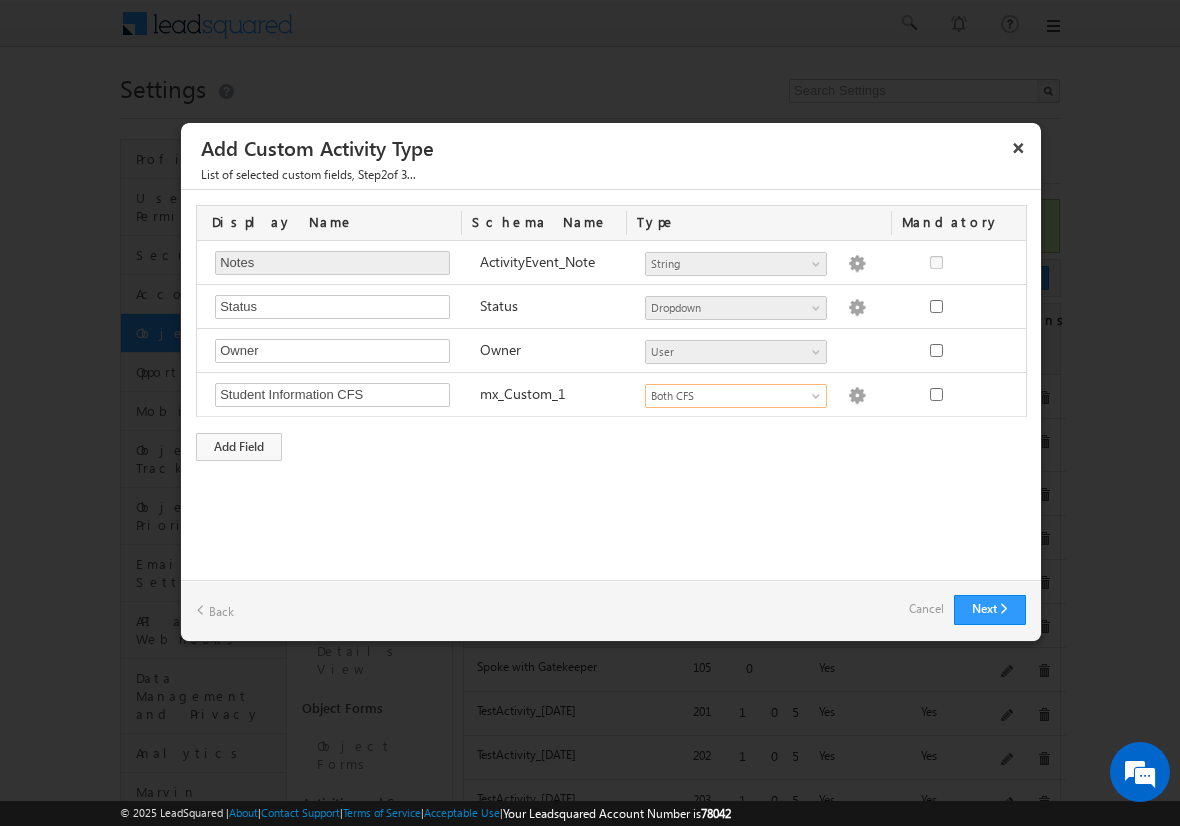 scroll, scrollTop: 0, scrollLeft: 0, axis: both 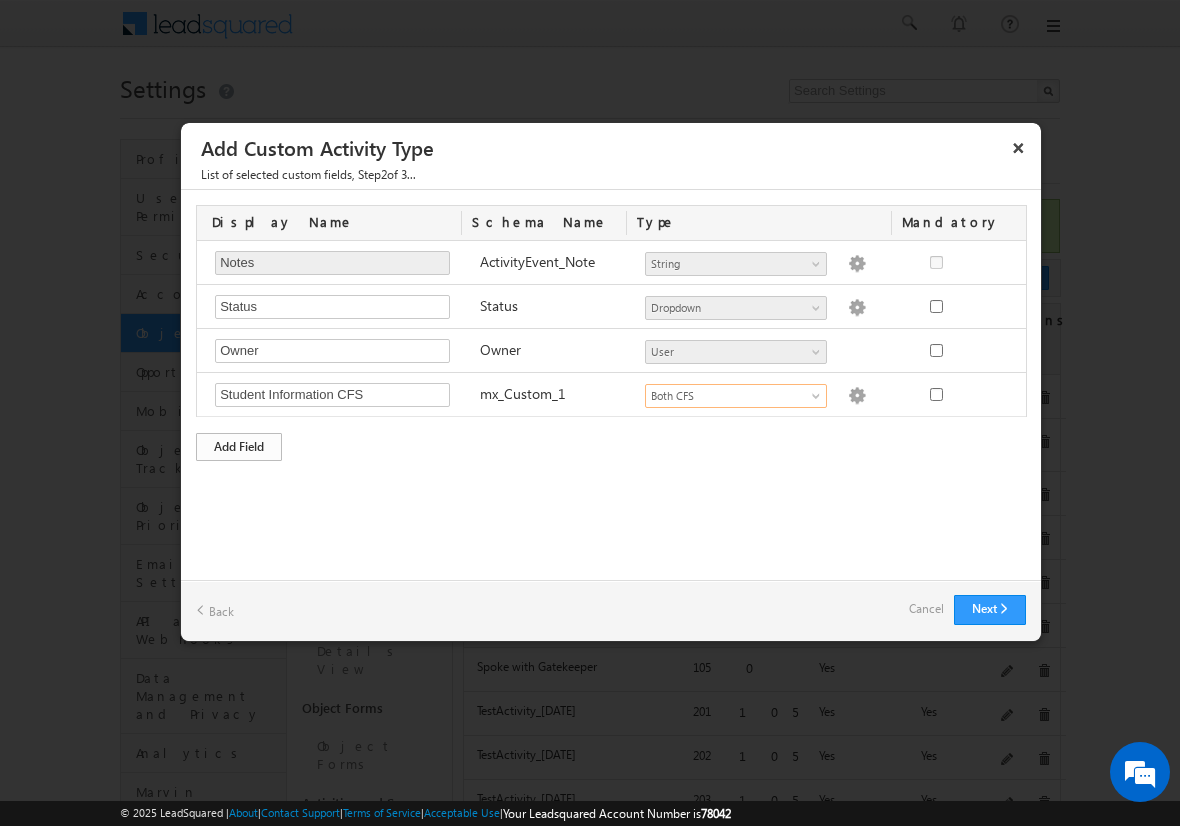 click on "Add Field" at bounding box center (239, 447) 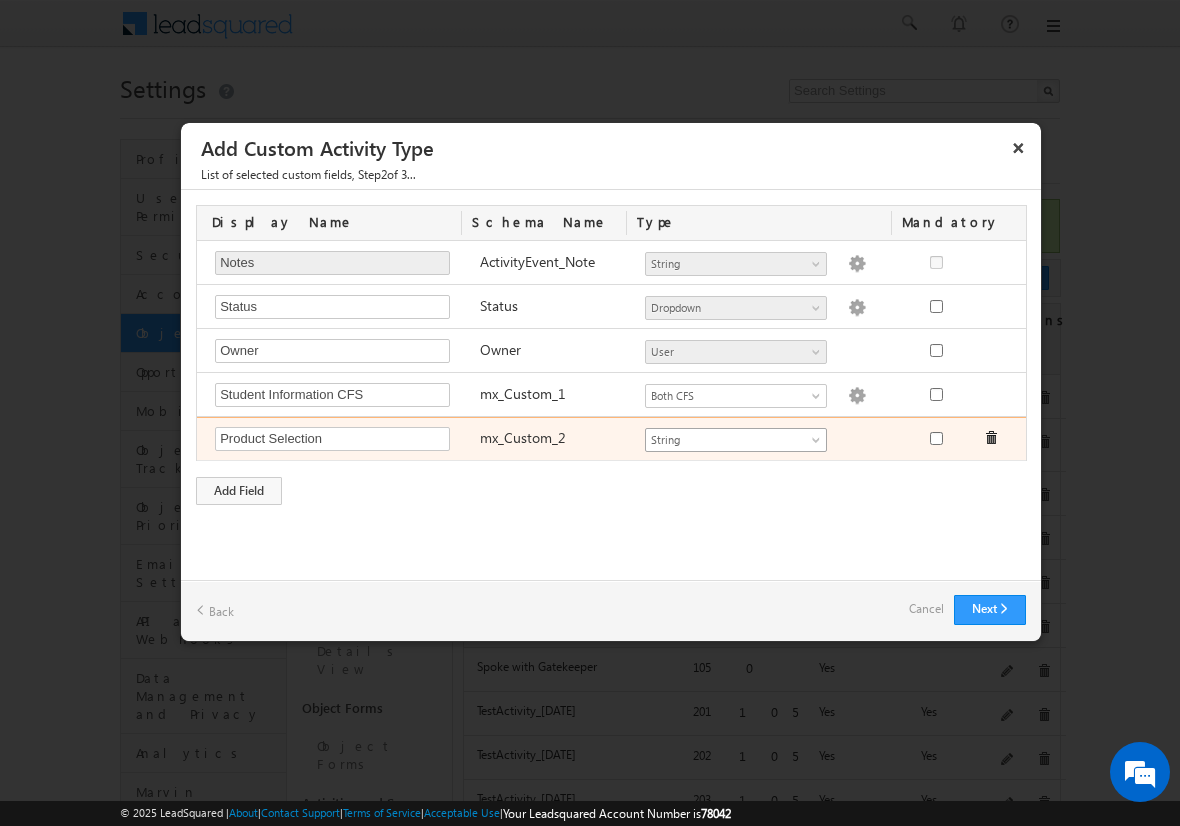 type on "Product Selection" 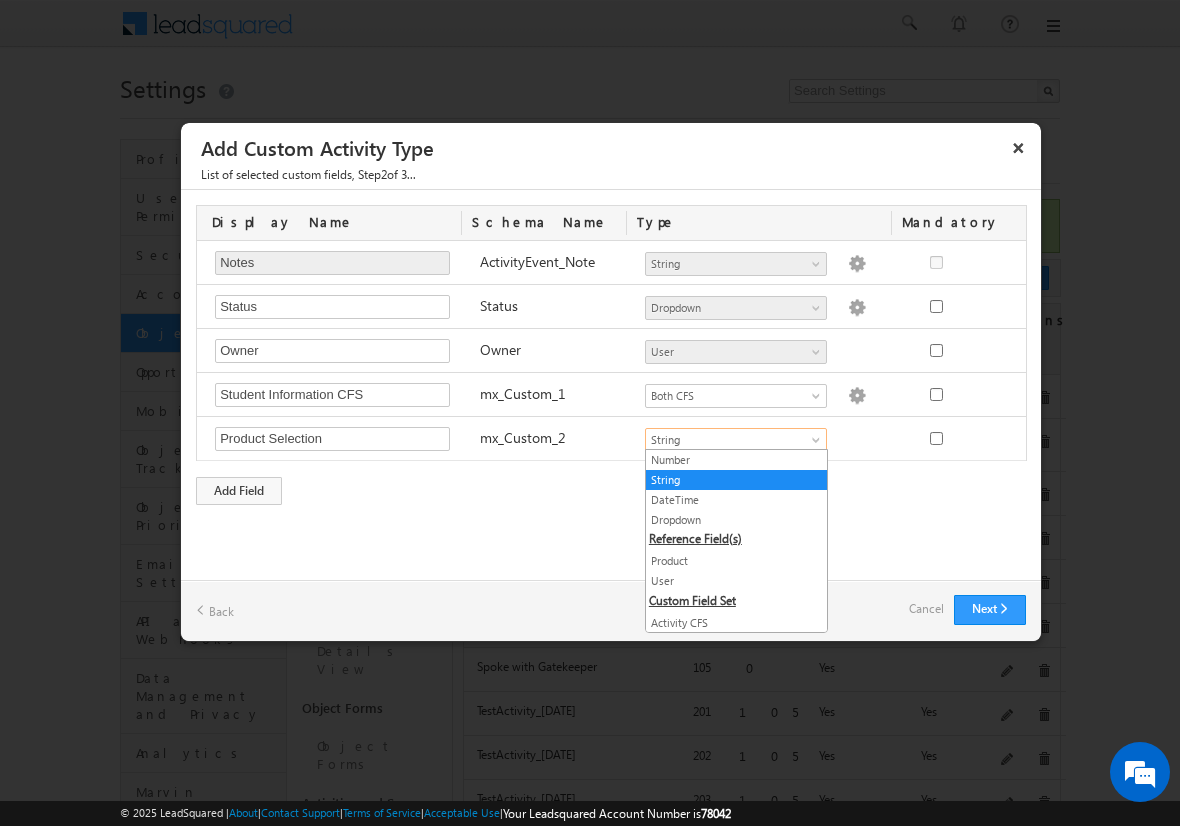 click on "Product" at bounding box center [736, 561] 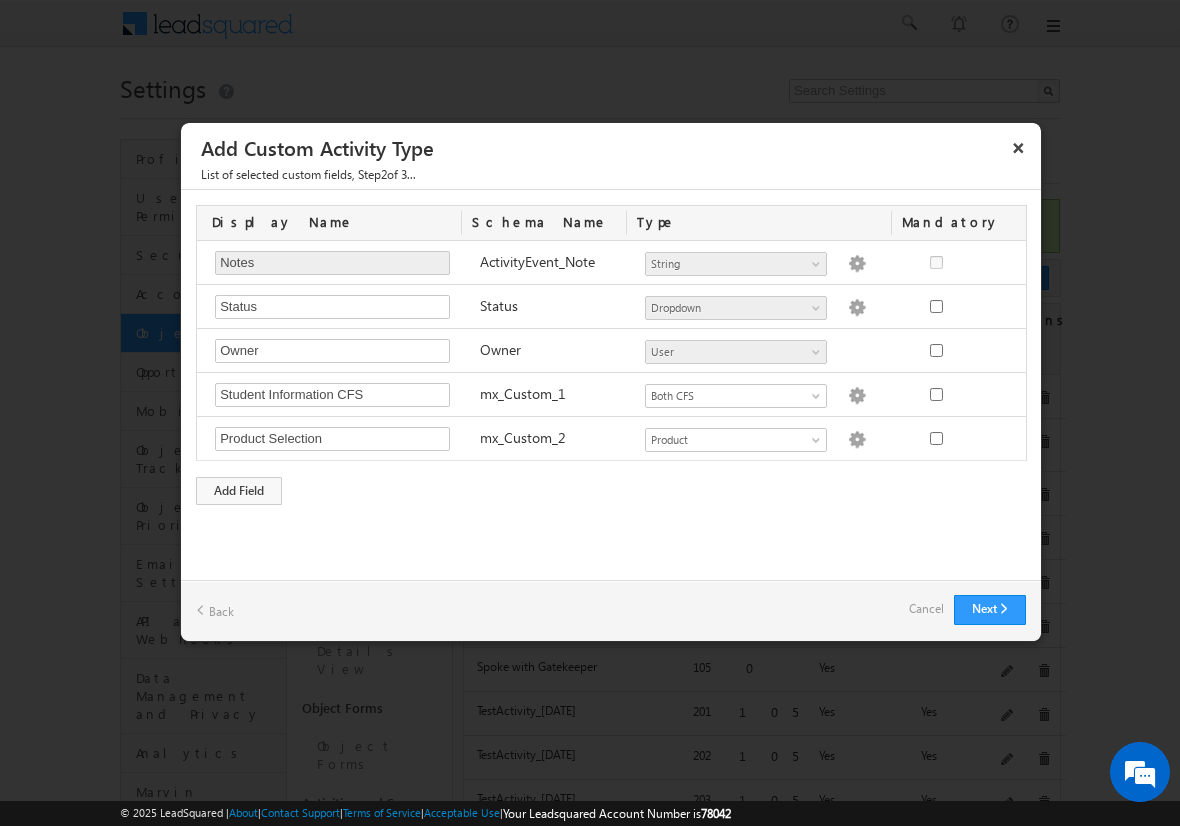 click on "Cancel" at bounding box center (926, 609) 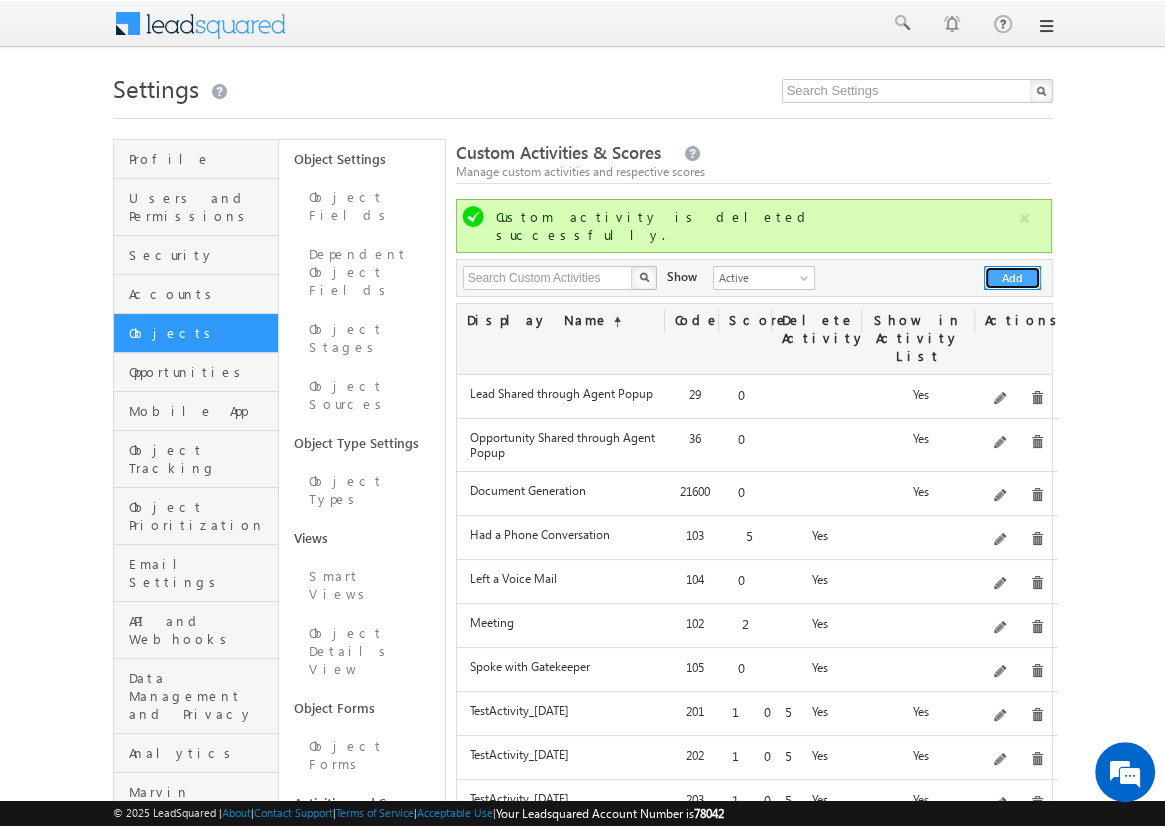 click on "Add" at bounding box center [1012, 278] 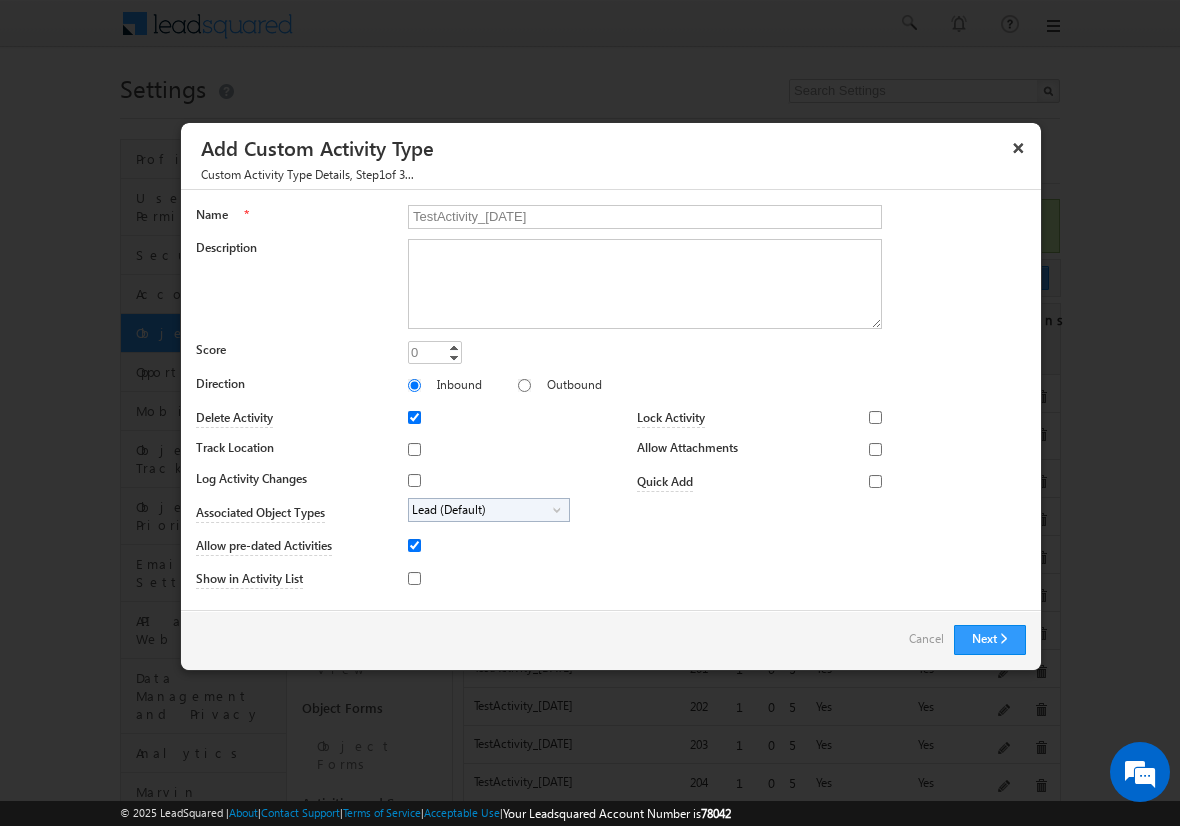 type on "TestActivity_[DATE]" 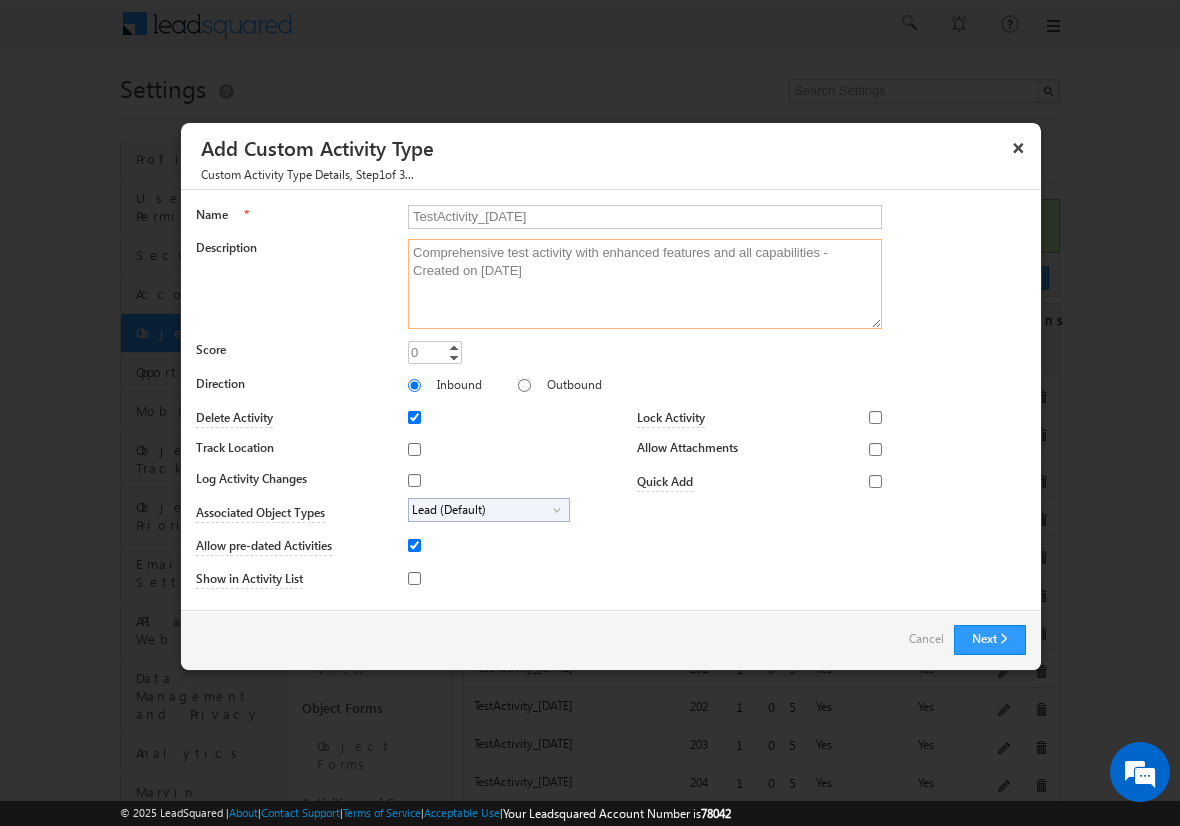type on "Comprehensive test activity with enhanced features and all capabilities - Created on [DATE]" 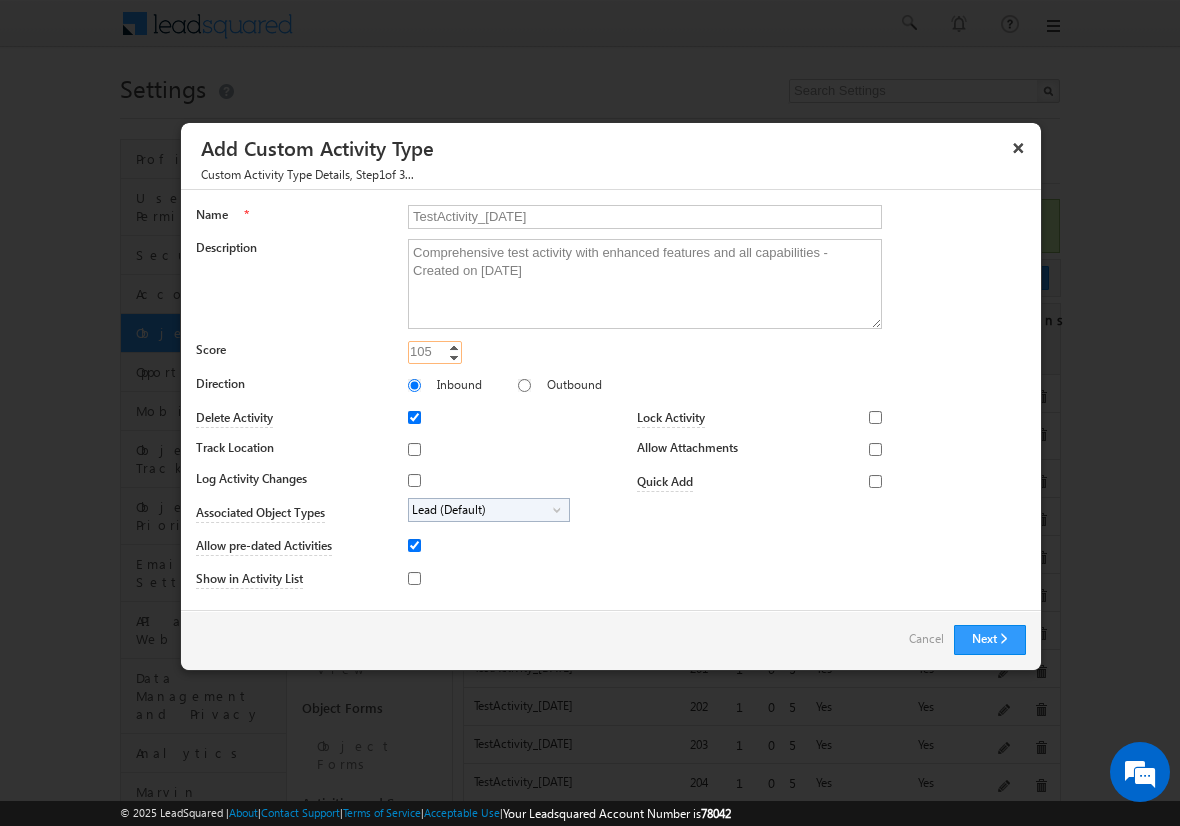 type on "105" 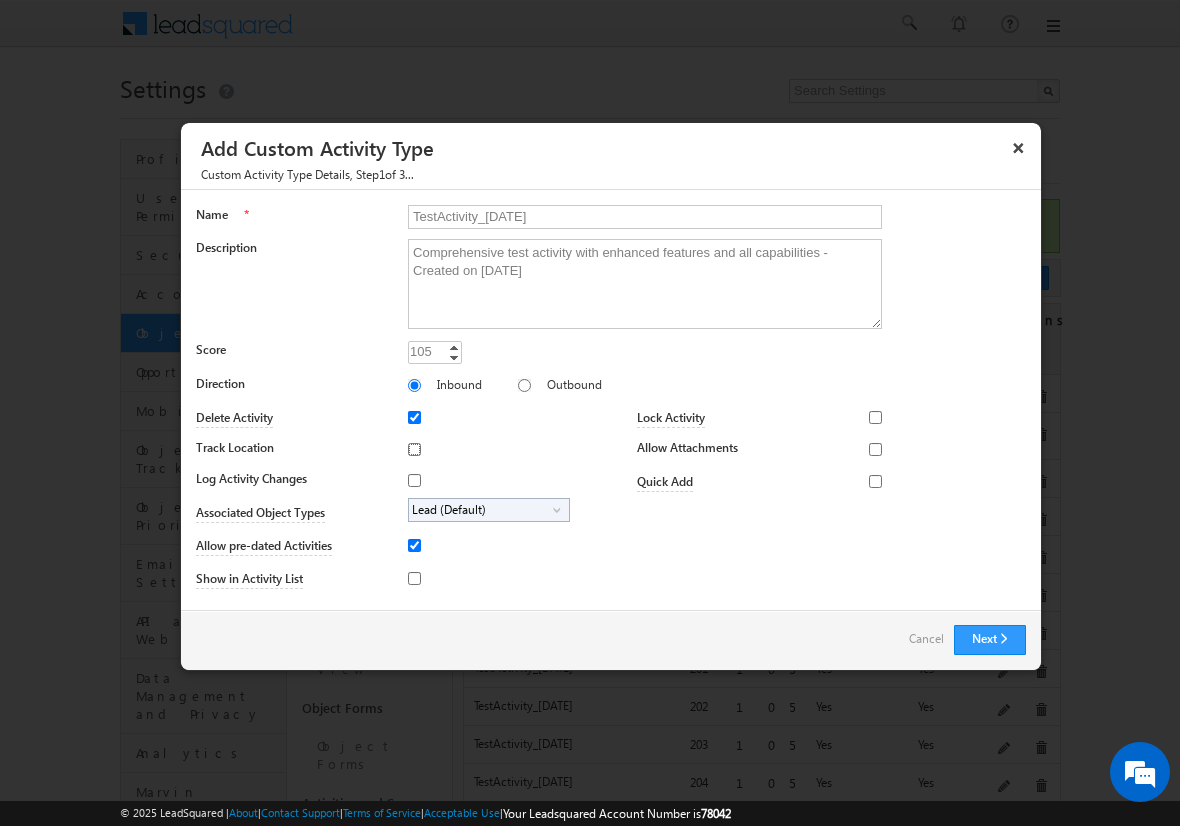 click on "Track Location" at bounding box center [414, 449] 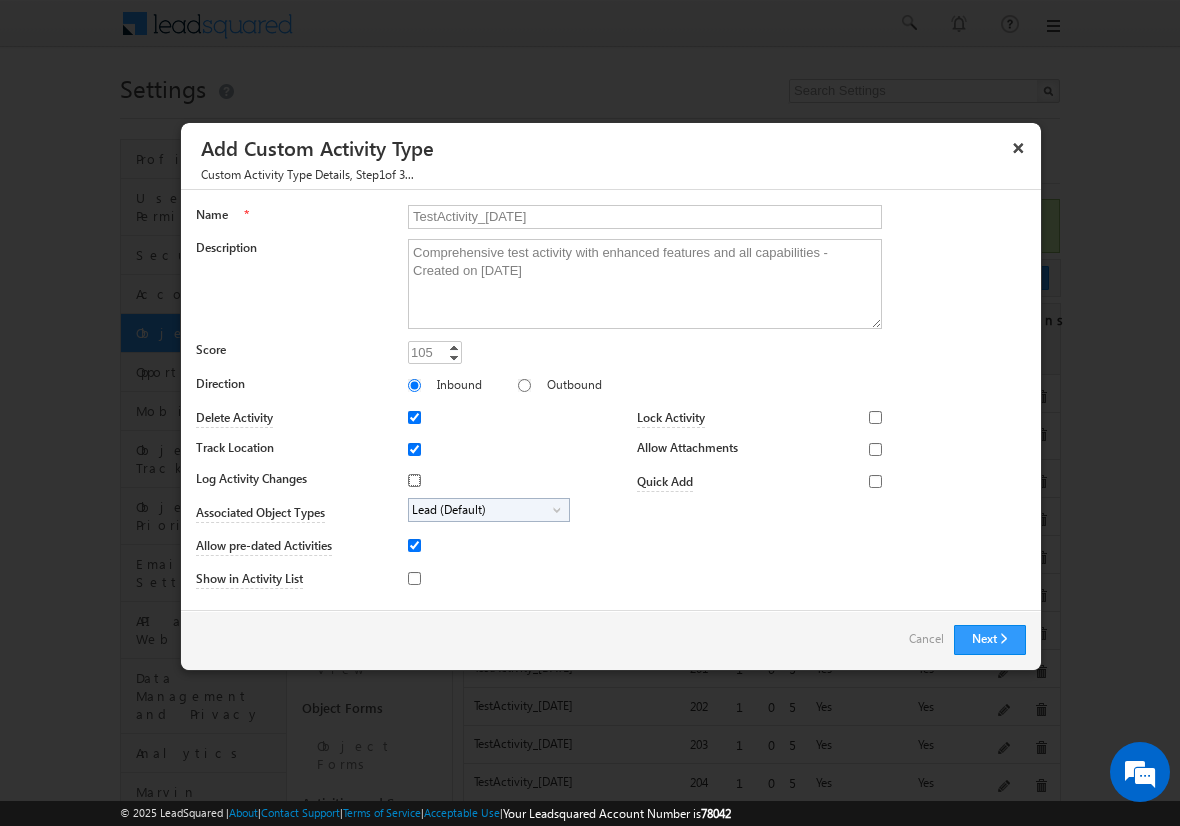 click on "Log Activity Changes" at bounding box center (414, 480) 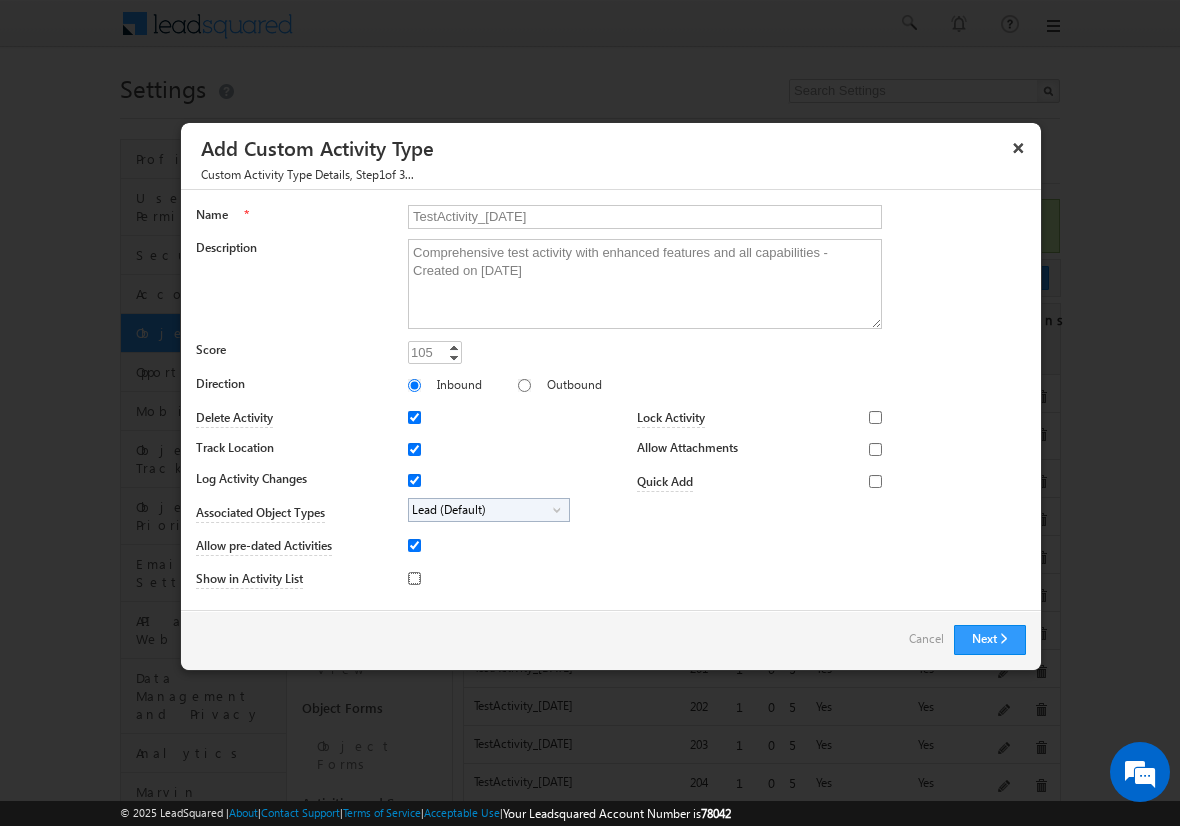 click on "Show in Activity List" at bounding box center [414, 578] 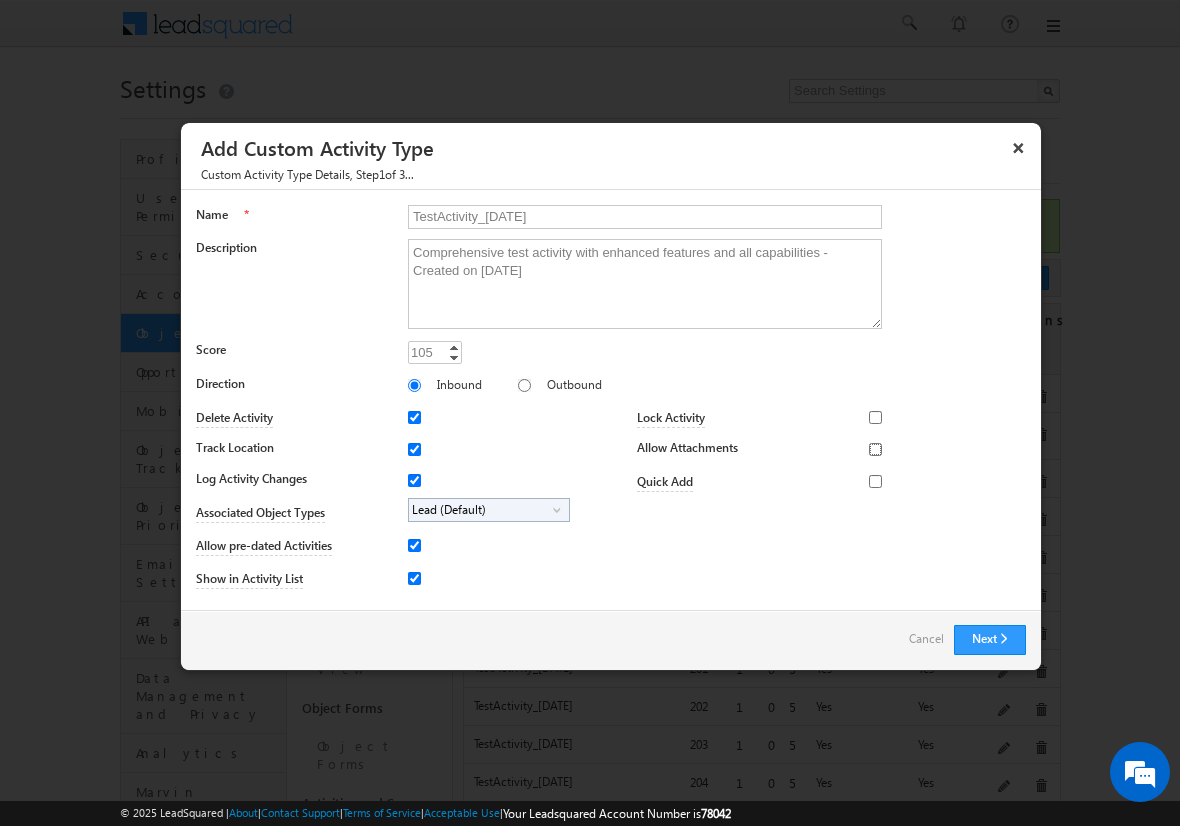 click on "Allow Attachments" at bounding box center [875, 449] 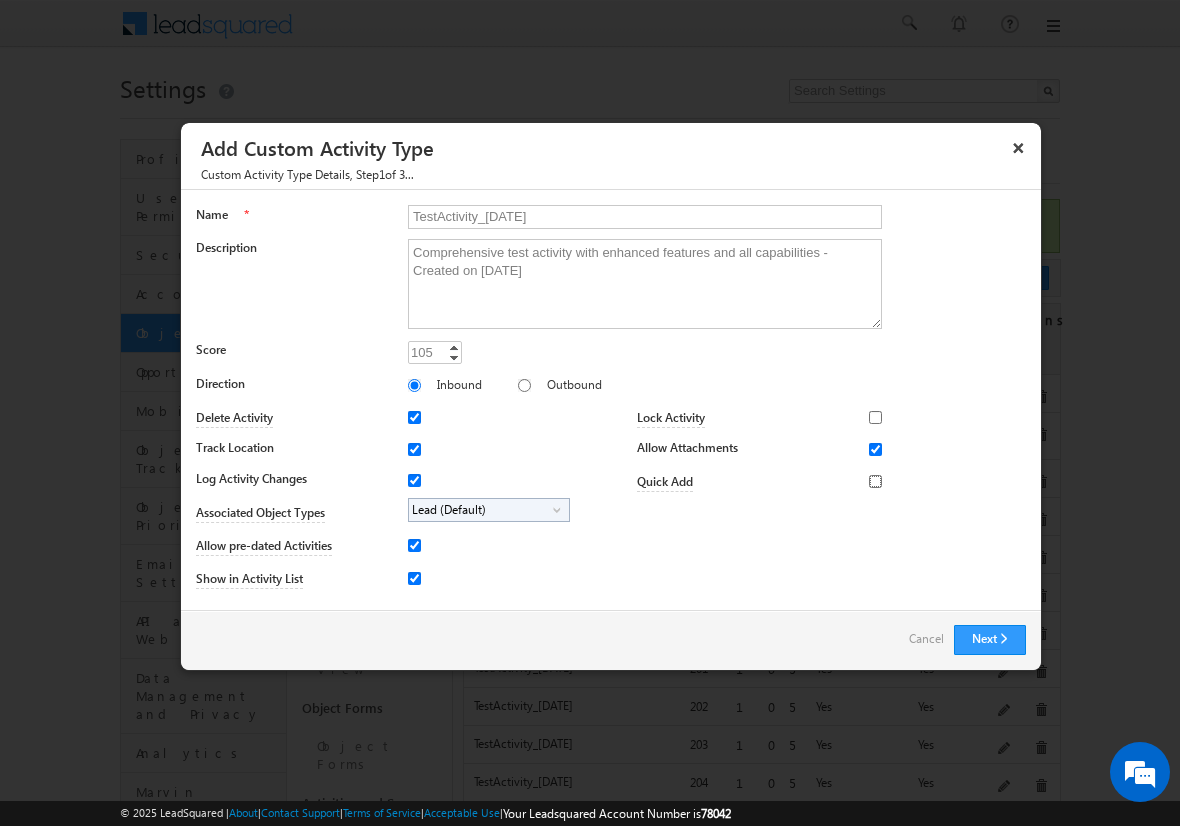 click on "Quick Add" at bounding box center [875, 481] 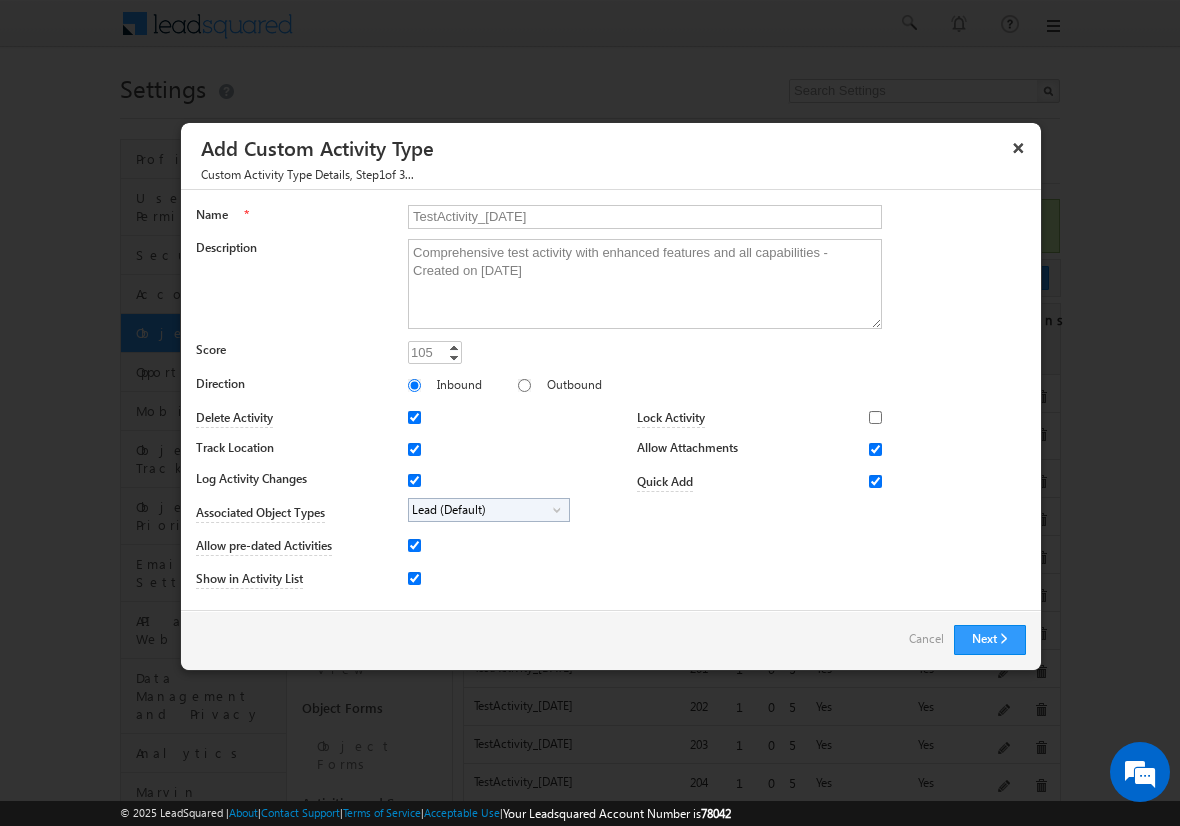click on "Lead (Default)" at bounding box center [481, 510] 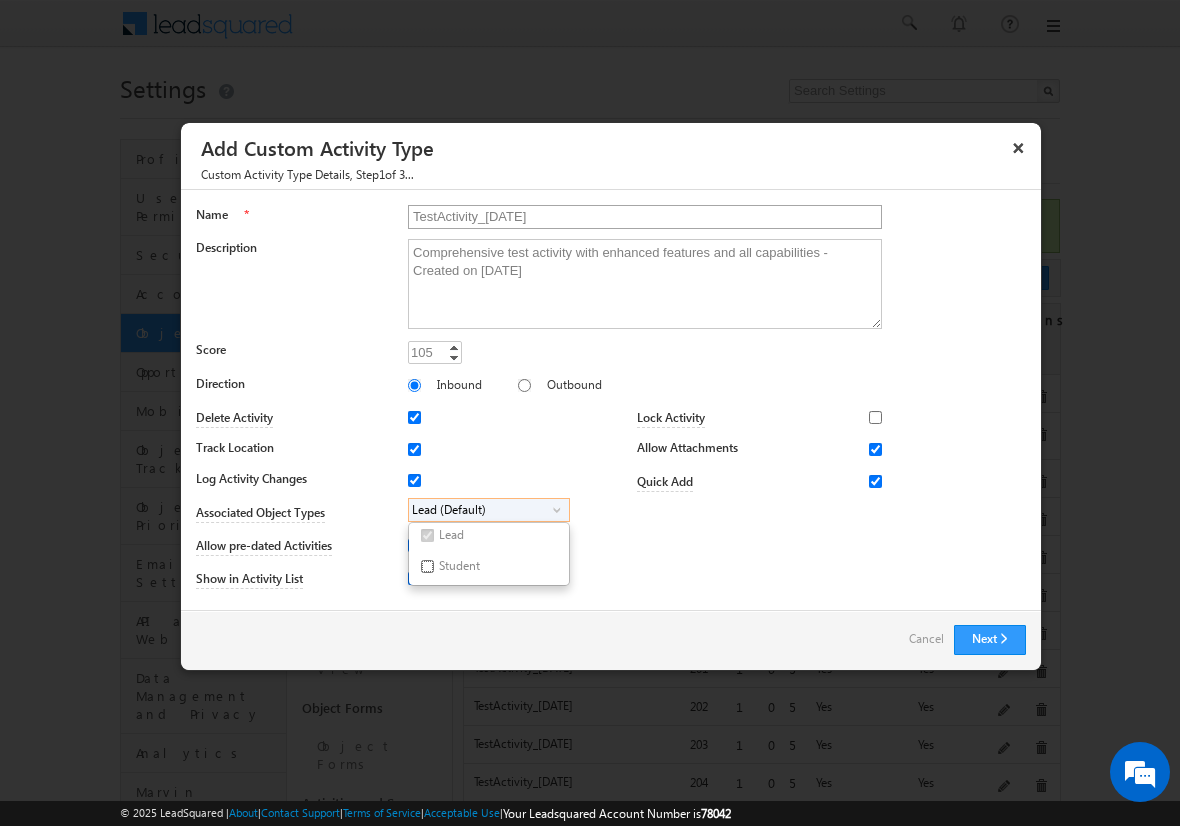 click on "Student" at bounding box center (427, 566) 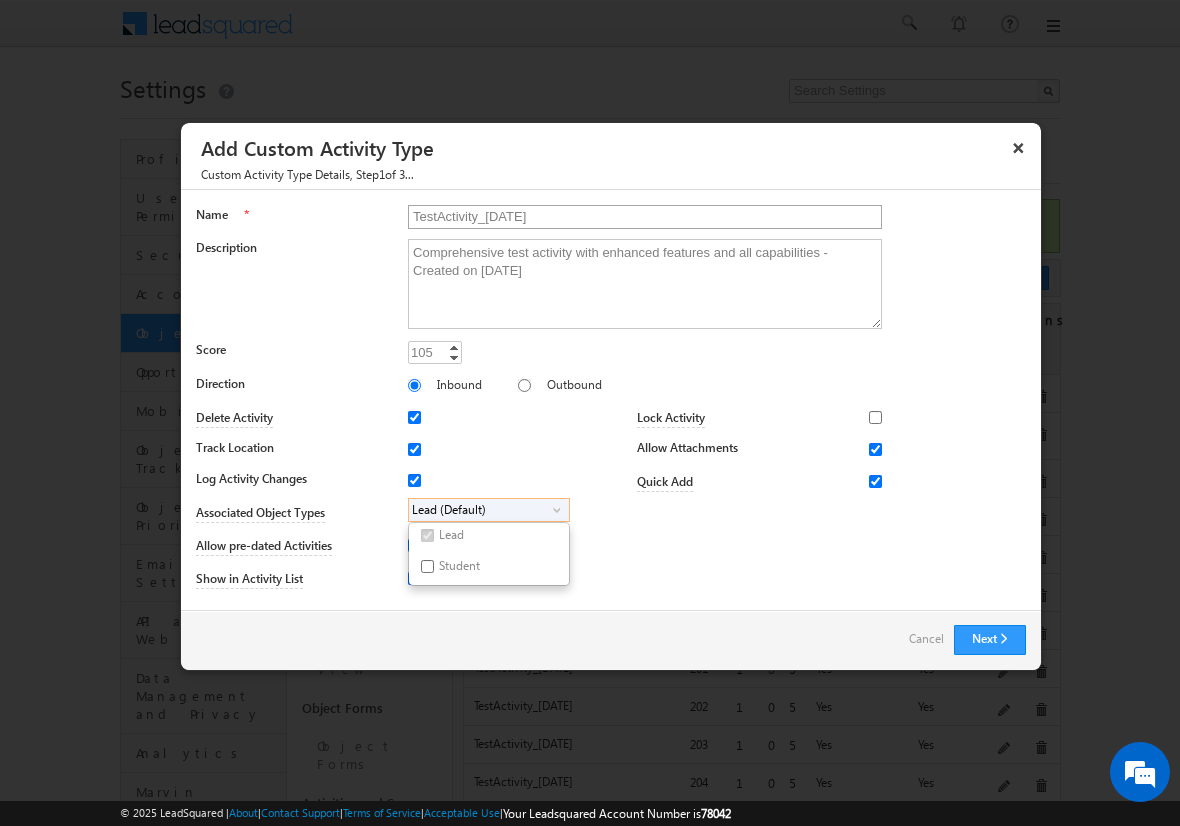 checkbox on "true" 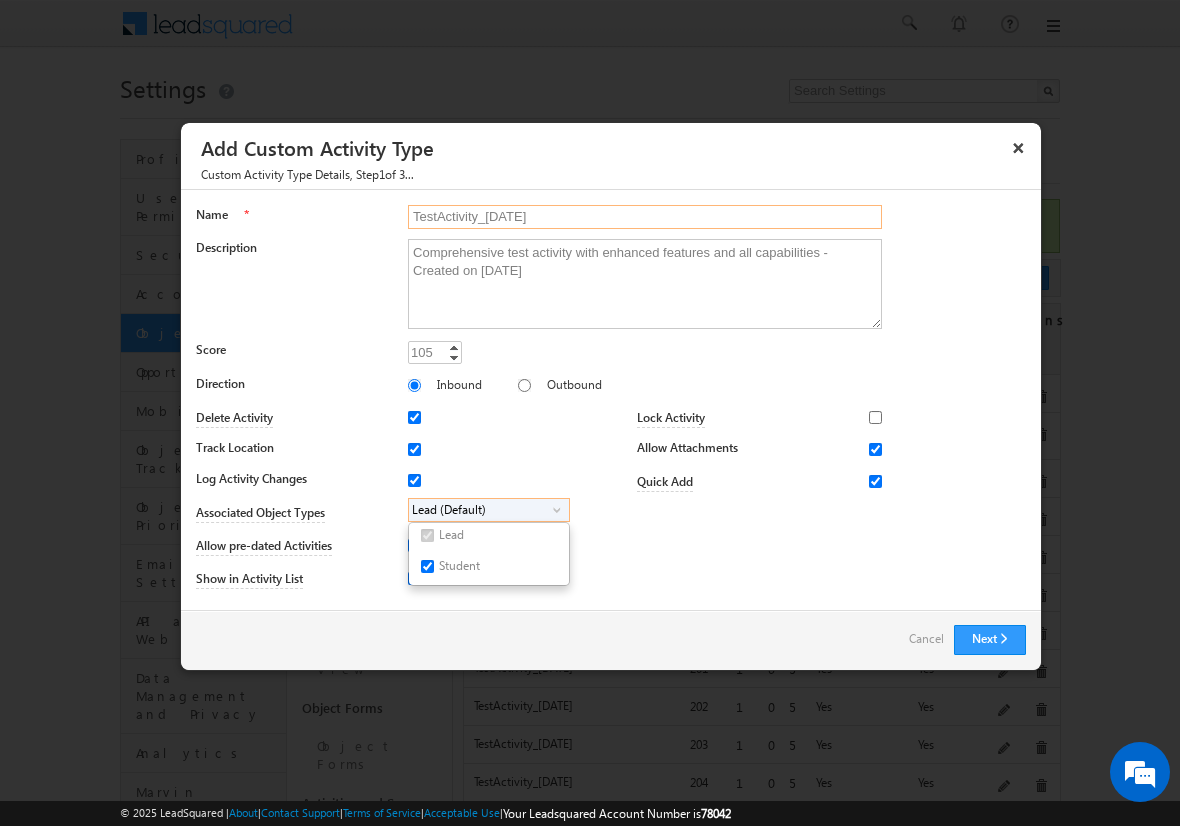 click on "TestActivity_[DATE]" at bounding box center [645, 217] 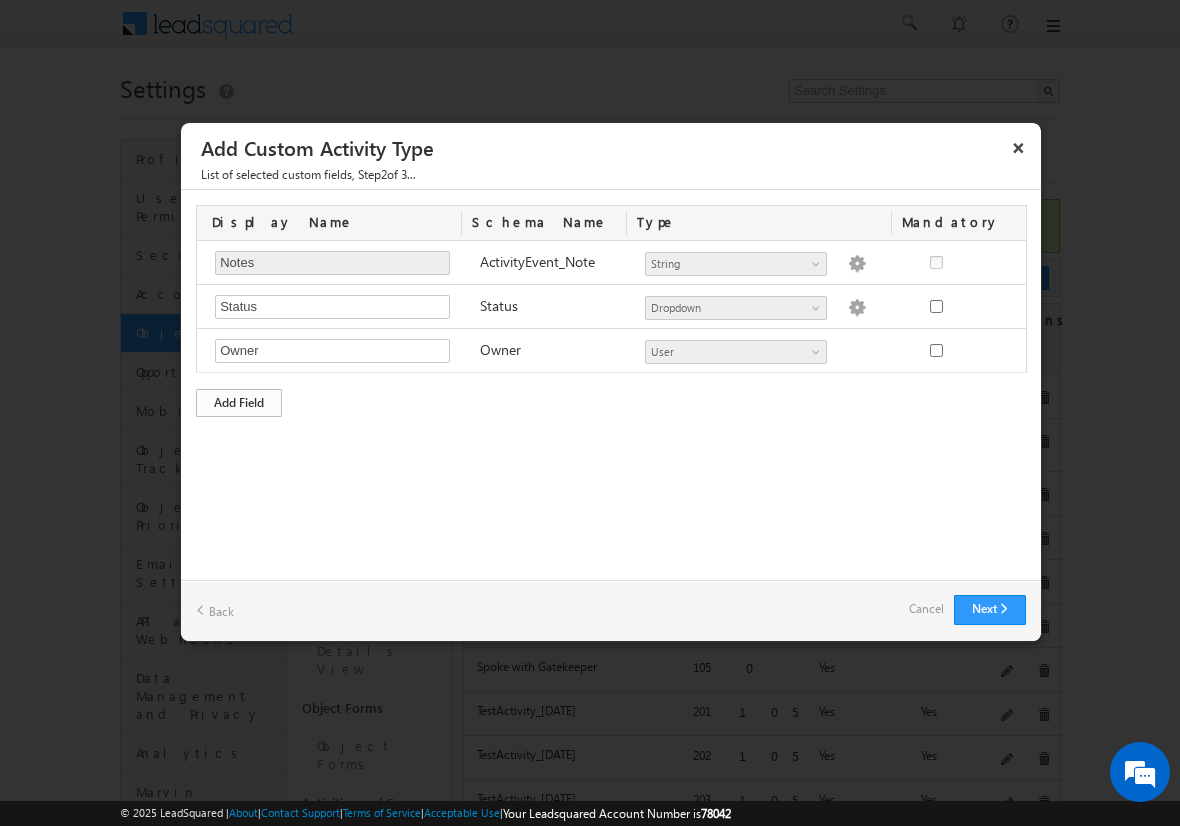 click on "Add Field" at bounding box center [239, 403] 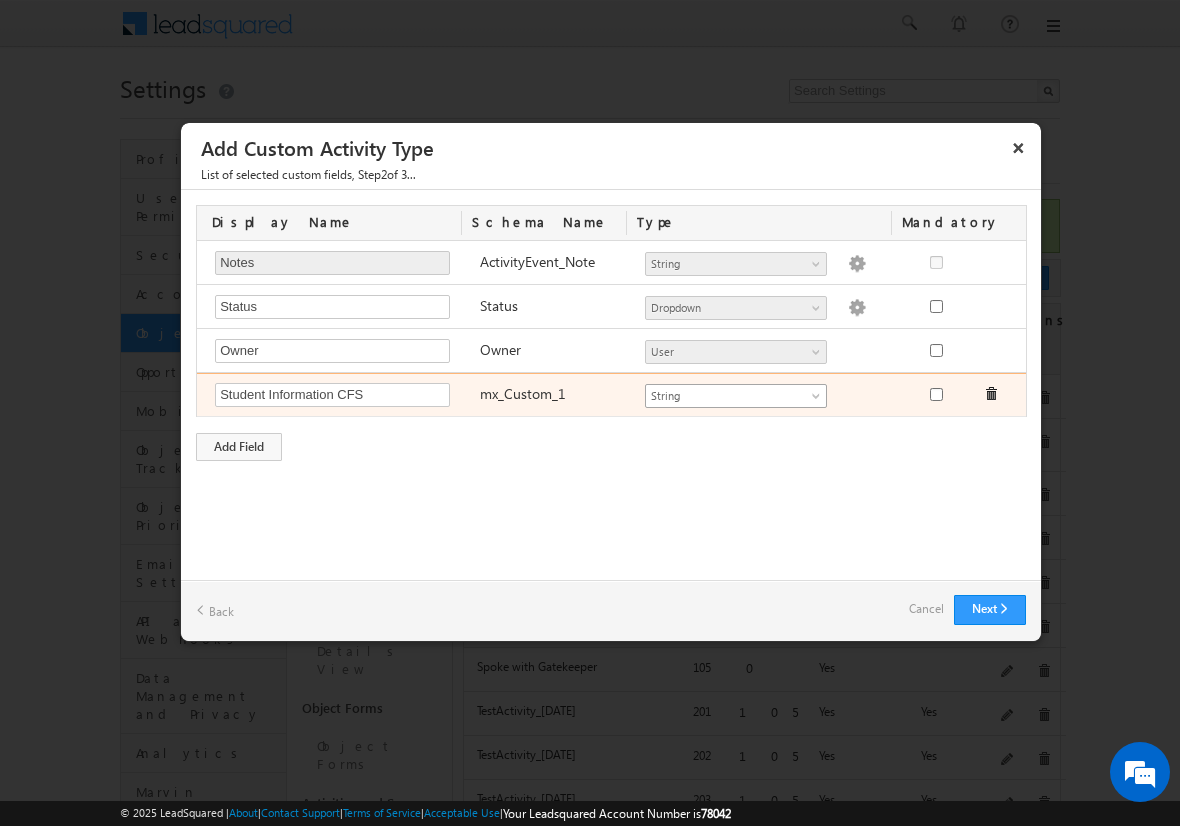 type on "Student Information CFS" 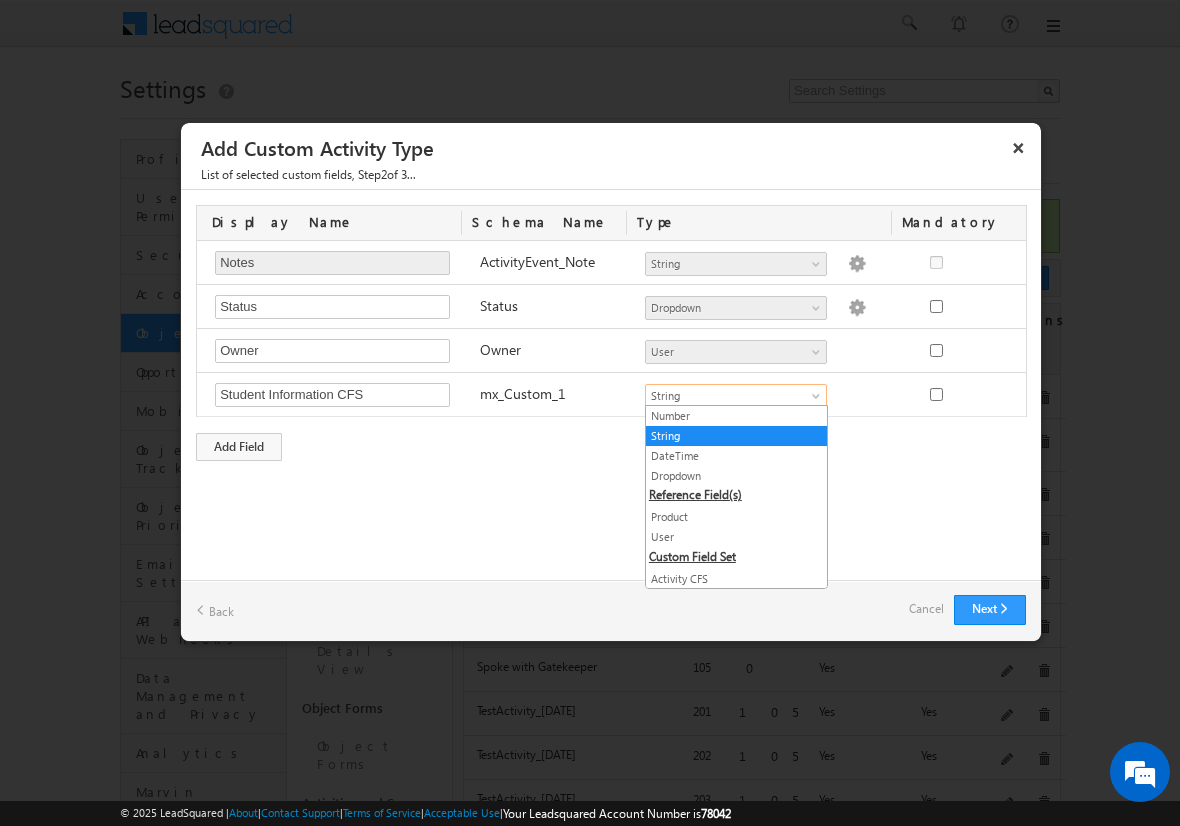 click on "Both CFS" at bounding box center (736, 599) 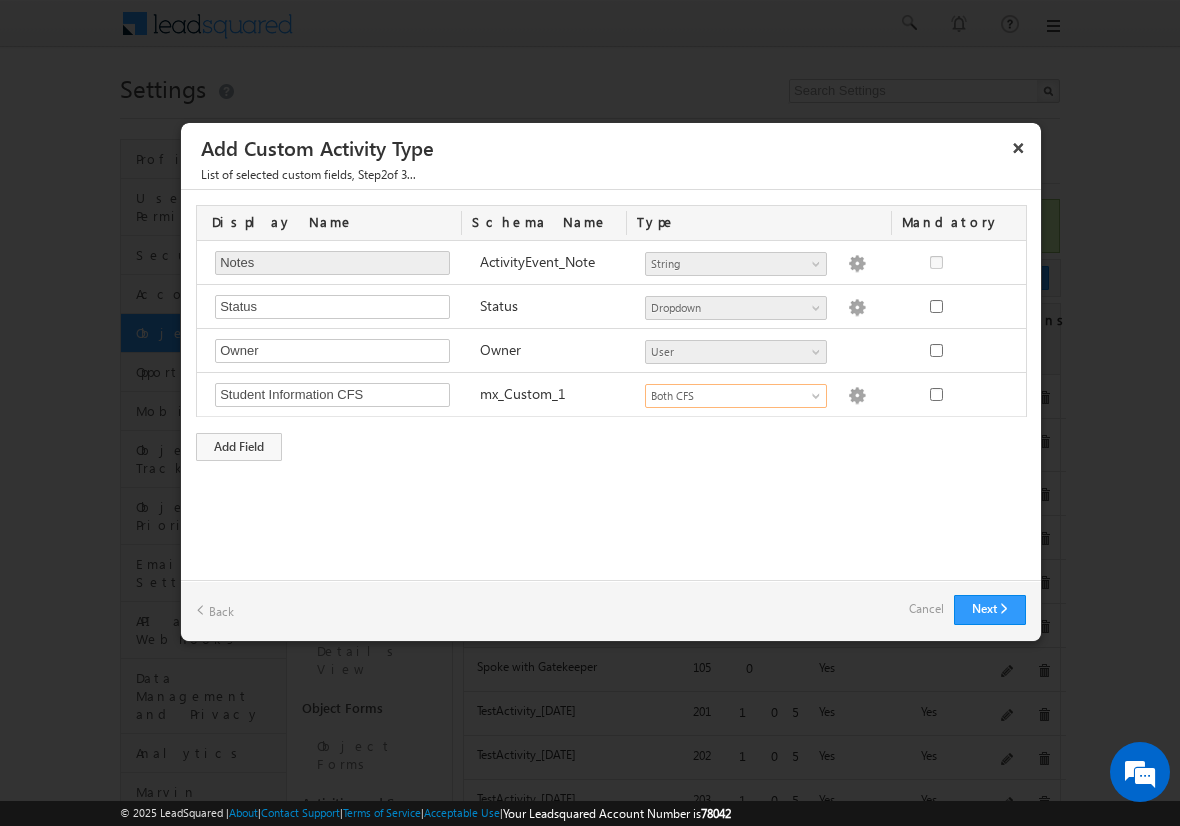 scroll, scrollTop: 0, scrollLeft: 0, axis: both 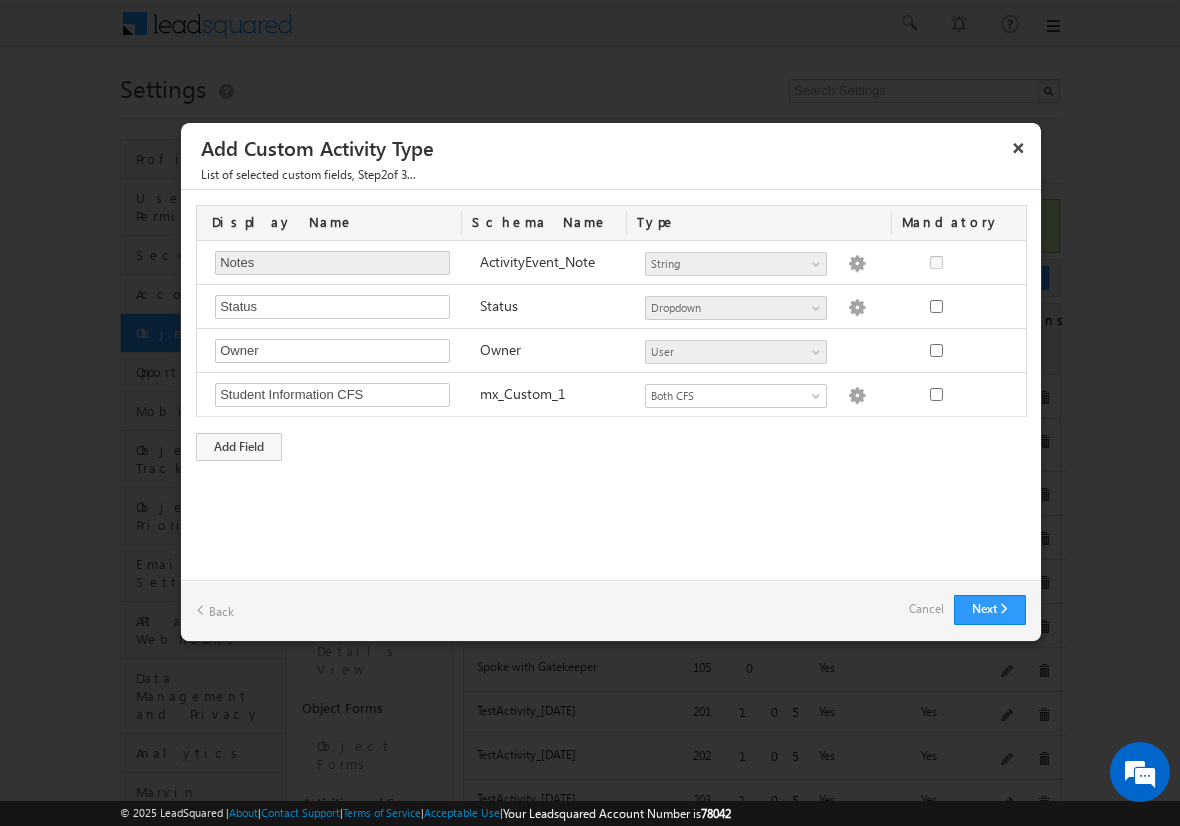 click on "Cancel" at bounding box center [926, 609] 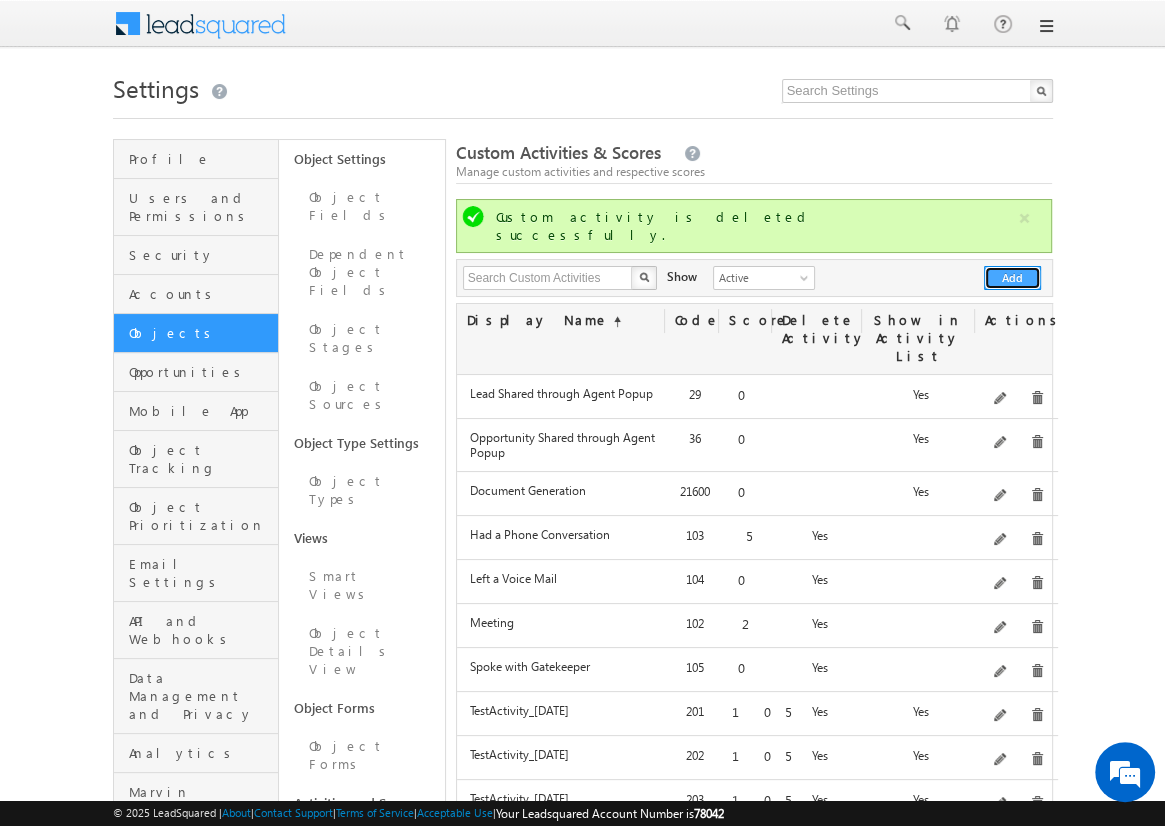 click on "Add" at bounding box center (1012, 278) 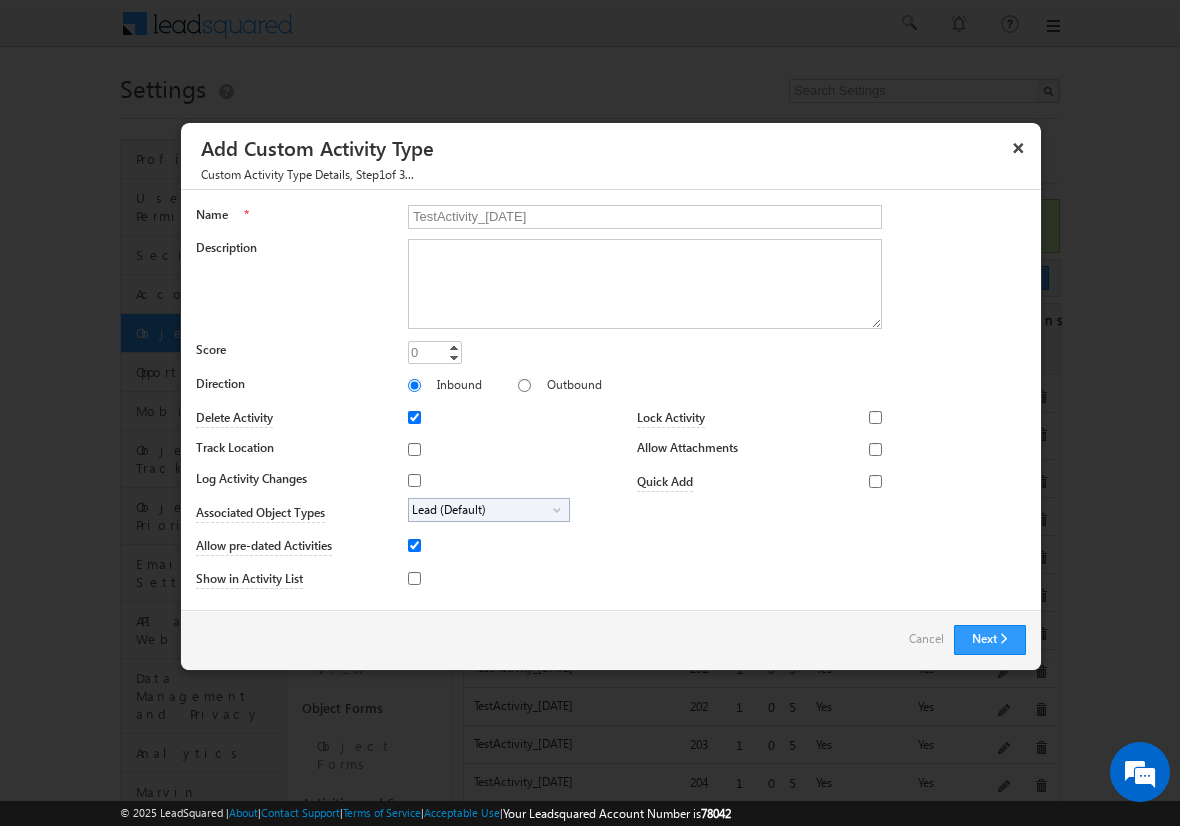 type on "TestActivity_[DATE]" 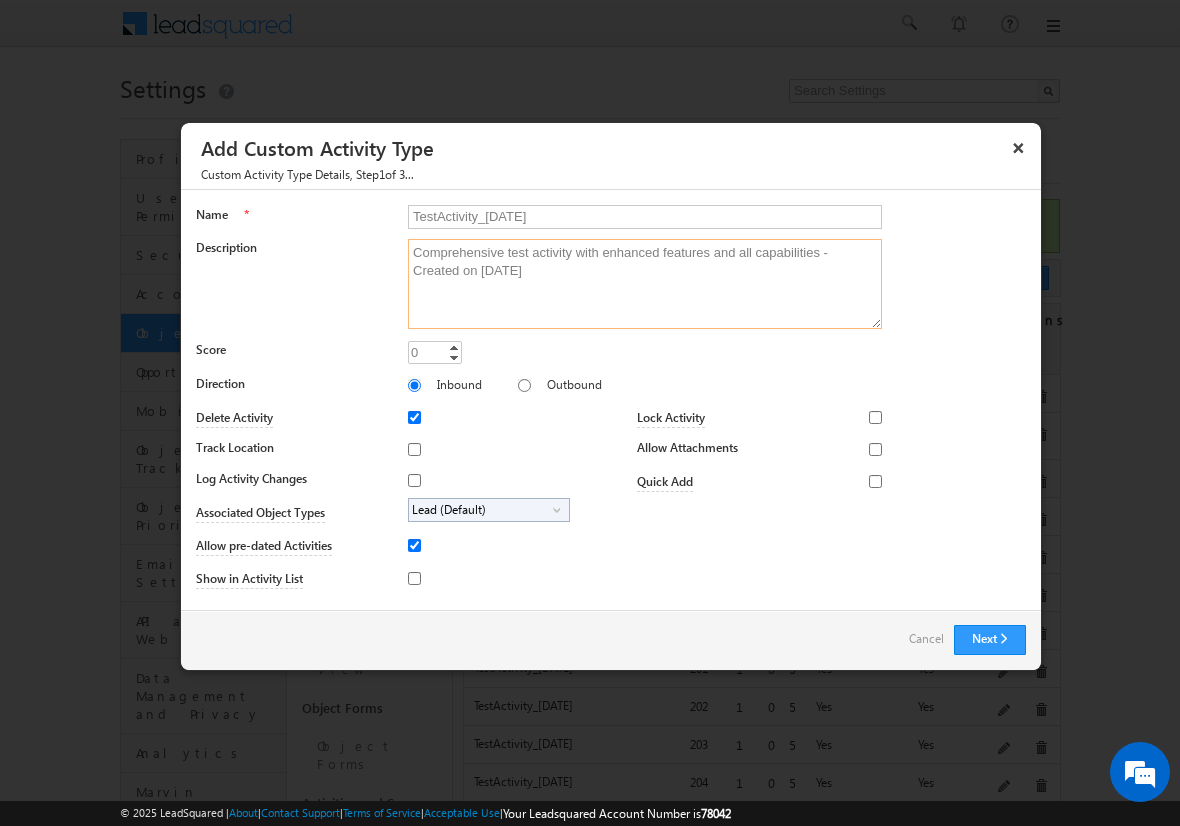 type on "Comprehensive test activity with enhanced features and all capabilities - Created on [DATE]" 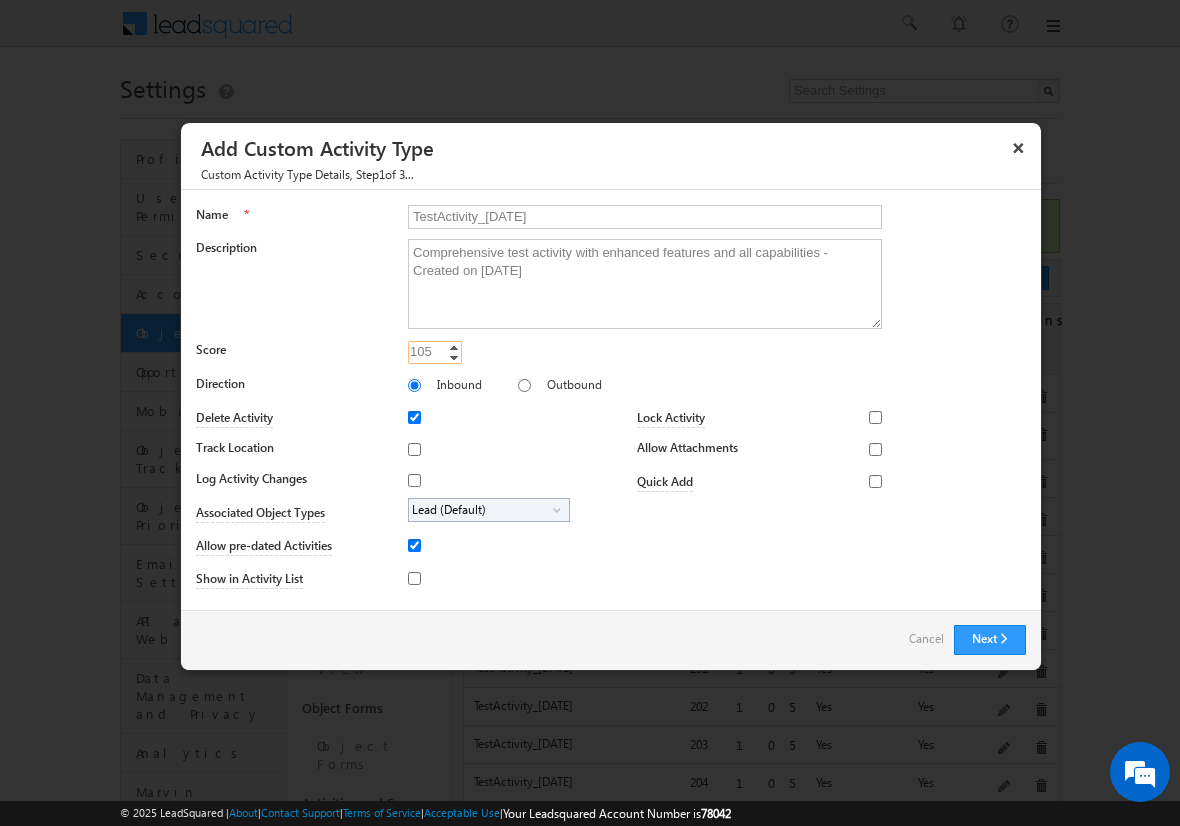 type on "105" 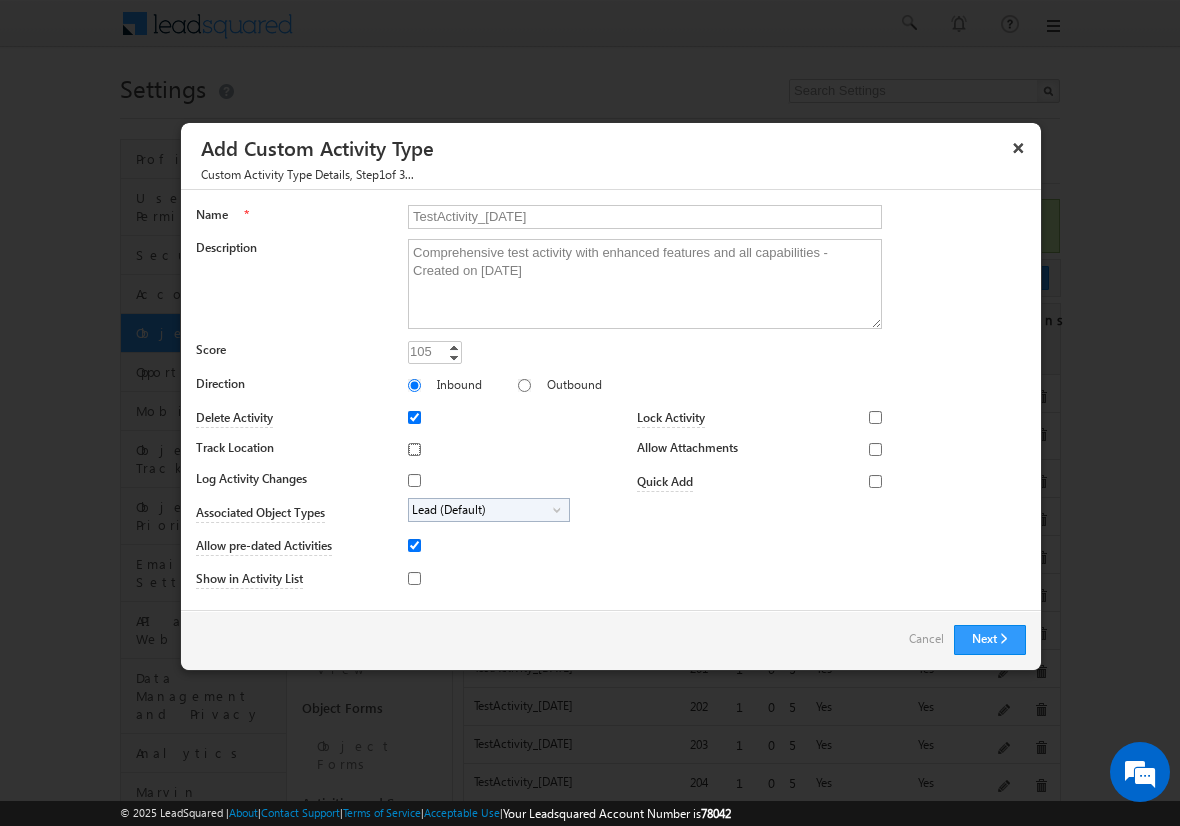 click on "Track Location" at bounding box center (414, 449) 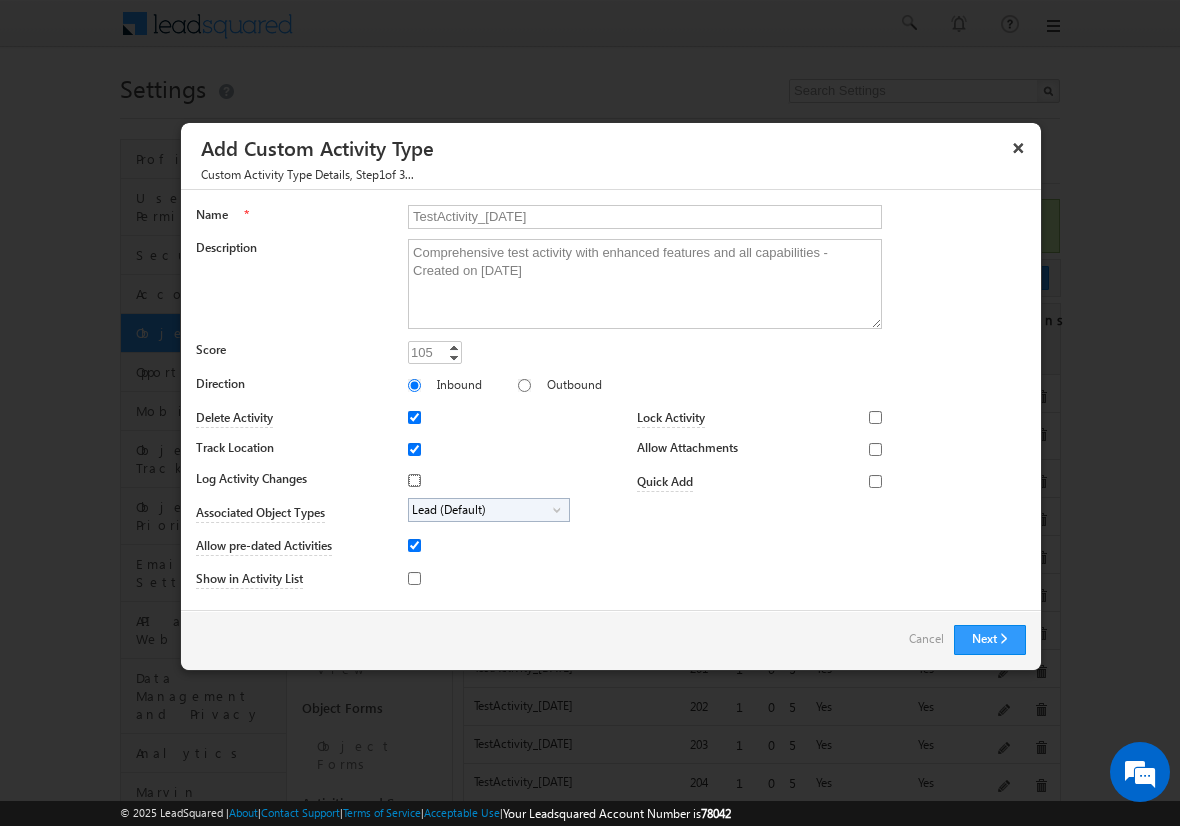 click on "Log Activity Changes" at bounding box center (414, 480) 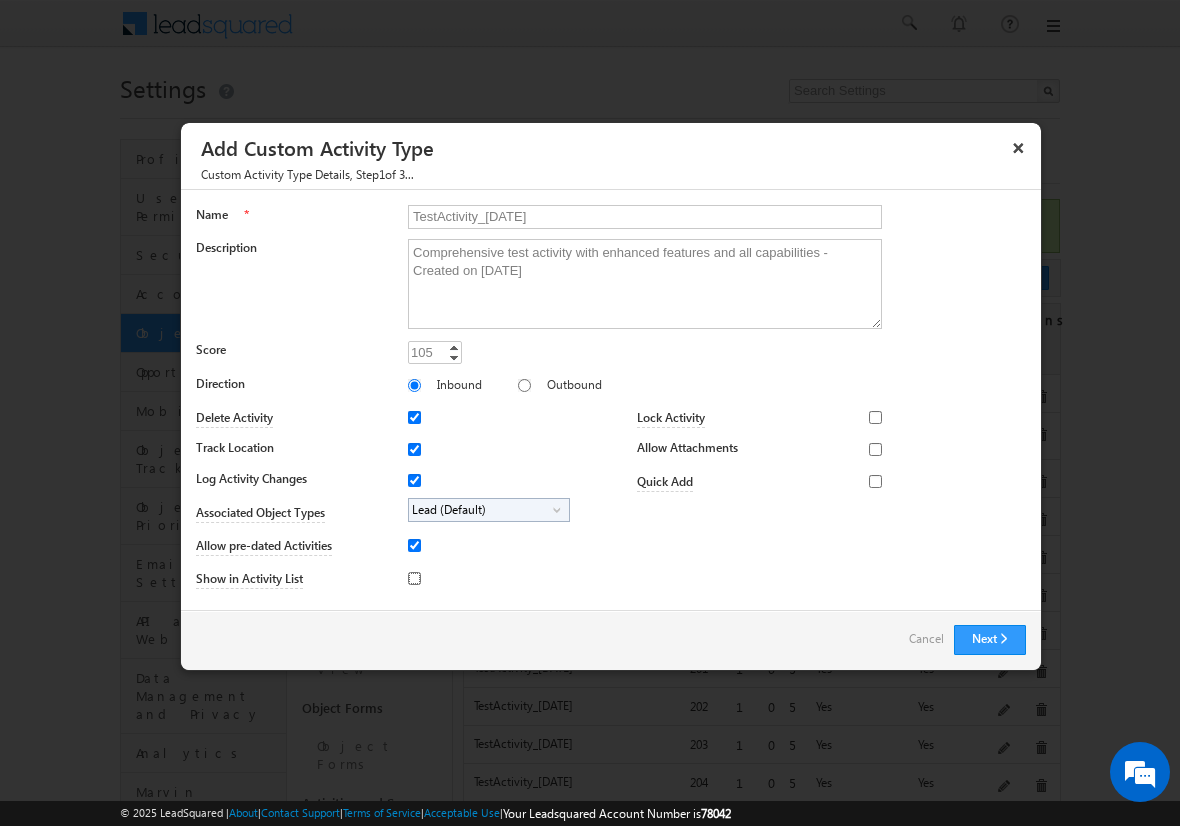 click on "Show in Activity List" at bounding box center (414, 578) 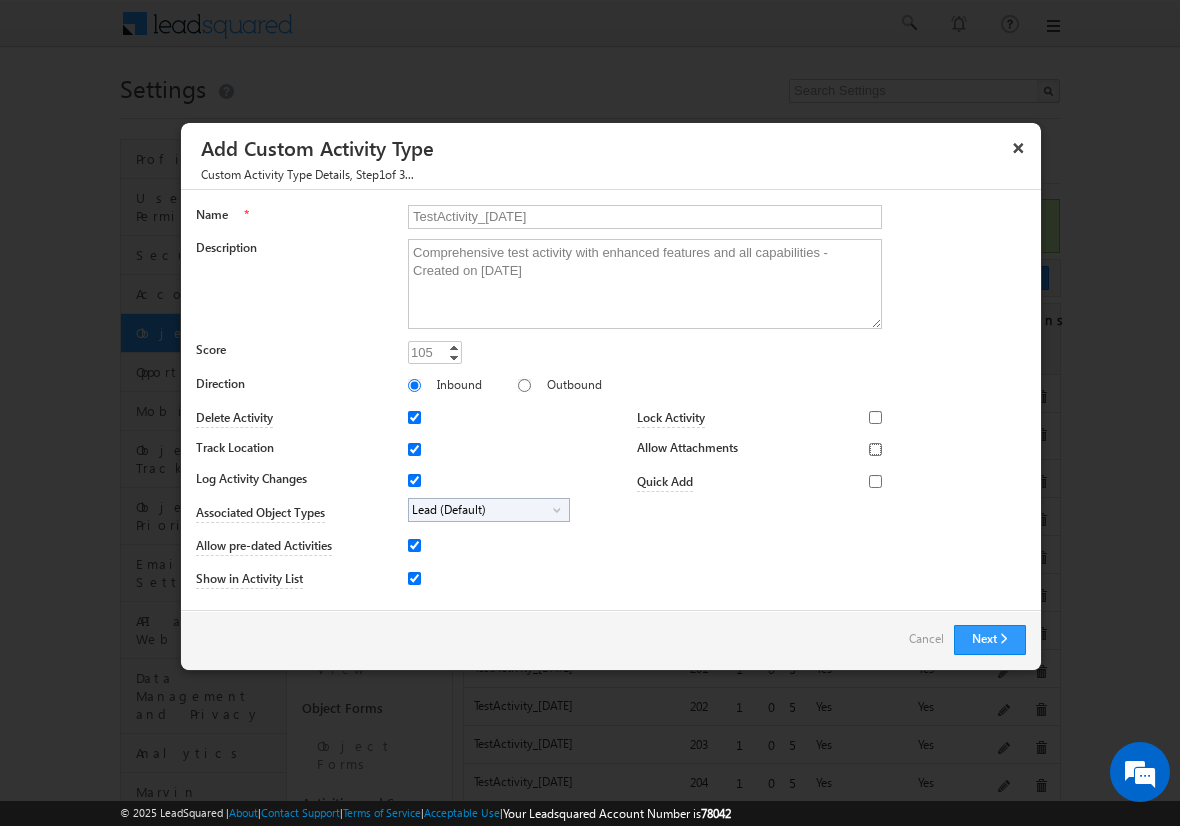 click on "Allow Attachments" at bounding box center (875, 449) 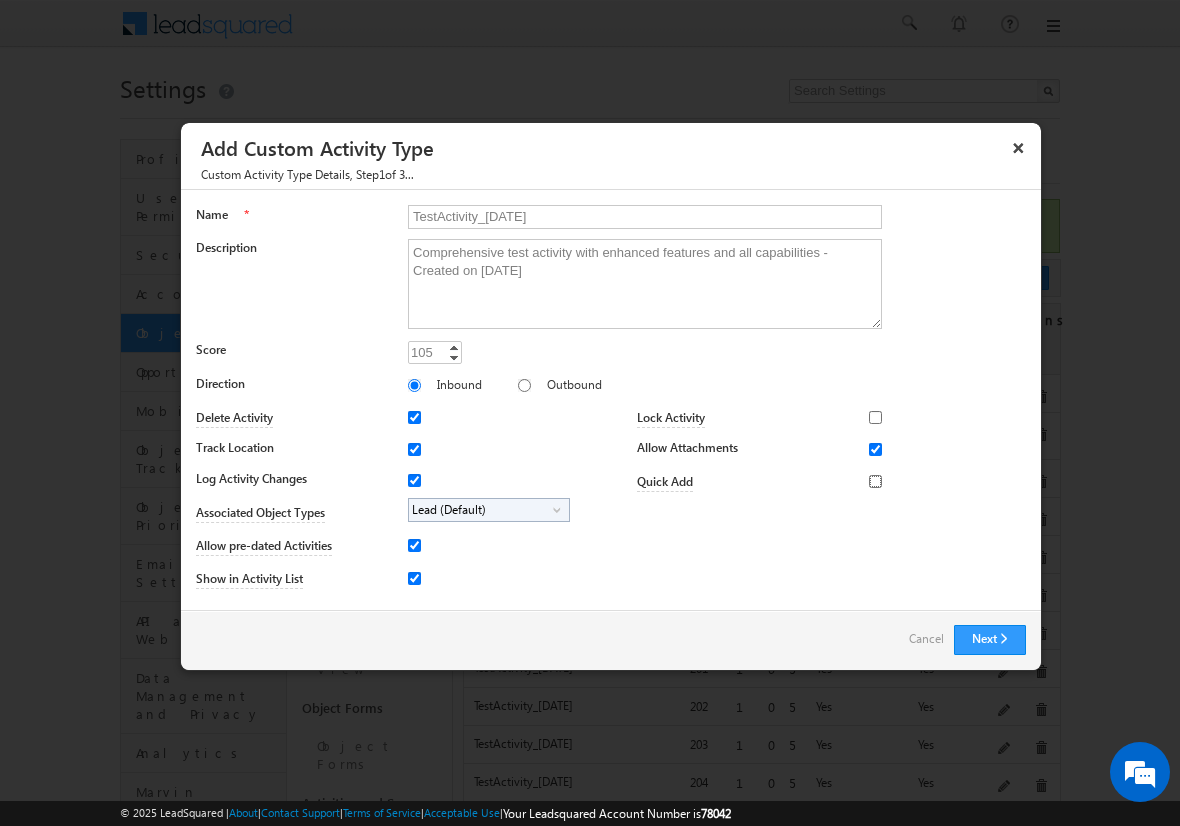 click on "Quick Add" at bounding box center (875, 481) 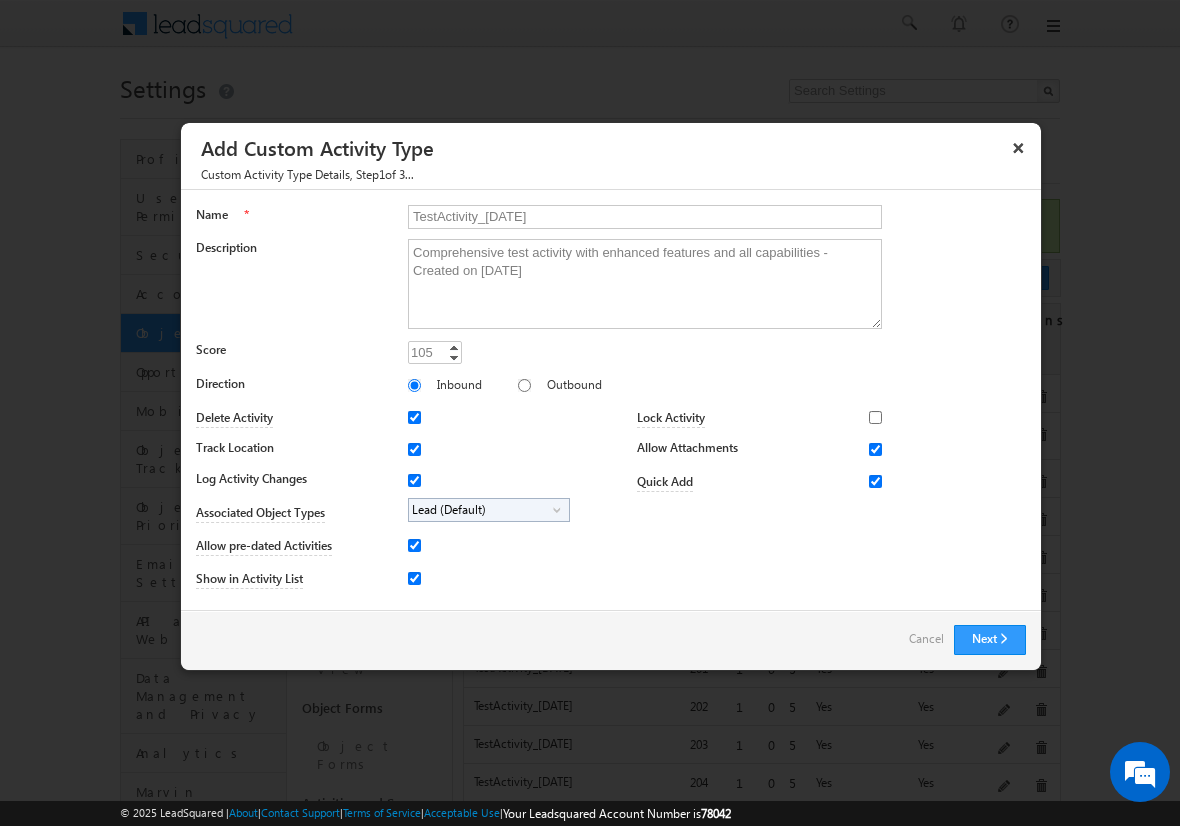 click on "Lead (Default)" at bounding box center (481, 510) 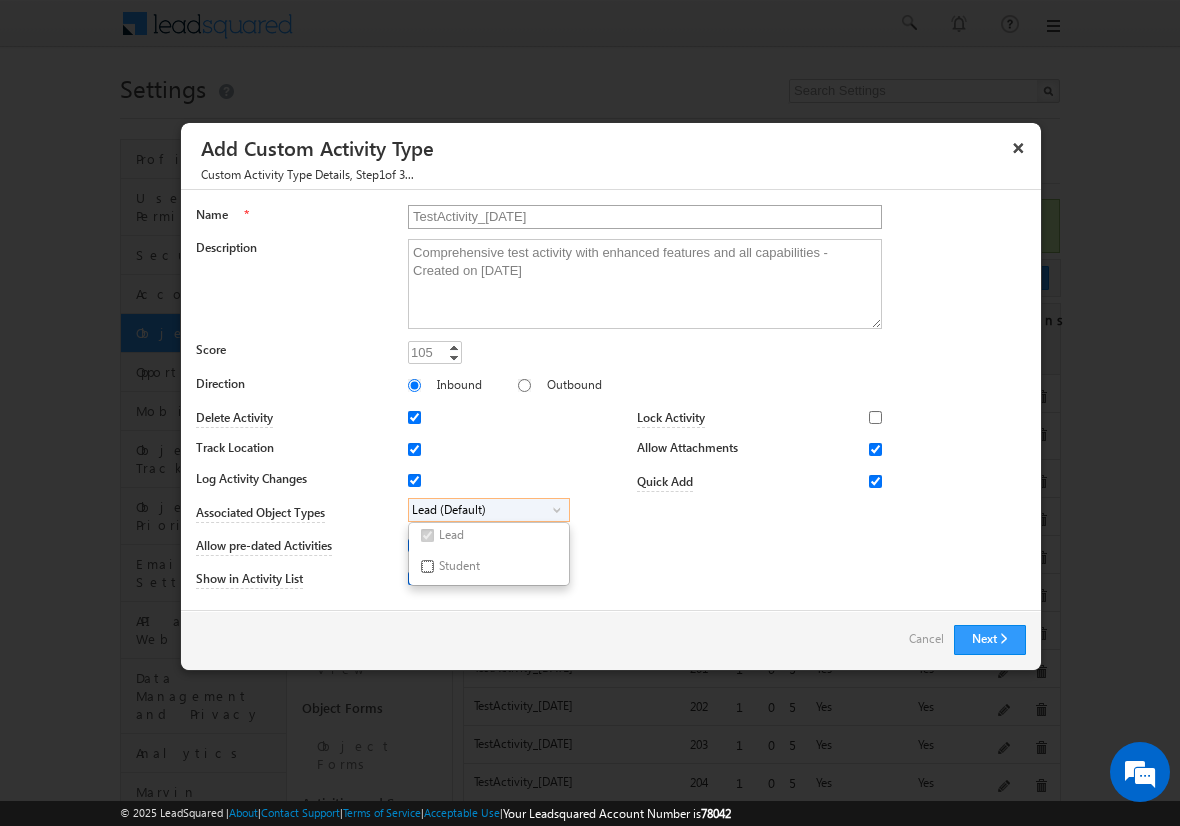 click on "Student" at bounding box center [427, 566] 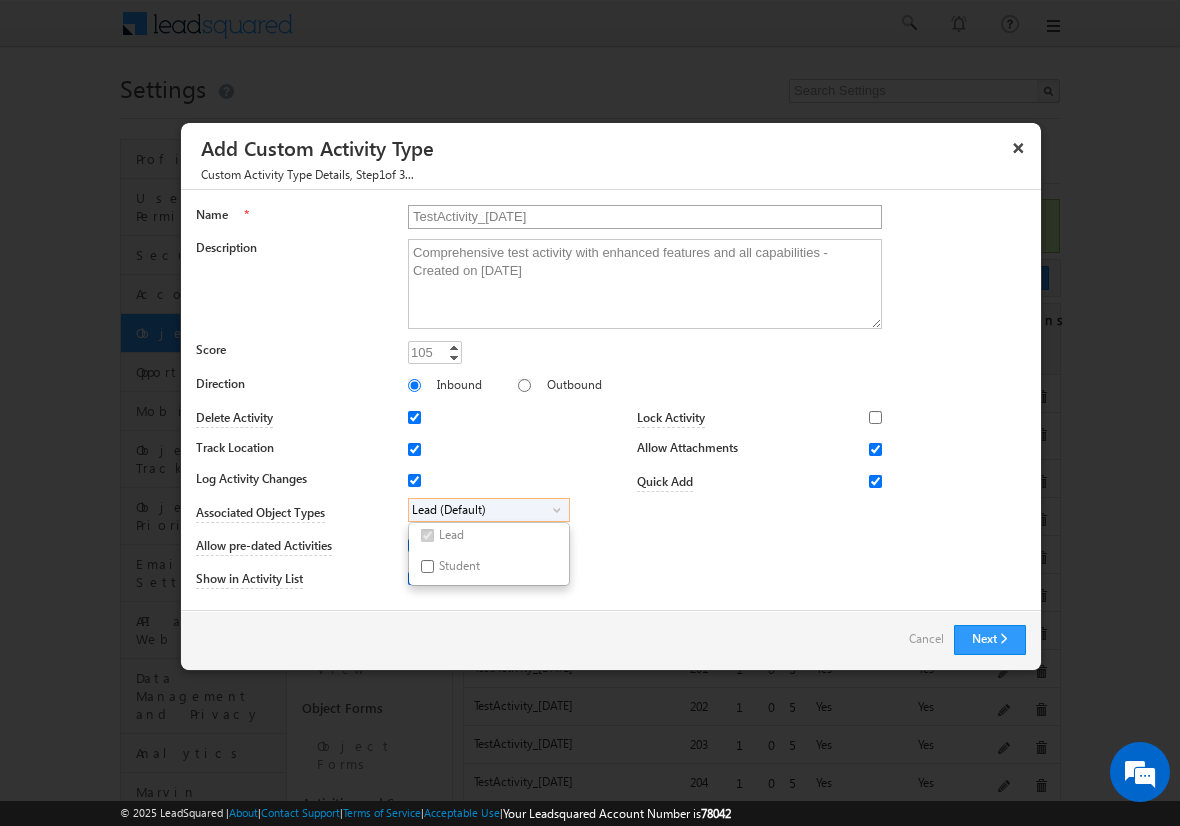checkbox on "true" 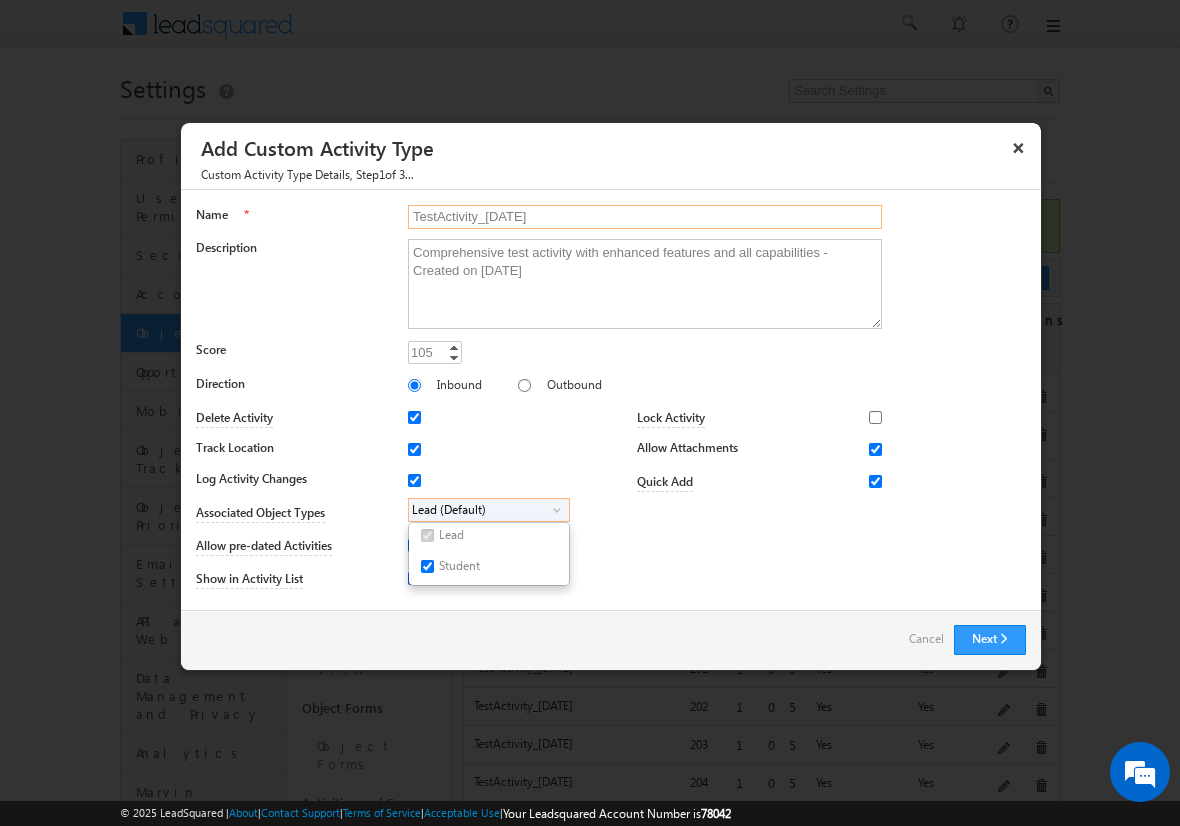 click on "TestActivity_[DATE]" at bounding box center [645, 217] 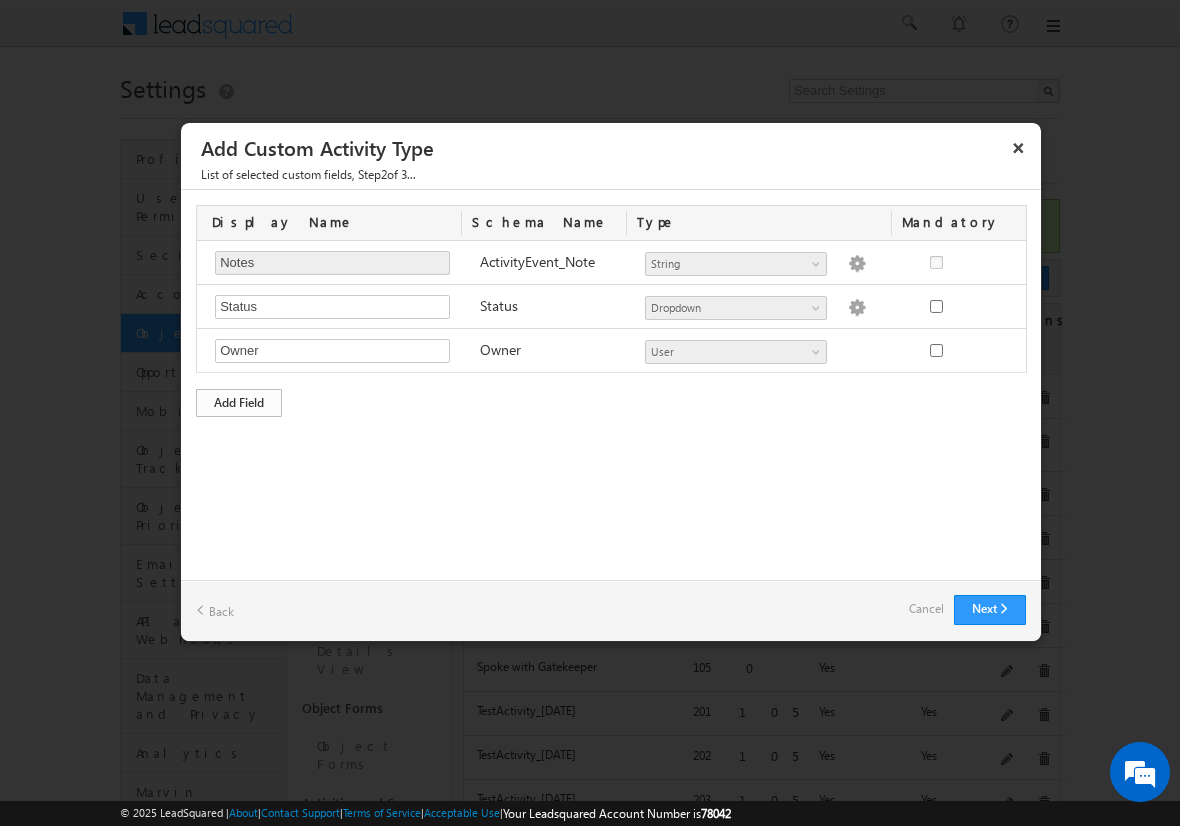 click on "Add Field" at bounding box center (239, 403) 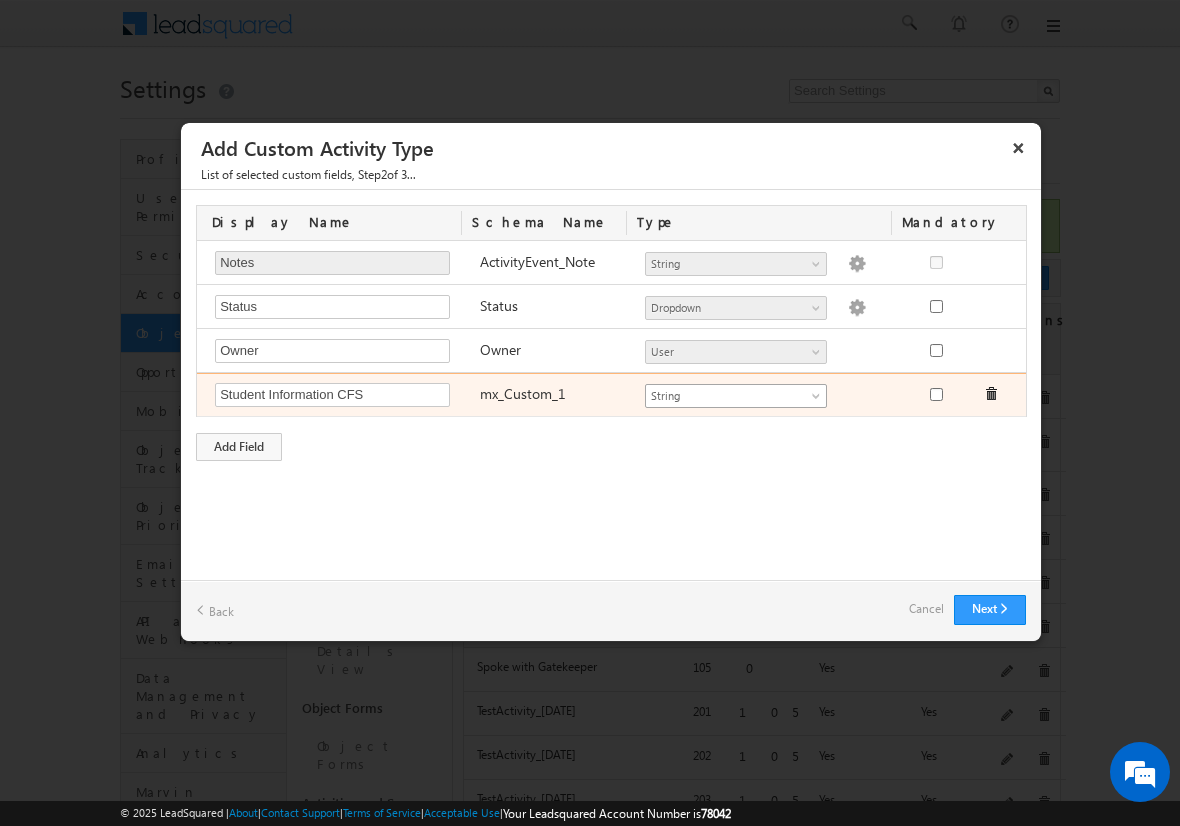 type on "Student Information CFS" 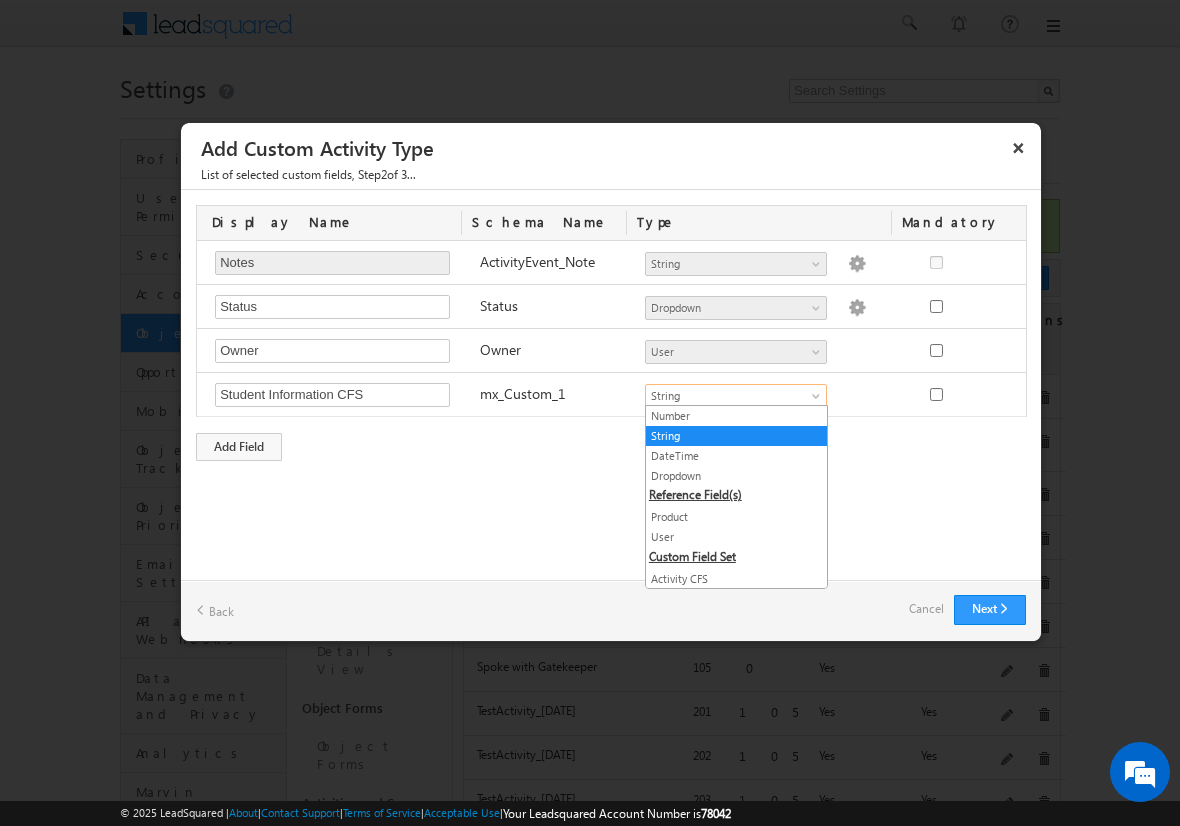 click on "Both CFS" at bounding box center [736, 599] 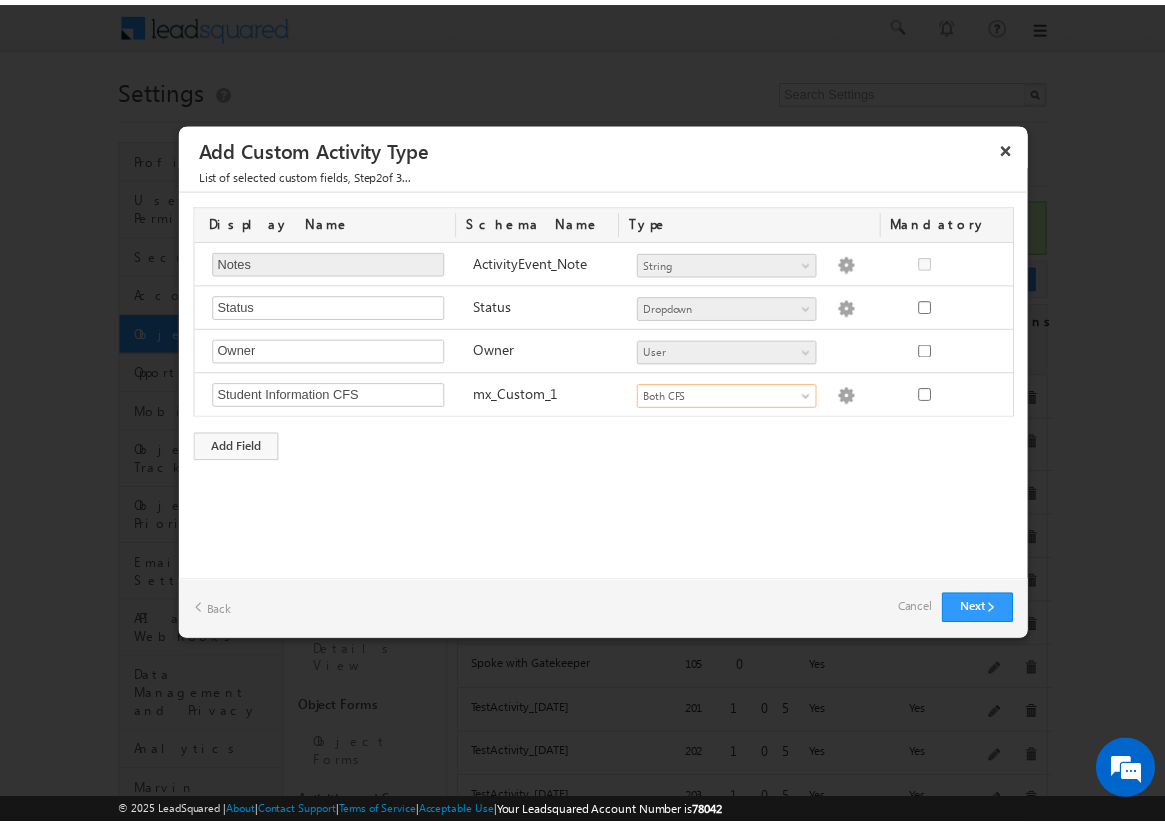 scroll, scrollTop: 0, scrollLeft: 0, axis: both 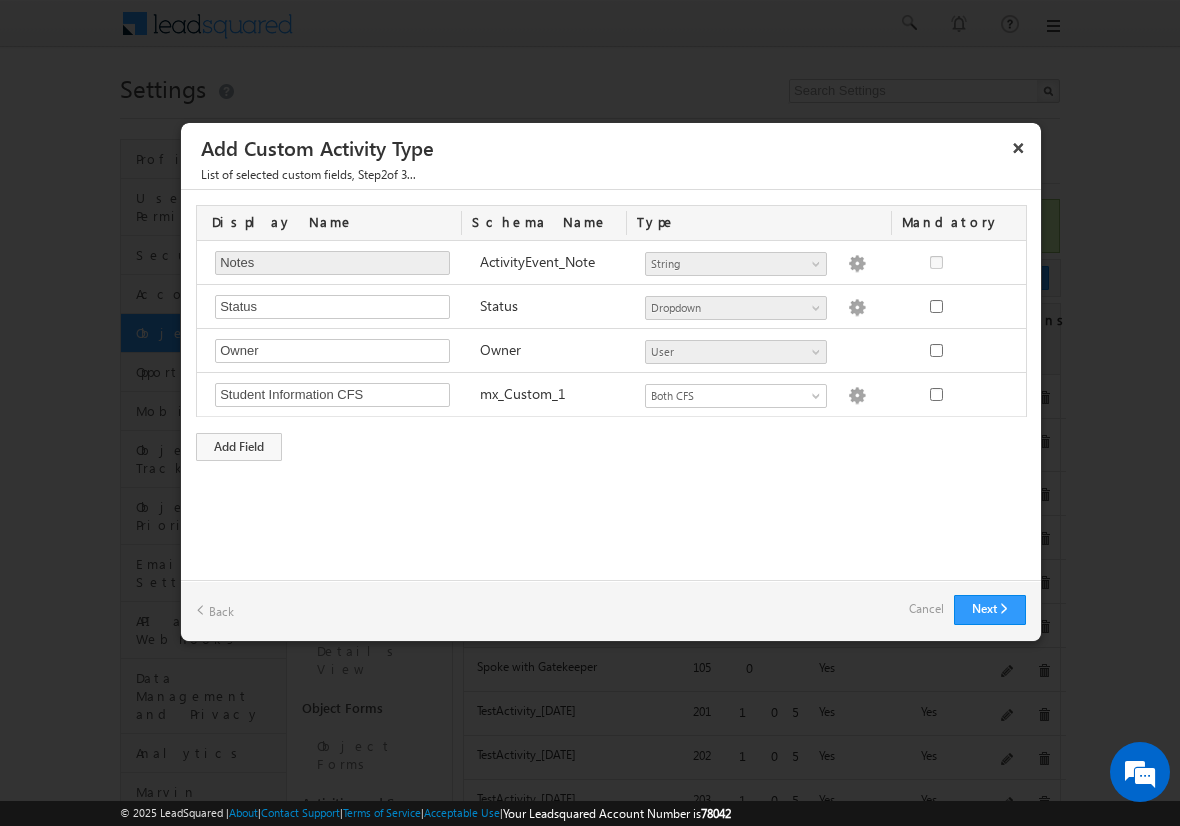 click on "Cancel" at bounding box center [926, 609] 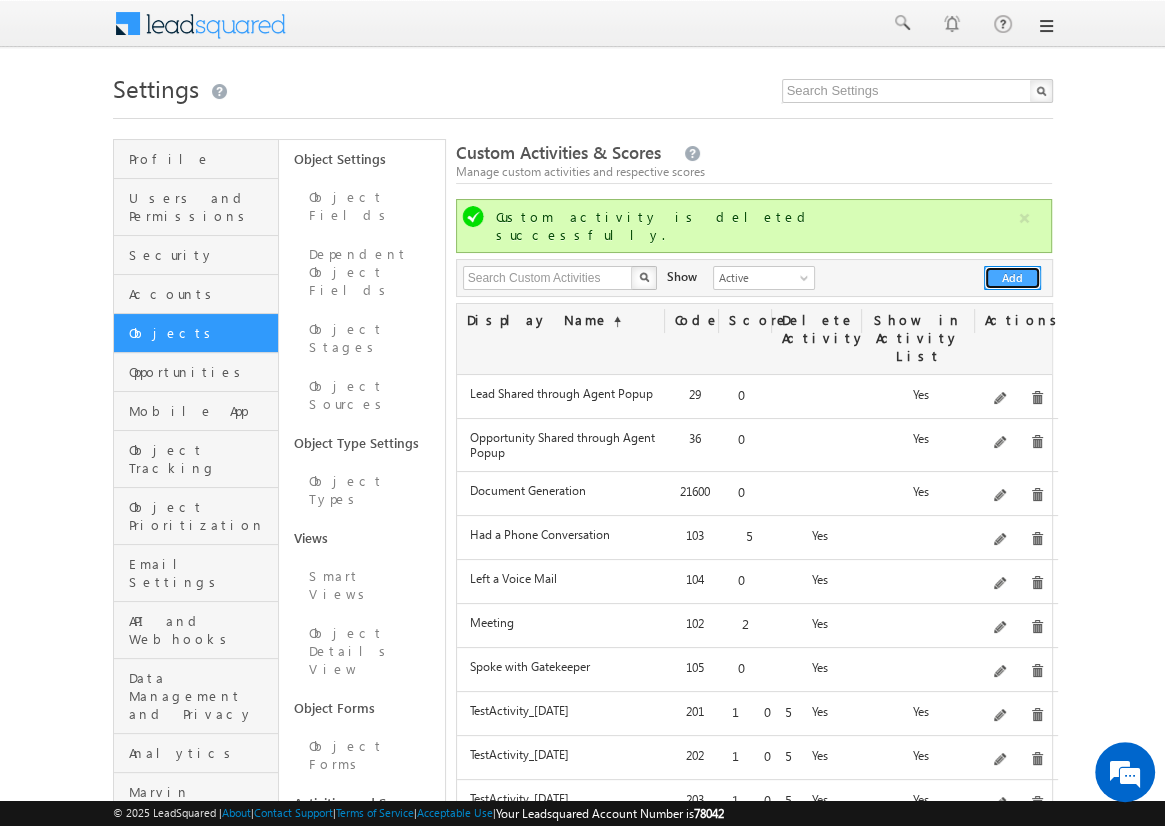 click on "Add" at bounding box center (1012, 278) 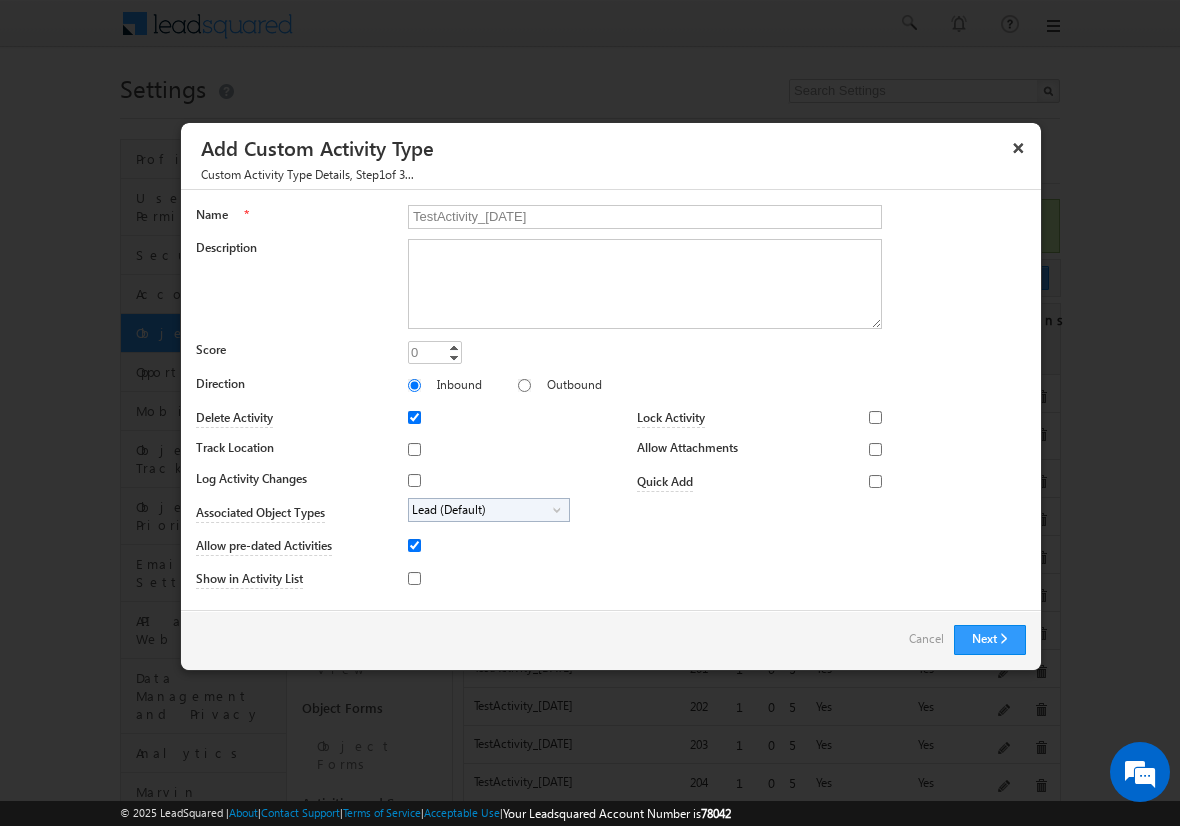 type on "TestActivity_[DATE]" 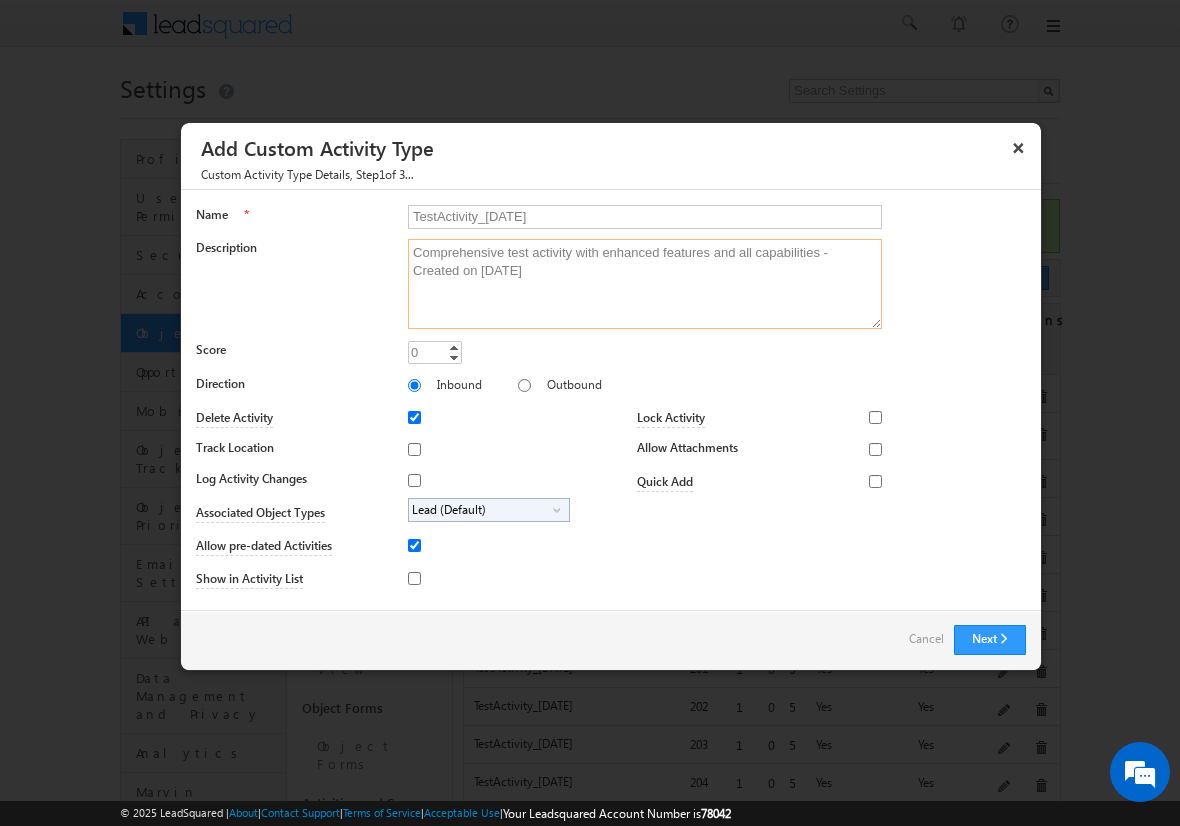 type on "Comprehensive test activity with enhanced features and all capabilities - Created on [DATE]" 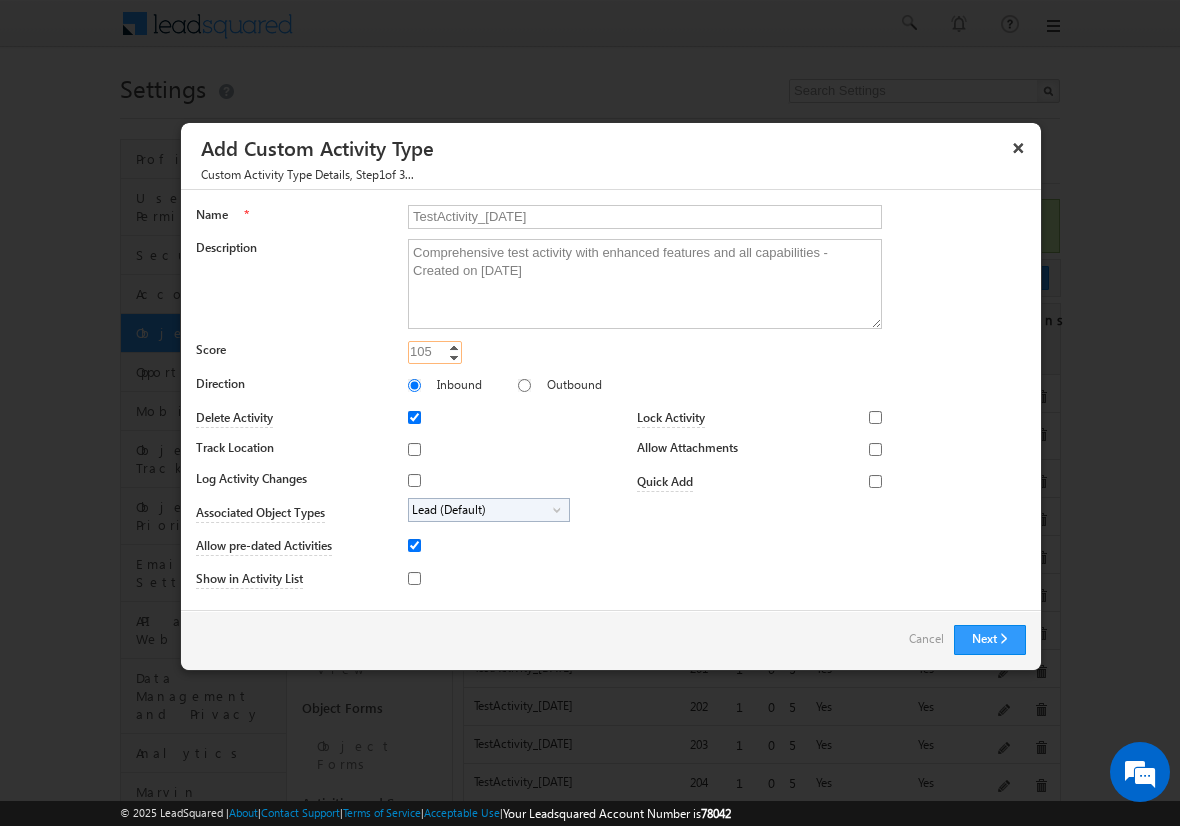 type on "105" 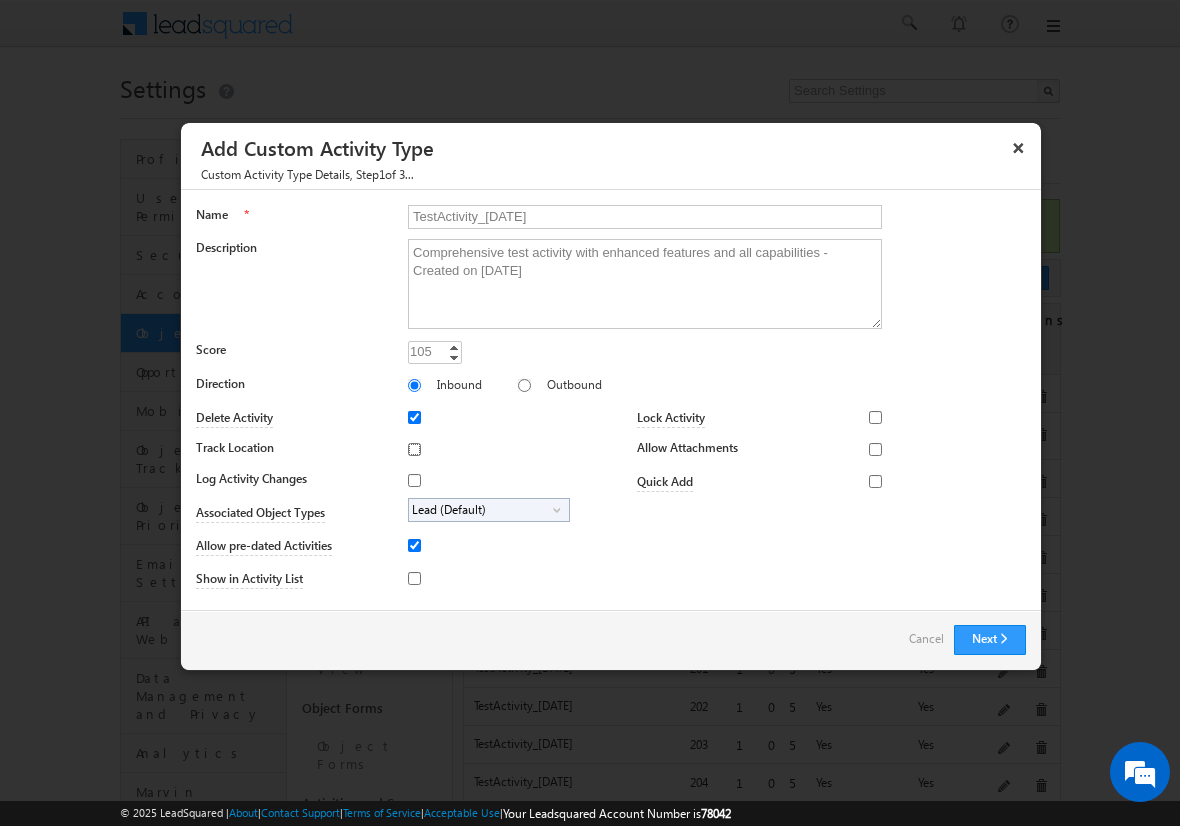 click on "Track Location" at bounding box center [414, 449] 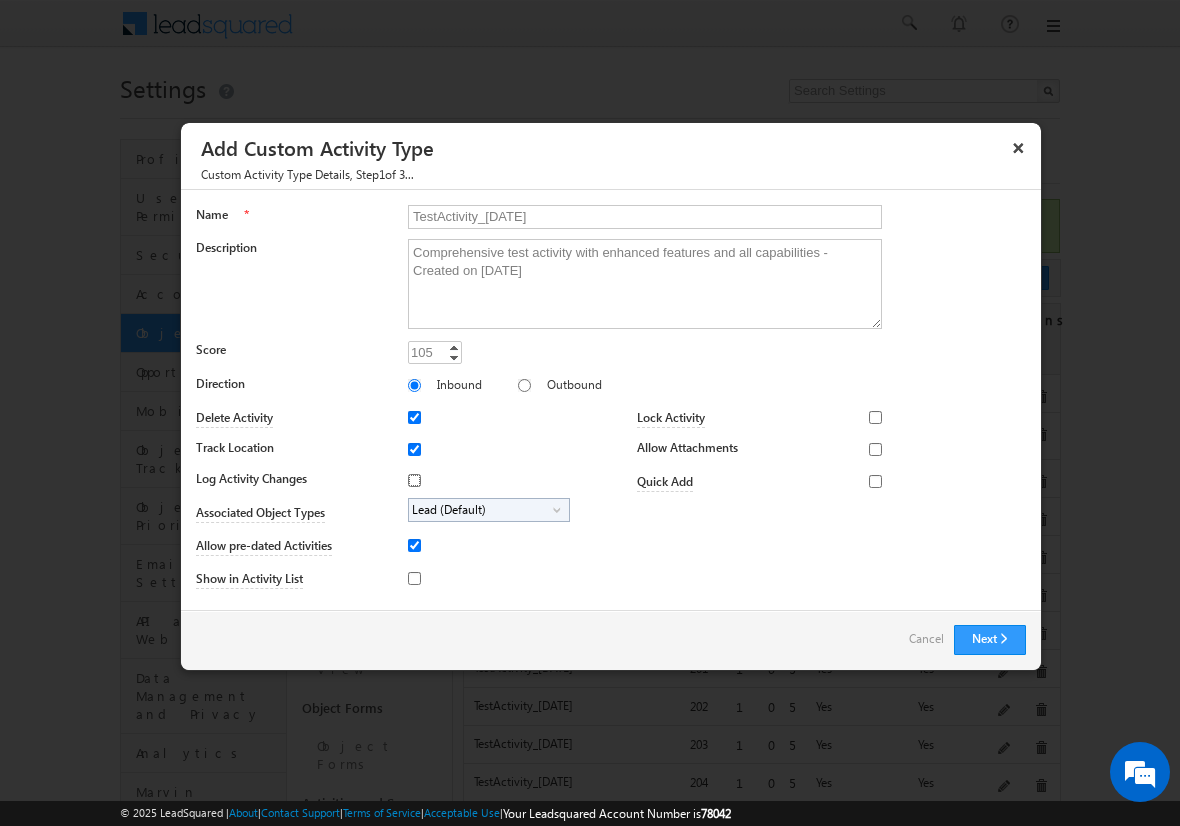 click on "Log Activity Changes" at bounding box center [414, 480] 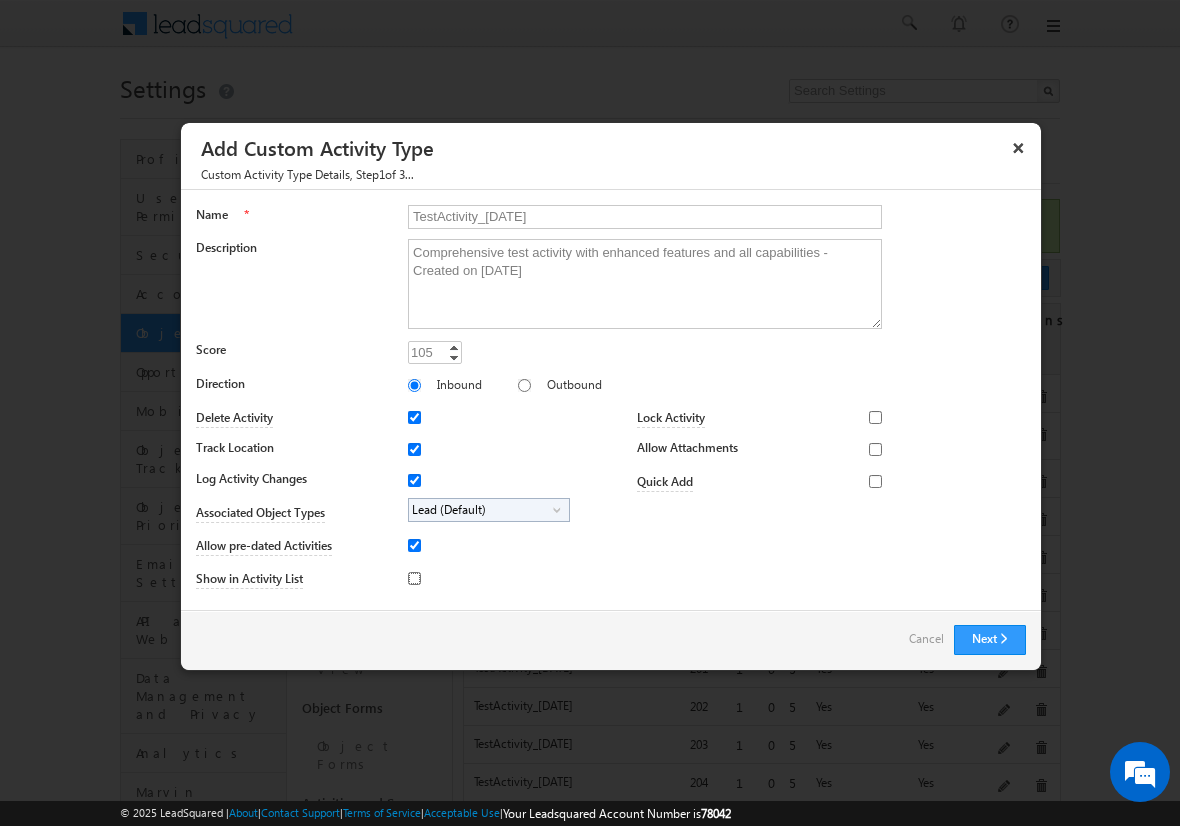 click on "Show in Activity List" at bounding box center (414, 578) 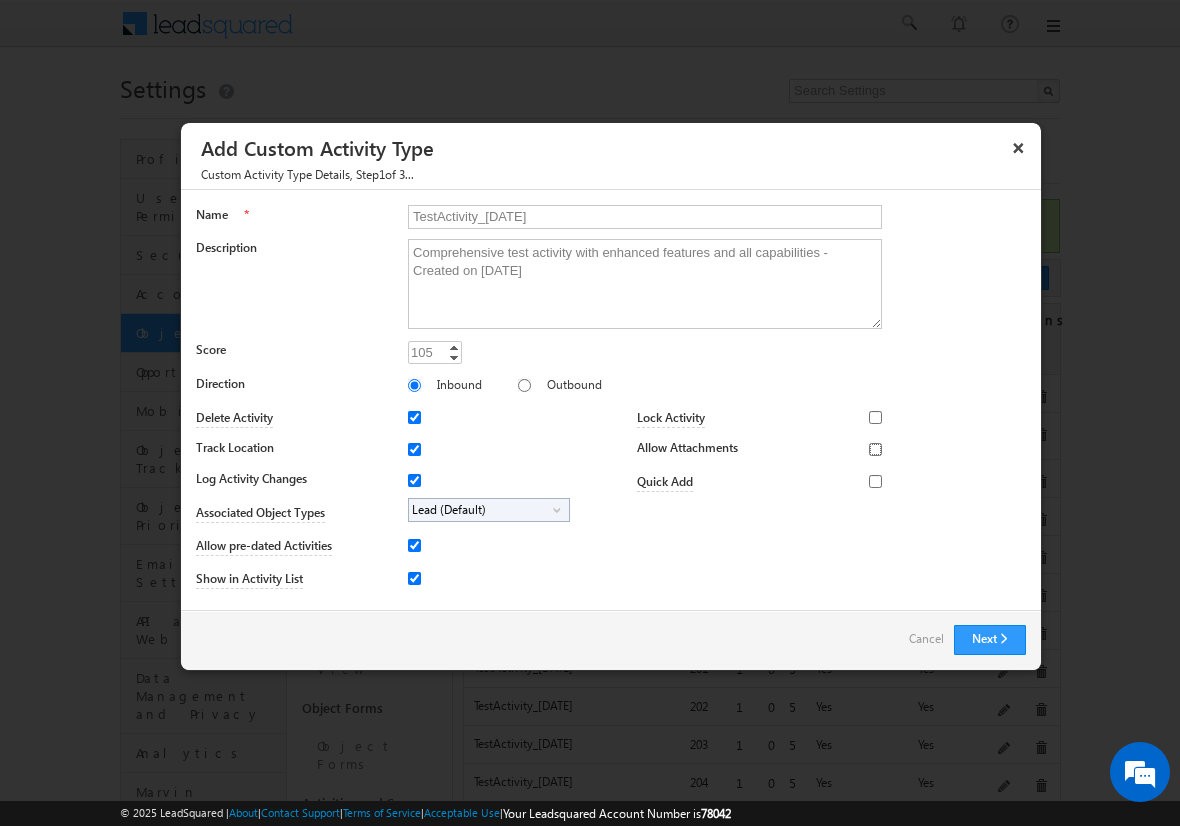 click on "Allow Attachments" at bounding box center [875, 449] 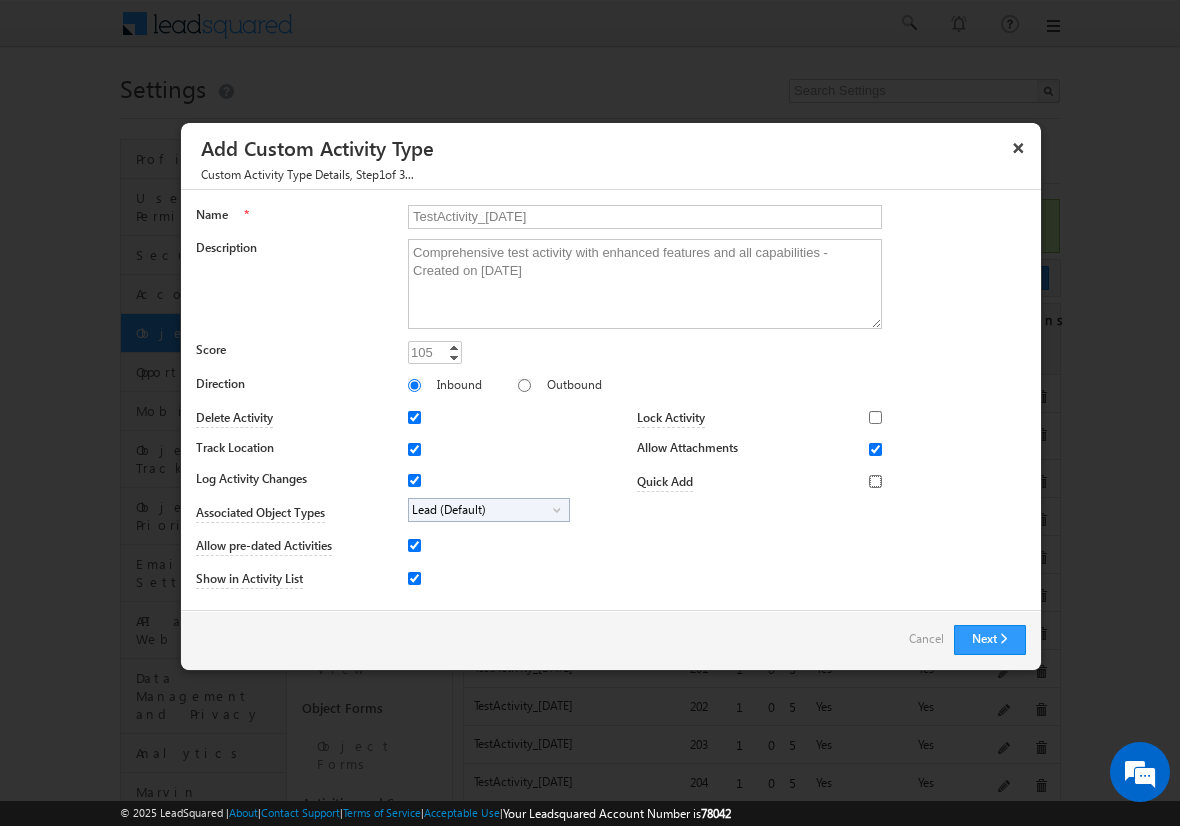 click on "Quick Add" at bounding box center (875, 481) 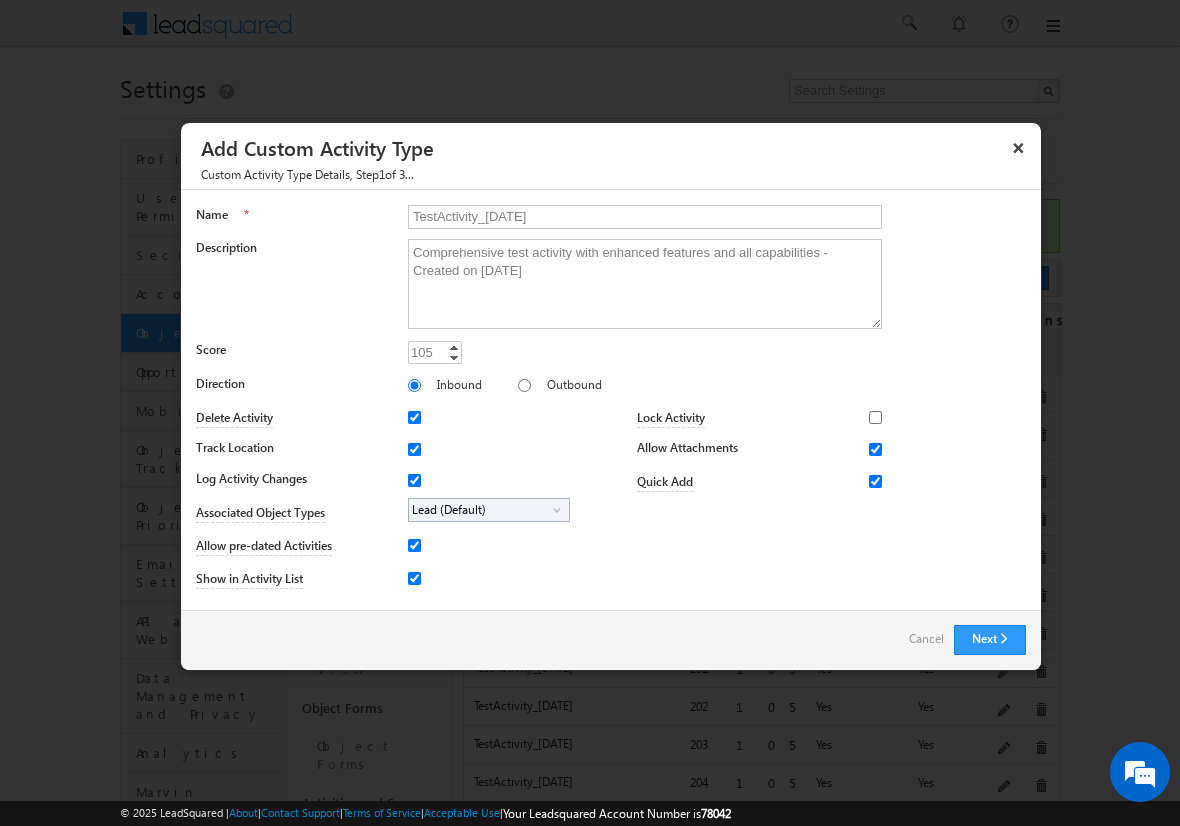 click on "Lead (Default)" at bounding box center (481, 510) 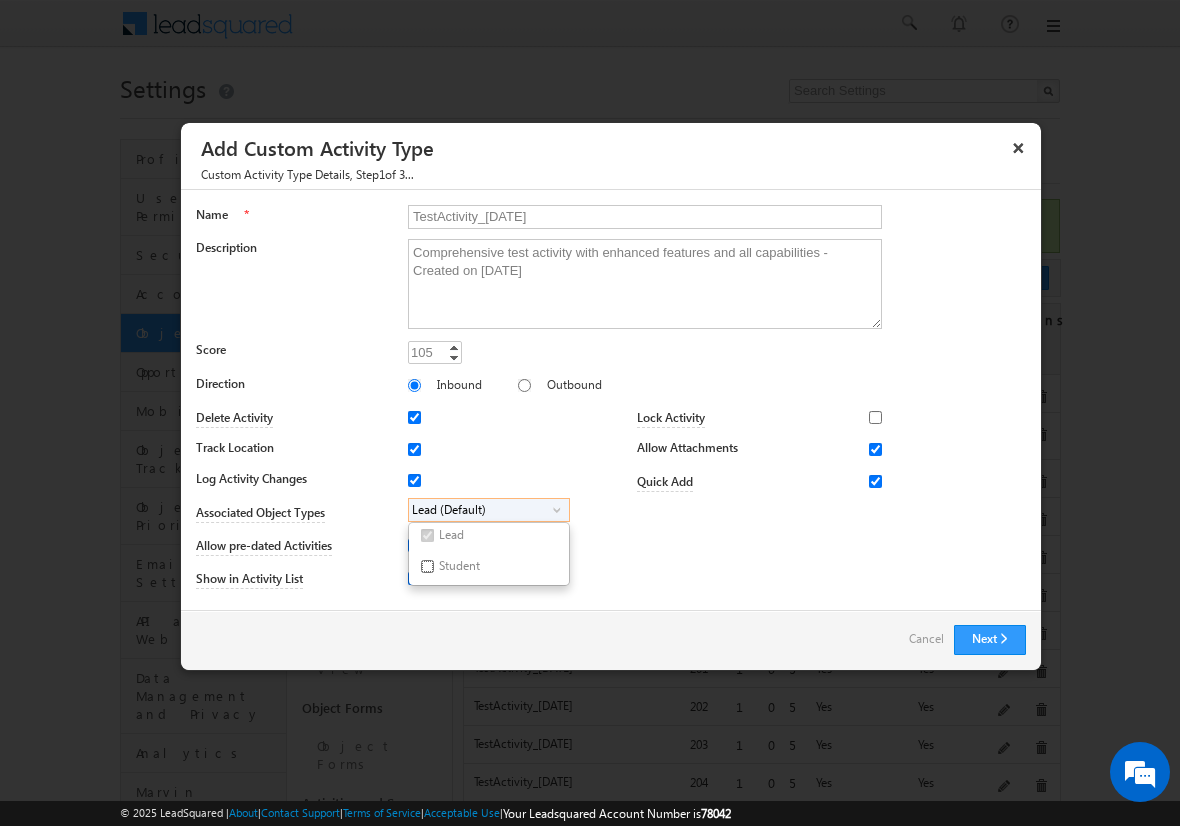click on "Student" at bounding box center [427, 566] 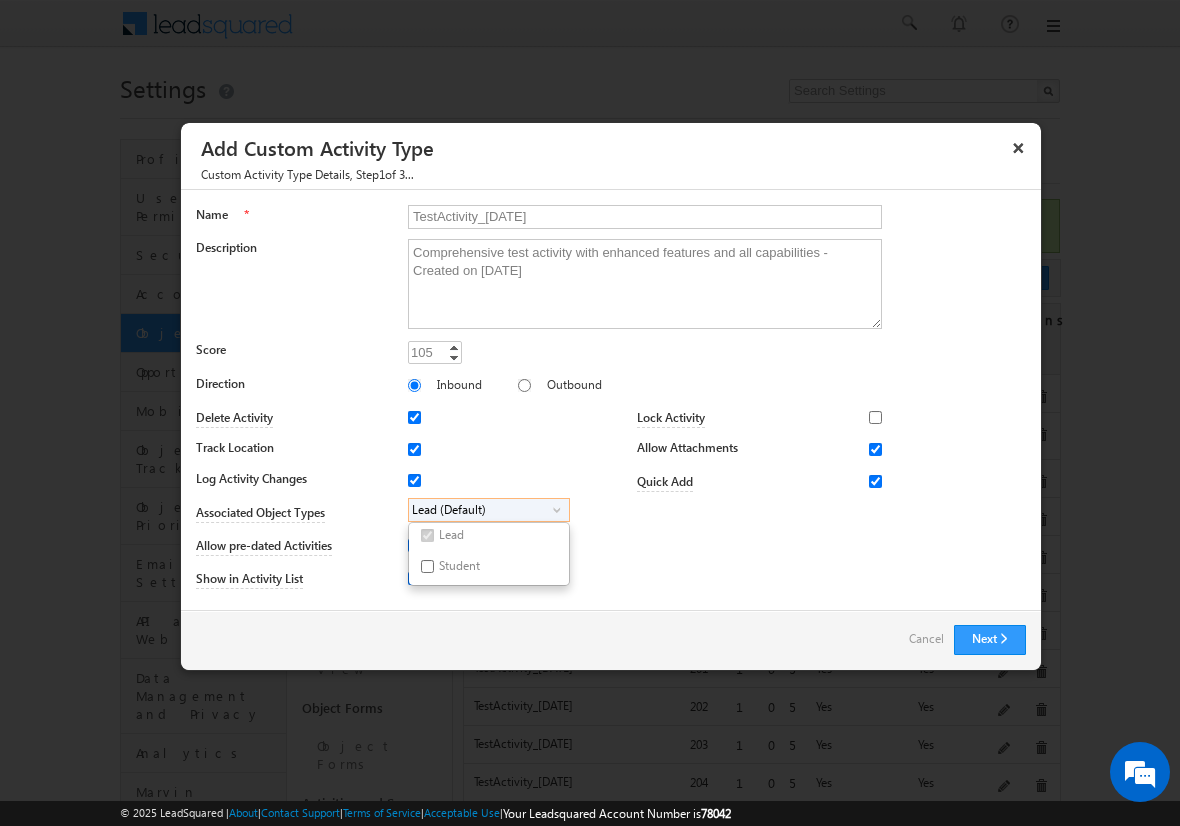 checkbox on "true" 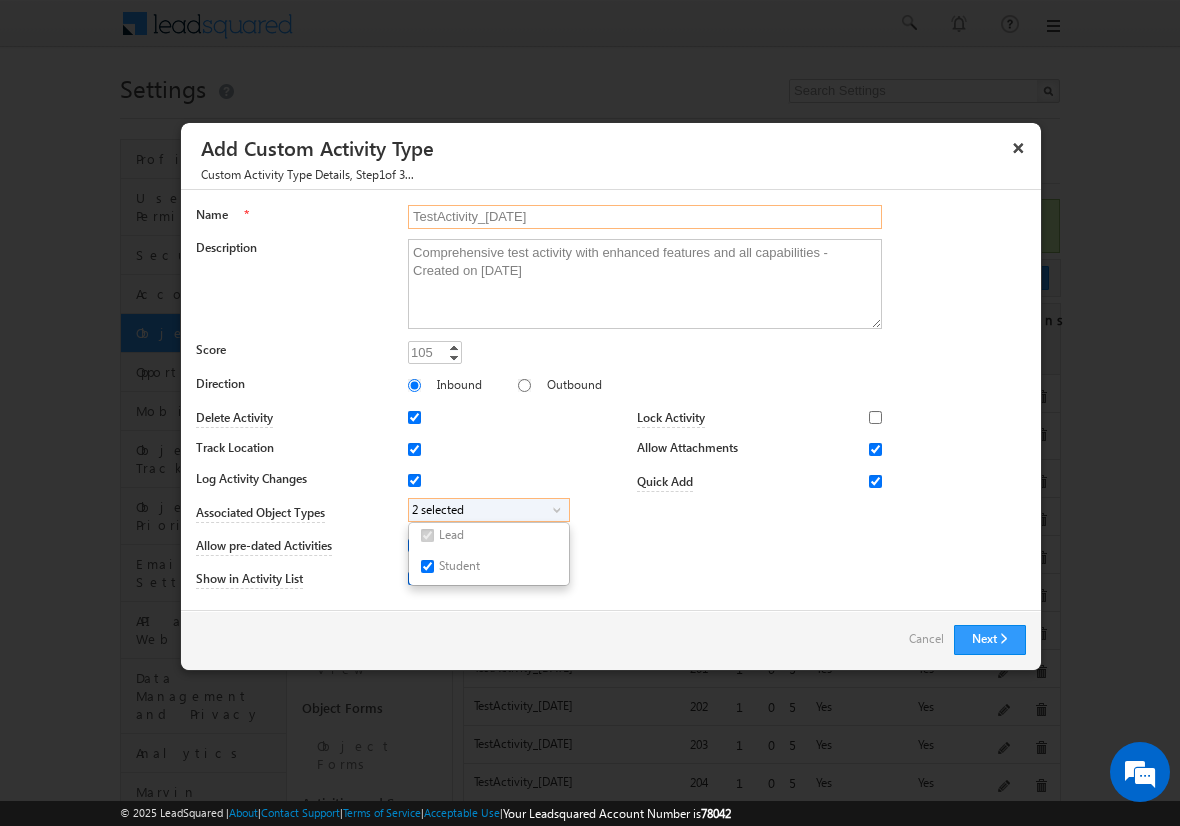 click on "TestActivity_[DATE]" at bounding box center [645, 217] 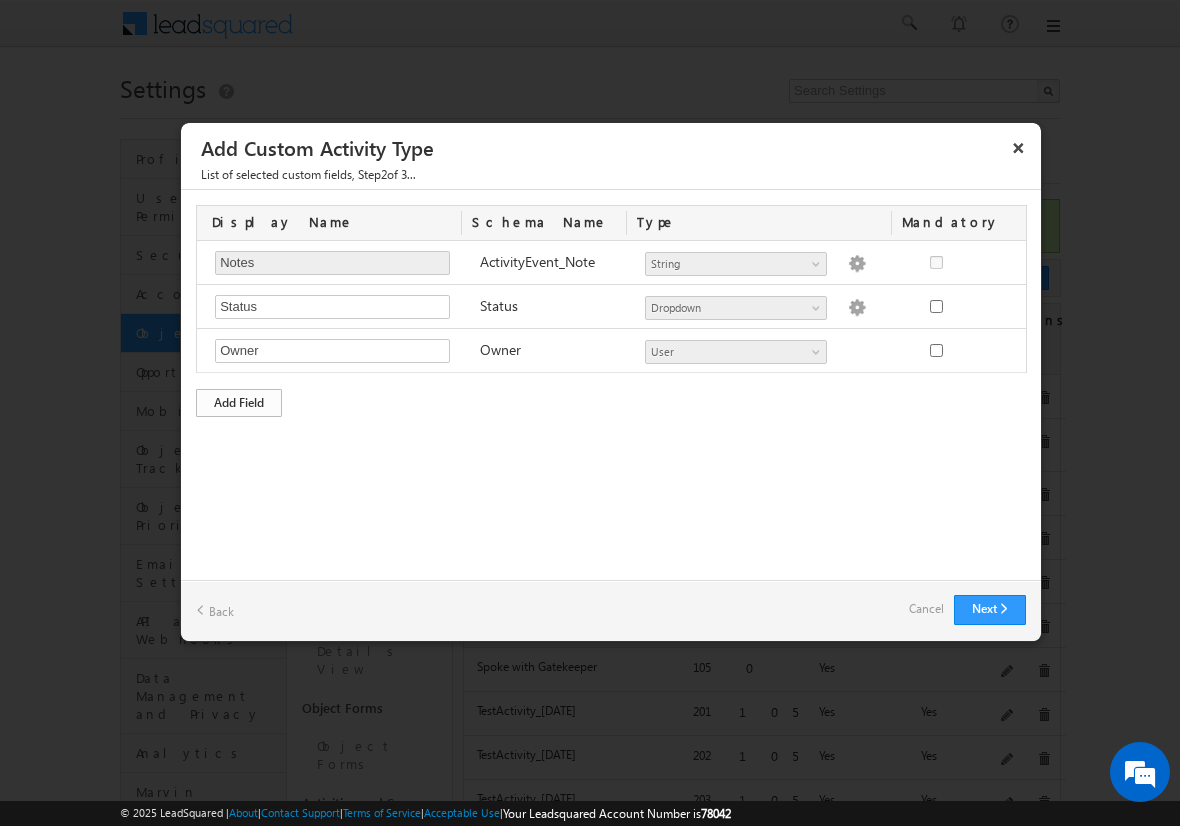 click on "Add Field" at bounding box center [239, 403] 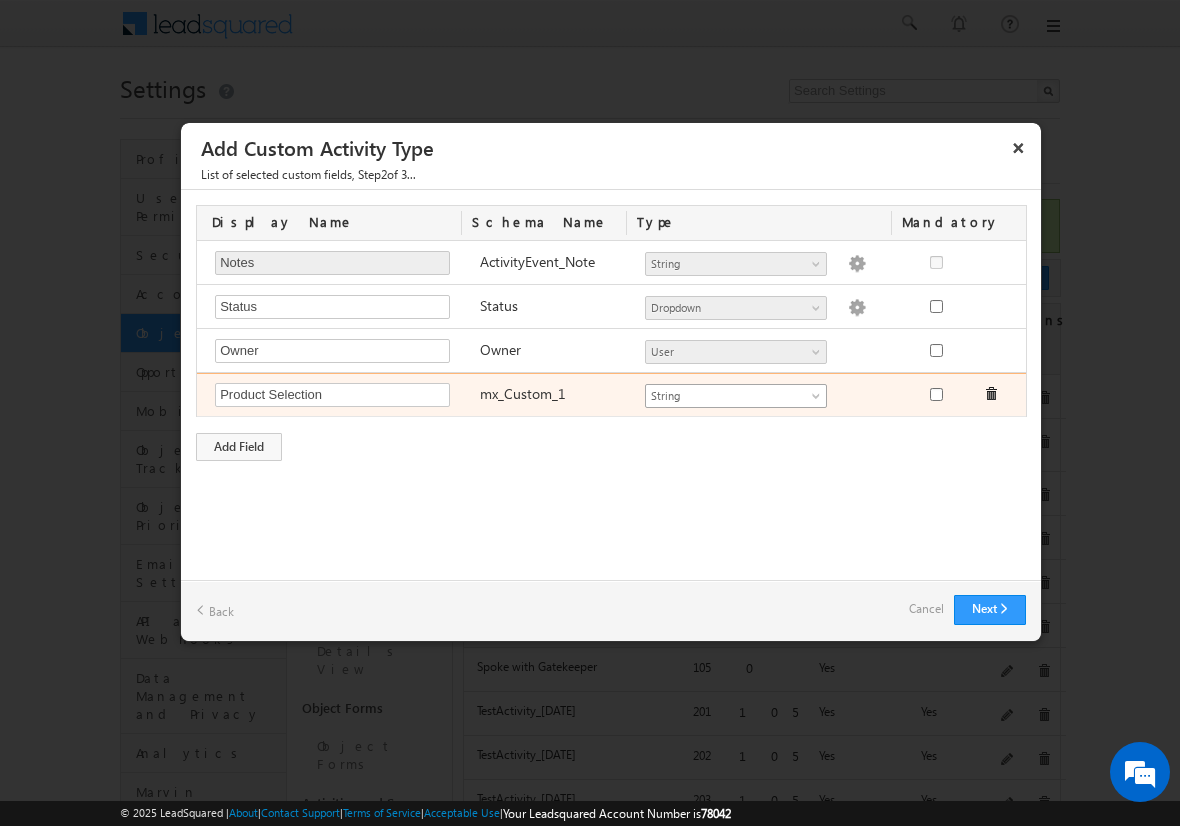 type on "Product Selection" 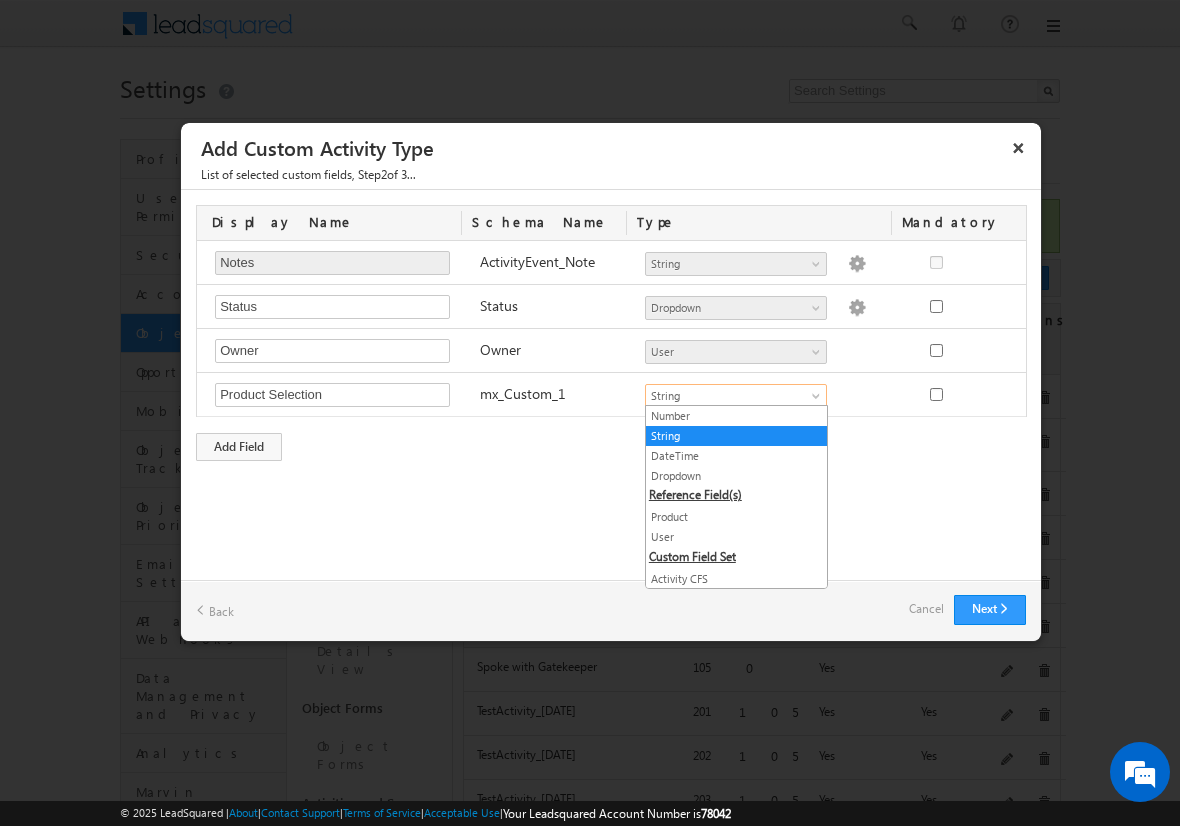 click on "Product" at bounding box center (736, 517) 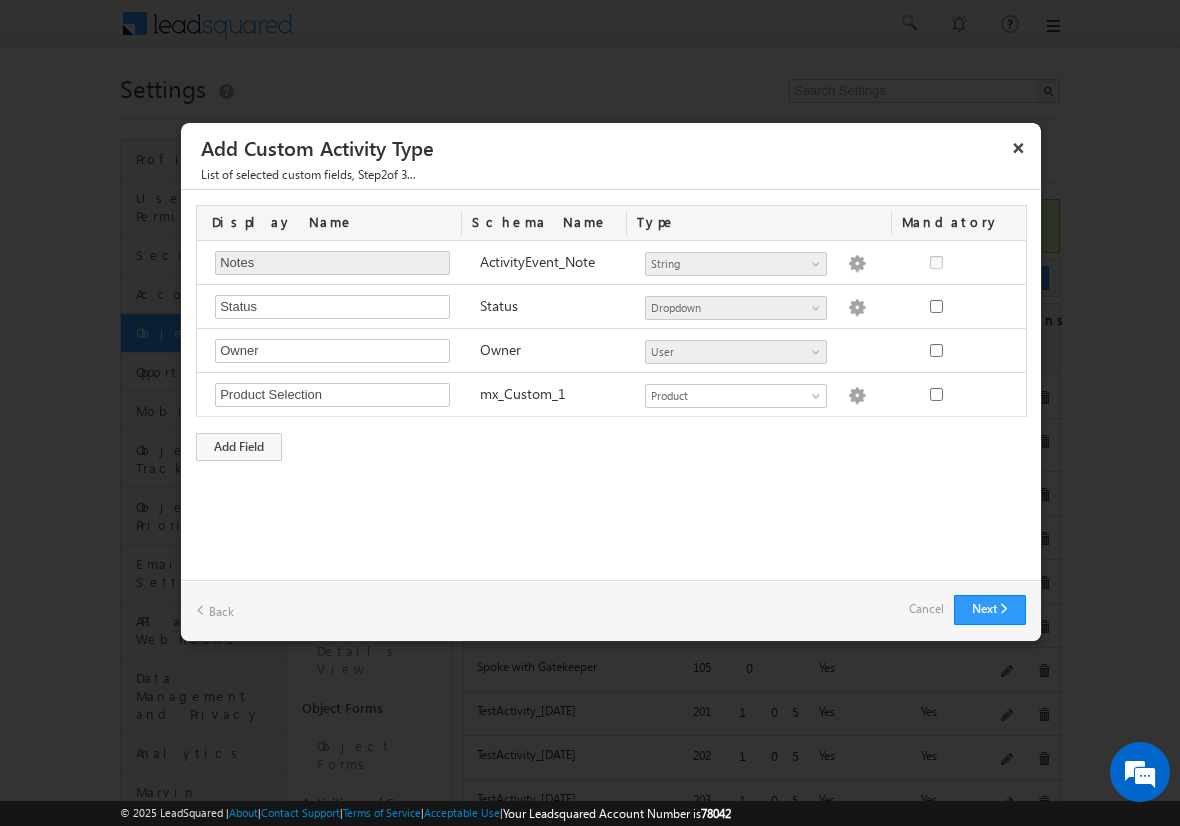 click on "Cancel" at bounding box center [926, 609] 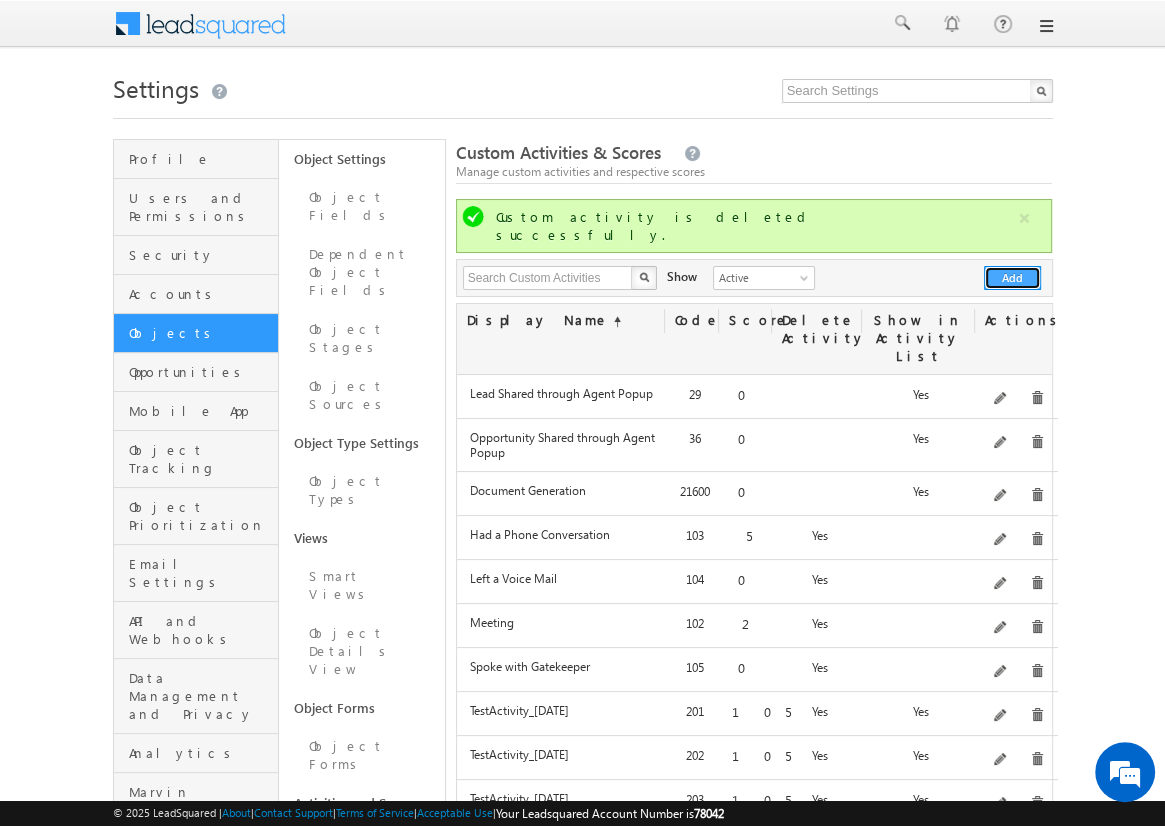 click on "Add" at bounding box center (1012, 278) 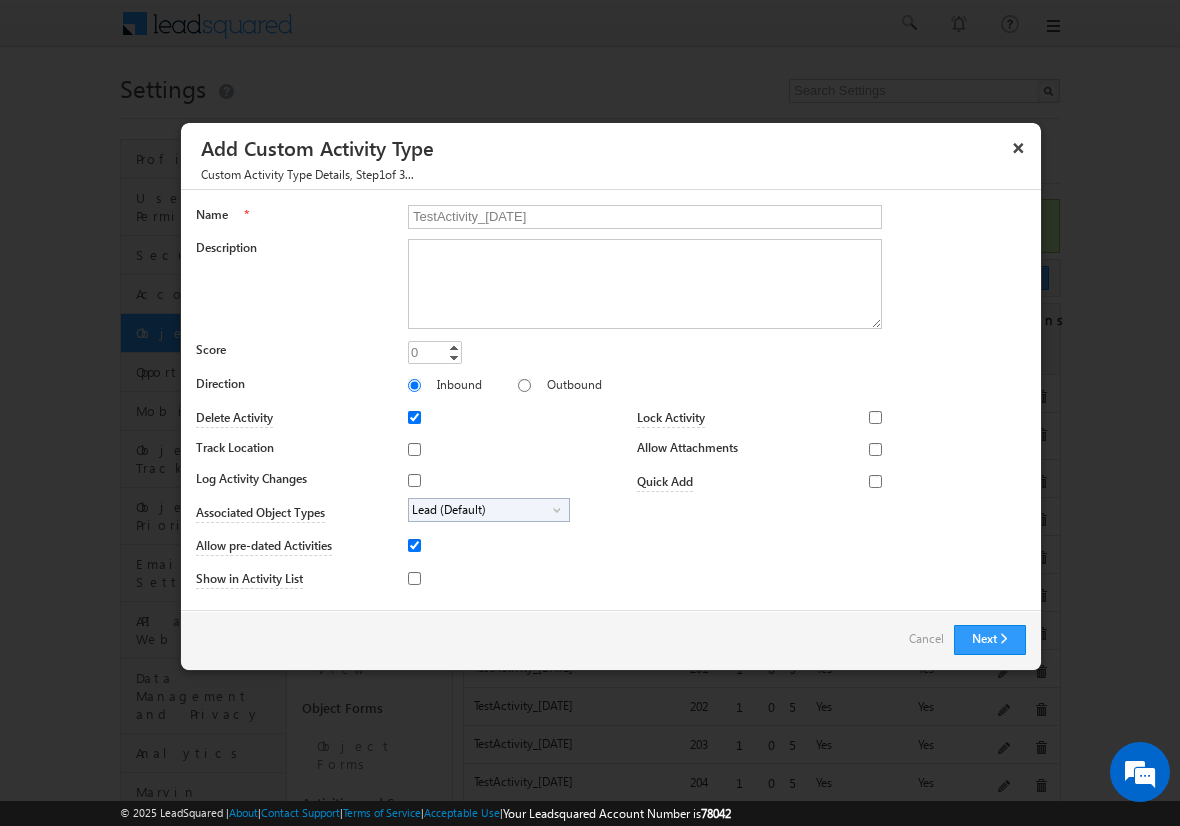 type on "TestActivity_[DATE]" 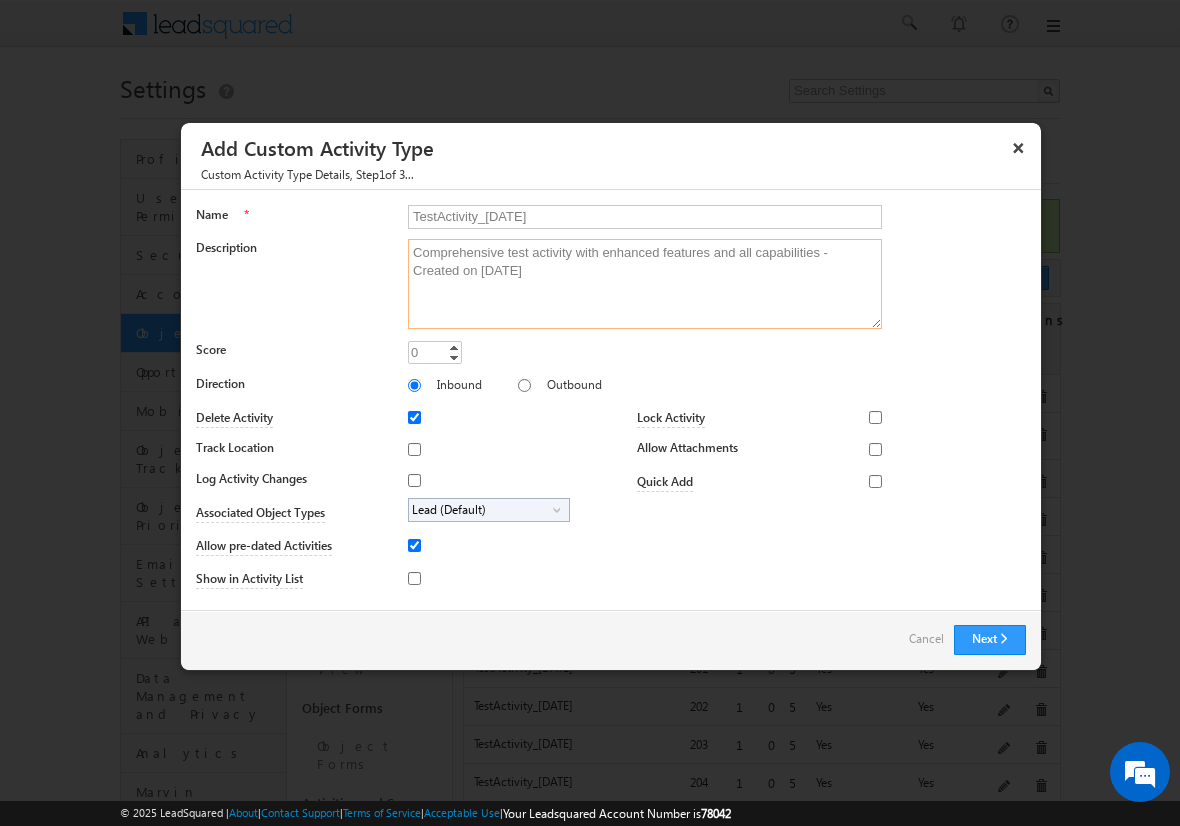 type on "Comprehensive test activity with enhanced features and all capabilities - Created on [DATE]" 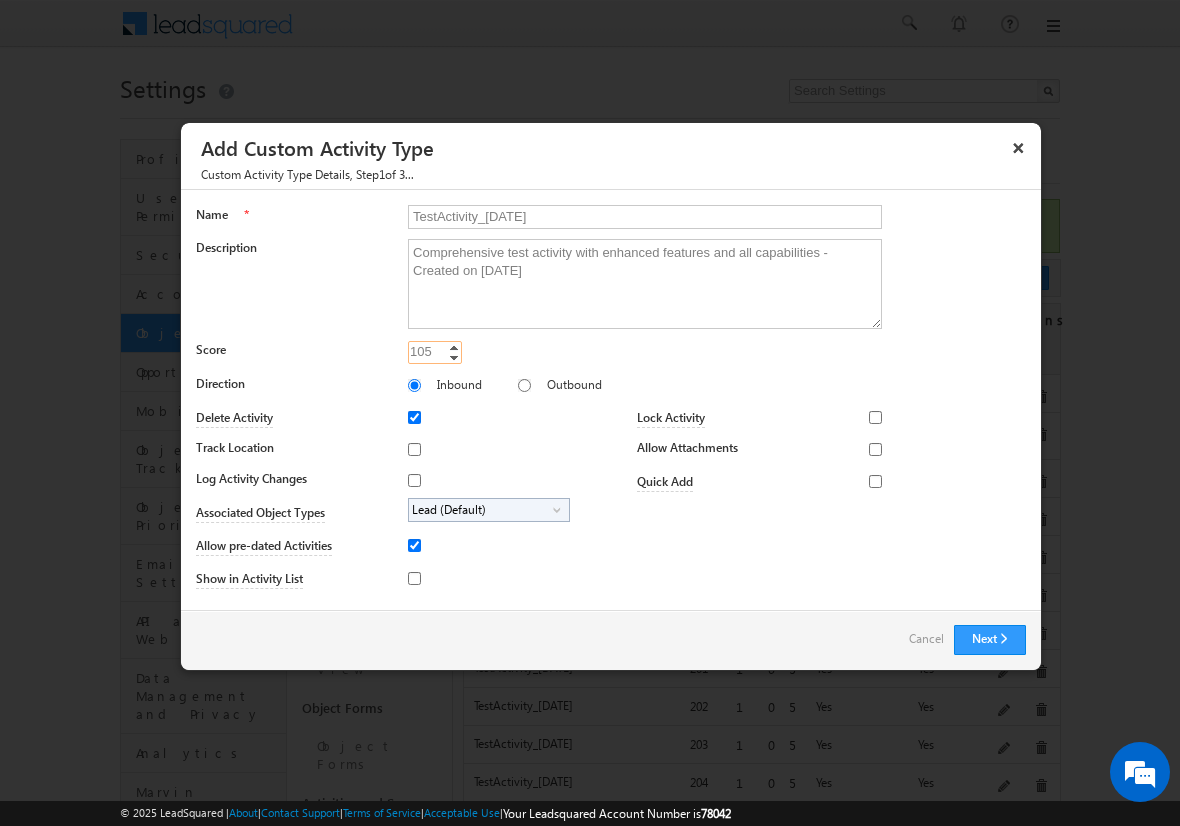 type on "105" 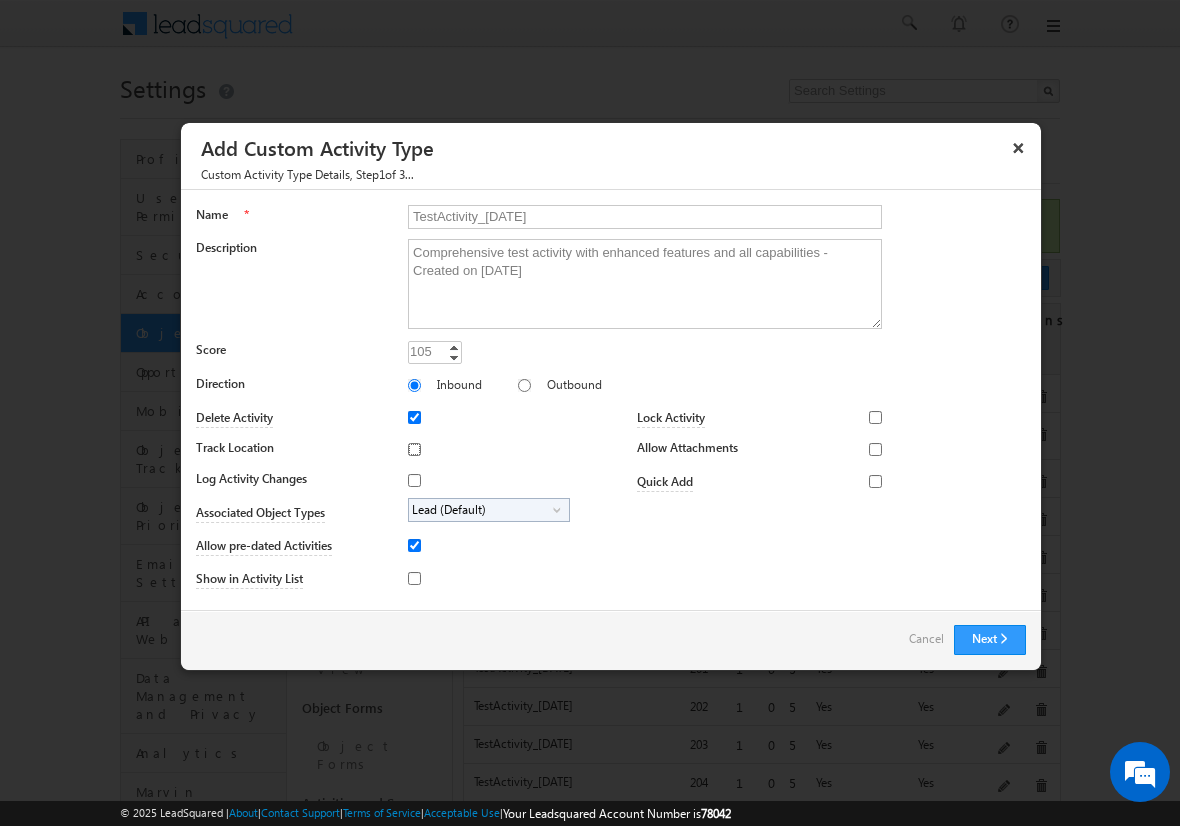 click on "Track Location" at bounding box center [414, 449] 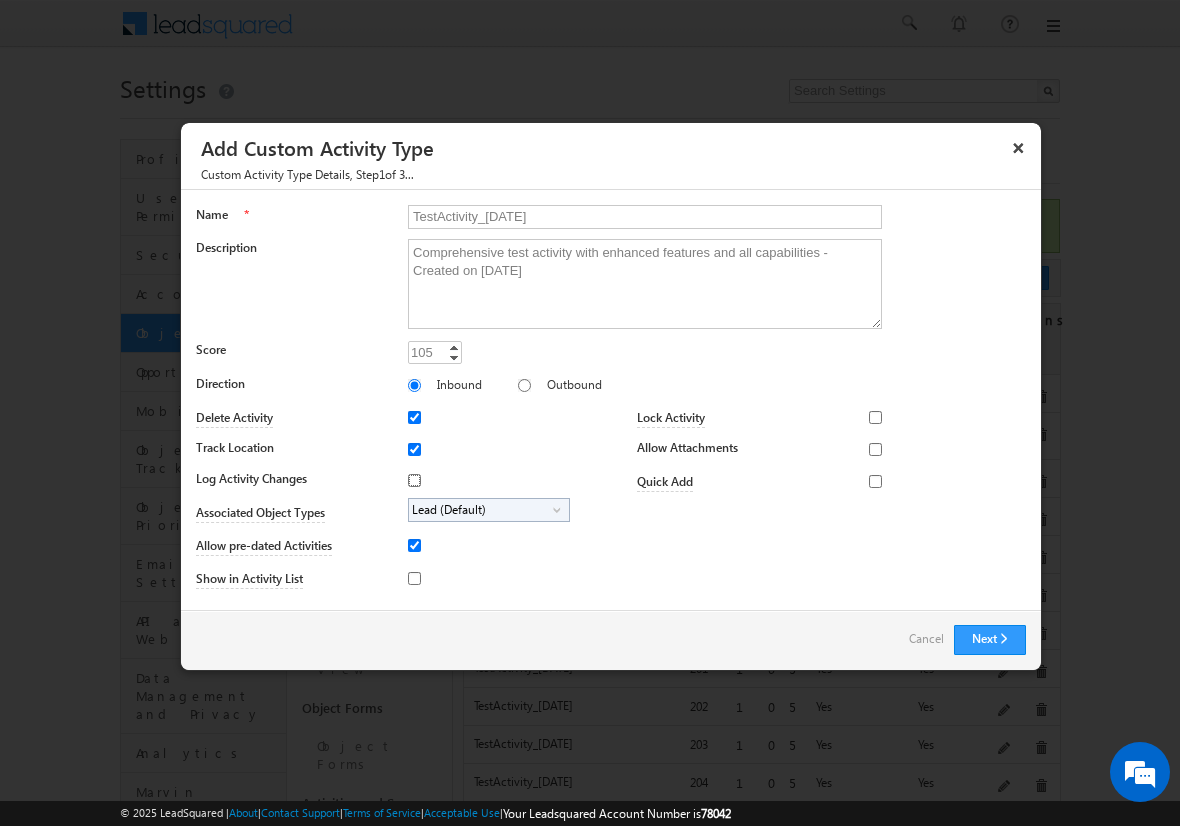 click on "Log Activity Changes" at bounding box center [414, 480] 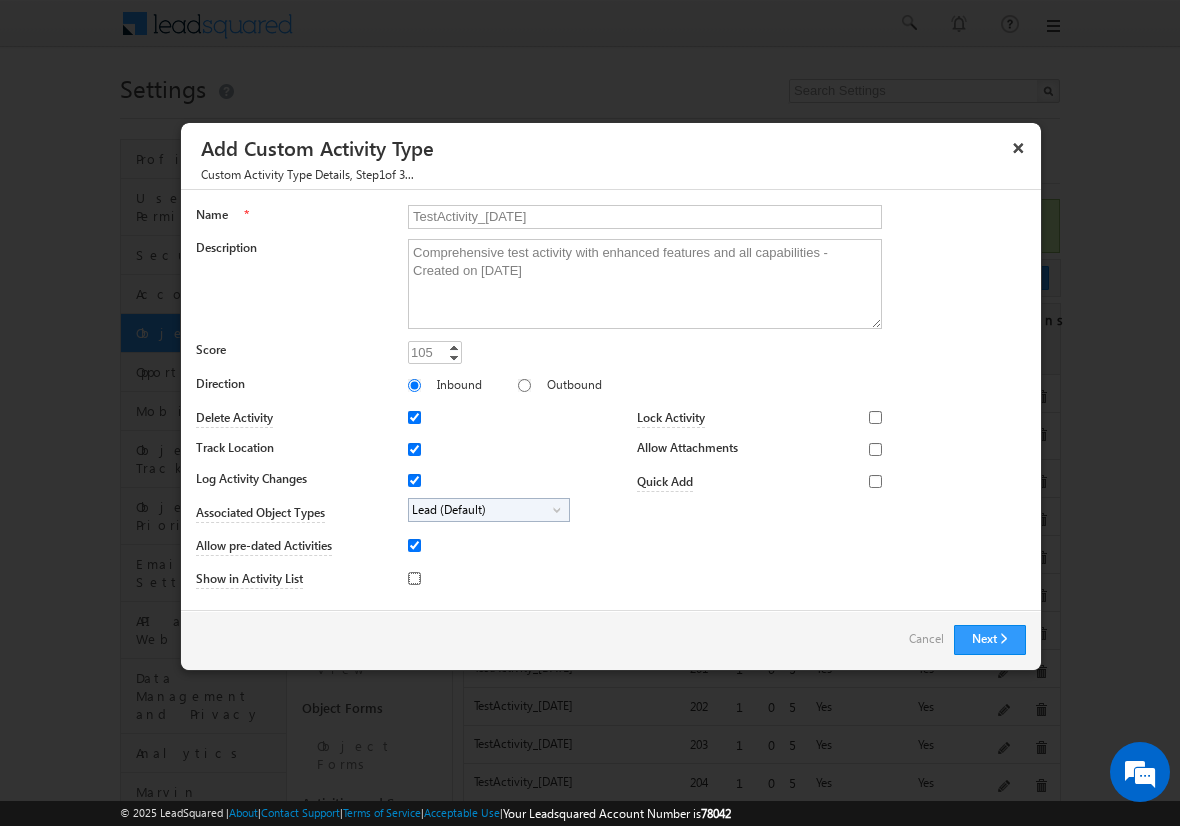 click on "Show in Activity List" at bounding box center (414, 578) 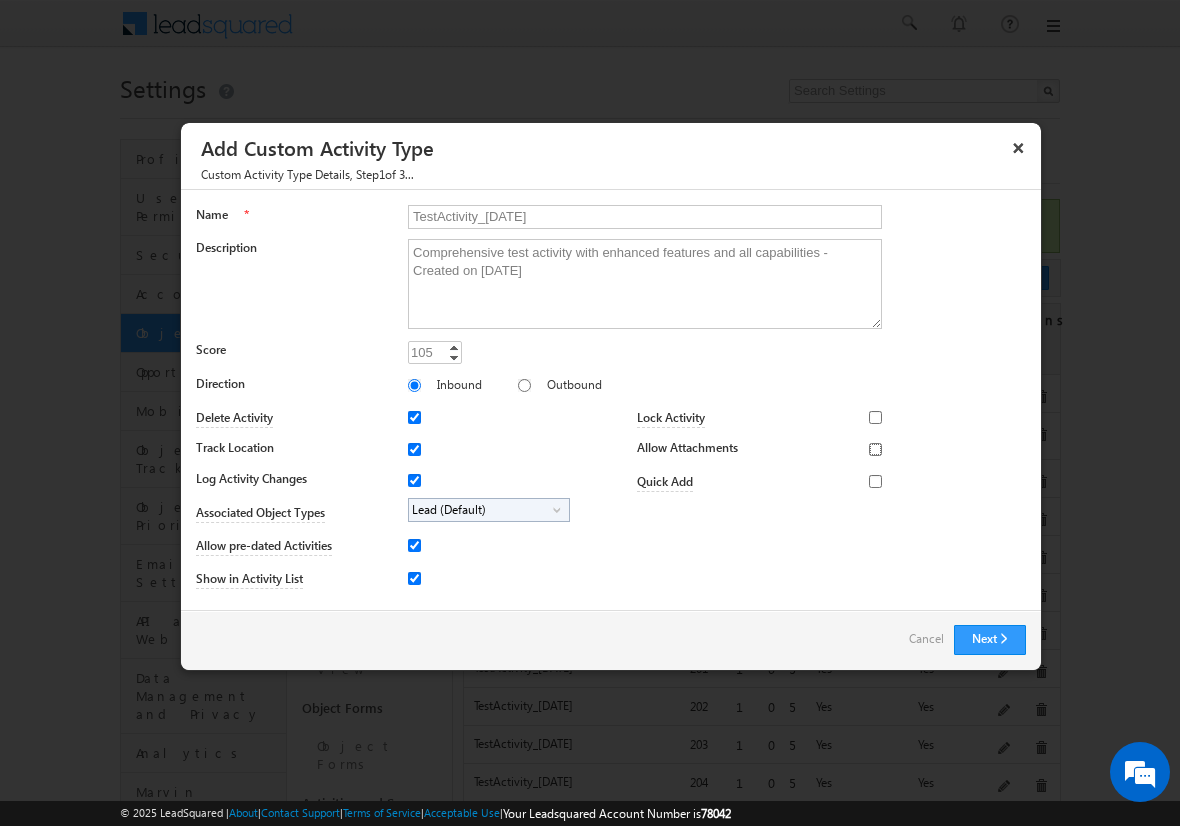 click on "Allow Attachments" at bounding box center (875, 449) 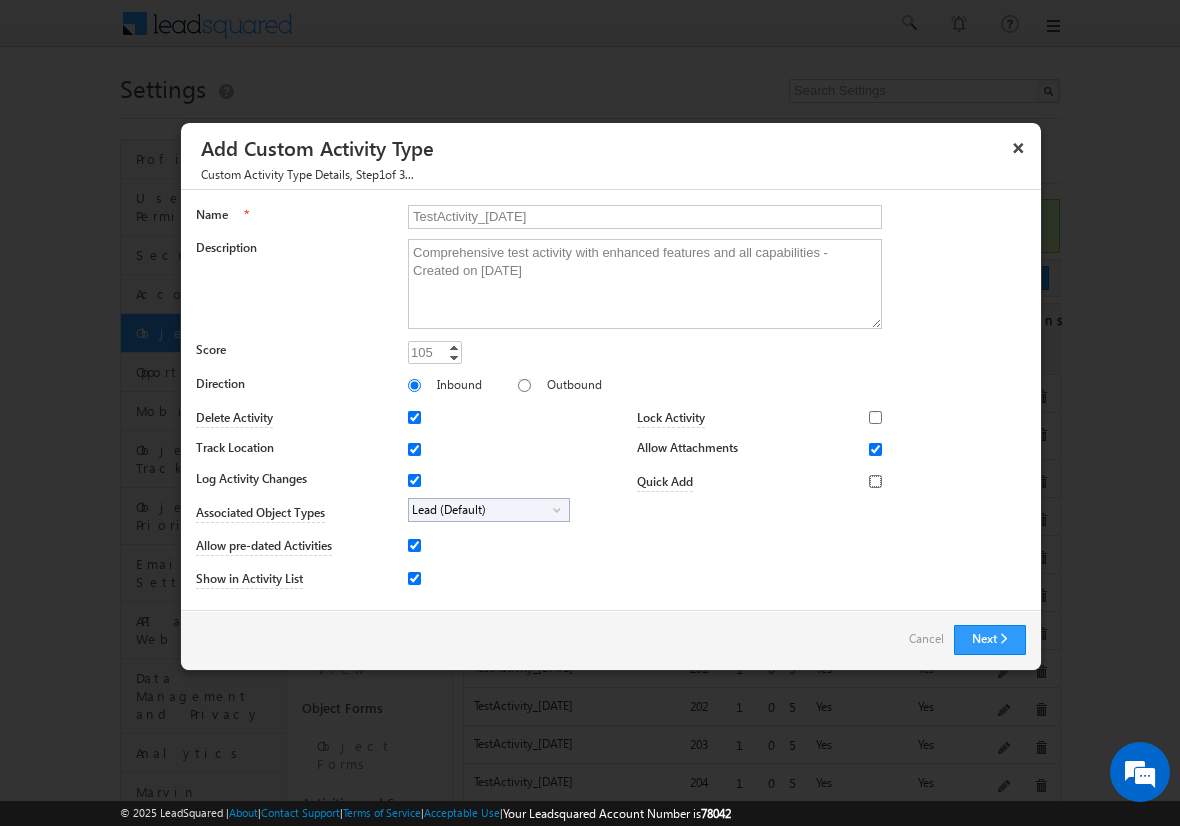 click on "Quick Add" at bounding box center [875, 481] 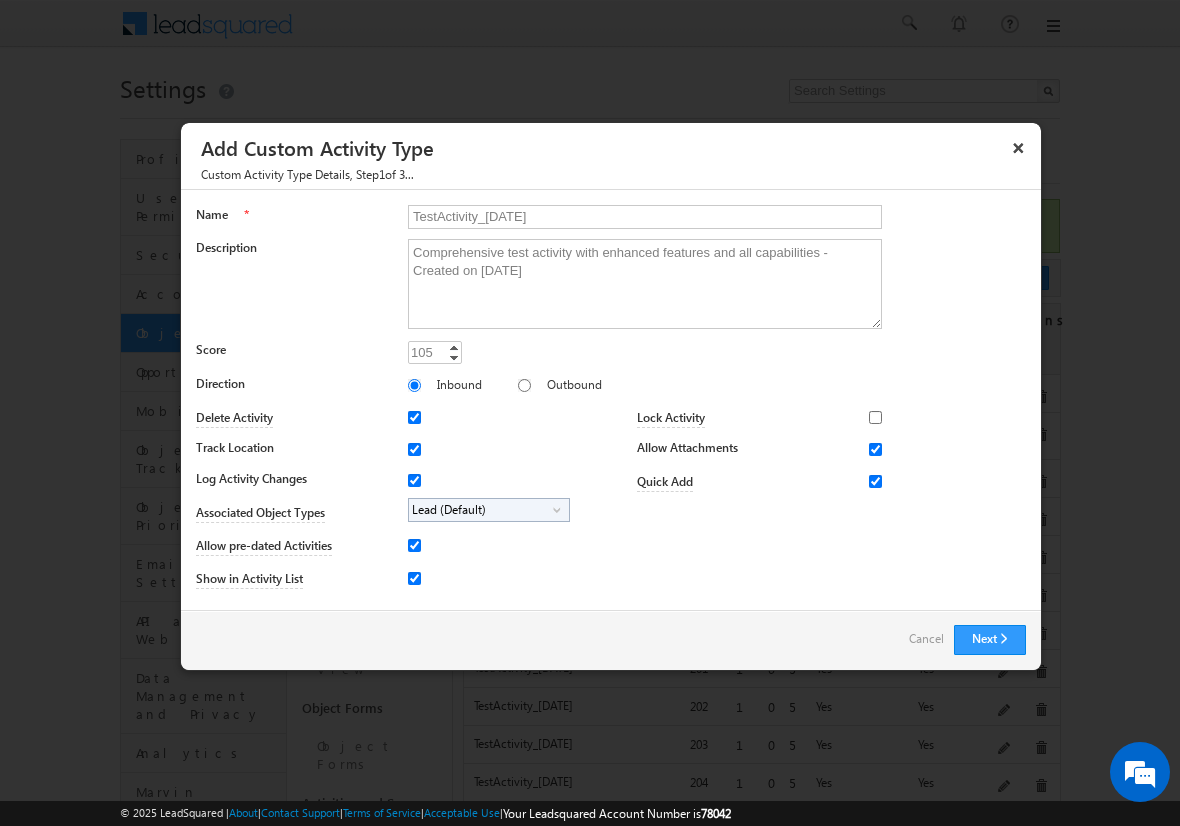 click on "Lead (Default)" at bounding box center [481, 510] 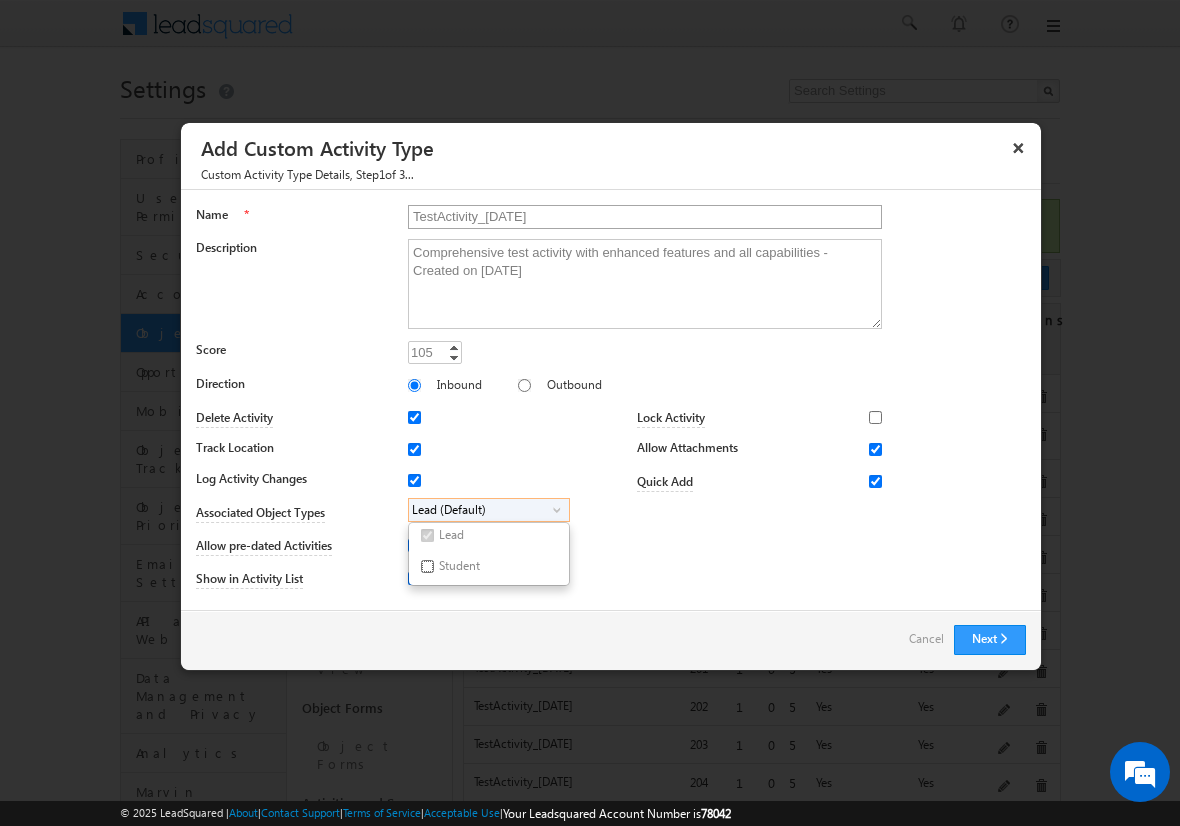 click on "Student" at bounding box center [427, 566] 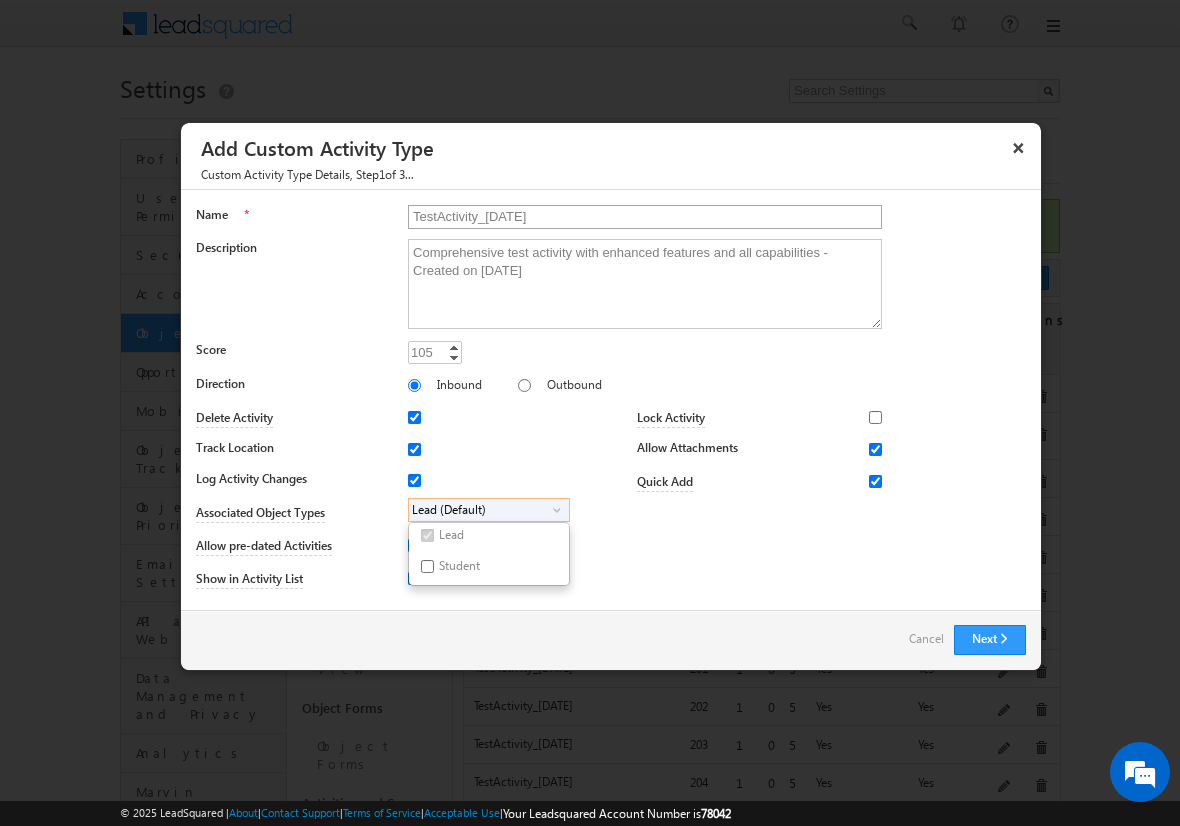 checkbox on "true" 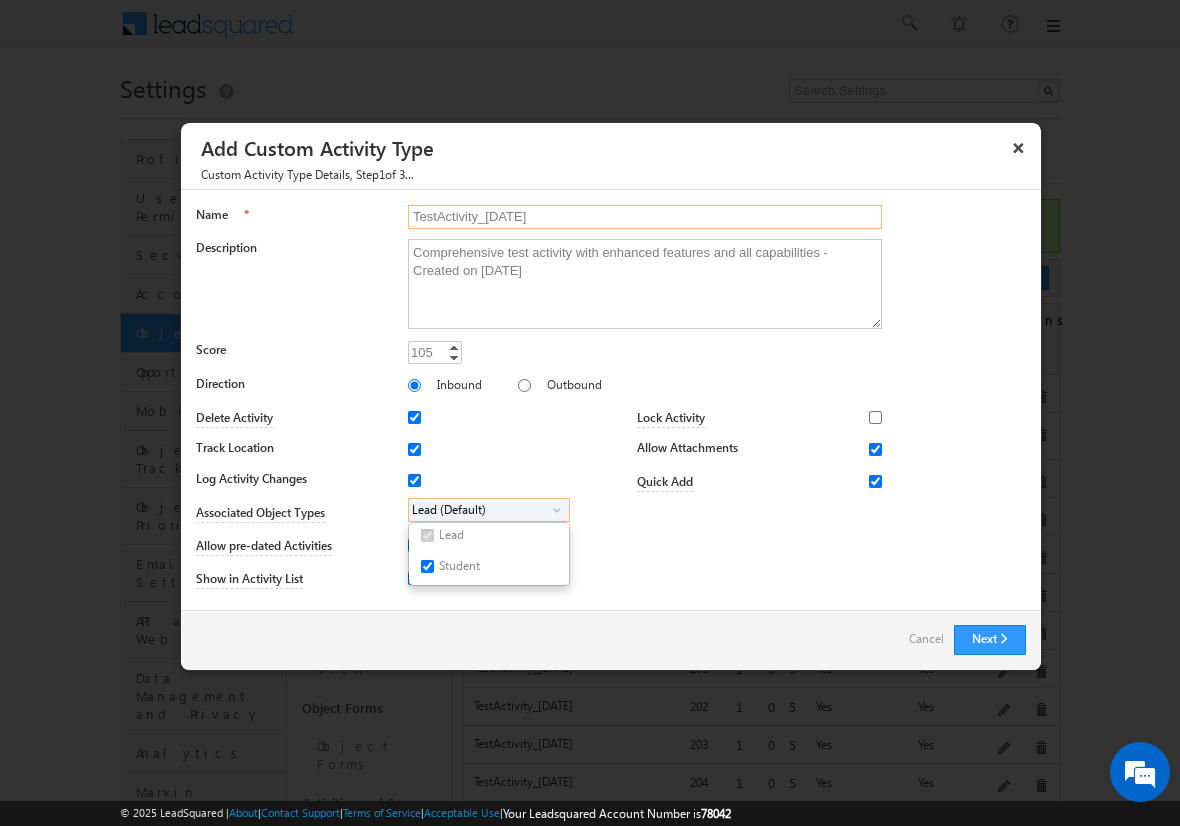 click on "TestActivity_[DATE]" at bounding box center (645, 217) 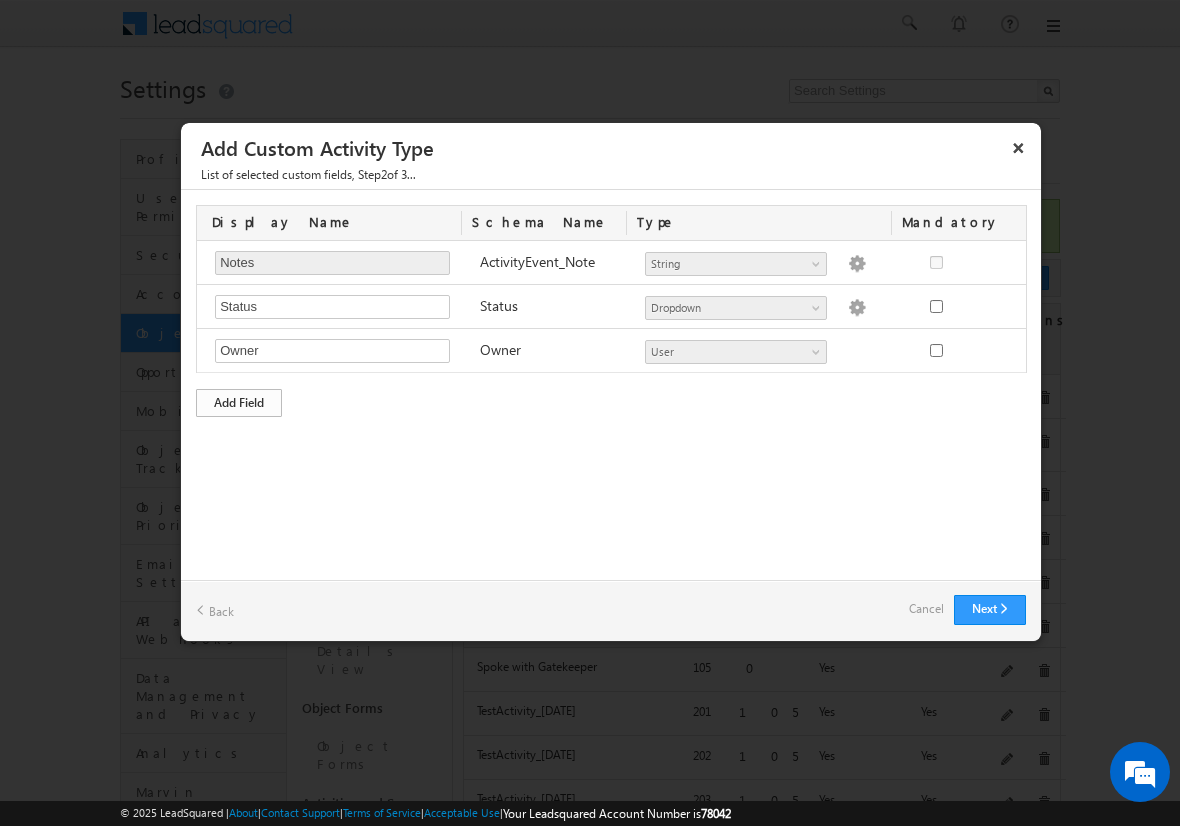 click on "Add Field" at bounding box center [239, 403] 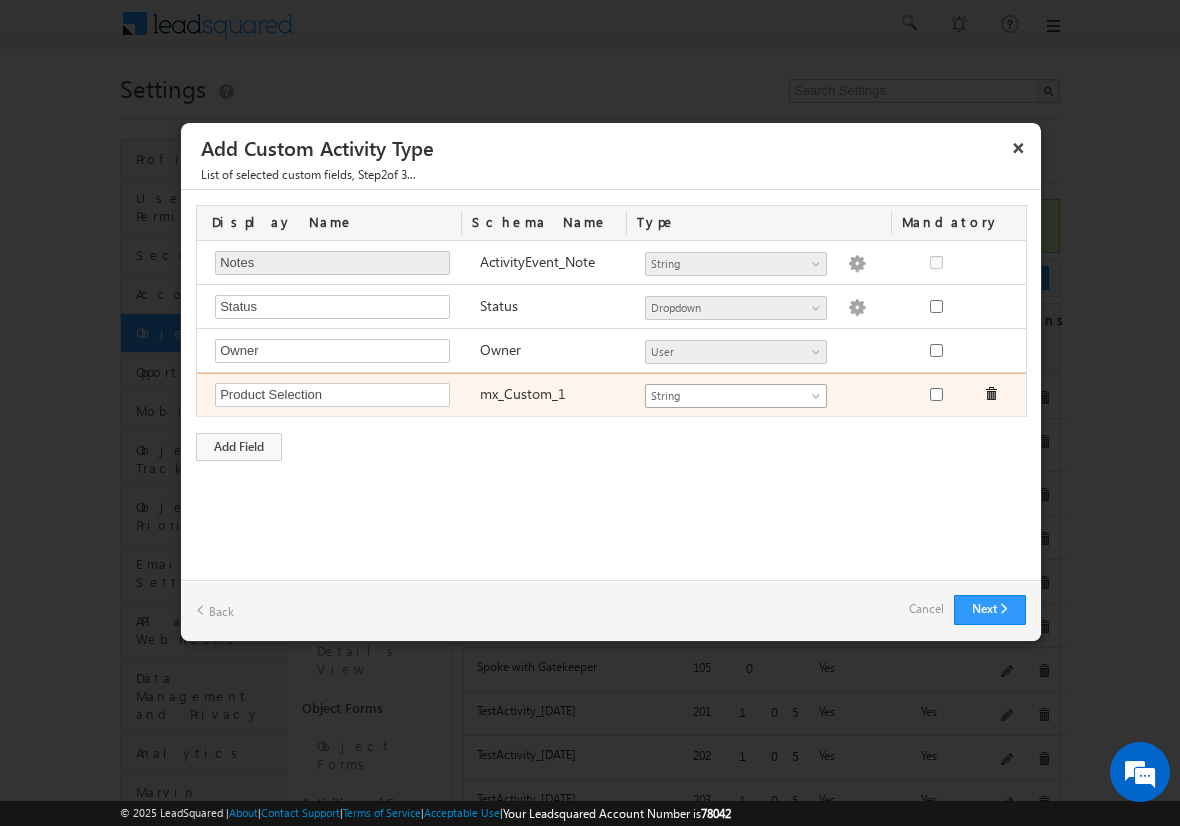 type on "Product Selection" 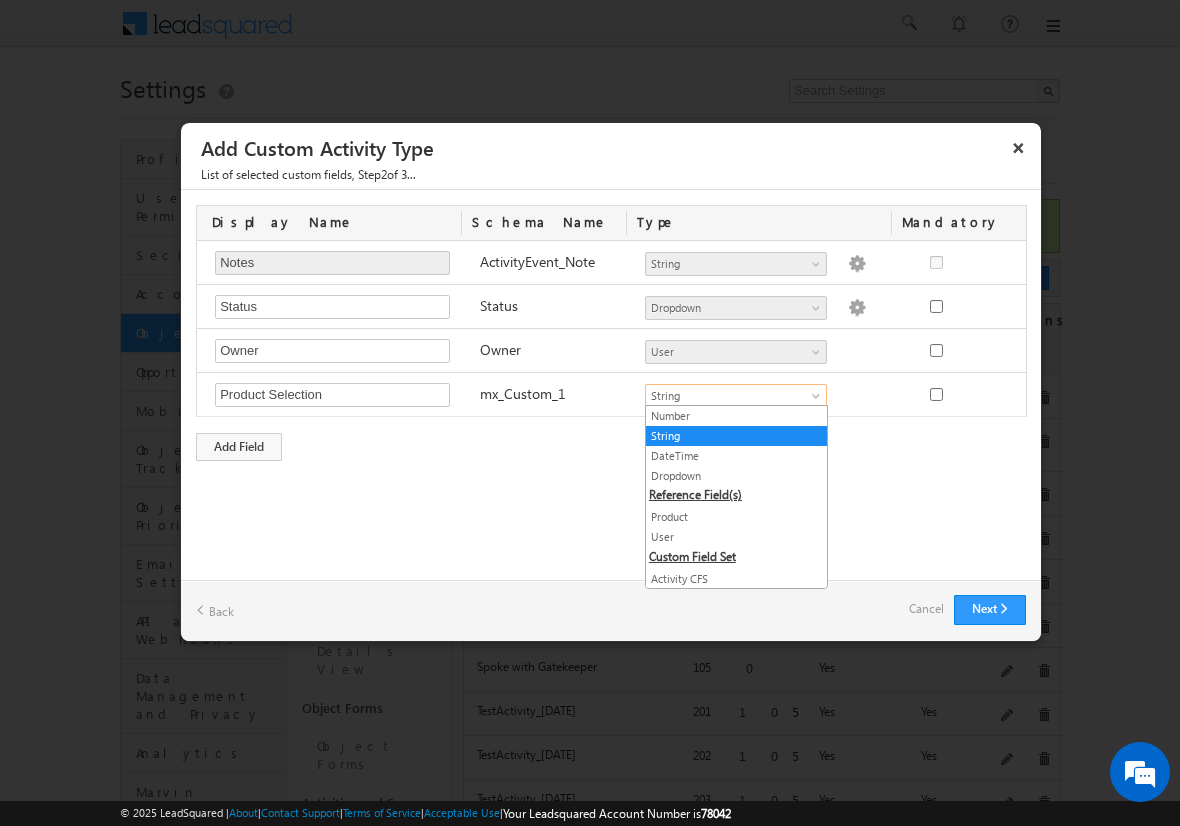 click on "Product" at bounding box center [736, 517] 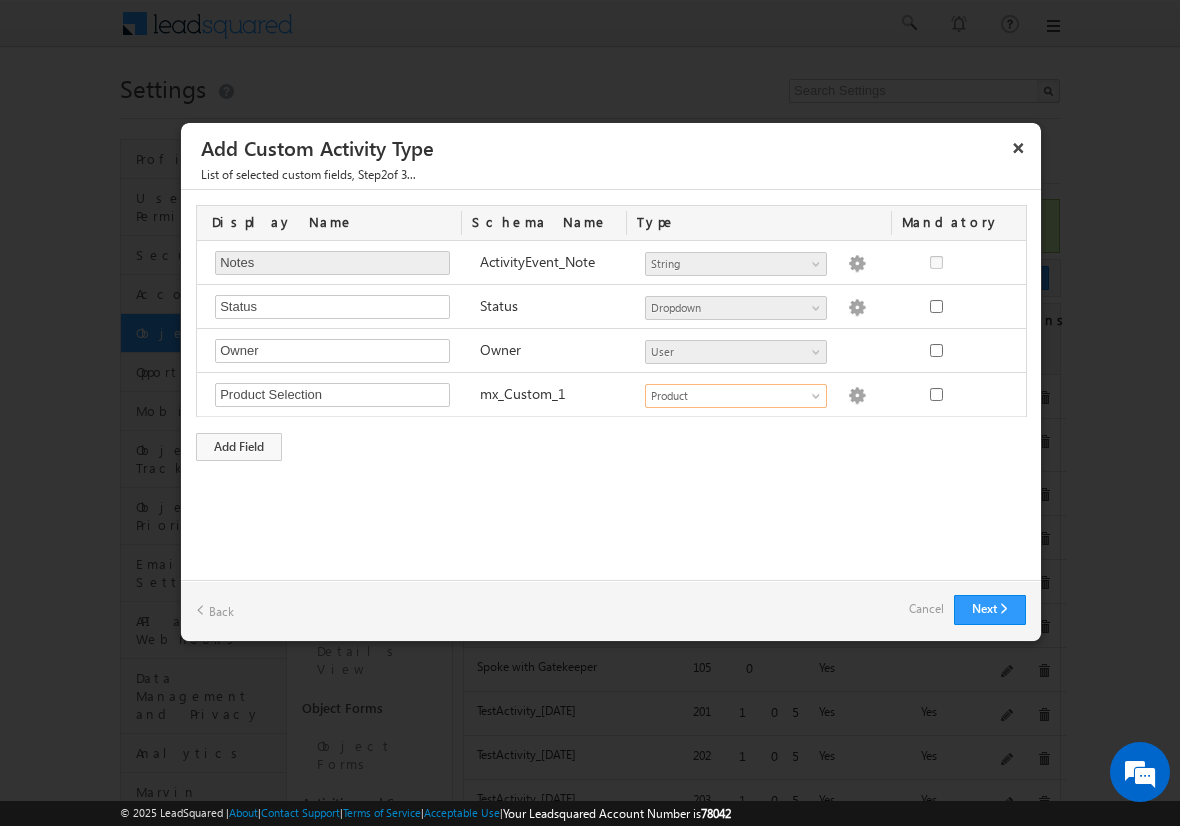 click on "Cancel" at bounding box center [926, 609] 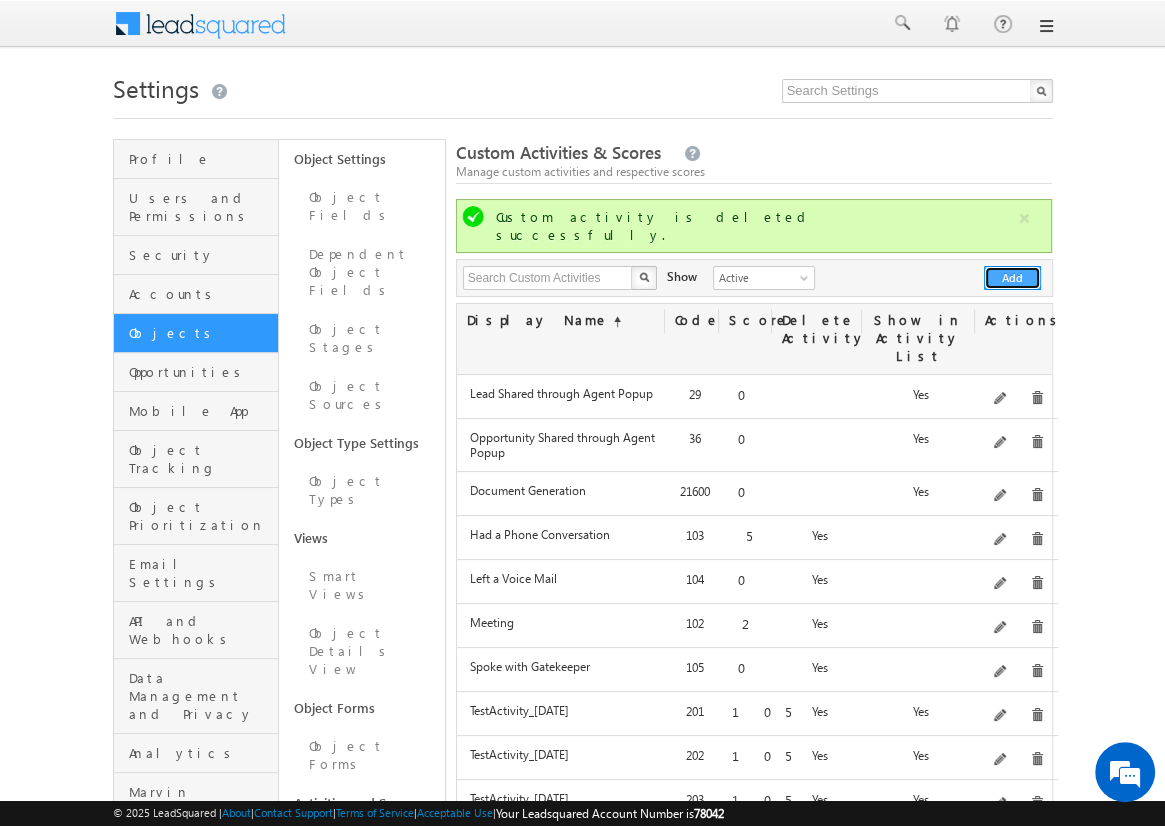 click on "Add" at bounding box center (1012, 278) 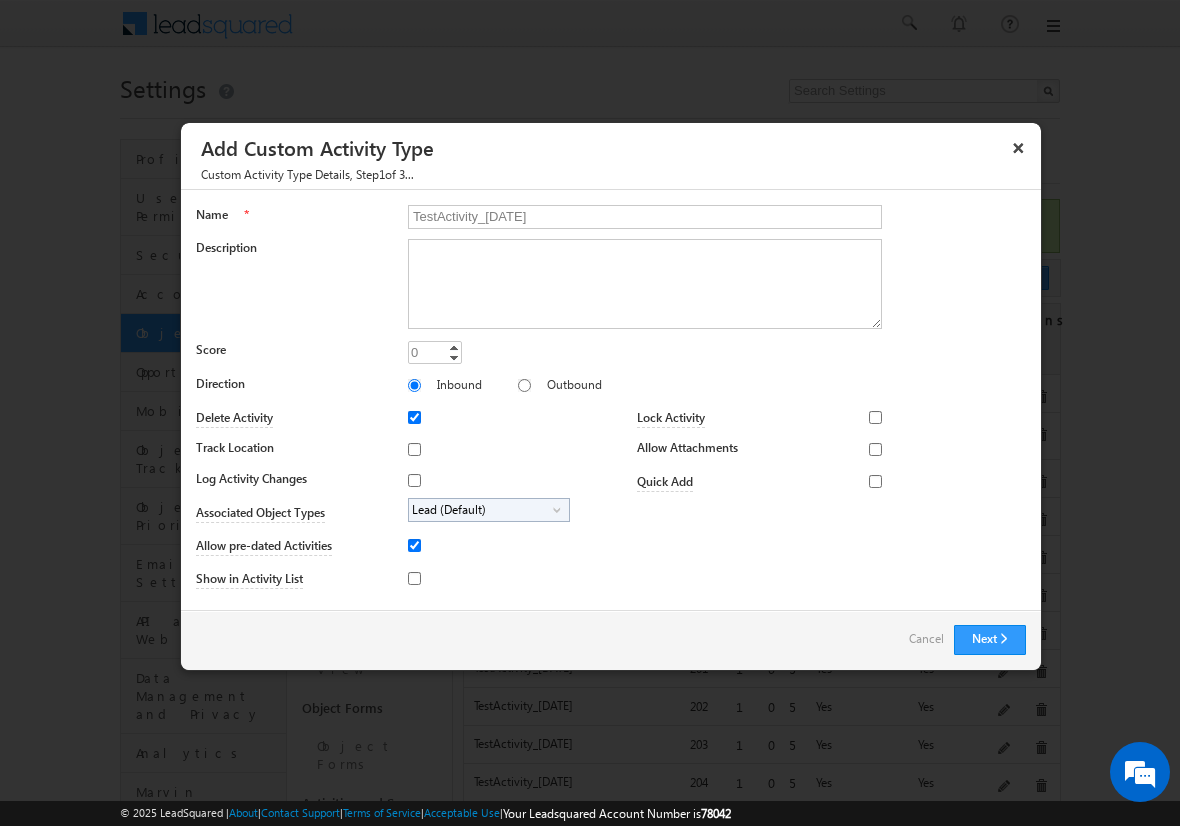 type on "TestActivity_[DATE]" 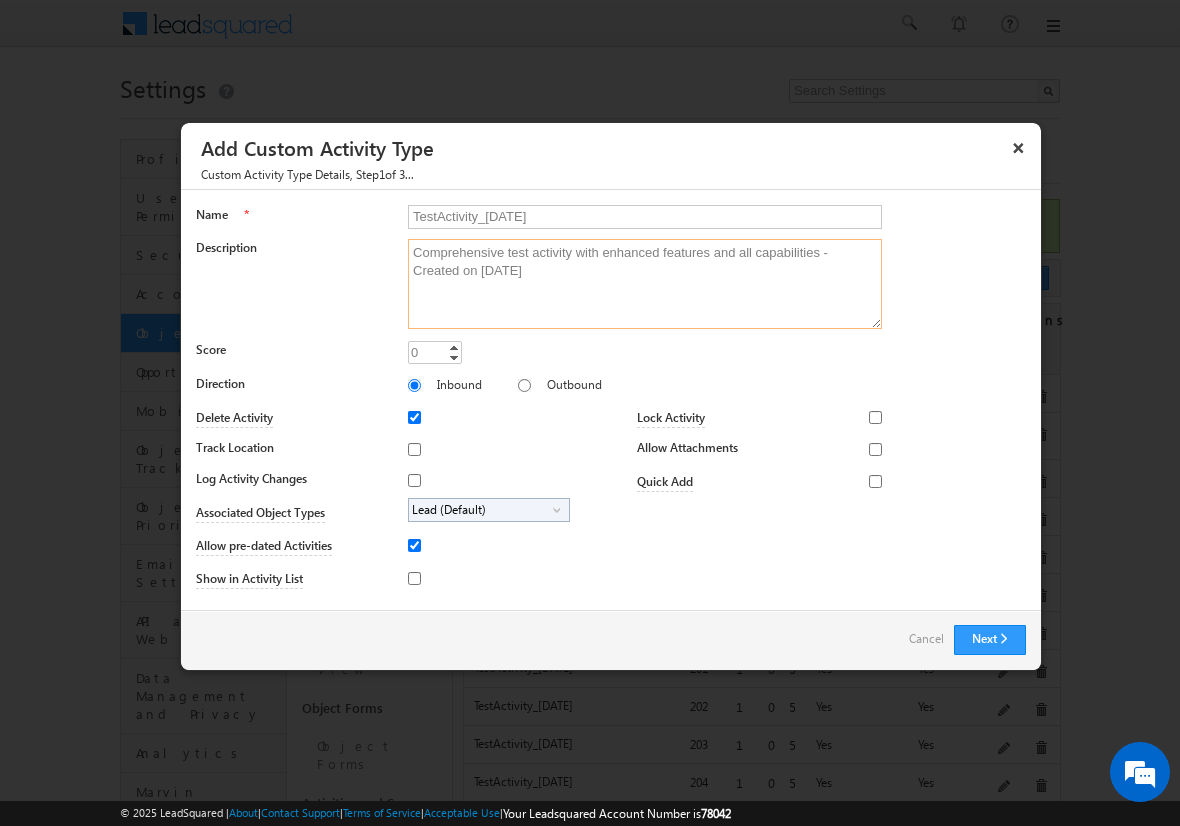 type on "Comprehensive test activity with enhanced features and all capabilities - Created on [DATE]" 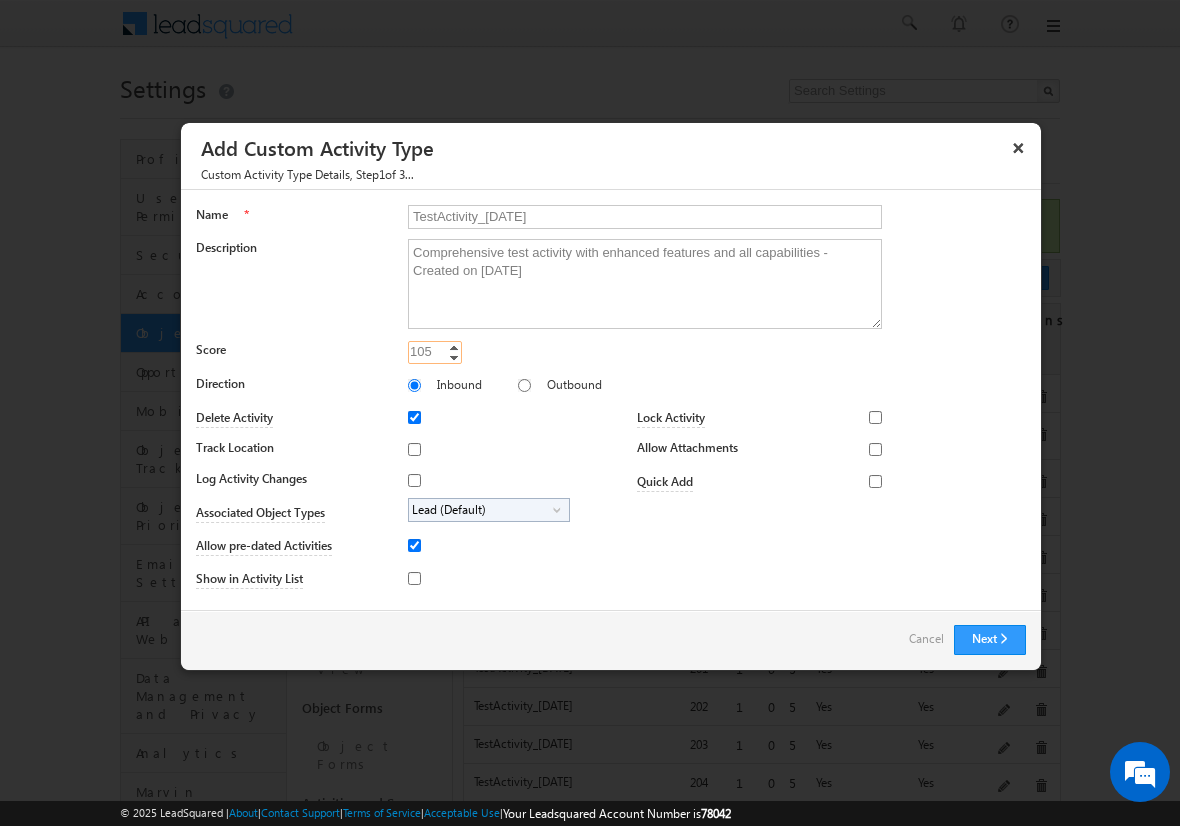 type on "105" 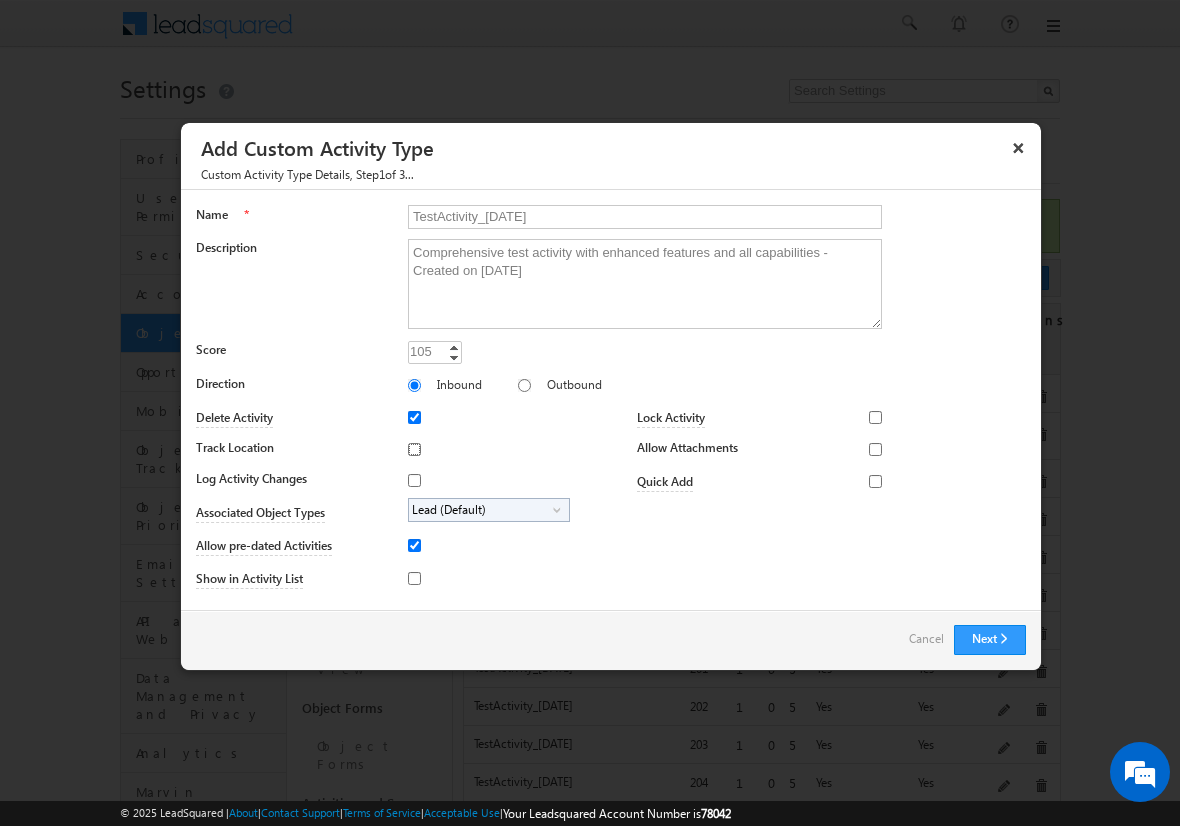 click on "Track Location" at bounding box center (414, 449) 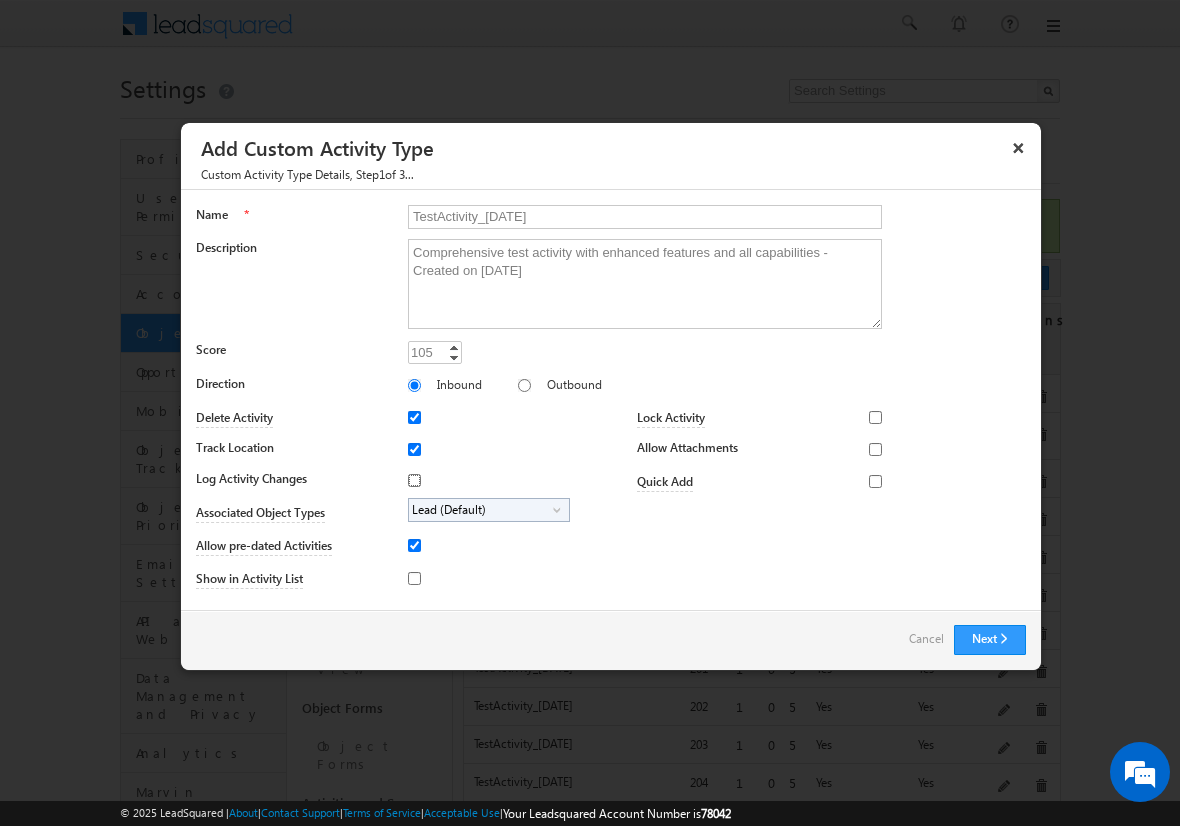 click on "Log Activity Changes" at bounding box center (414, 480) 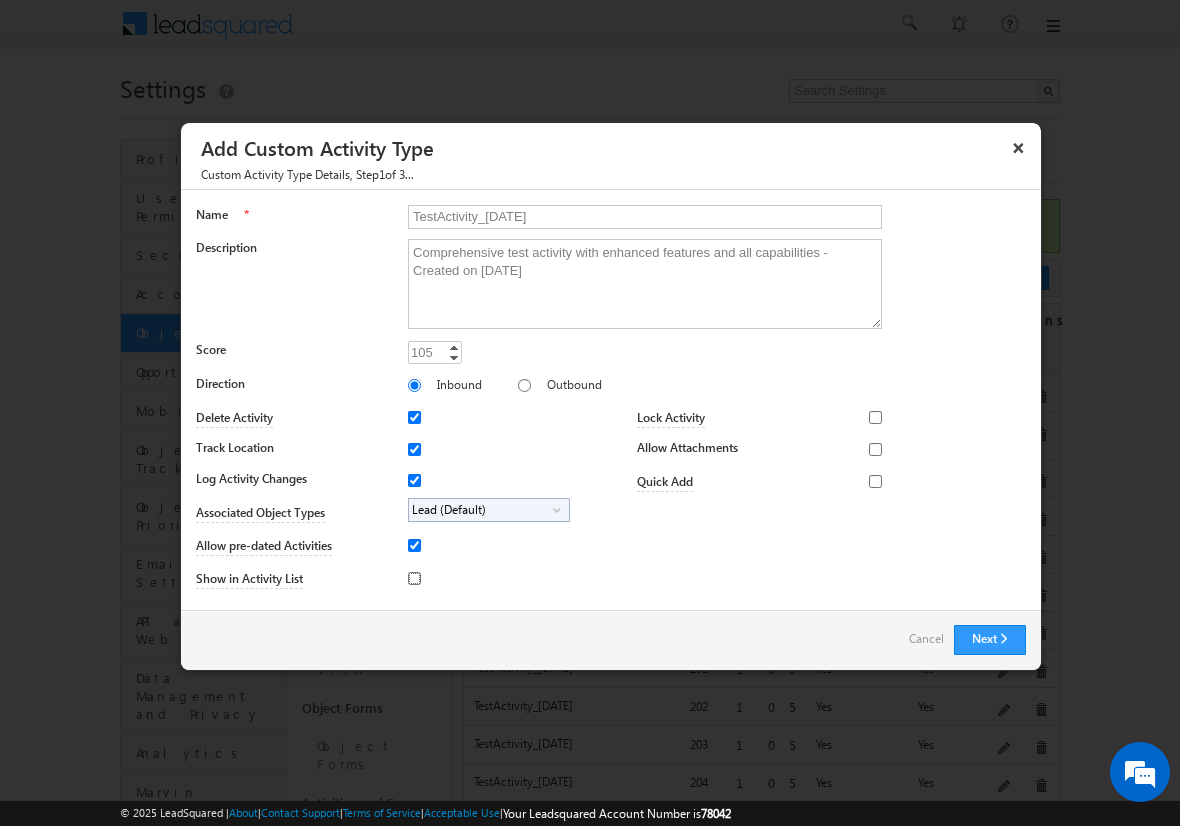 click on "Show in Activity List" at bounding box center (414, 578) 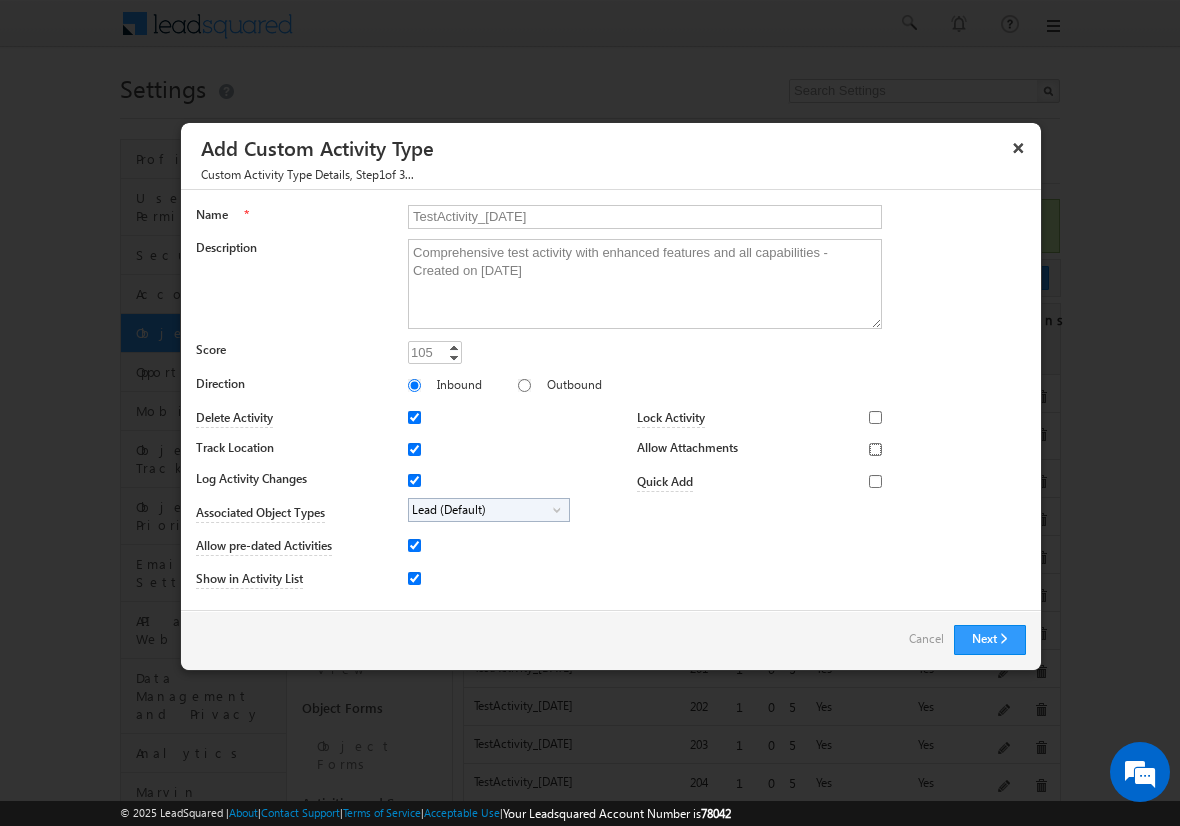 click on "Allow Attachments" at bounding box center (875, 449) 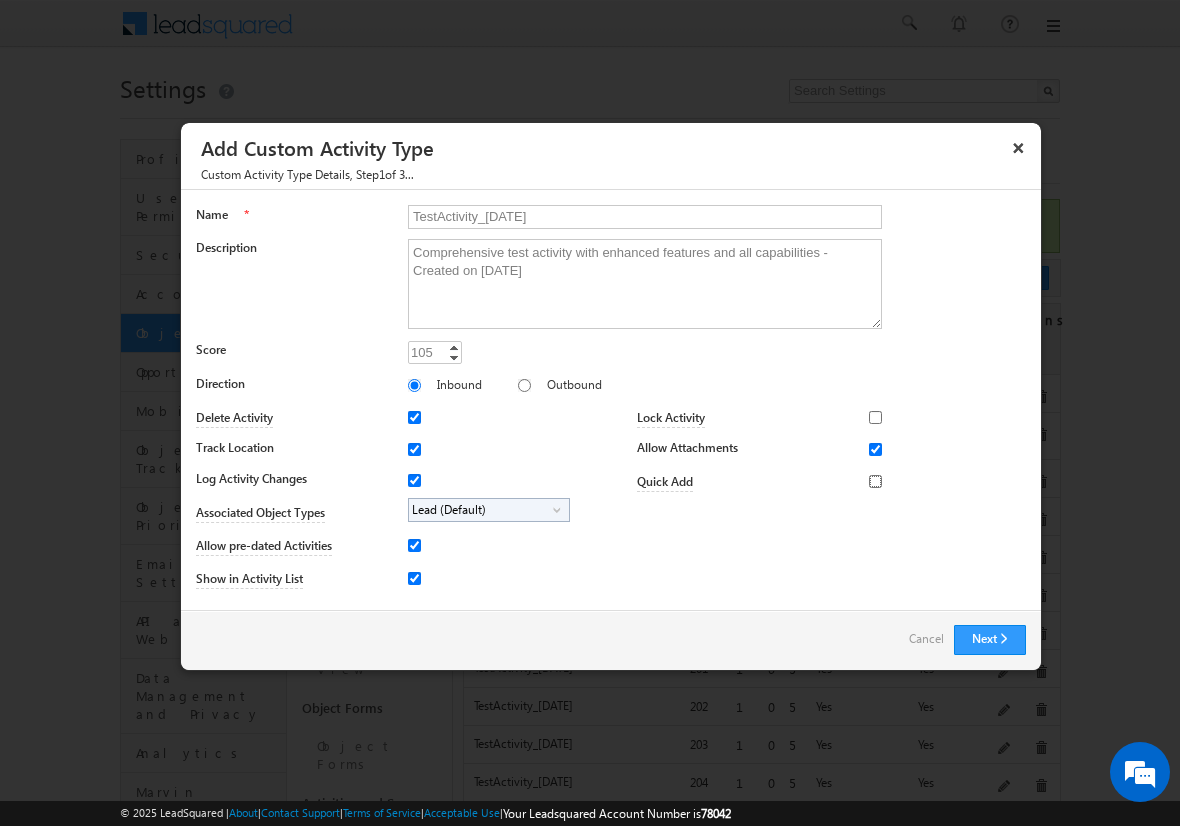 click on "Quick Add" at bounding box center (875, 481) 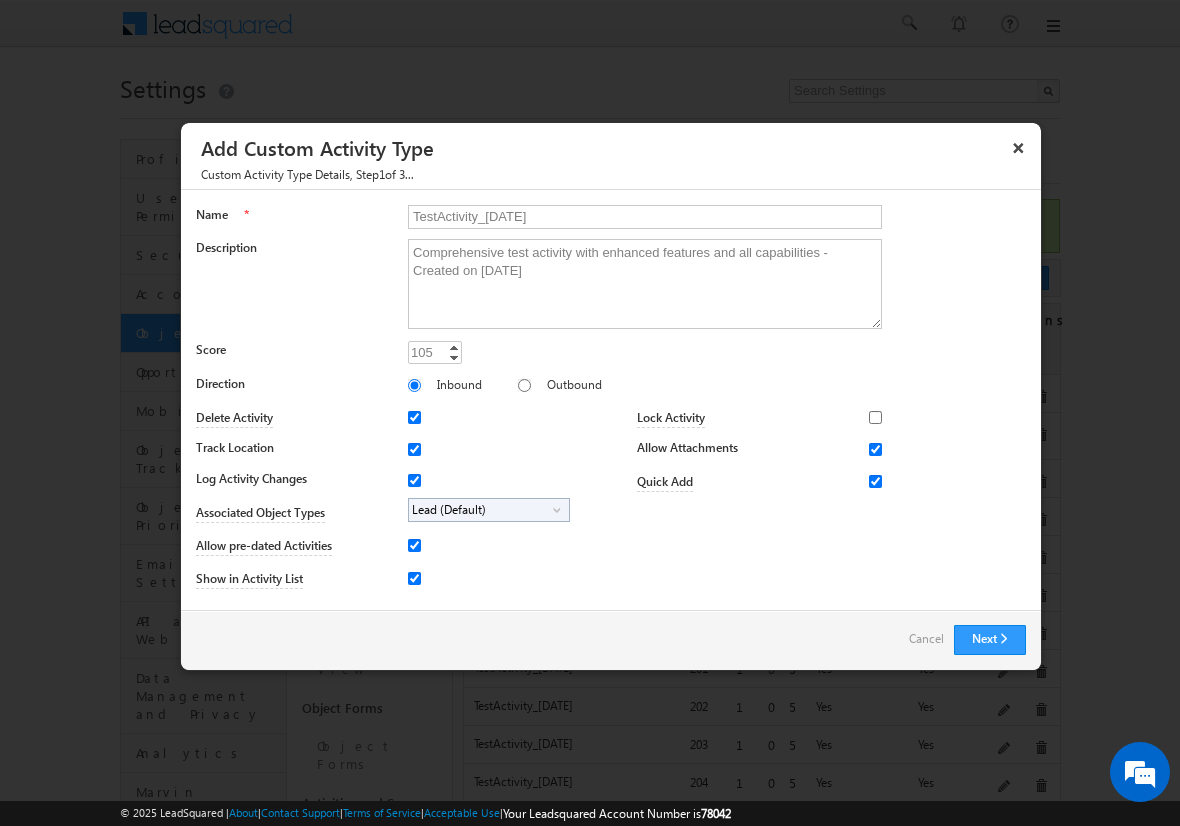 click on "Lead (Default)" at bounding box center (481, 510) 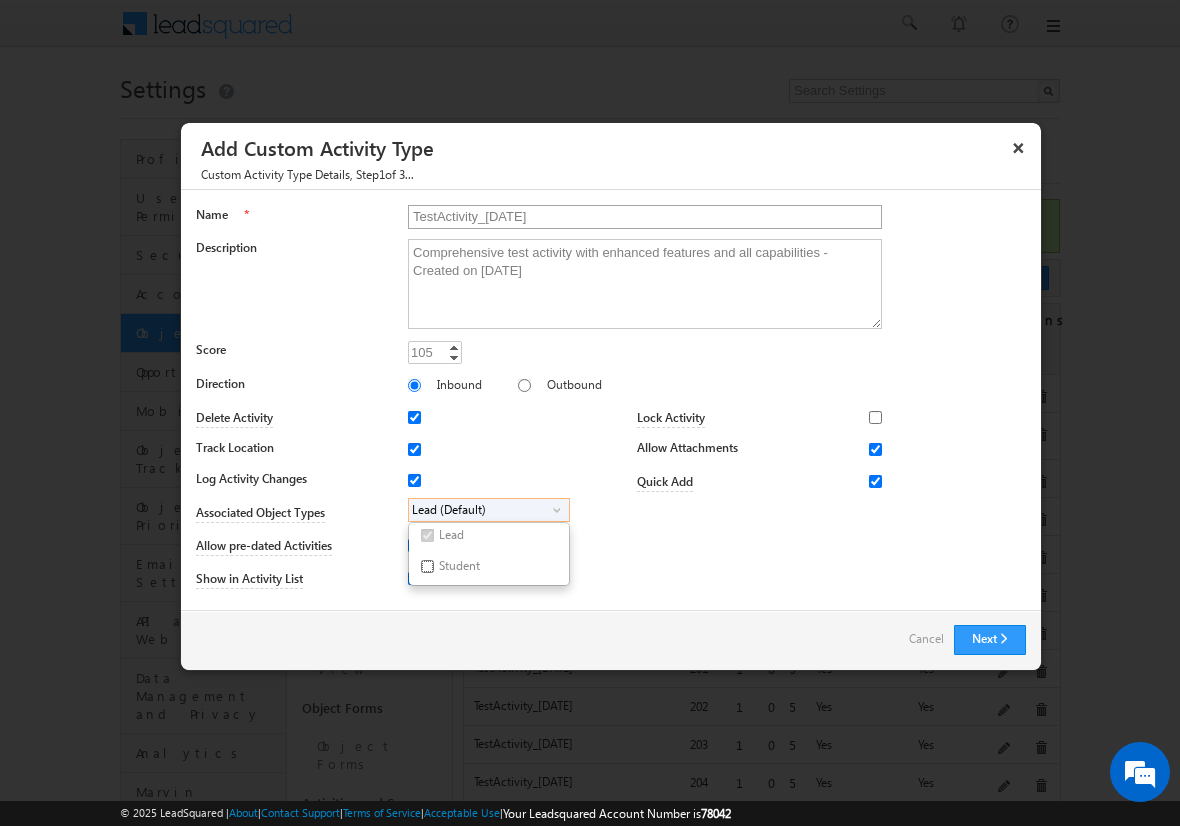 click on "Student" at bounding box center [427, 566] 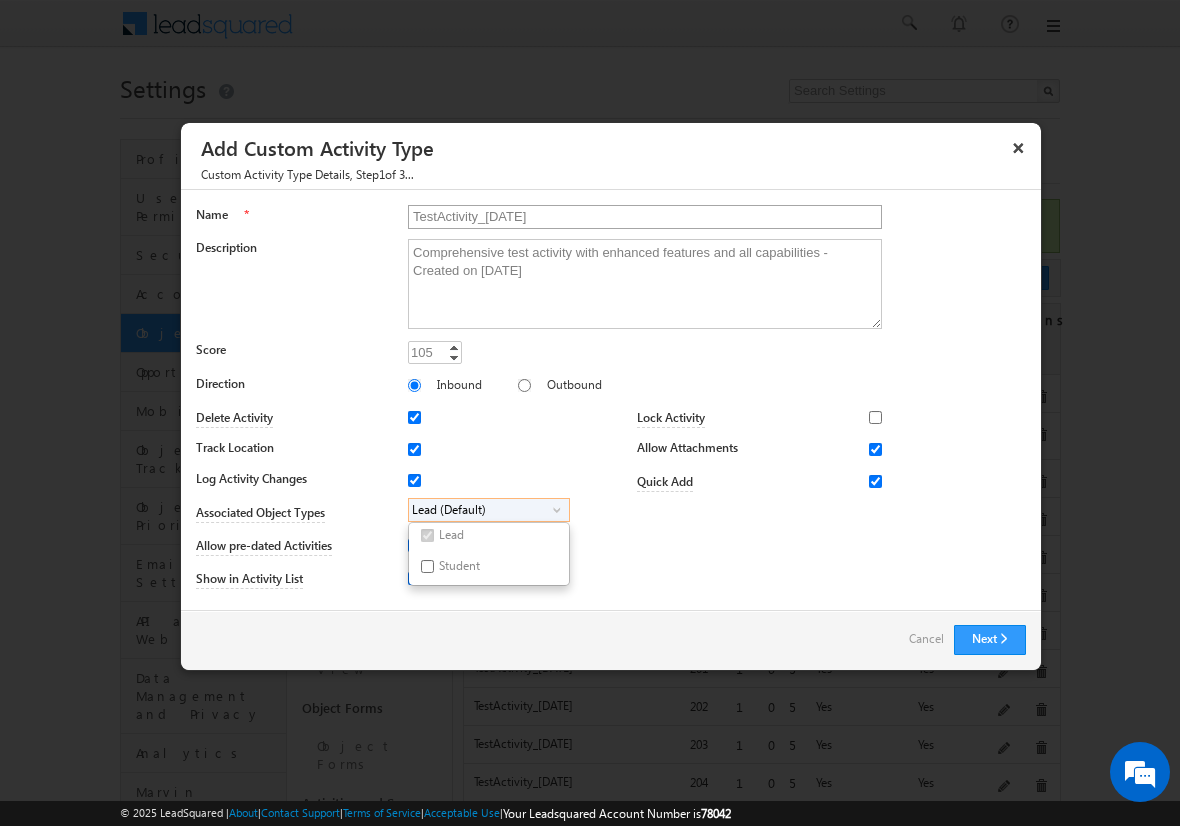 checkbox on "true" 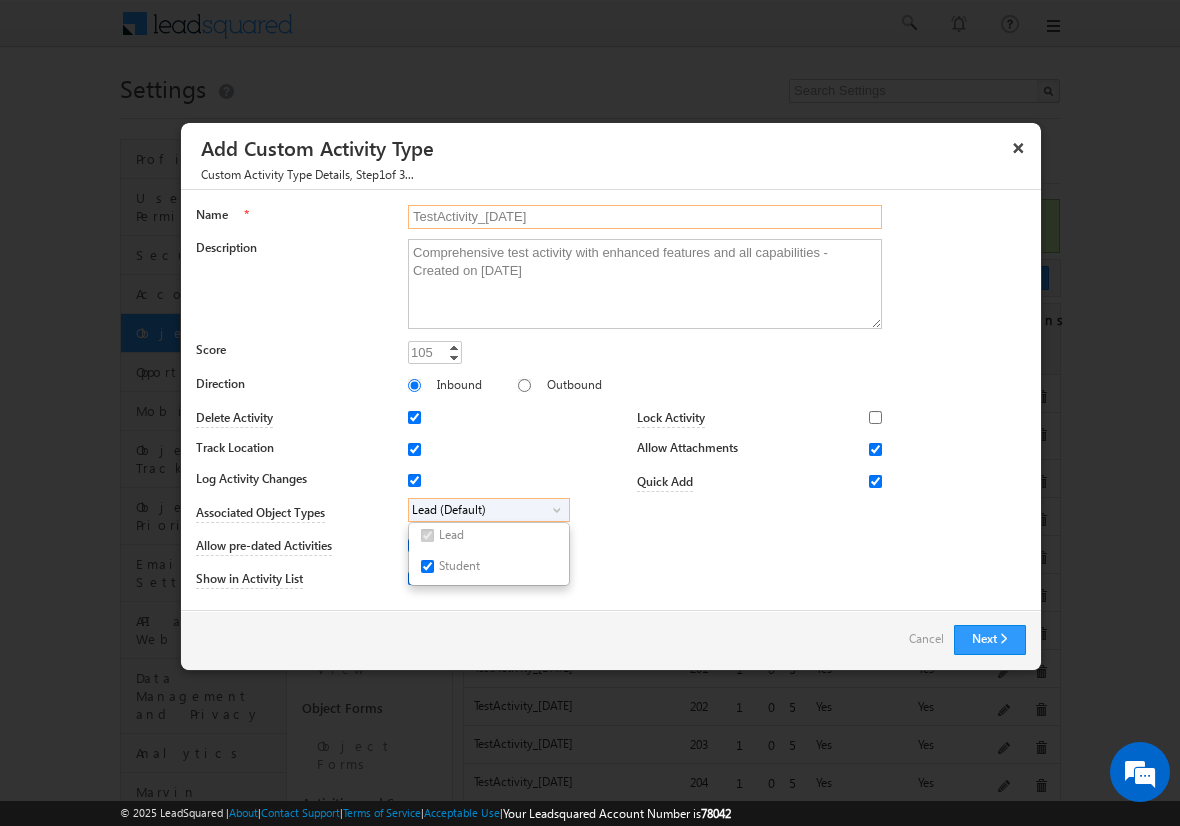 click on "TestActivity_[DATE]" at bounding box center (645, 217) 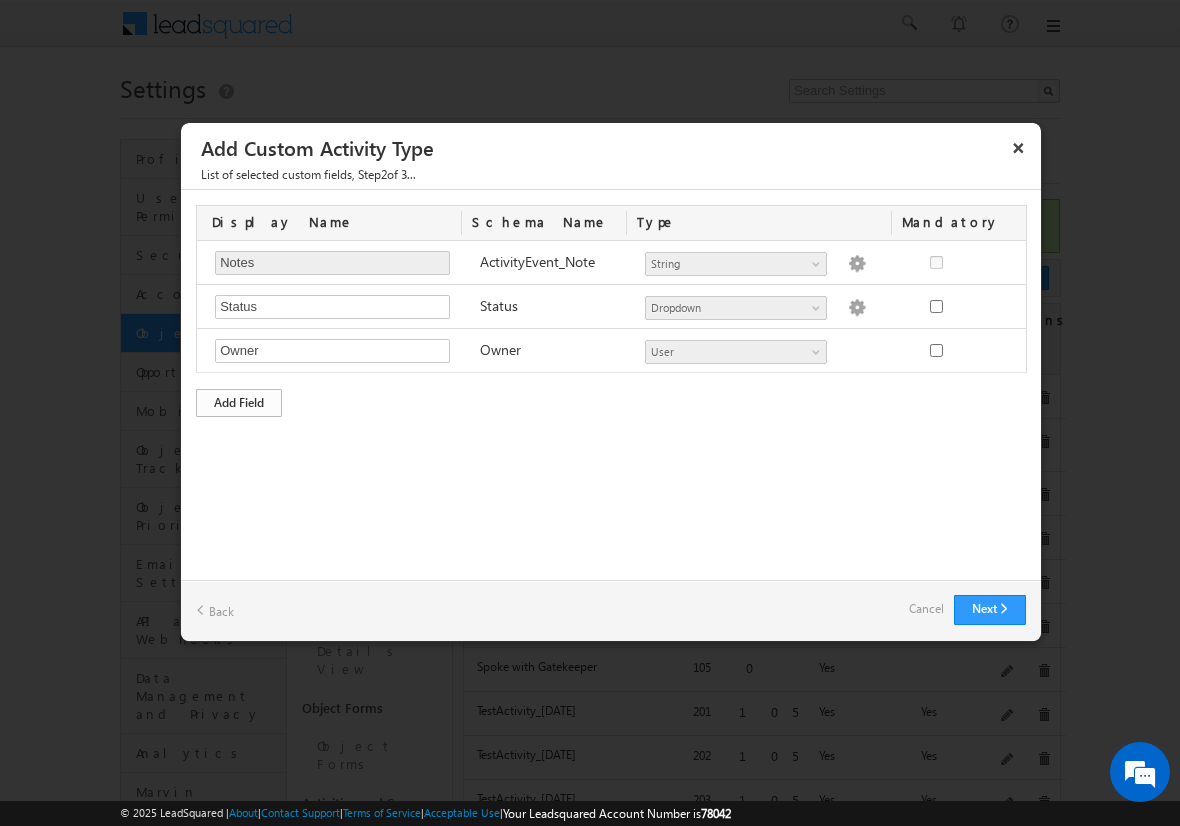click on "Add Field" at bounding box center (239, 403) 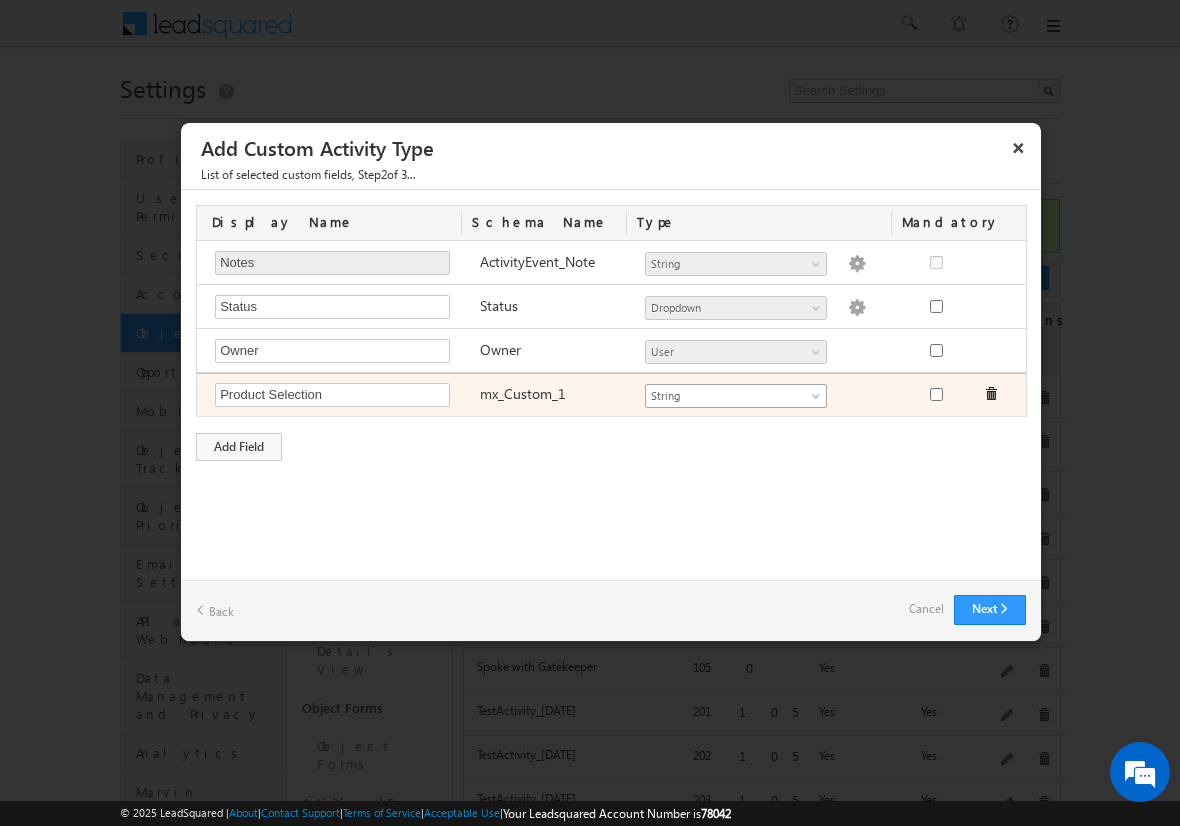 type on "Product Selection" 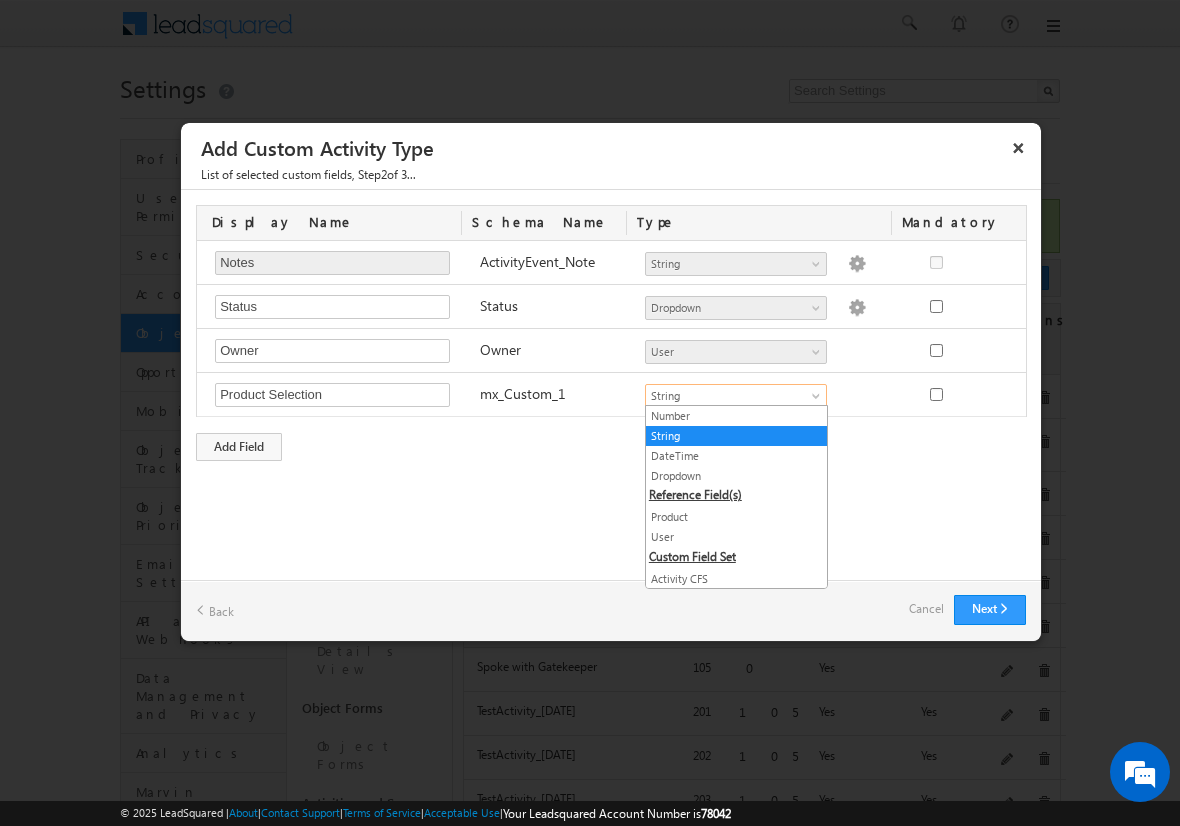 click on "Product" at bounding box center [736, 517] 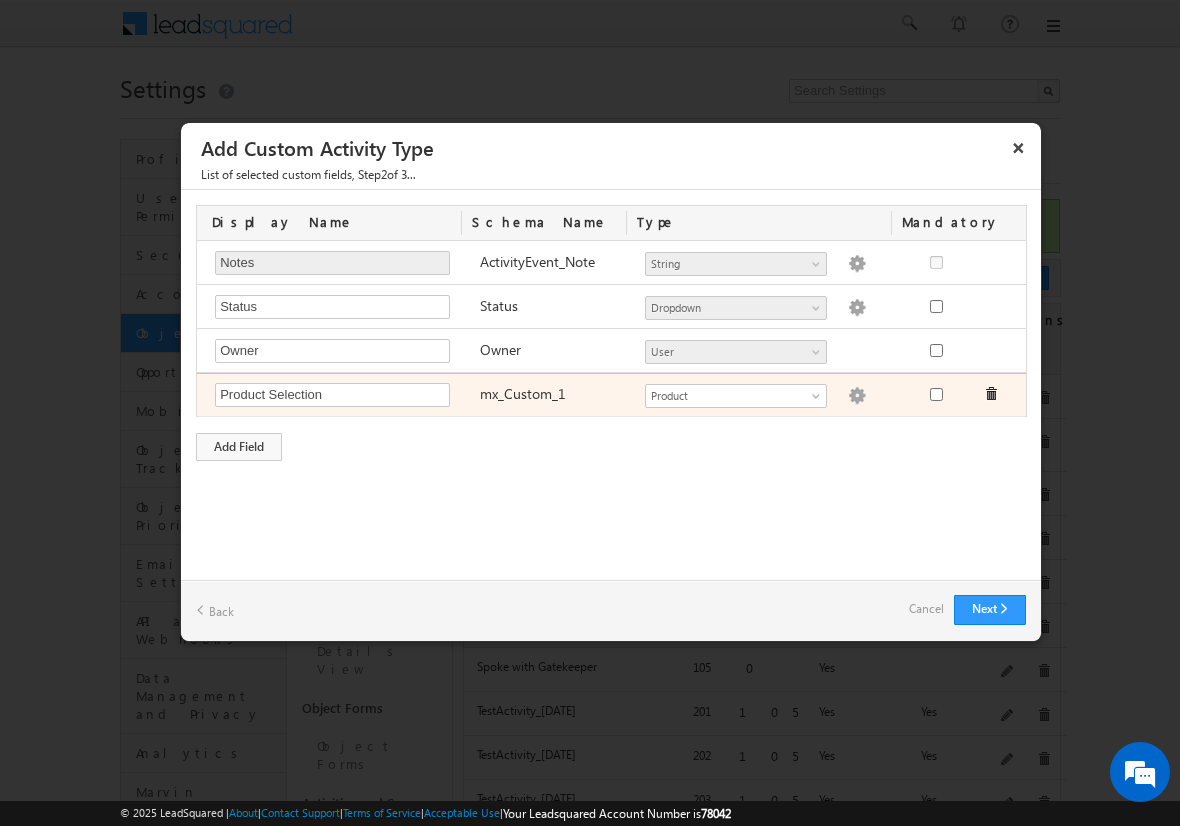 click at bounding box center (857, 396) 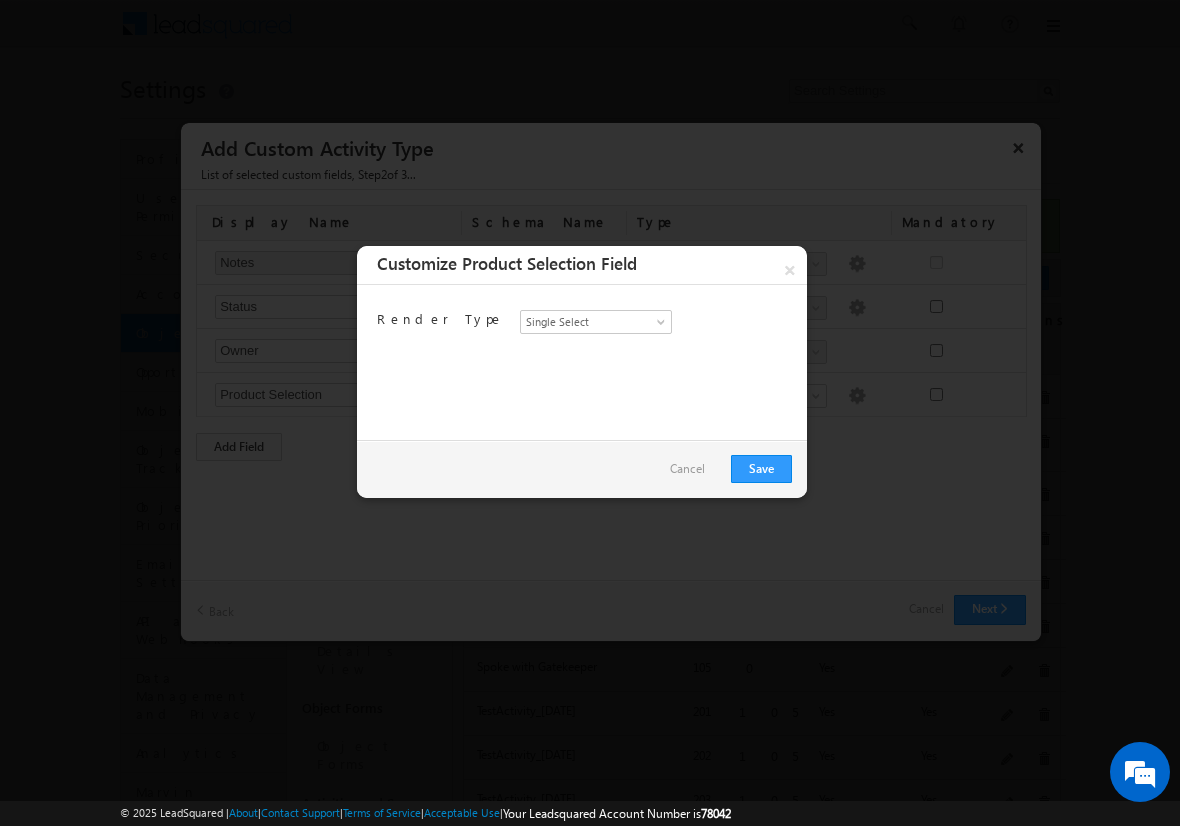 click on "Cancel" at bounding box center (687, 469) 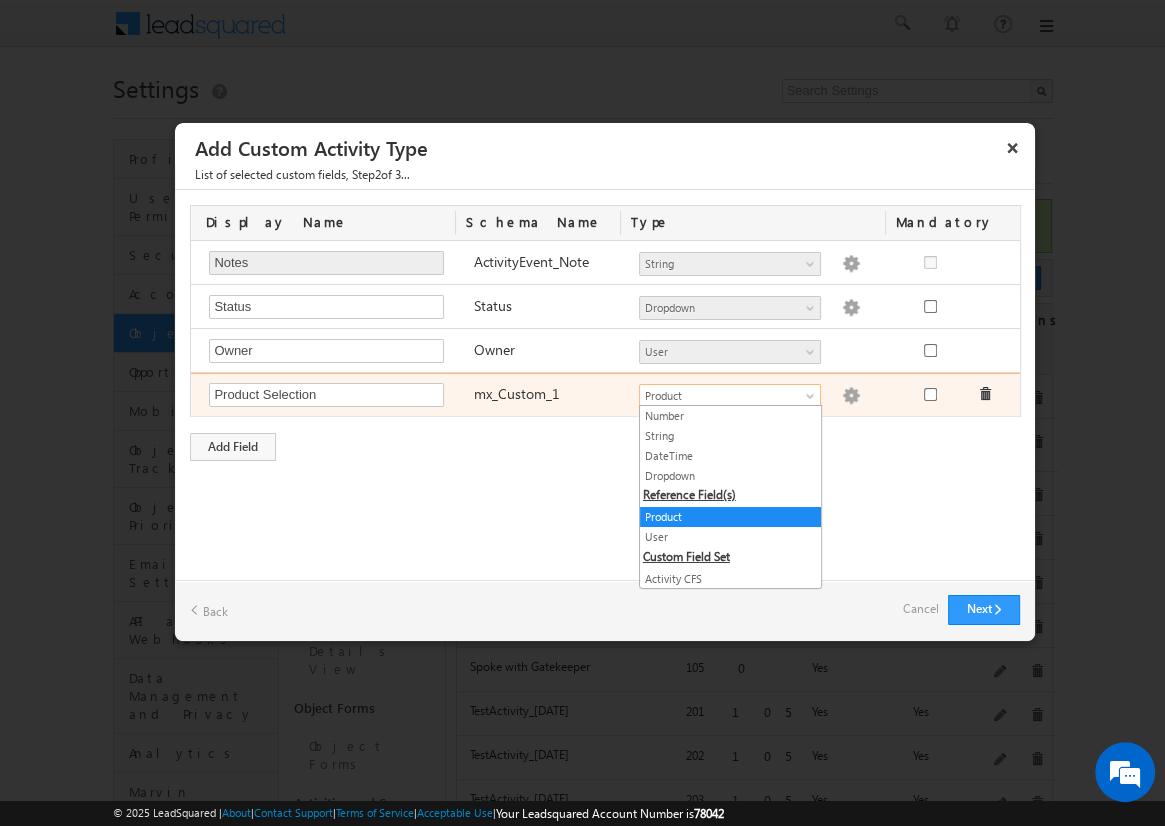 click on "Product" at bounding box center (721, 396) 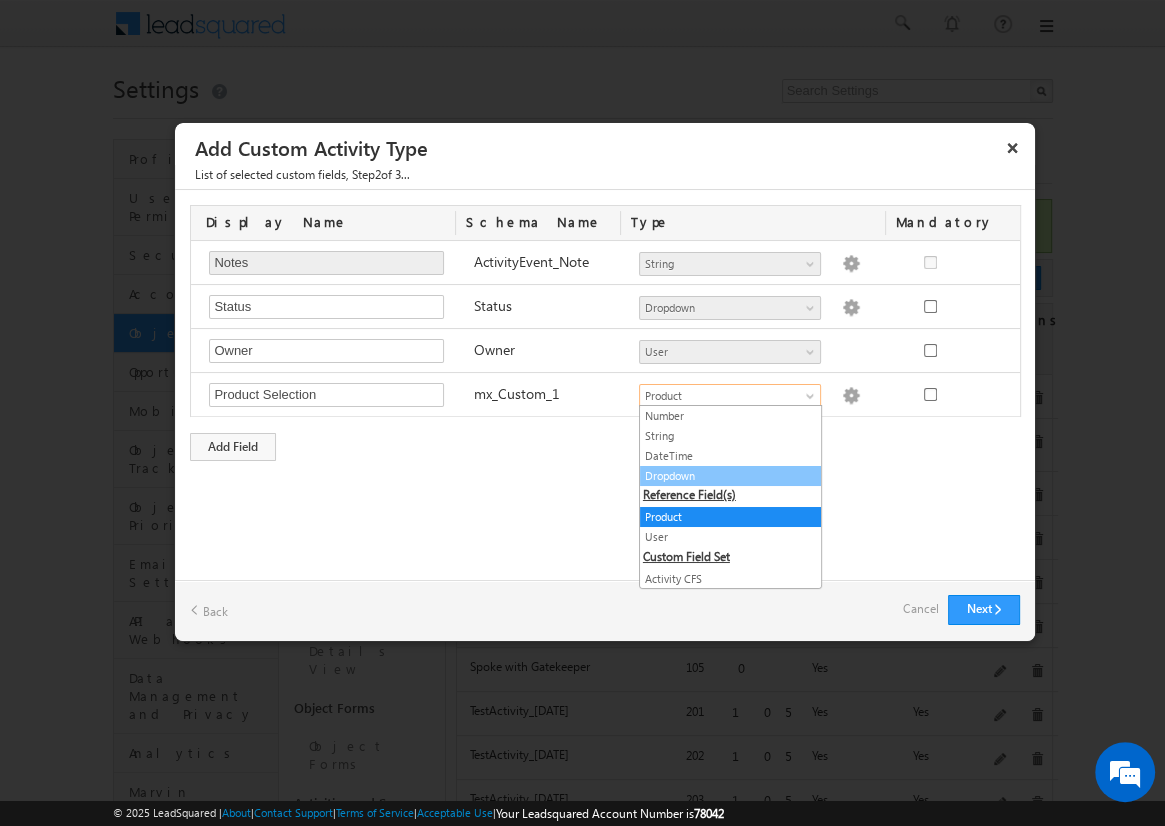 click on "Dropdown" at bounding box center [730, 476] 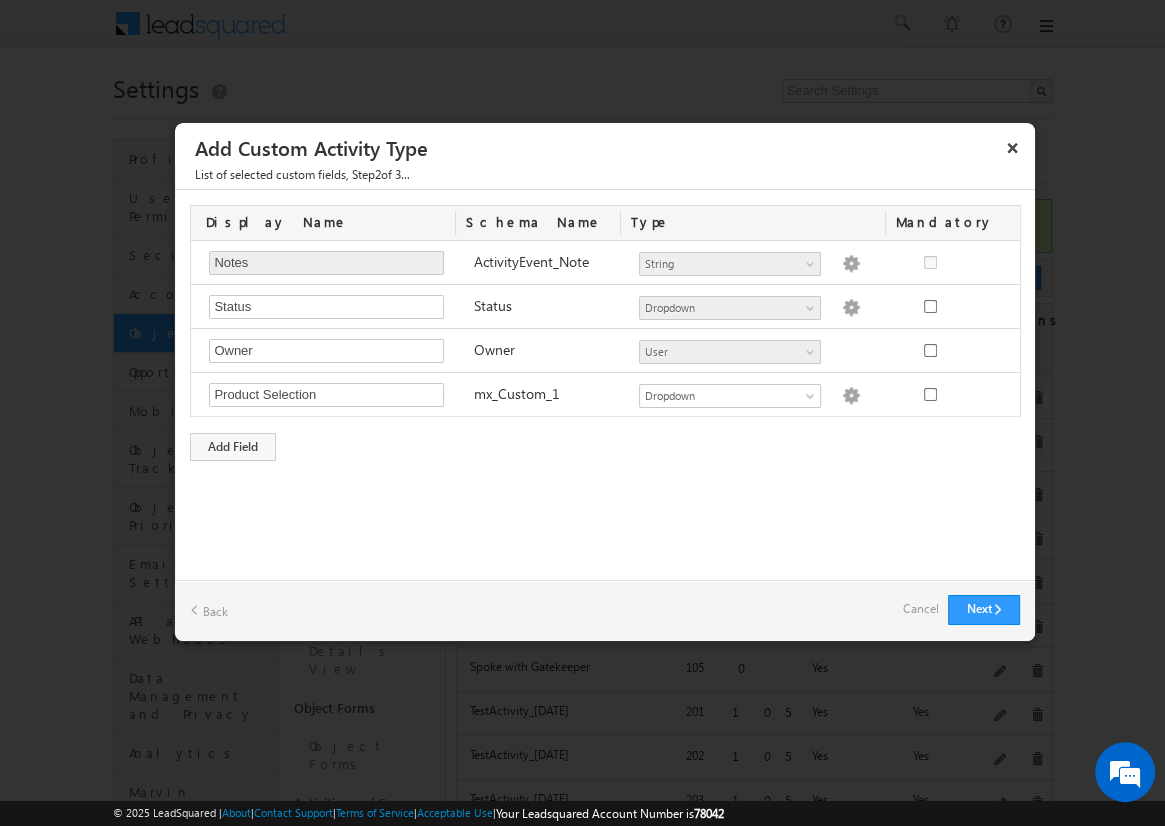 click on "Custom Activity
Additional Fields
Manage Forms
Name
*
TestActivity_[DATE]
Description
Comprehensive test activity with enhanced features and all capabilities - Created on [DATE]
Score
105 105 Increment Decrement" at bounding box center [605, 385] 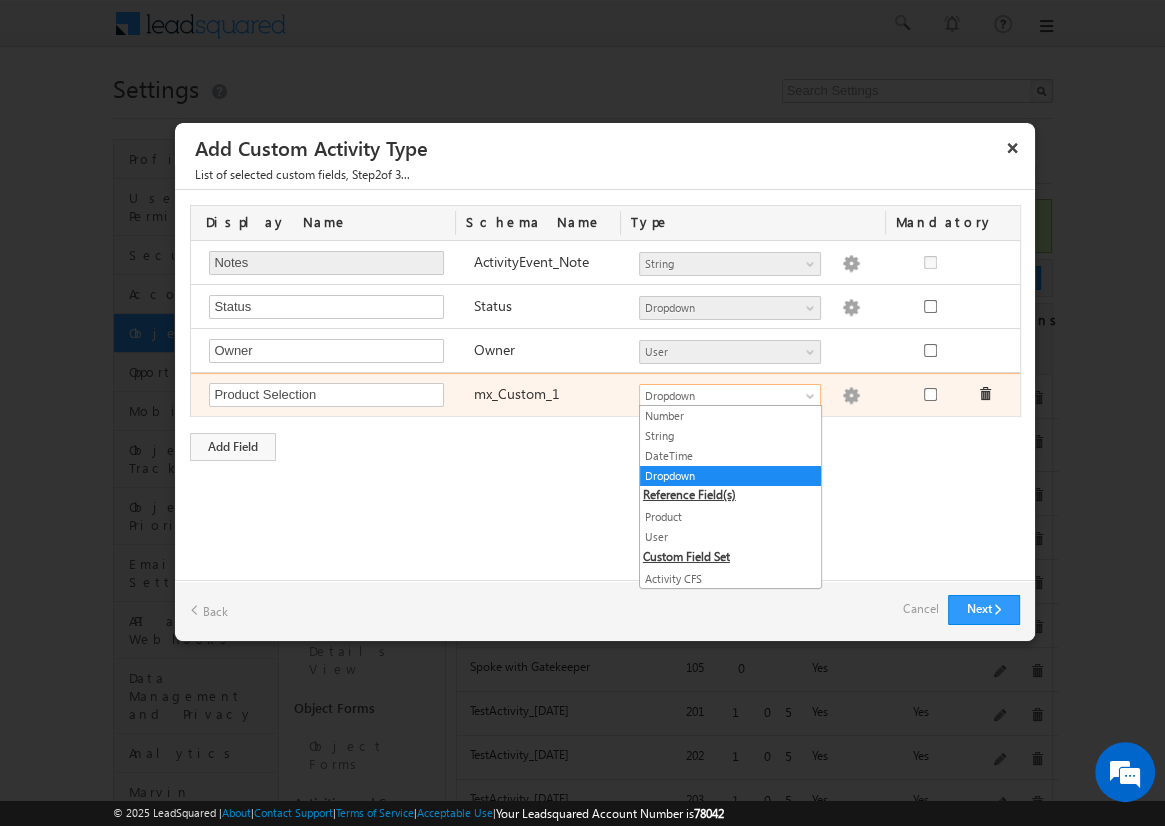 click on "Dropdown" at bounding box center [721, 396] 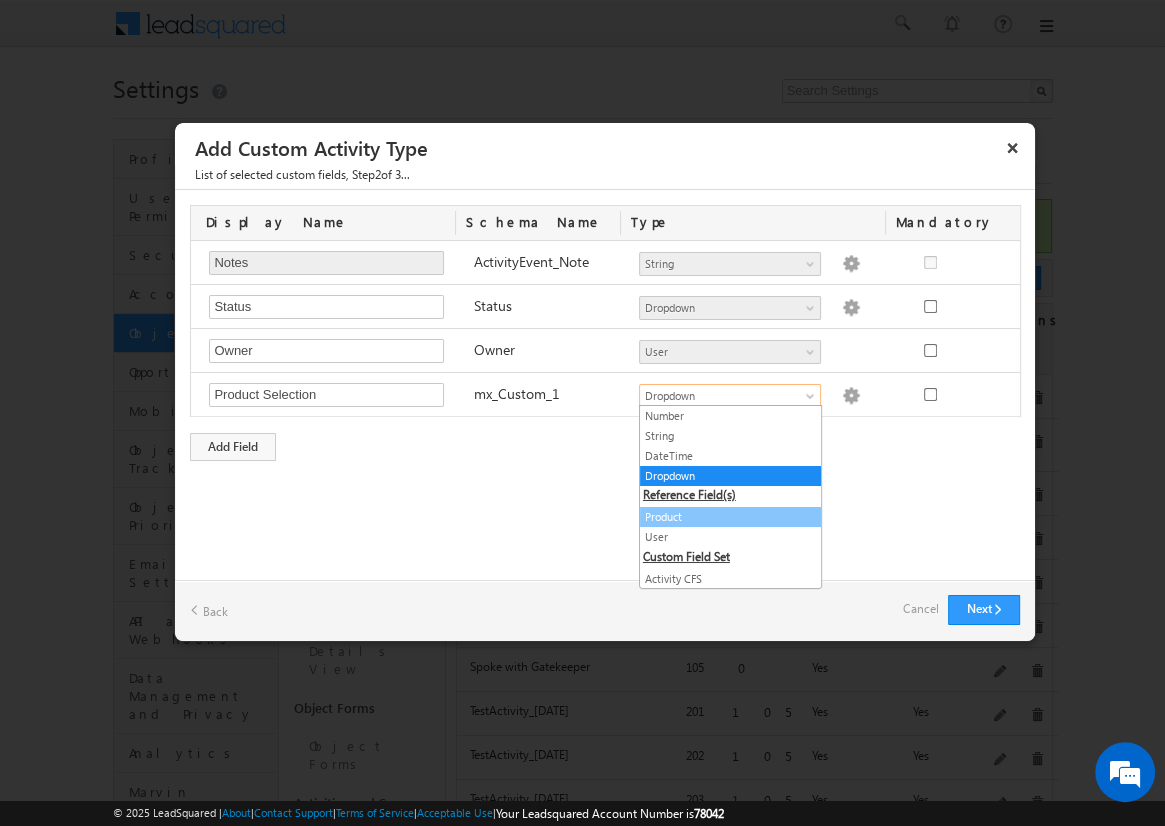 click on "Product" at bounding box center (730, 517) 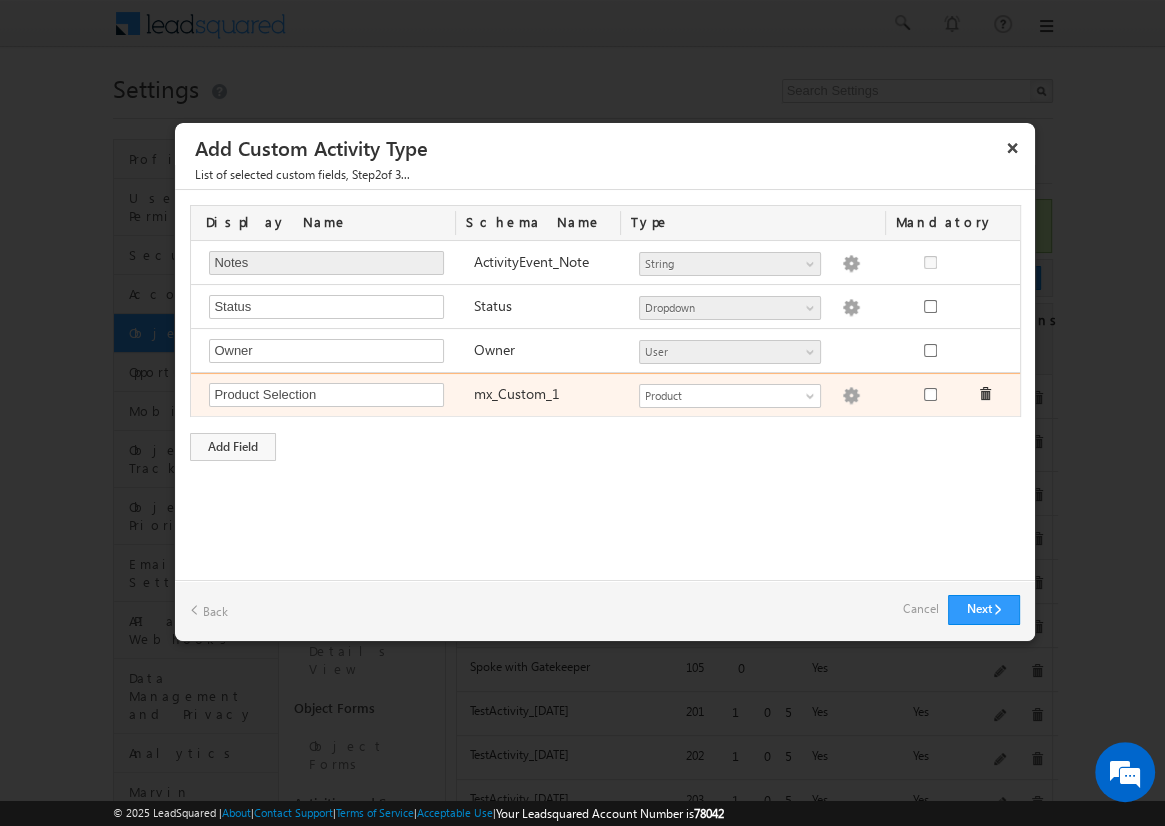 click at bounding box center [851, 396] 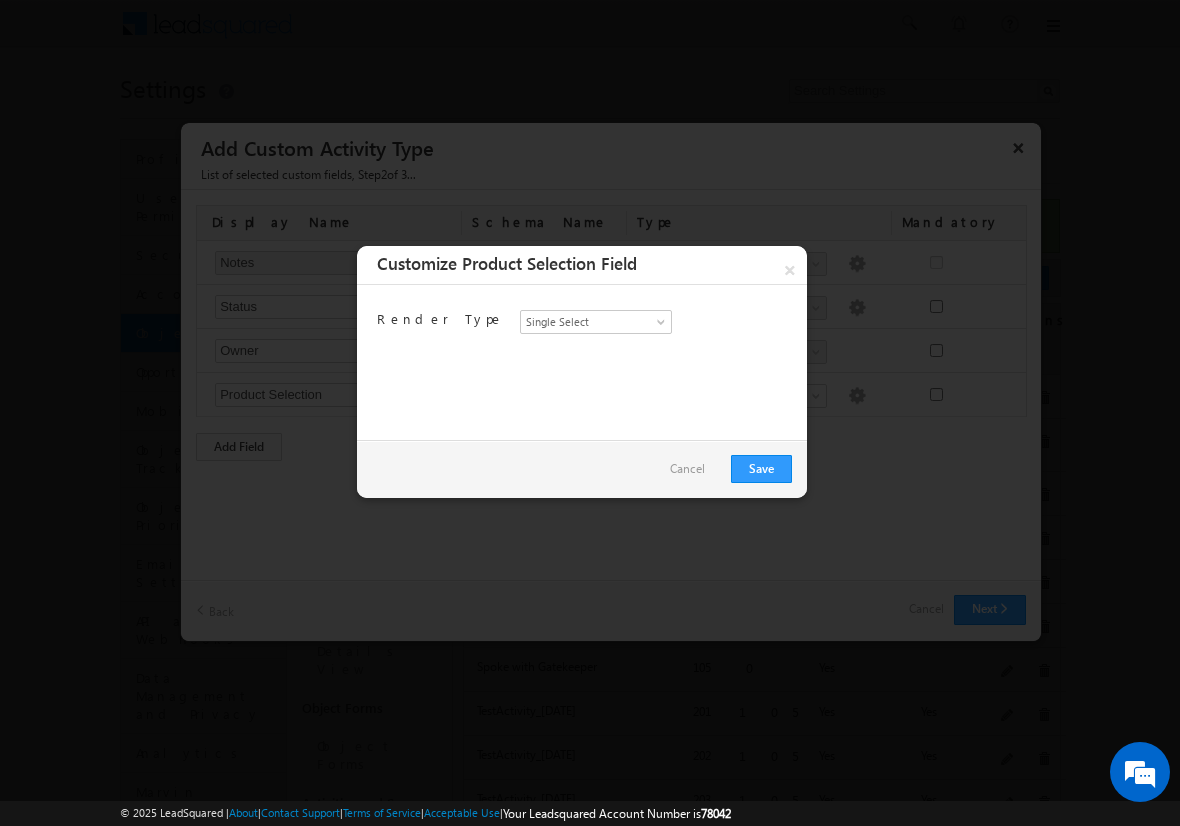 click on "Cancel" at bounding box center (687, 469) 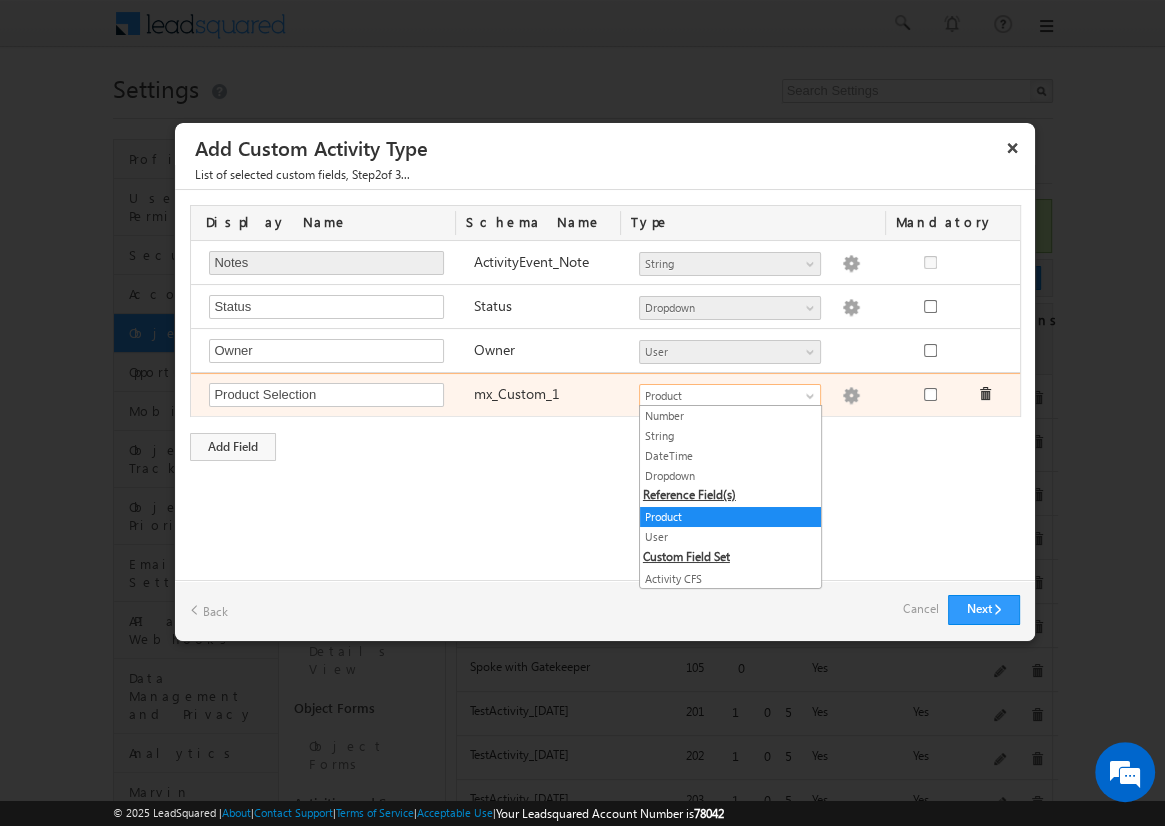 click on "Product" at bounding box center (721, 396) 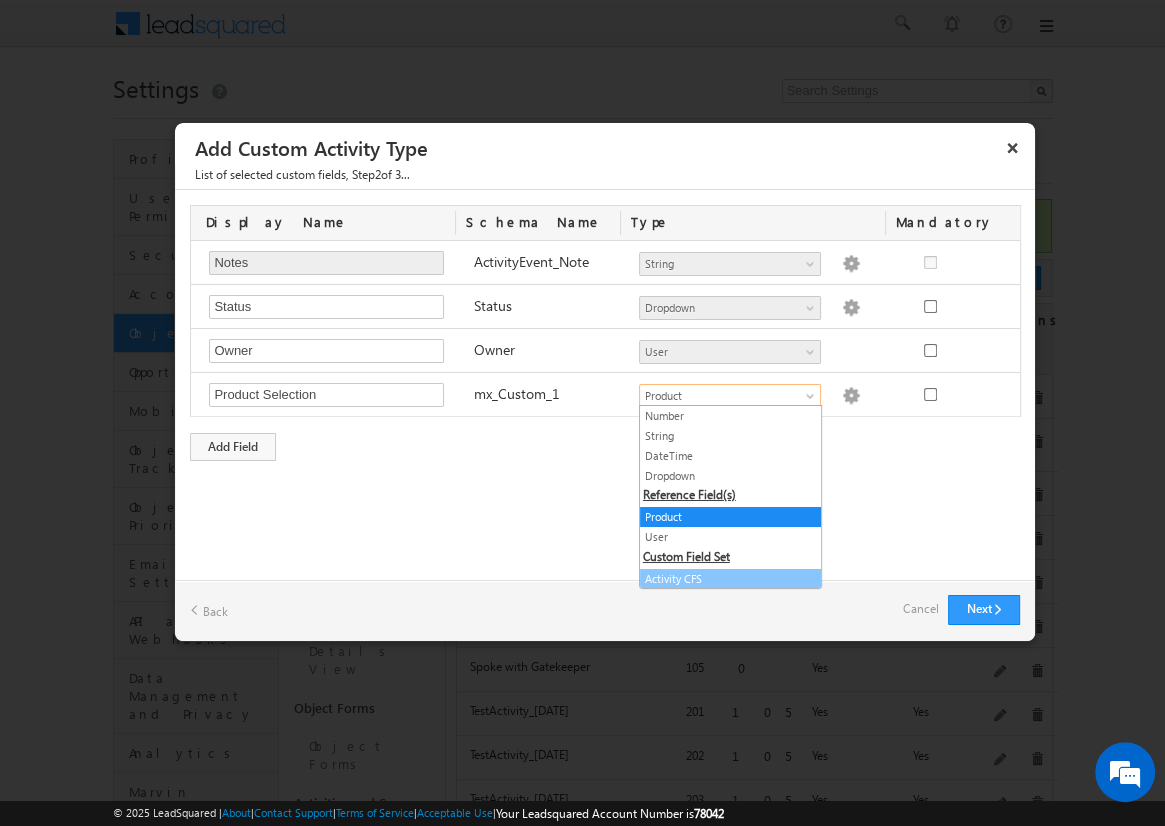 click on "Activity CFS" at bounding box center (730, 579) 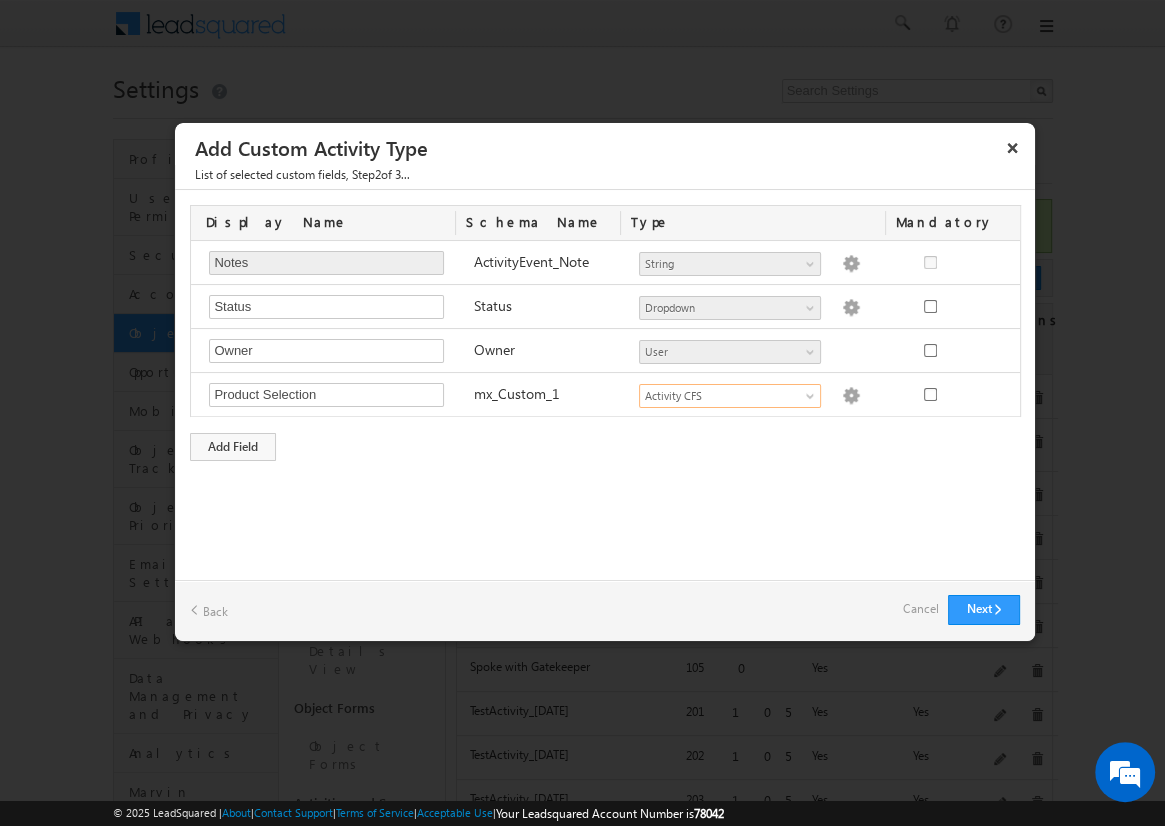 scroll, scrollTop: 63, scrollLeft: 0, axis: vertical 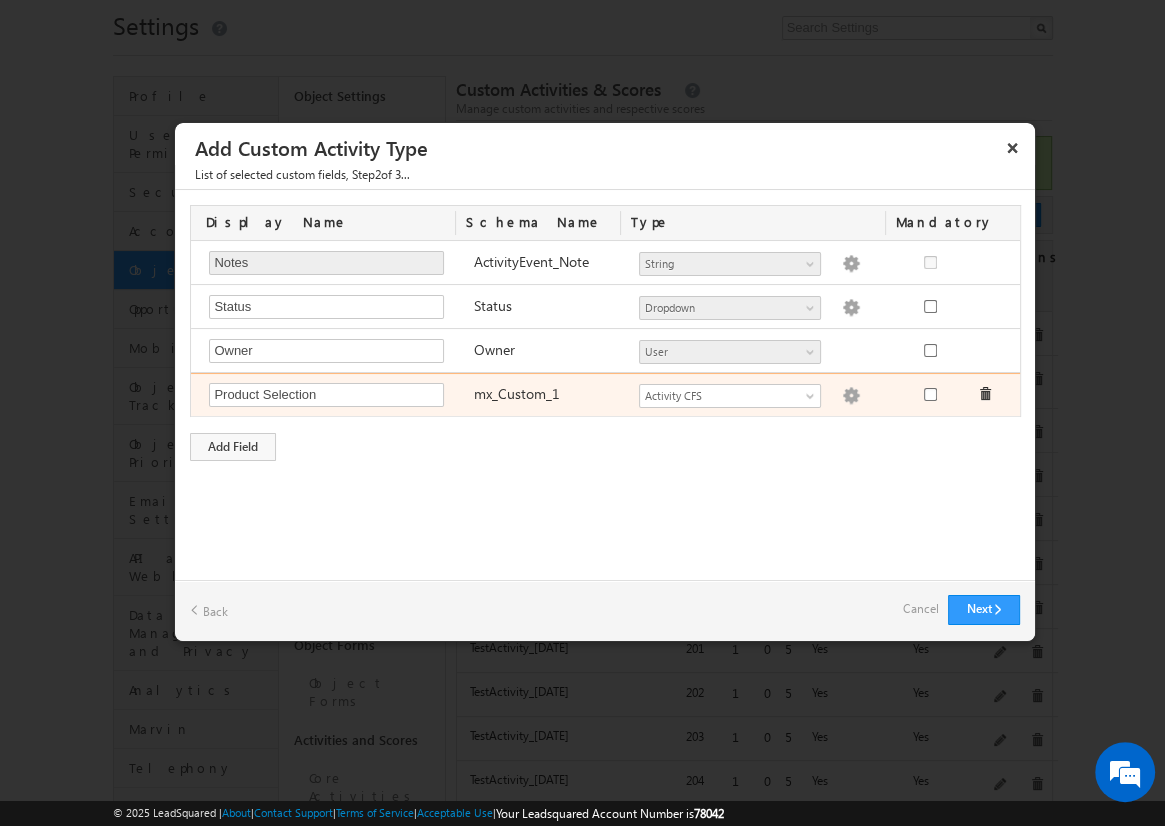 click at bounding box center (851, 396) 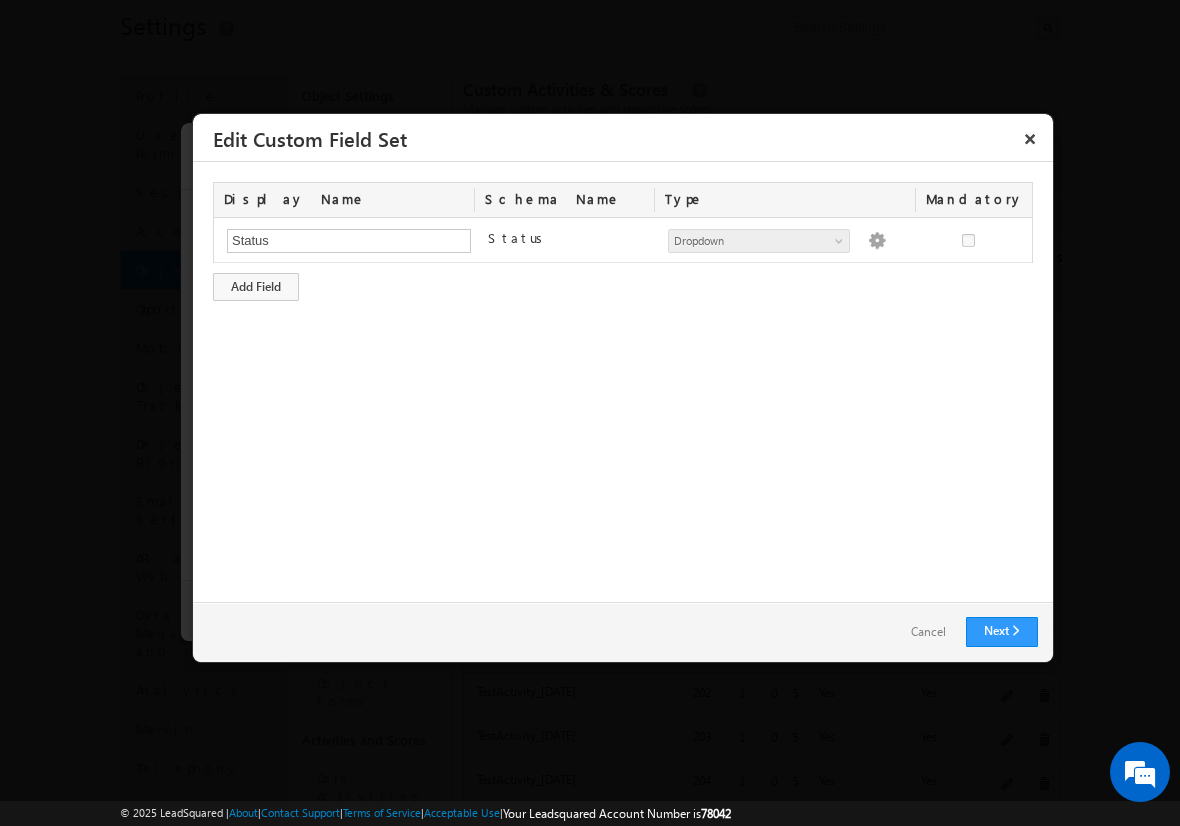 click on "Cancel" at bounding box center [928, 632] 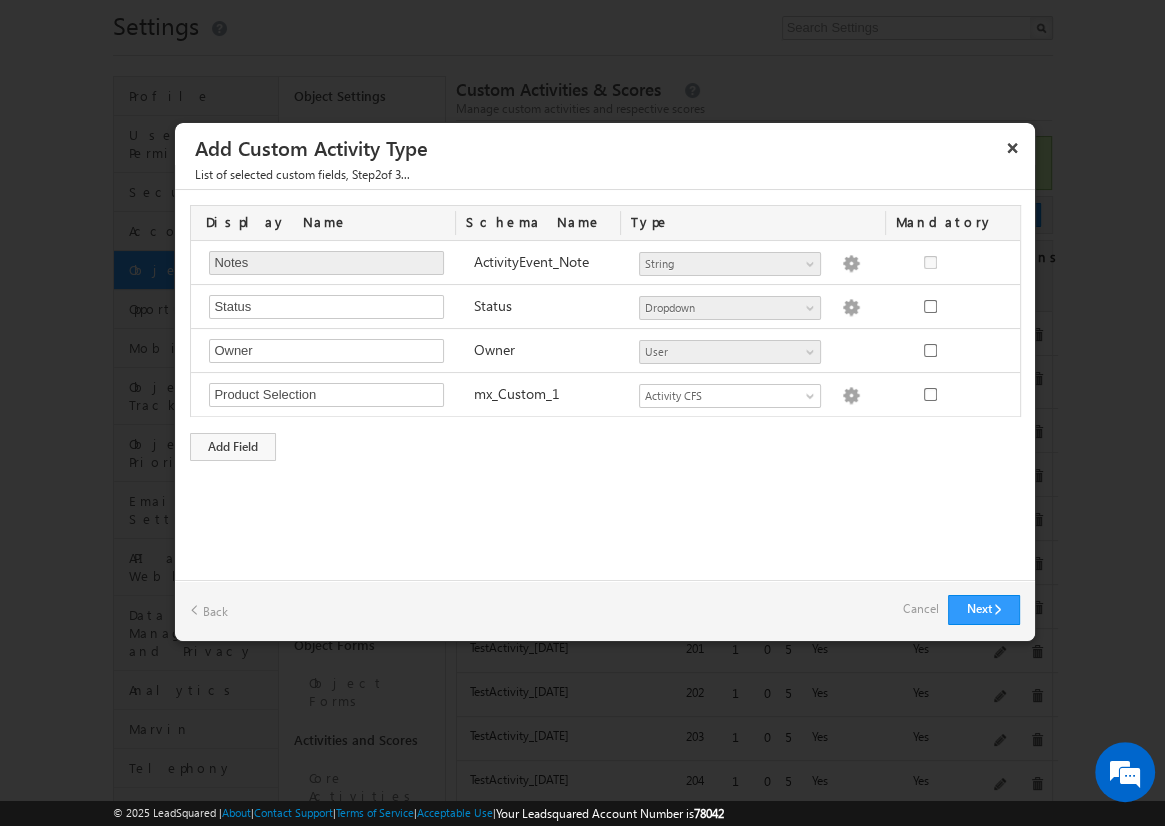 scroll, scrollTop: 580, scrollLeft: 0, axis: vertical 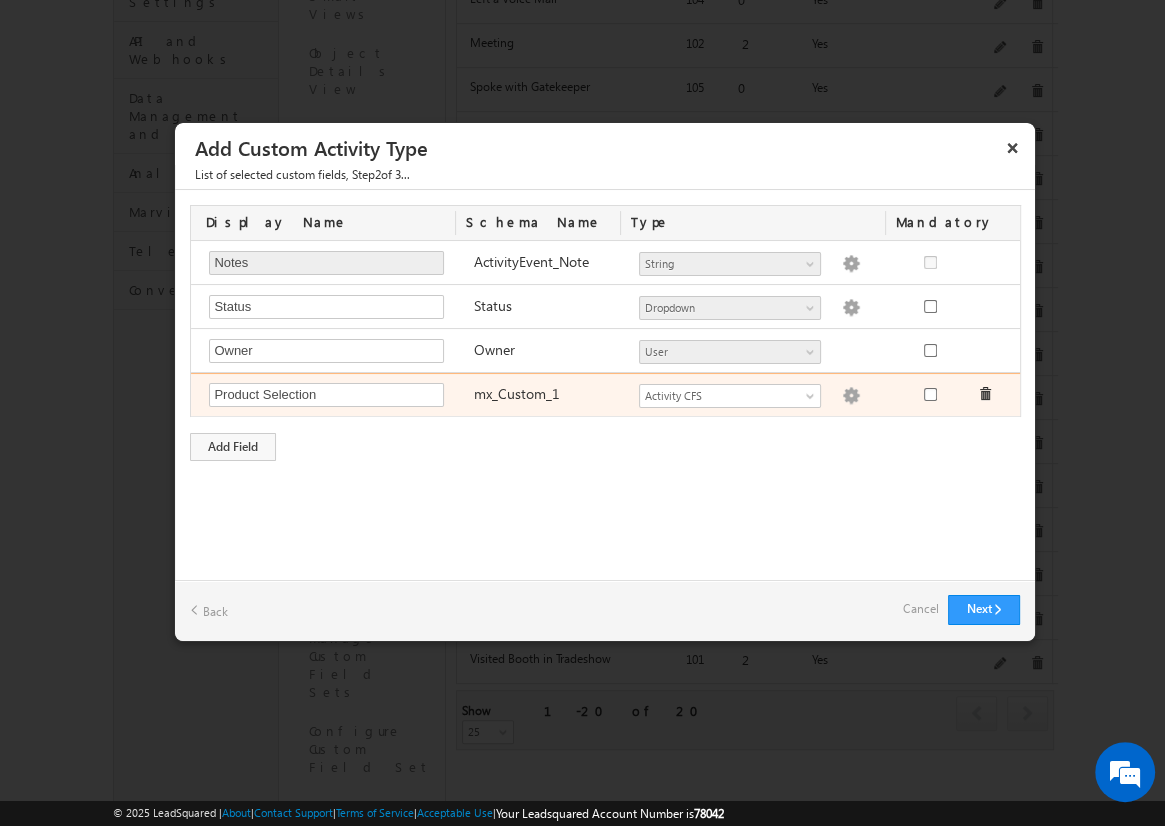 click on "Number
String
DateTime
Dropdown
Product User Activity CFS Both CFS Geolocation Main cfs 2 mx_Source mx_Status Activity CFS
Dropdown options not provided" at bounding box center [761, 397] 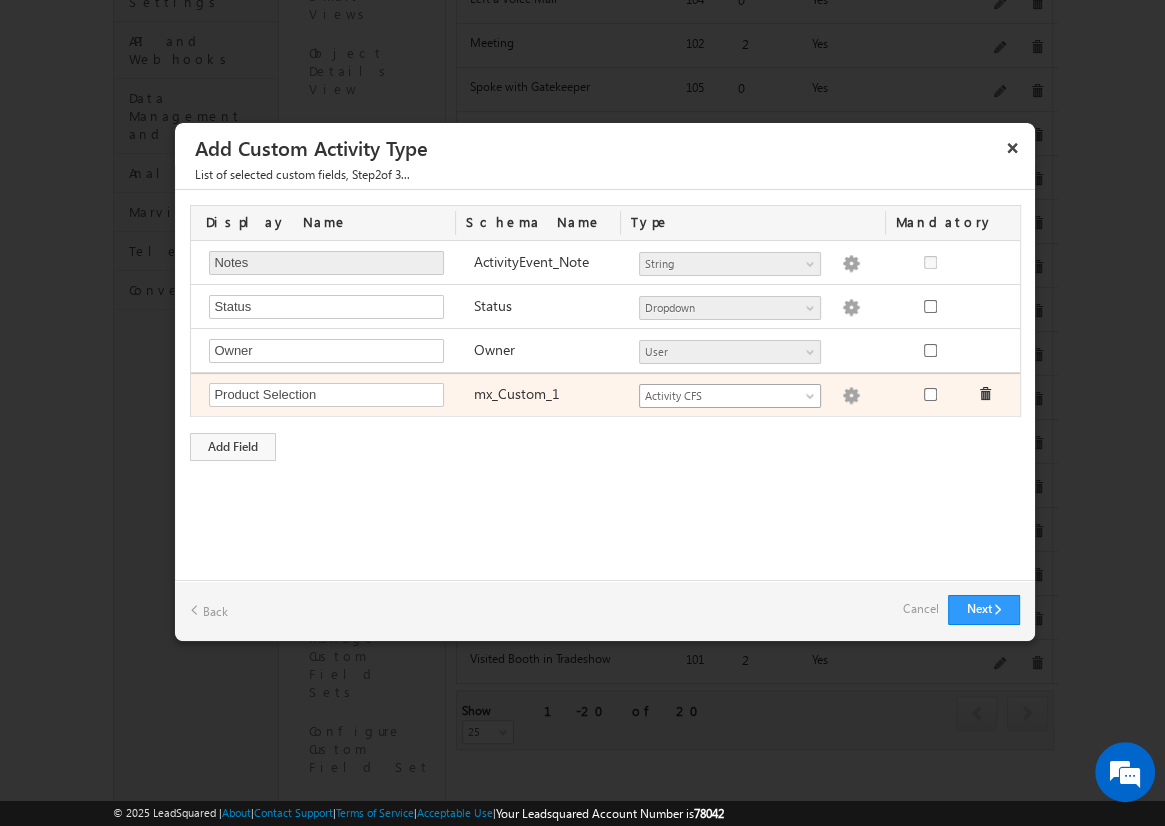 click on "Activity CFS" at bounding box center (730, 396) 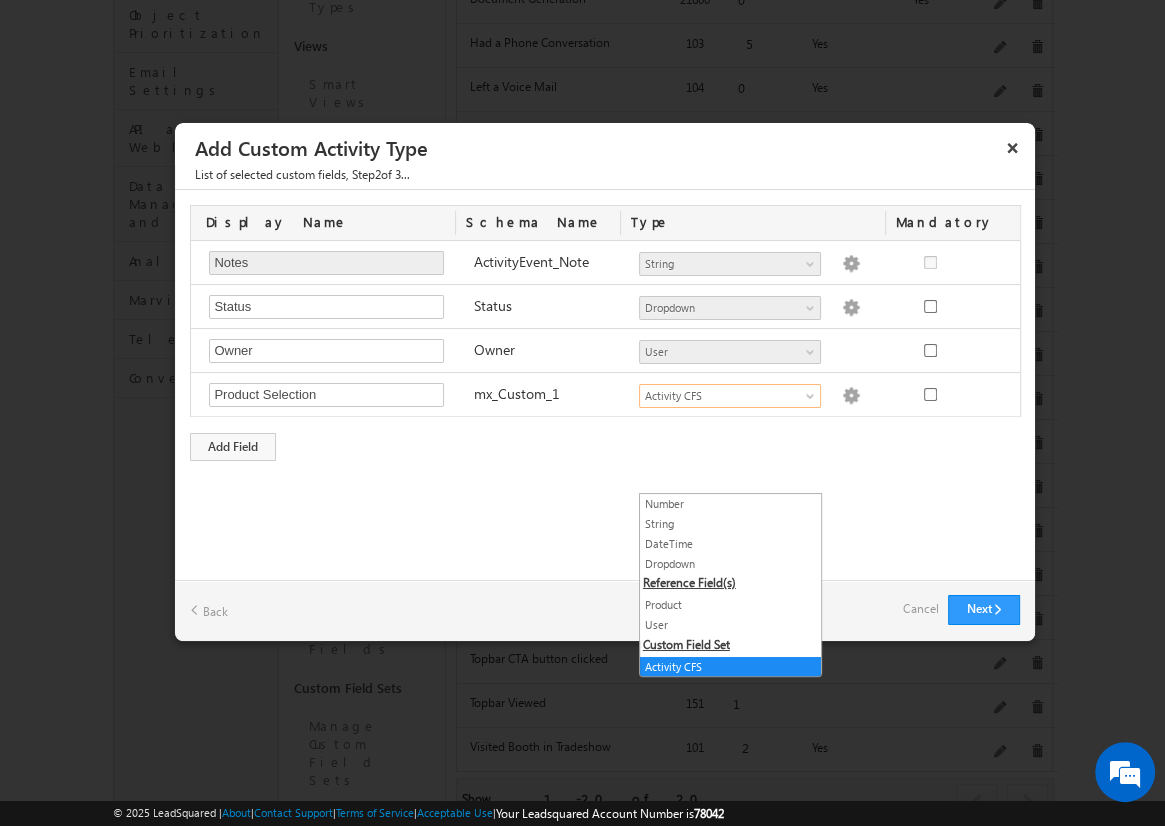 scroll, scrollTop: 494, scrollLeft: 0, axis: vertical 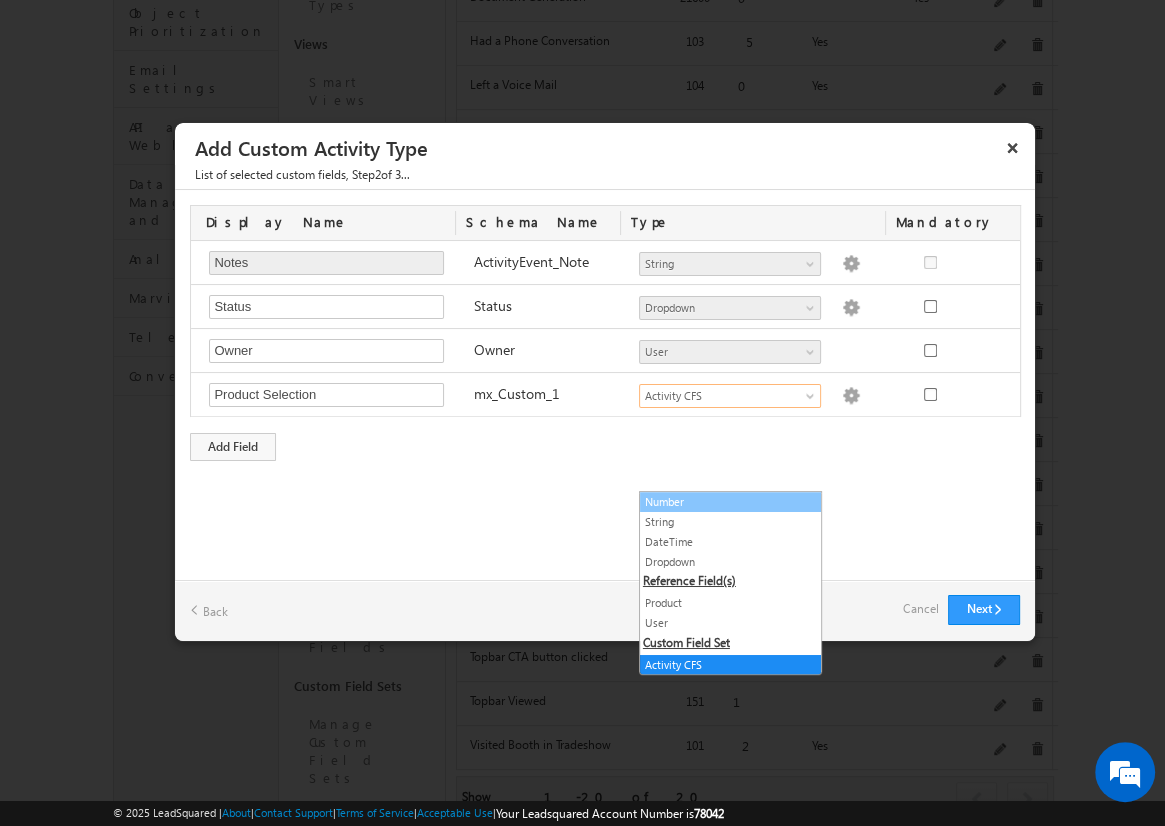 click on "Number" at bounding box center (730, 502) 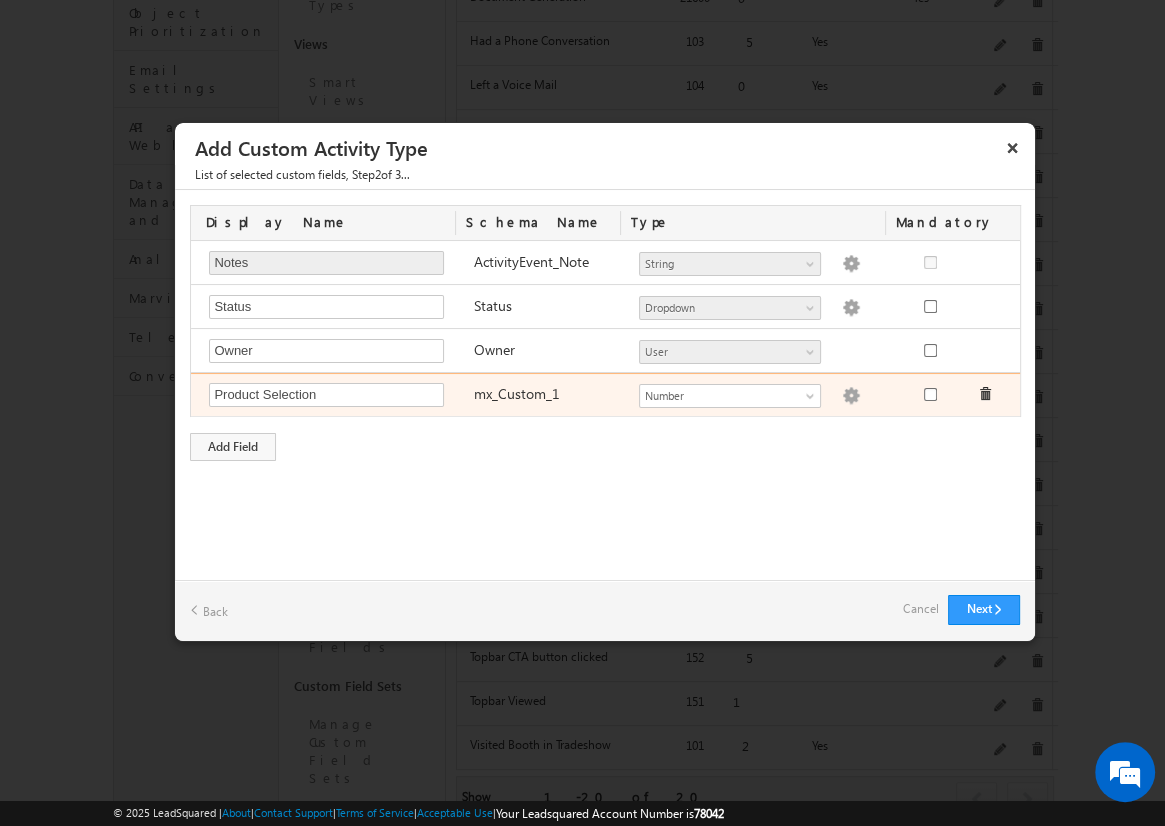 click at bounding box center (851, 396) 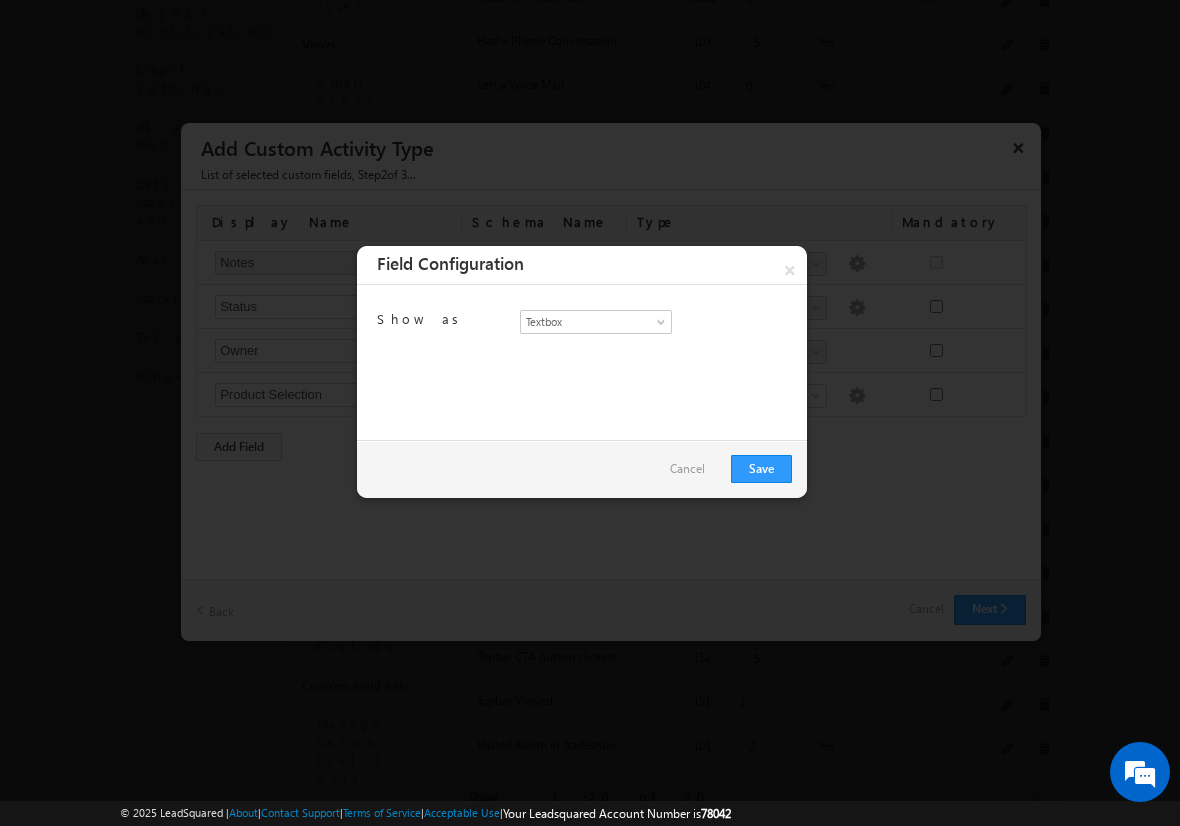 click on "Cancel" at bounding box center [687, 469] 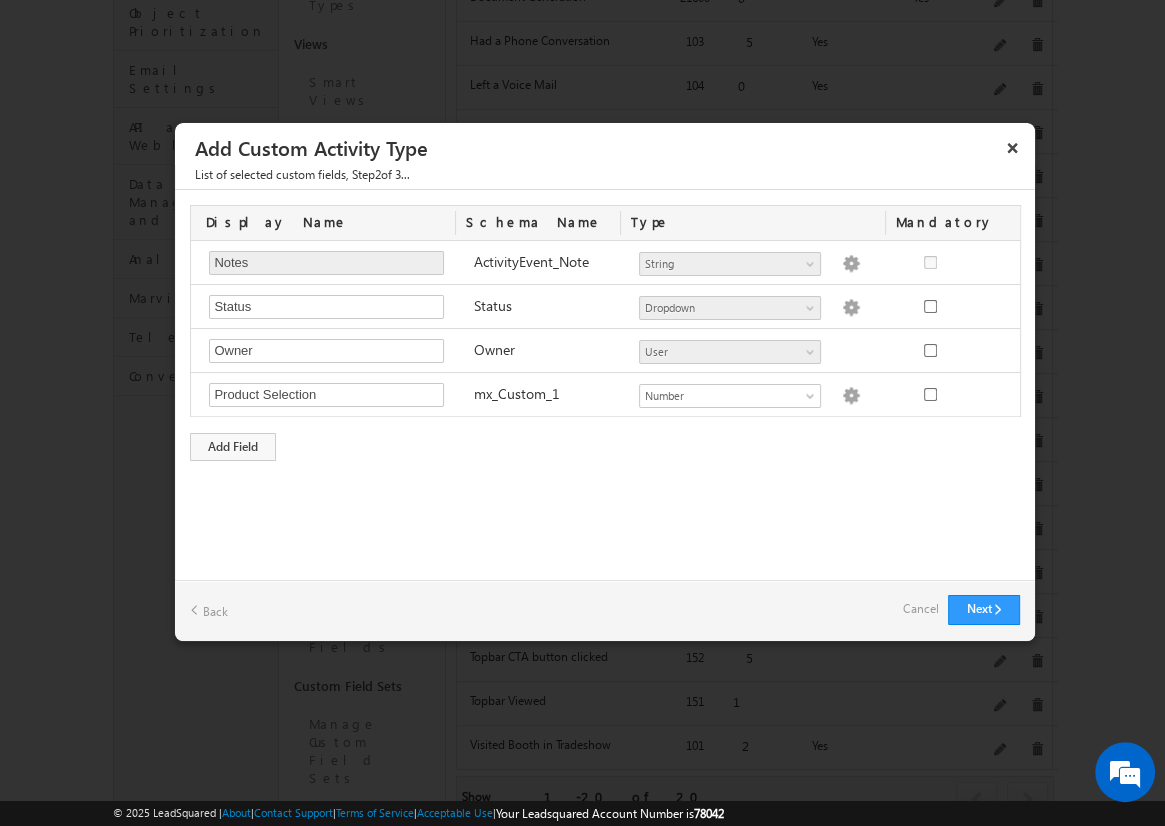 click on "Cancel" at bounding box center [920, 609] 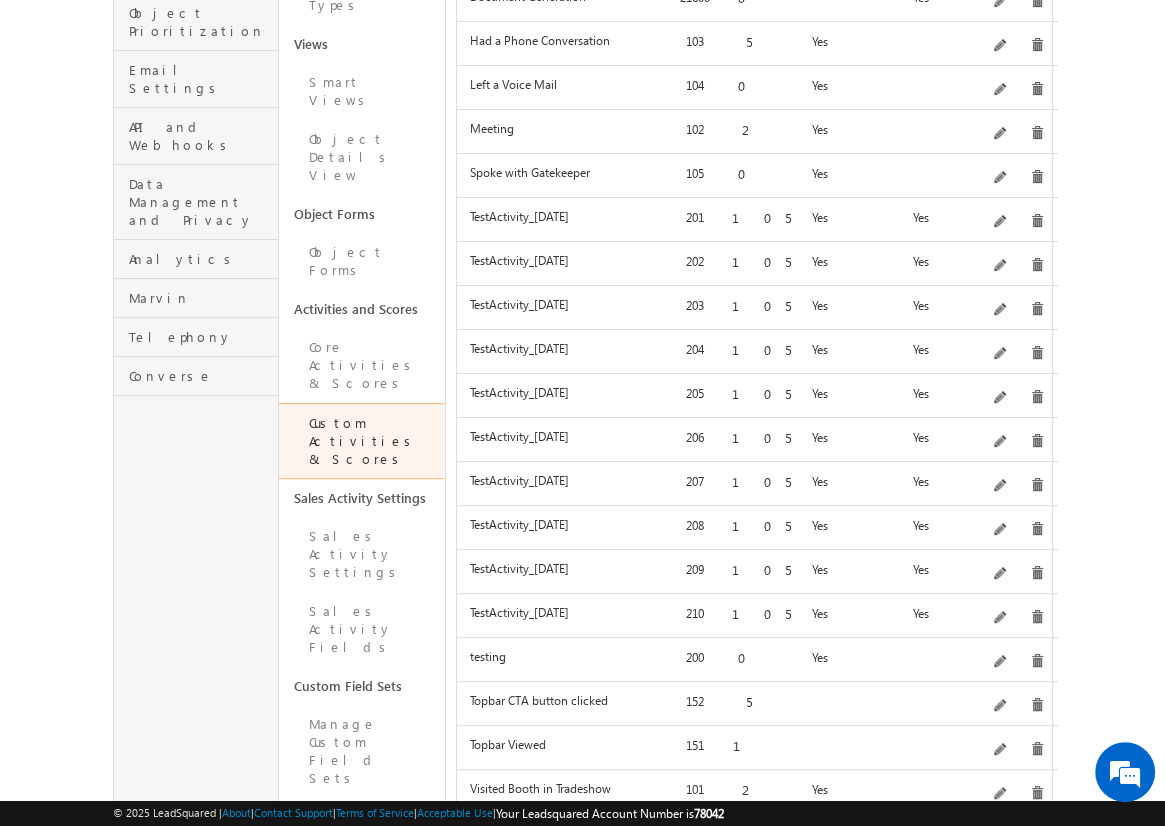 click on "Add" at bounding box center (1012, -216) 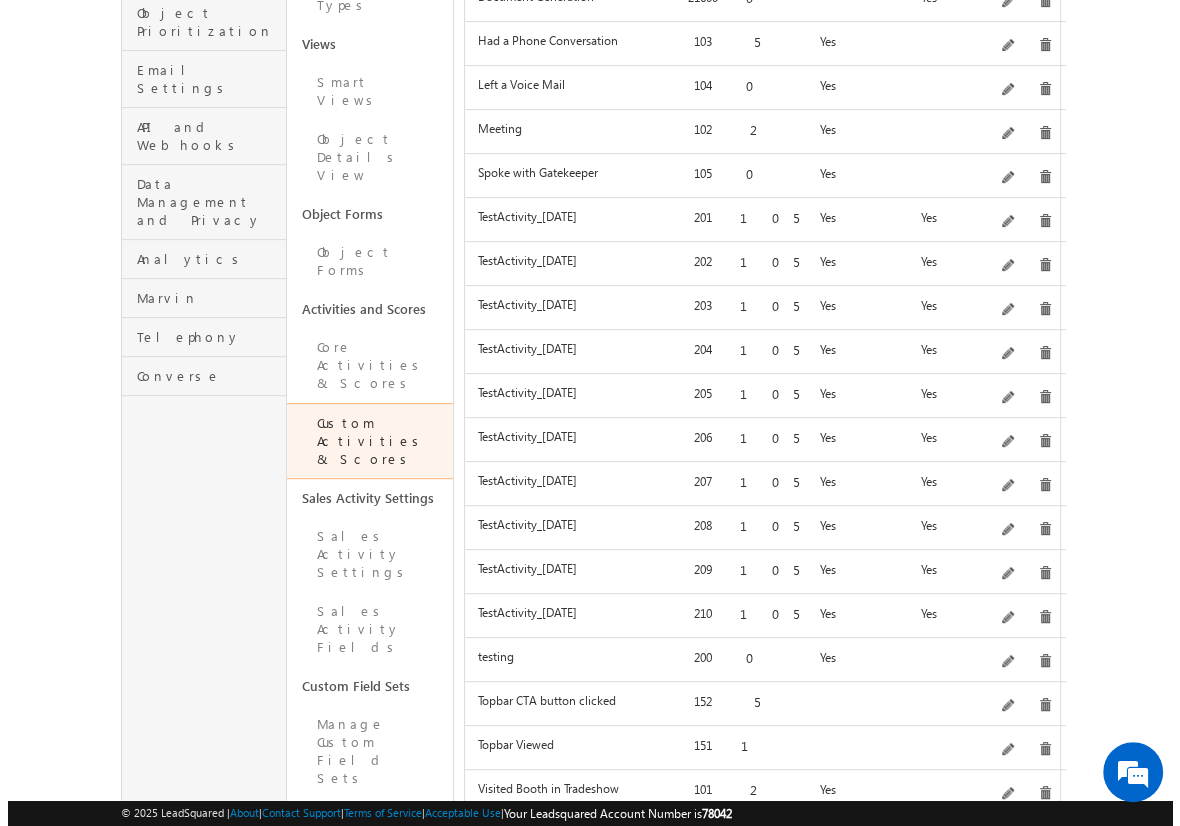 scroll, scrollTop: 0, scrollLeft: 0, axis: both 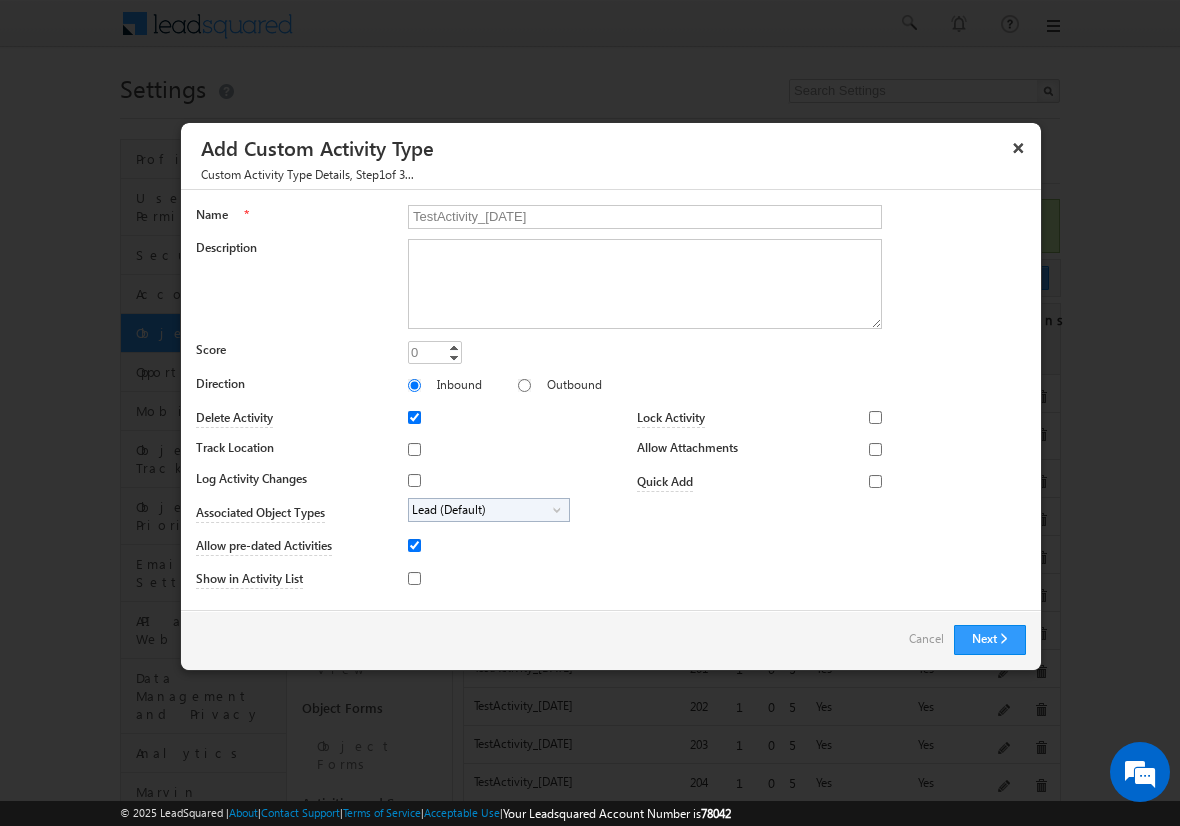 type on "TestActivity_[DATE]" 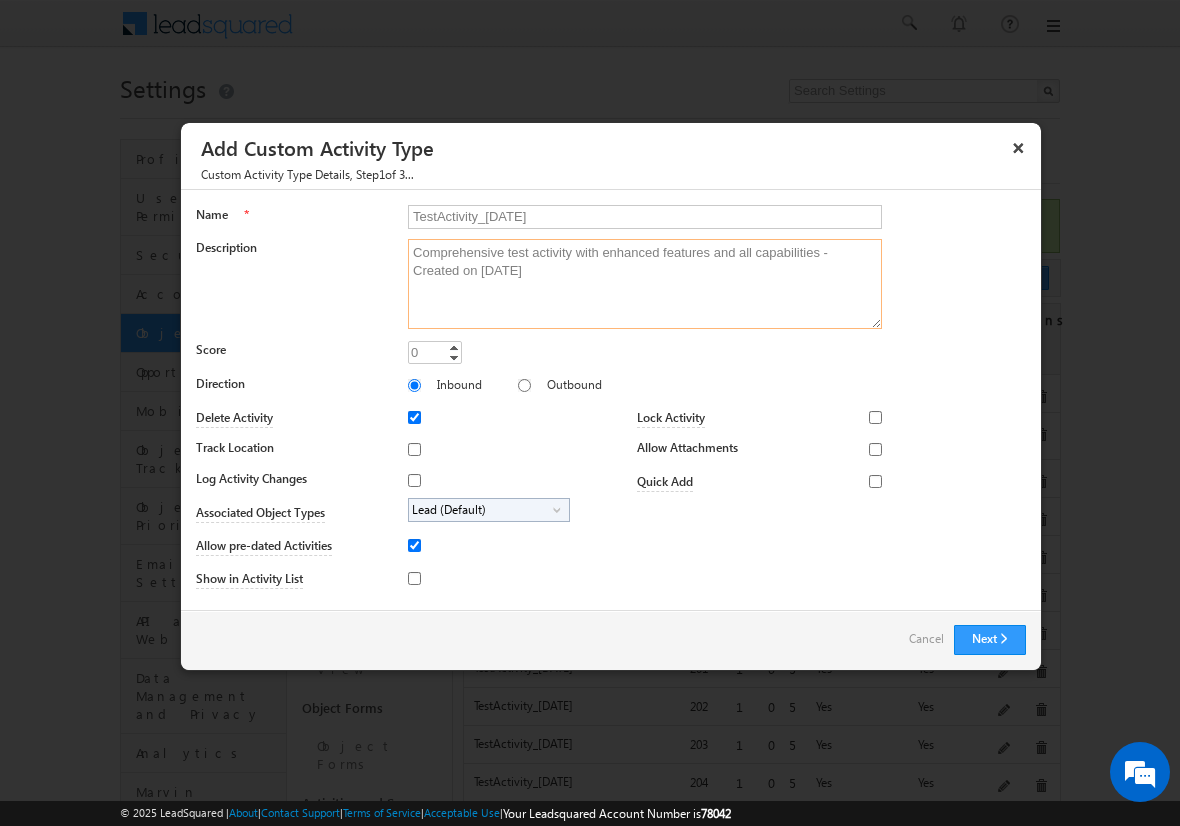type on "Comprehensive test activity with enhanced features and all capabilities - Created on [DATE]" 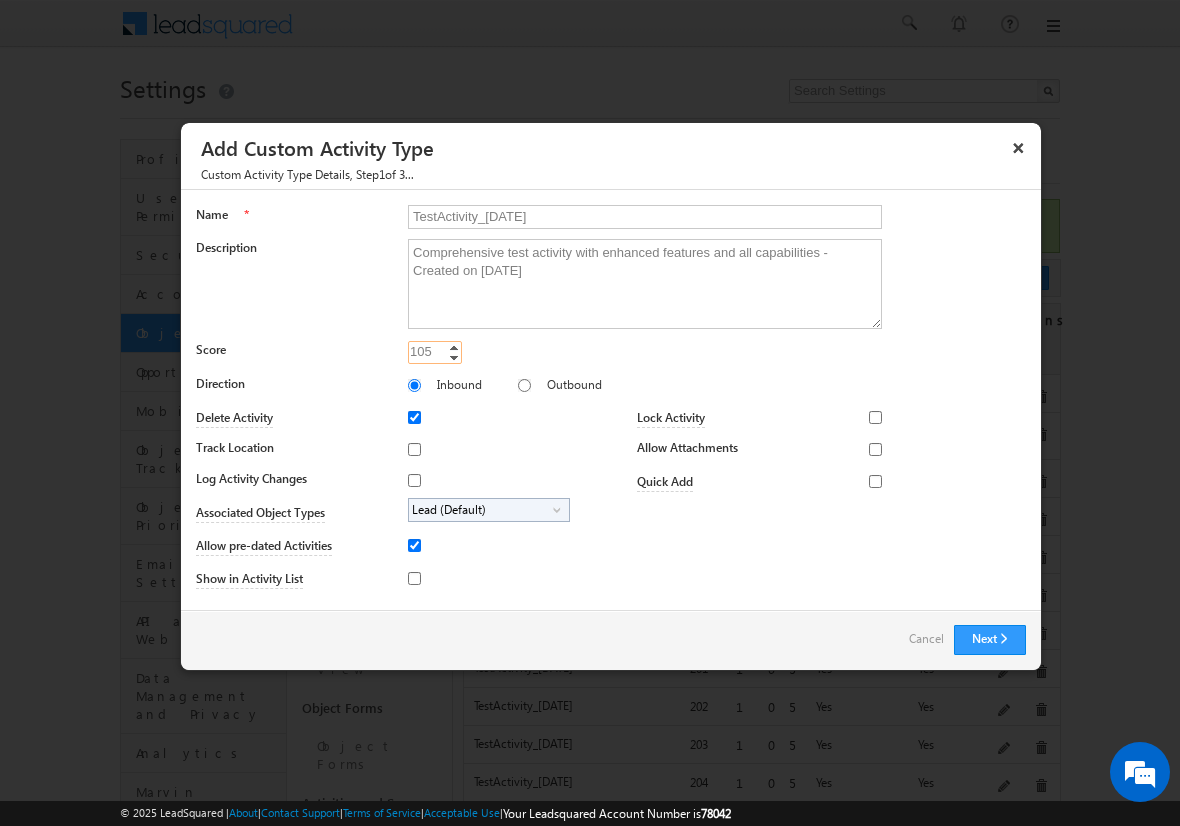 type on "105" 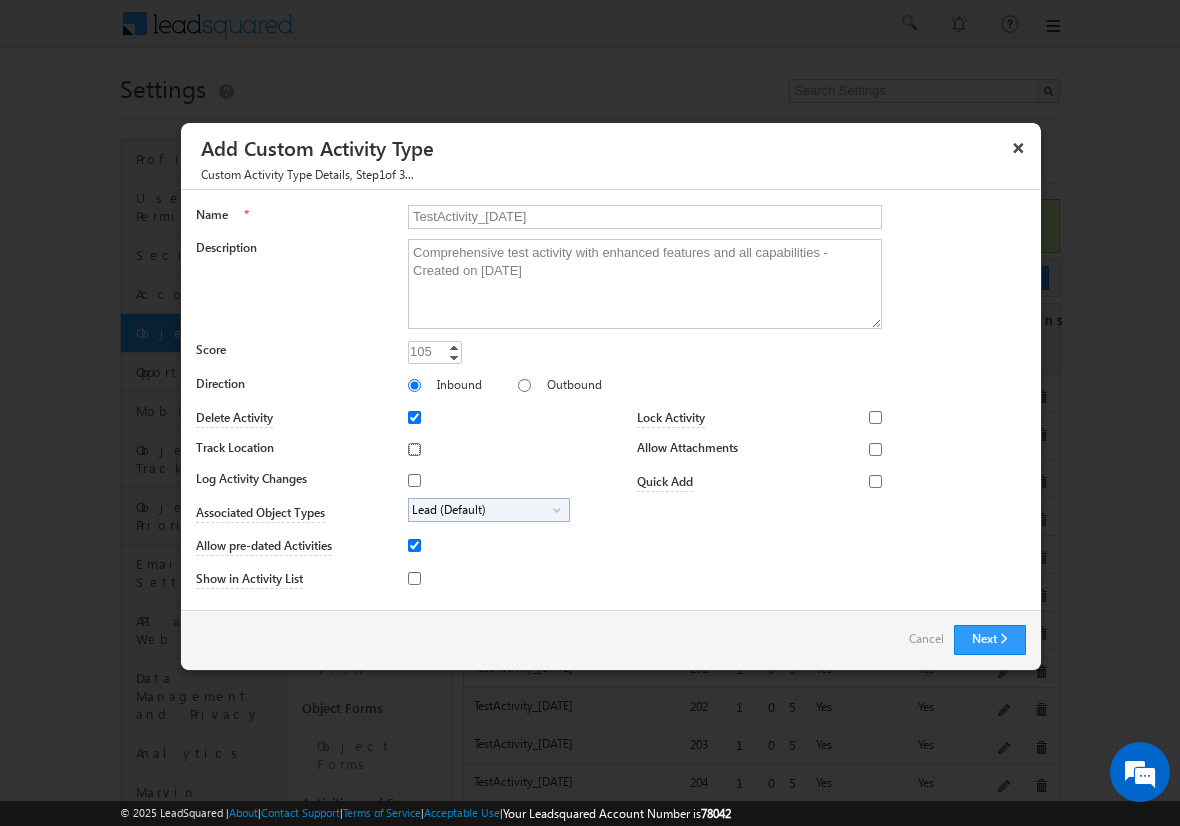 click on "Track Location" at bounding box center [414, 449] 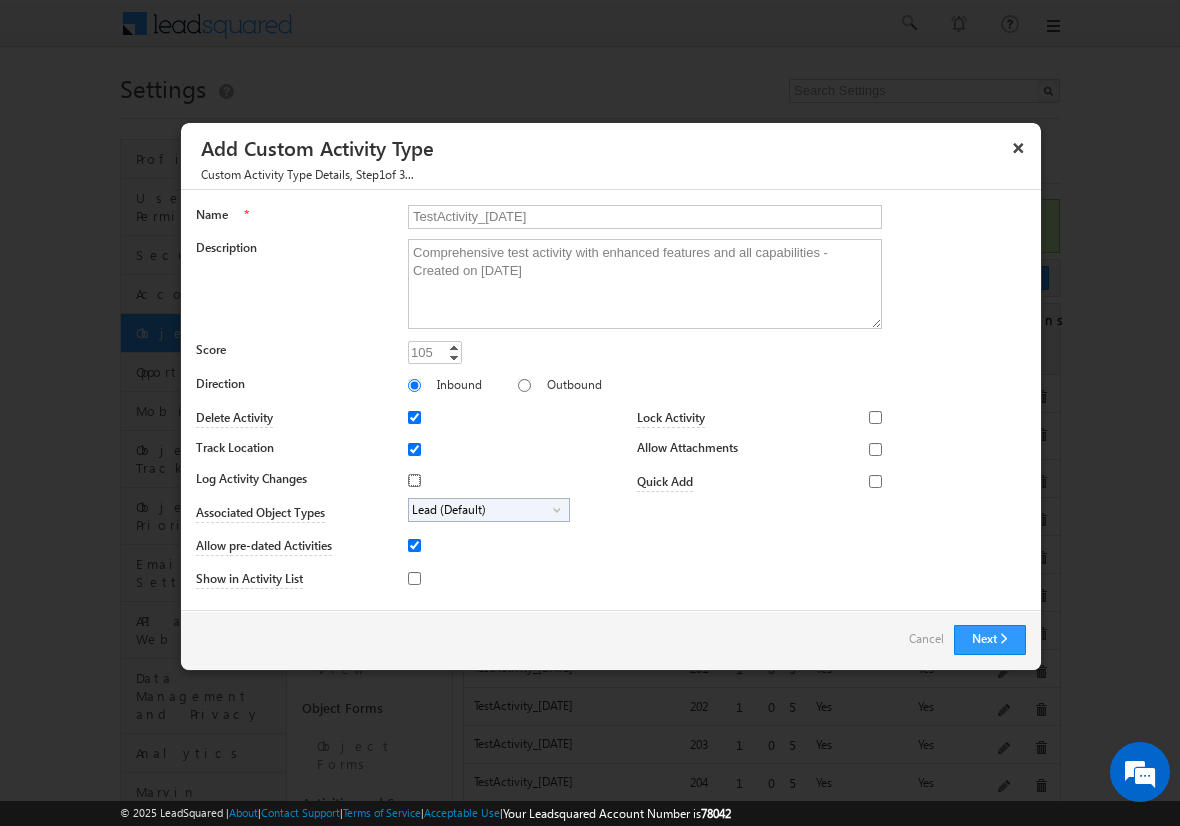 click on "Log Activity Changes" at bounding box center [414, 480] 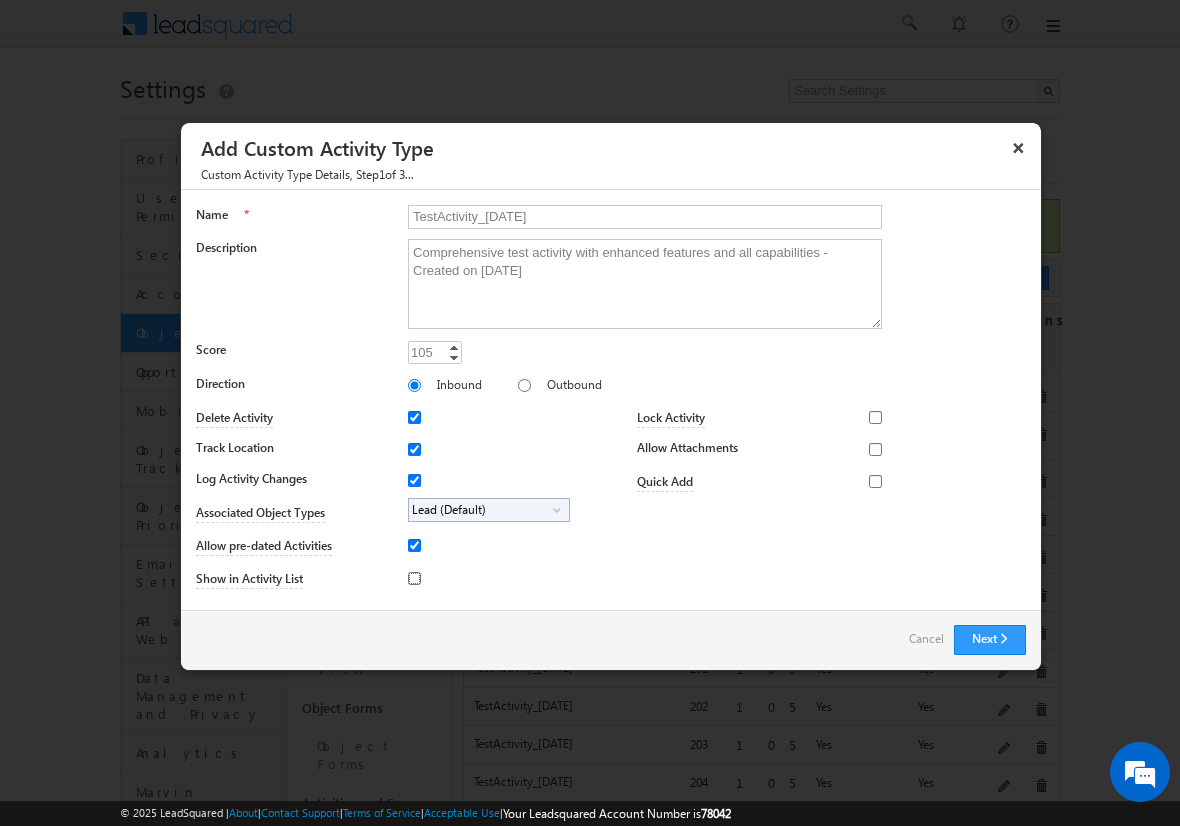 click on "Show in Activity List" at bounding box center (414, 578) 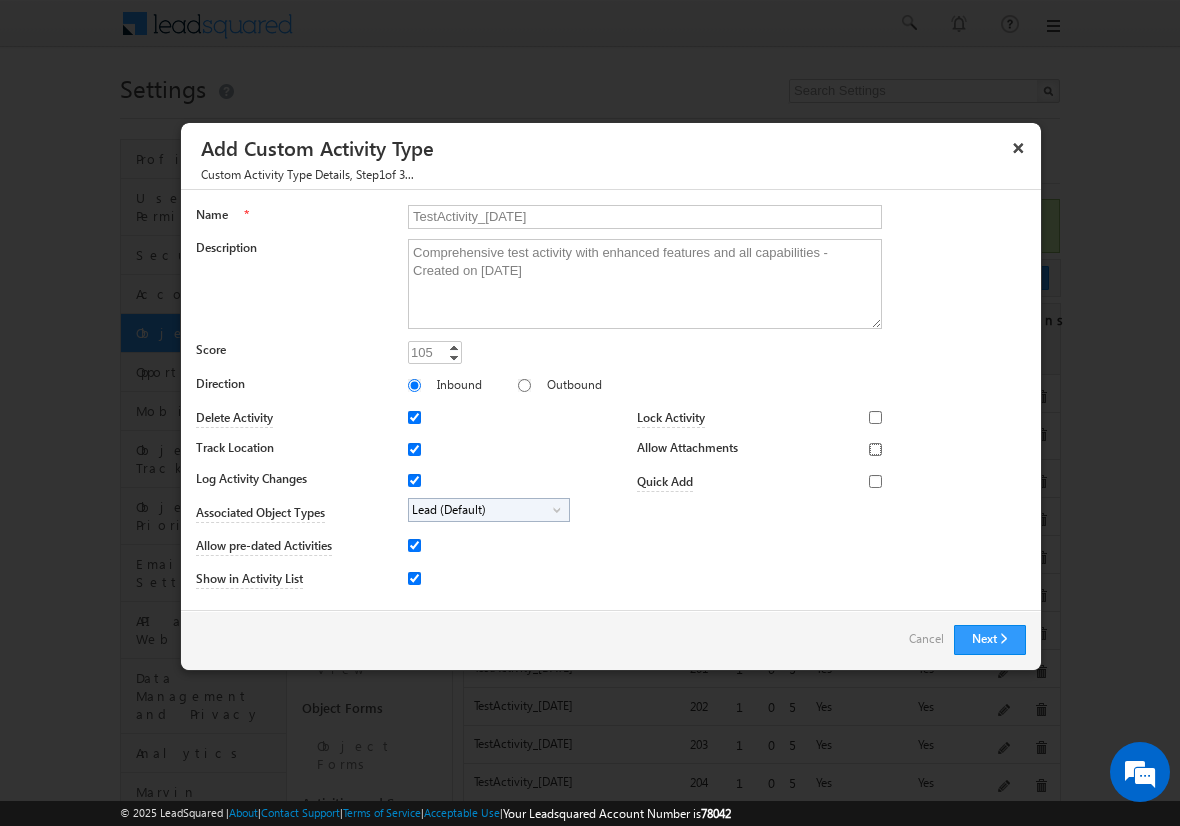 click on "Allow Attachments" at bounding box center [875, 449] 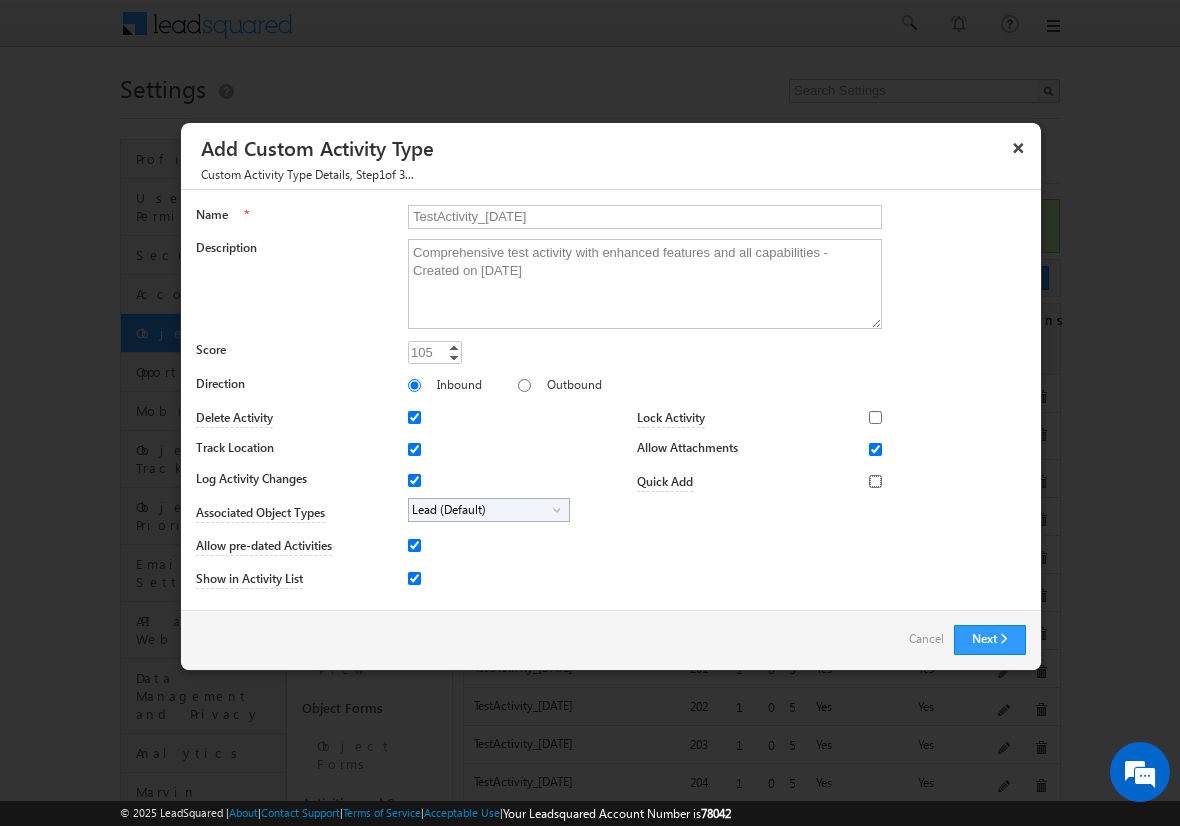 click on "Quick Add" at bounding box center (875, 481) 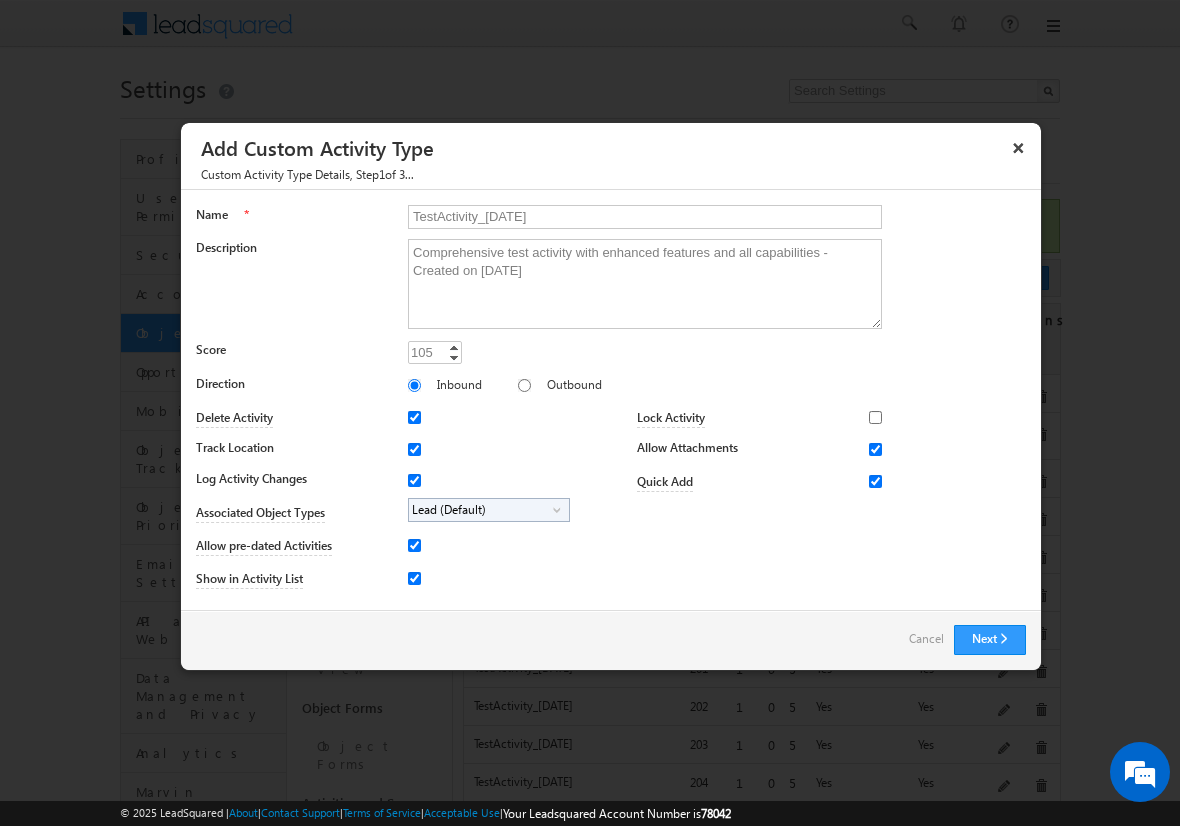 click on "Lead (Default)" at bounding box center (481, 510) 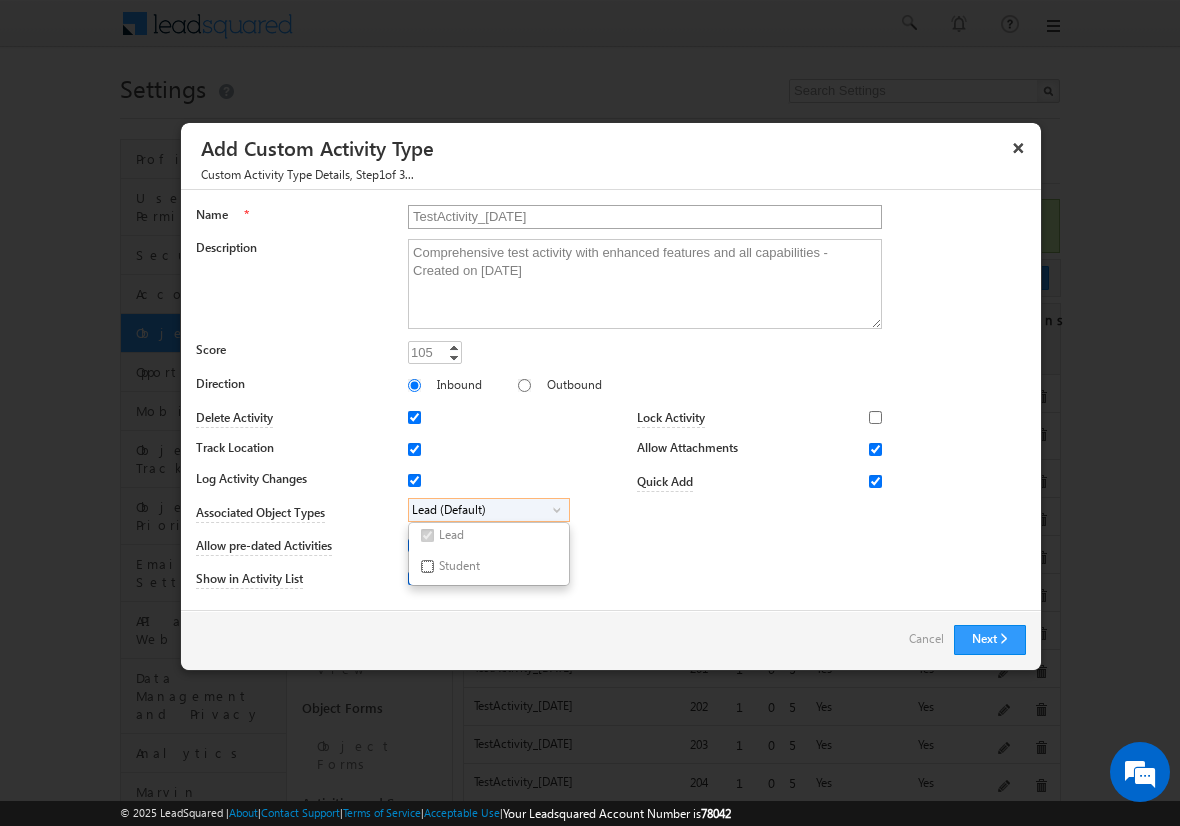 click on "Student" at bounding box center [427, 566] 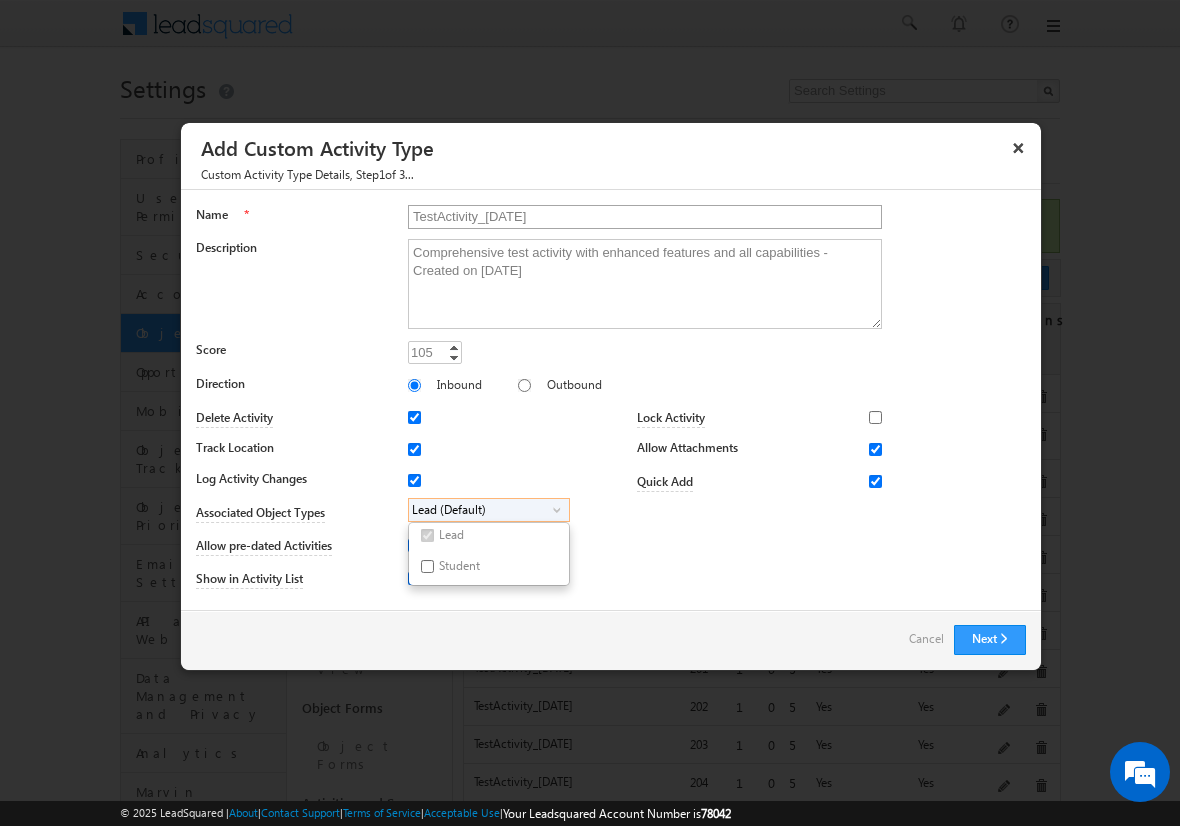 checkbox on "true" 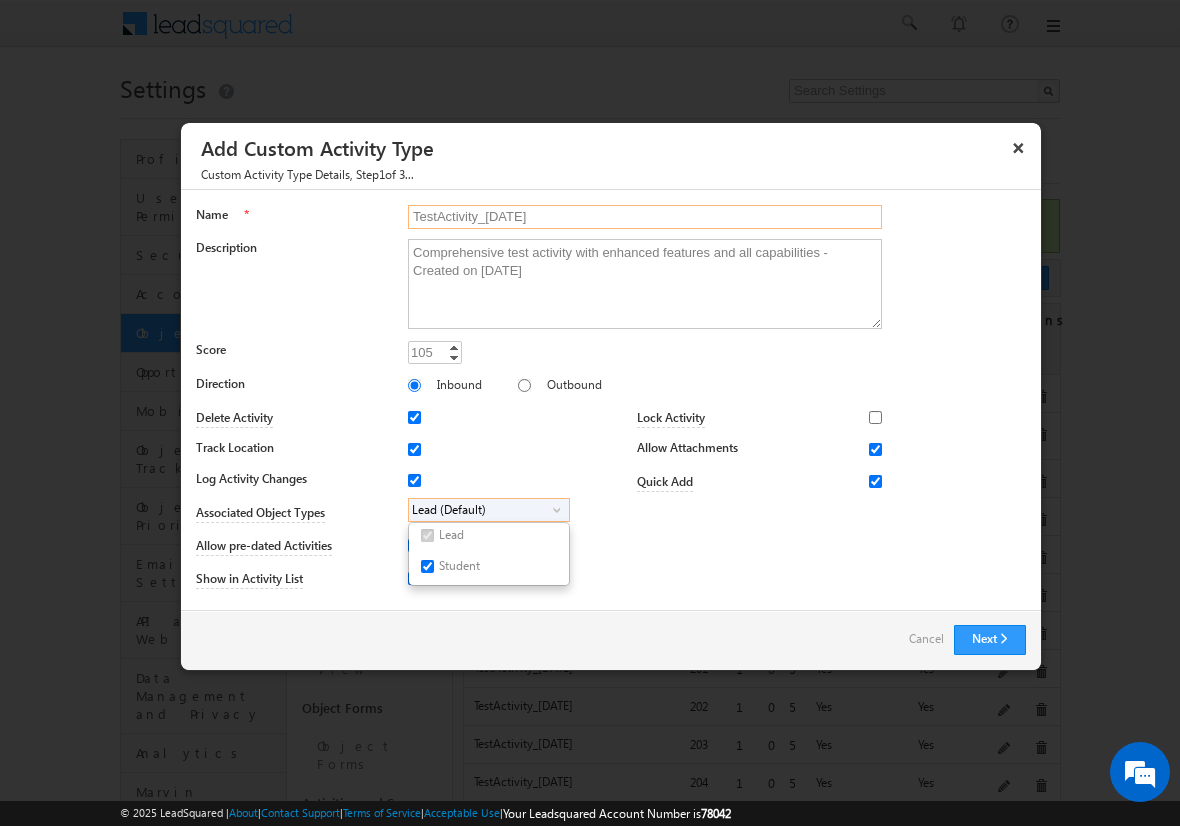 click on "TestActivity_[DATE]" at bounding box center [645, 217] 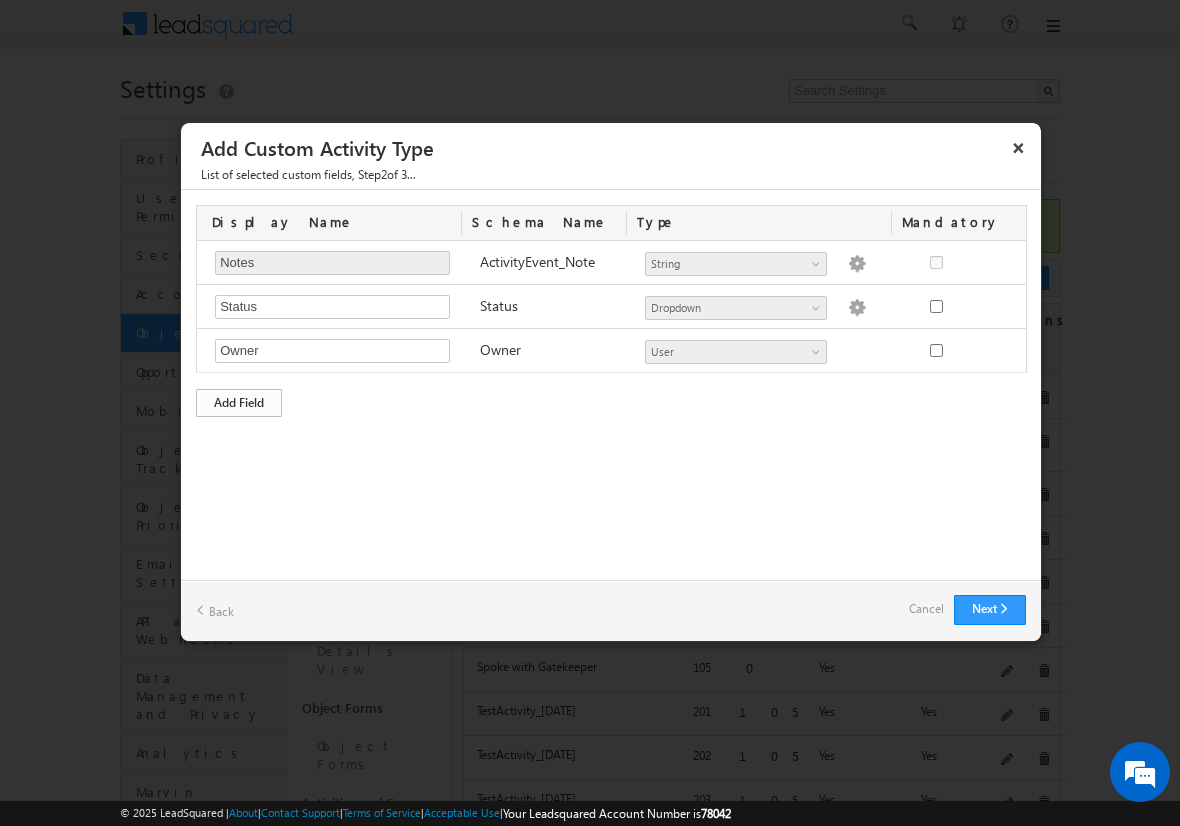 click on "Add Field" at bounding box center (239, 403) 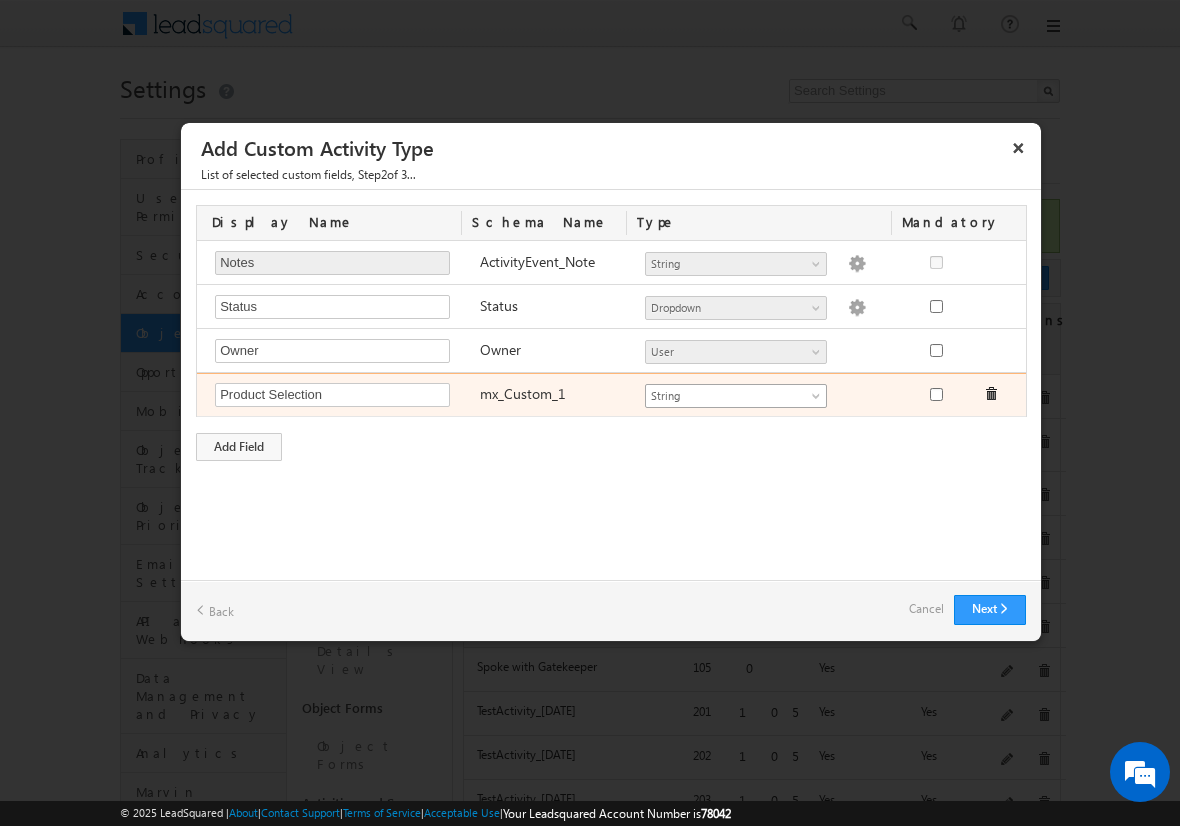 type on "Product Selection" 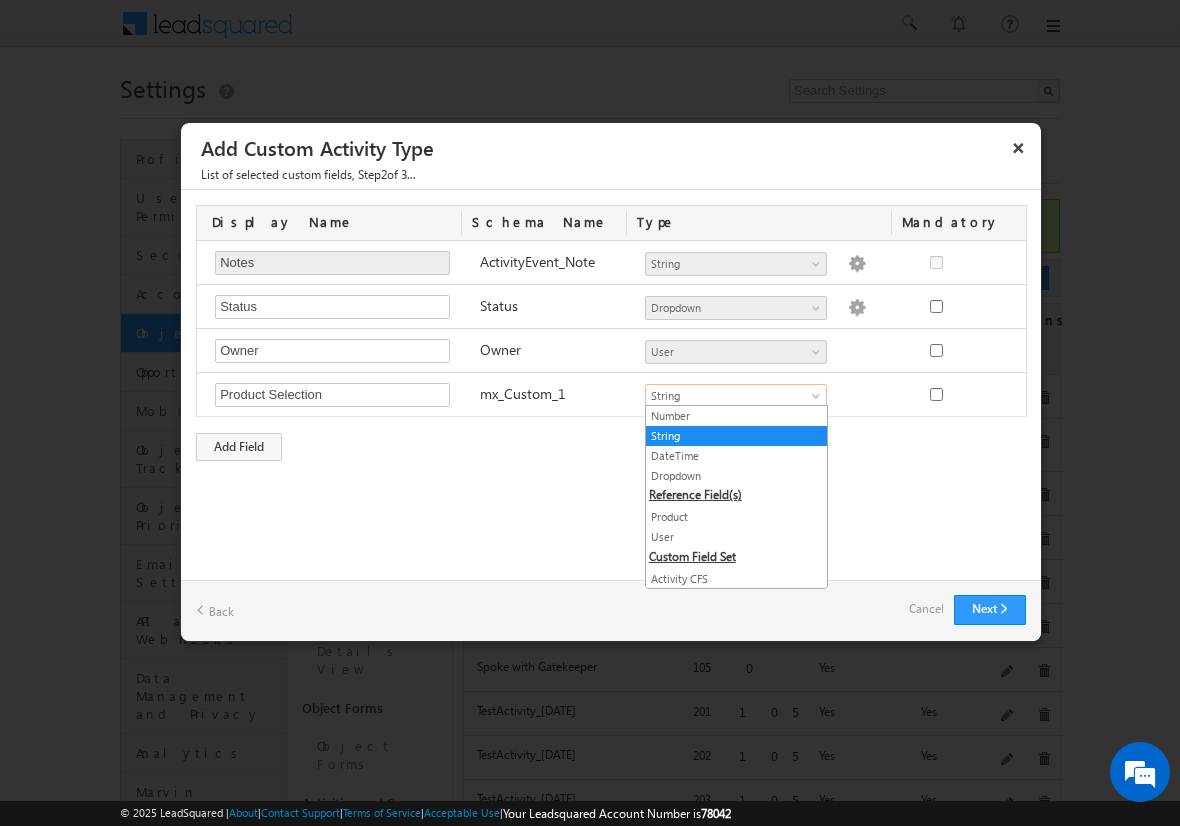 click on "Product" at bounding box center (736, 517) 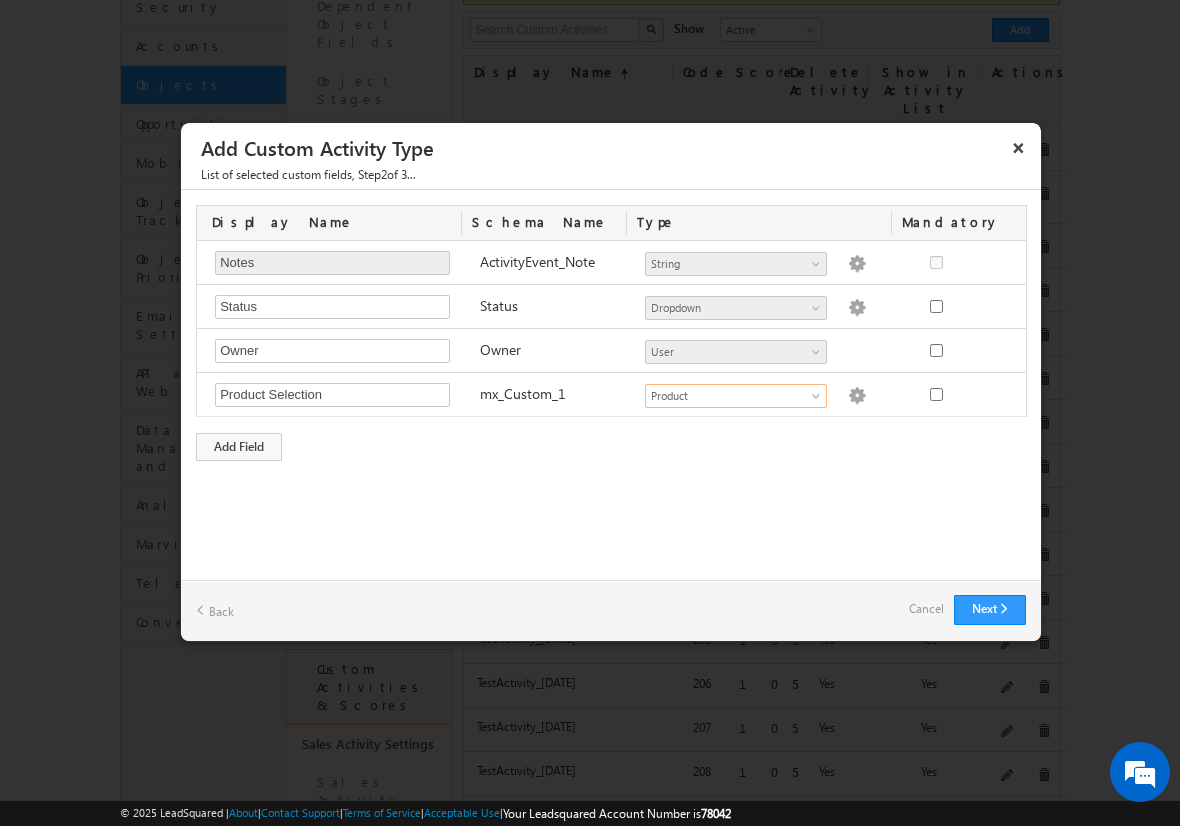 scroll, scrollTop: 0, scrollLeft: 0, axis: both 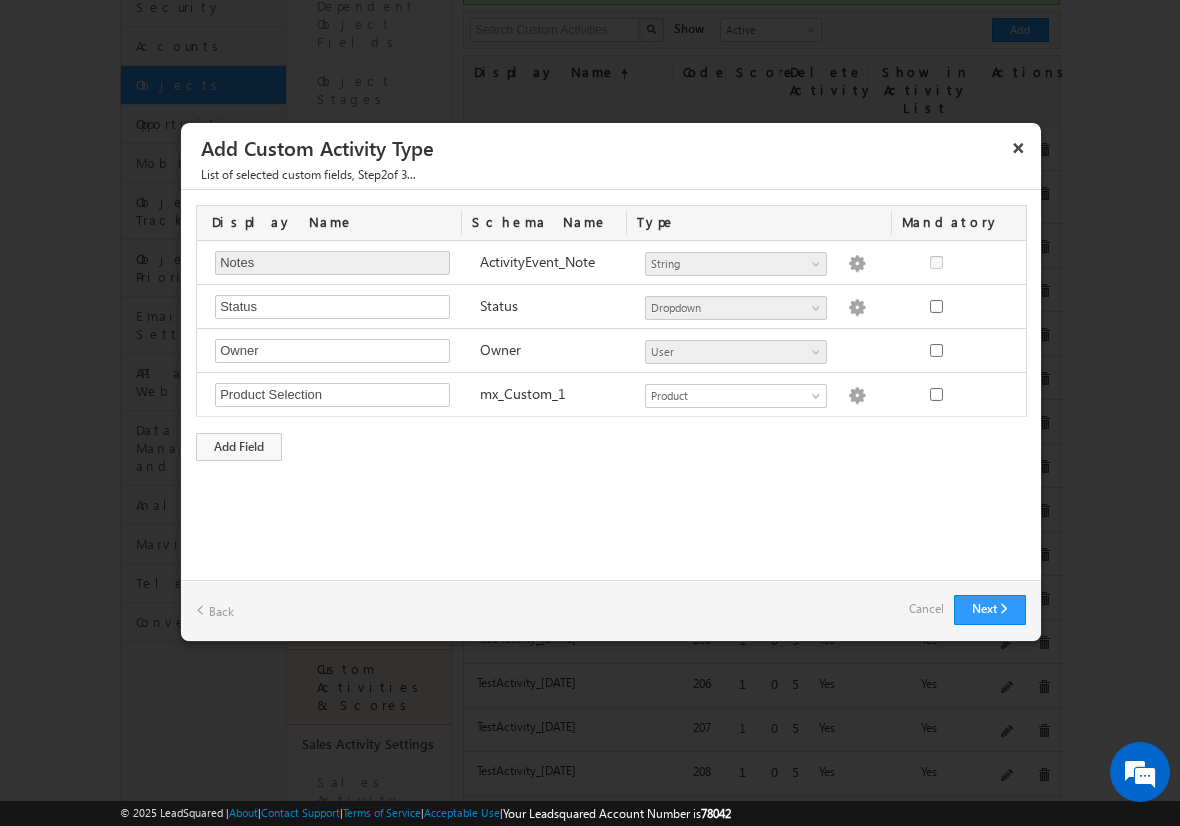 click on "Cancel" at bounding box center (926, 609) 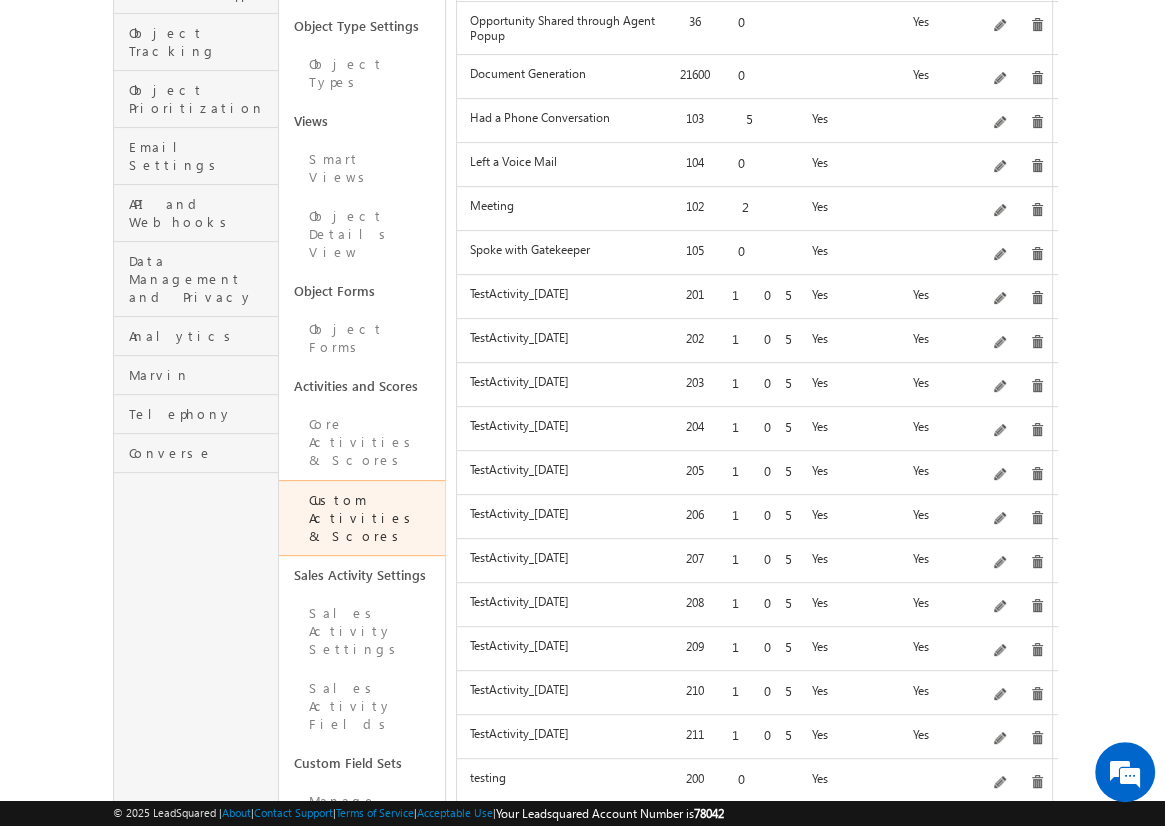 scroll, scrollTop: 413, scrollLeft: 0, axis: vertical 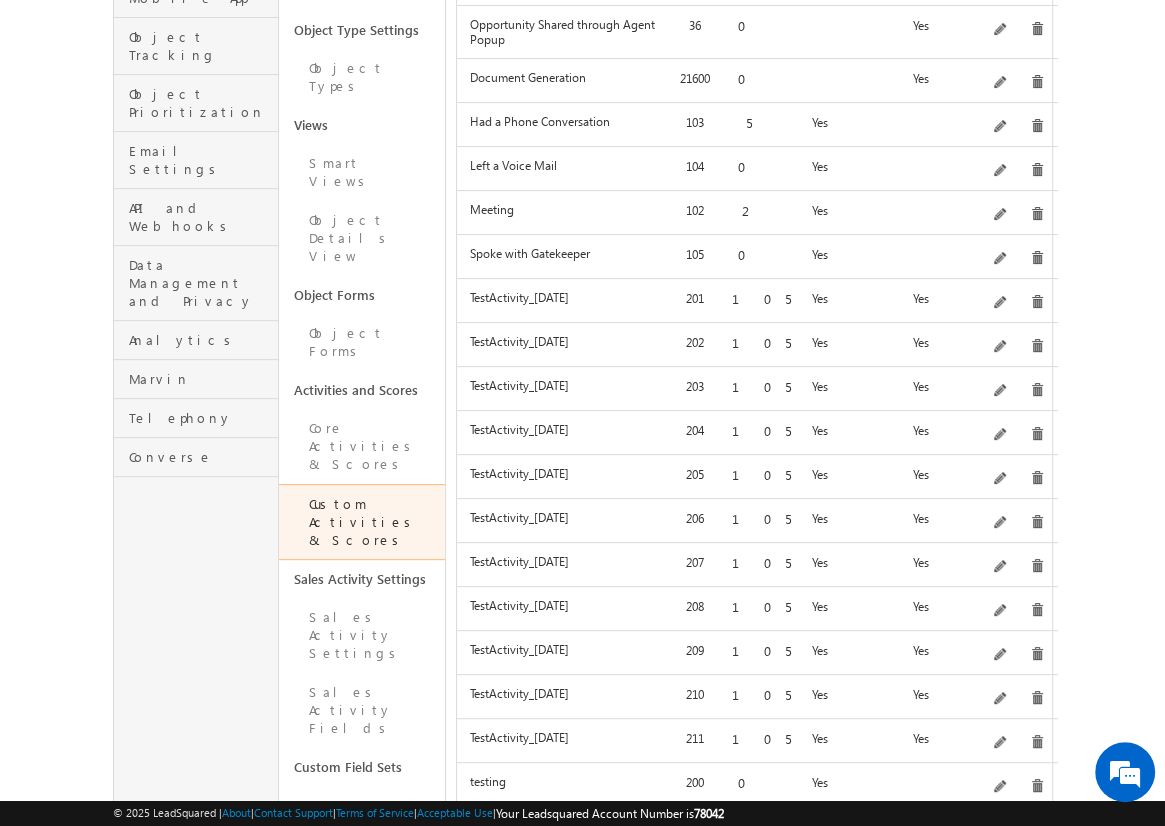 click on "Add" at bounding box center (1012, -135) 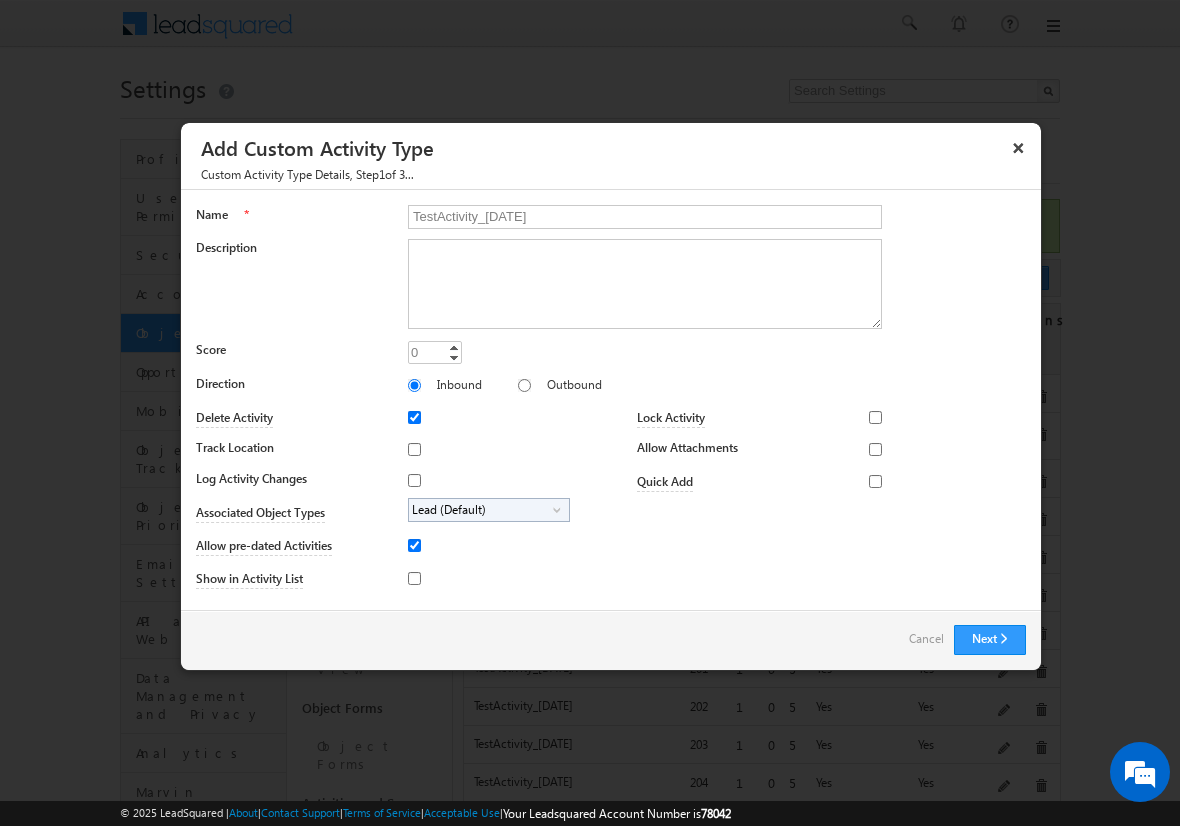 type on "TestActivity_[DATE]" 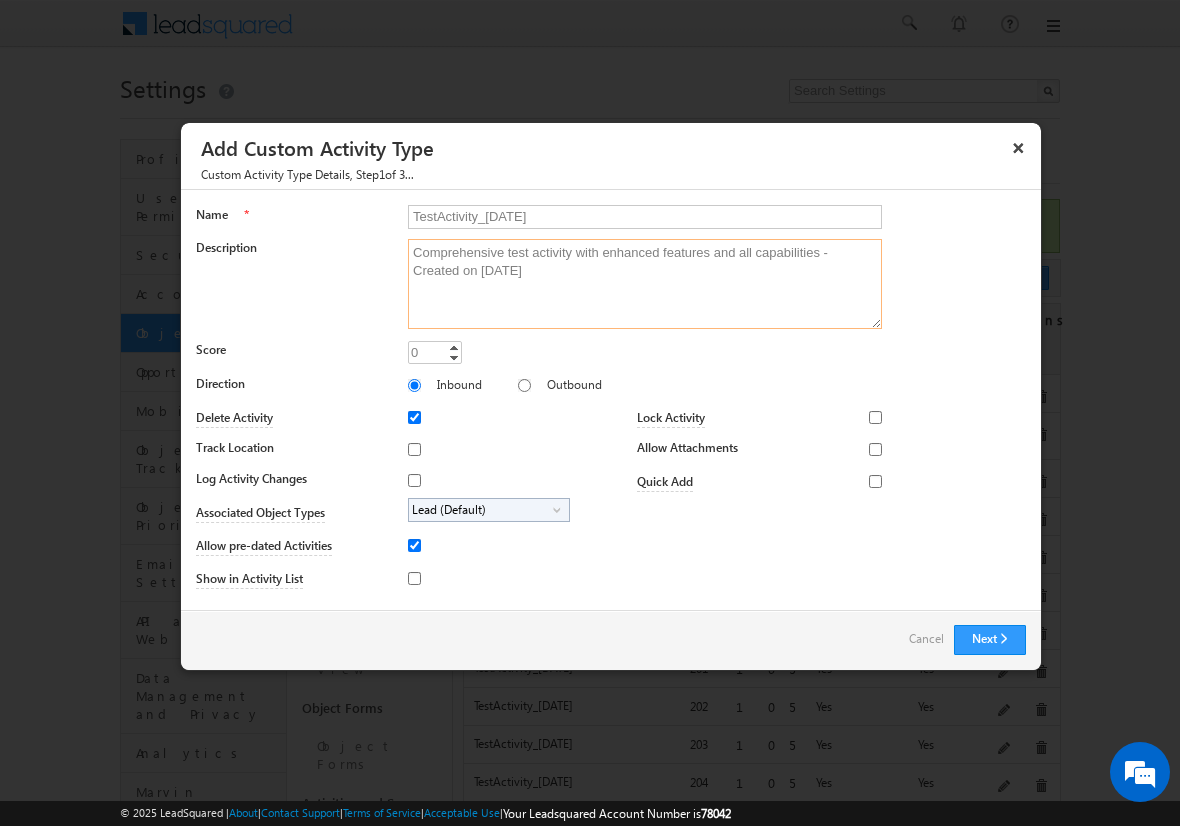 type on "Comprehensive test activity with enhanced features and all capabilities - Created on [DATE]" 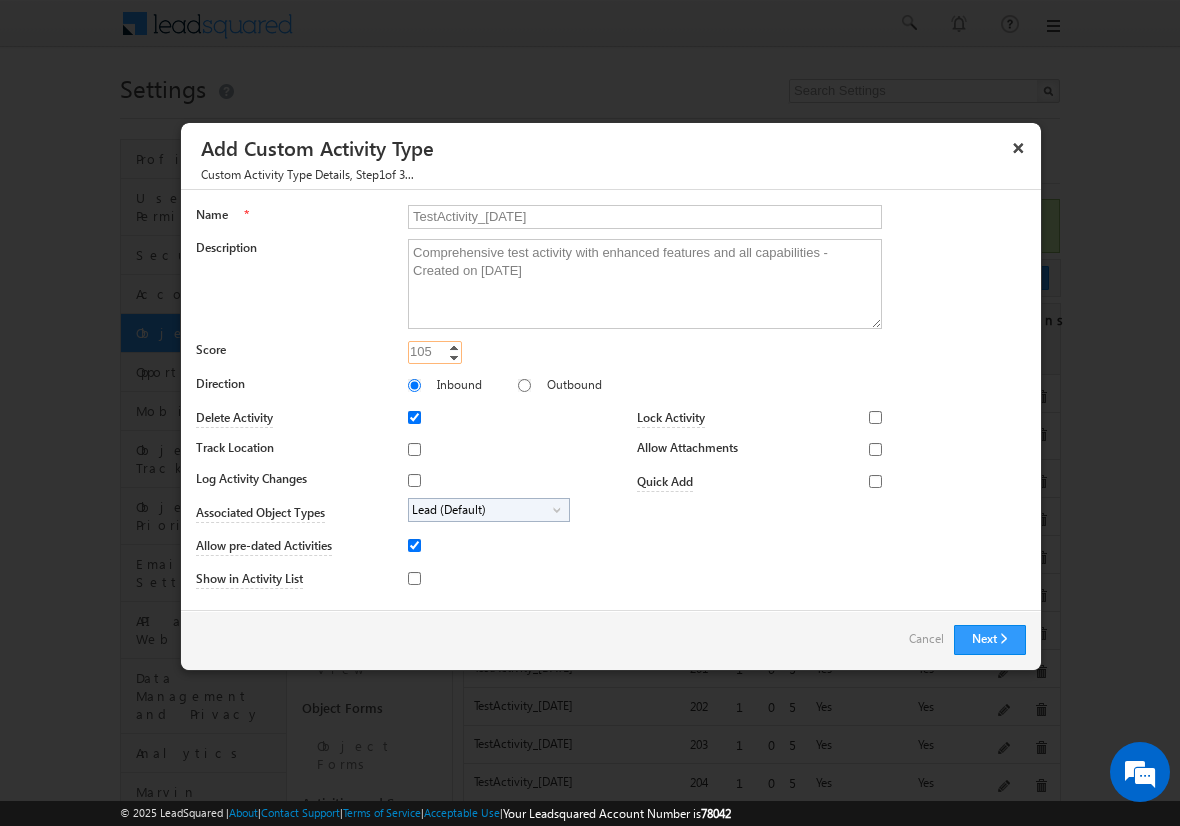 type on "105" 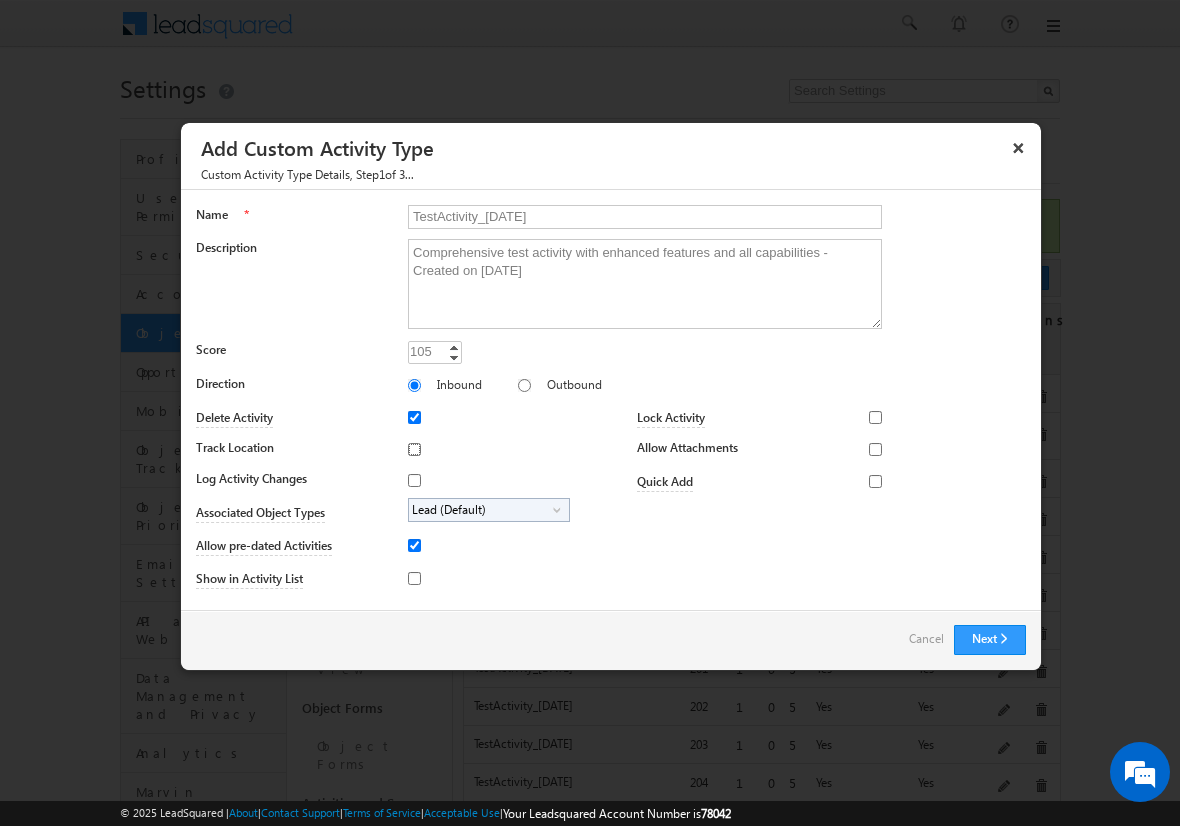 click on "Track Location" at bounding box center [414, 449] 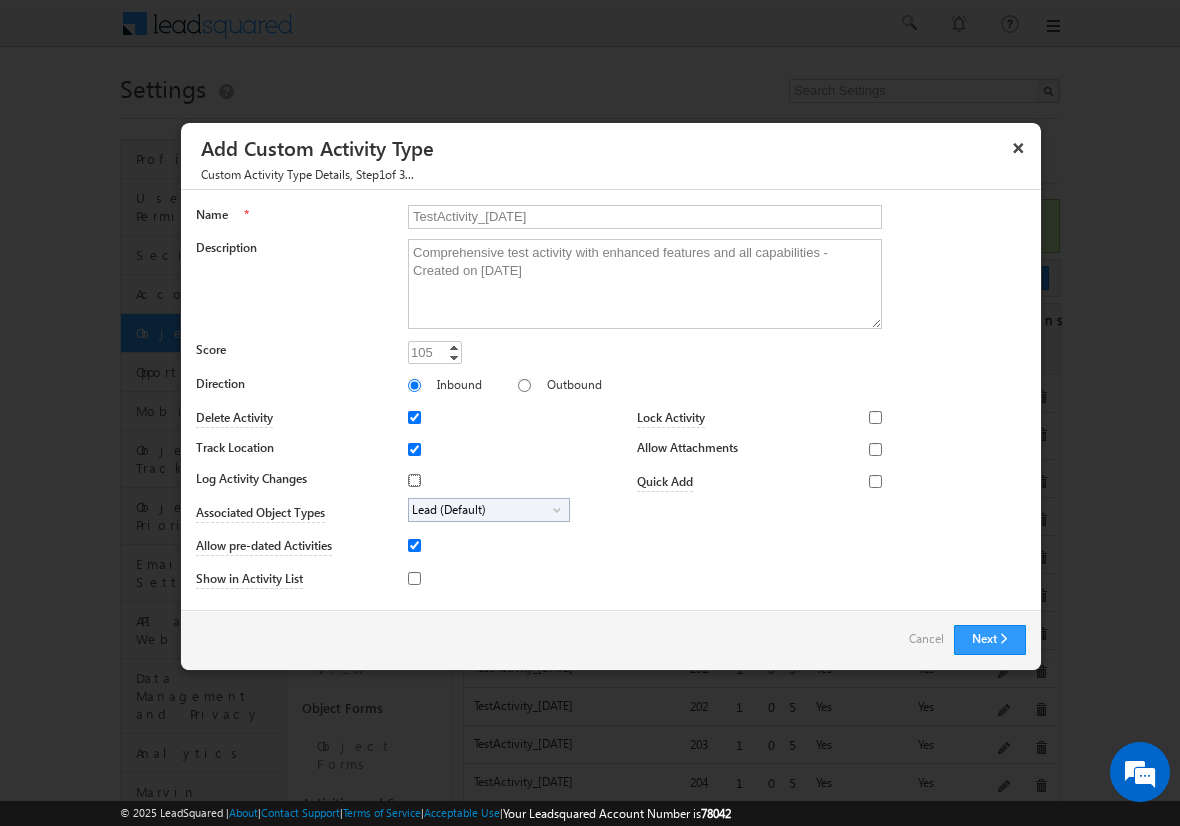 click on "Log Activity Changes" at bounding box center [414, 480] 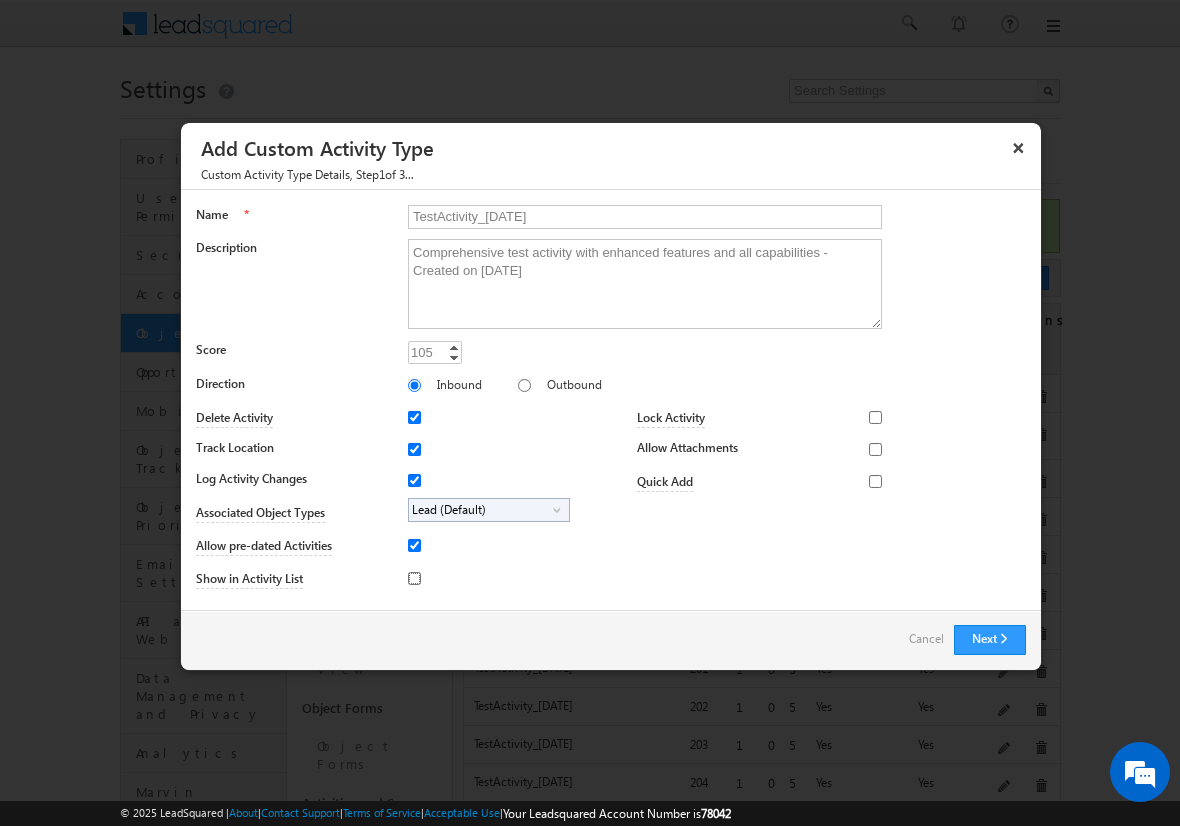 click on "Show in Activity List" at bounding box center [414, 578] 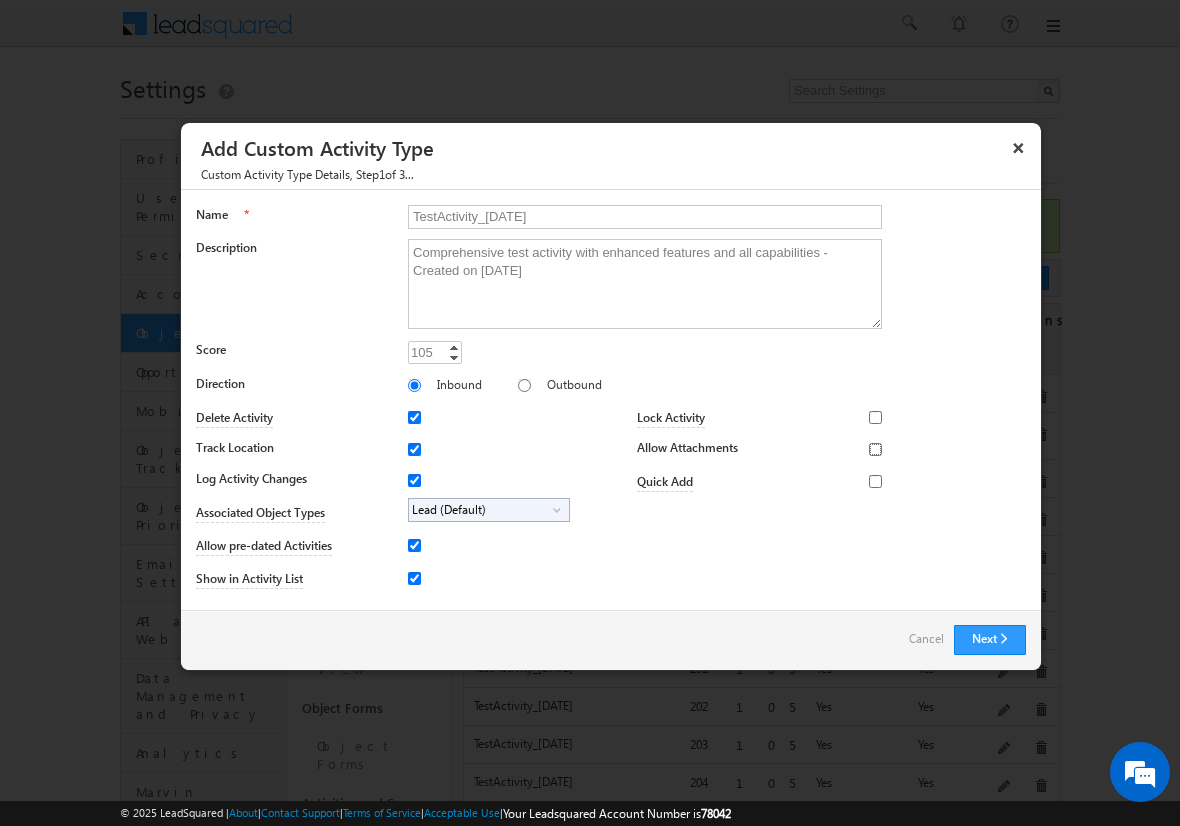 click on "Allow Attachments" at bounding box center (875, 449) 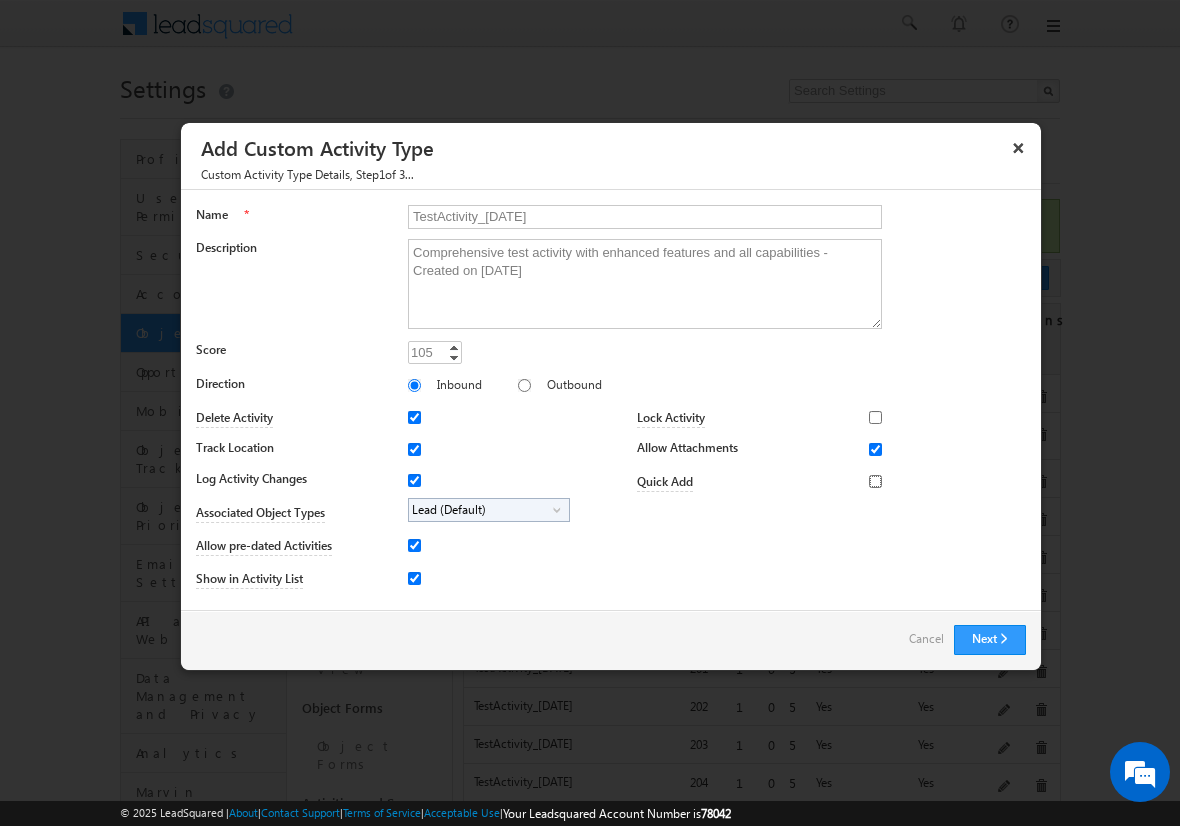 click on "Quick Add" at bounding box center (875, 481) 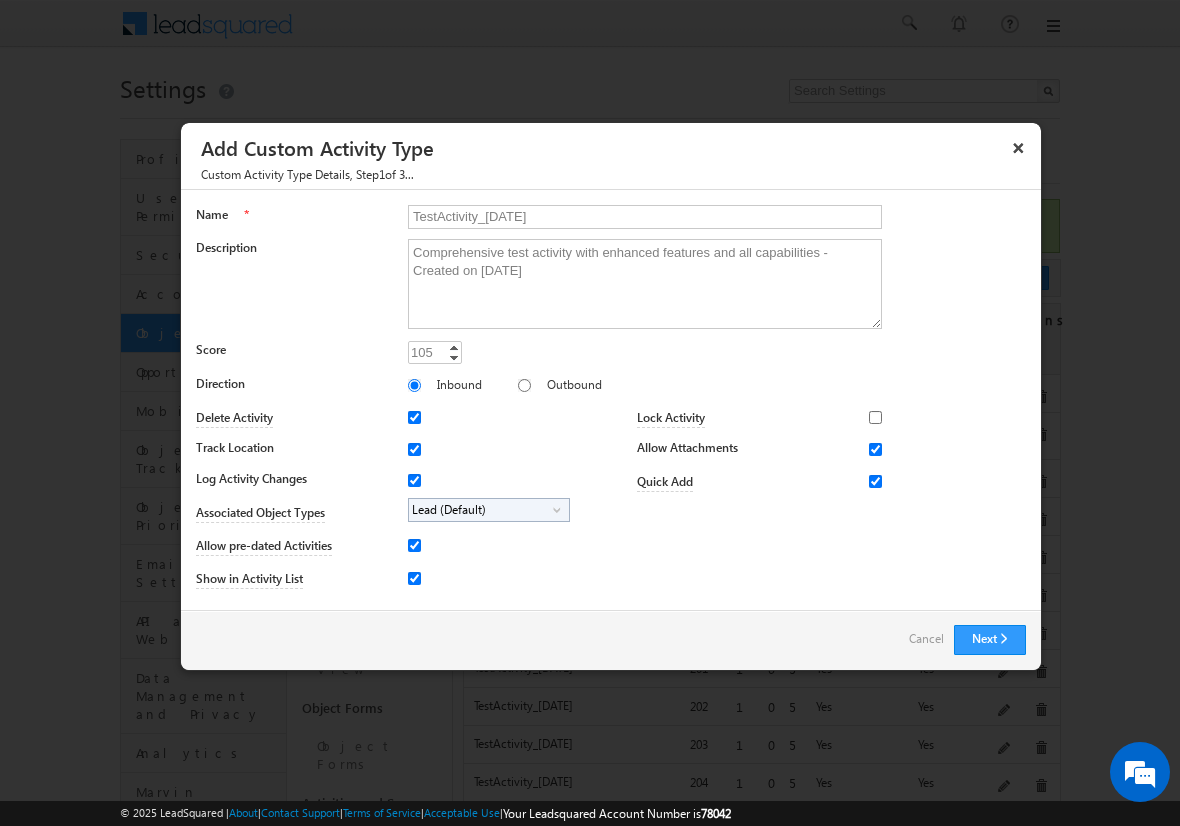 click on "Lead (Default)" at bounding box center (481, 510) 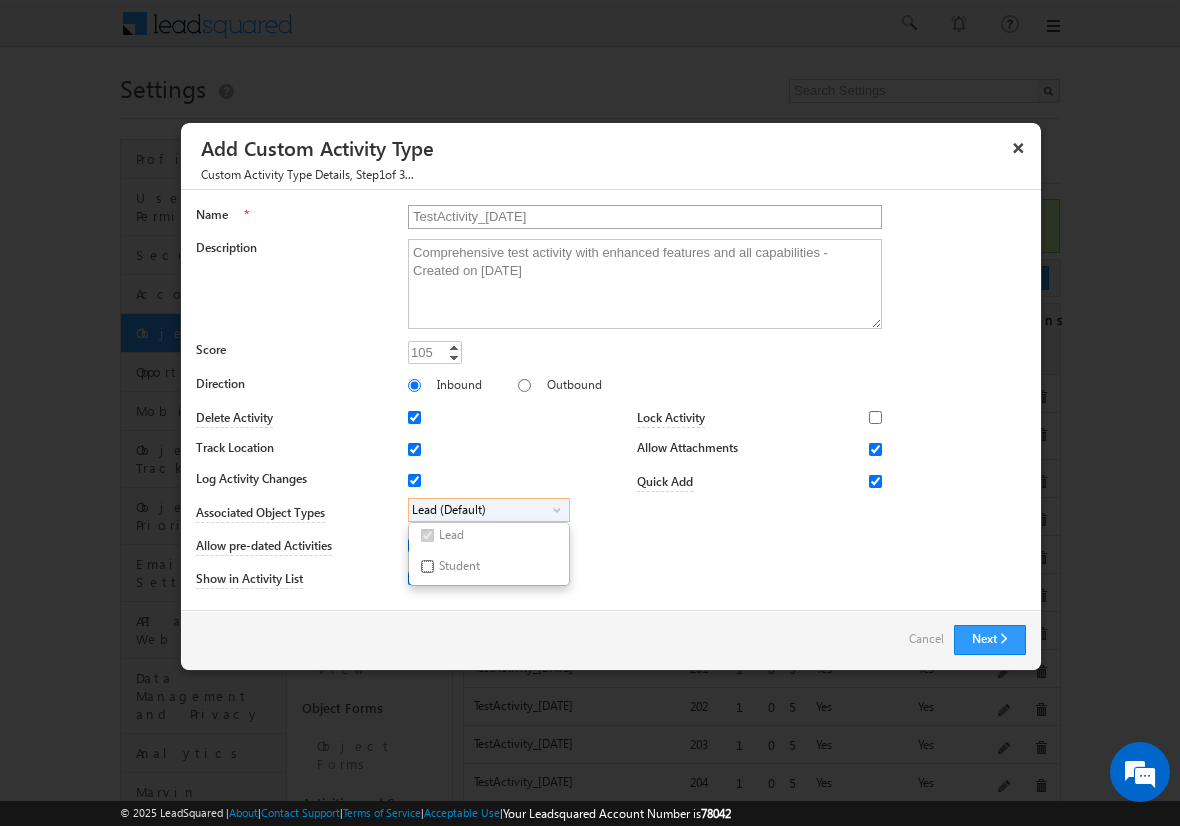 click on "Student" at bounding box center [427, 566] 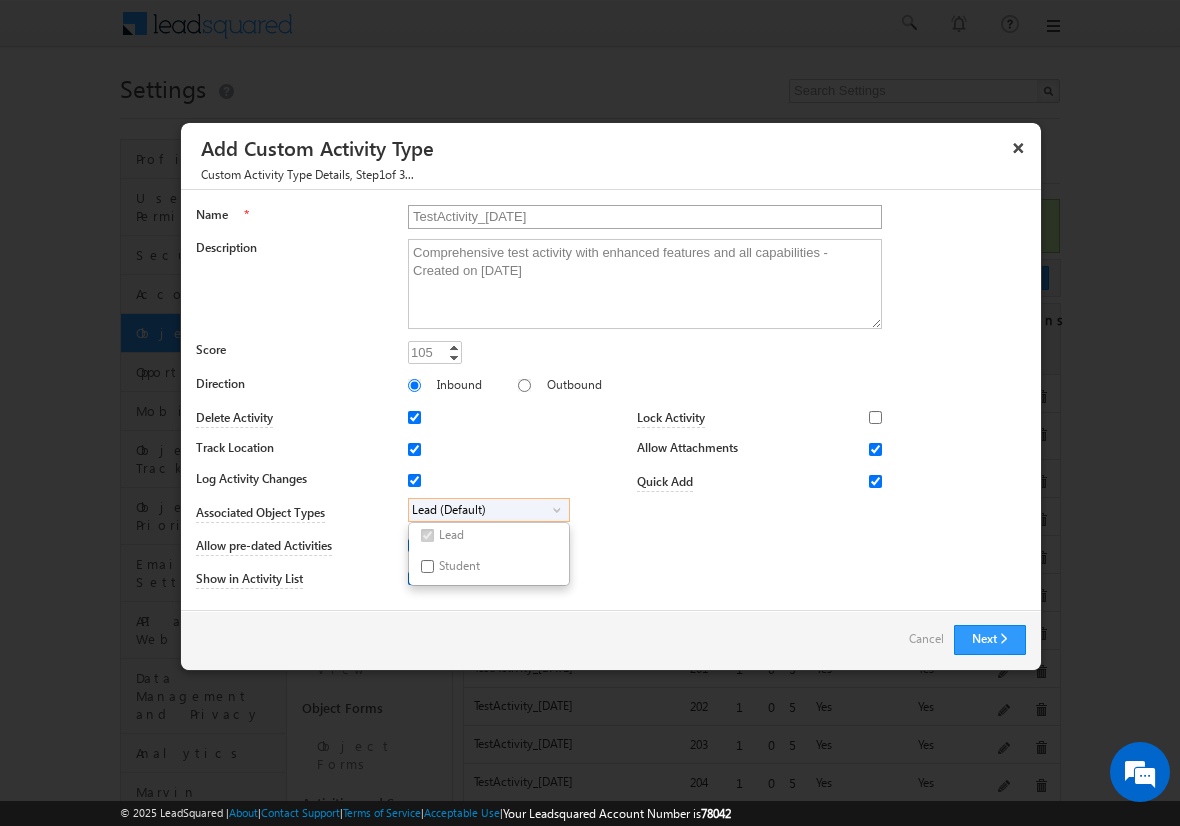 checkbox on "true" 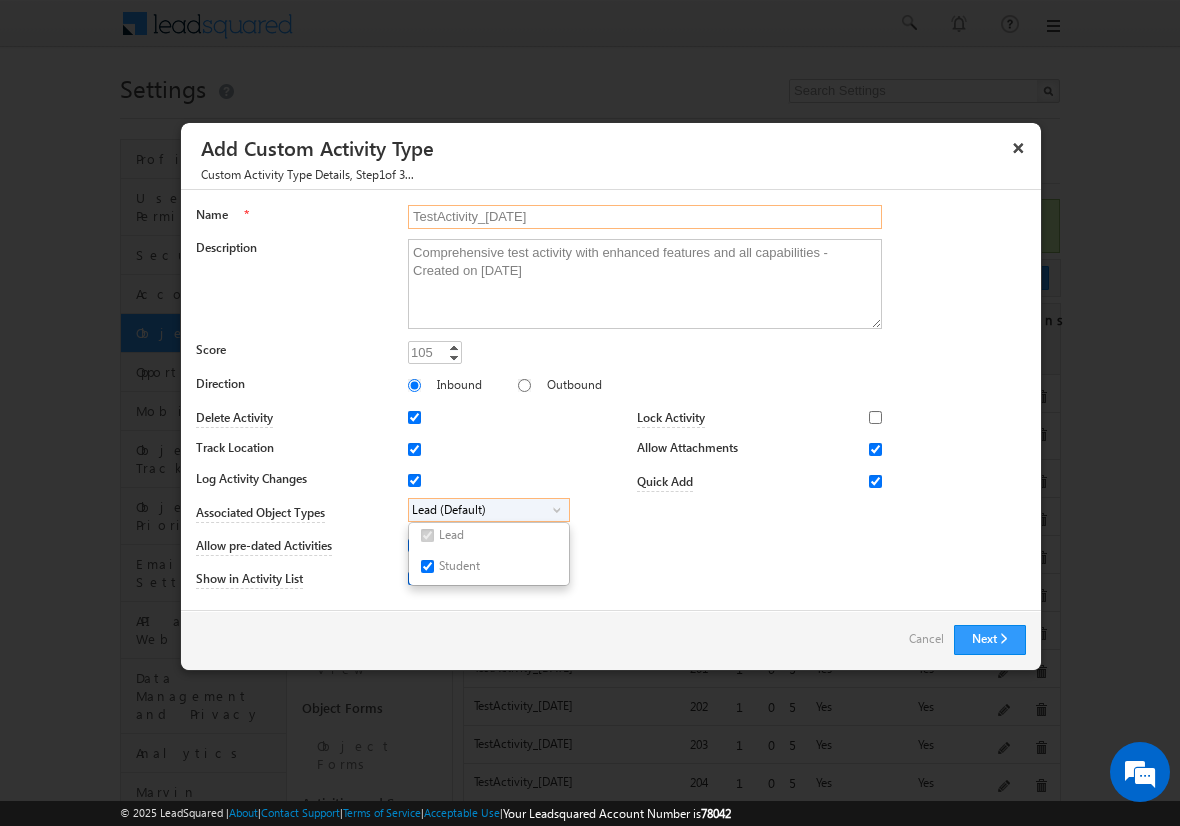 click on "TestActivity_[DATE]" at bounding box center [645, 217] 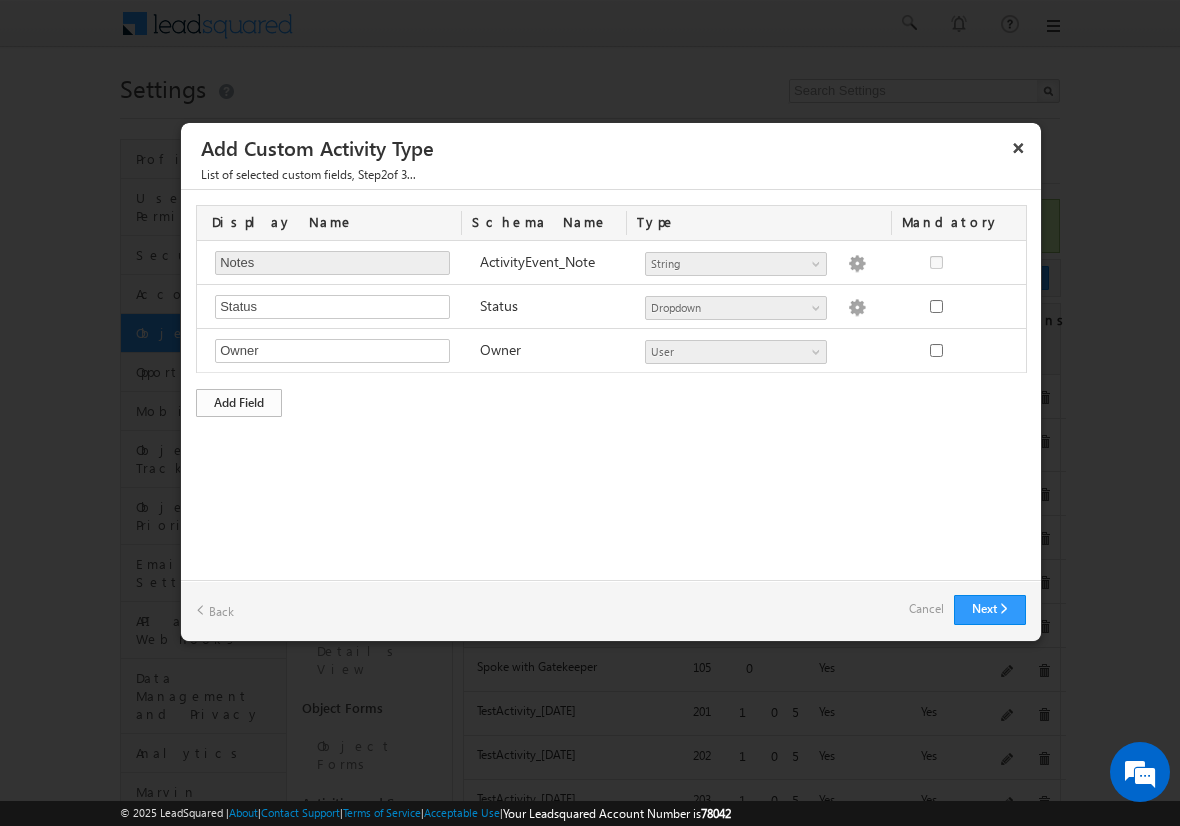 click on "Add Field" at bounding box center (239, 403) 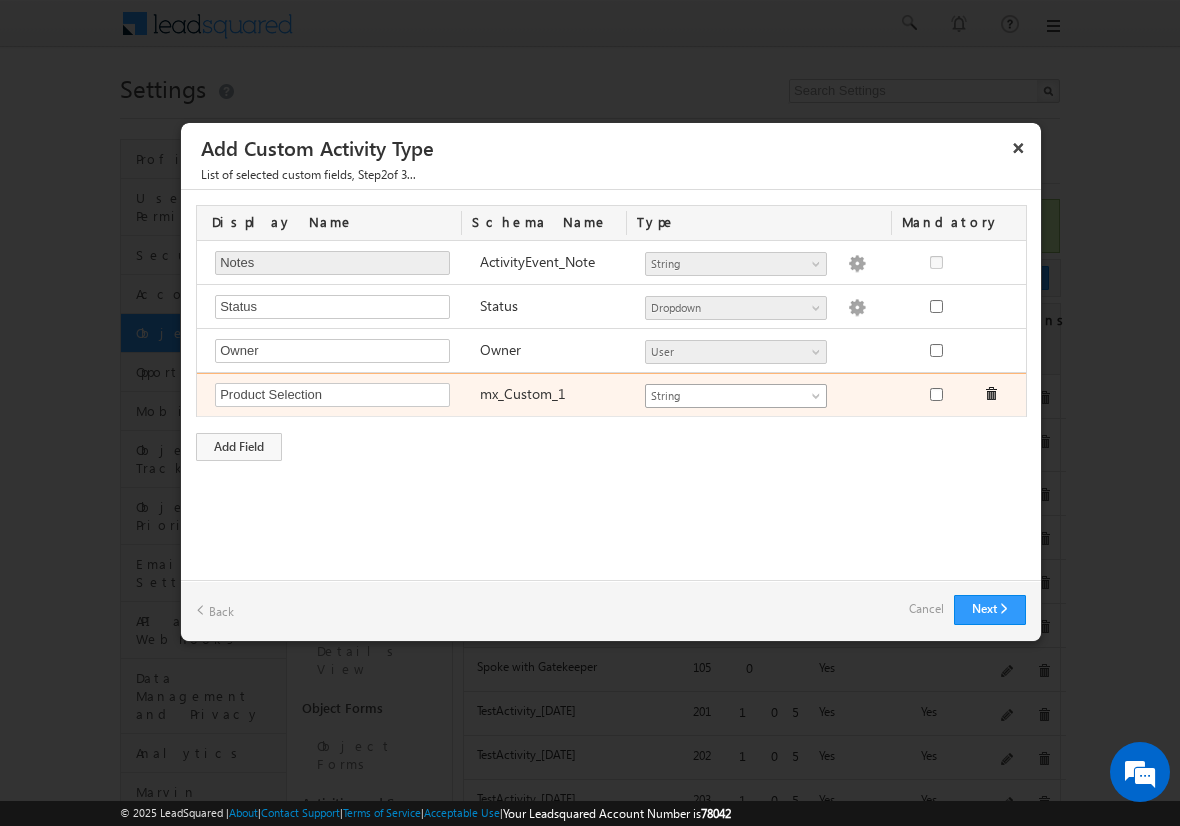 type on "Product Selection" 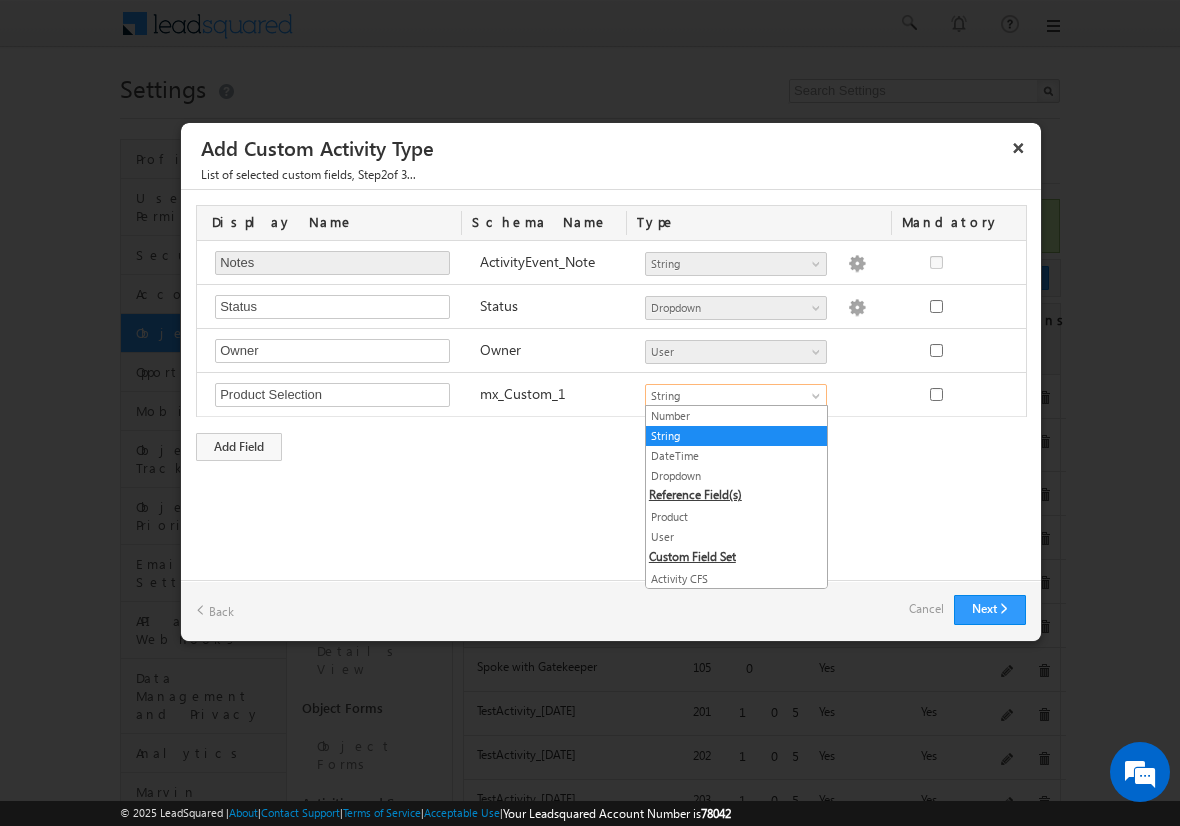 click on "Product" at bounding box center (736, 517) 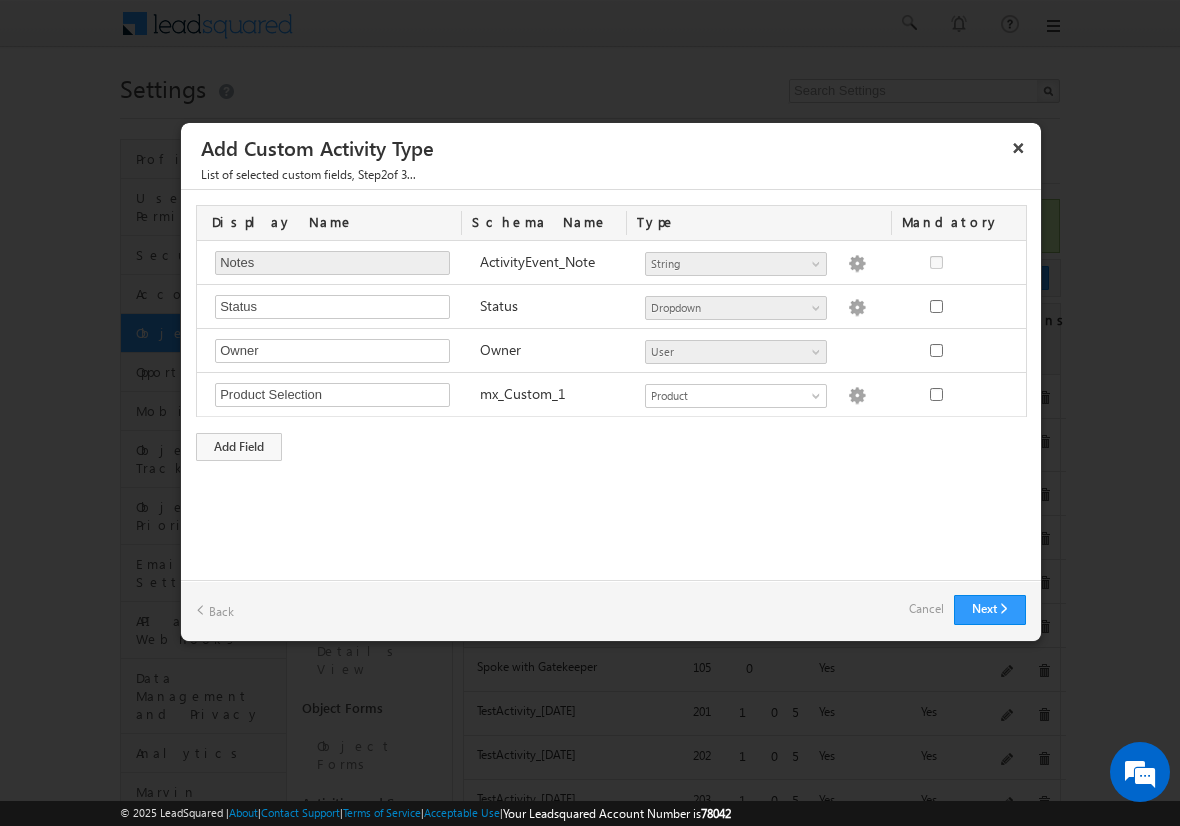 click on "Cancel" at bounding box center [926, 609] 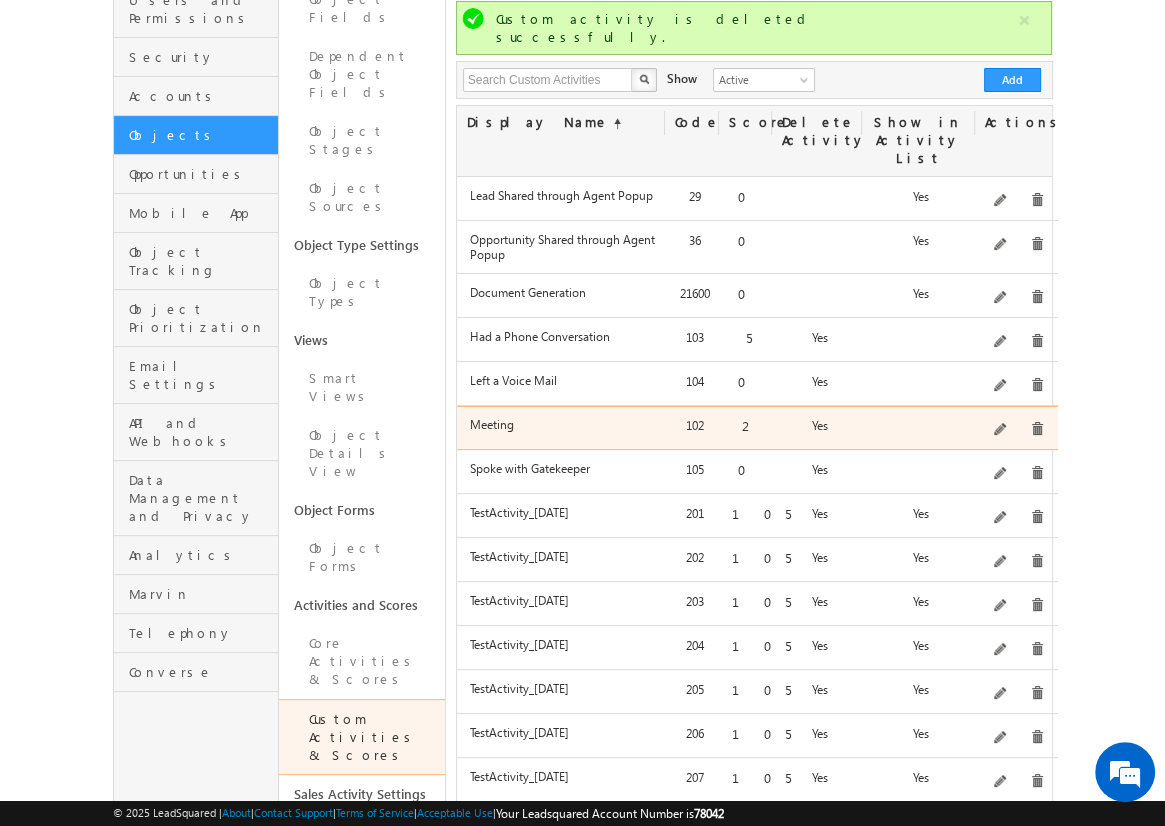 scroll, scrollTop: 0, scrollLeft: 0, axis: both 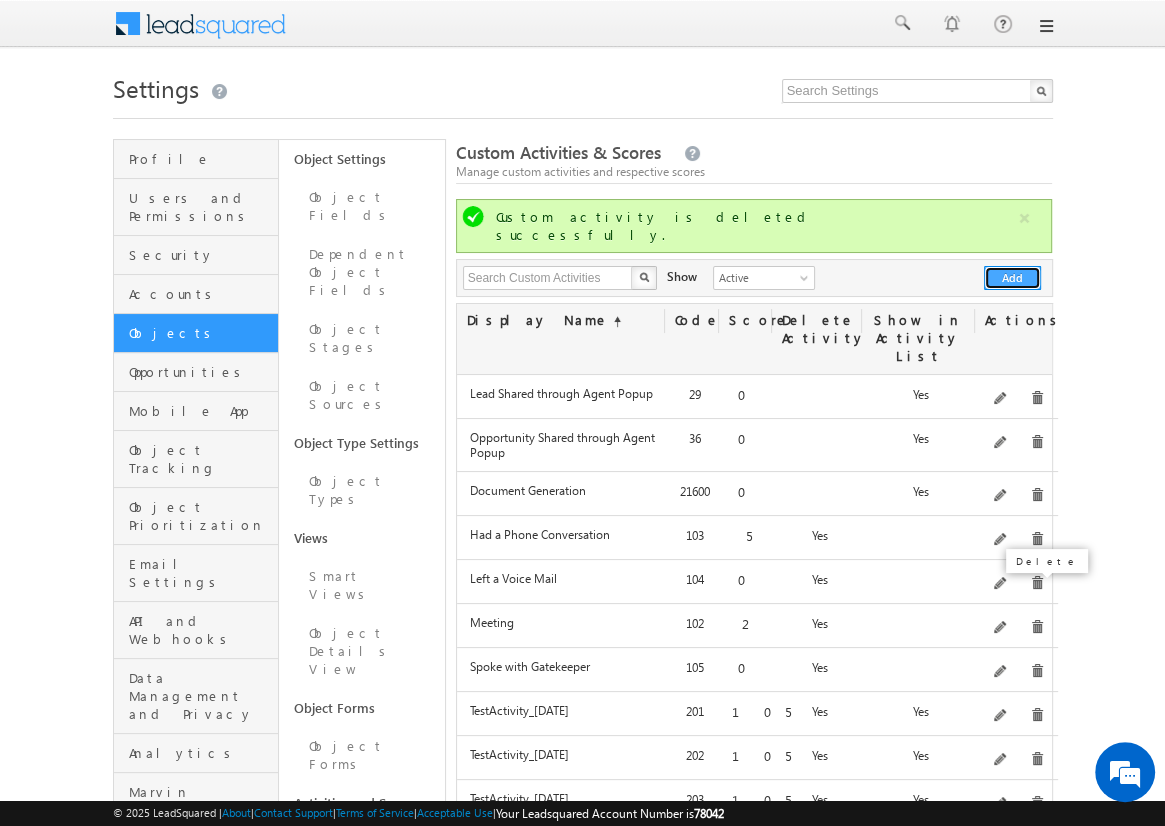 click on "Add" at bounding box center (1012, 278) 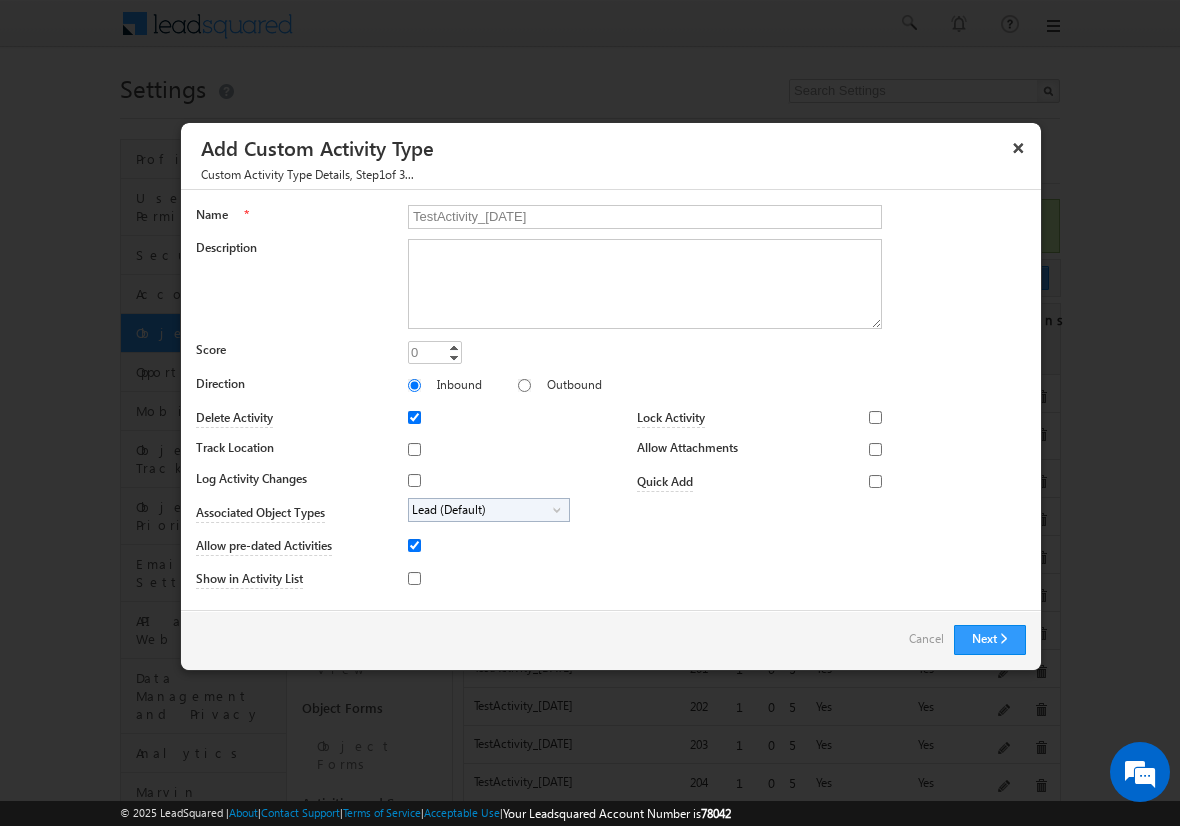 type on "TestActivity_[DATE]" 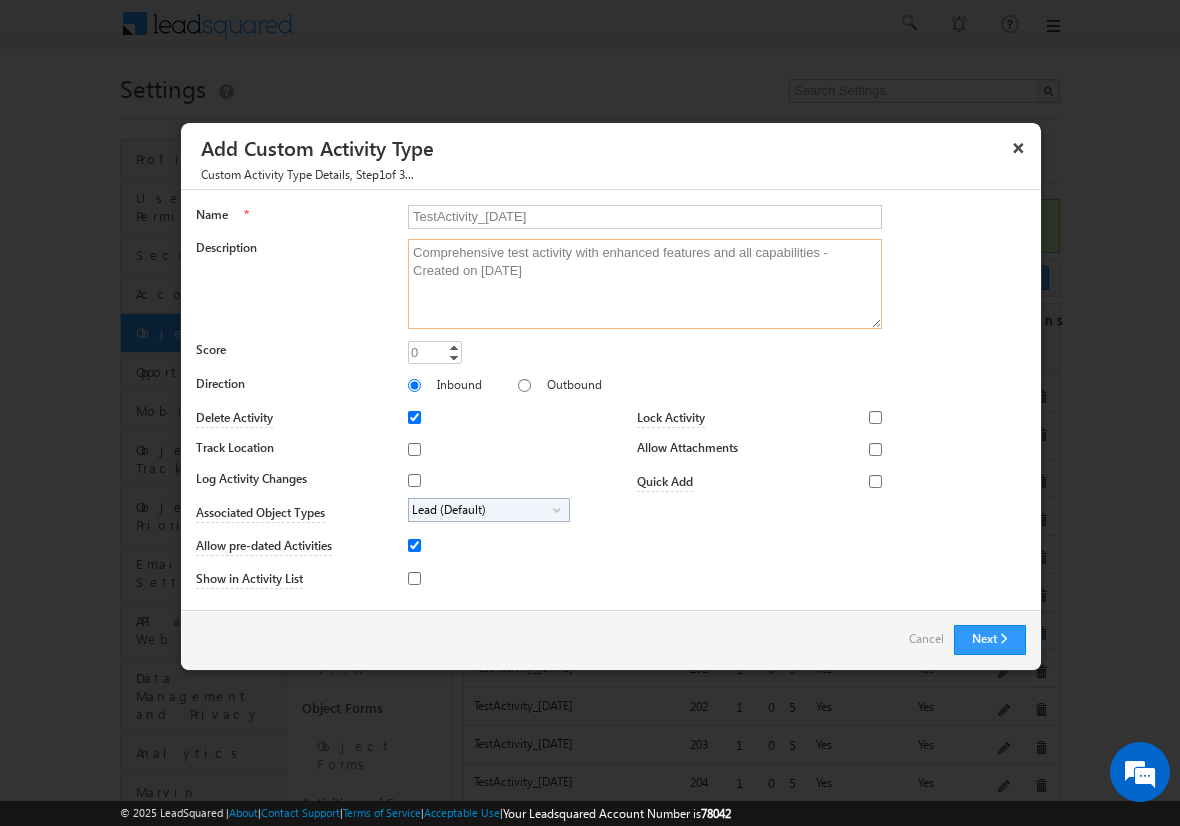 type on "Comprehensive test activity with enhanced features and all capabilities - Created on [DATE]" 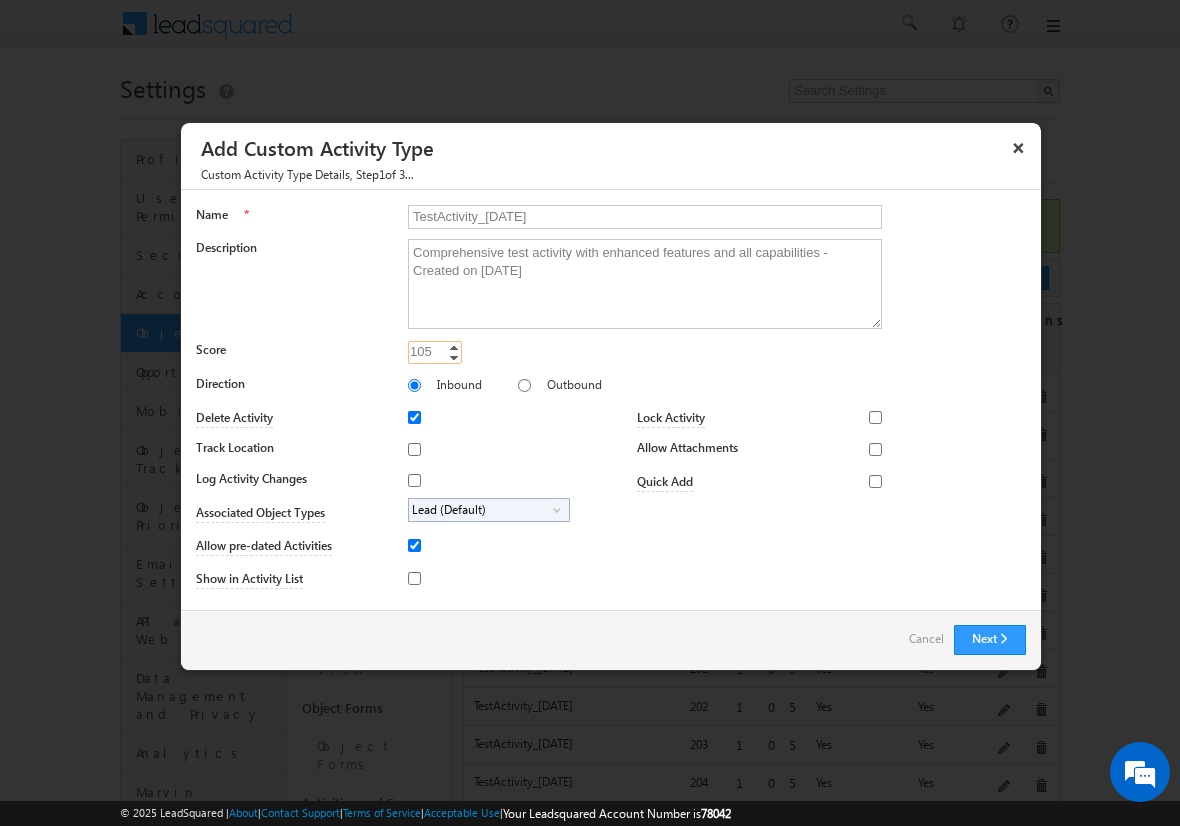 type on "105" 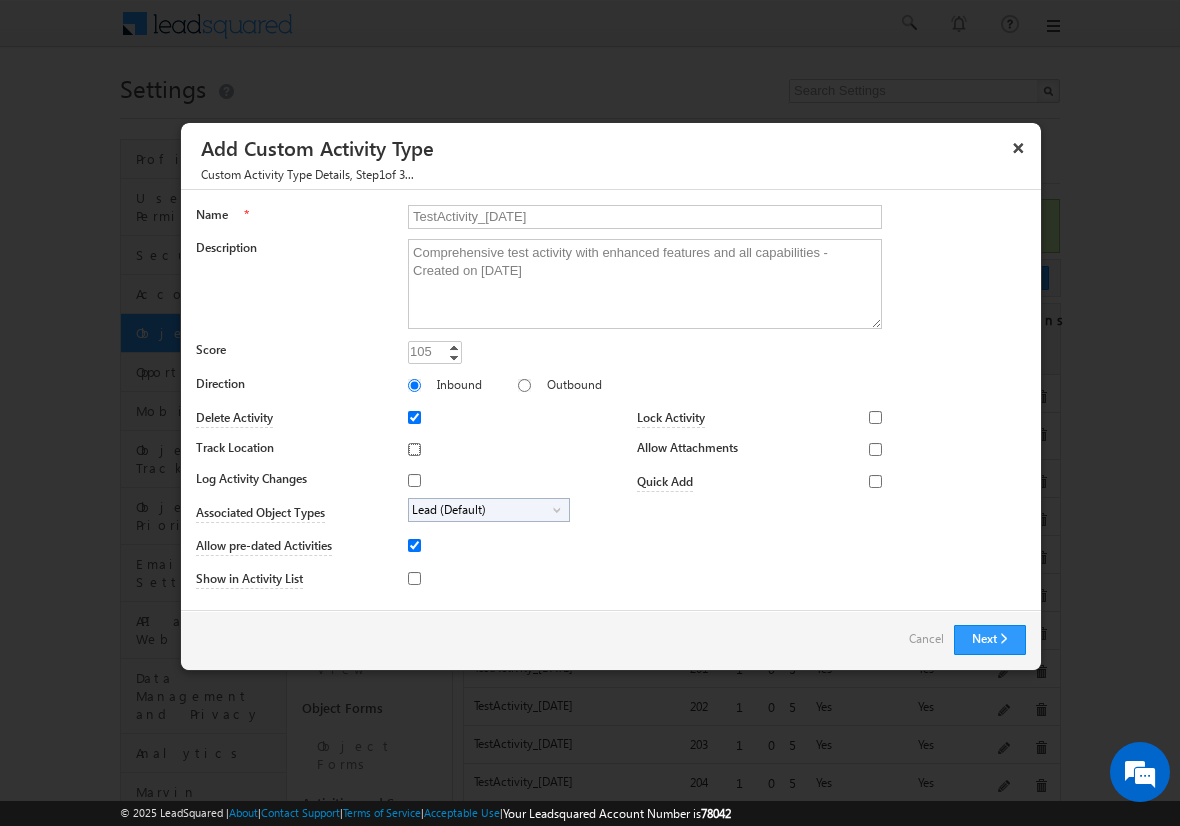 click on "Track Location" at bounding box center (414, 449) 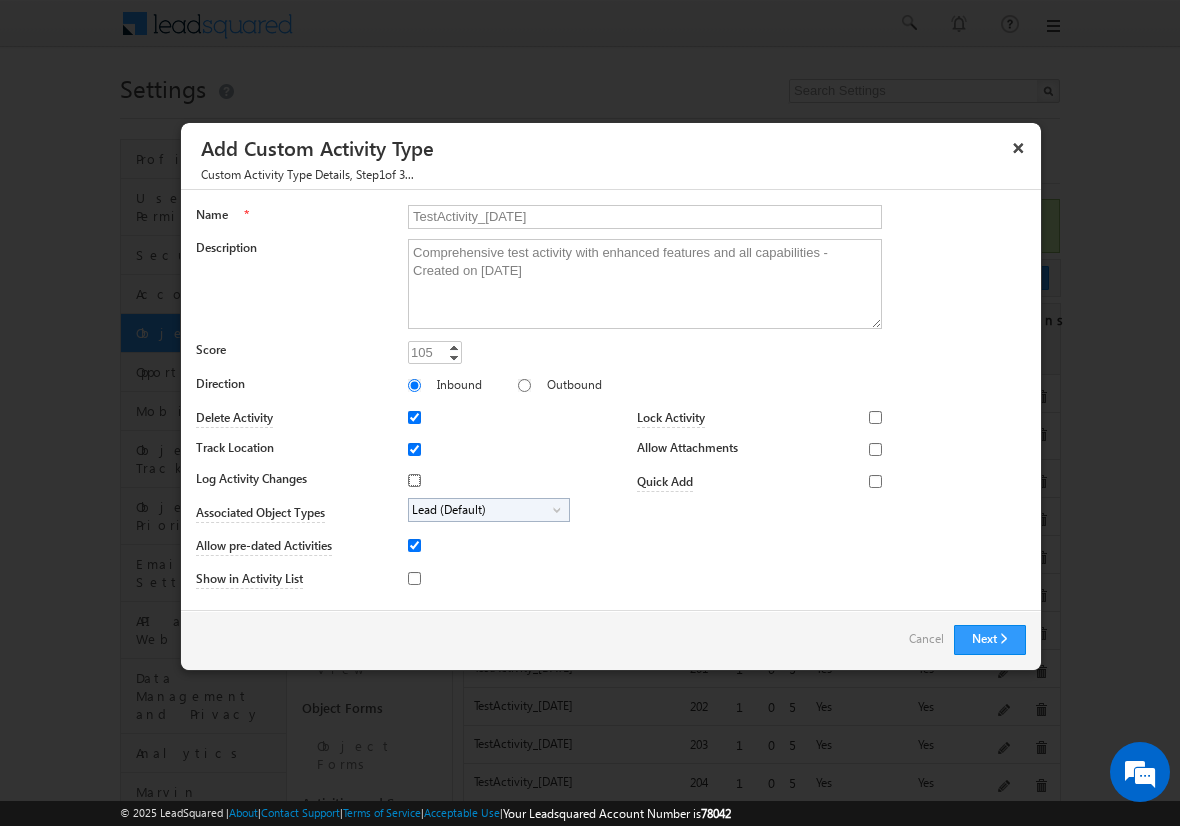 click on "Log Activity Changes" at bounding box center [414, 480] 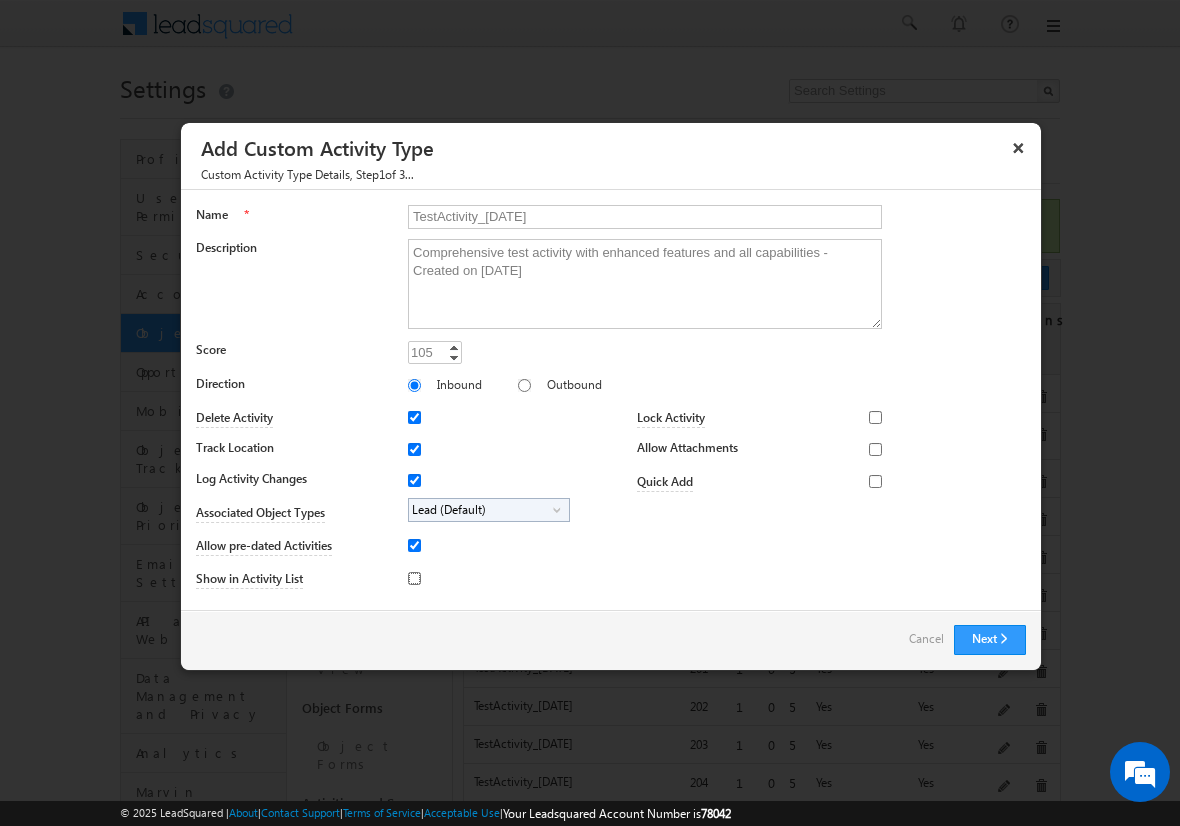 click on "Show in Activity List" at bounding box center (414, 578) 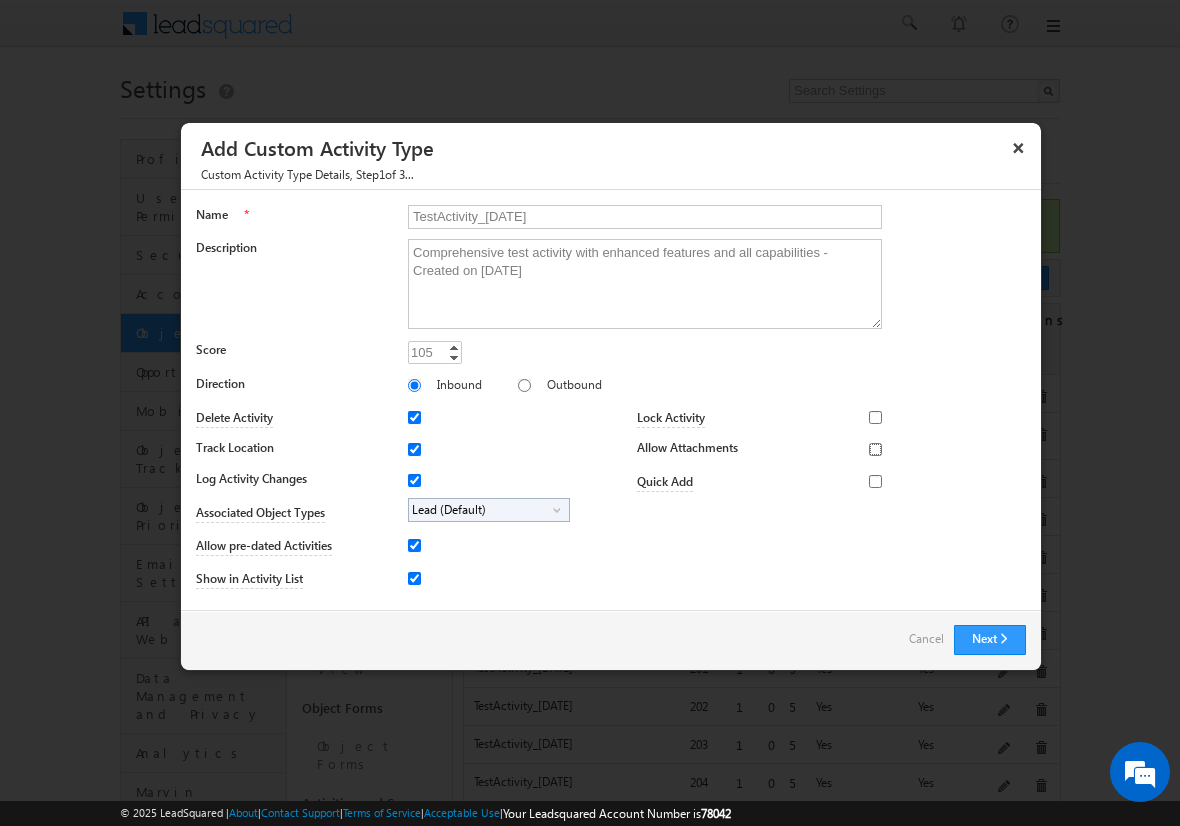 click on "Allow Attachments" at bounding box center (875, 449) 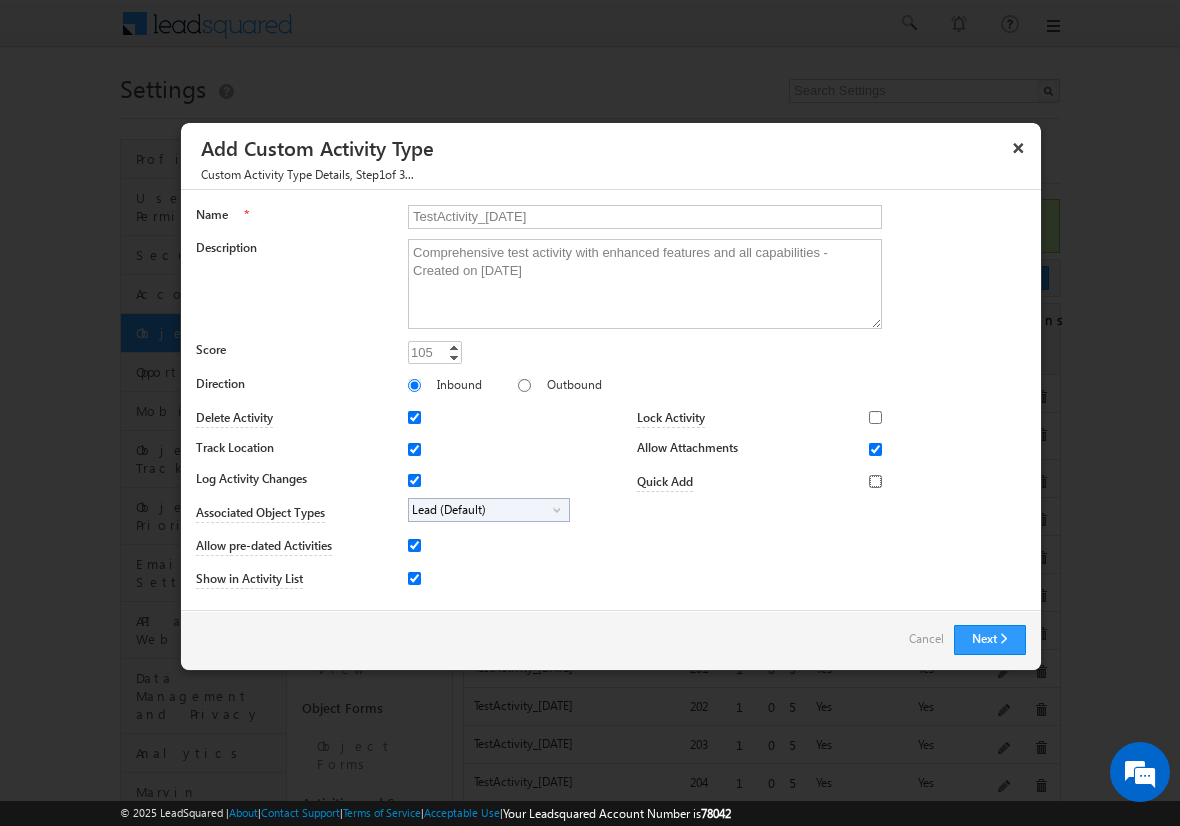 click on "Quick Add" at bounding box center [875, 481] 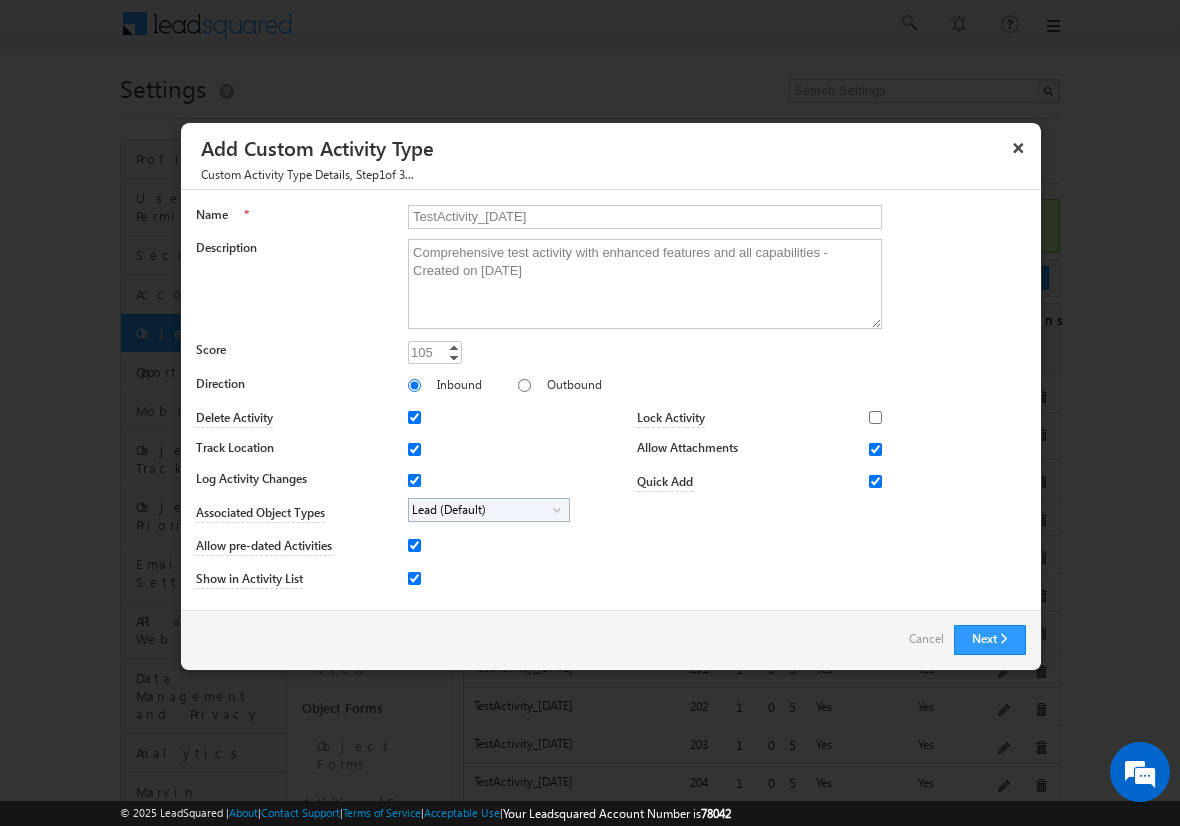click on "Lead (Default)" at bounding box center [481, 510] 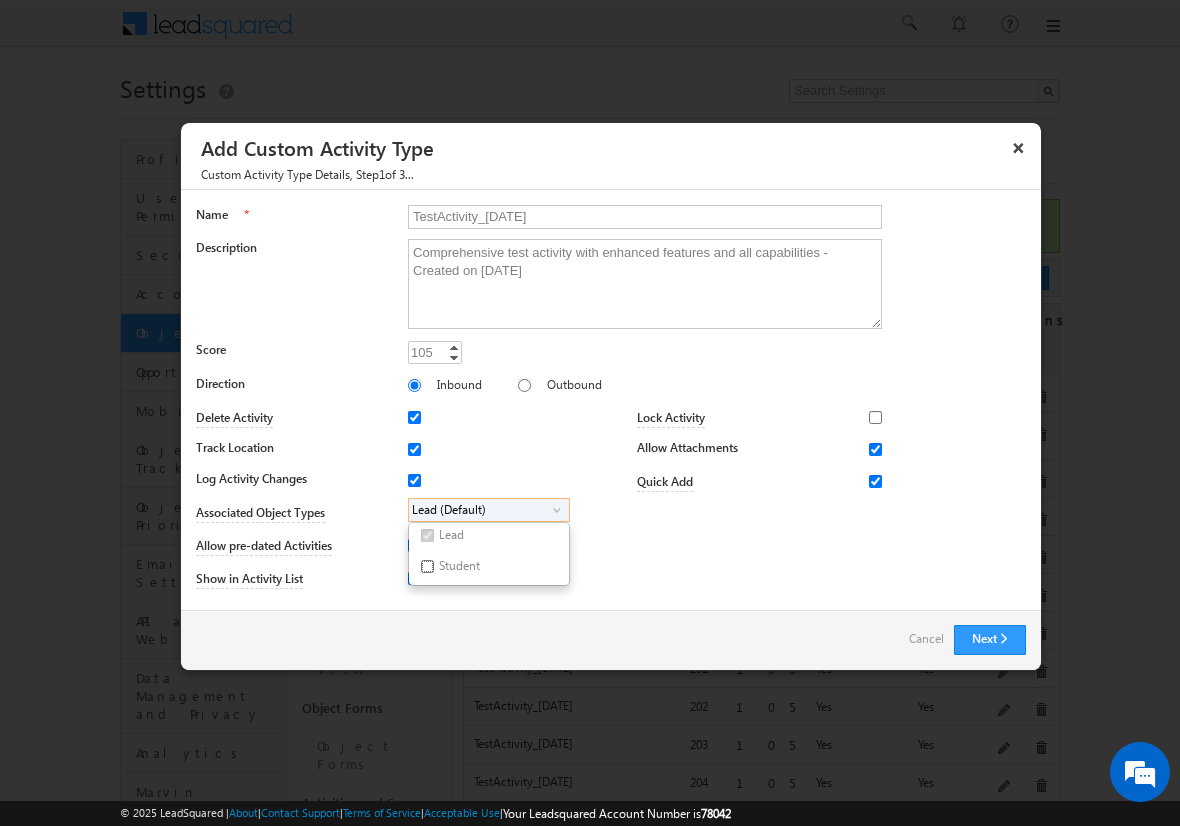 click on "Student" at bounding box center (427, 566) 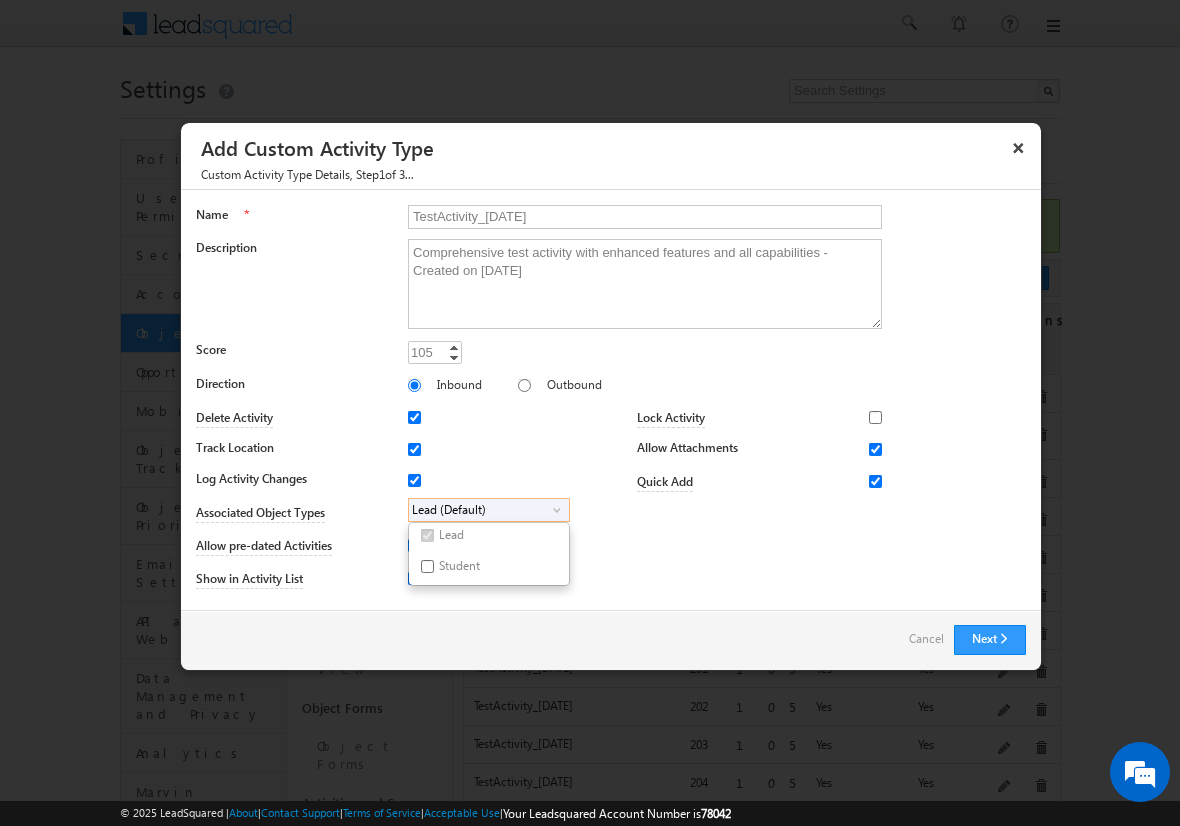 checkbox on "true" 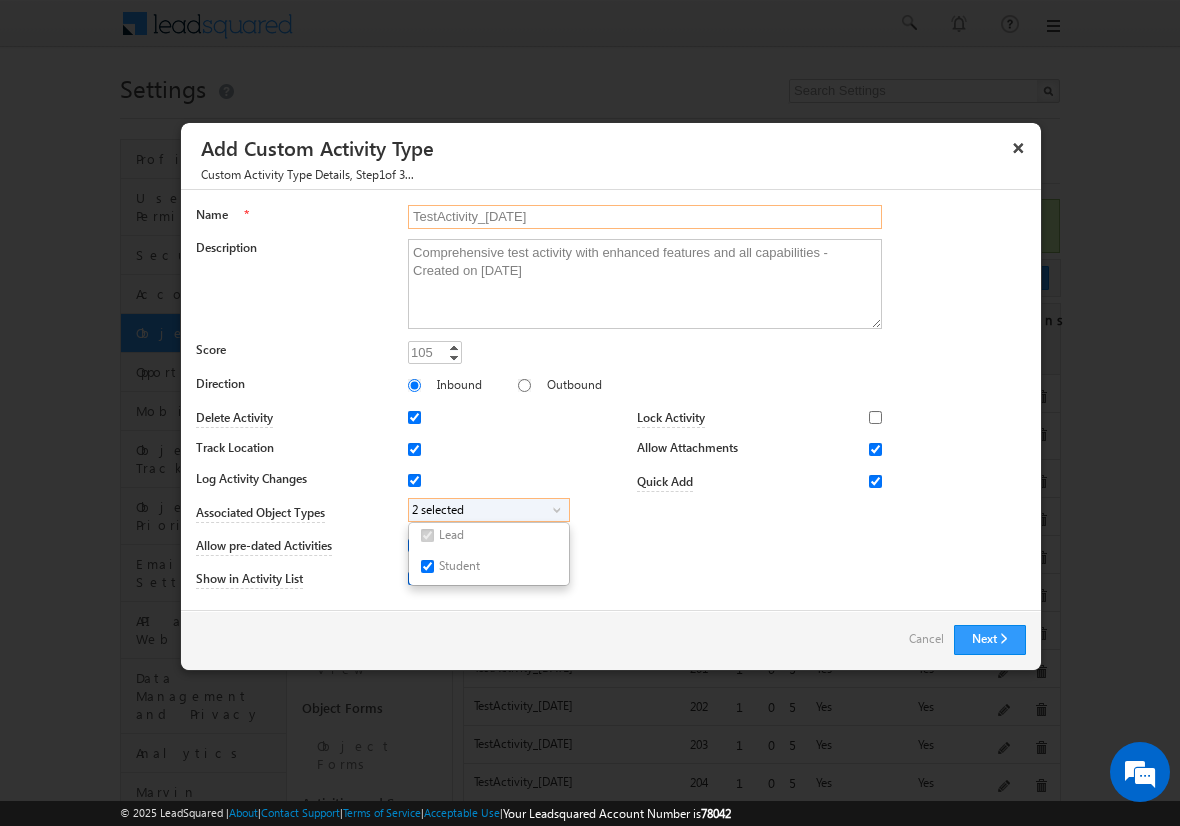 click on "TestActivity_[DATE]" at bounding box center (645, 217) 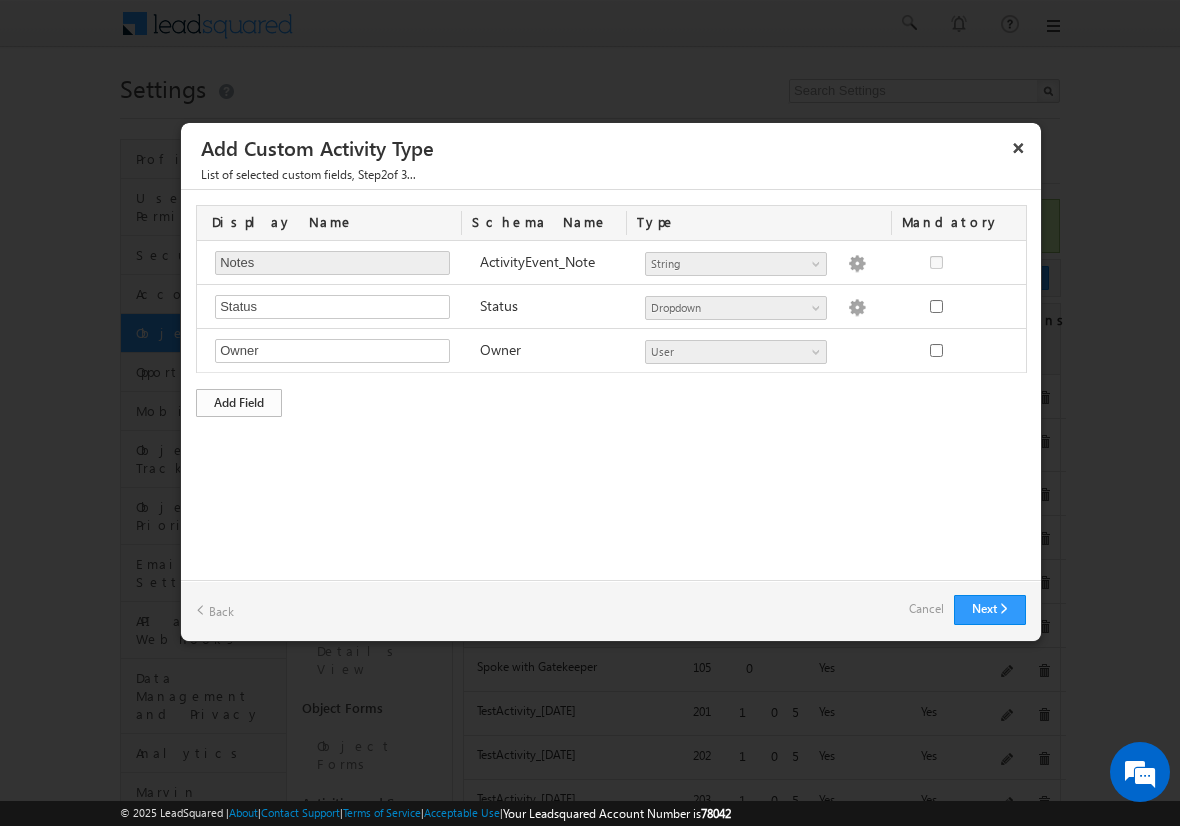 click on "Add Field" at bounding box center (239, 403) 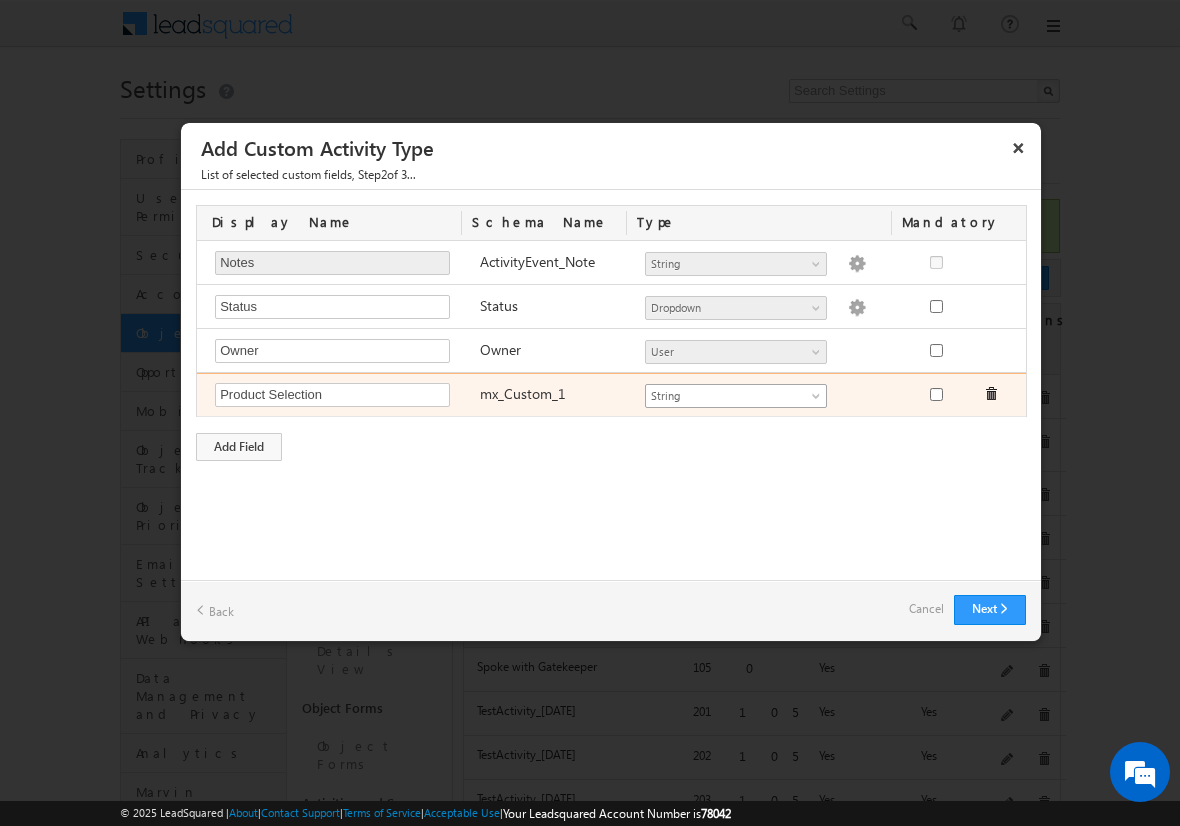 type on "Product Selection" 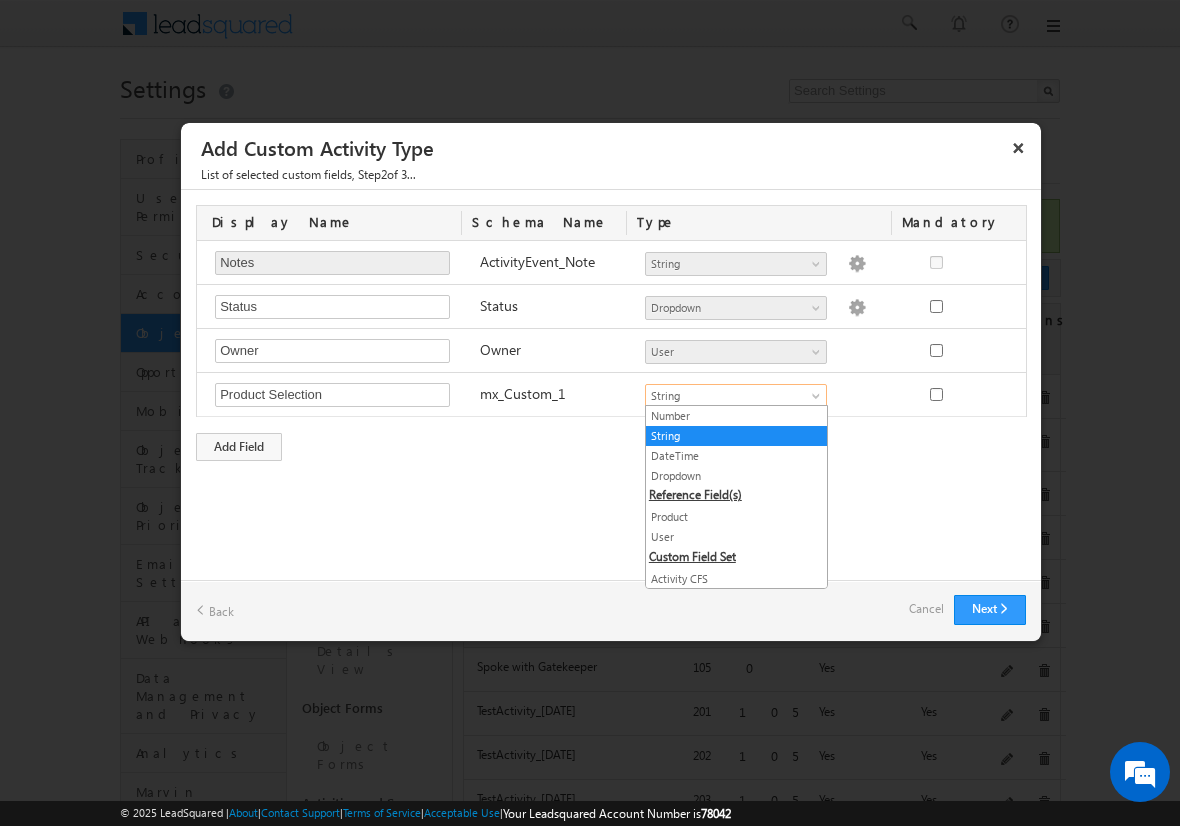 click on "Product" at bounding box center (736, 517) 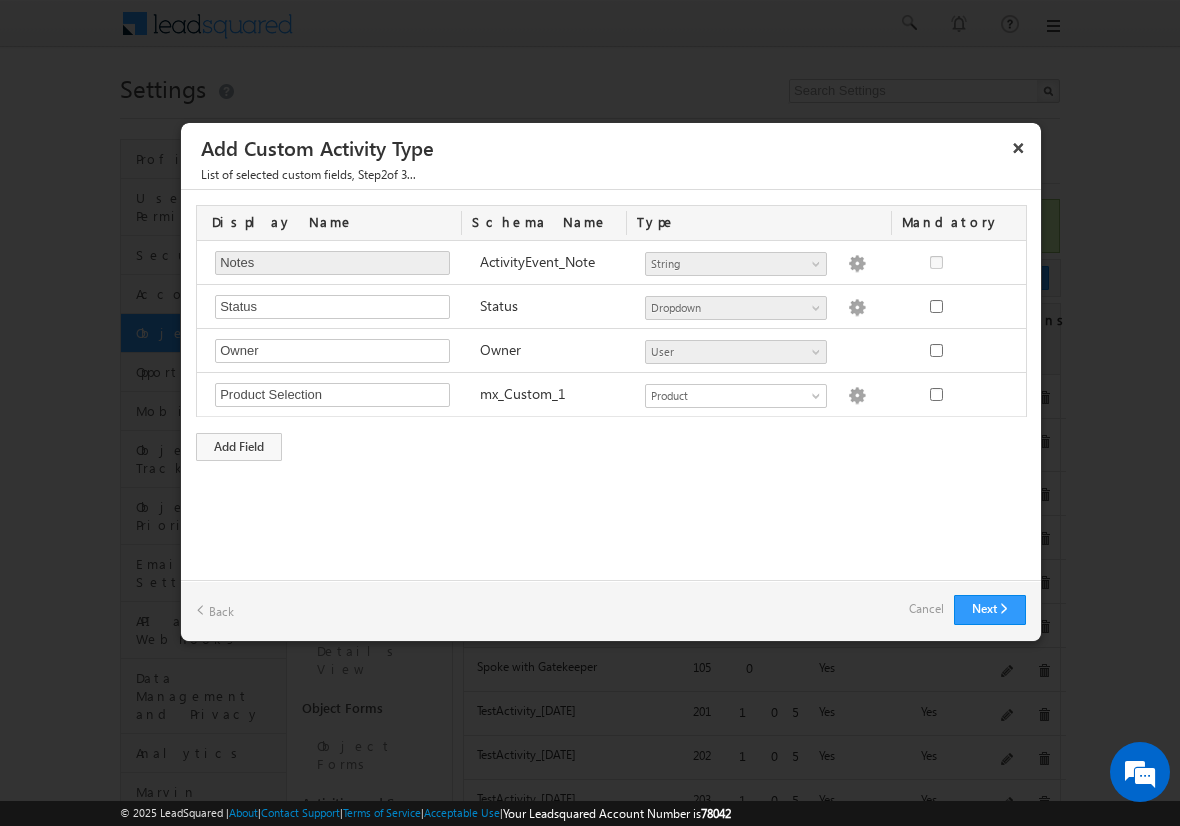 click on "Cancel" at bounding box center [926, 609] 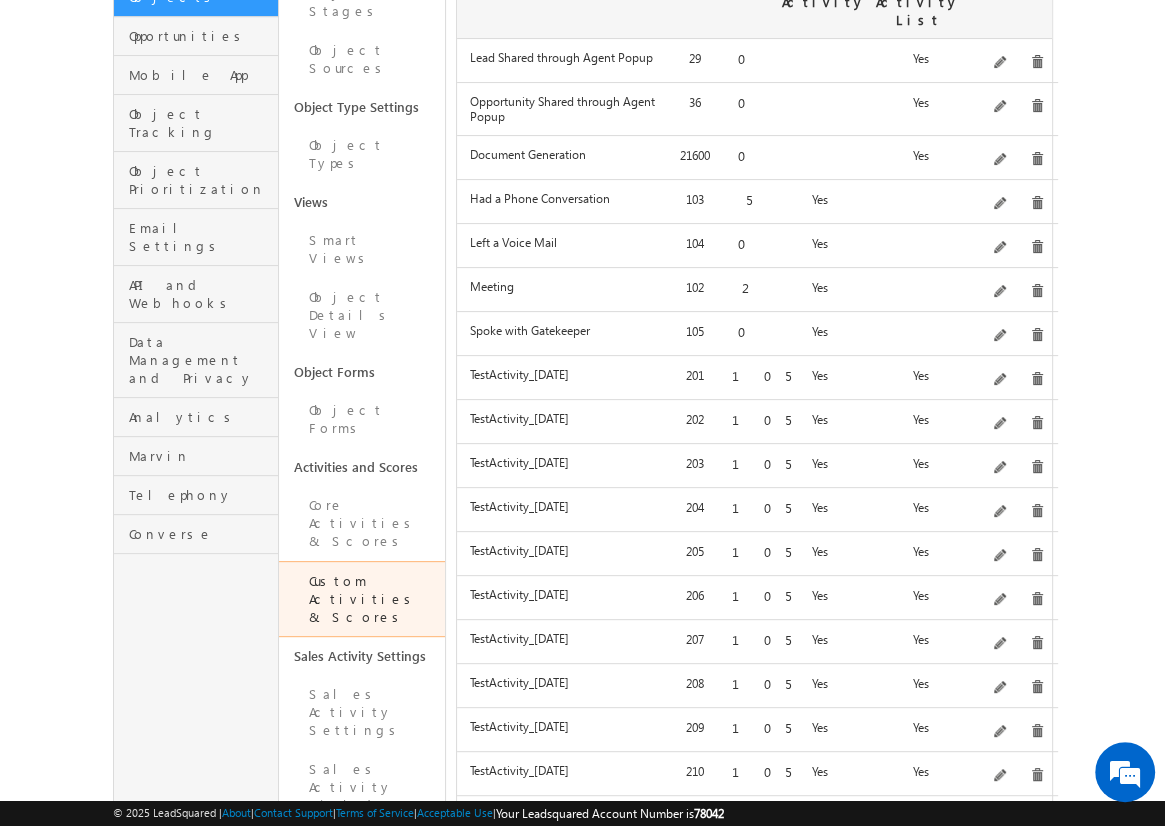 scroll, scrollTop: 336, scrollLeft: 0, axis: vertical 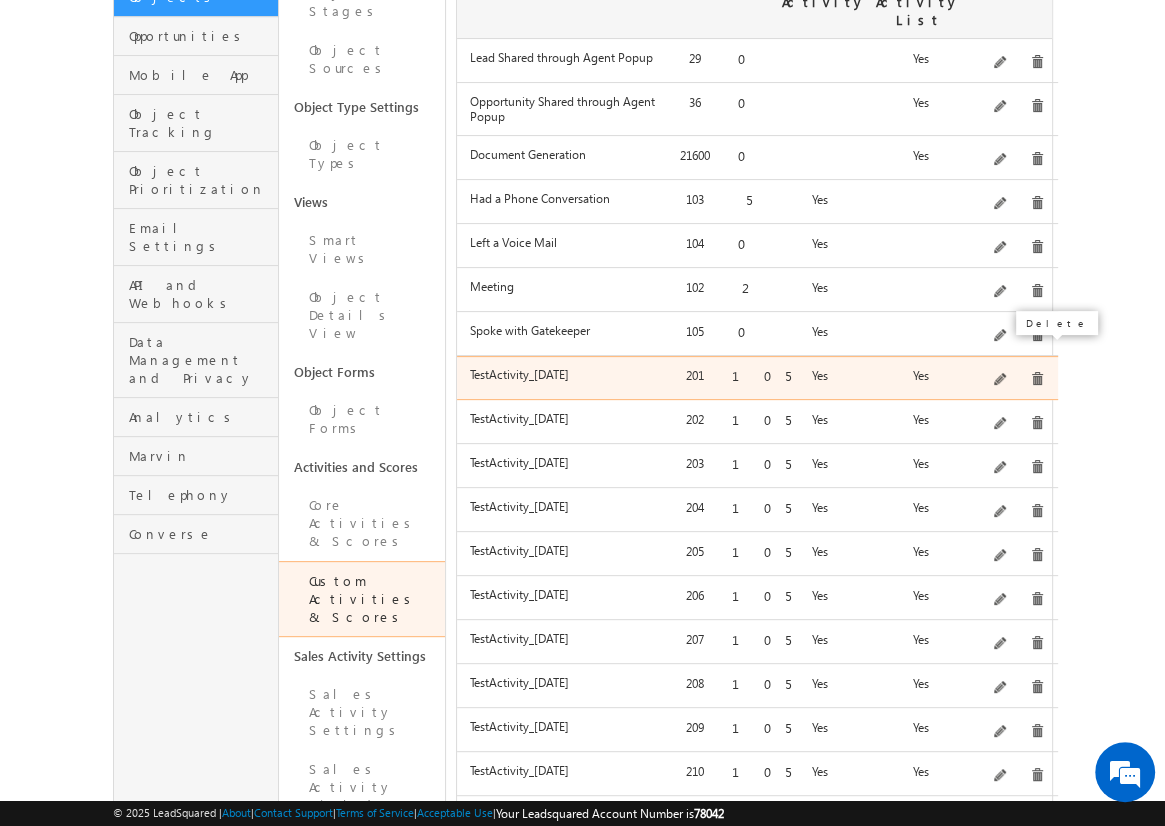 click at bounding box center (1037, 379) 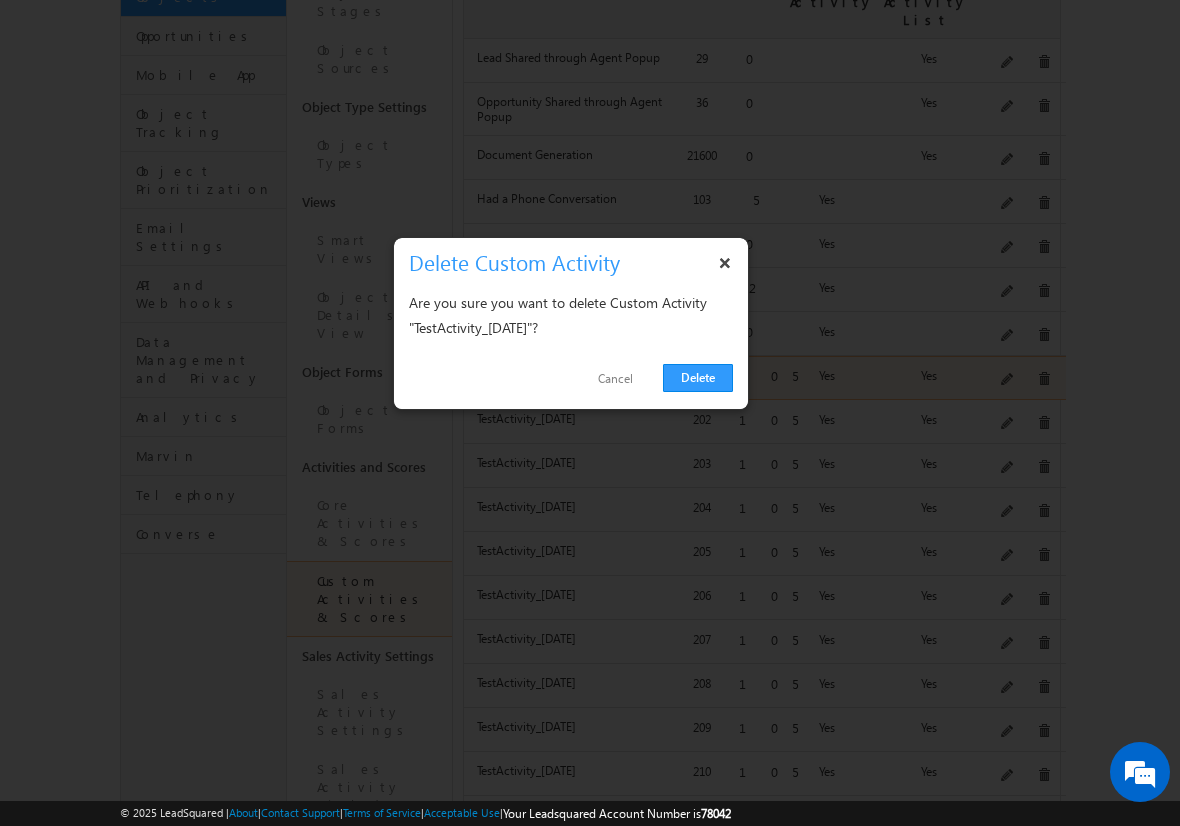 click on "Delete" at bounding box center [698, 378] 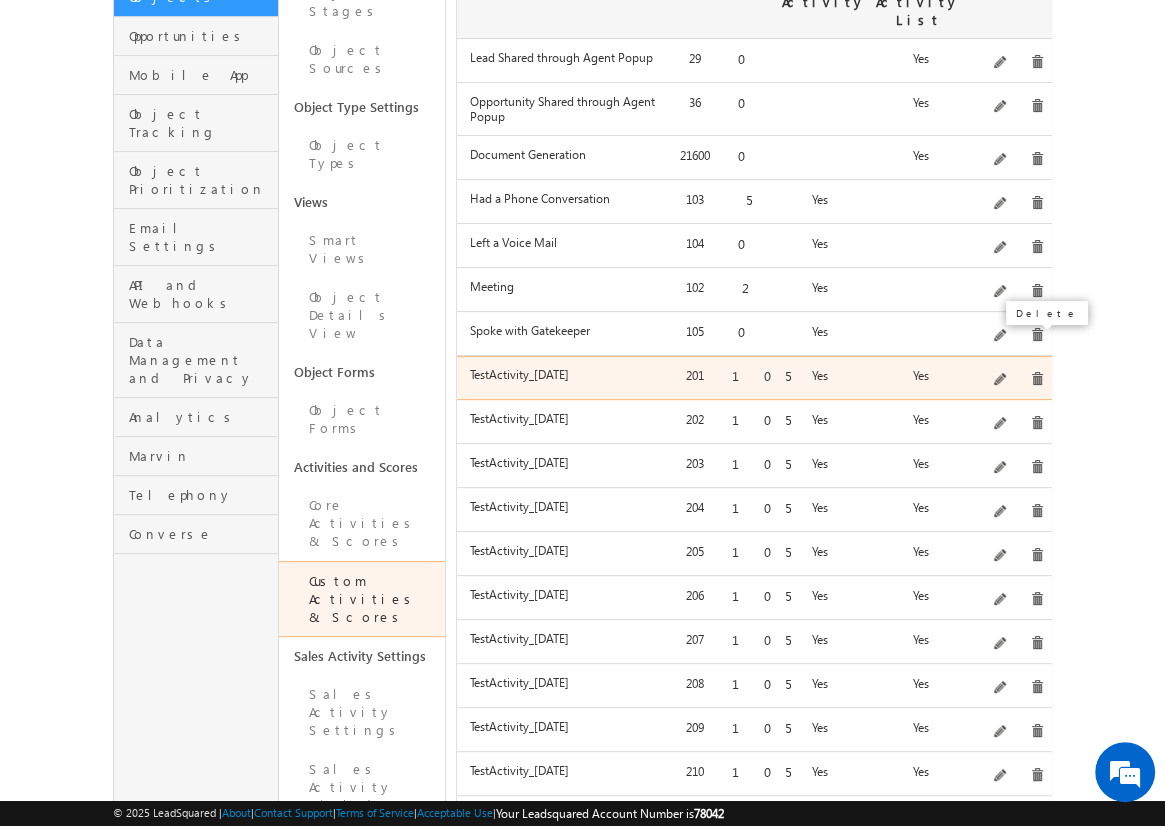 click at bounding box center [1037, 379] 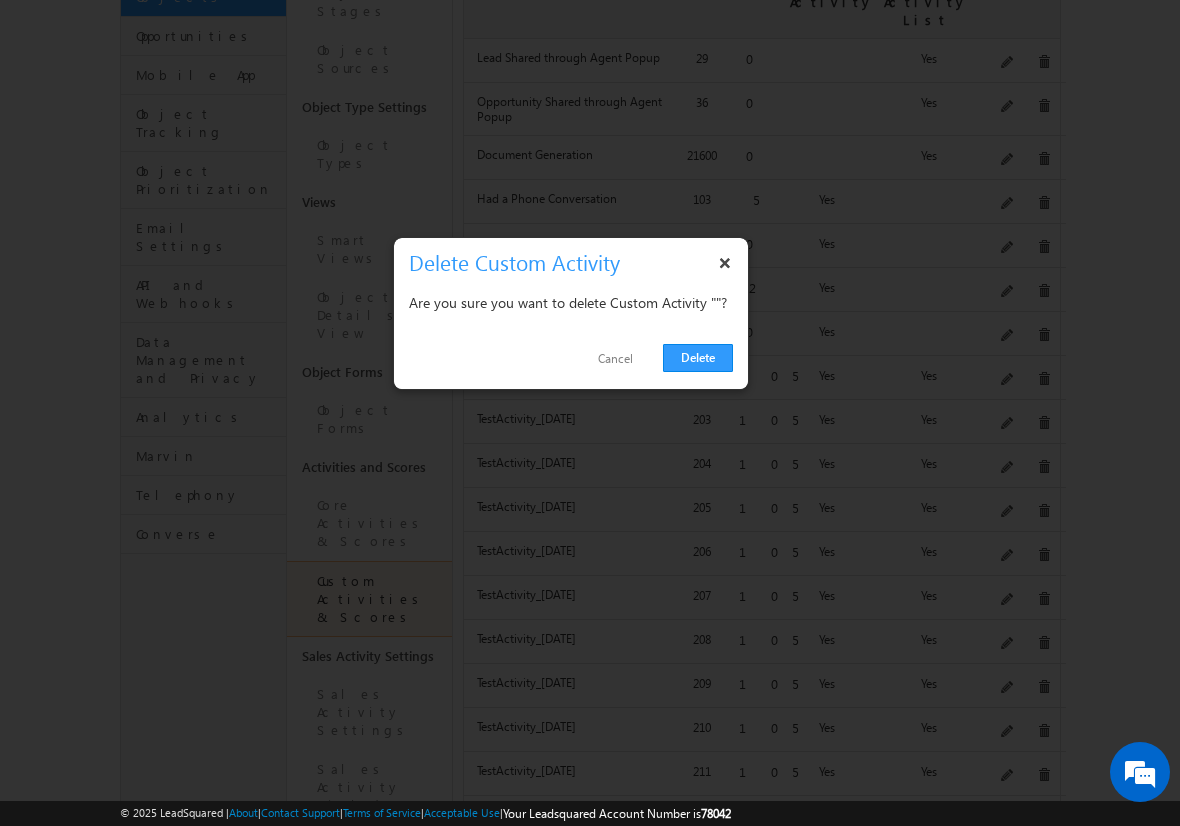 click on "Delete" at bounding box center (698, 358) 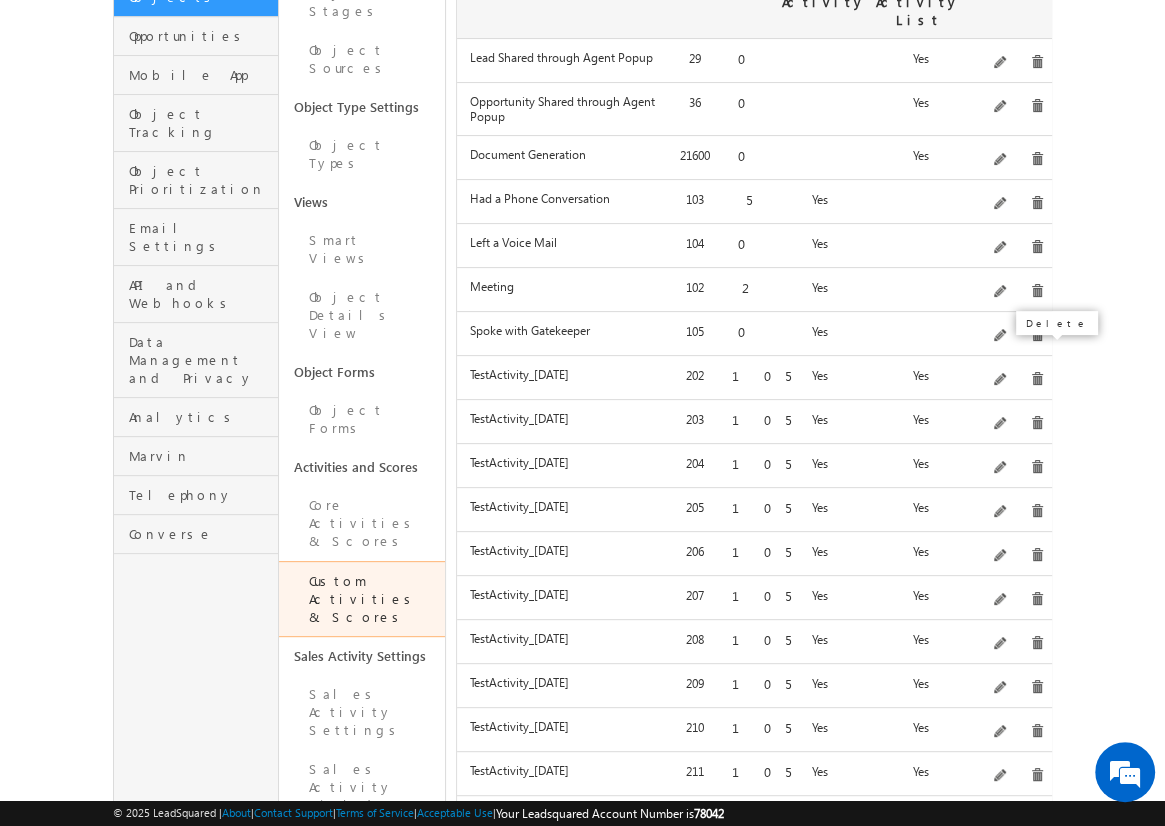 click at bounding box center [1037, 379] 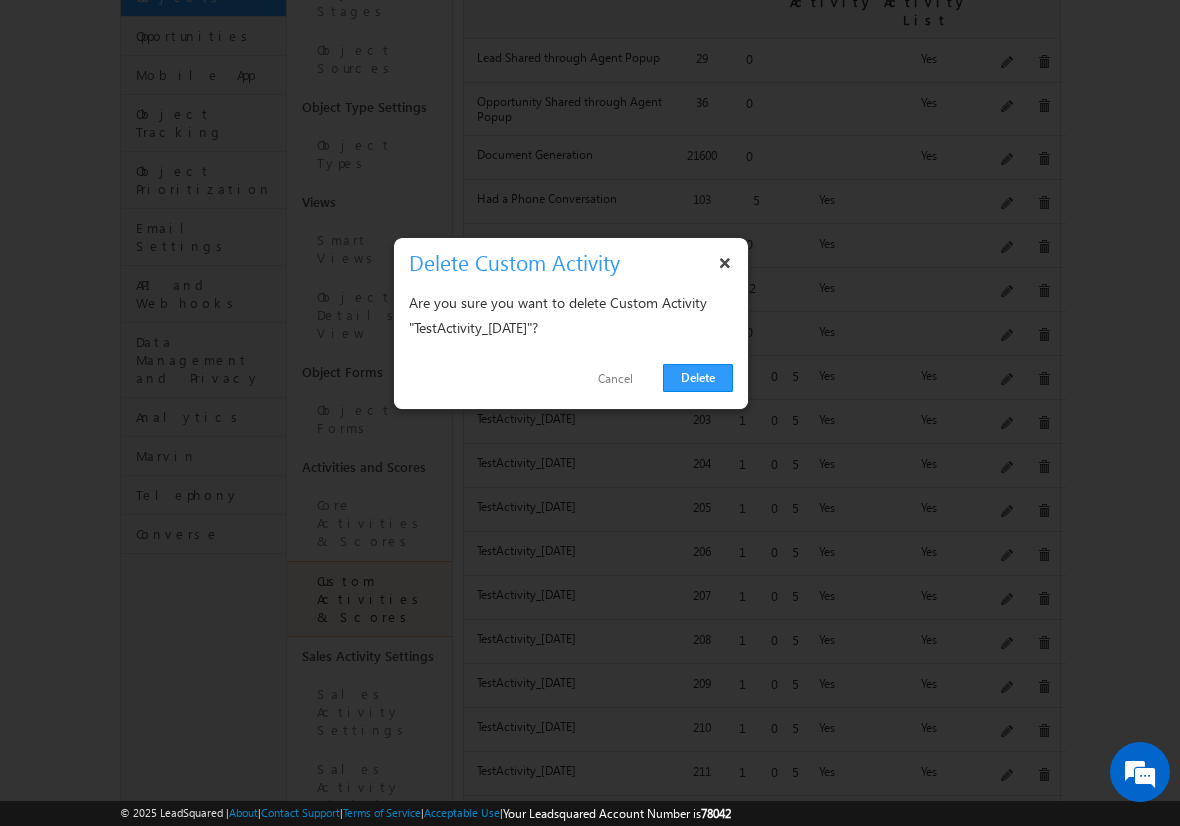 click on "Delete" at bounding box center [698, 378] 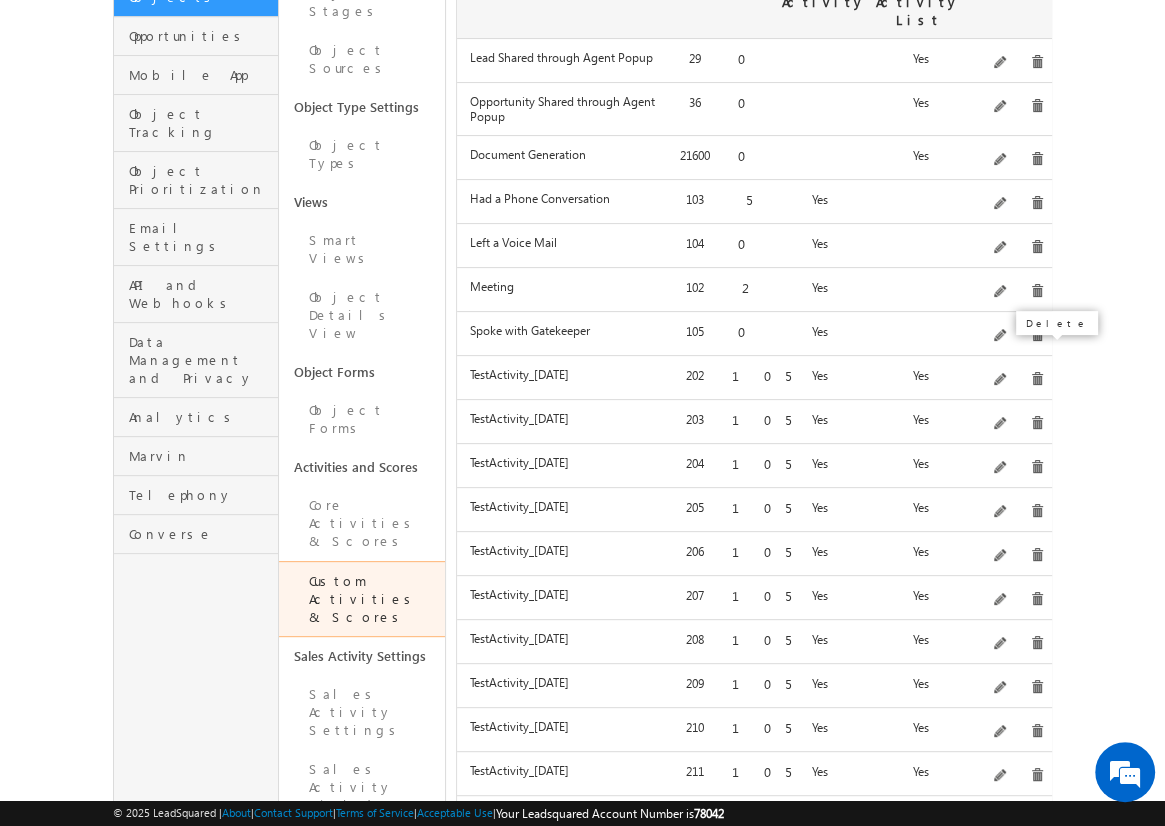 click at bounding box center (1037, 379) 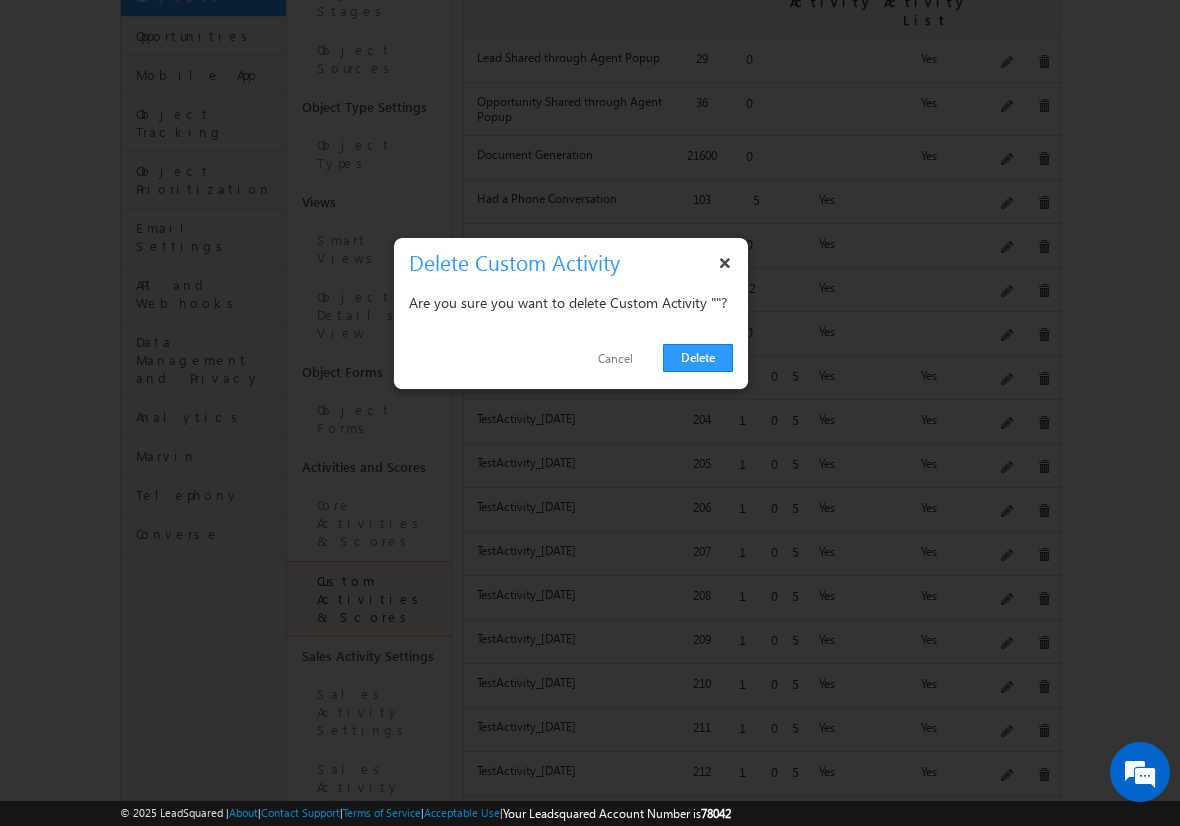 click on "Delete" at bounding box center [698, 358] 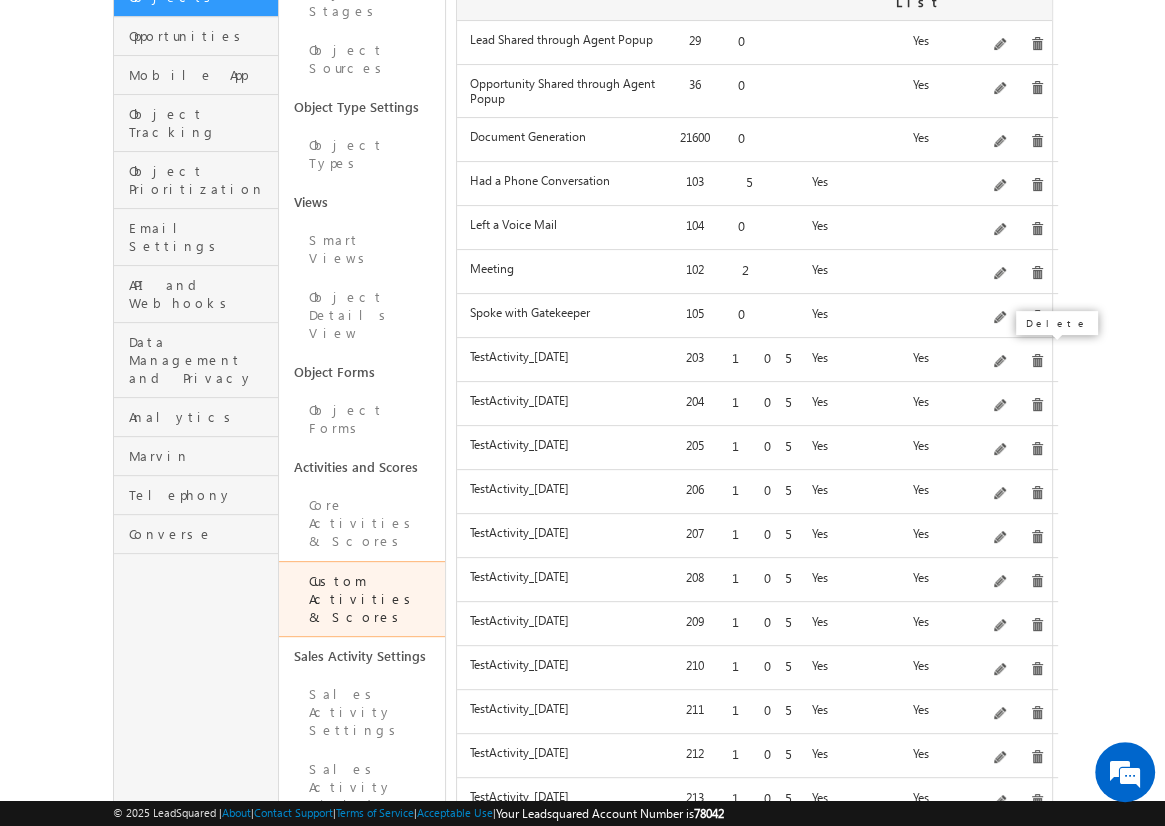 click at bounding box center [1037, 361] 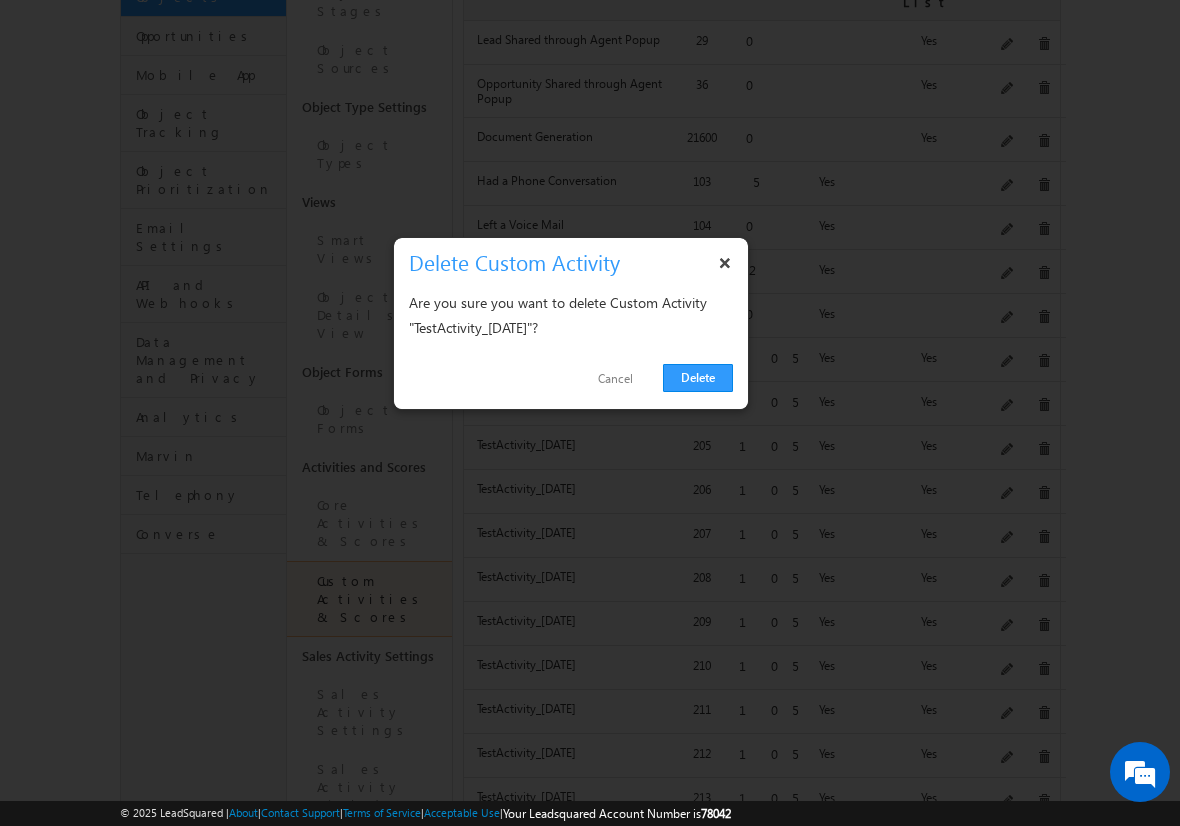 click on "Delete" at bounding box center [698, 378] 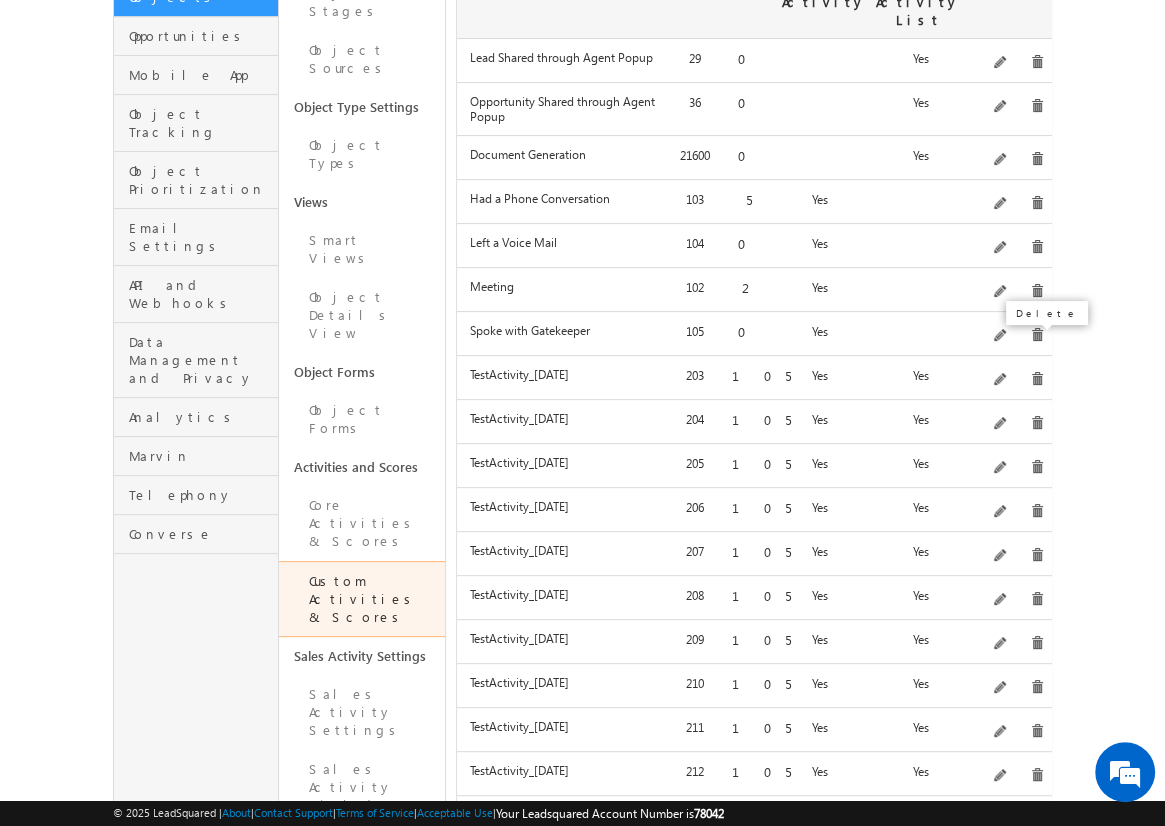 click at bounding box center [1037, 379] 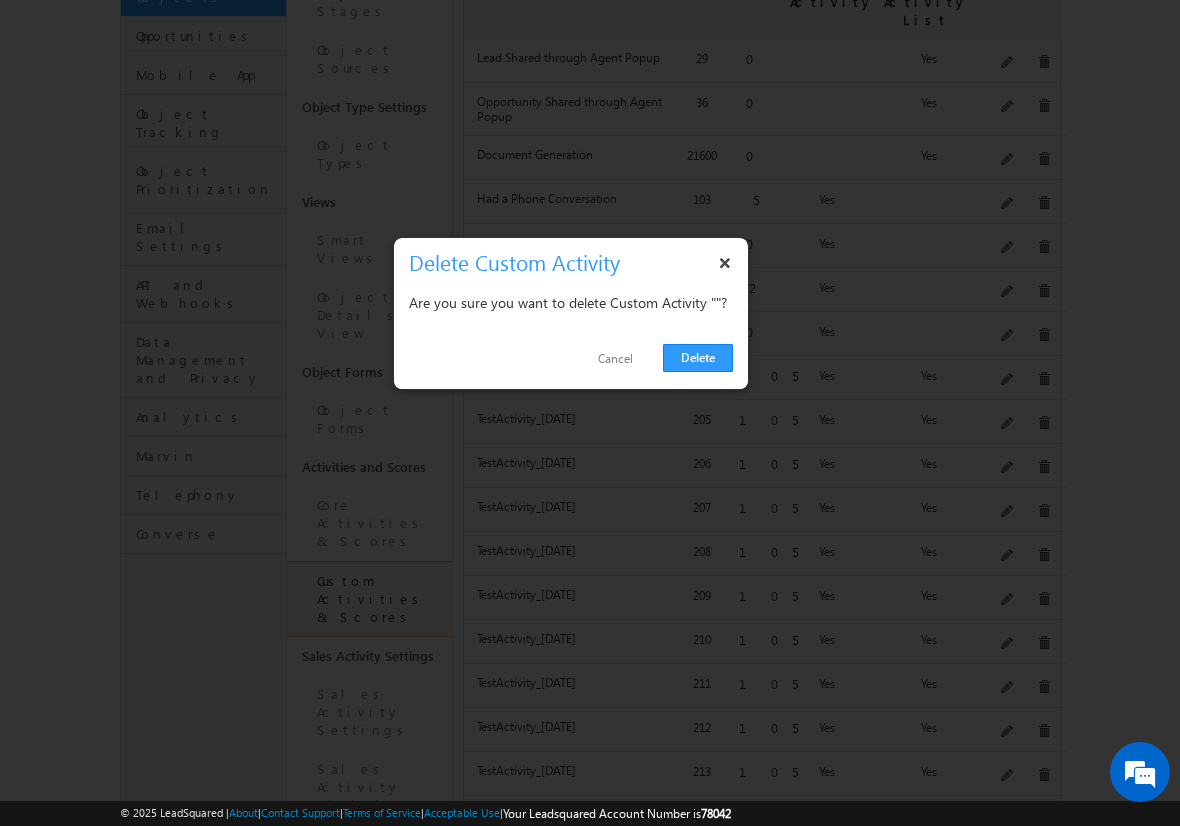 click on "Delete" at bounding box center (698, 358) 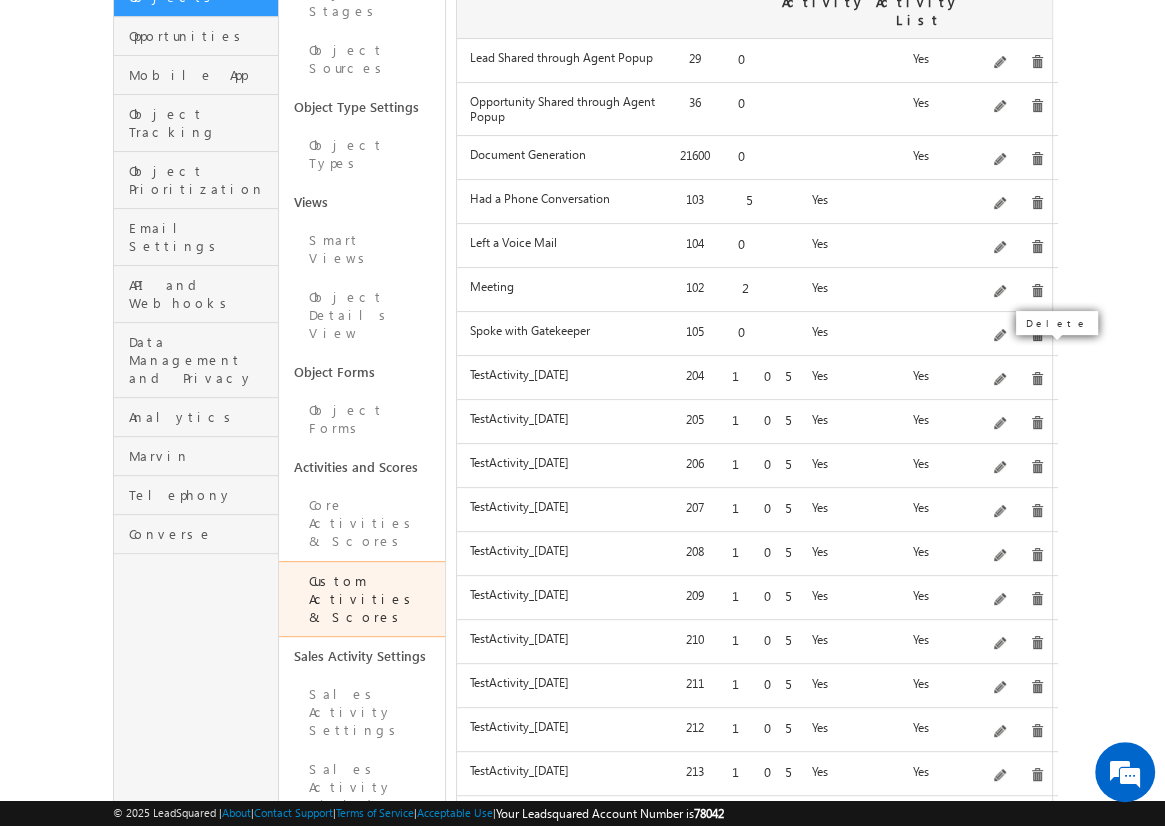 click at bounding box center [1037, 379] 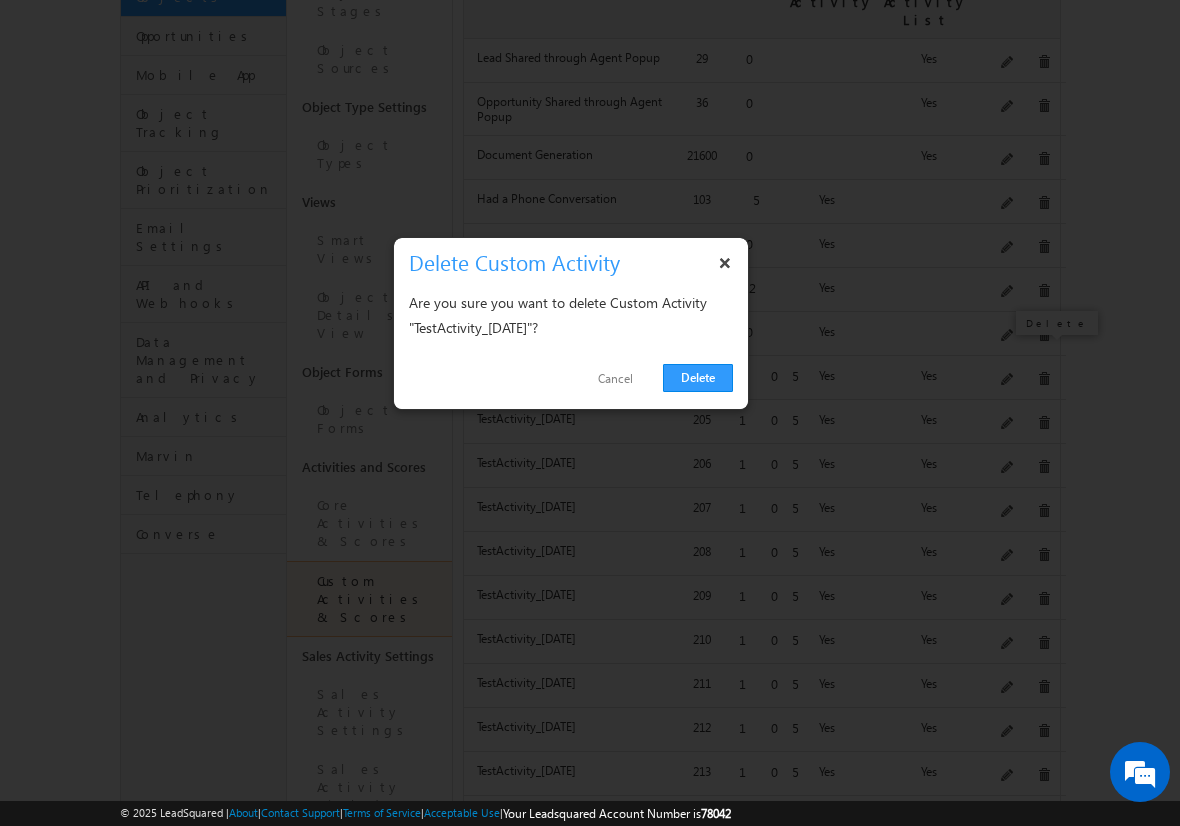 click on "Delete" at bounding box center (698, 378) 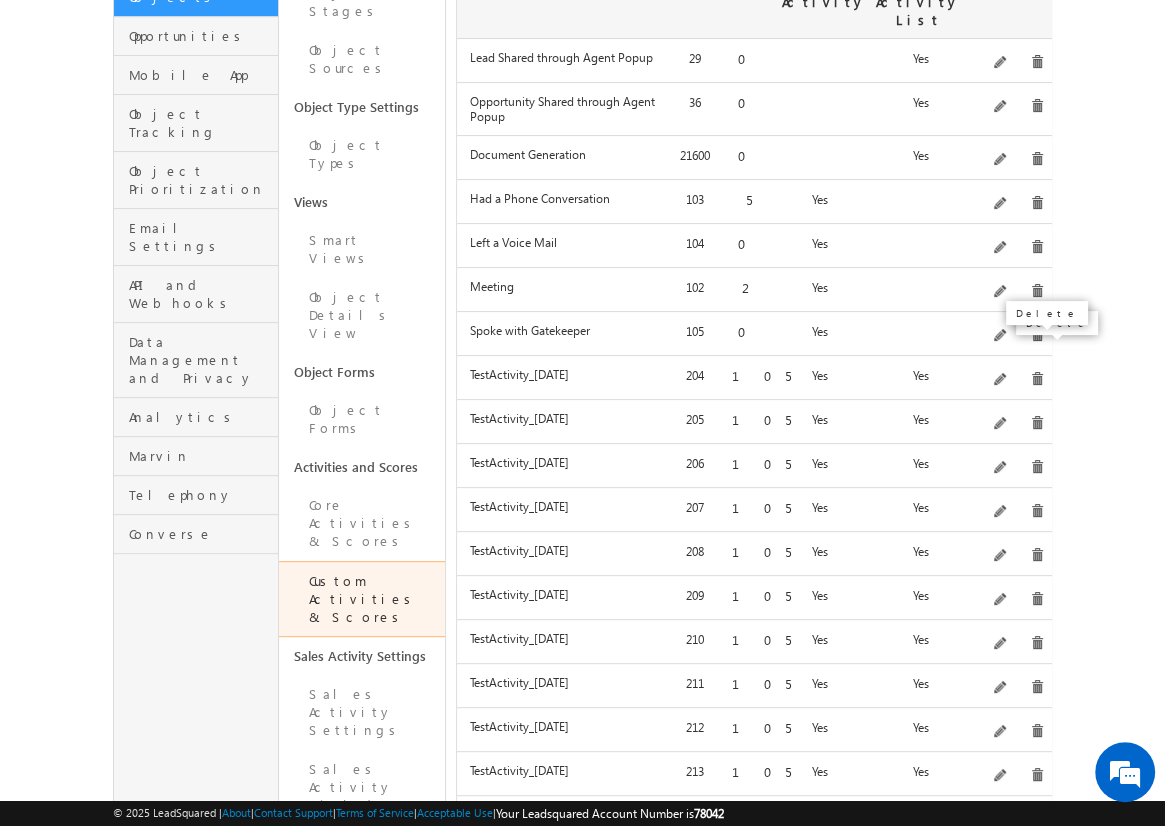 click at bounding box center [1037, 379] 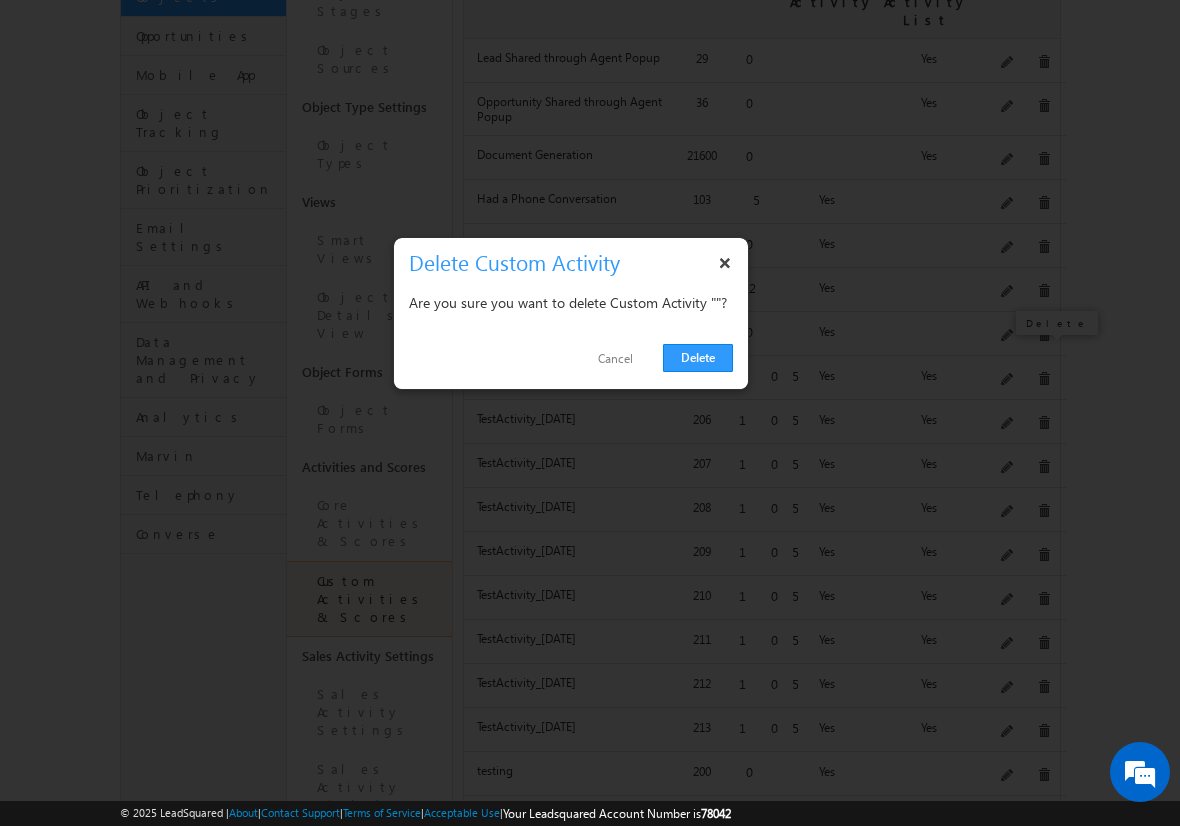 click on "Delete" at bounding box center (698, 358) 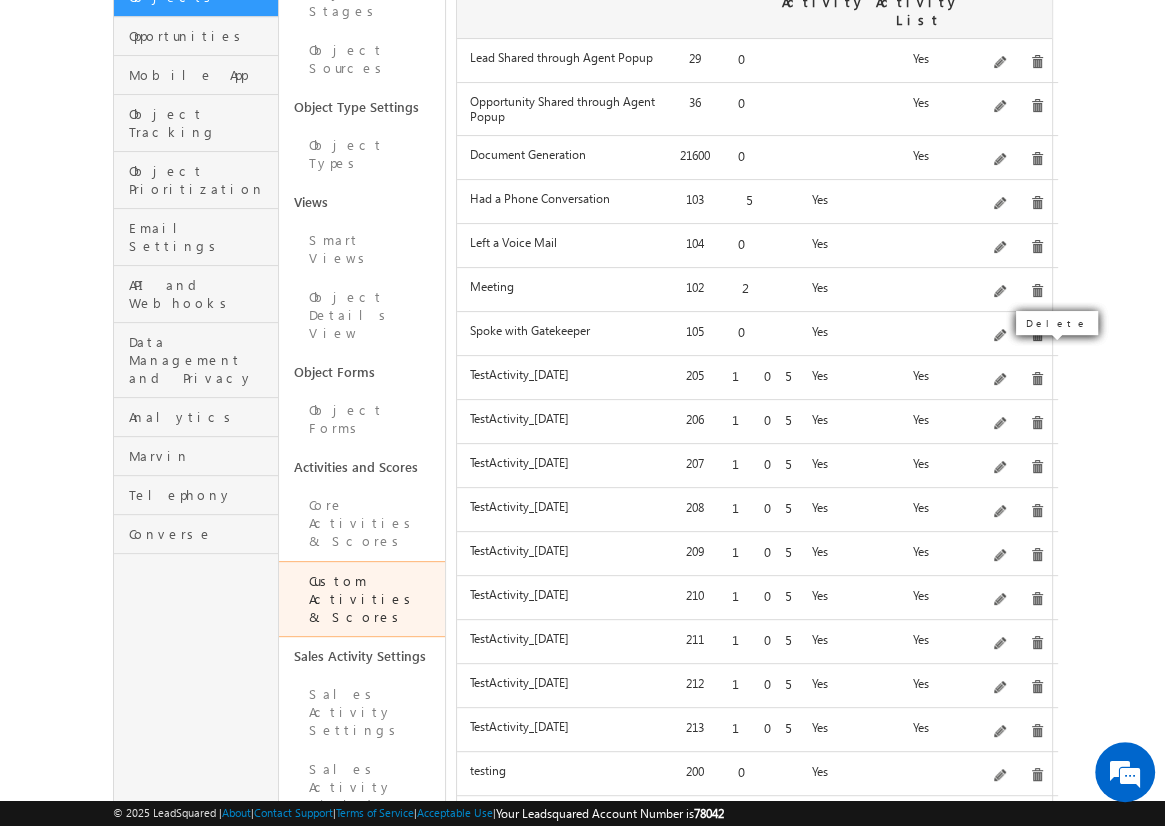 click at bounding box center [1037, 379] 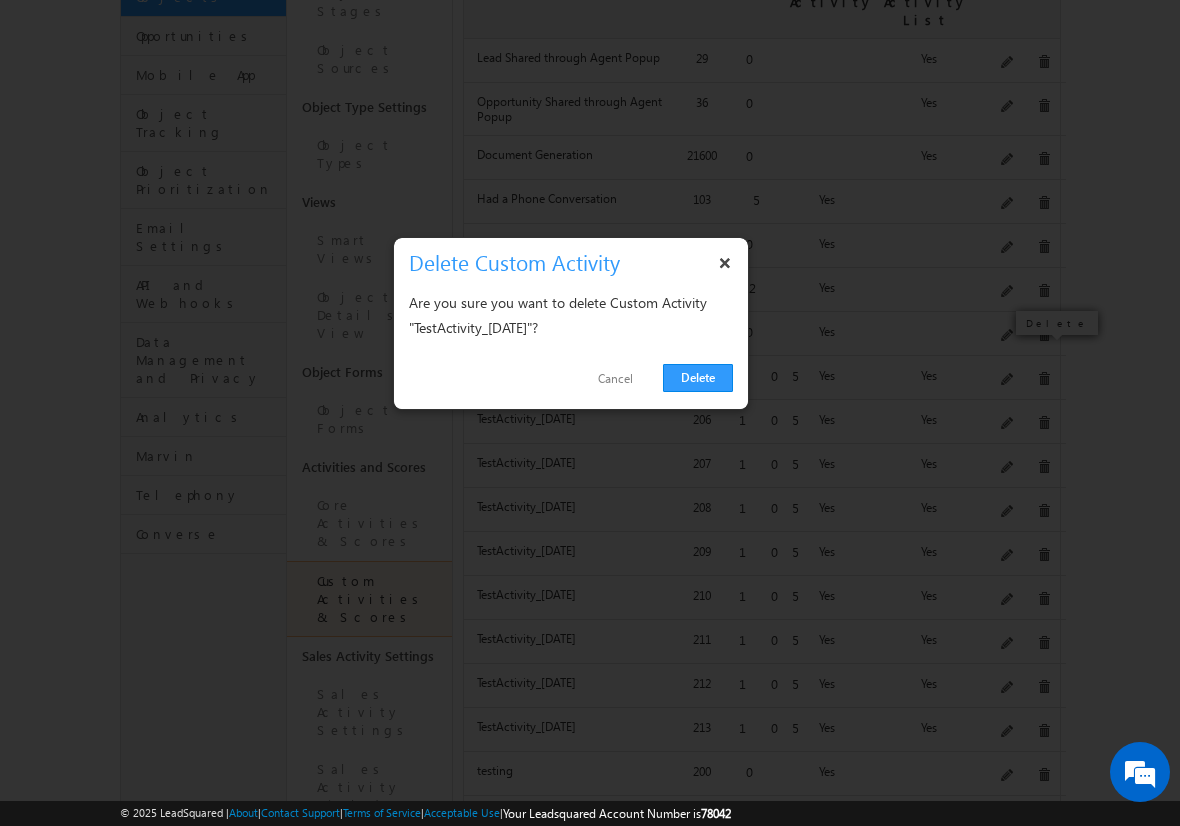 click on "Delete" at bounding box center [698, 378] 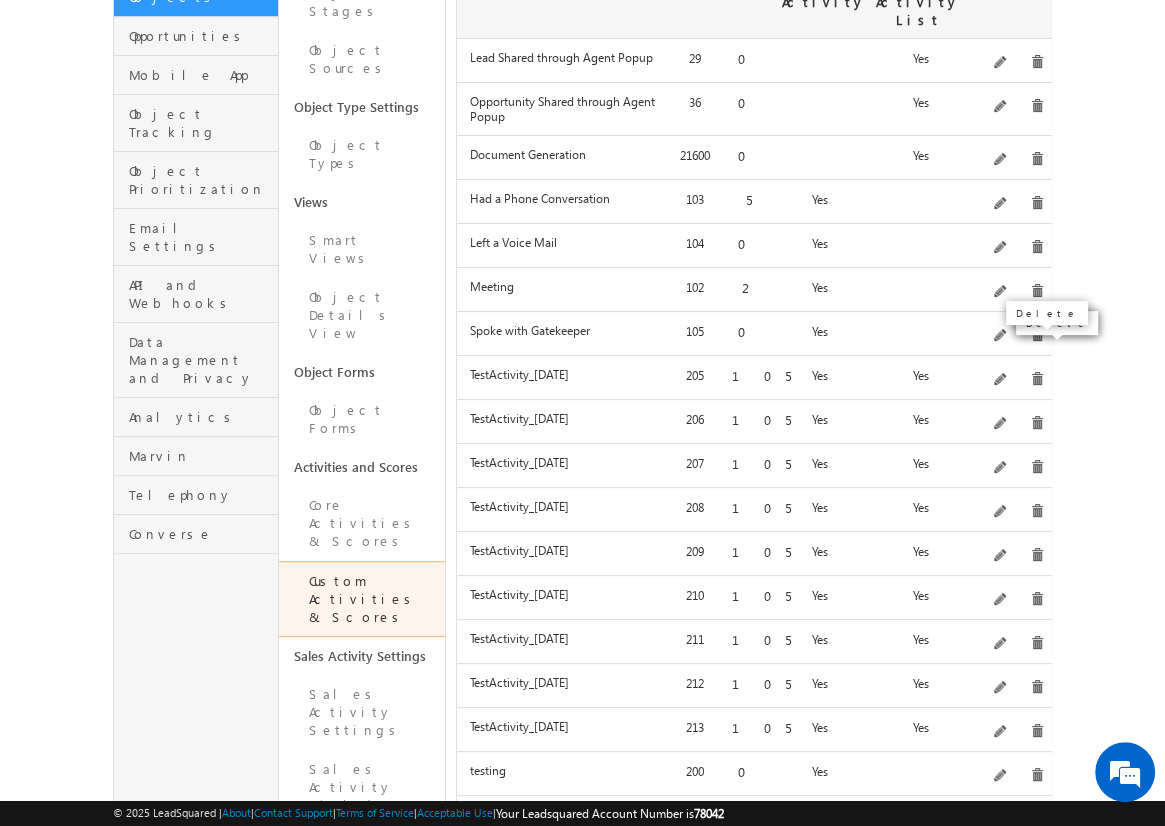 click at bounding box center (1037, 379) 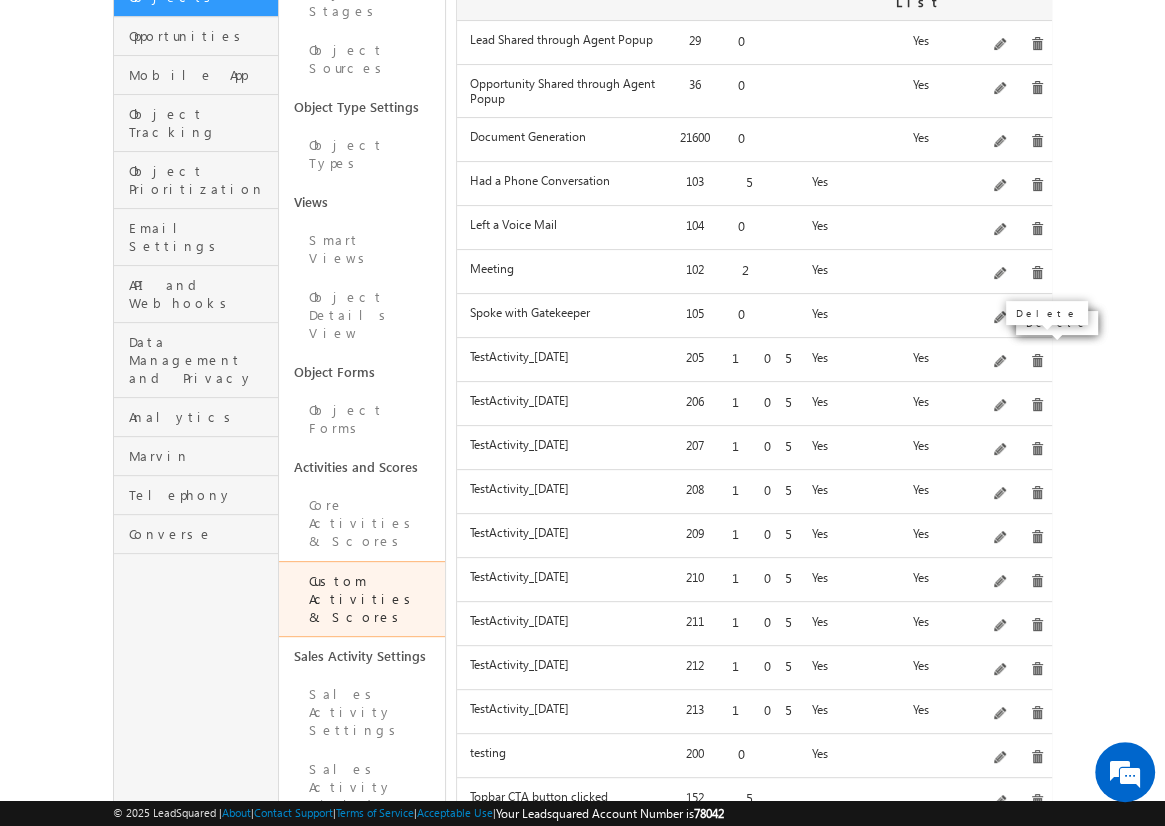click at bounding box center [1037, 361] 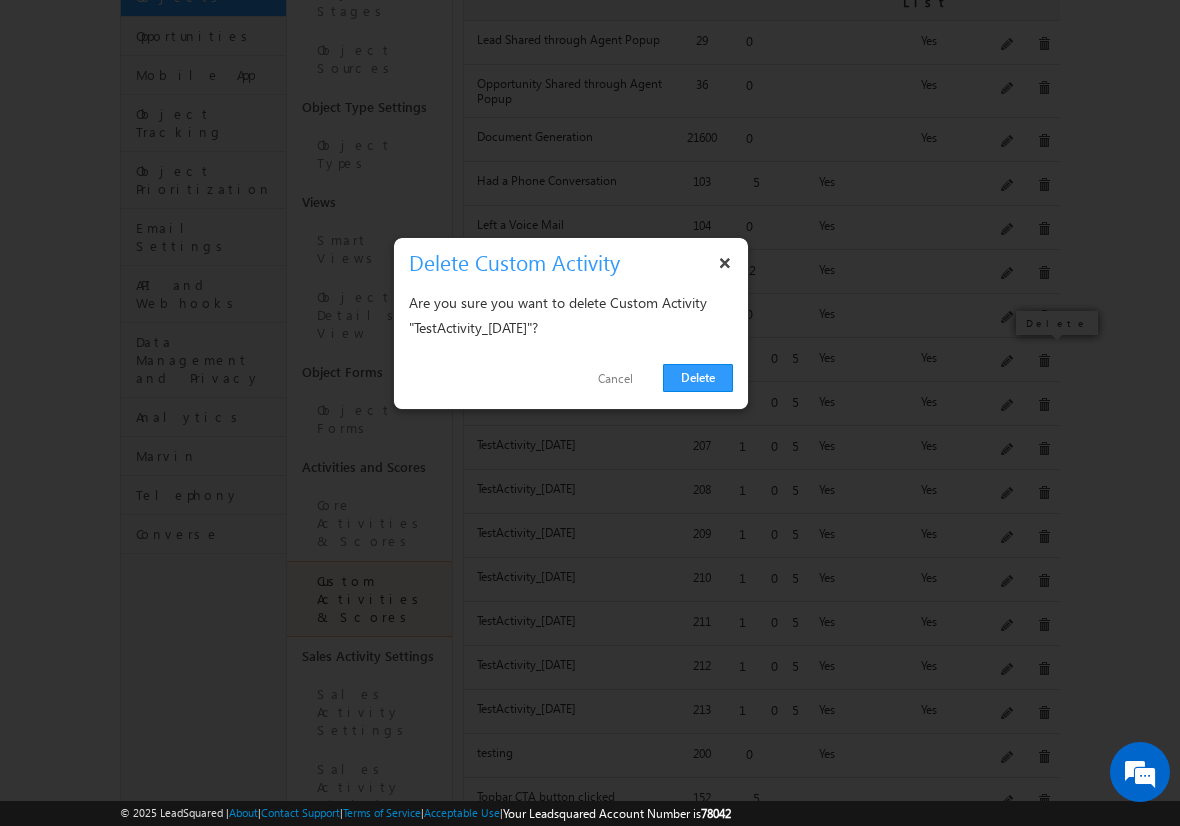 click on "Delete" at bounding box center [698, 378] 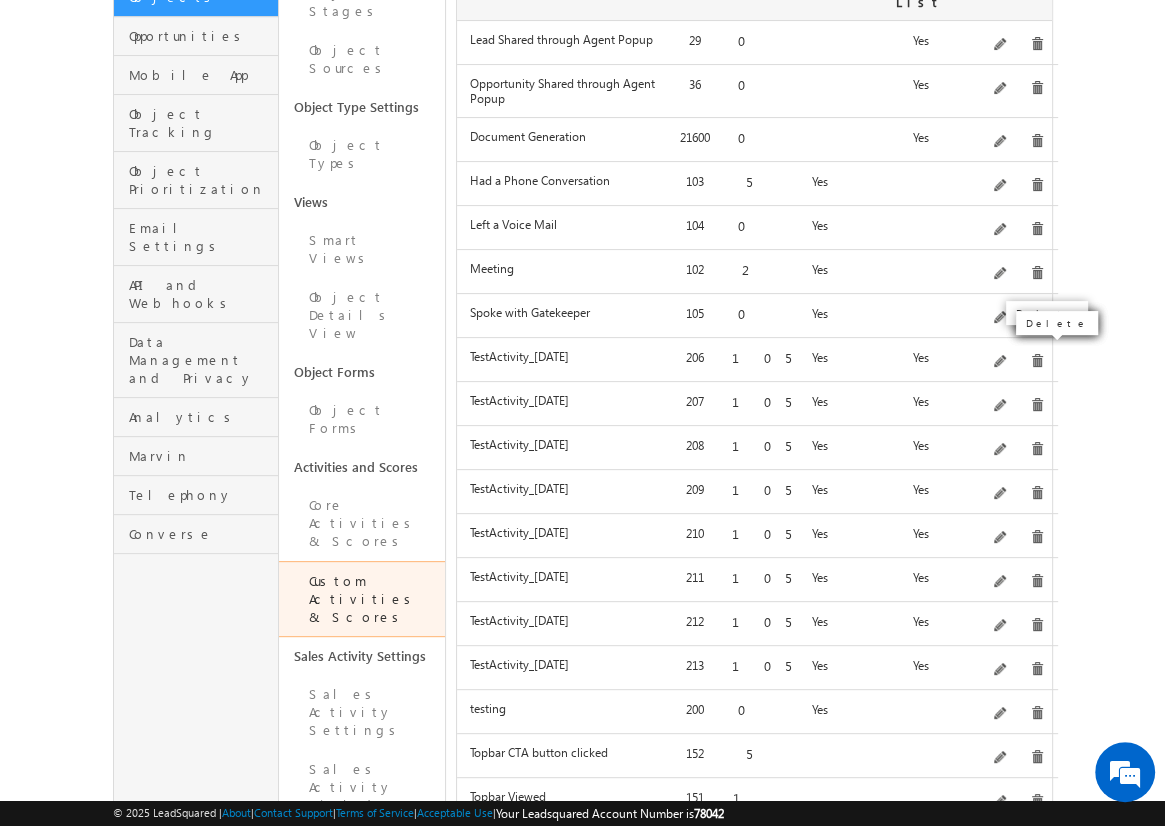 click at bounding box center (1037, 361) 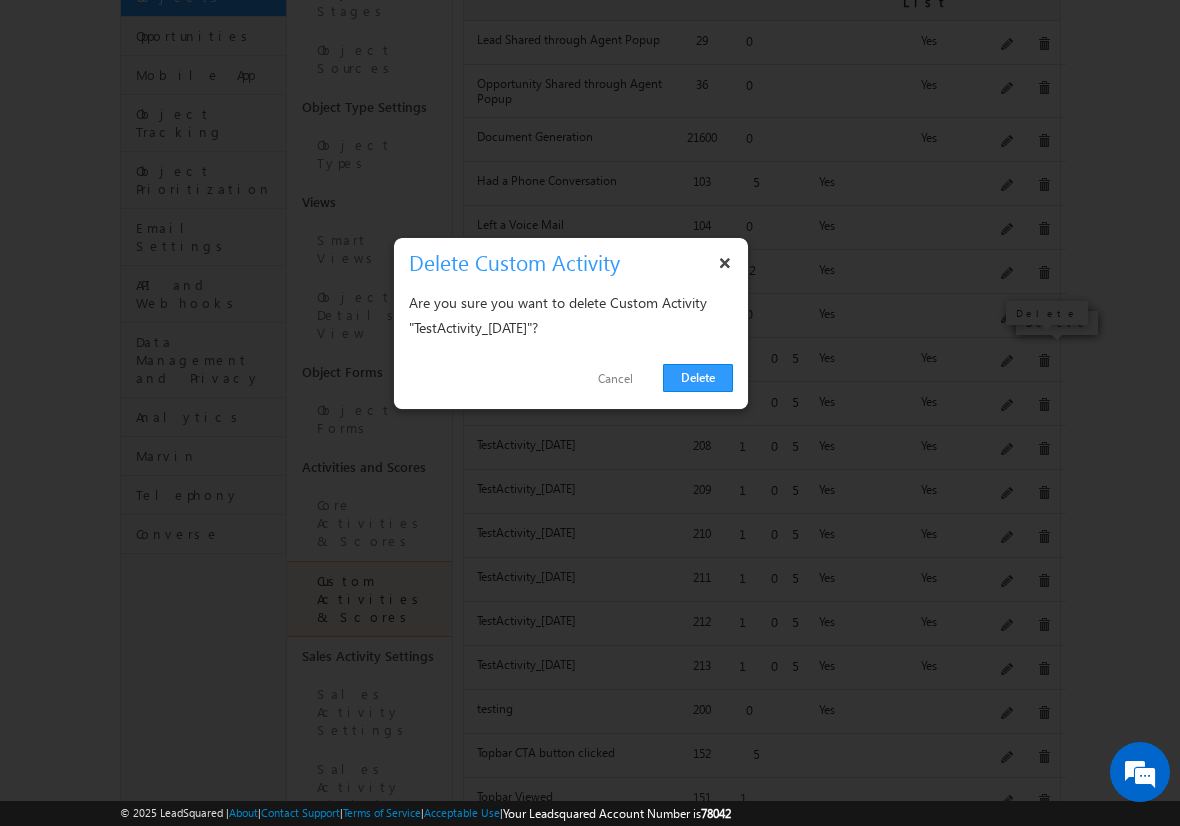 click on "Delete" at bounding box center [698, 378] 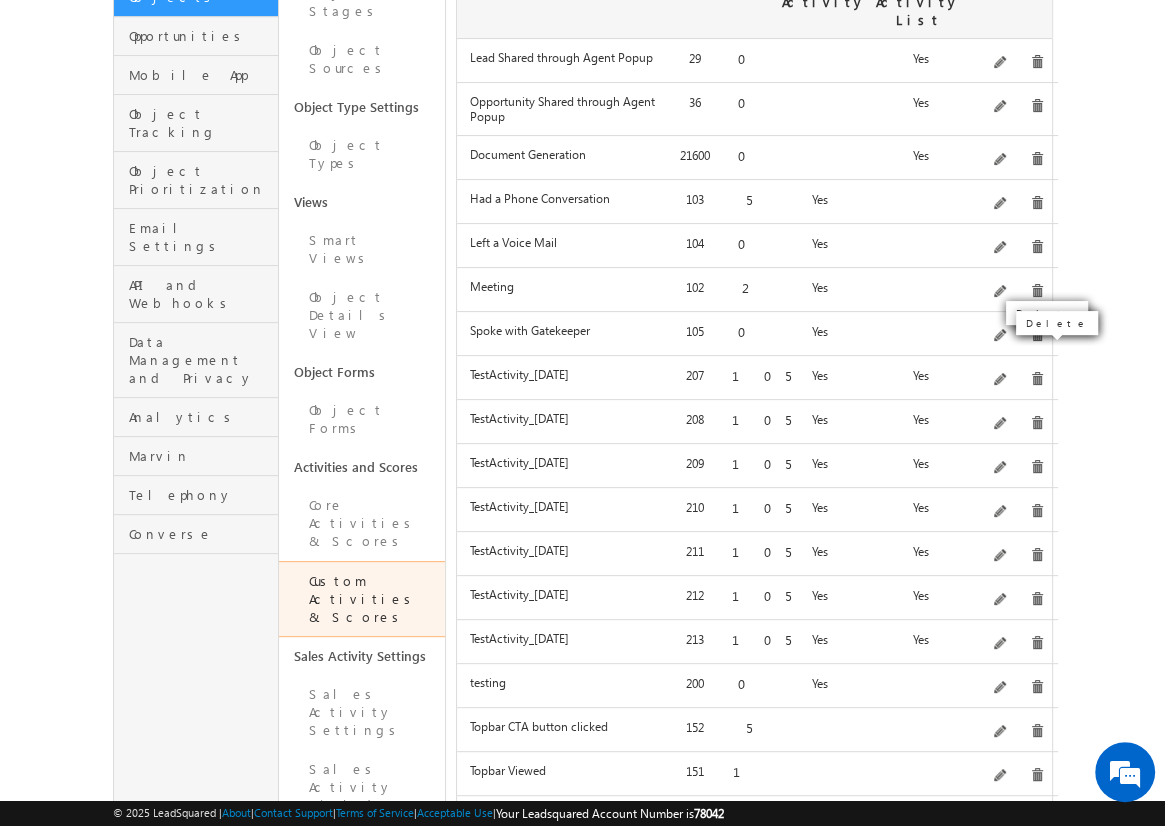 click at bounding box center (1037, 379) 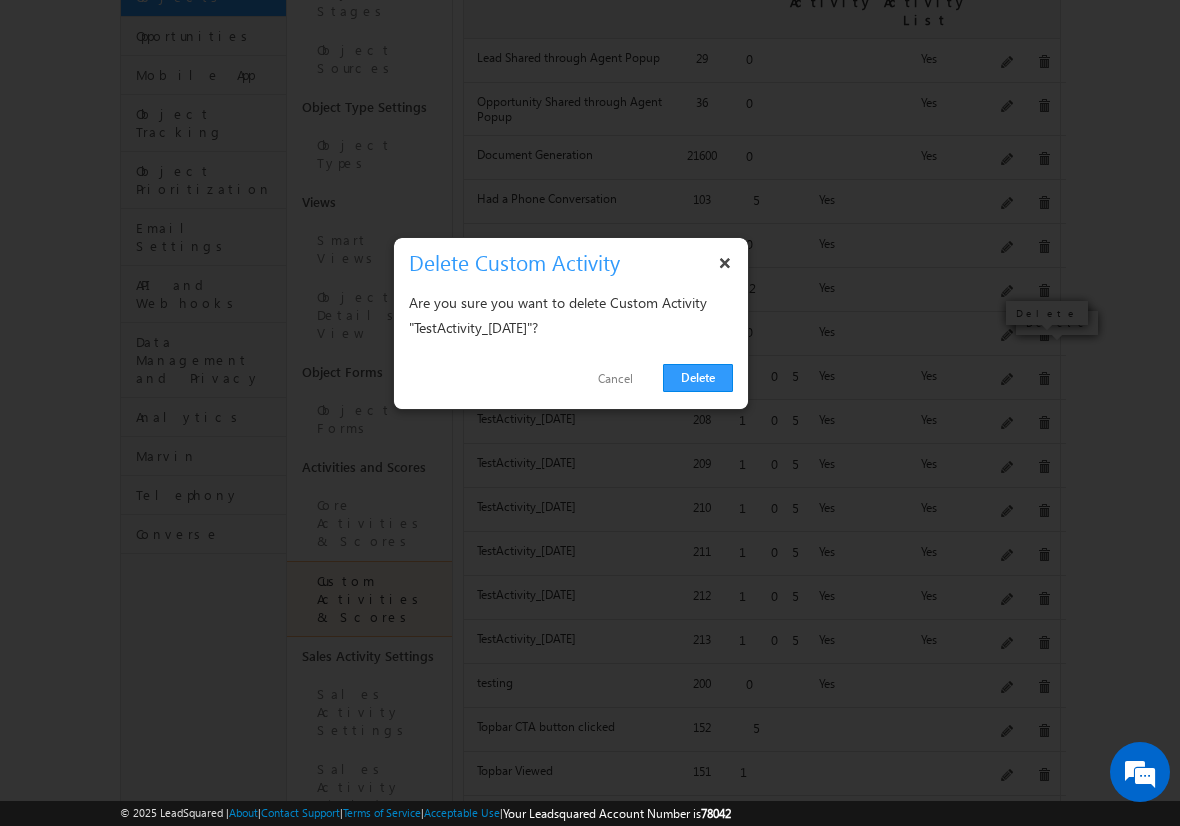 click on "Delete" at bounding box center [698, 378] 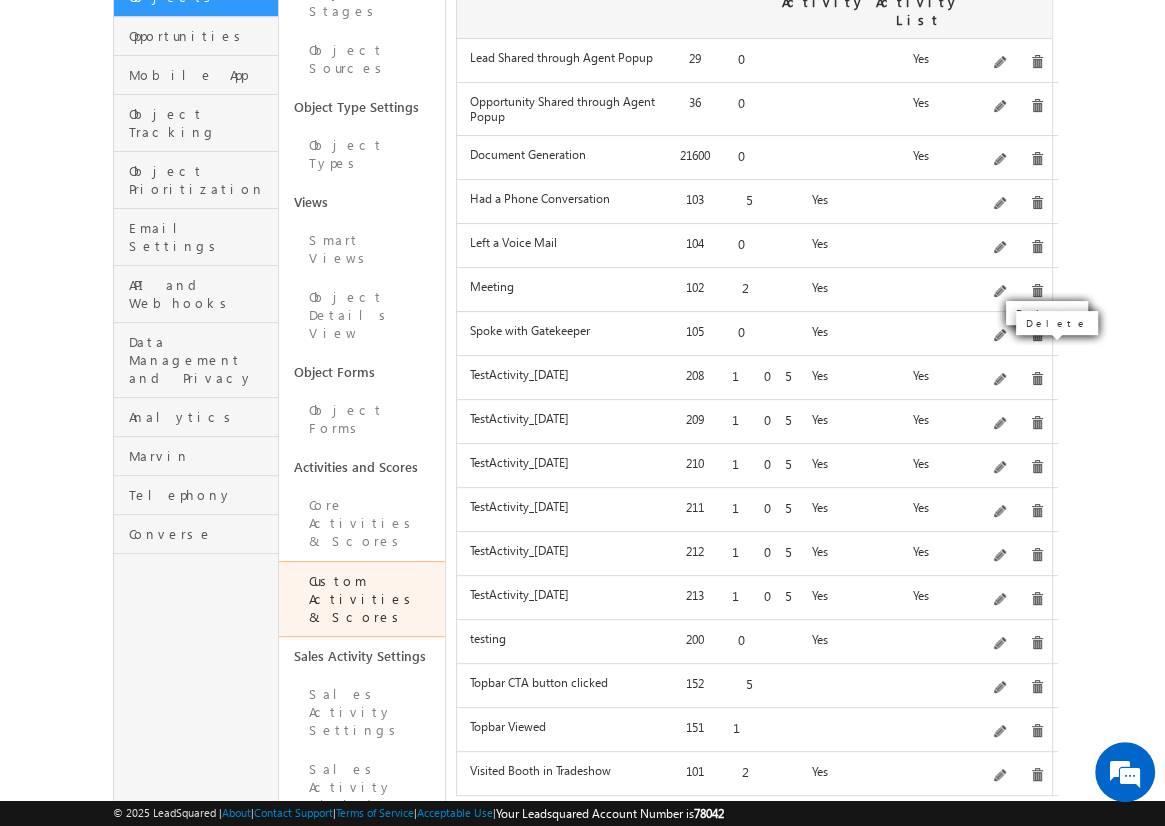click at bounding box center (1037, 379) 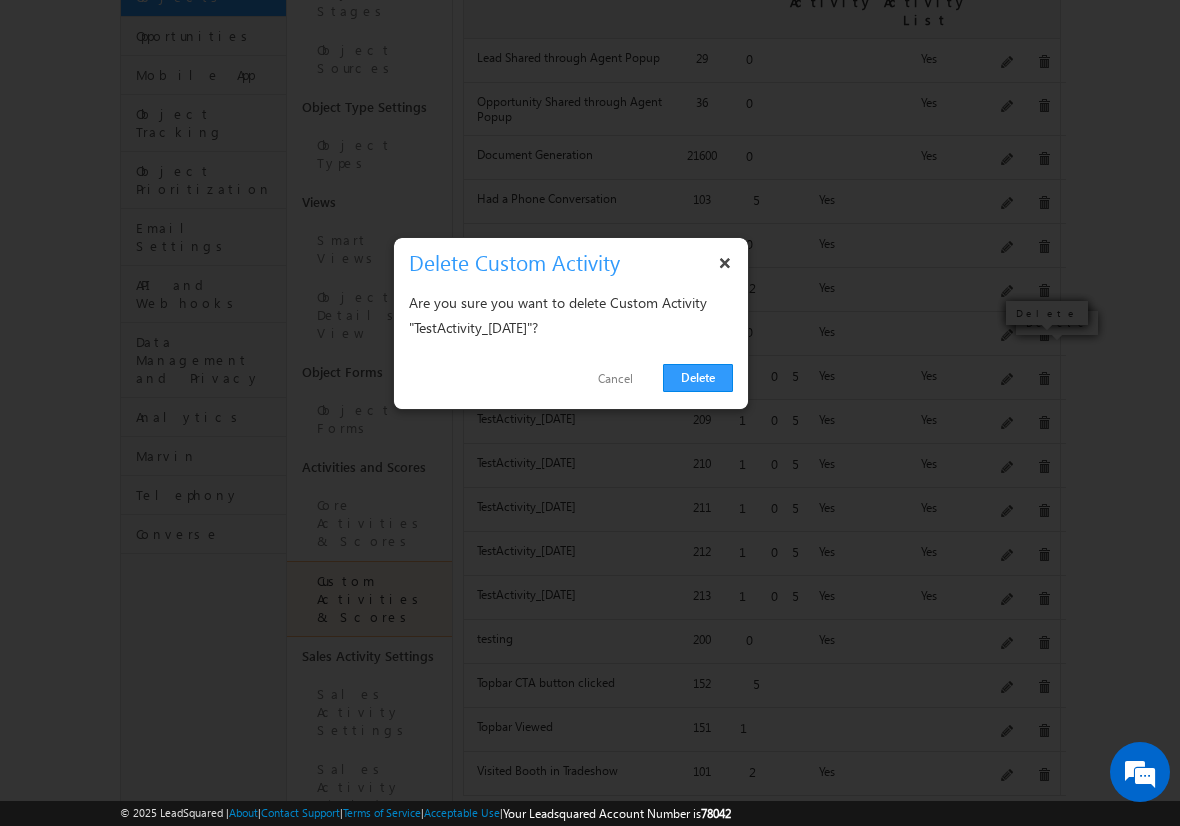 click on "Delete" at bounding box center [698, 378] 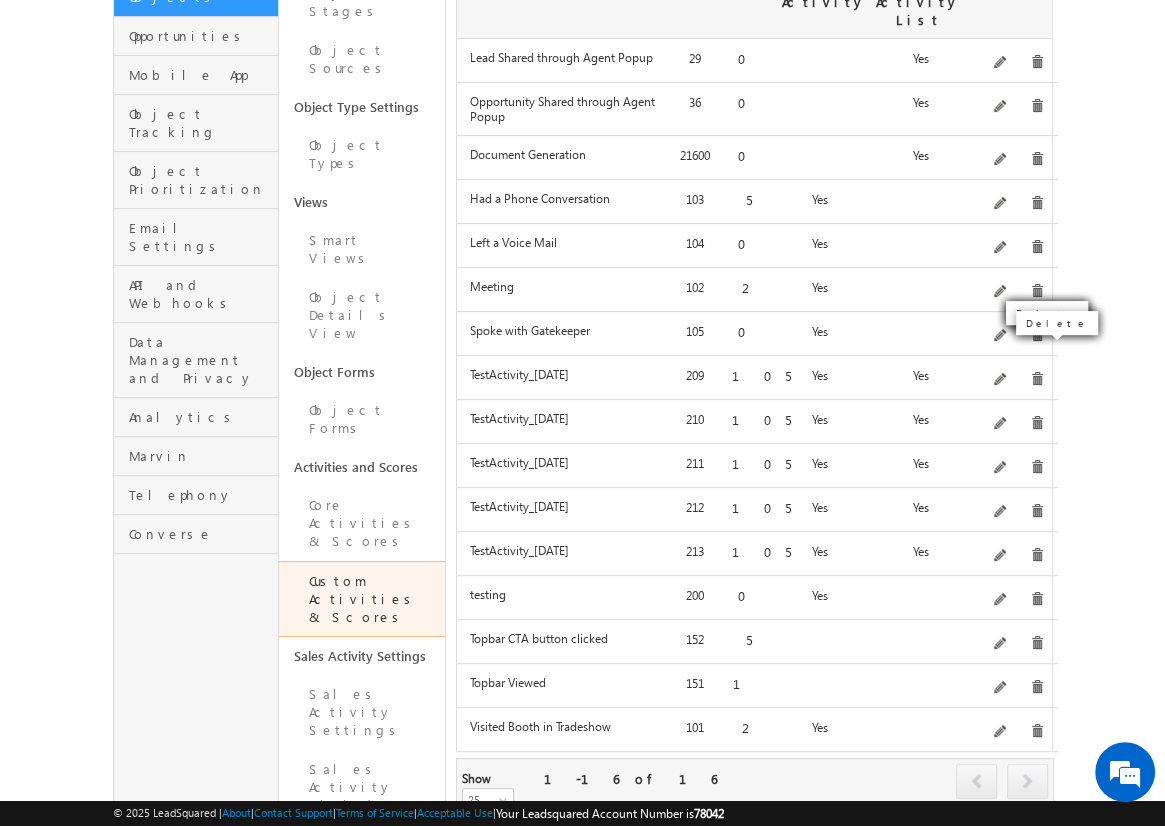 click at bounding box center [1037, 379] 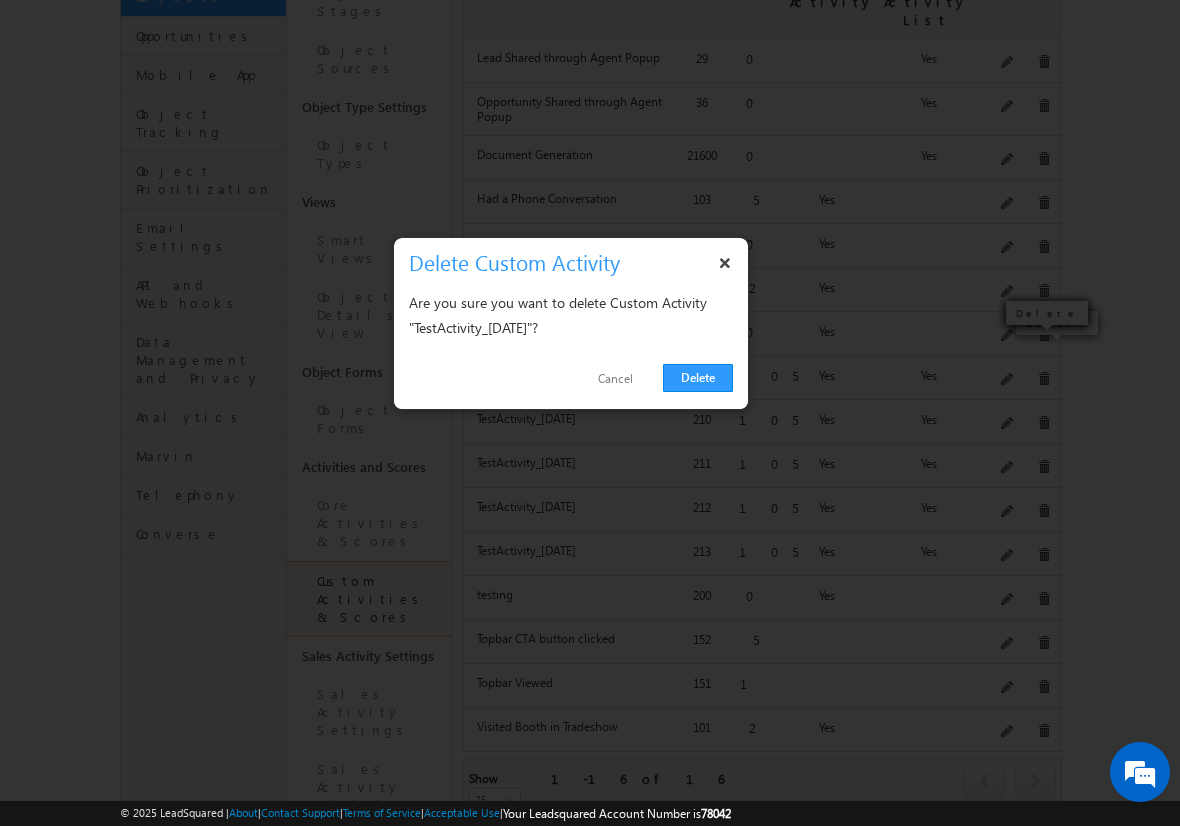 click on "Delete" at bounding box center [698, 378] 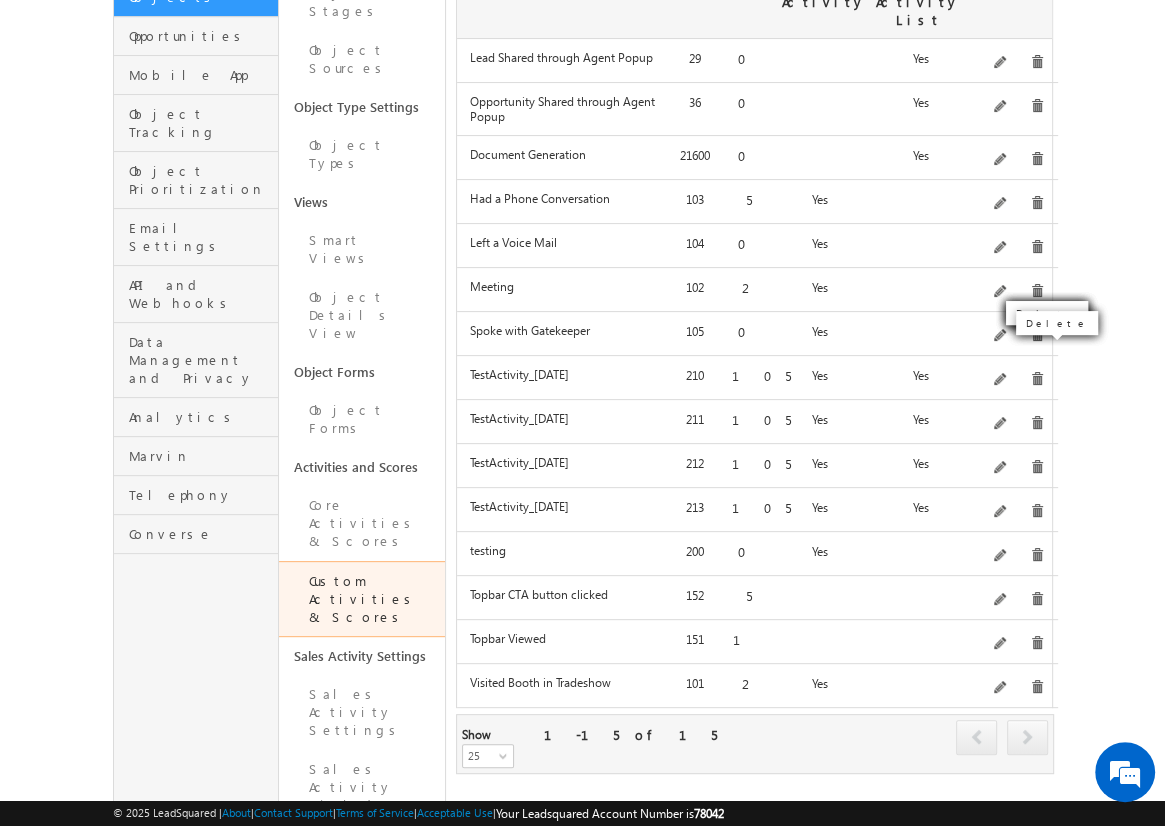 click at bounding box center (1037, 379) 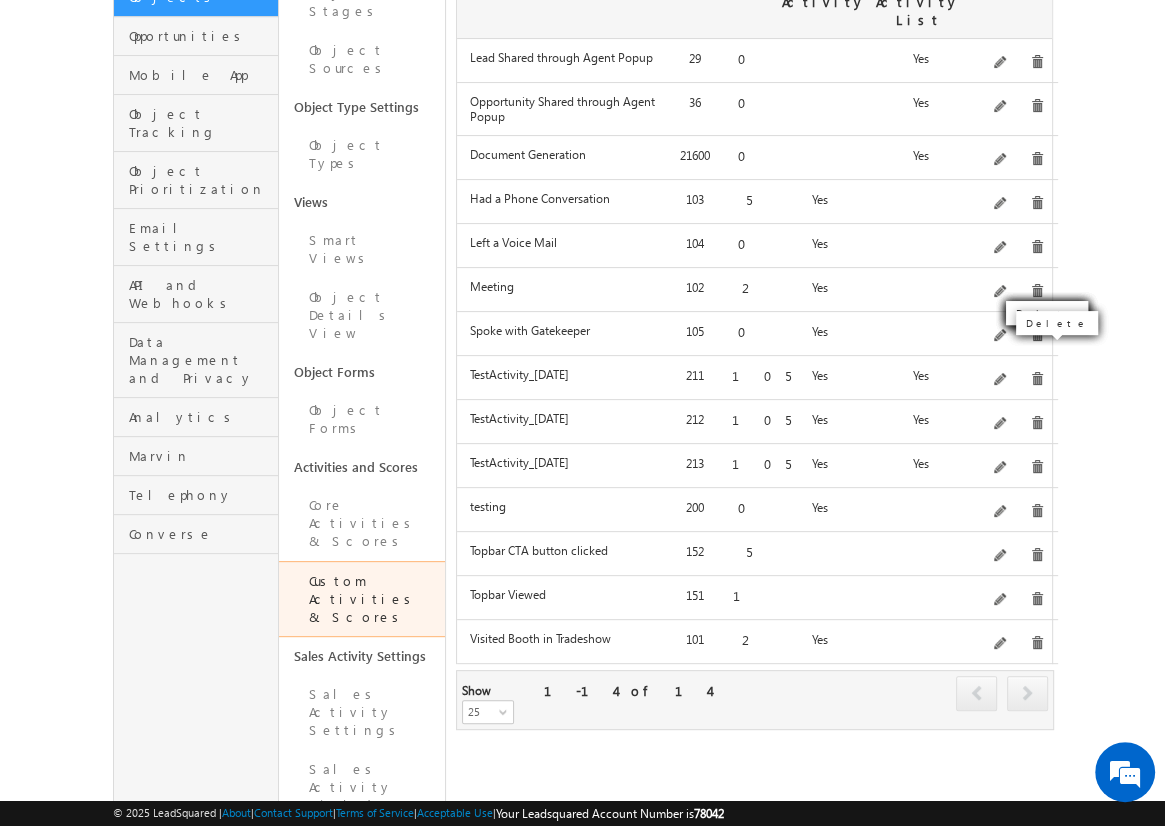 click at bounding box center (1037, 379) 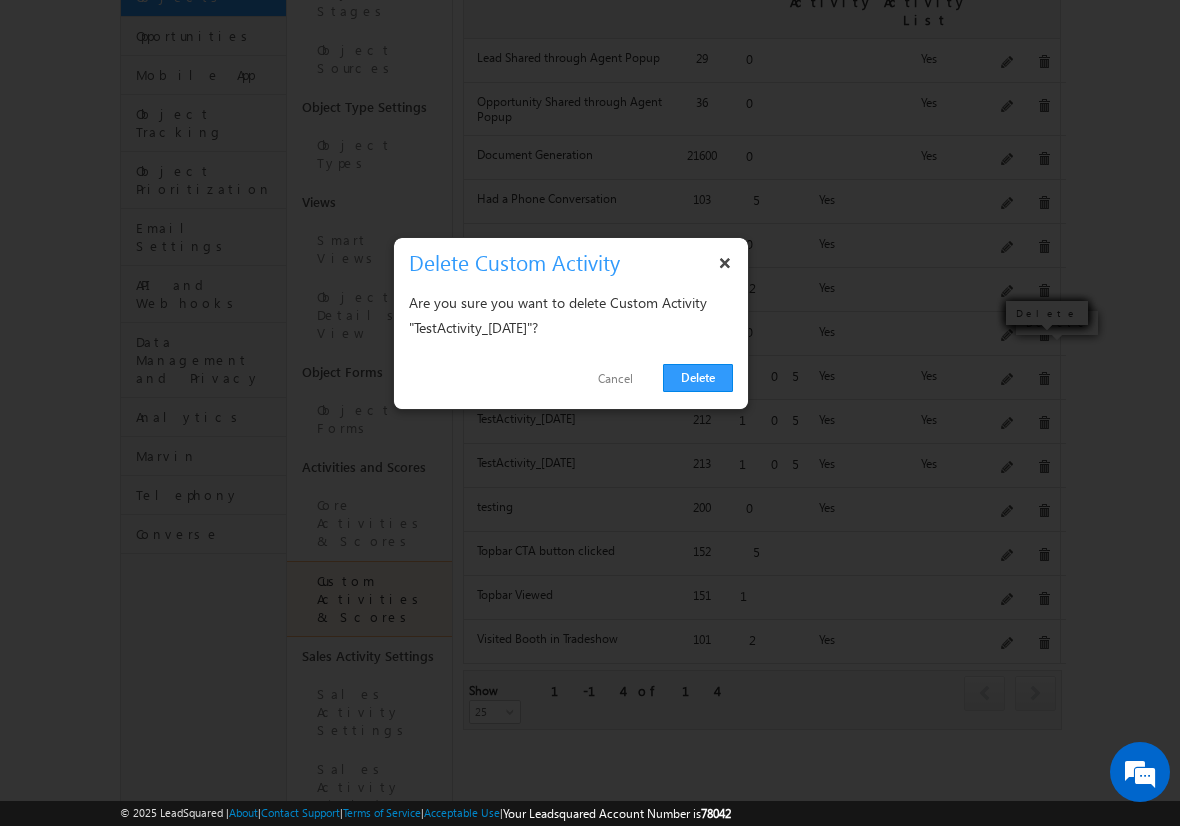 click on "Delete" at bounding box center (698, 378) 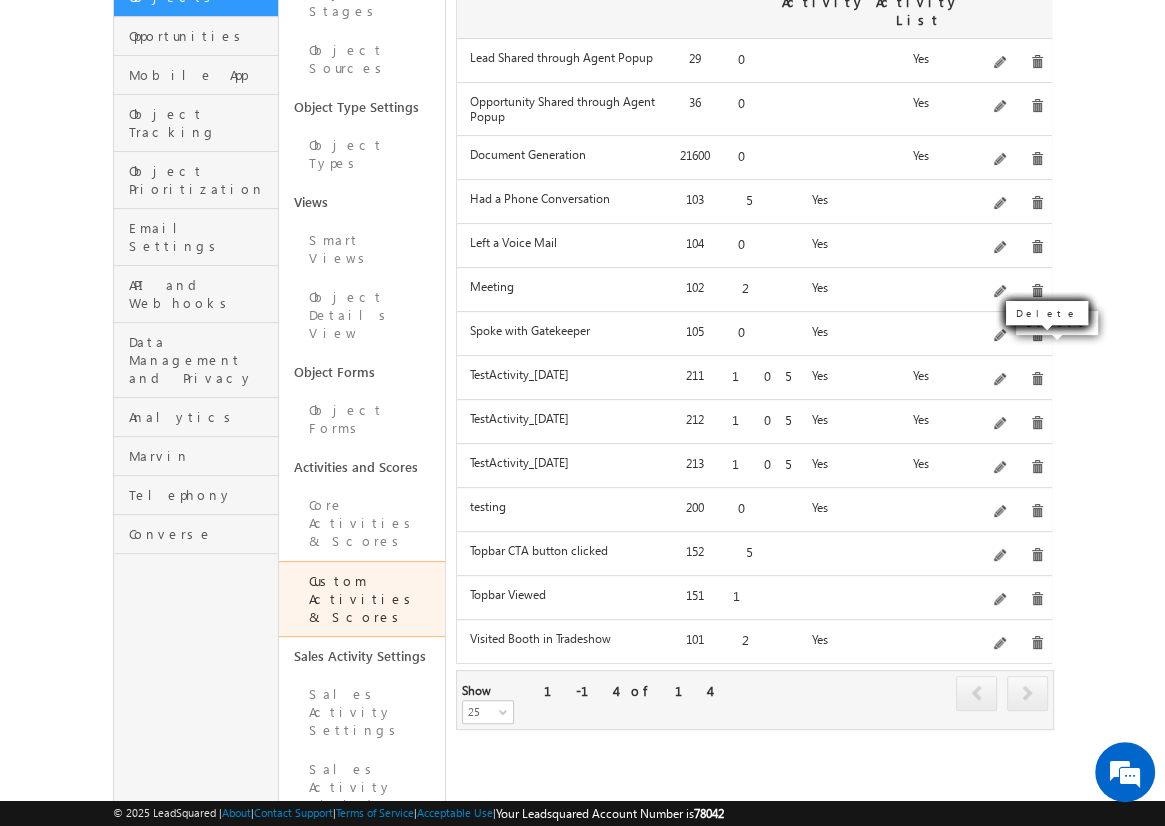 click at bounding box center [1037, 379] 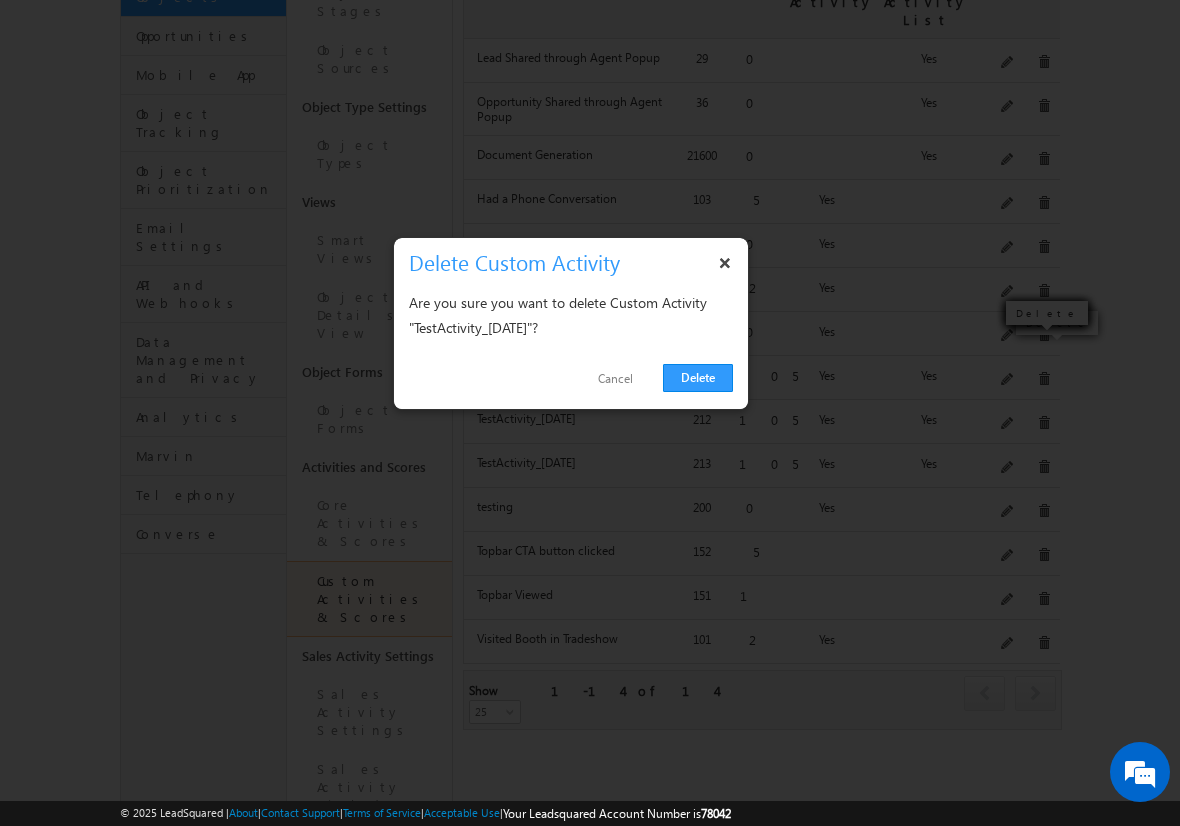 click on "Delete" at bounding box center [698, 378] 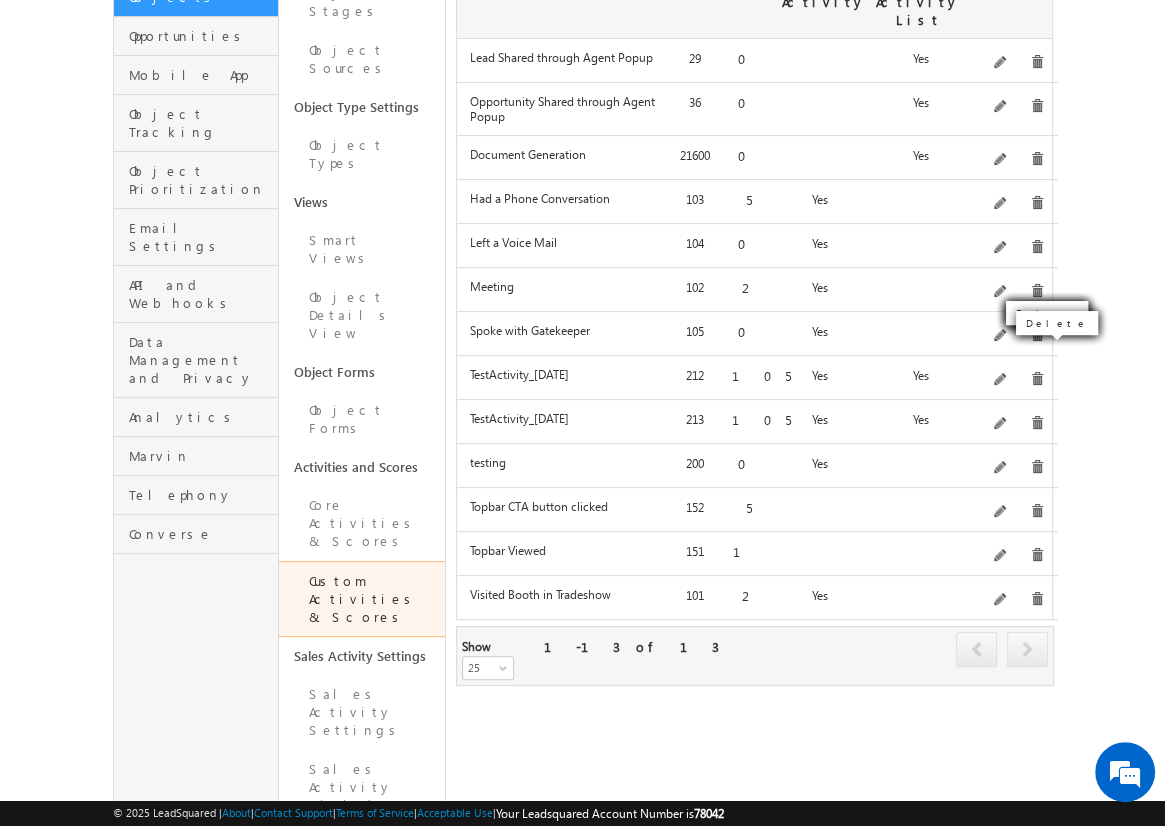 click at bounding box center [1037, 379] 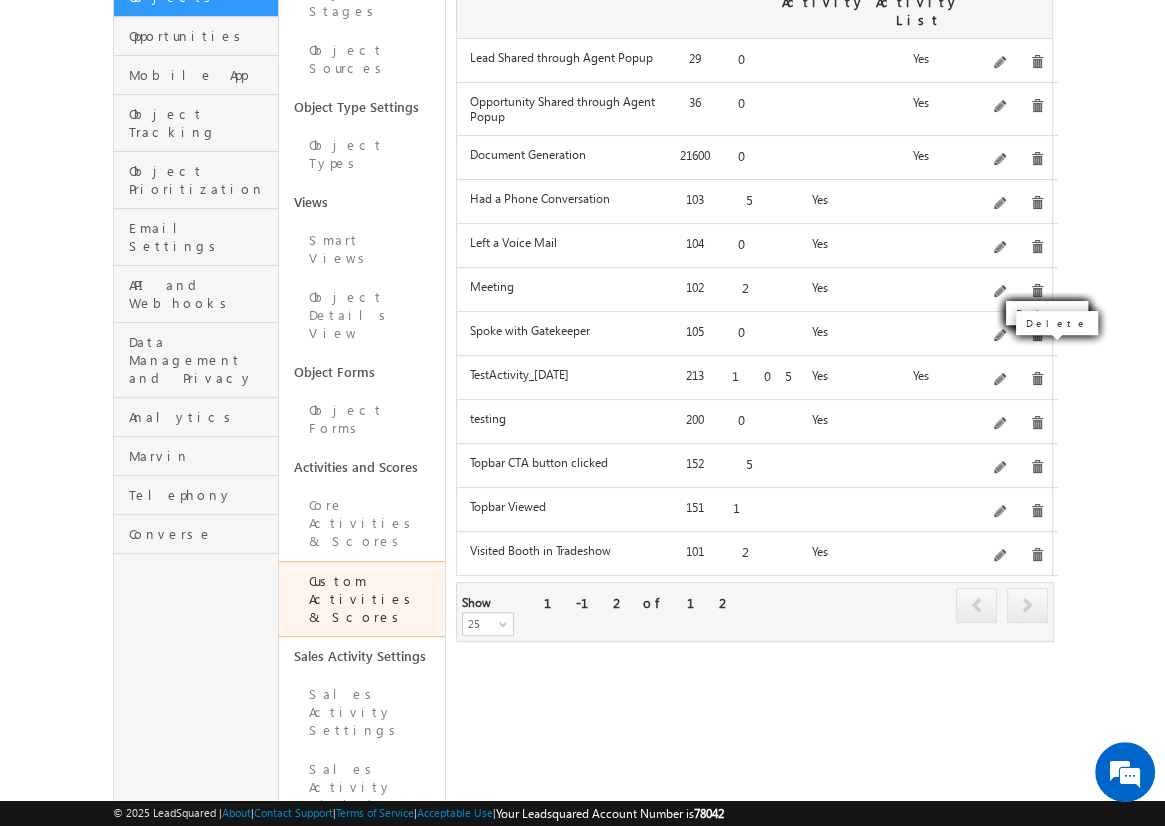 click at bounding box center [1037, 379] 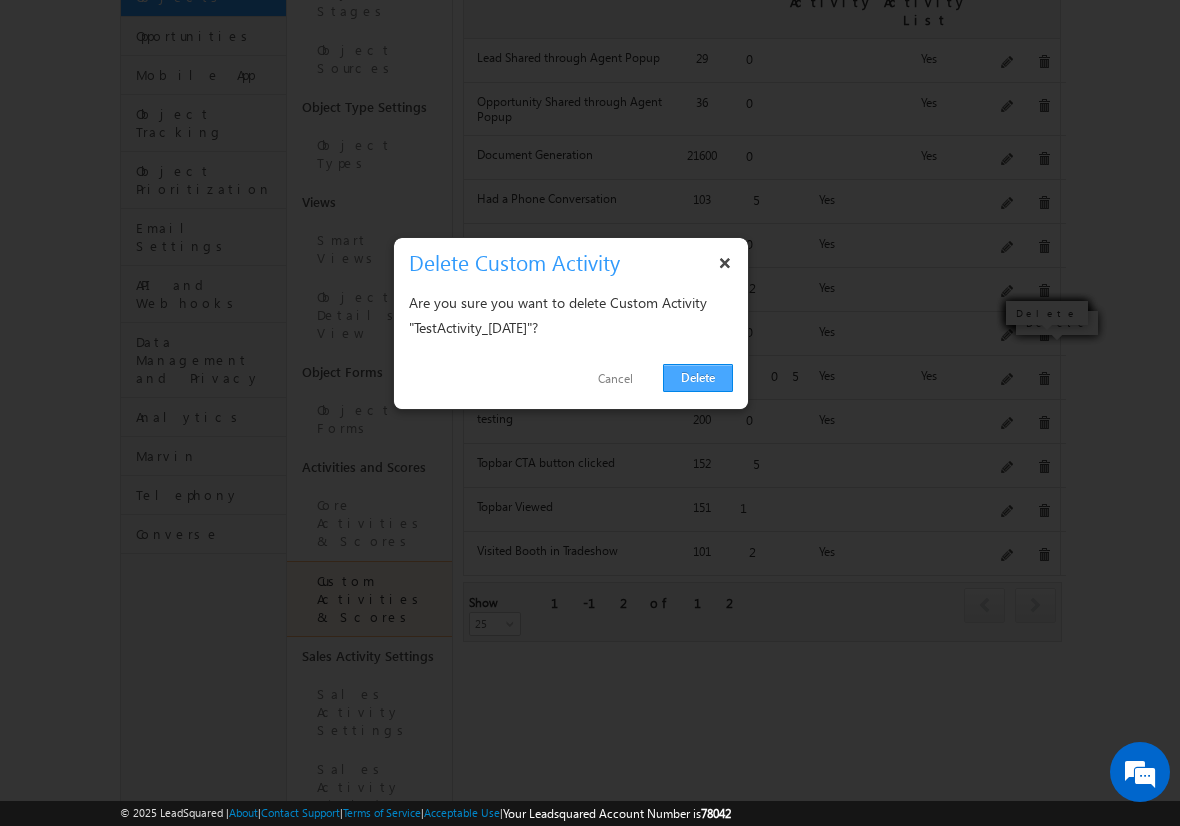 click on "Delete" at bounding box center [698, 378] 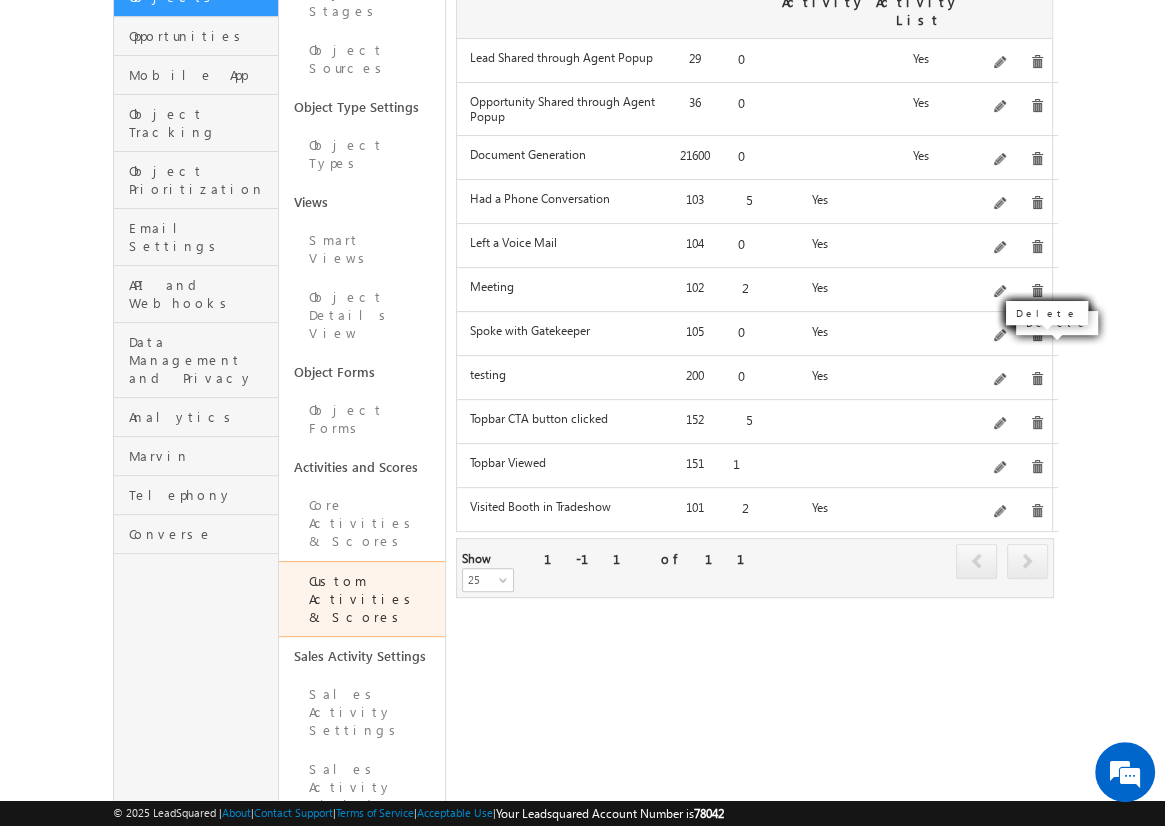 click on "Add" at bounding box center [1012, -58] 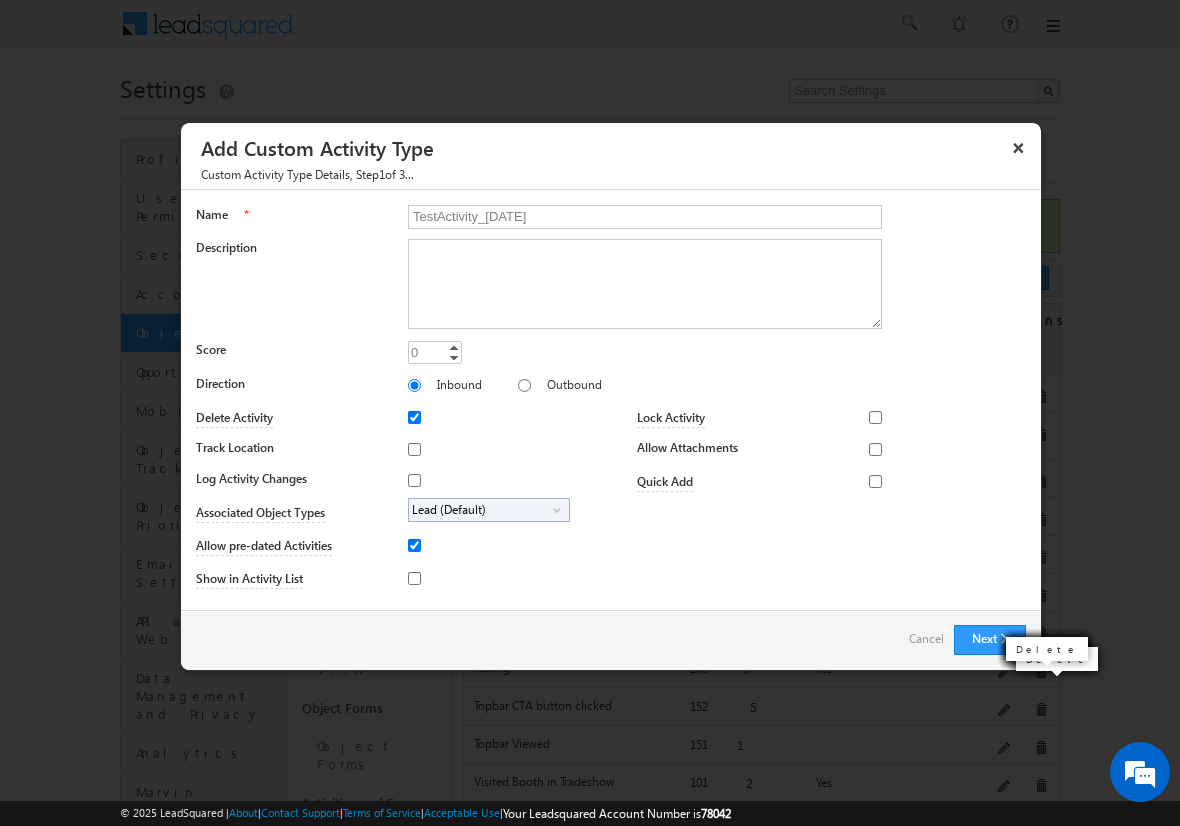 type on "TestActivity_[DATE]" 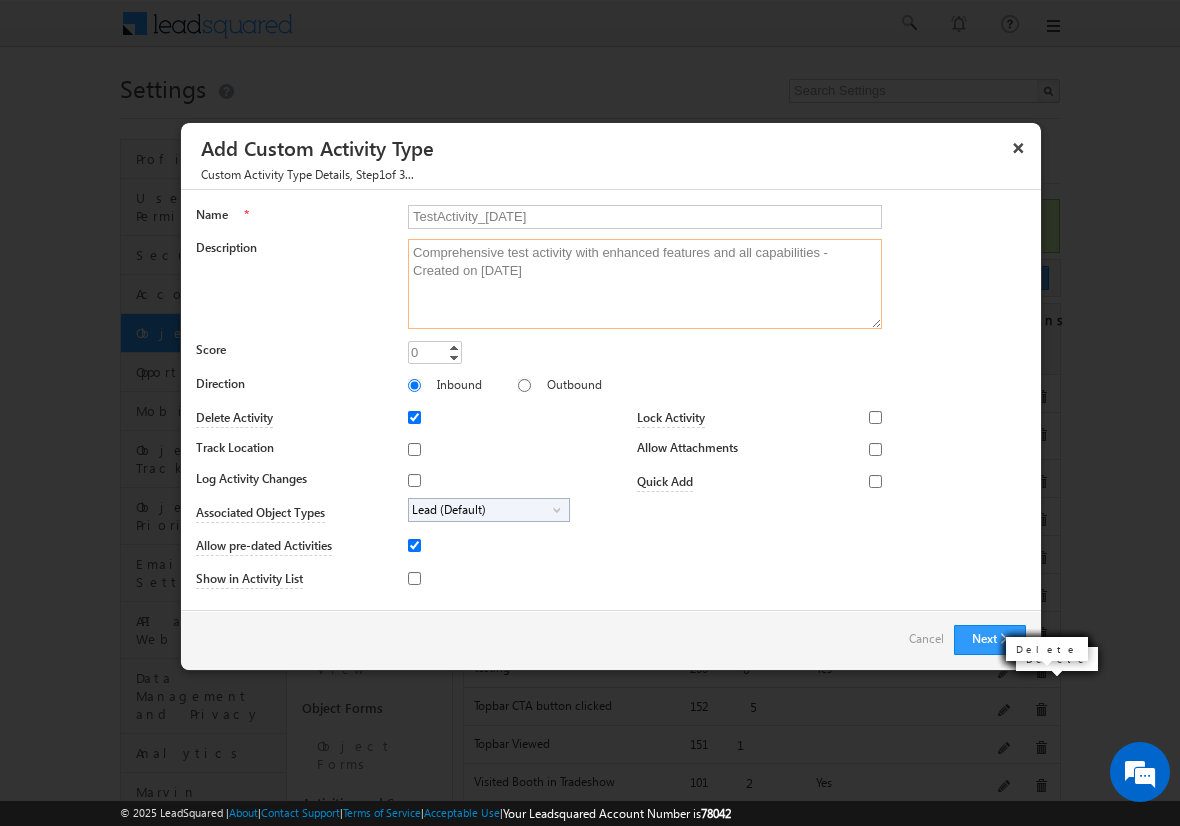 type on "Comprehensive test activity with enhanced features and all capabilities - Created on [DATE]" 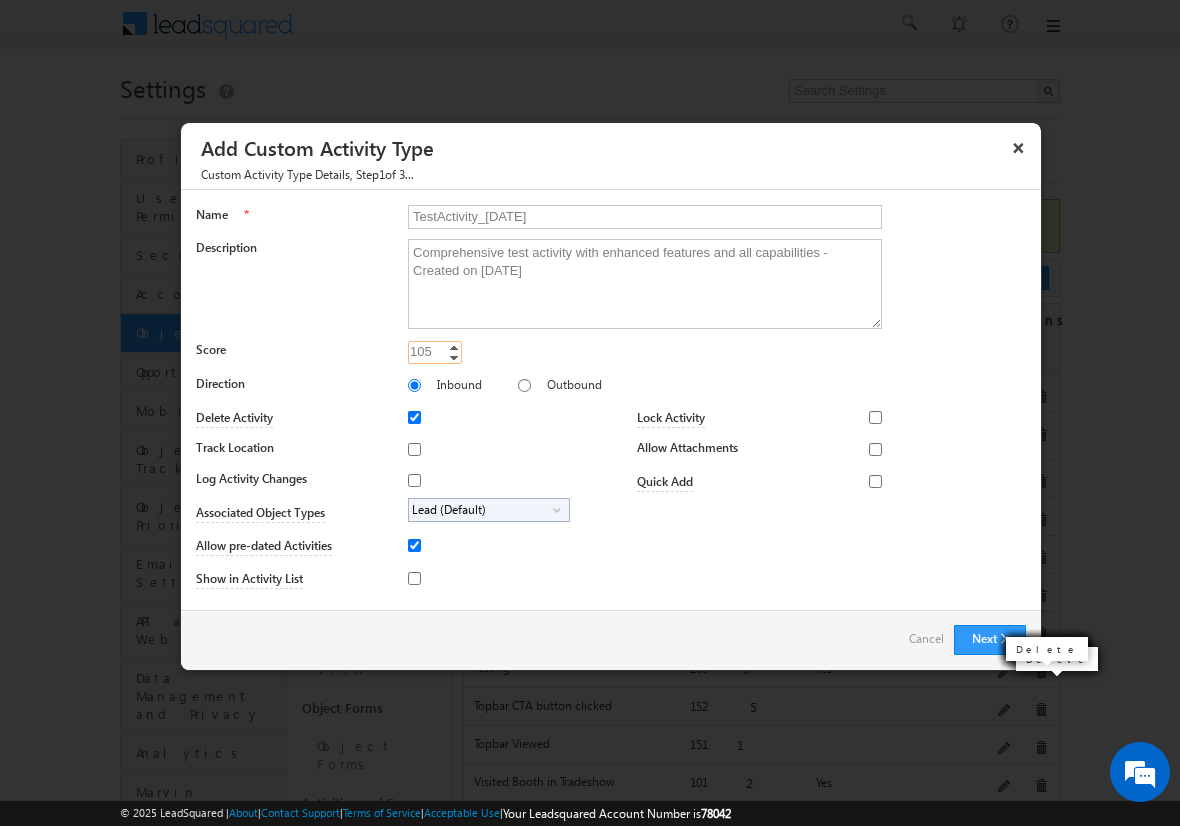 type on "105" 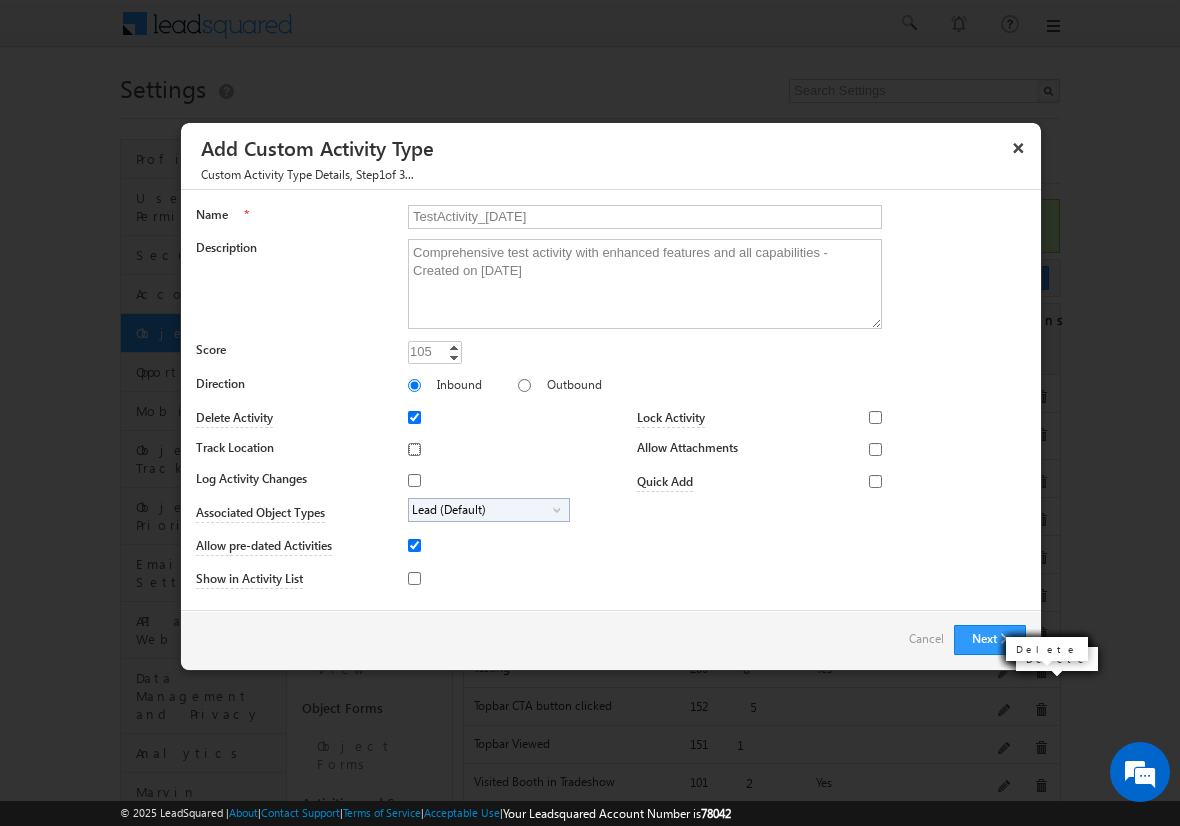 click on "Track Location" at bounding box center [414, 449] 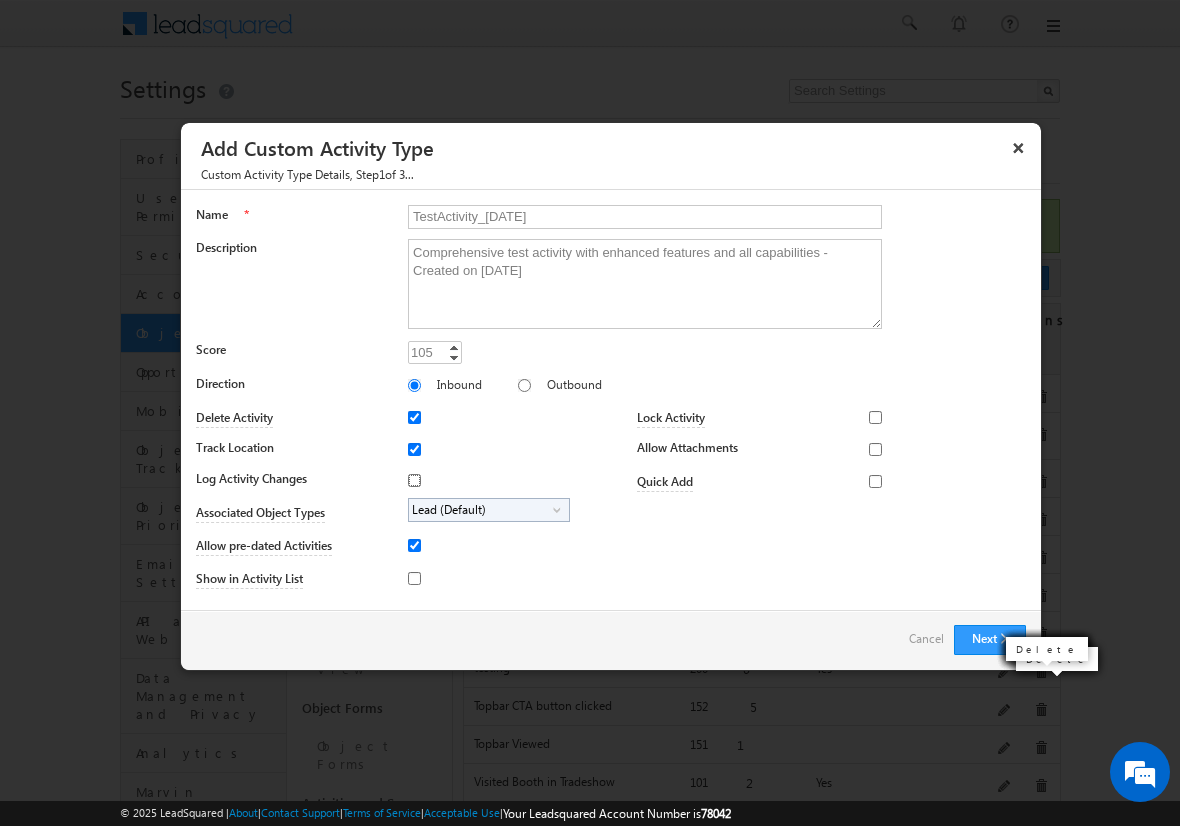 click on "Log Activity Changes" at bounding box center [414, 480] 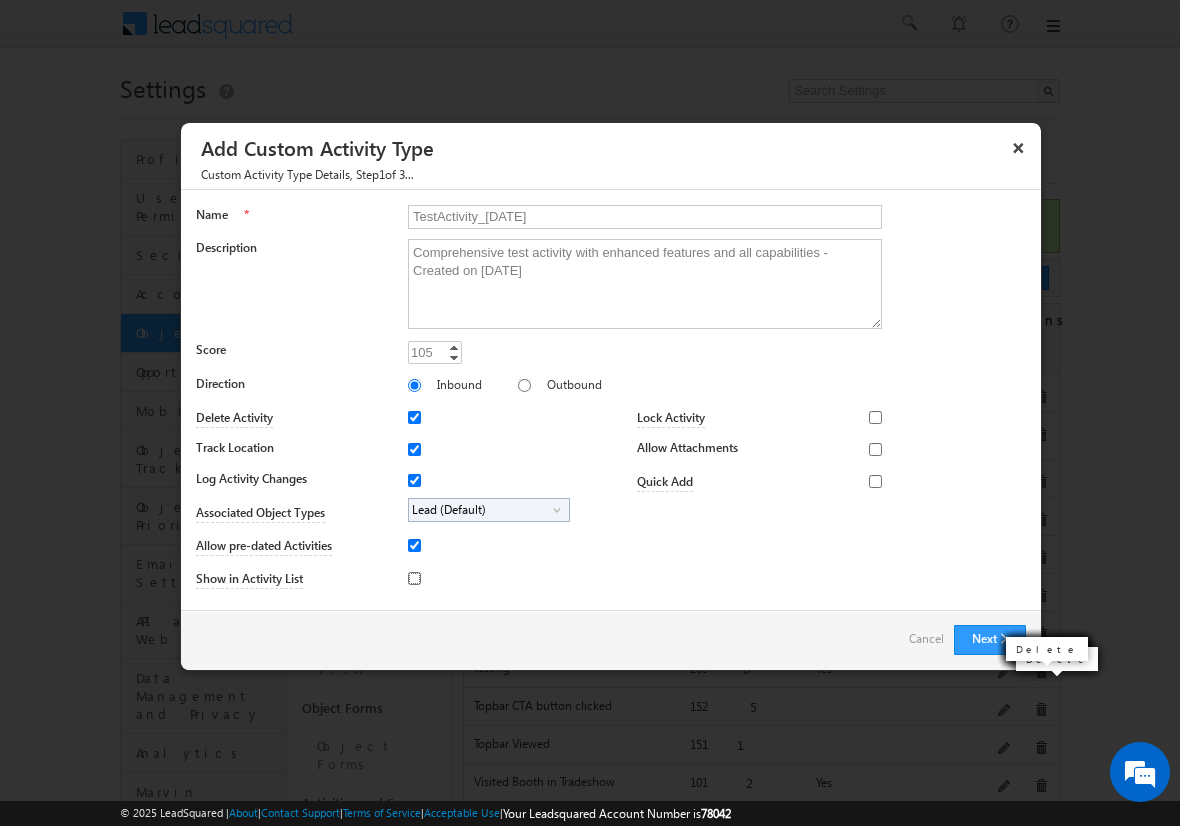 click on "Show in Activity List" at bounding box center [414, 578] 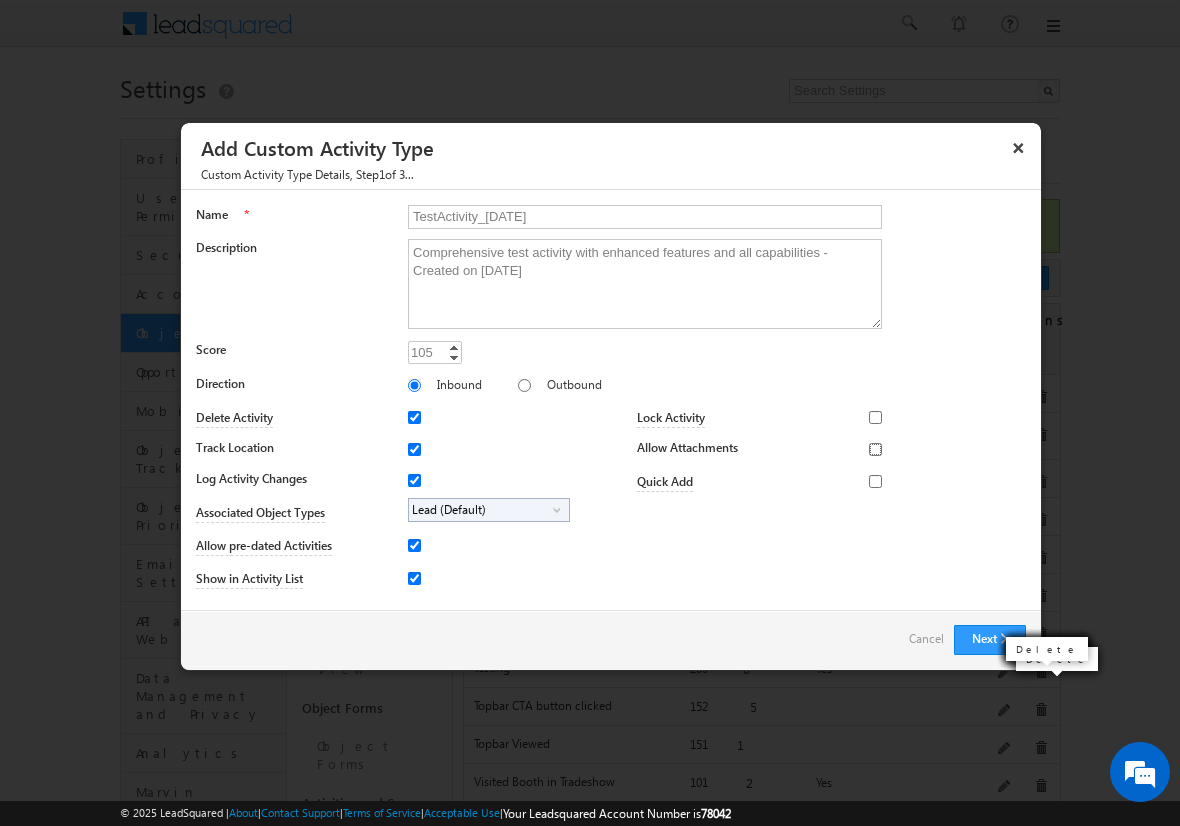 click on "Allow Attachments" at bounding box center (875, 449) 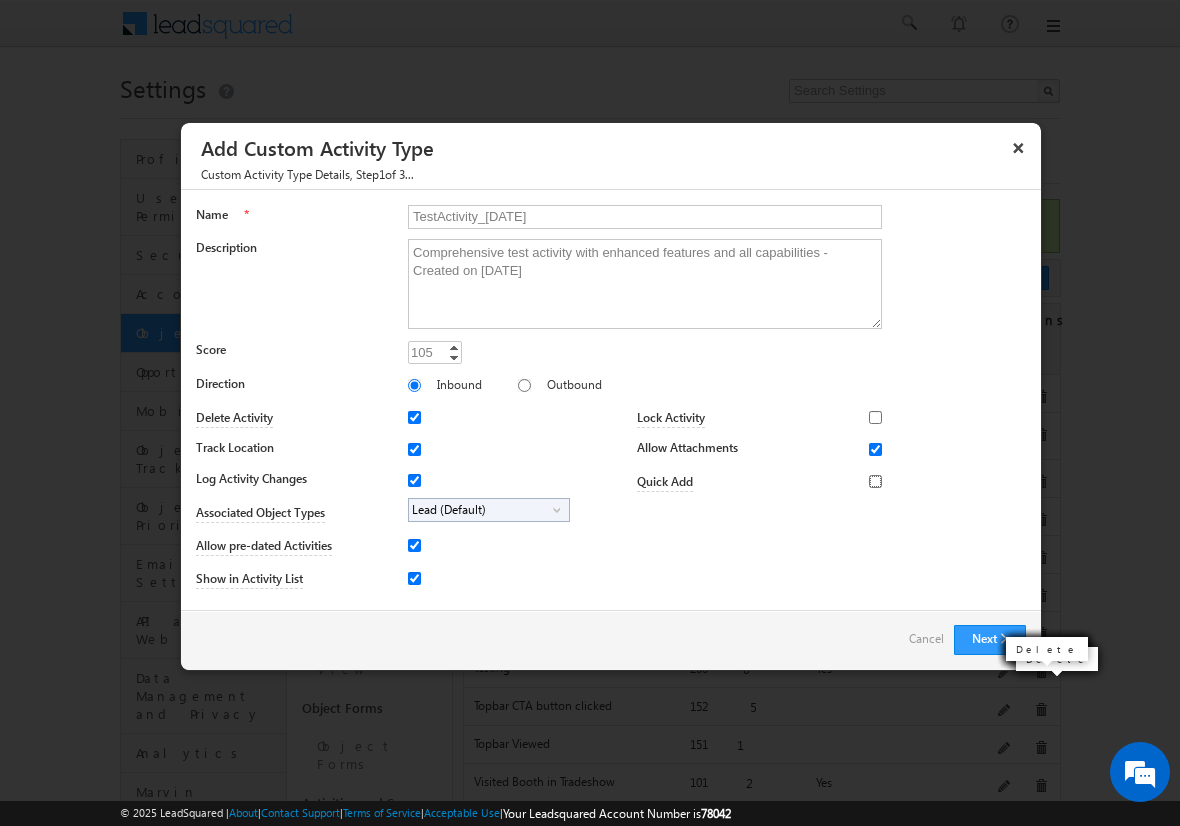click on "Quick Add" at bounding box center (875, 481) 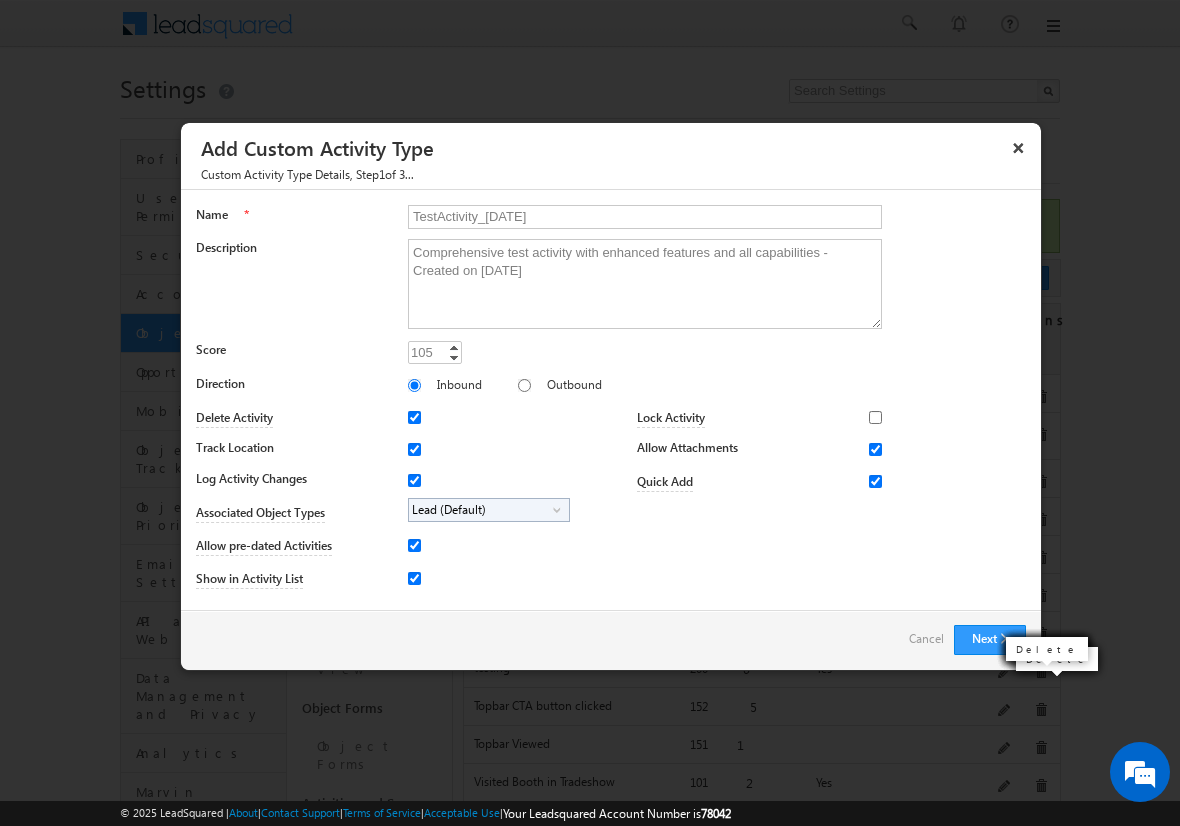 click on "Lead (Default)" at bounding box center [481, 510] 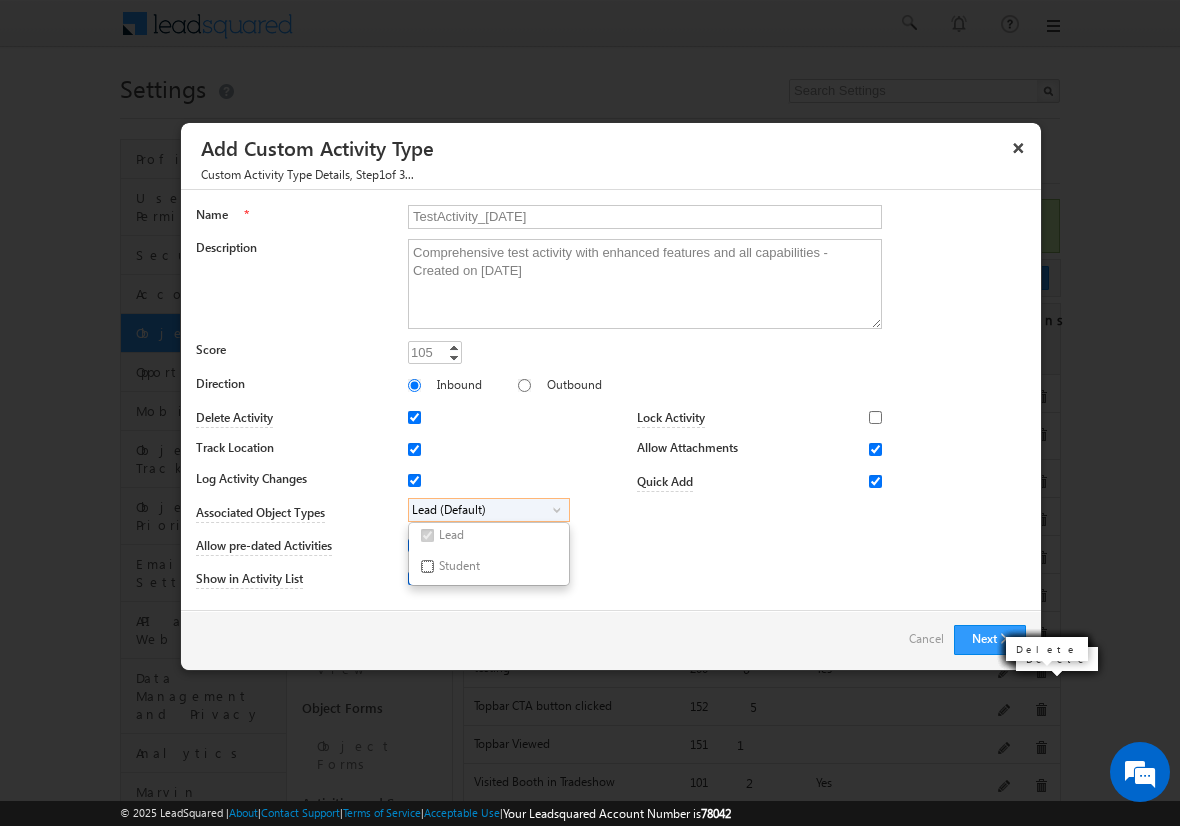 click on "Student" at bounding box center [427, 566] 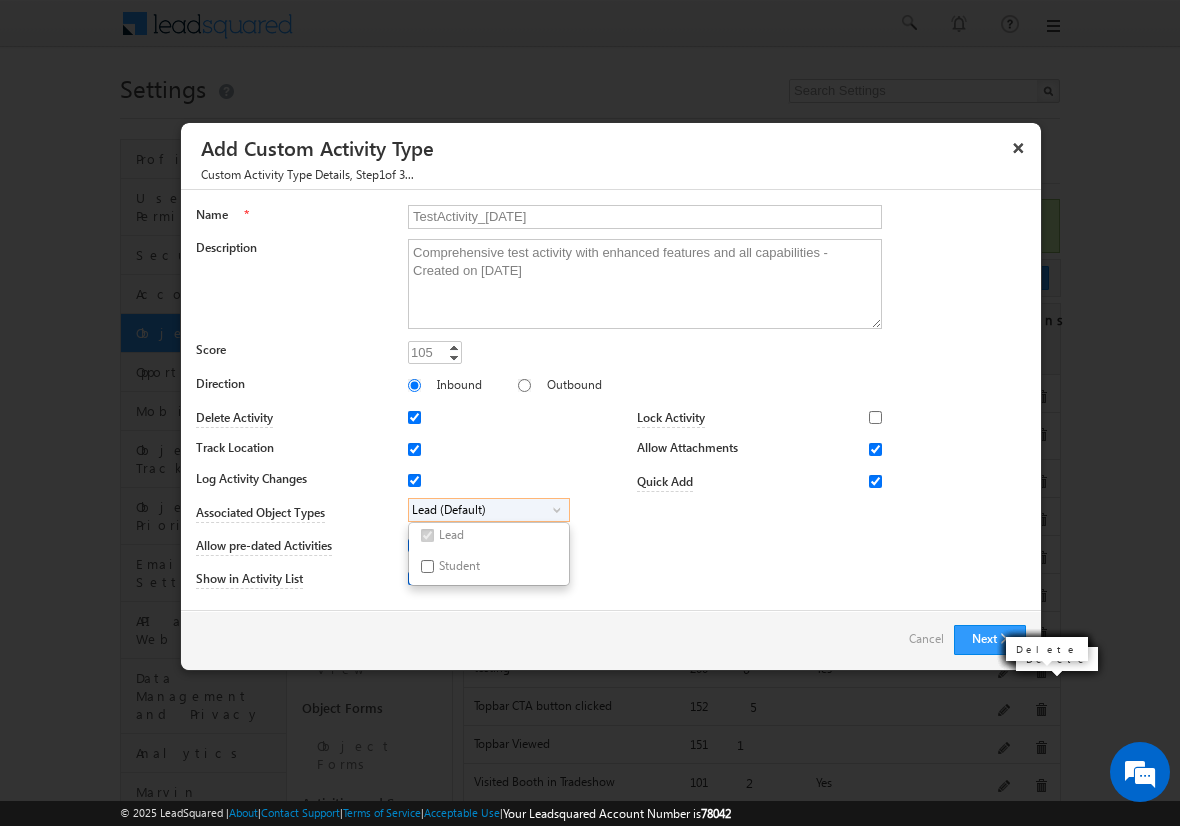 checkbox on "true" 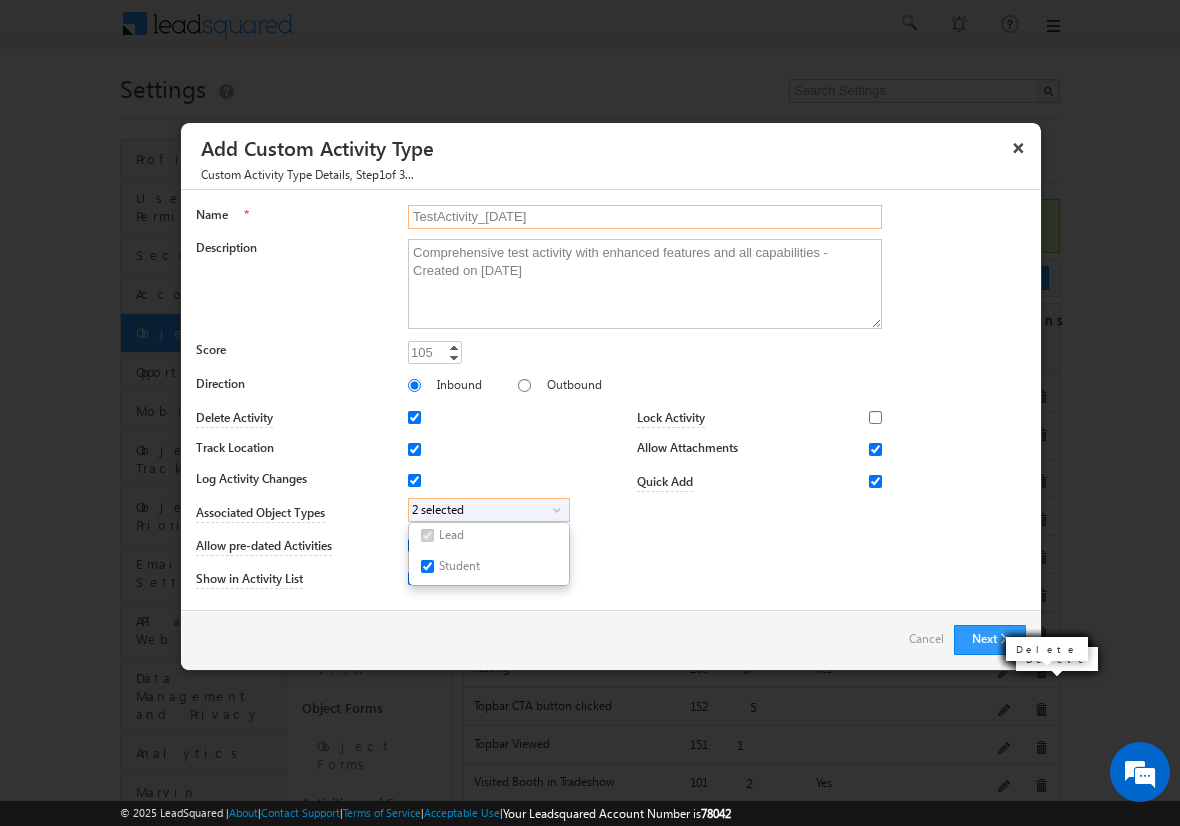 click on "TestActivity_[DATE]" at bounding box center (645, 217) 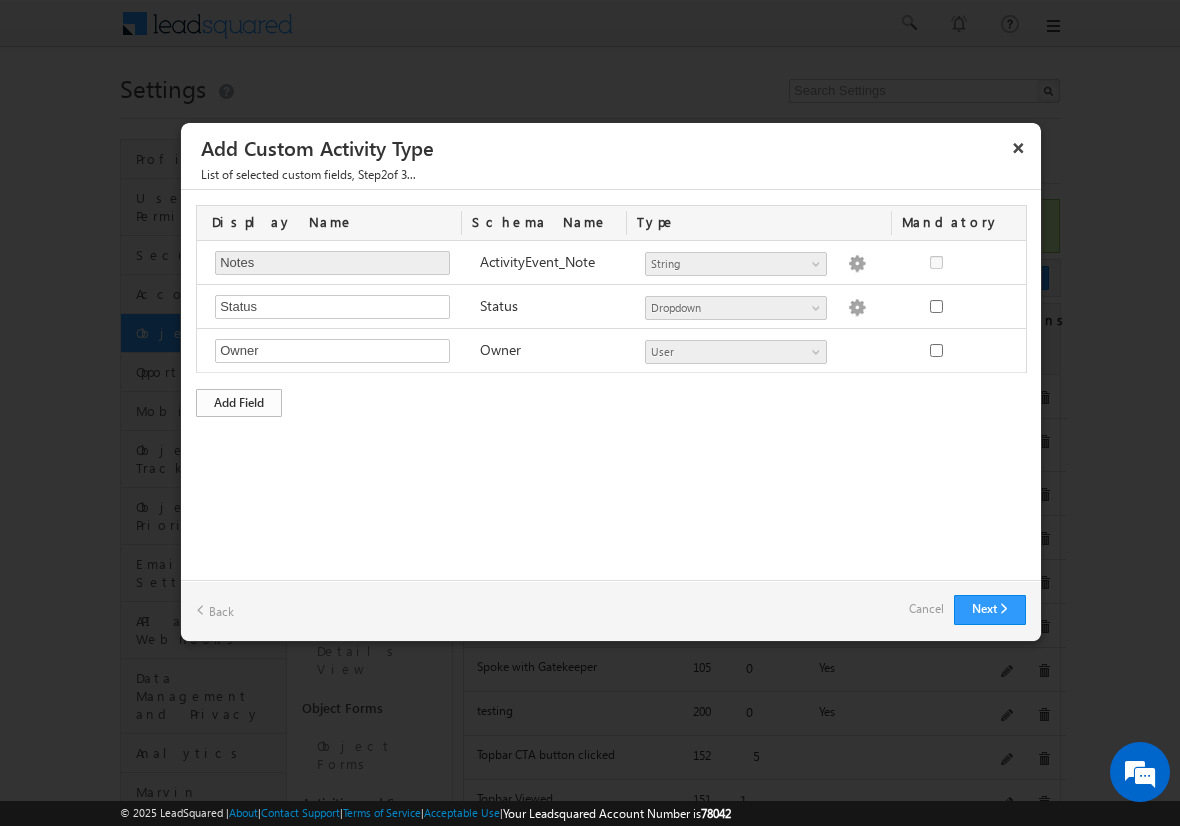 click on "Add Field" at bounding box center [239, 403] 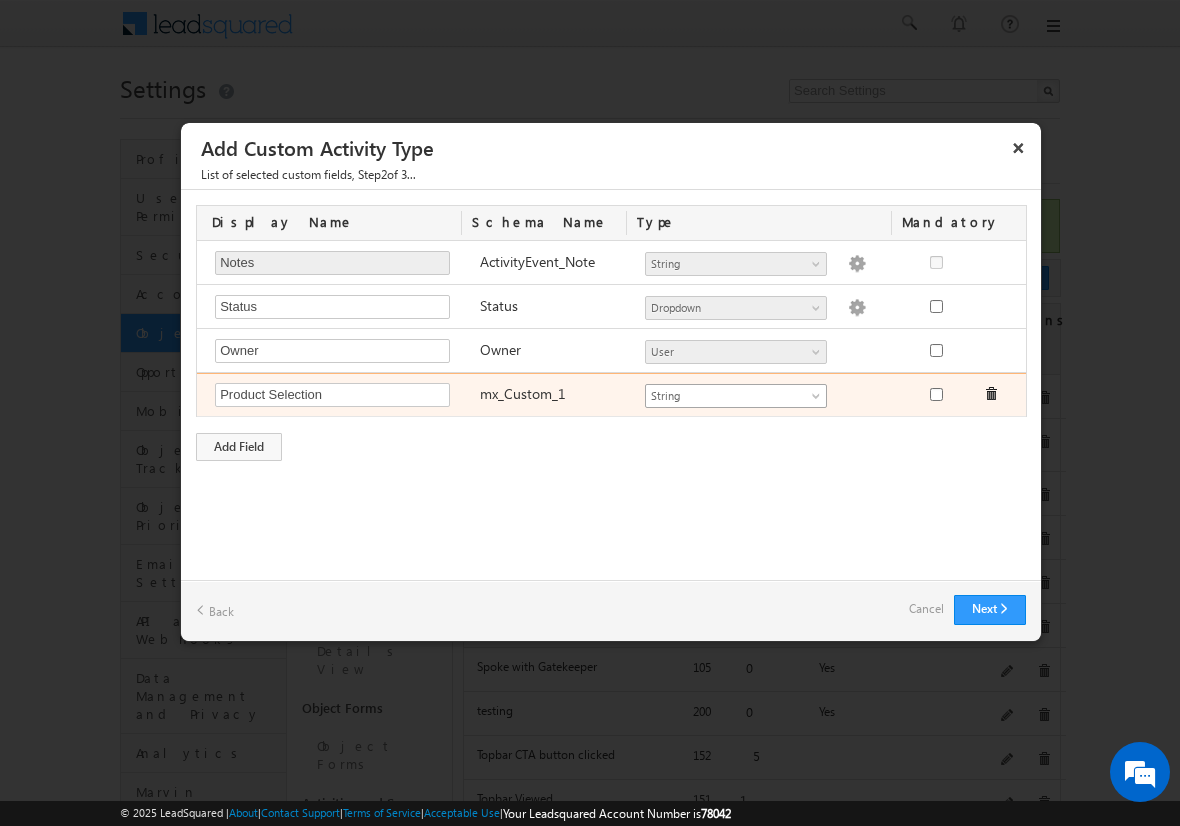 type on "Product Selection" 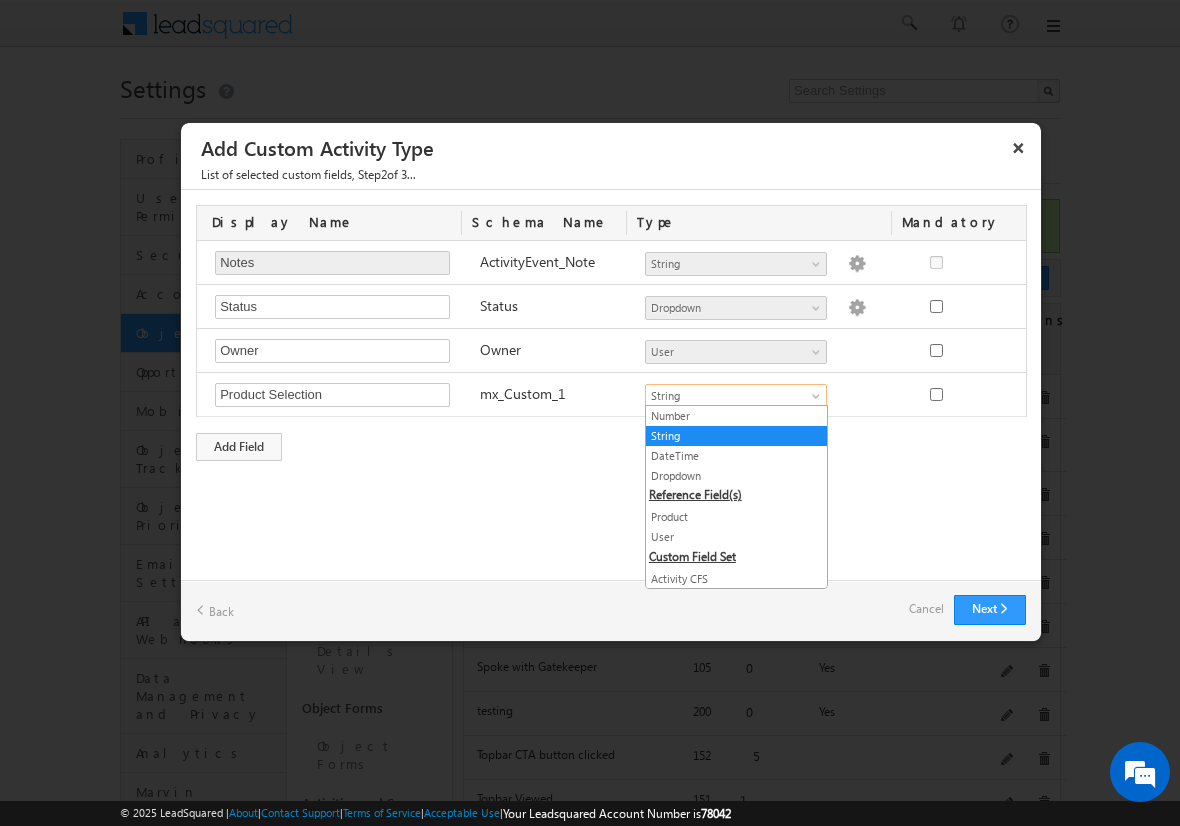 click on "Product" at bounding box center [736, 517] 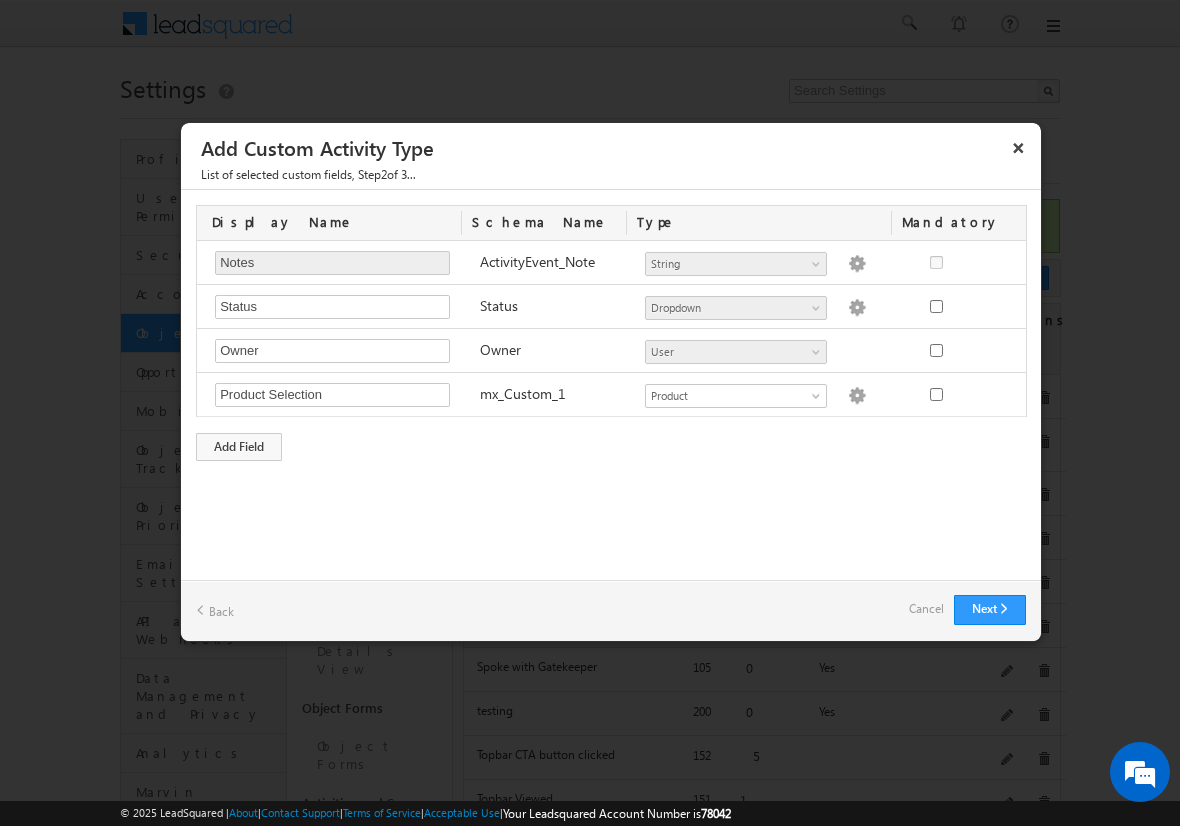 click on "Cancel" at bounding box center [926, 609] 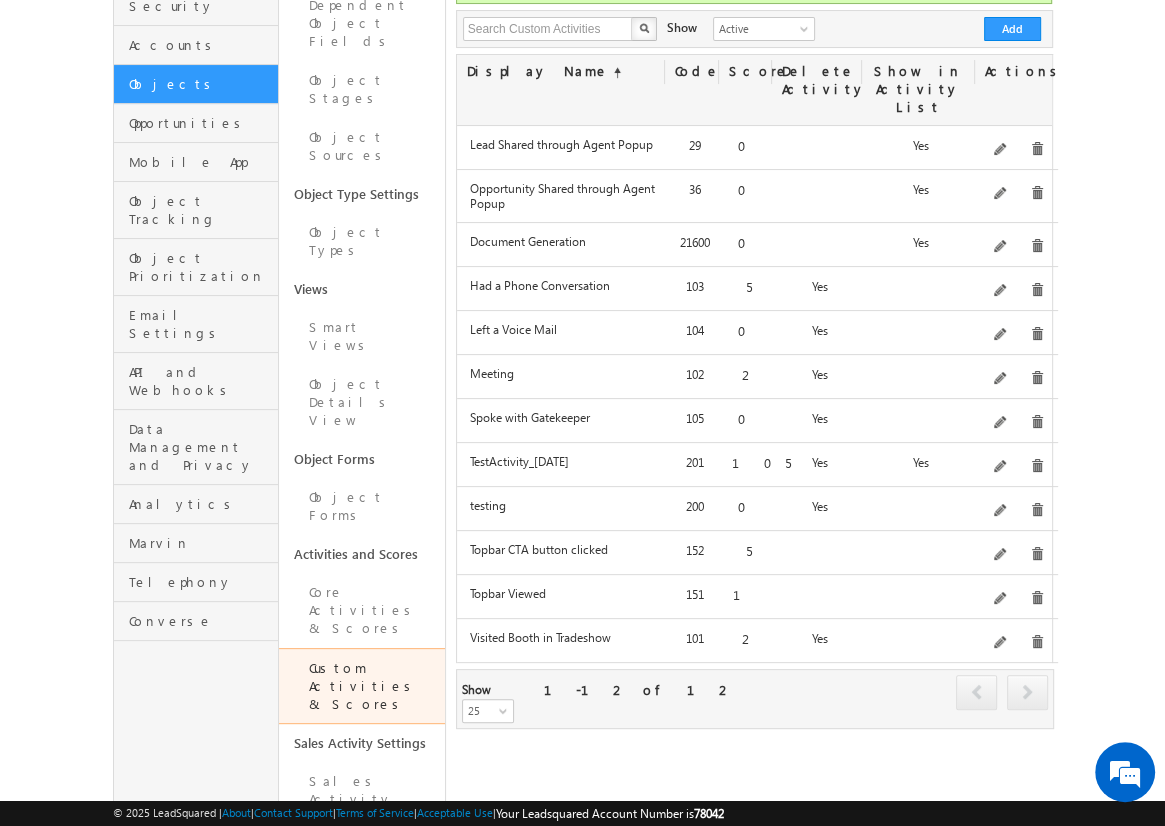 scroll, scrollTop: 255, scrollLeft: 0, axis: vertical 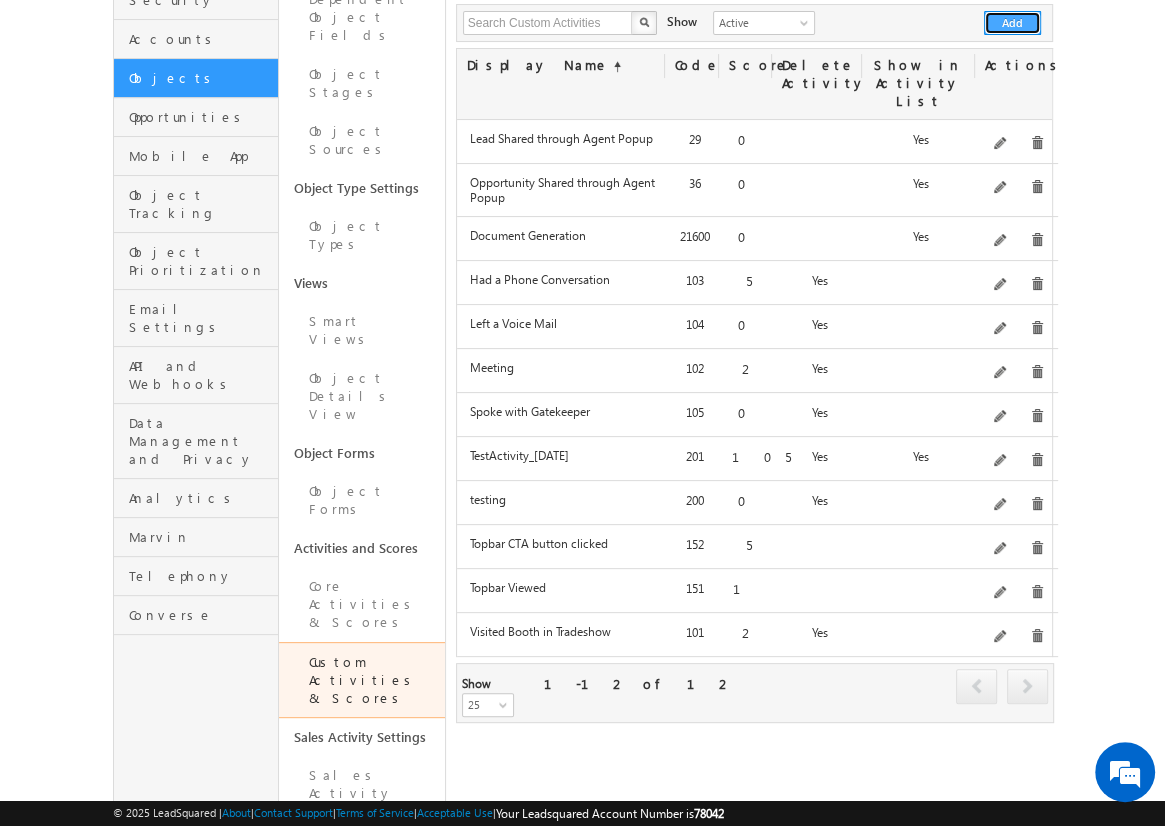 click on "Add" at bounding box center (1012, 23) 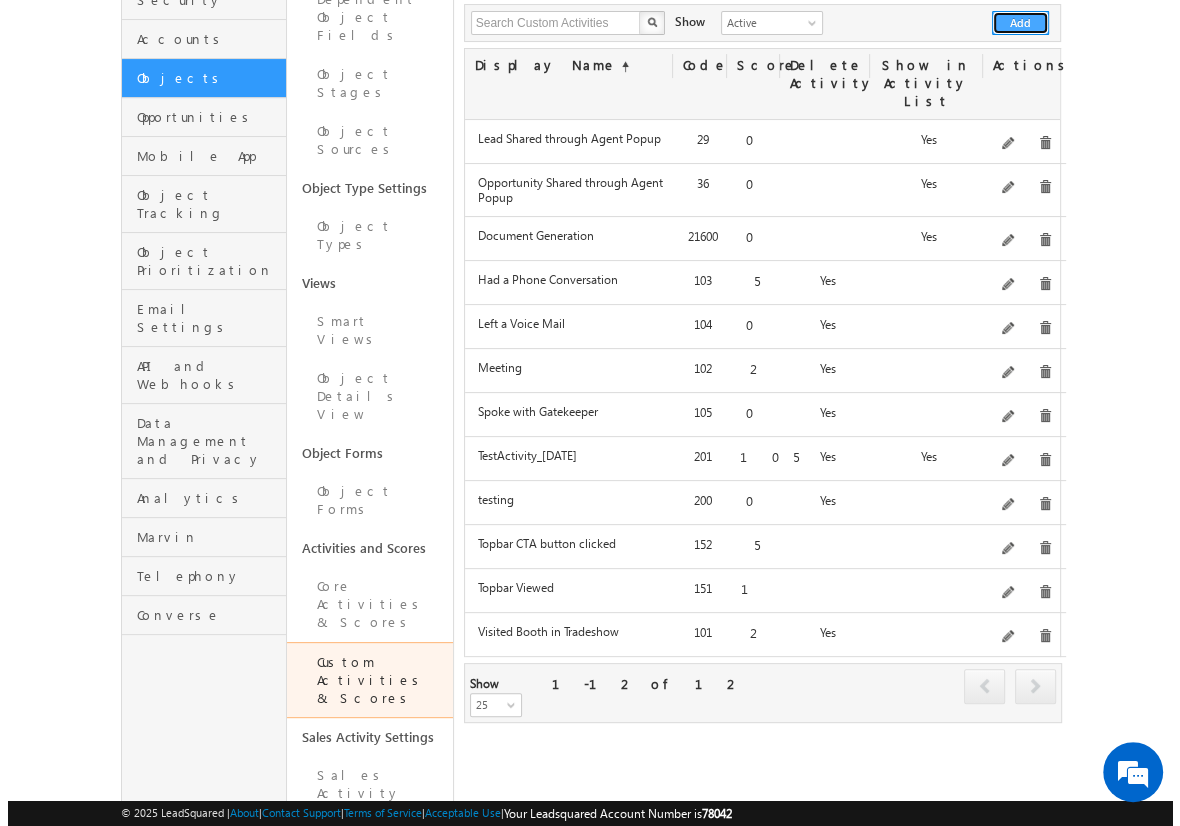 scroll, scrollTop: 248, scrollLeft: 0, axis: vertical 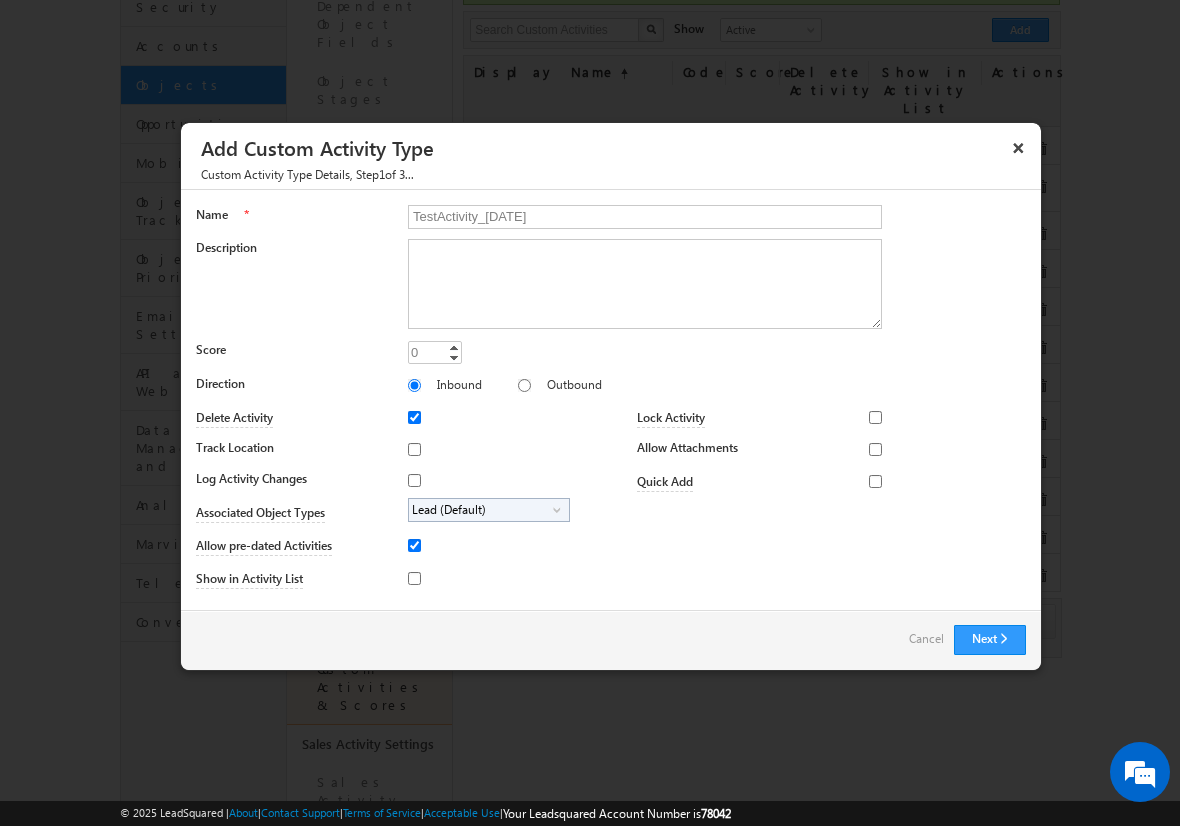 type on "TestActivity_[DATE]" 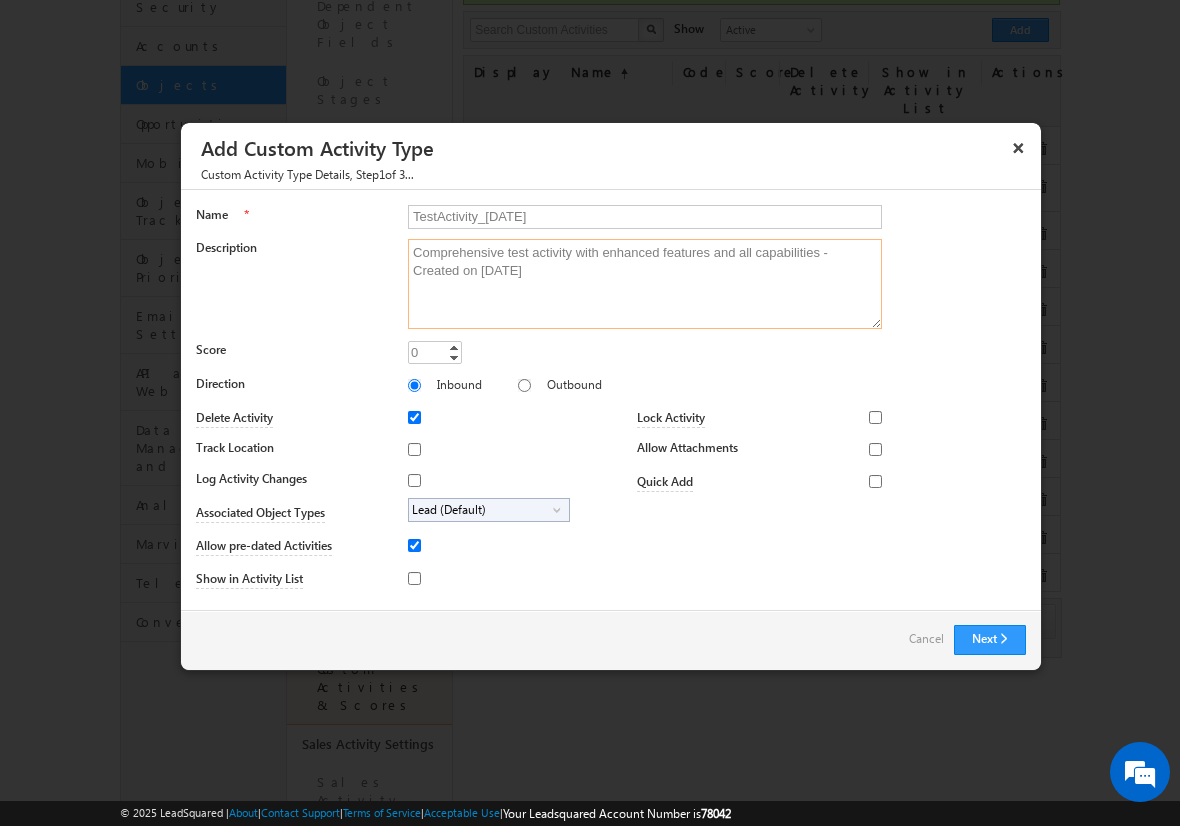 type on "Comprehensive test activity with enhanced features and all capabilities - Created on [DATE]" 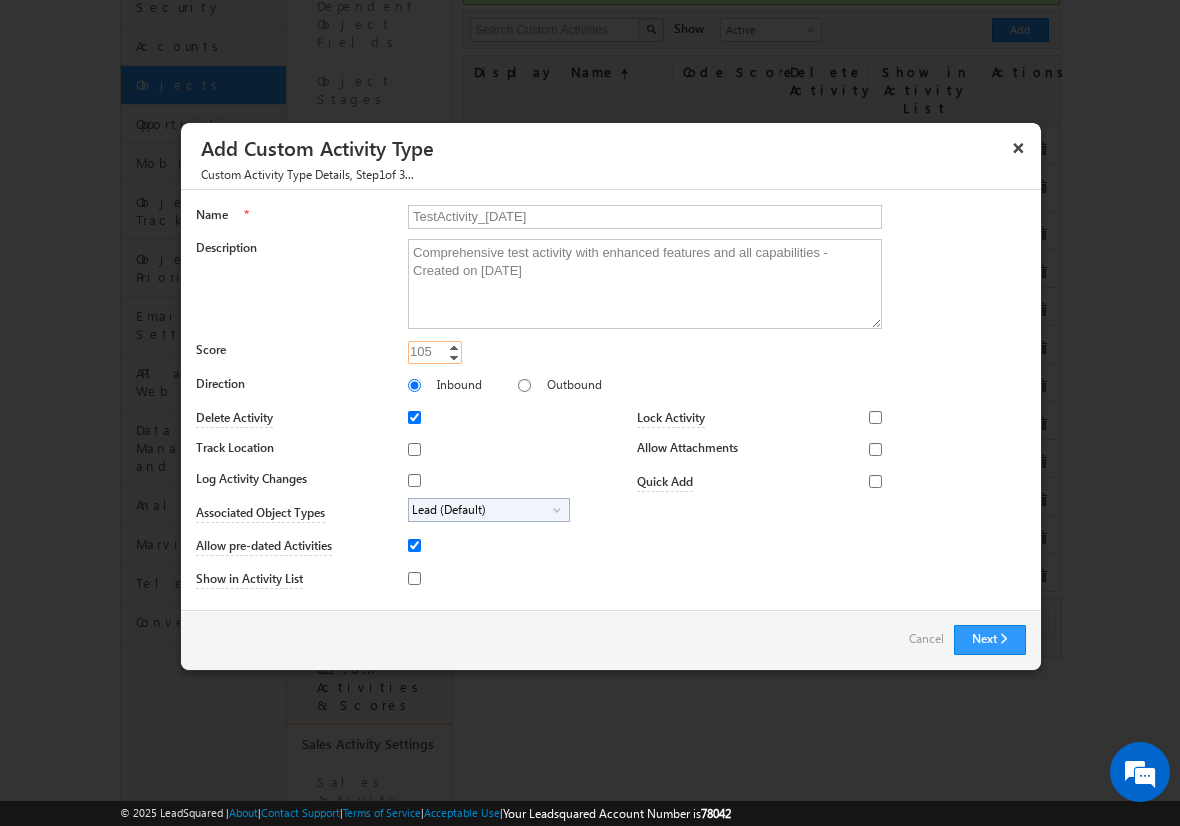 type on "105" 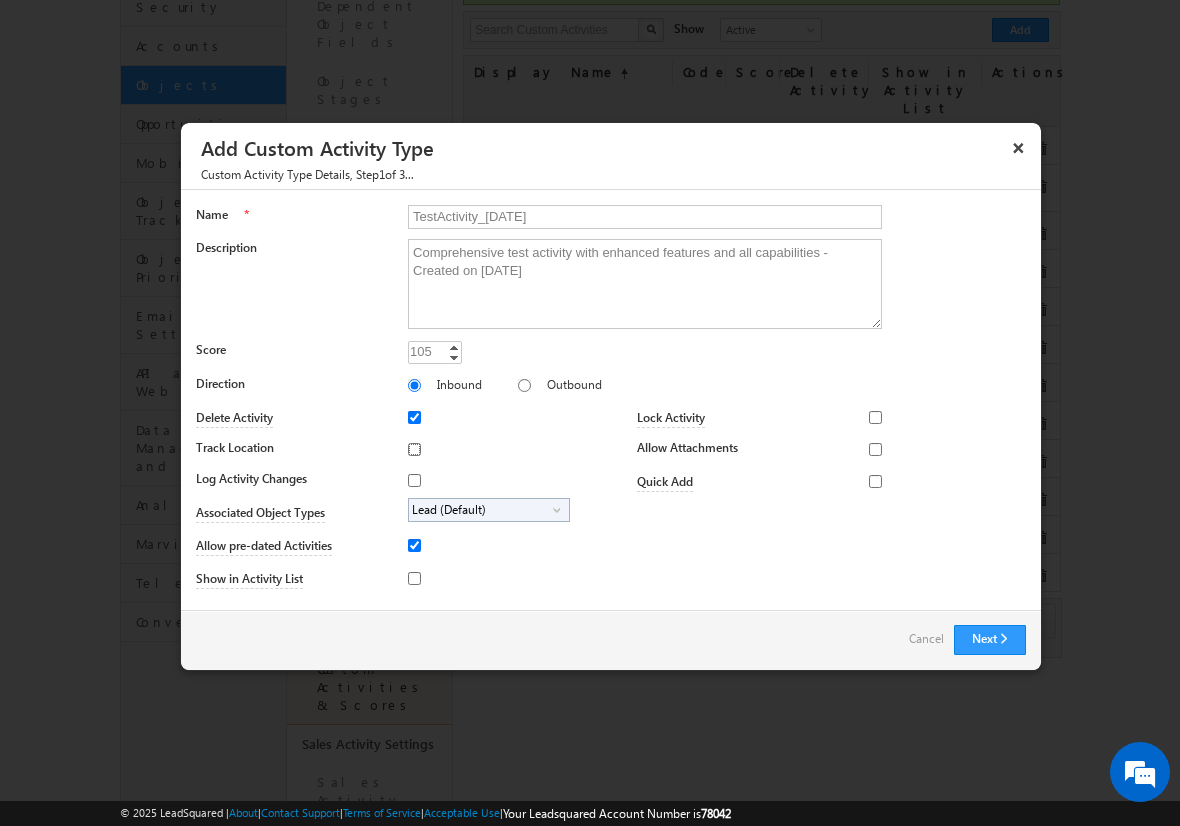click on "Track Location" at bounding box center [414, 449] 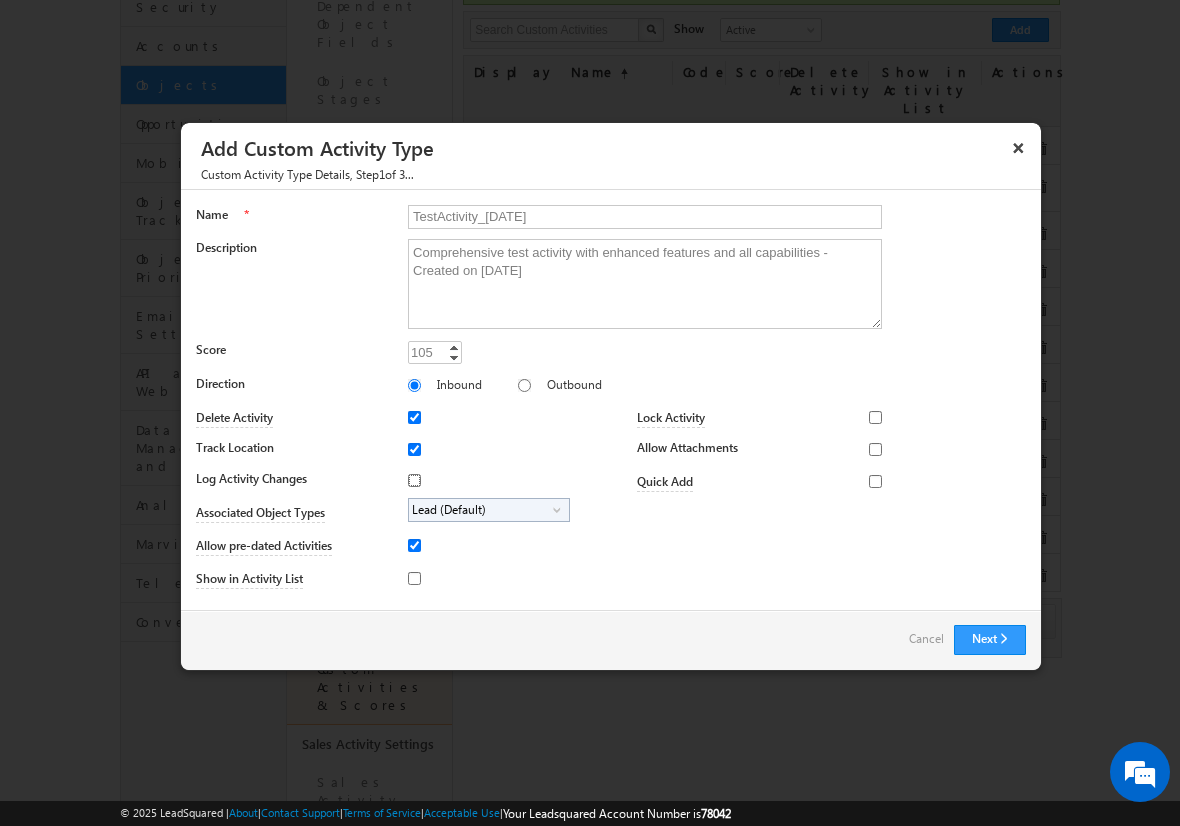 click on "Log Activity Changes" at bounding box center [414, 480] 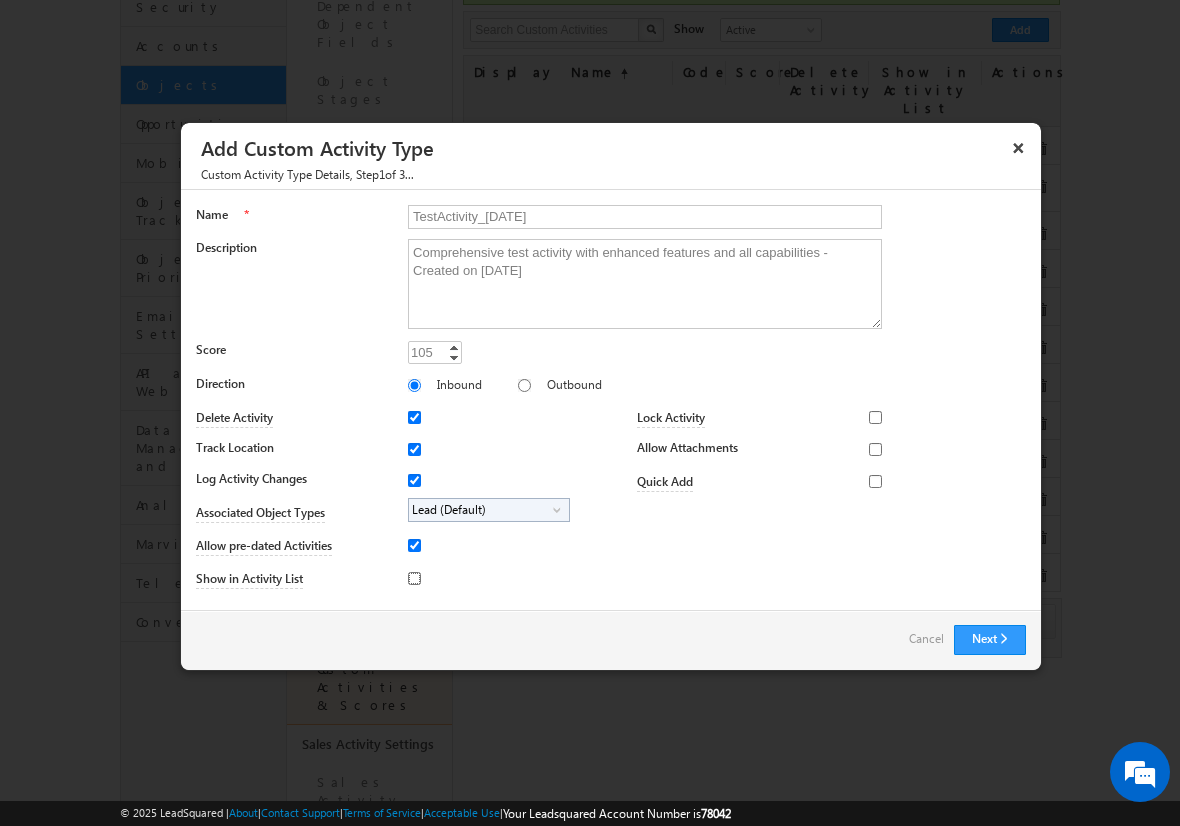 click on "Show in Activity List" at bounding box center (414, 578) 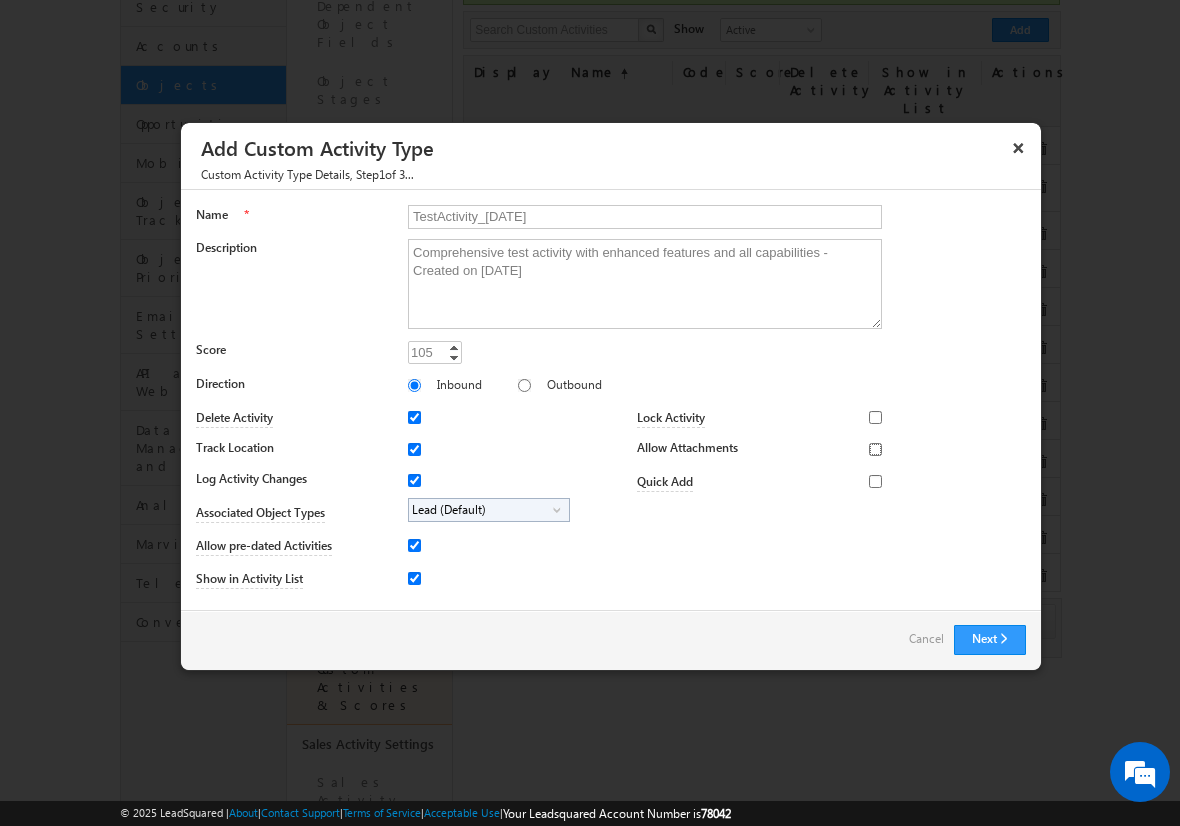 click on "Allow Attachments" at bounding box center [875, 449] 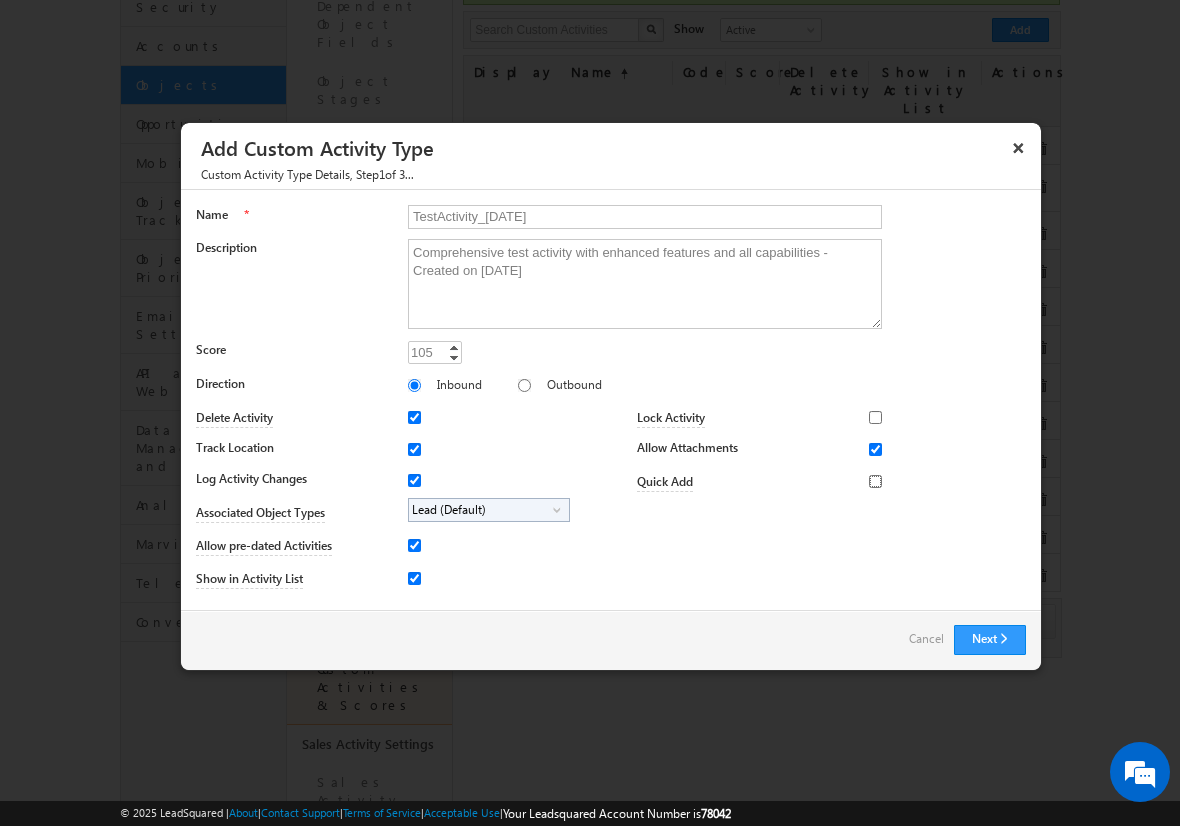 click on "Quick Add" at bounding box center [875, 481] 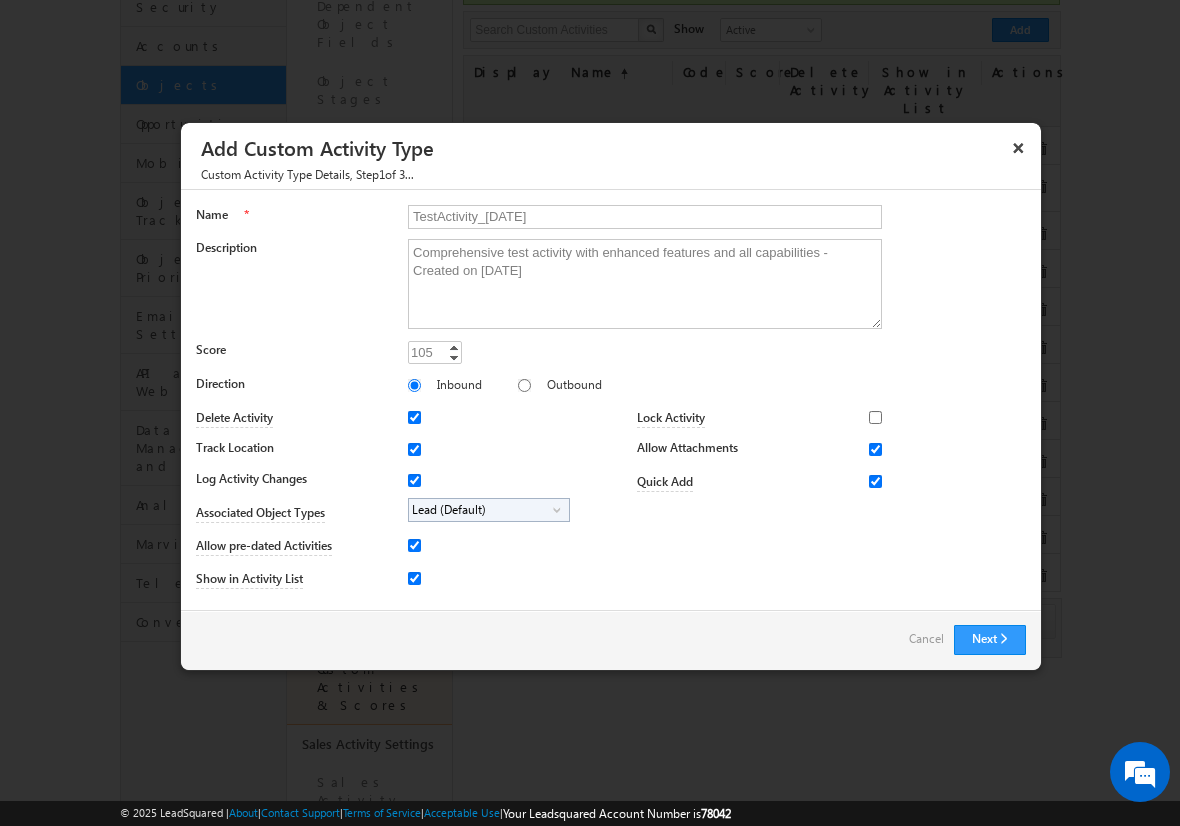 click on "Lead (Default)" at bounding box center (481, 510) 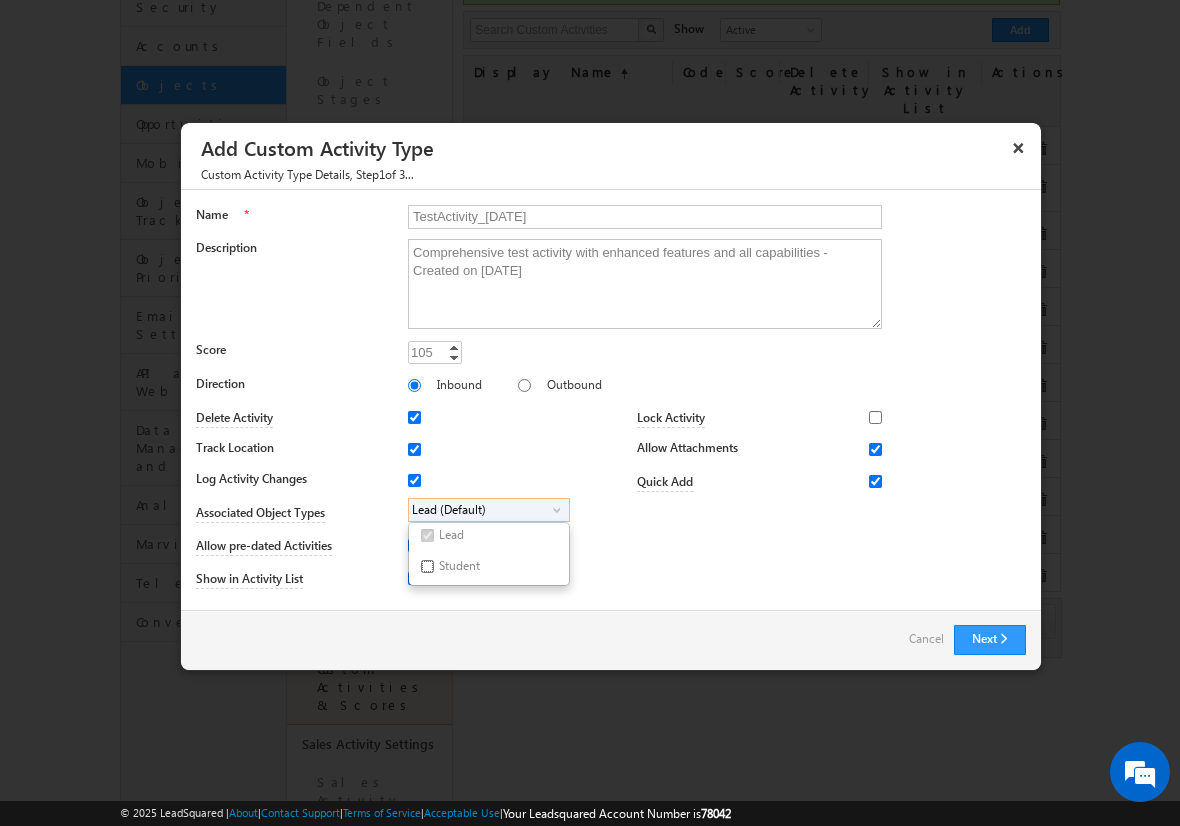 click on "Student" at bounding box center (427, 566) 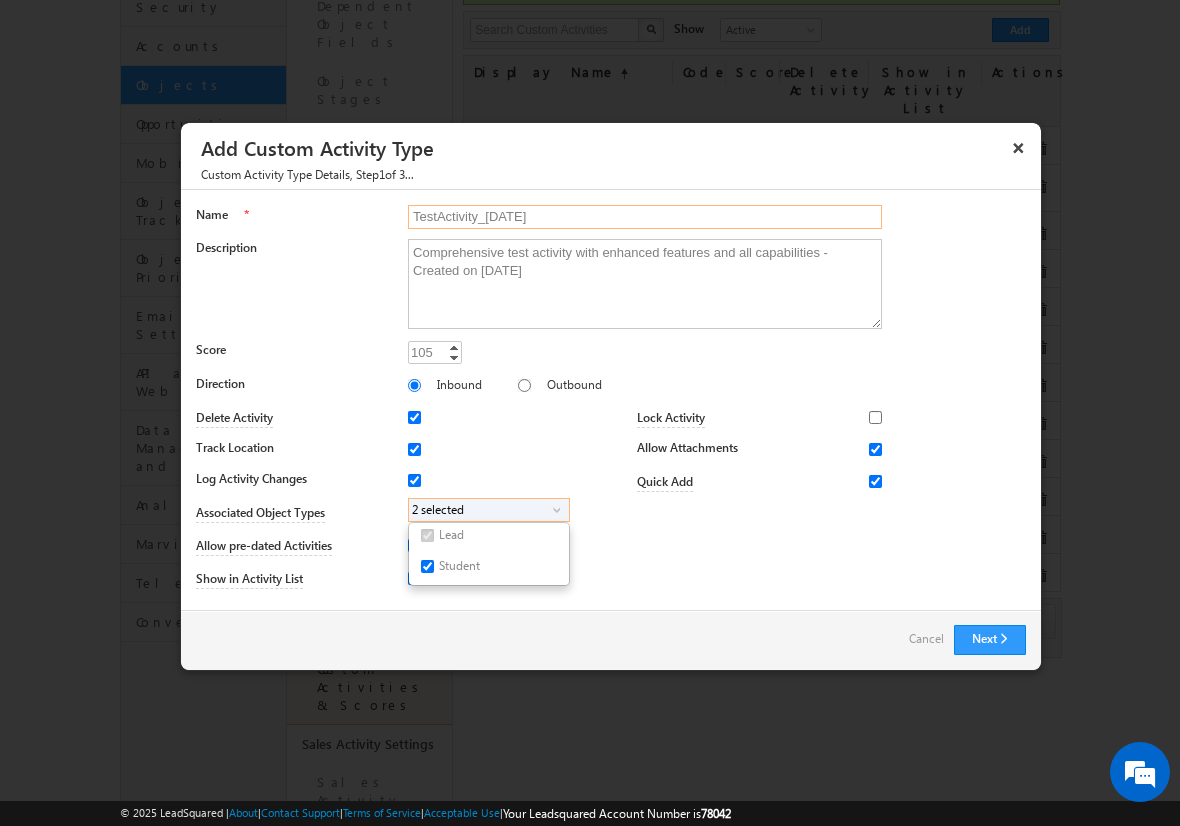 click on "TestActivity_[DATE]" at bounding box center (645, 217) 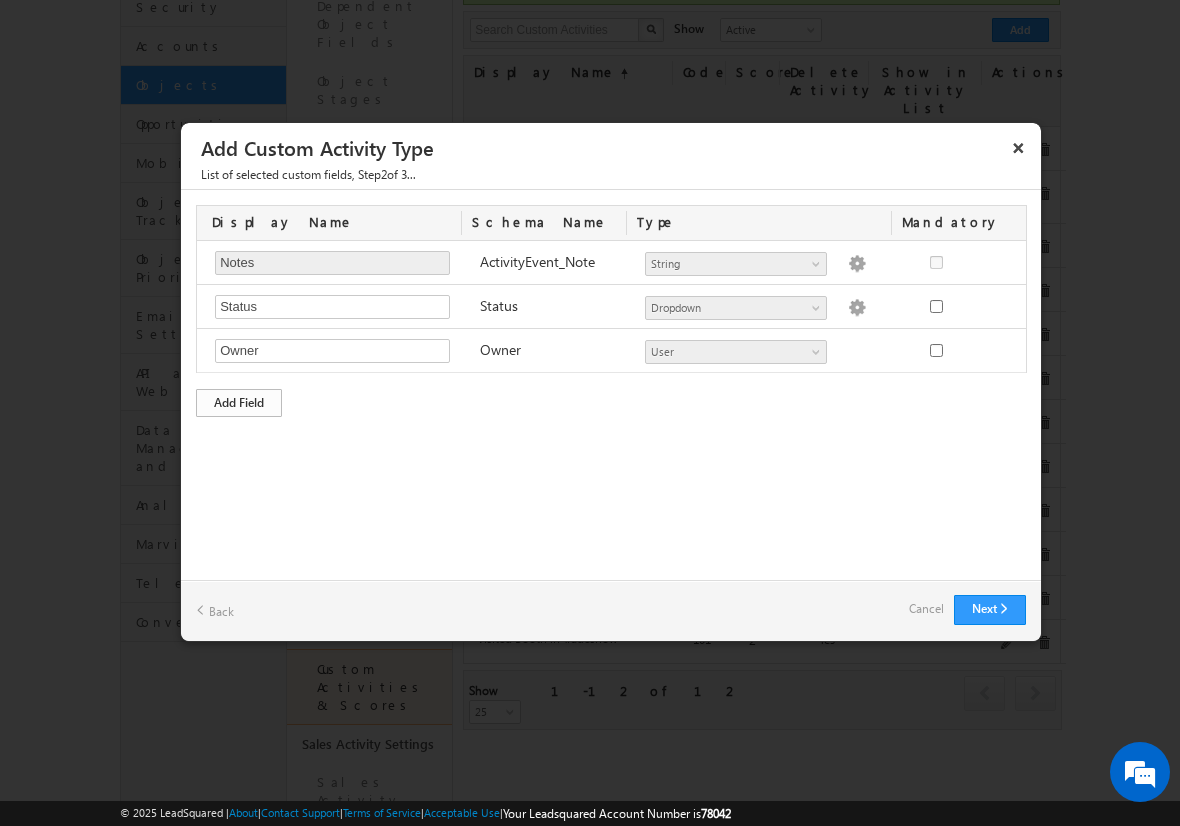 click on "Add Field" at bounding box center [239, 403] 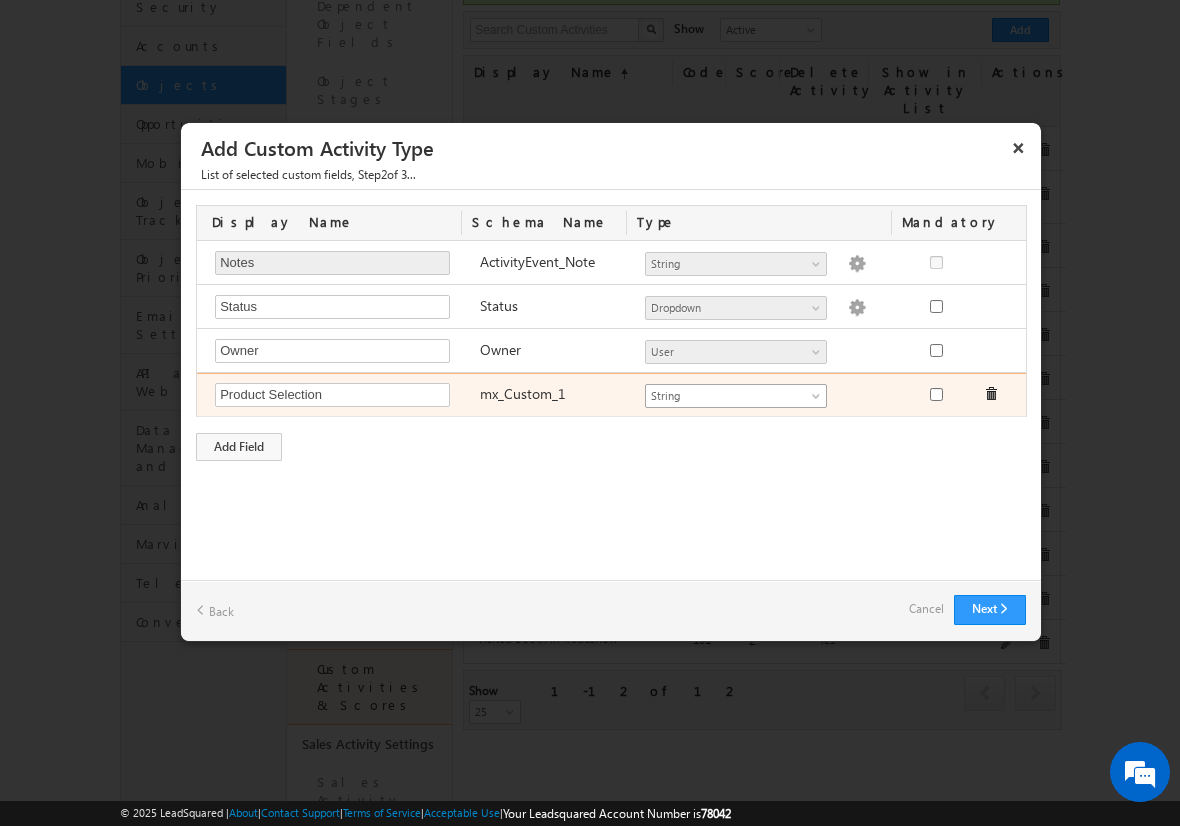 click on "String" at bounding box center [727, 396] 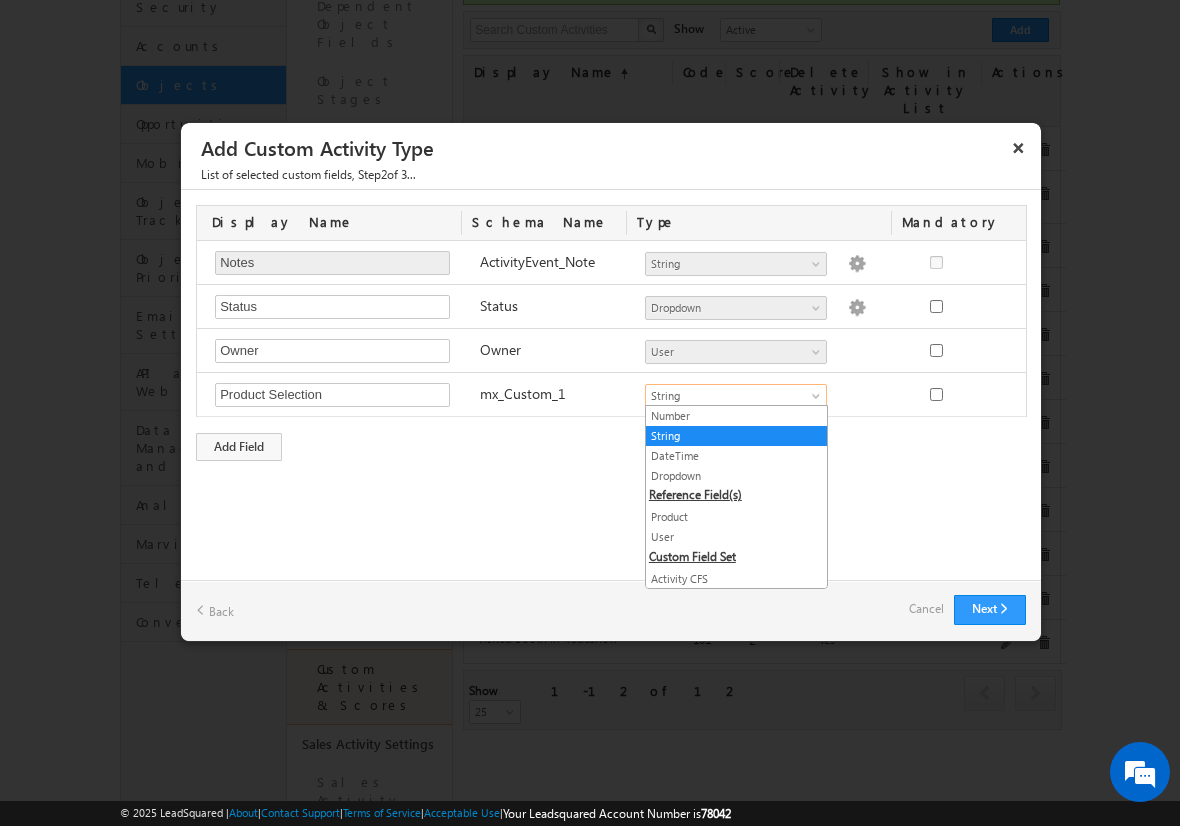 click on "Product" at bounding box center [736, 517] 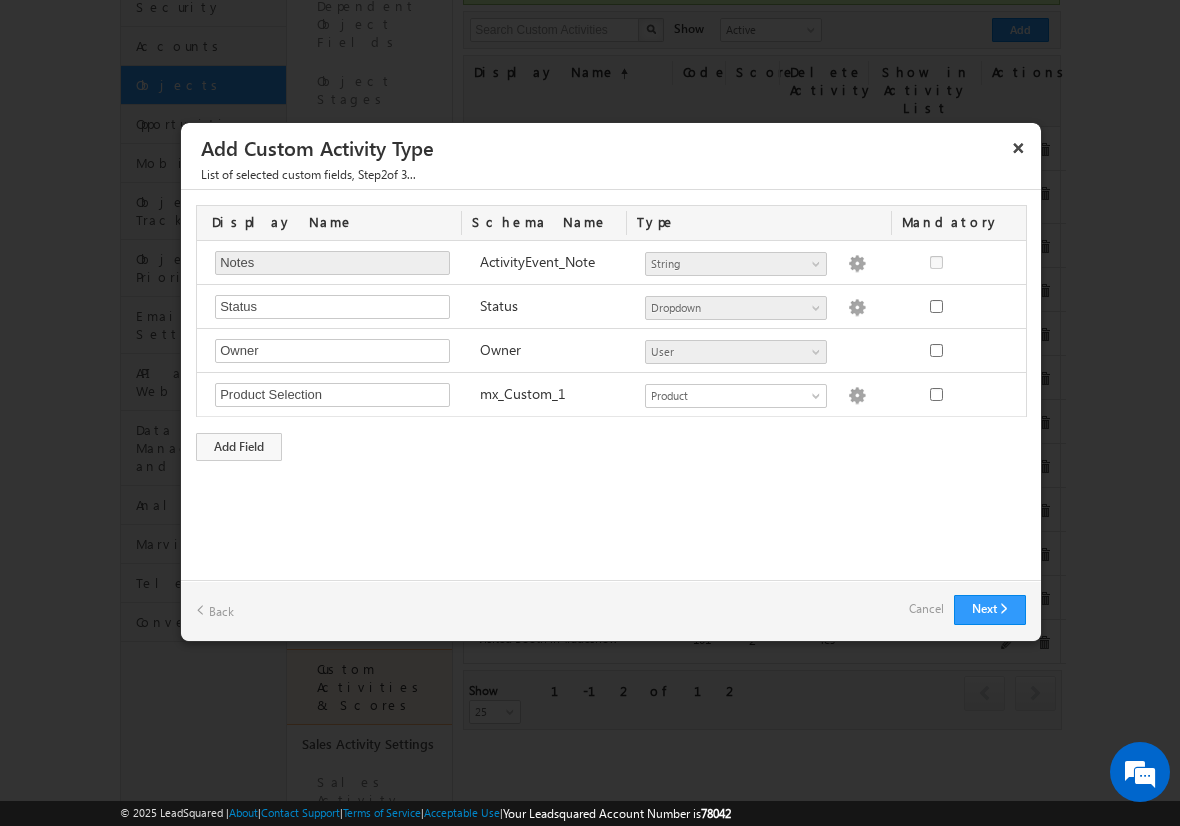 click on "Cancel" at bounding box center [926, 609] 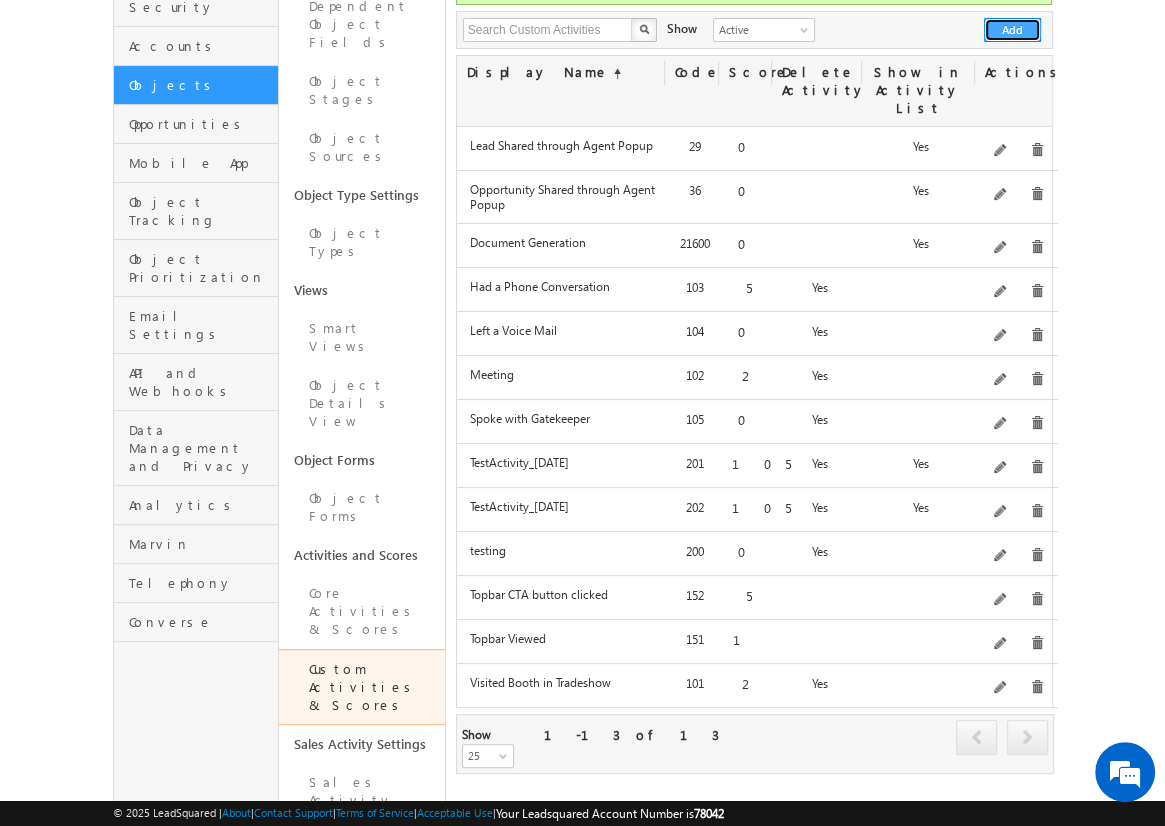 click on "Add" at bounding box center (1012, 30) 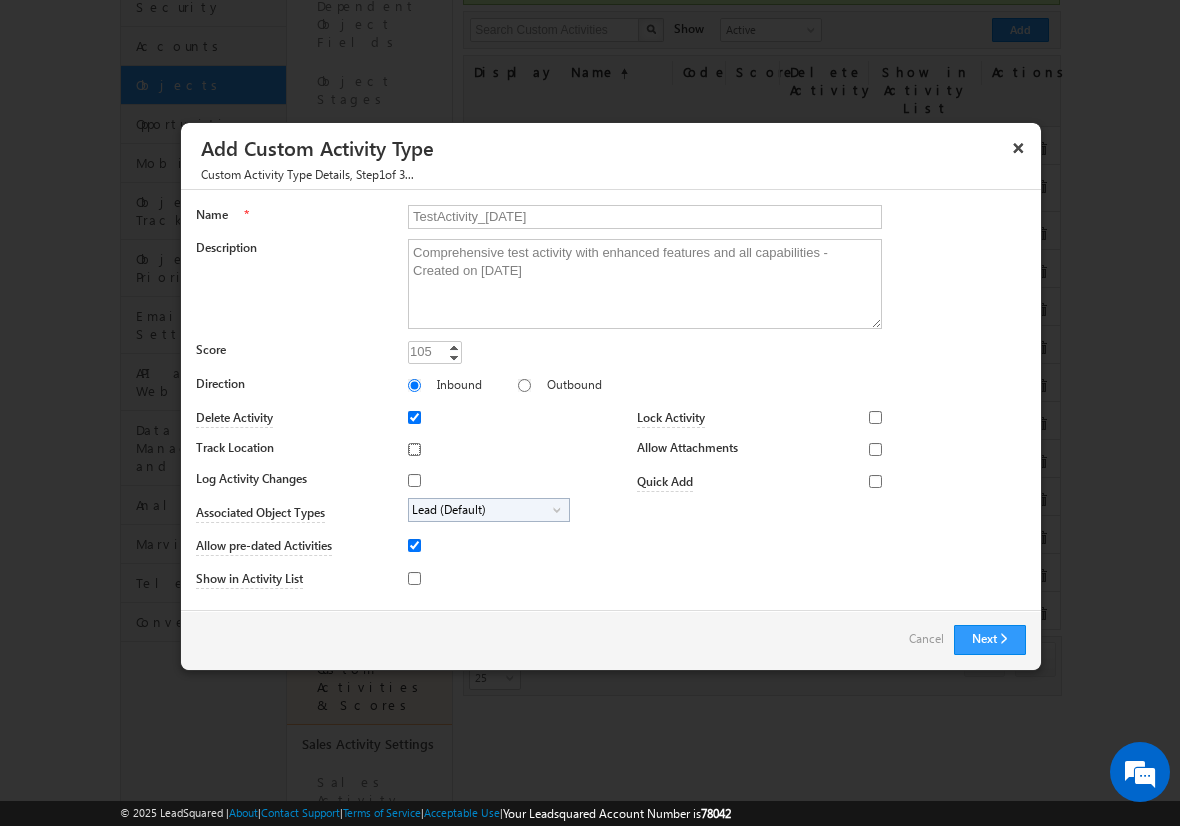 click on "Track Location" at bounding box center [414, 449] 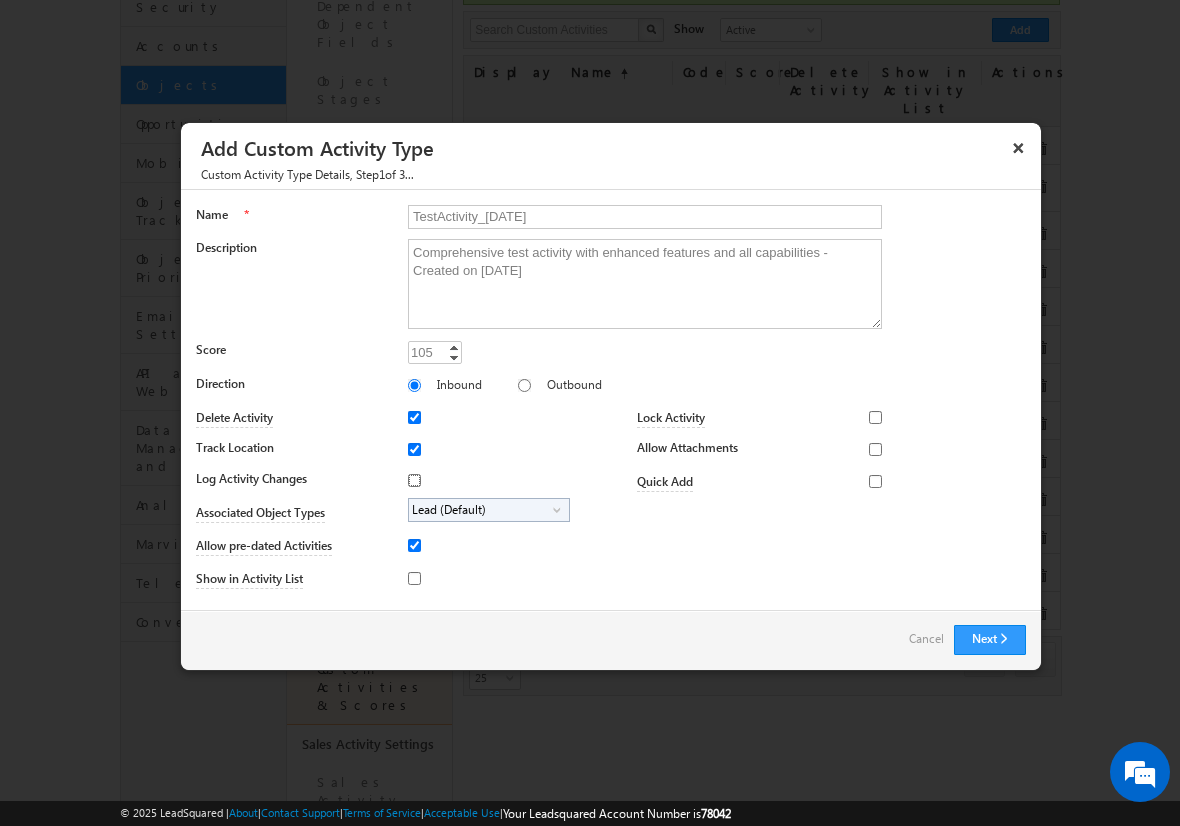 click on "Log Activity Changes" at bounding box center [414, 480] 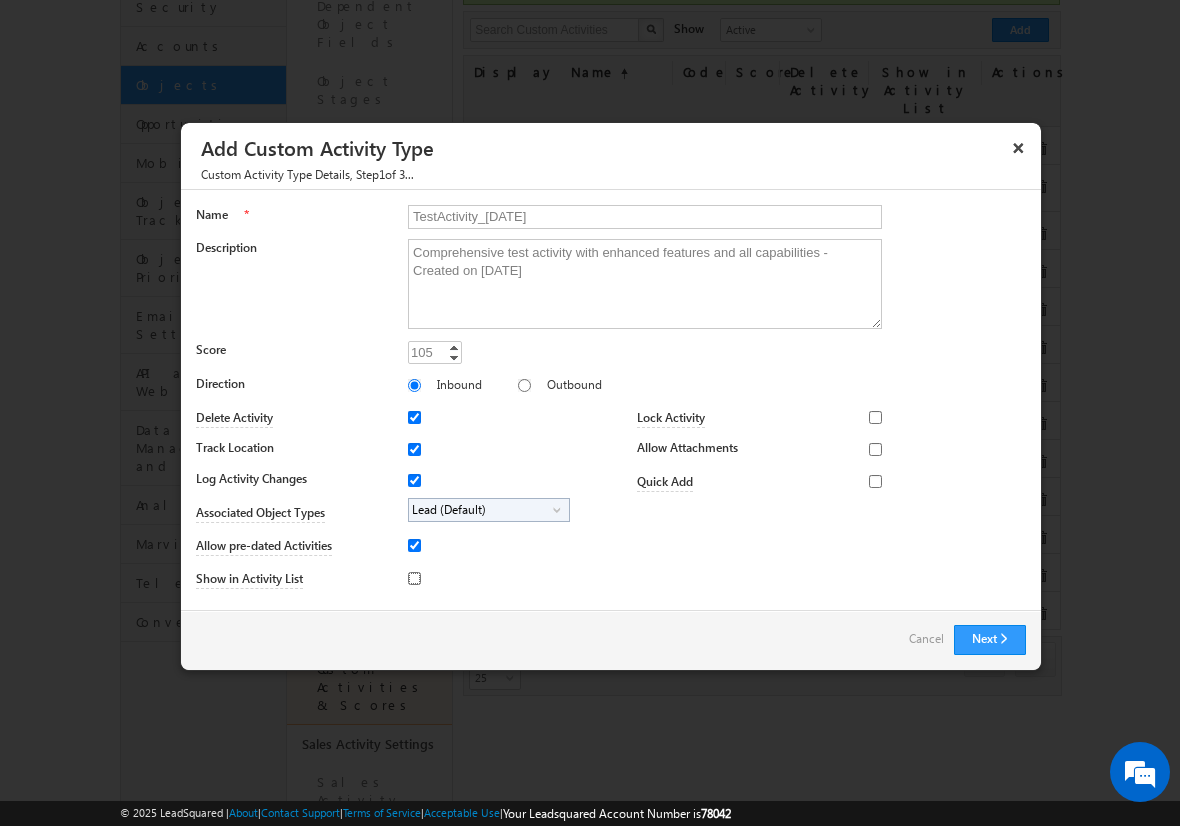 click on "Show in Activity List" at bounding box center [414, 578] 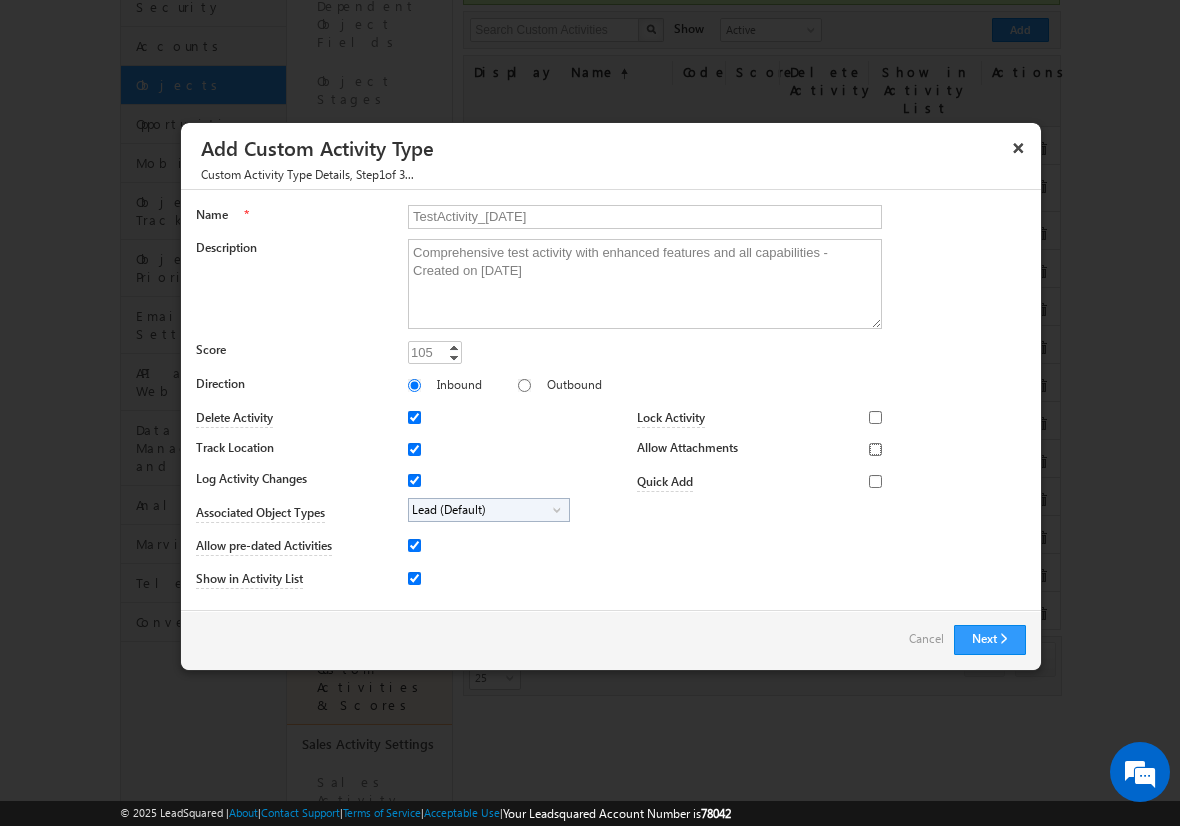 click on "Allow Attachments" at bounding box center (875, 449) 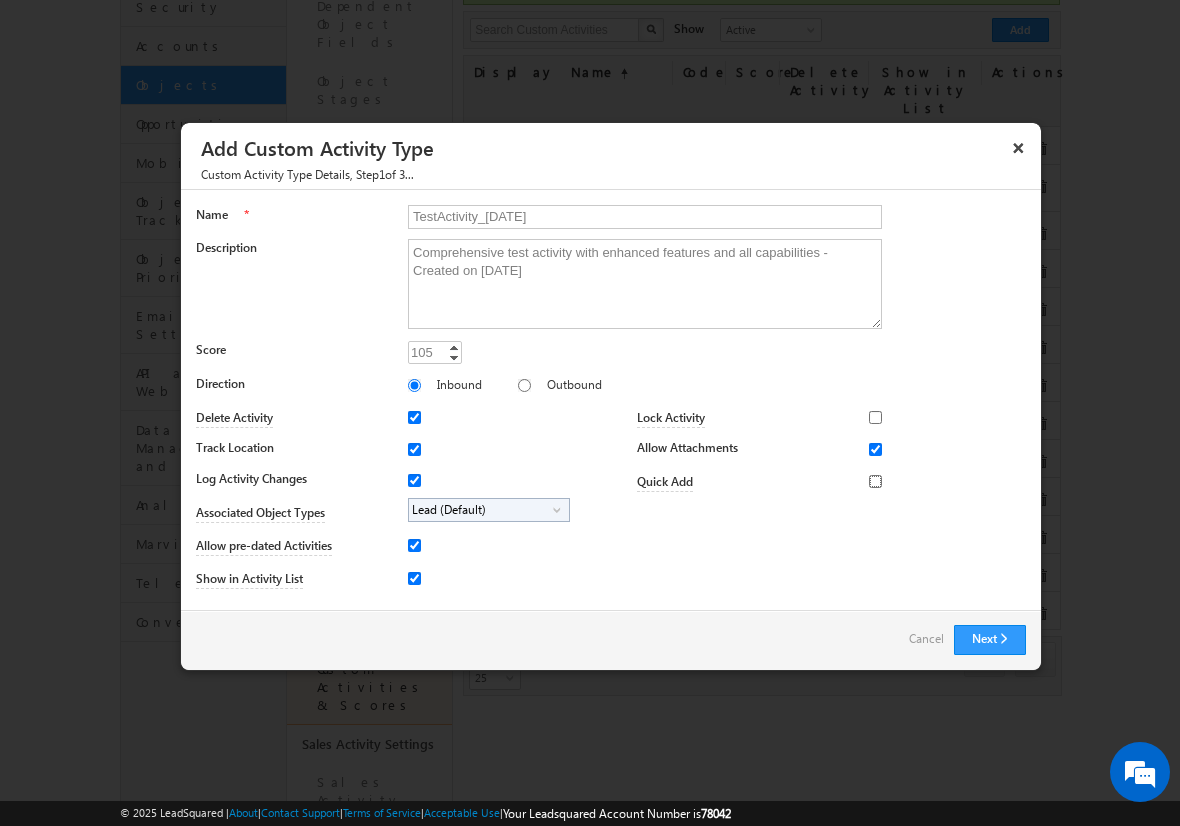 click on "Quick Add" at bounding box center (875, 481) 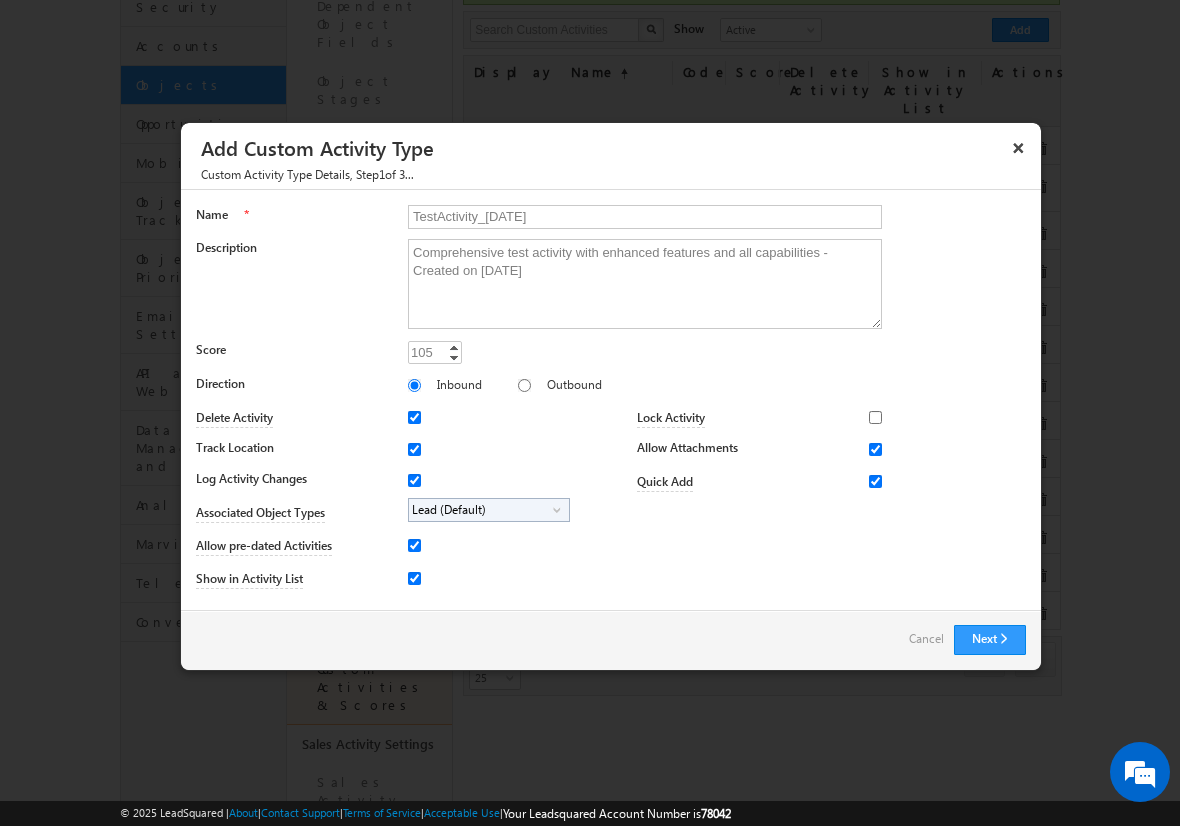 click on "Lead (Default)" at bounding box center (481, 510) 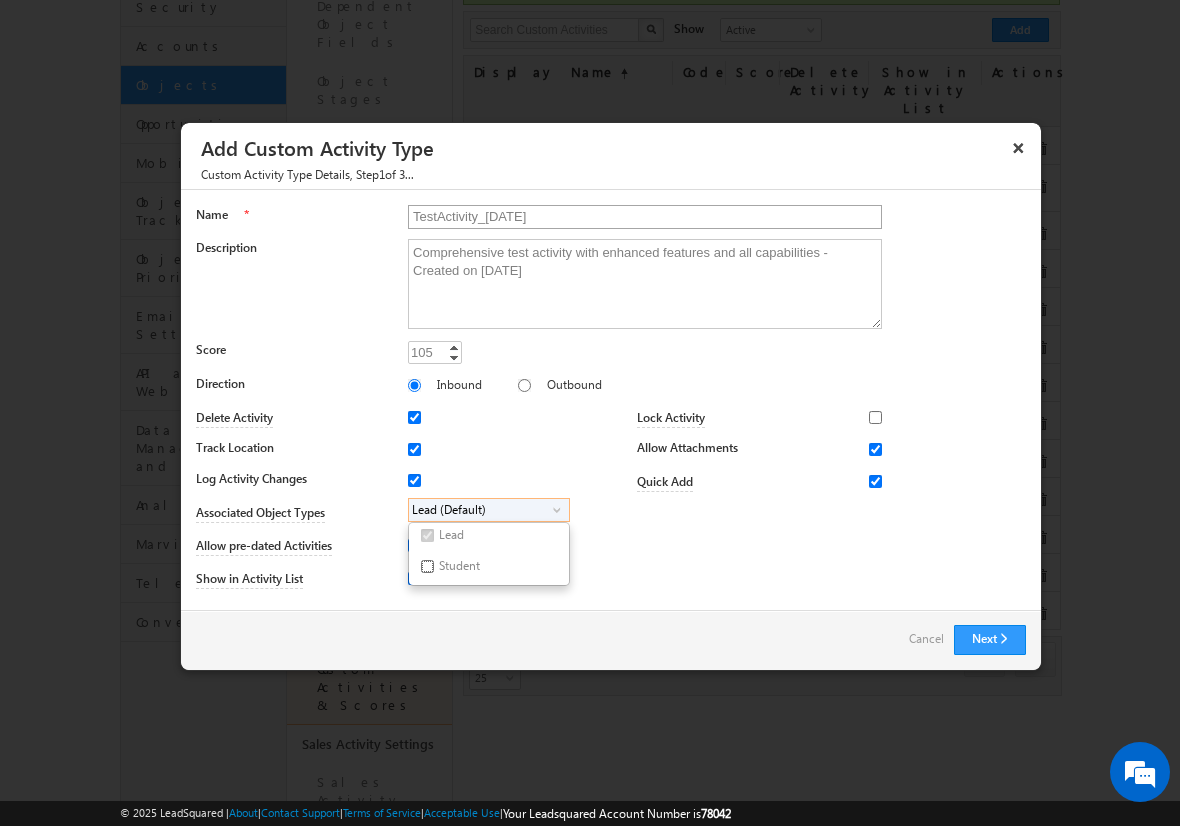 click on "Student" at bounding box center (427, 566) 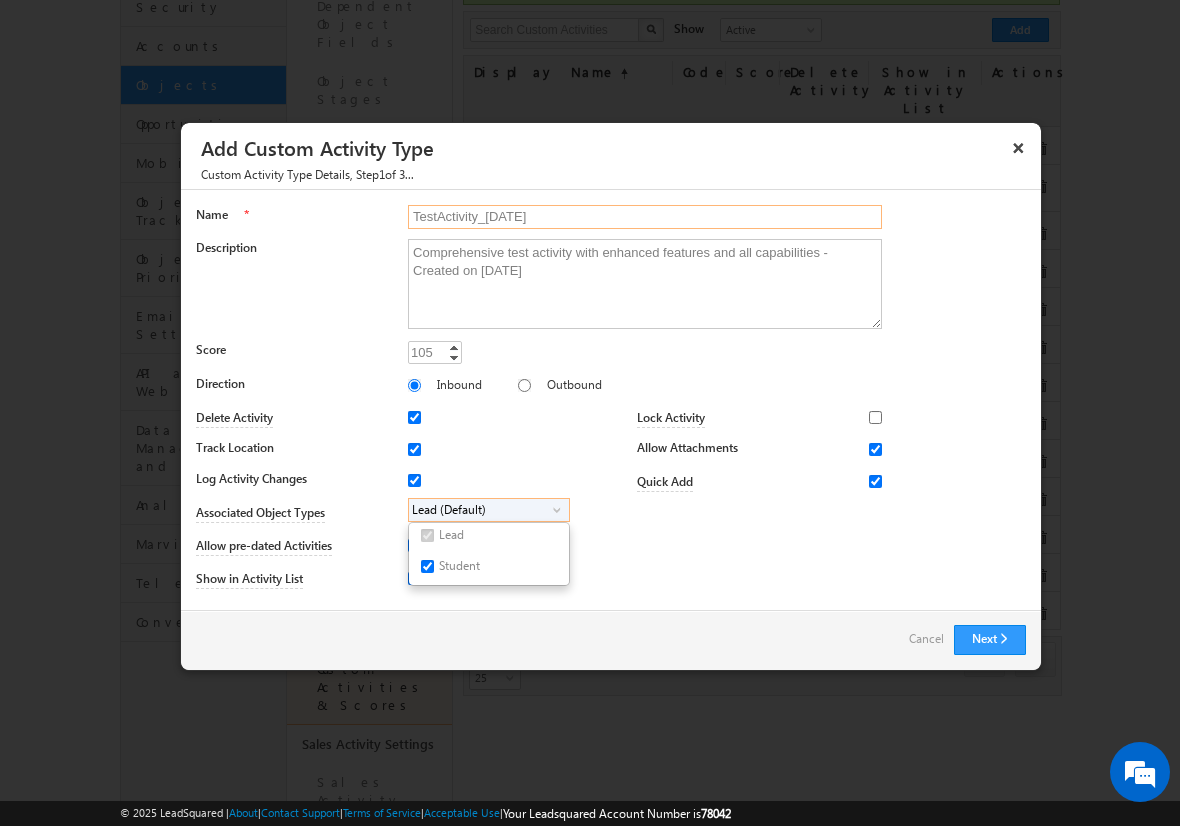 click on "TestActivity_[DATE]" at bounding box center [645, 217] 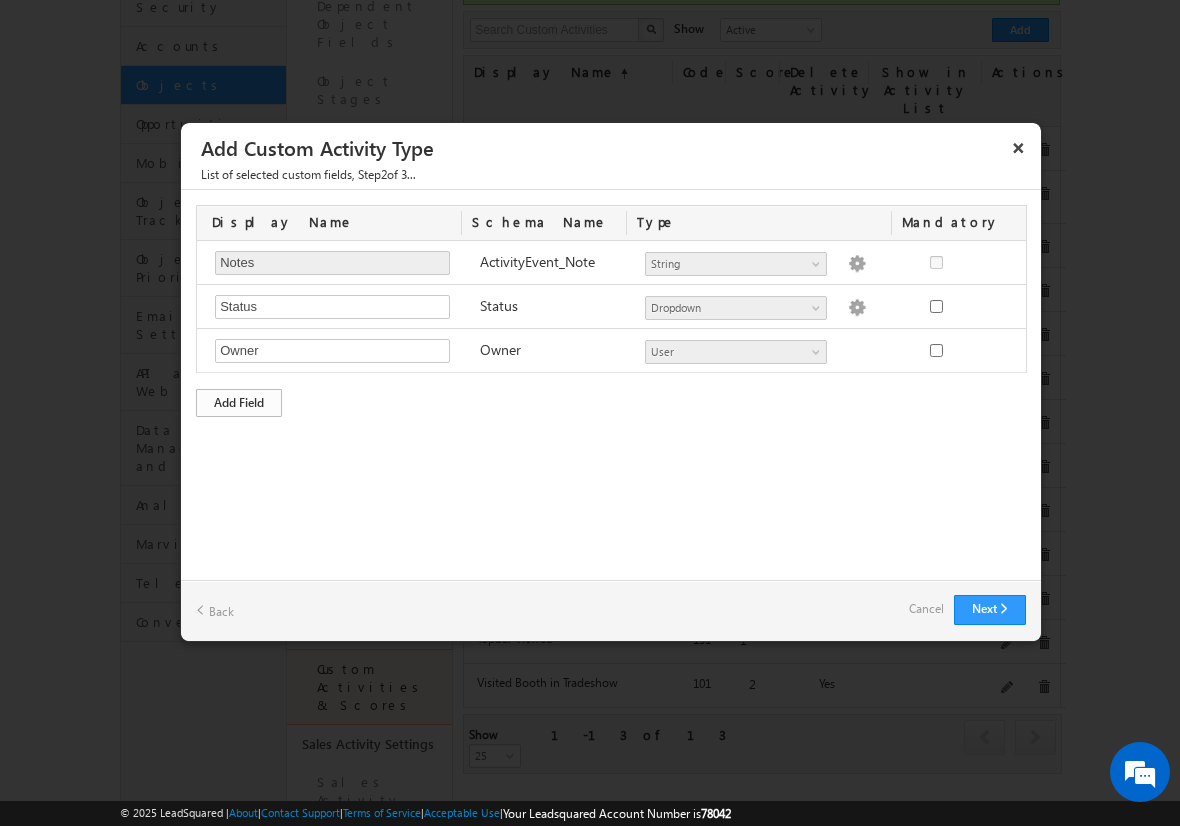 click on "Add Field" at bounding box center [239, 403] 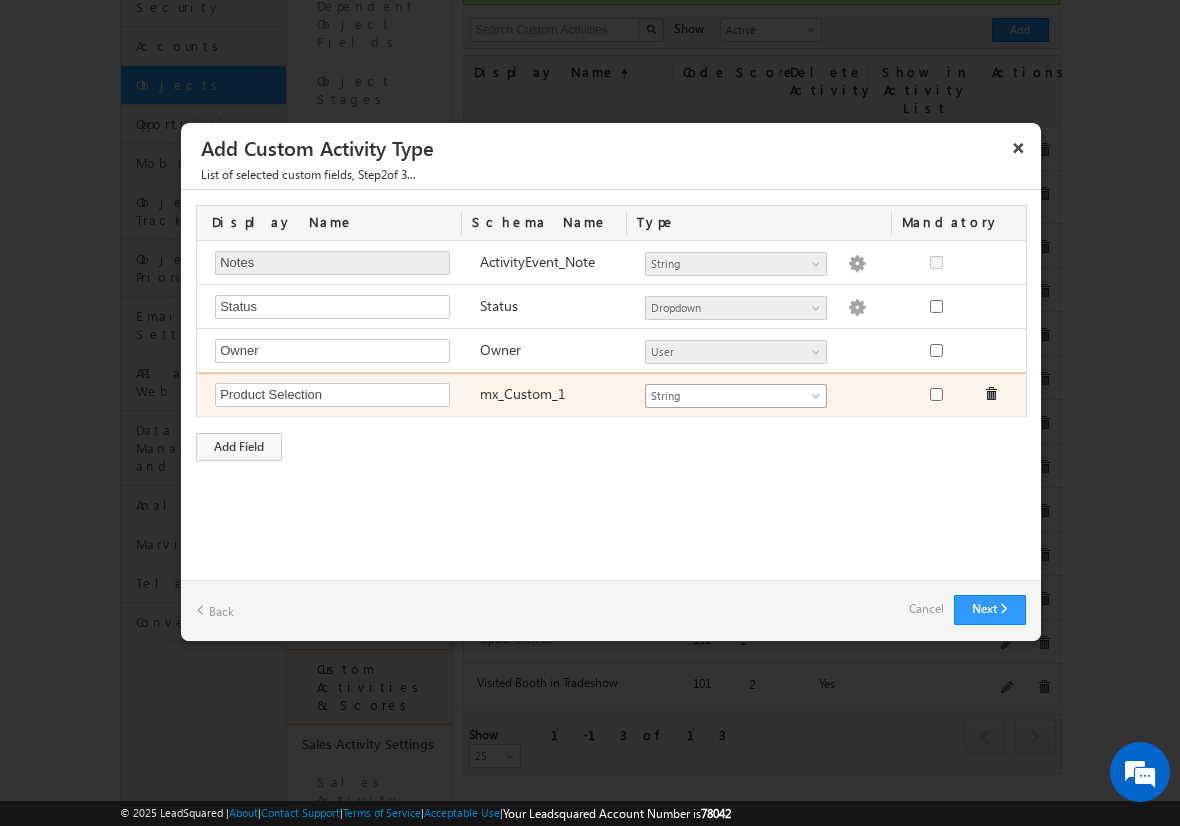 click on "String" at bounding box center (727, 396) 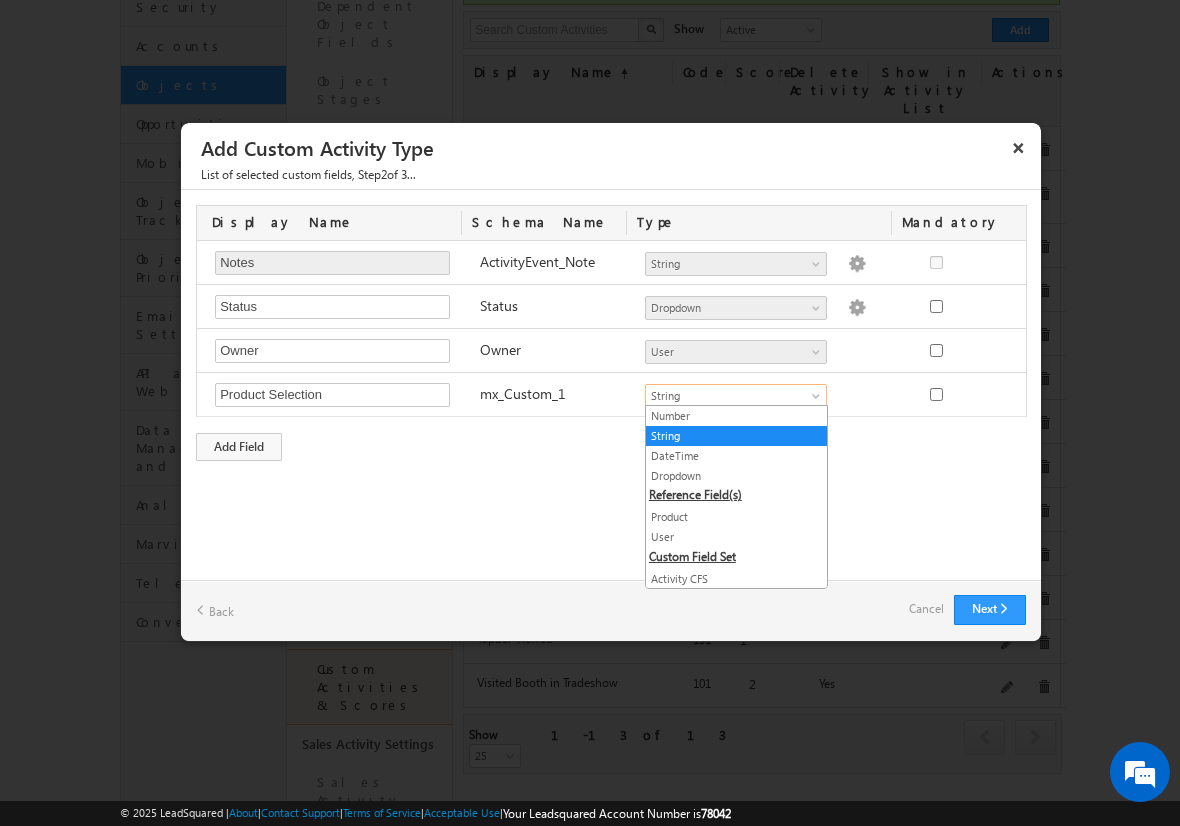click on "Product" at bounding box center [736, 517] 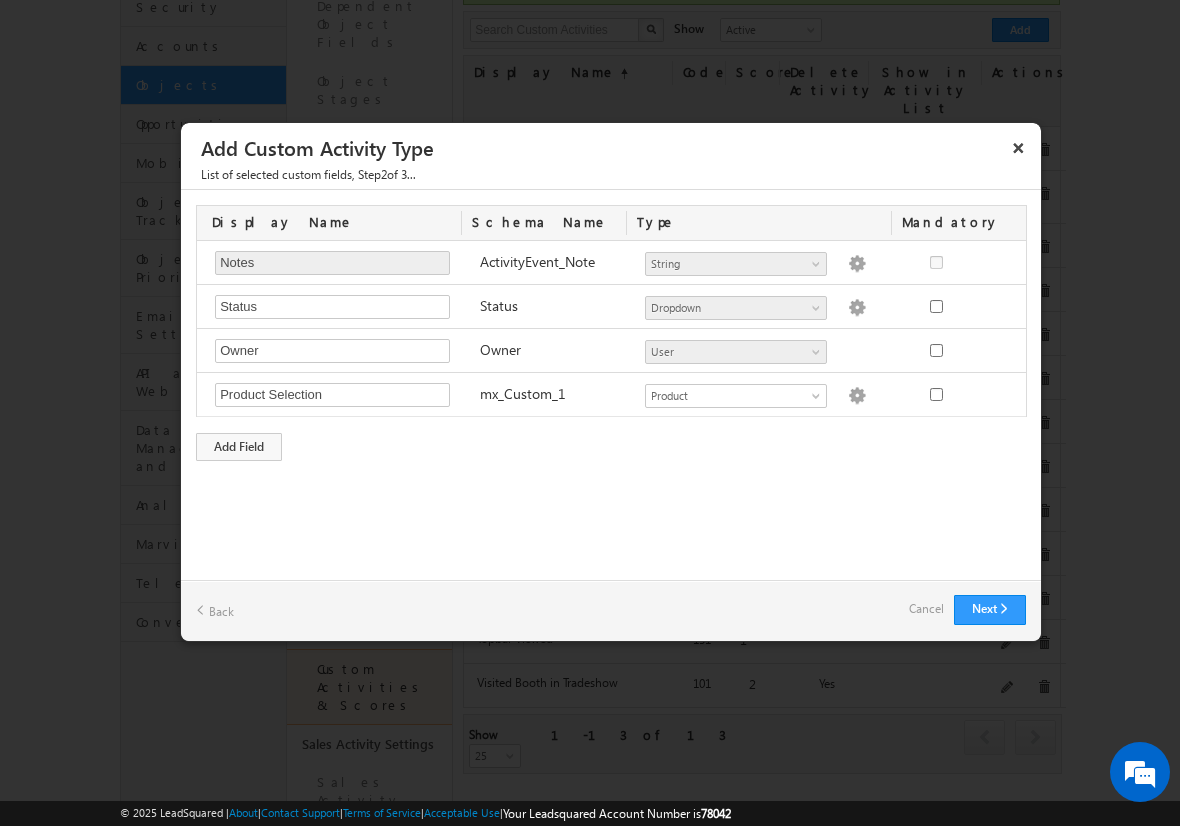 click on "Cancel" at bounding box center [926, 609] 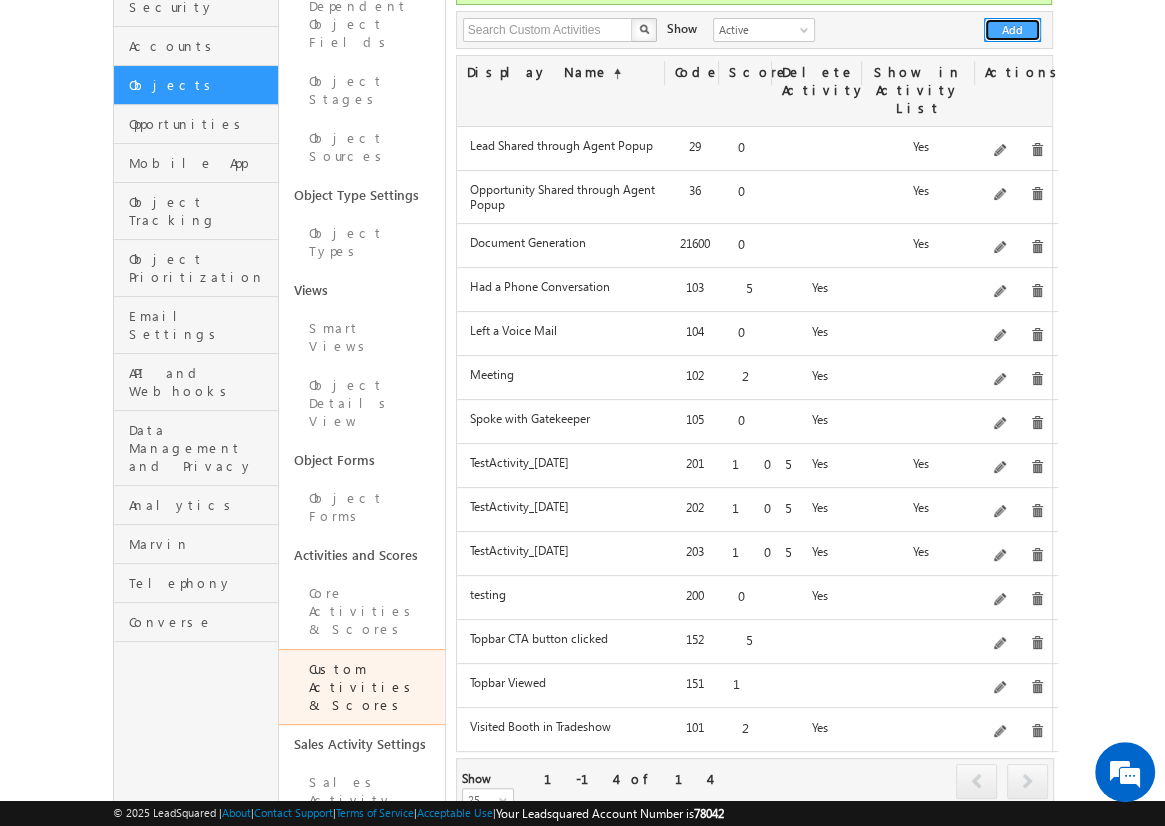 click on "Add" at bounding box center [1012, 30] 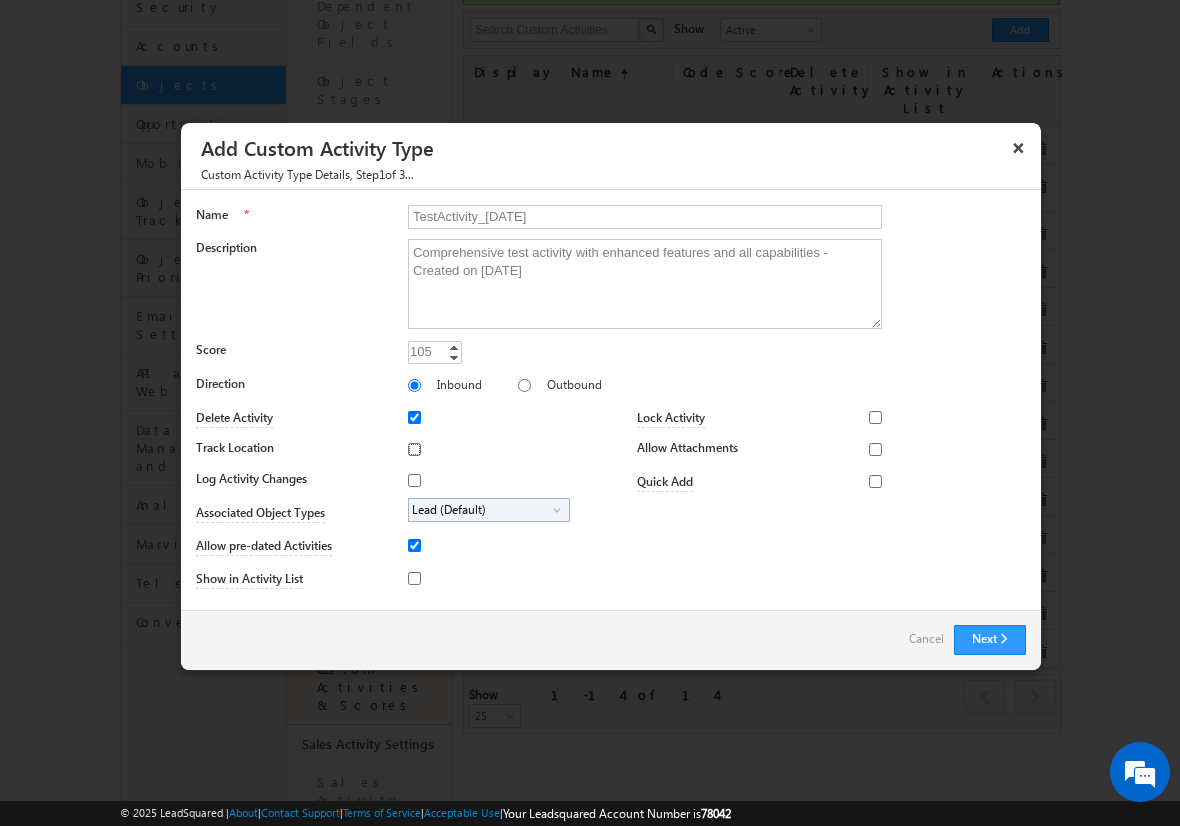 click on "Track Location" at bounding box center (414, 449) 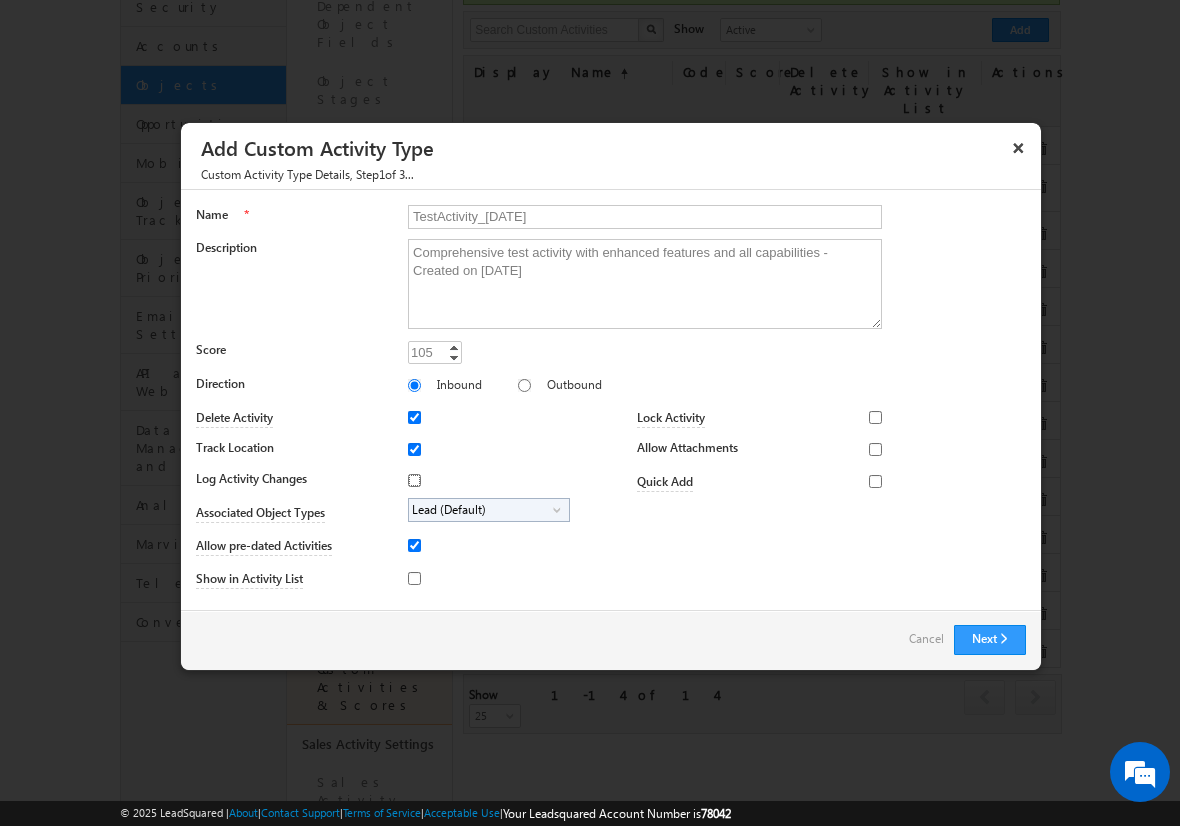 click on "Log Activity Changes" at bounding box center [414, 480] 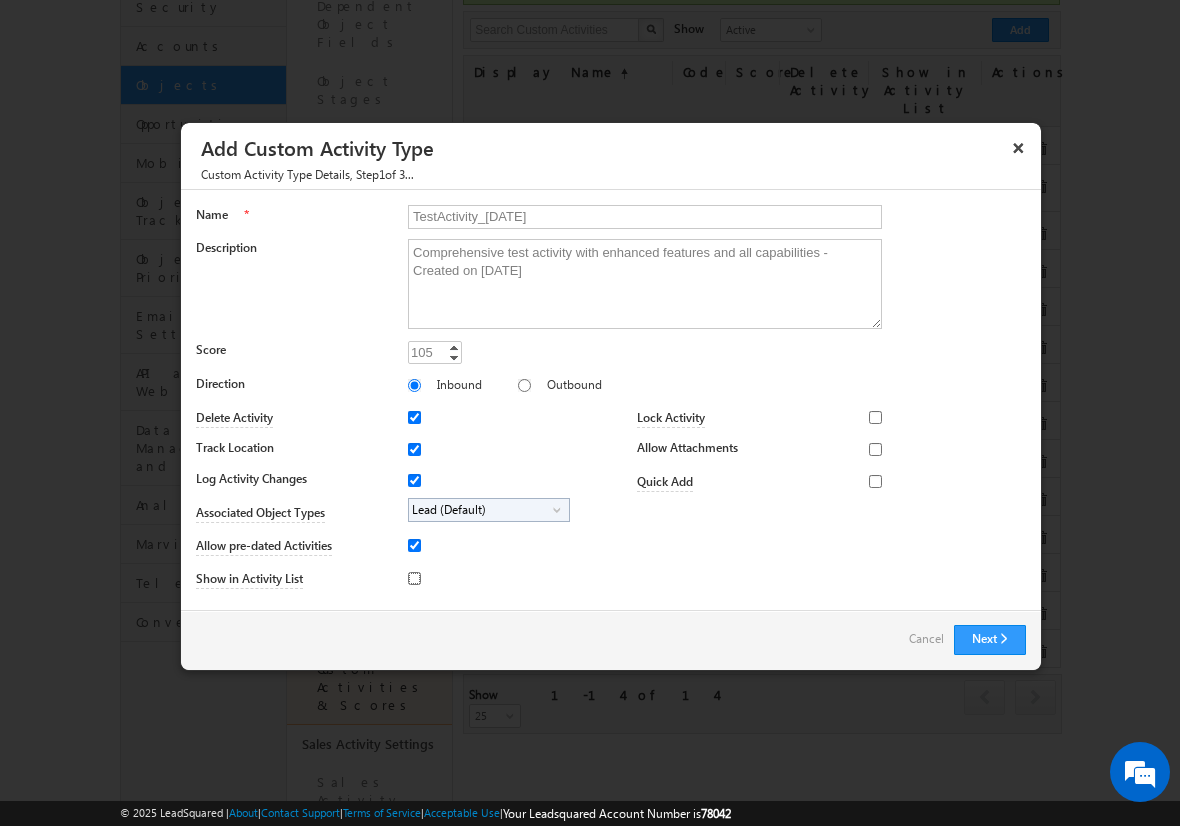 click on "Show in Activity List" at bounding box center [414, 578] 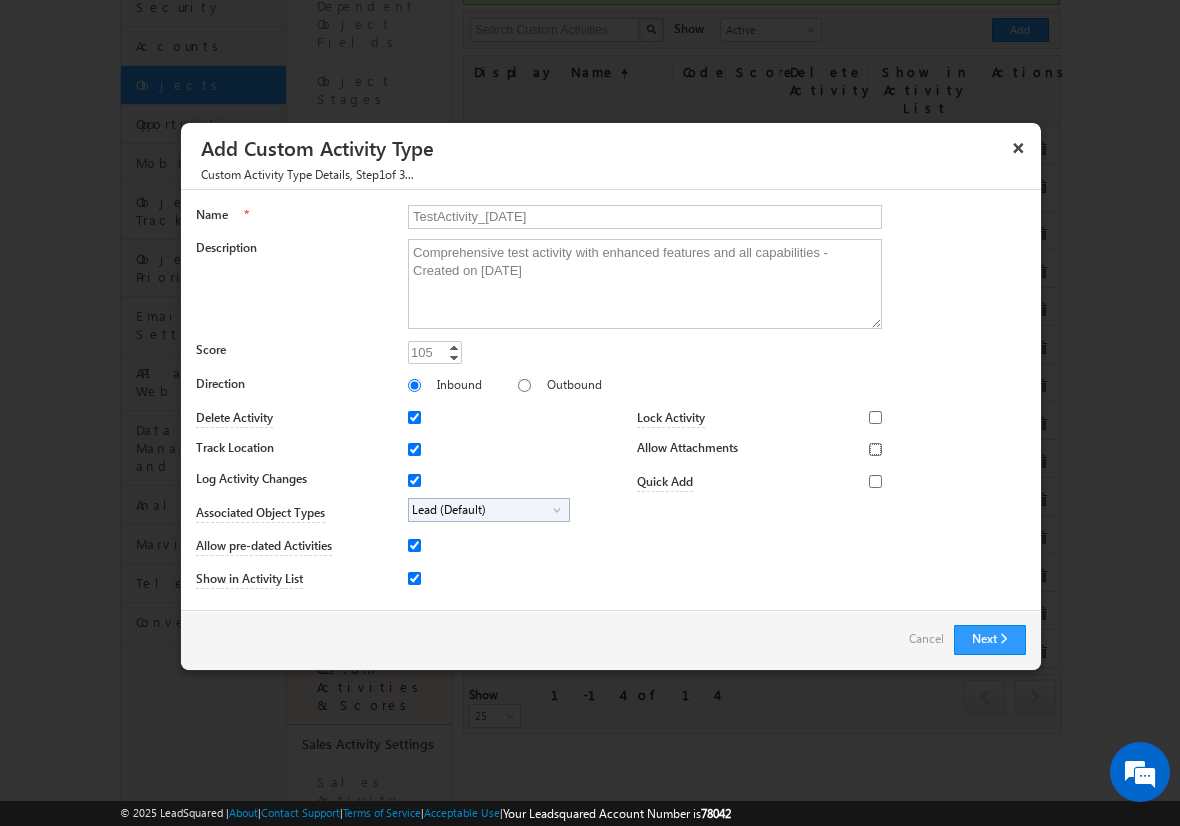 click on "Allow Attachments" at bounding box center [875, 449] 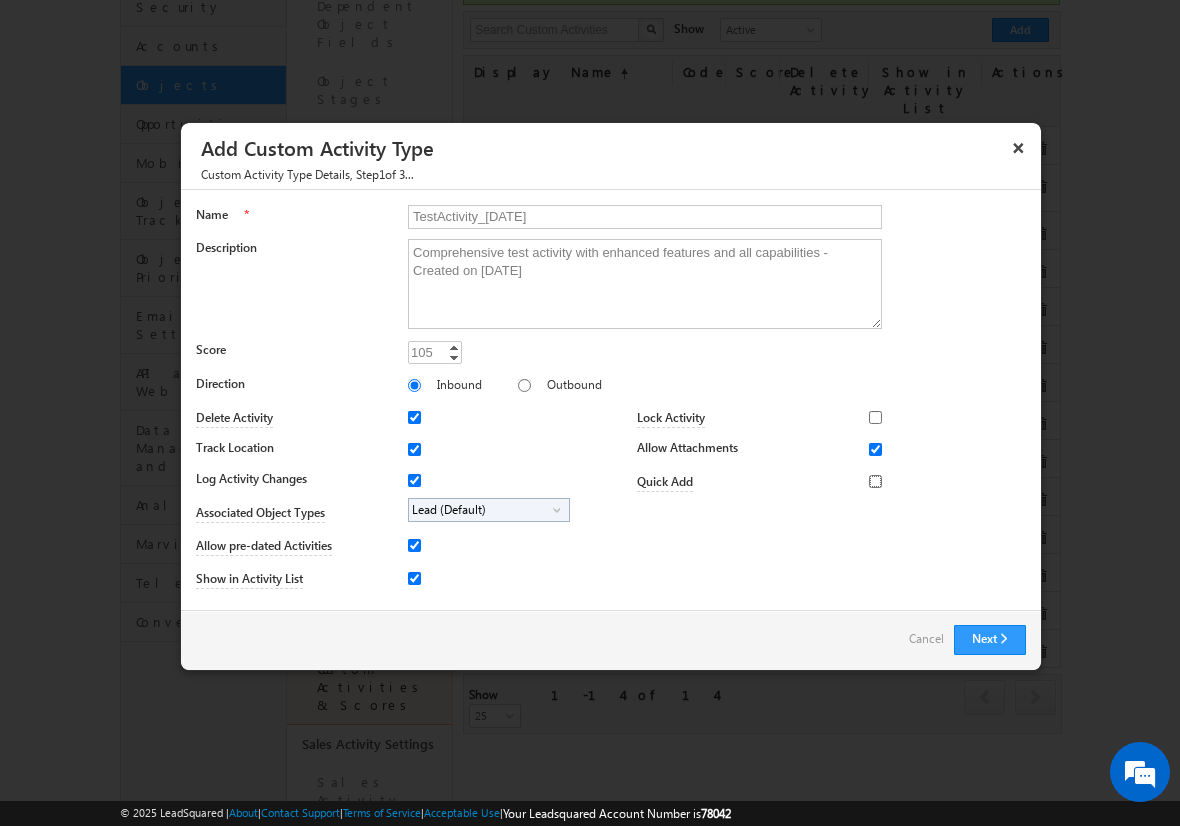 click on "Quick Add" at bounding box center [875, 481] 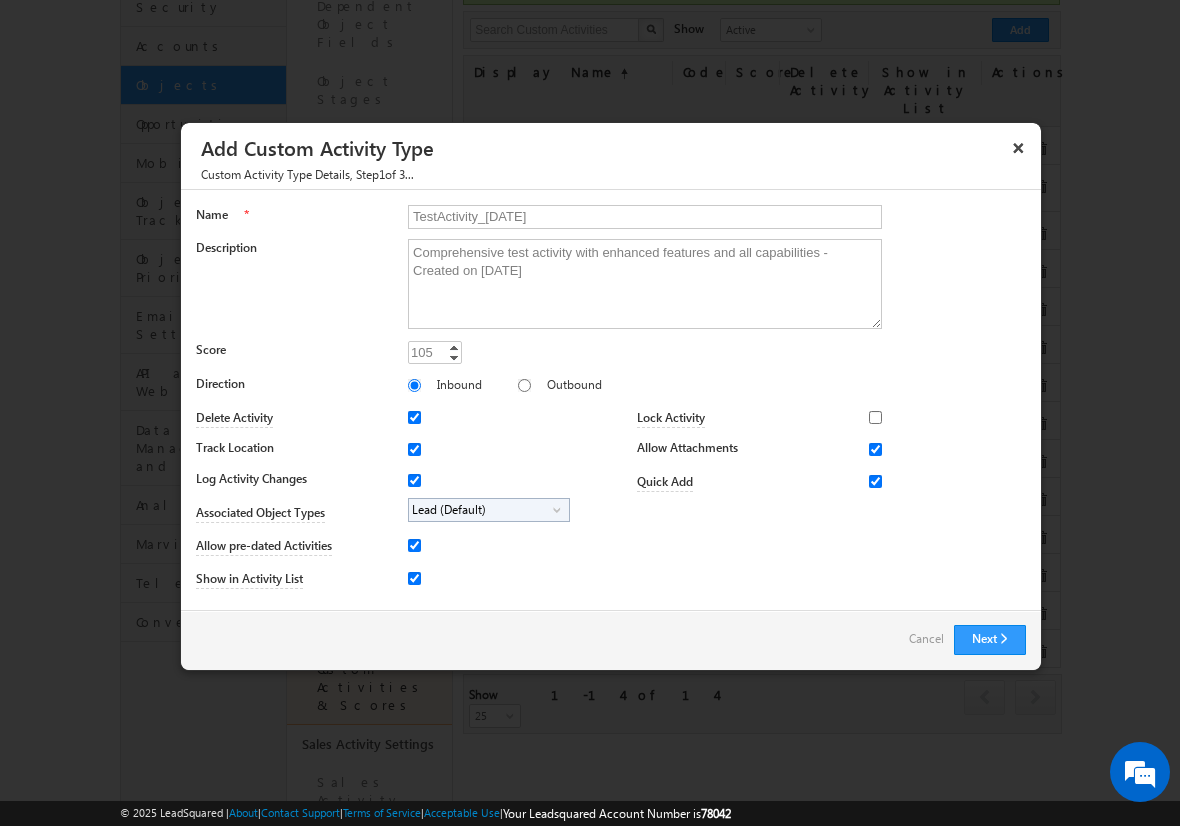click on "Lead (Default)" at bounding box center [481, 510] 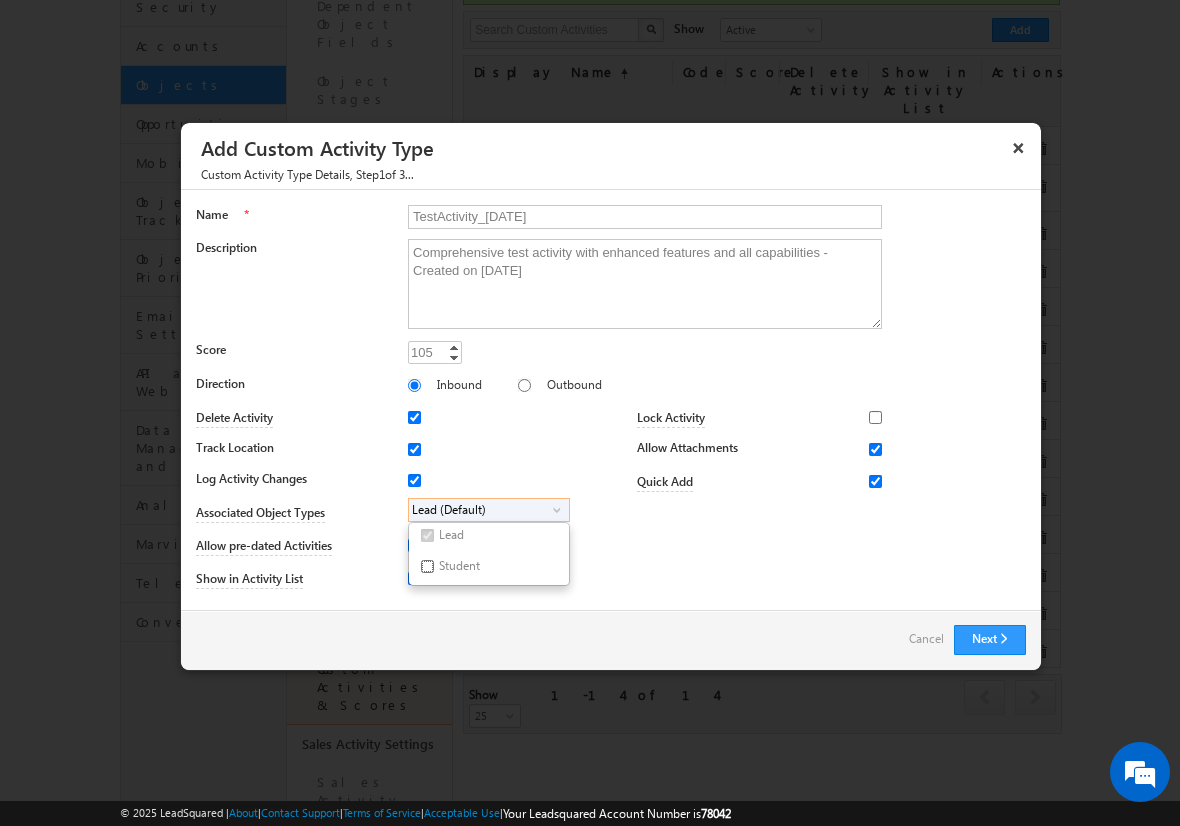 click on "Student" at bounding box center [427, 566] 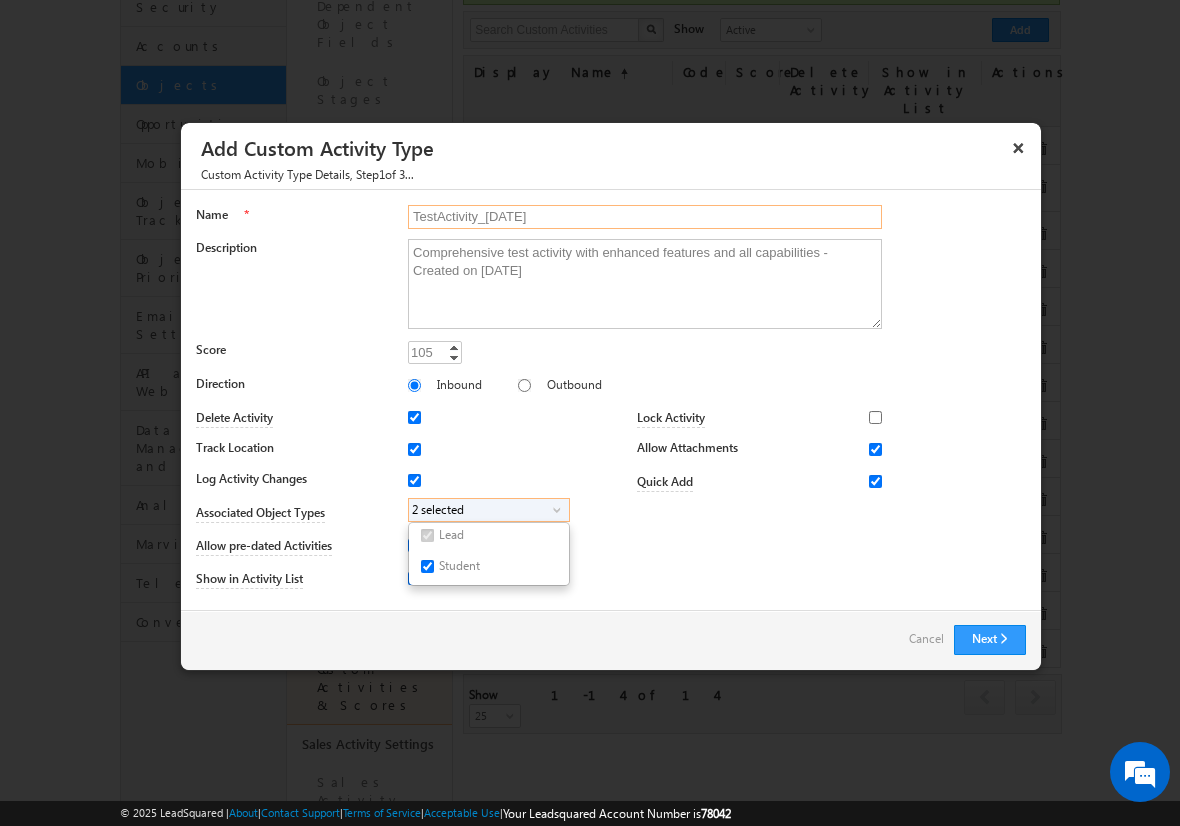 click on "TestActivity_[DATE]" at bounding box center (645, 217) 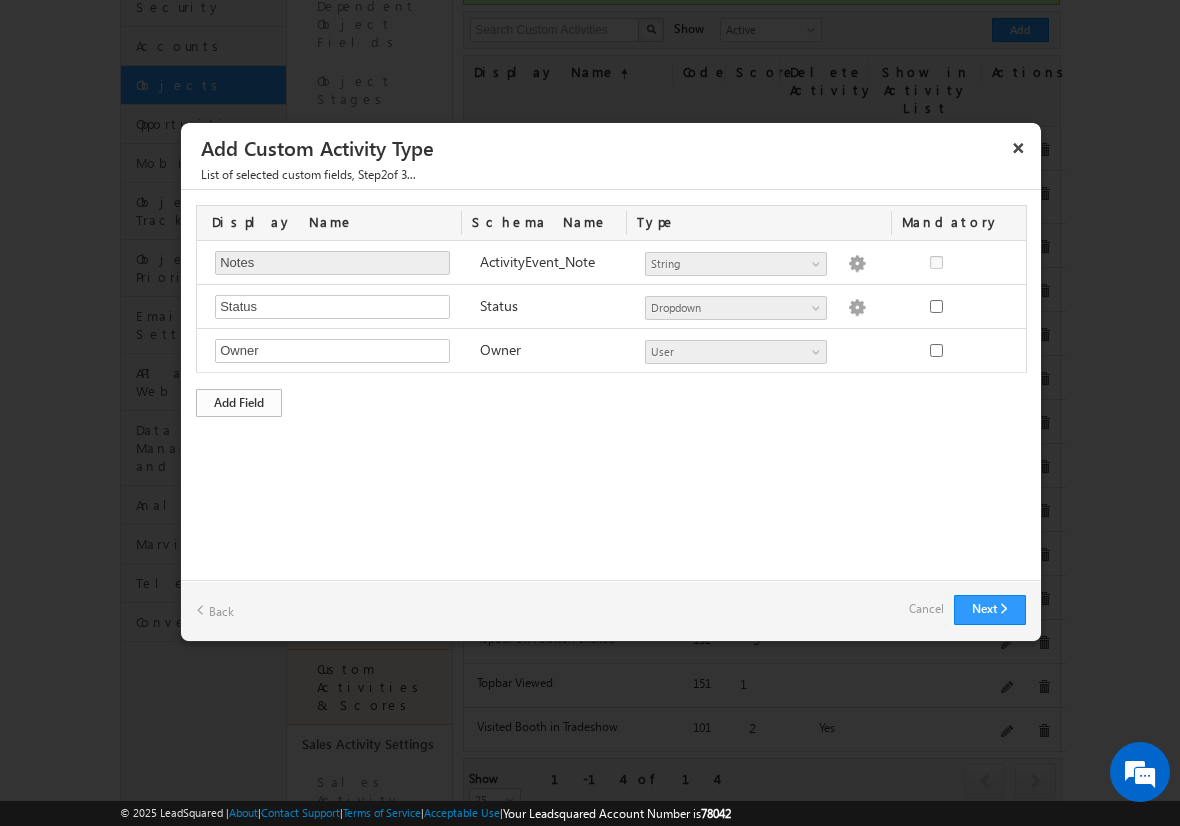 click on "Add Field" at bounding box center (239, 403) 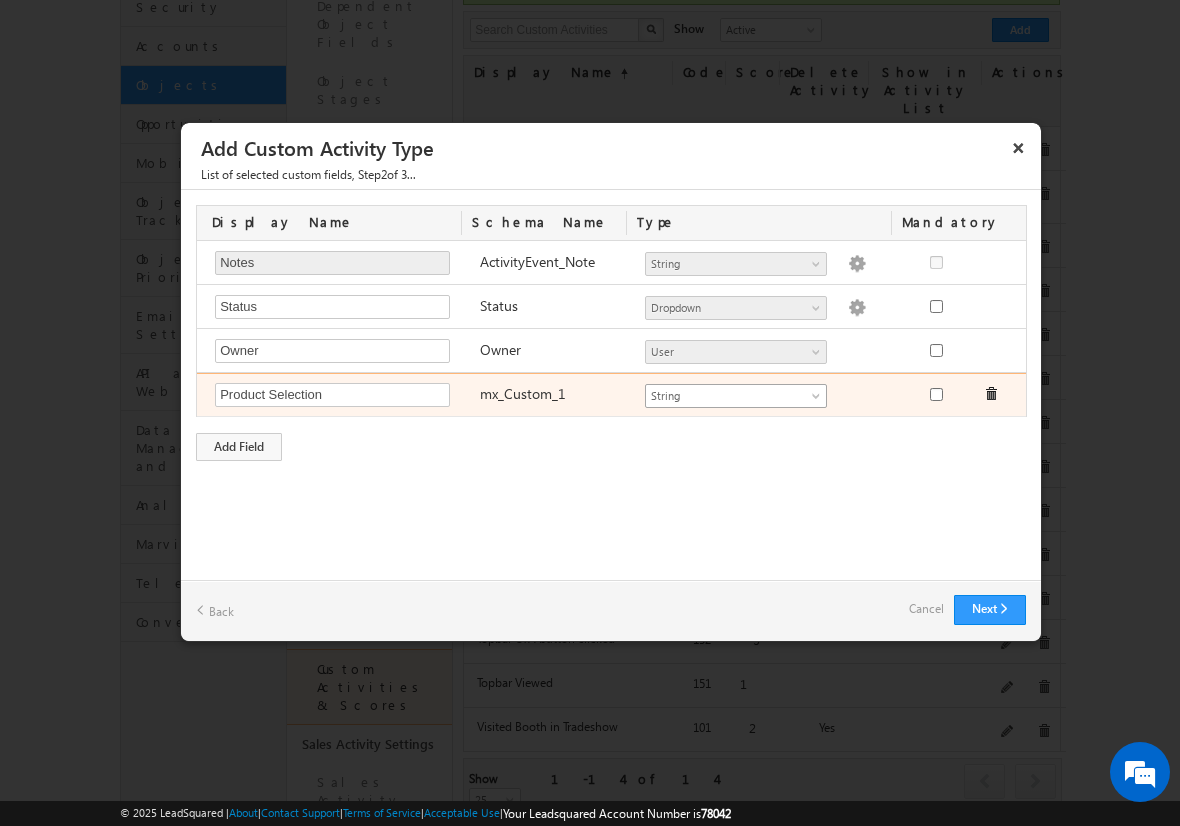 click on "String" at bounding box center [727, 396] 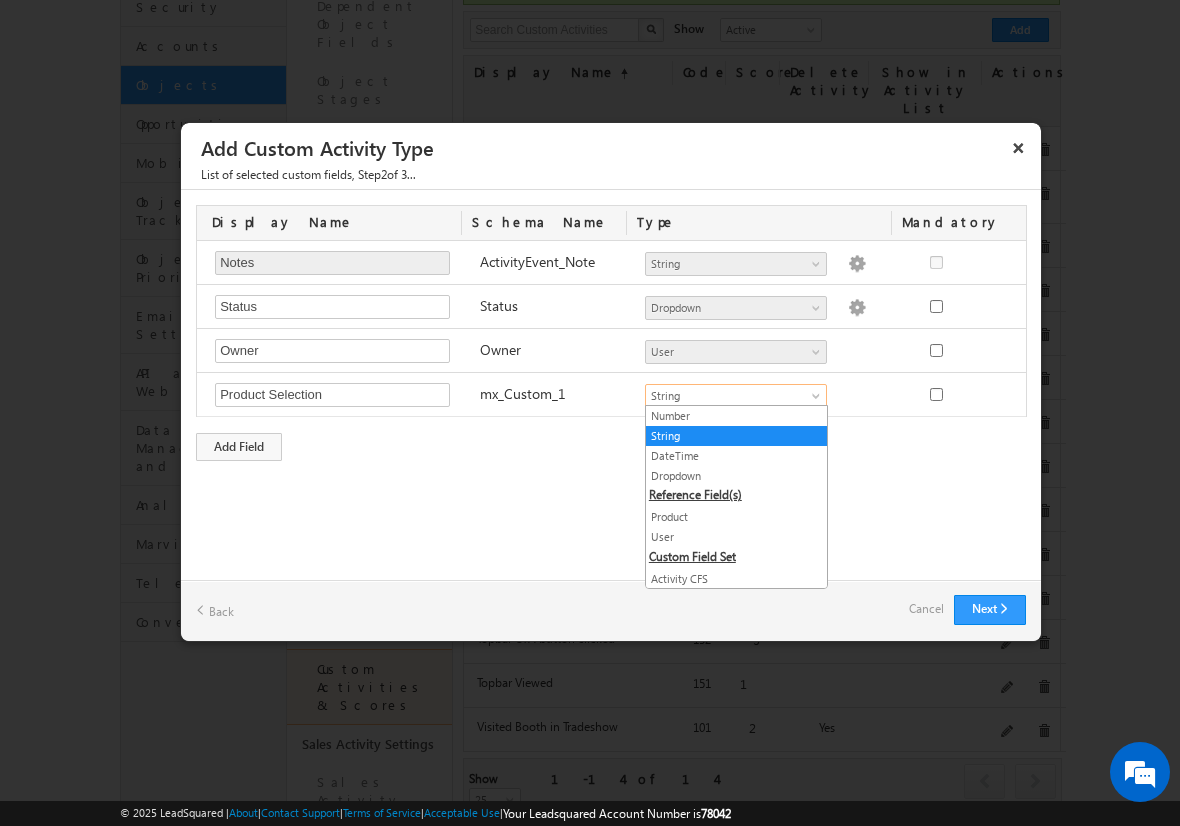 click on "Product" at bounding box center (736, 517) 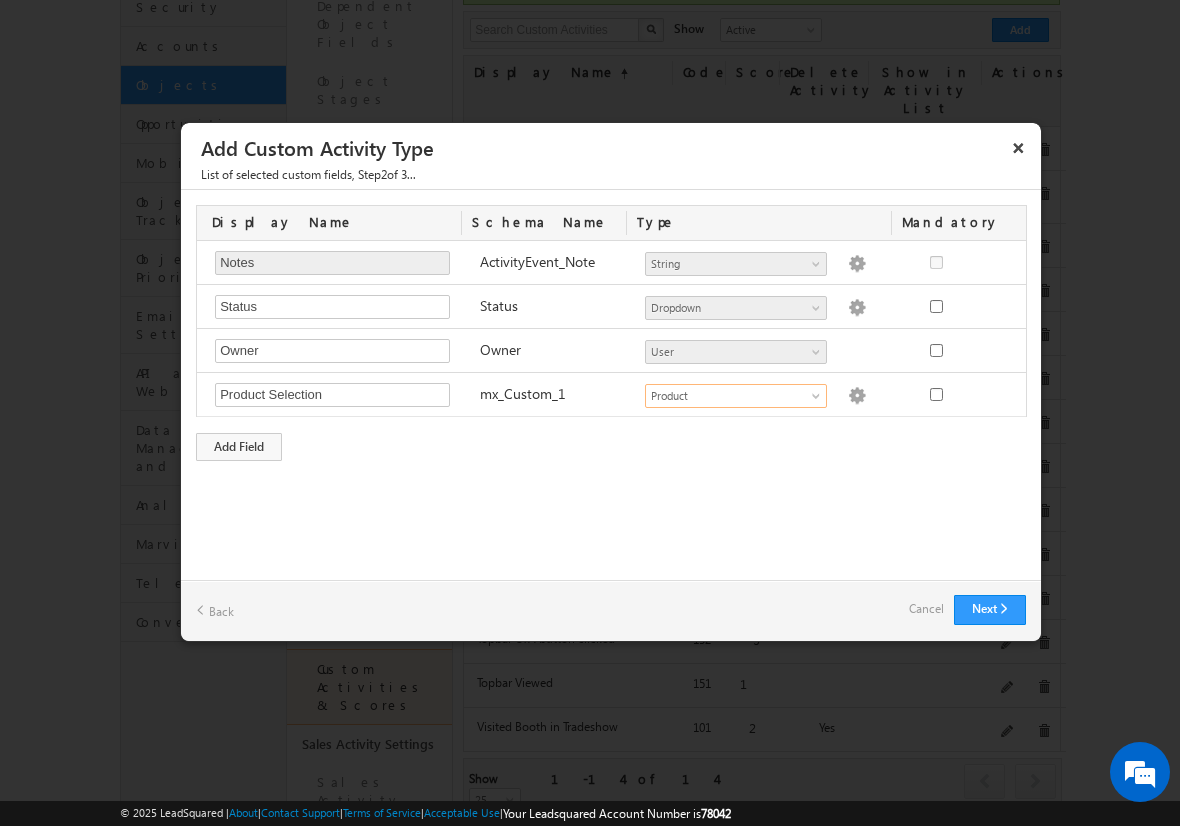 click on "Cancel" at bounding box center (926, 609) 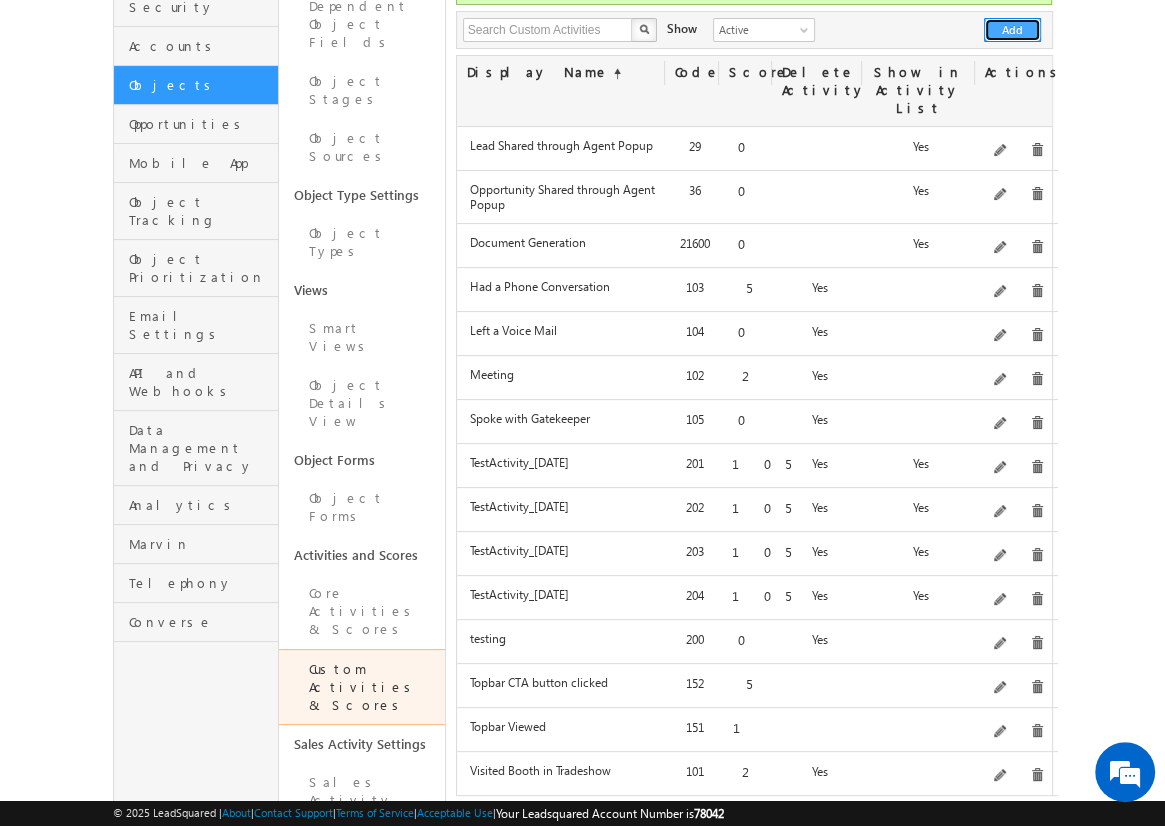 click on "Add" at bounding box center [1012, 30] 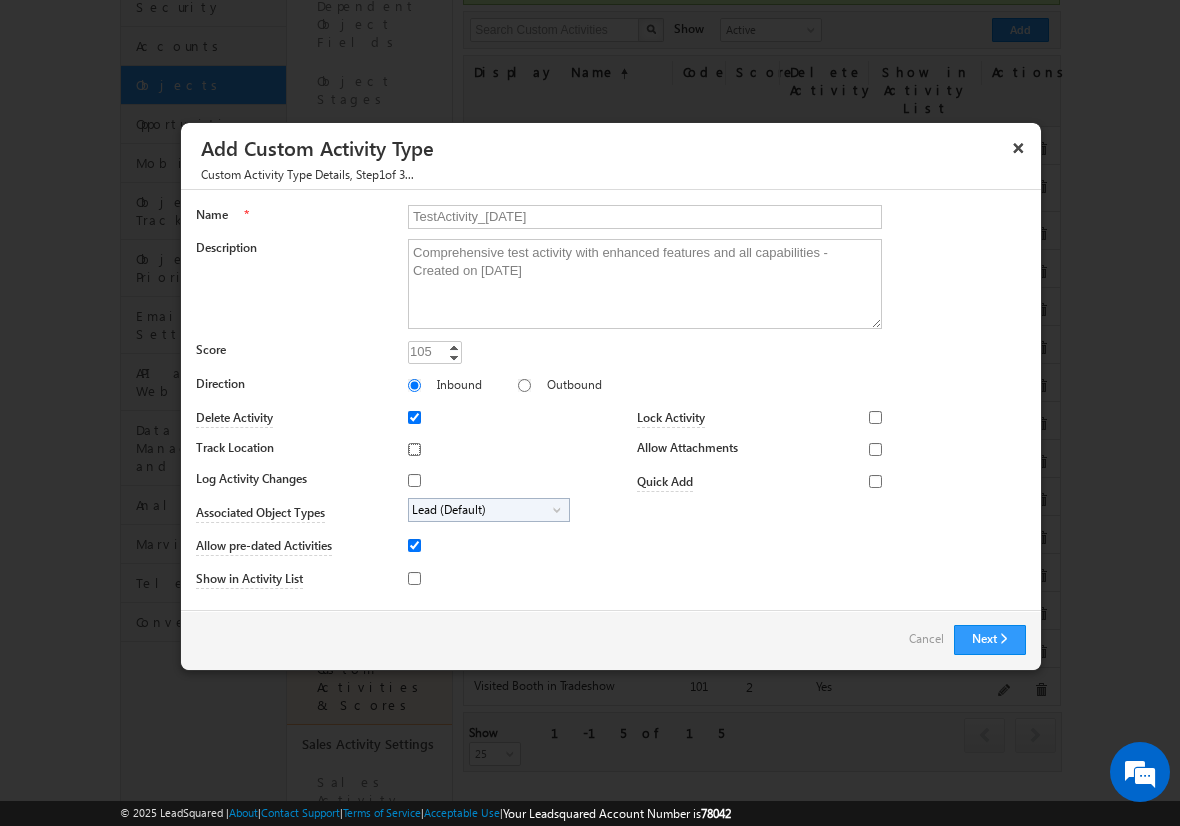 click on "Track Location" at bounding box center (414, 449) 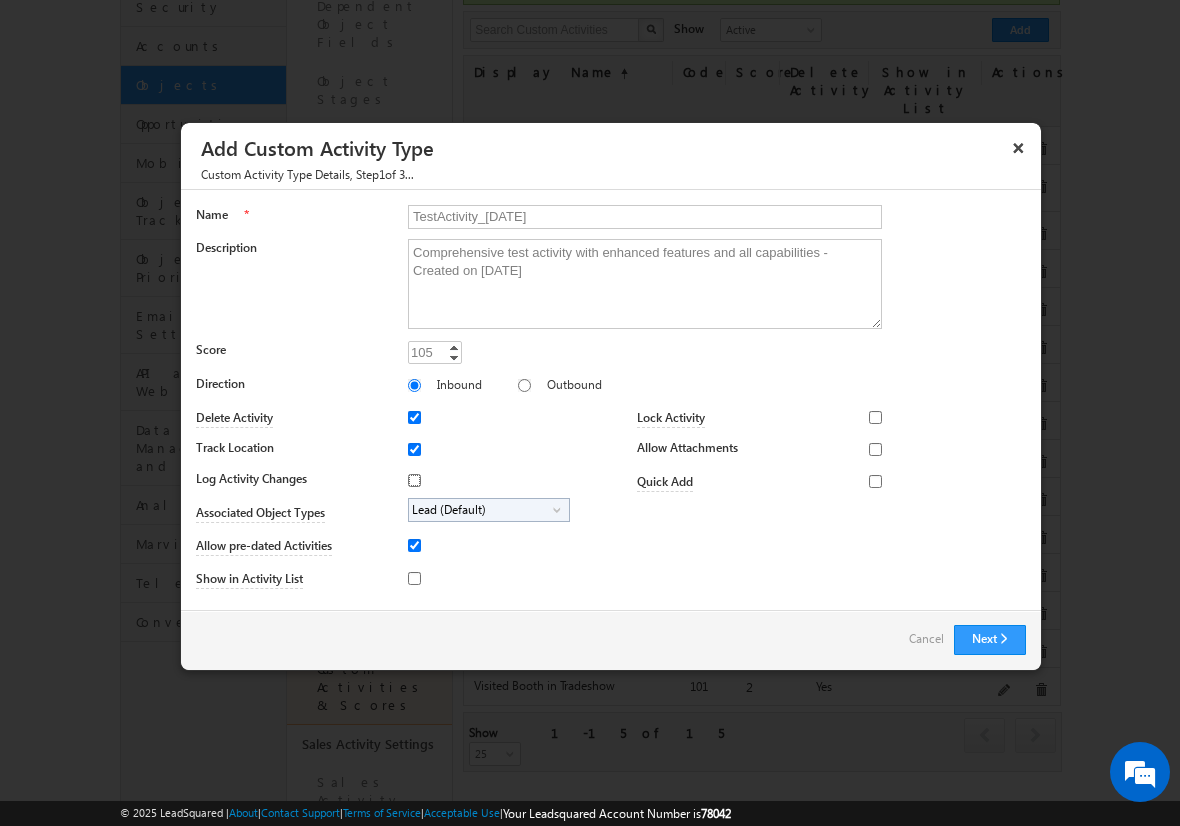 click on "Log Activity Changes" at bounding box center (414, 480) 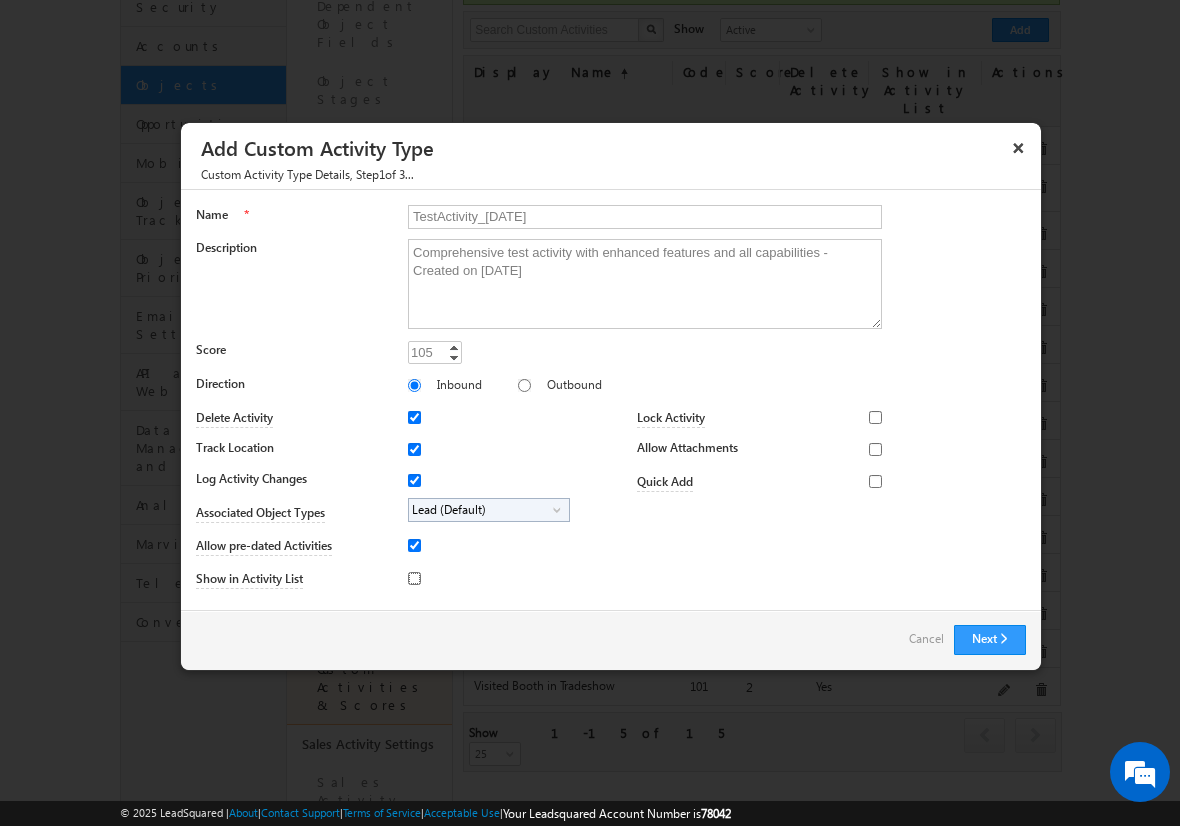 click on "Show in Activity List" at bounding box center [414, 578] 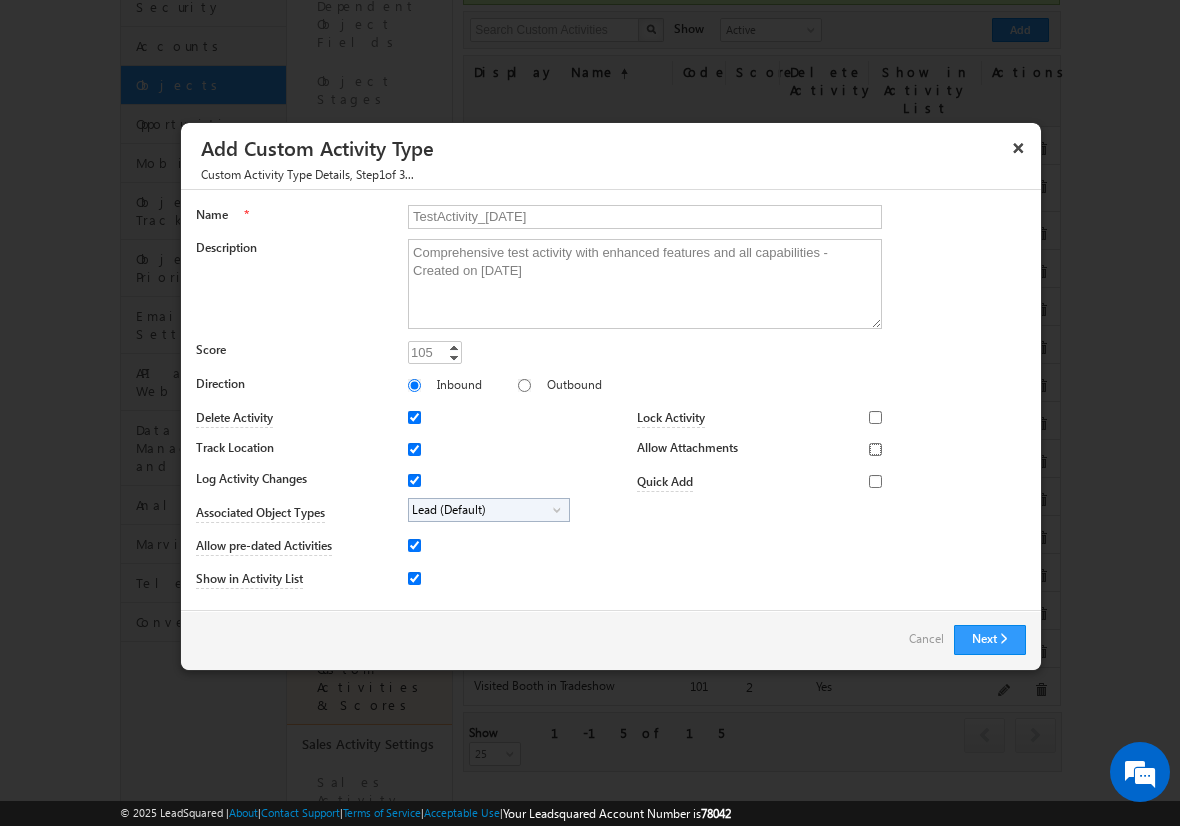 click on "Allow Attachments" at bounding box center (875, 449) 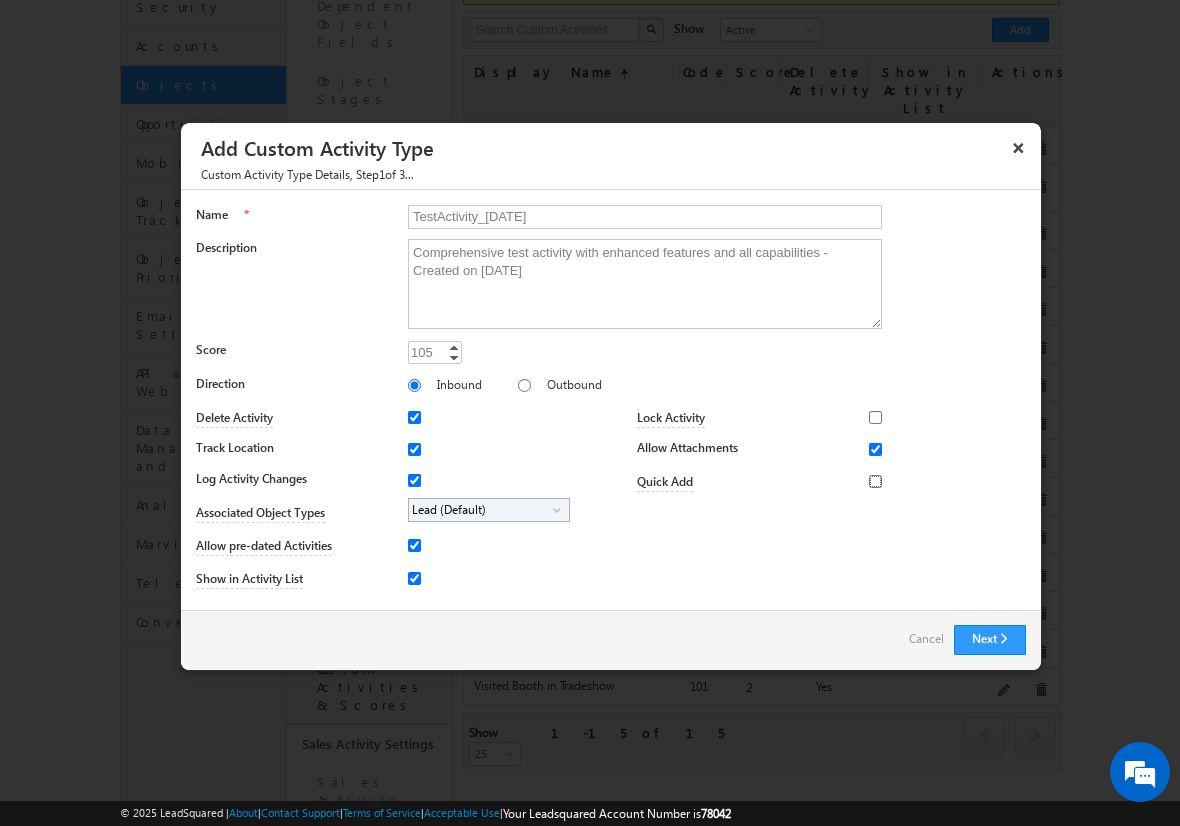 click on "Quick Add" at bounding box center (875, 481) 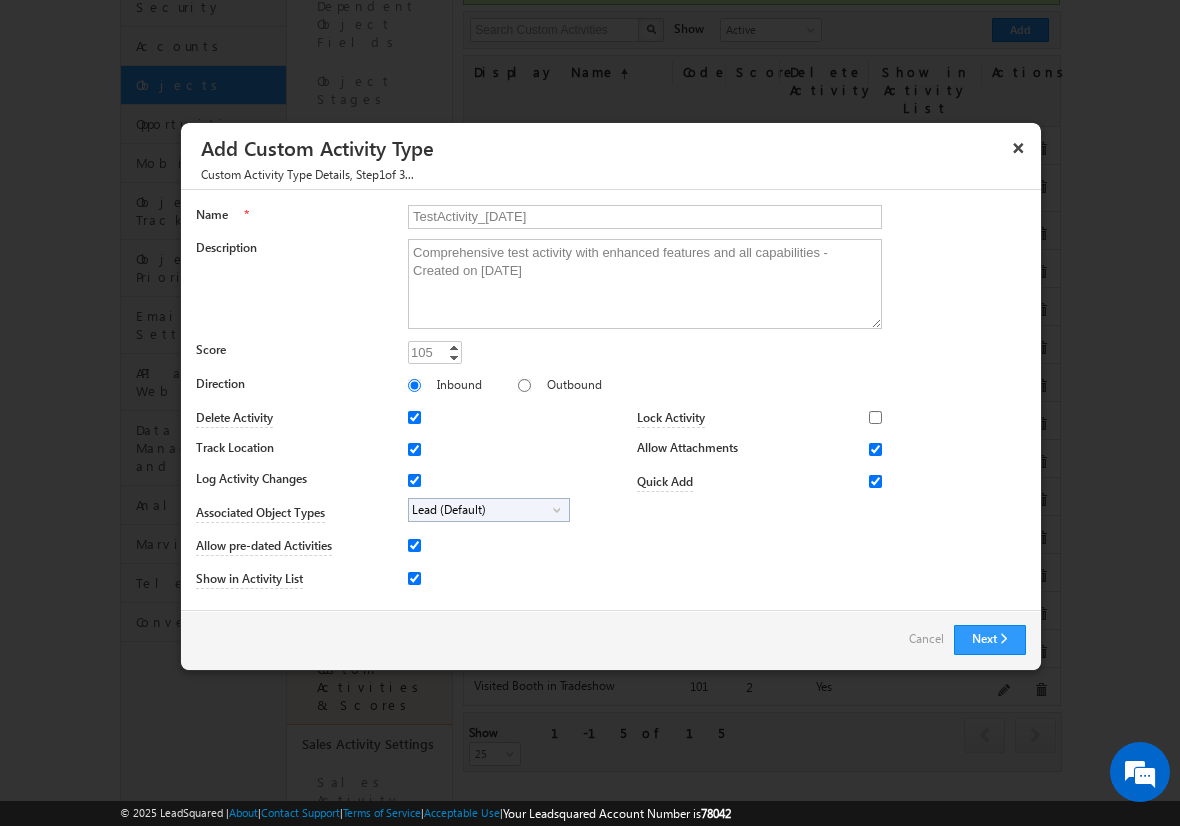 click on "Lead (Default)" at bounding box center (481, 510) 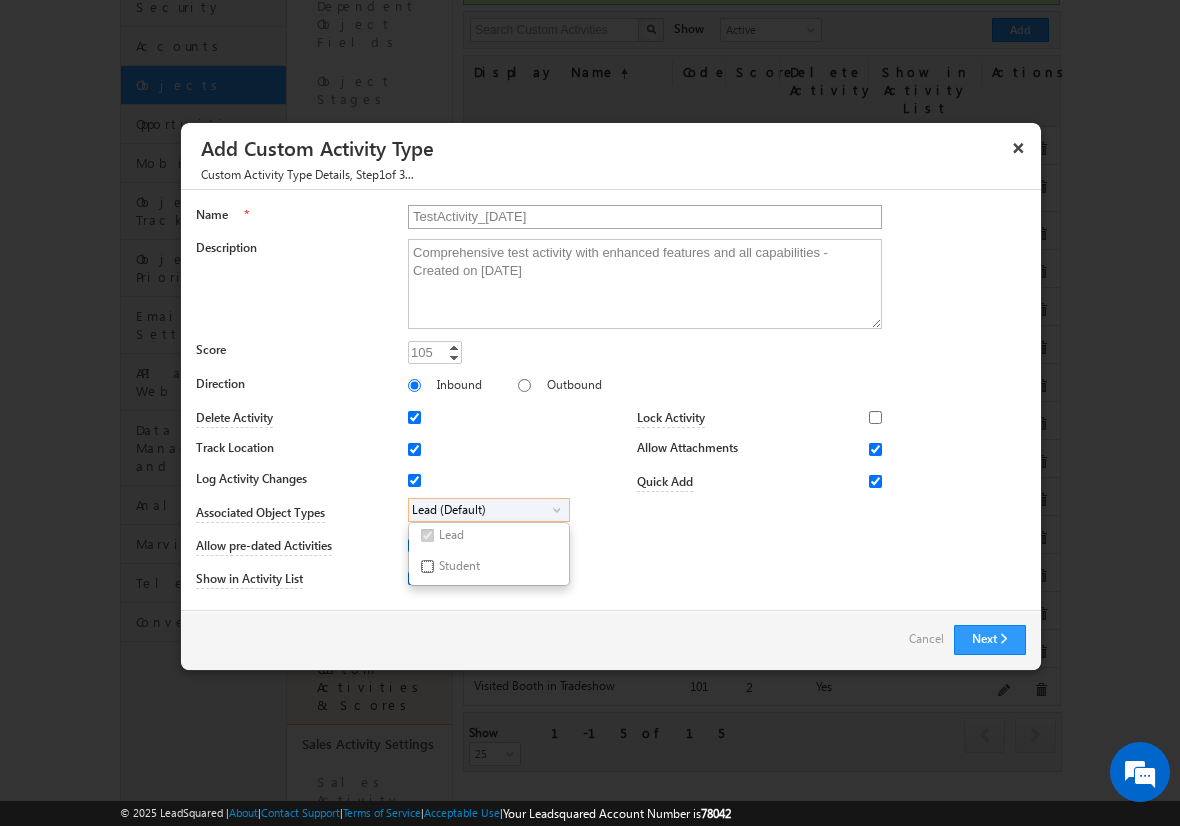 click on "Student" at bounding box center (427, 566) 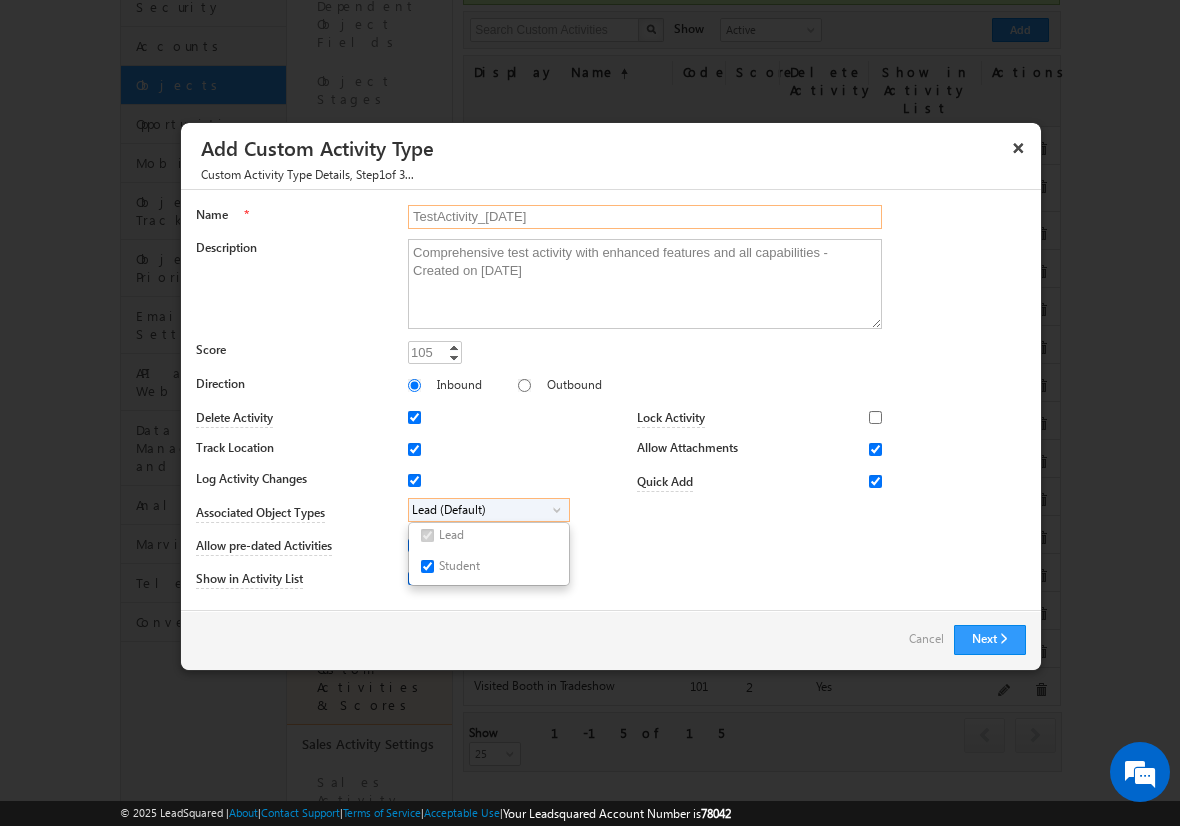 click on "TestActivity_[DATE]" at bounding box center [645, 217] 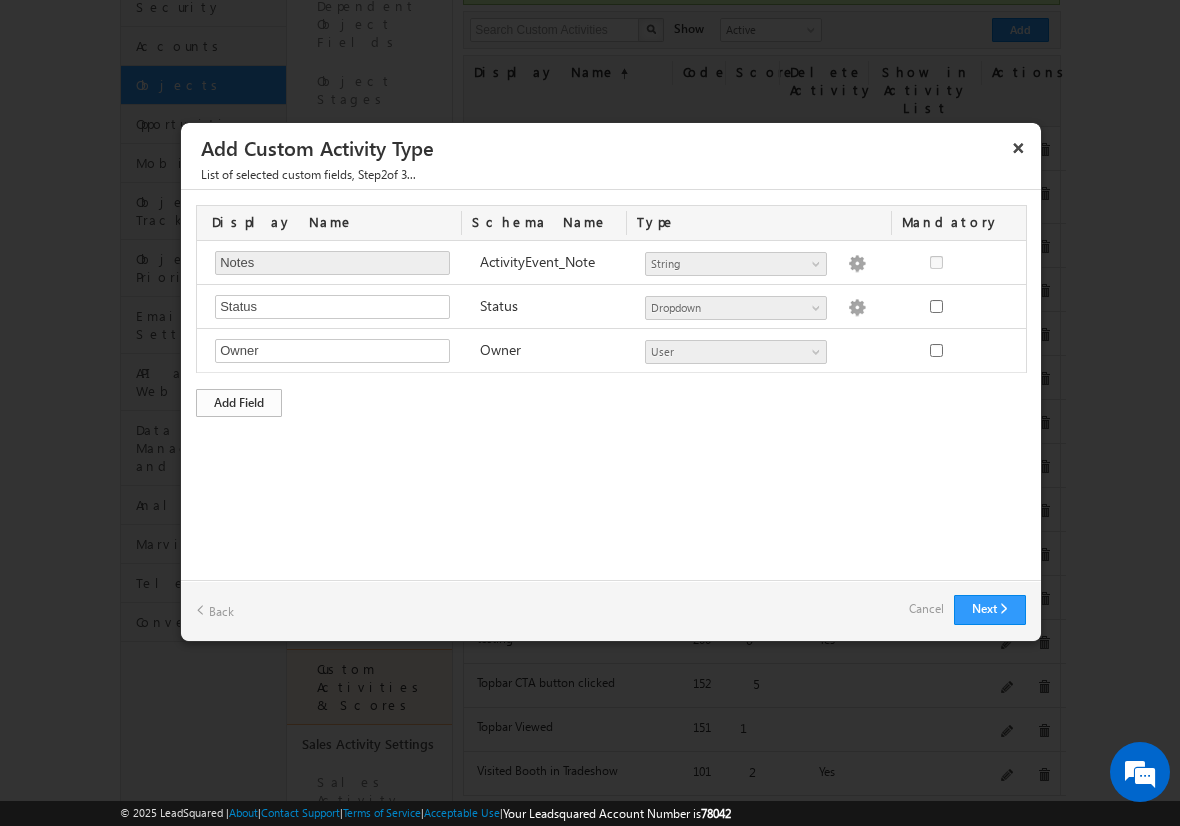 click on "Add Field" at bounding box center (239, 403) 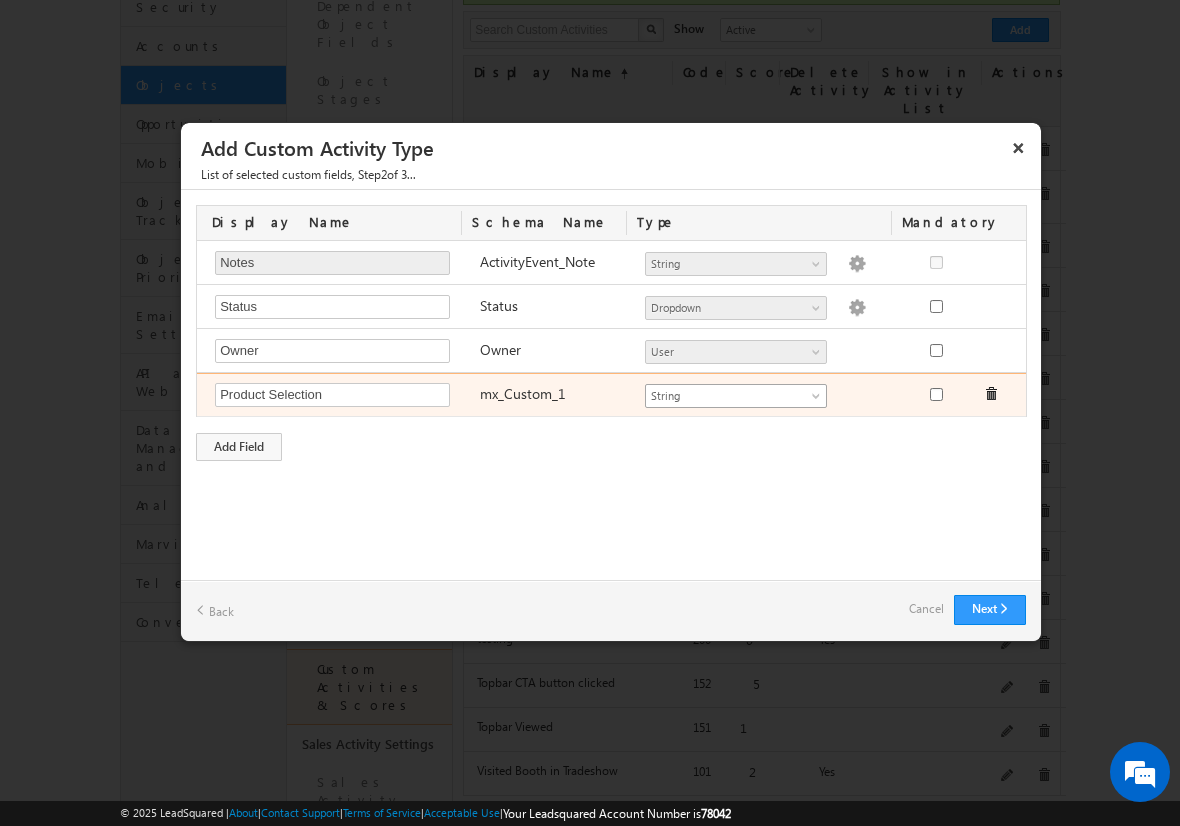 click on "String" at bounding box center [727, 396] 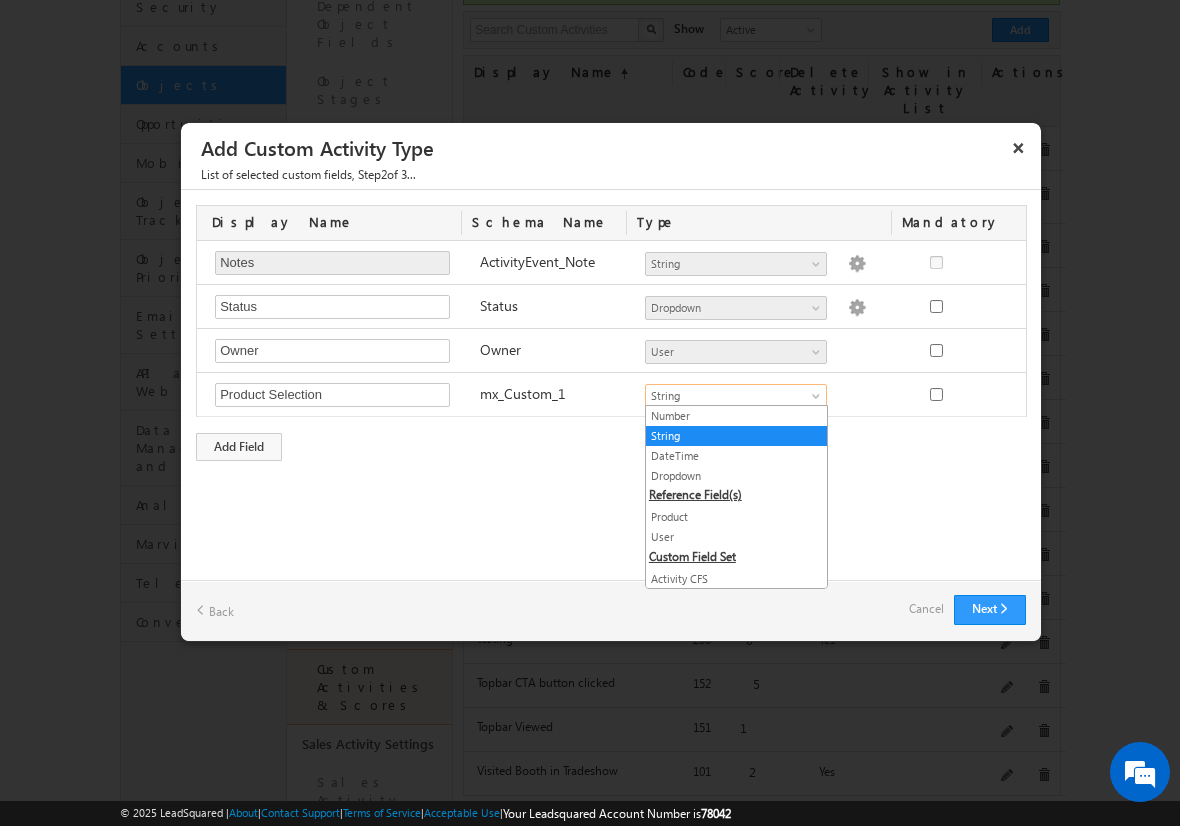 click on "Product" at bounding box center (736, 517) 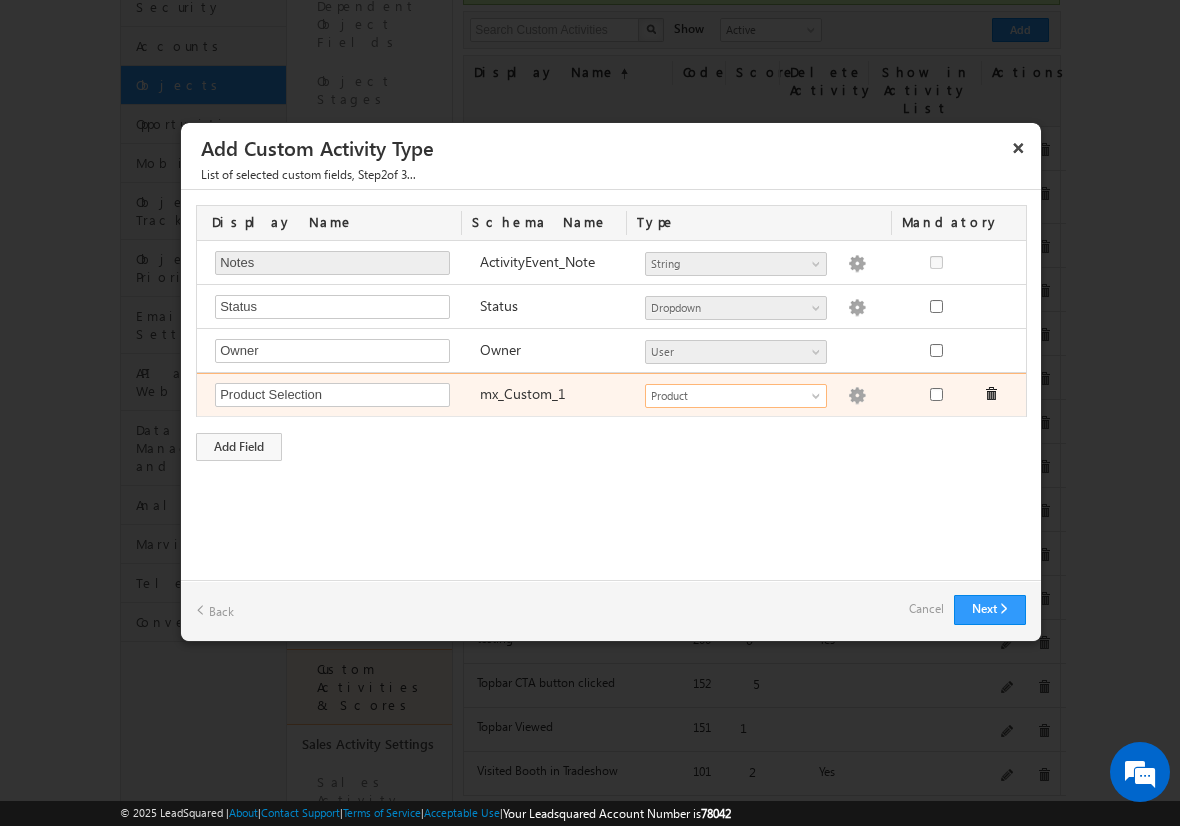 click at bounding box center [857, 396] 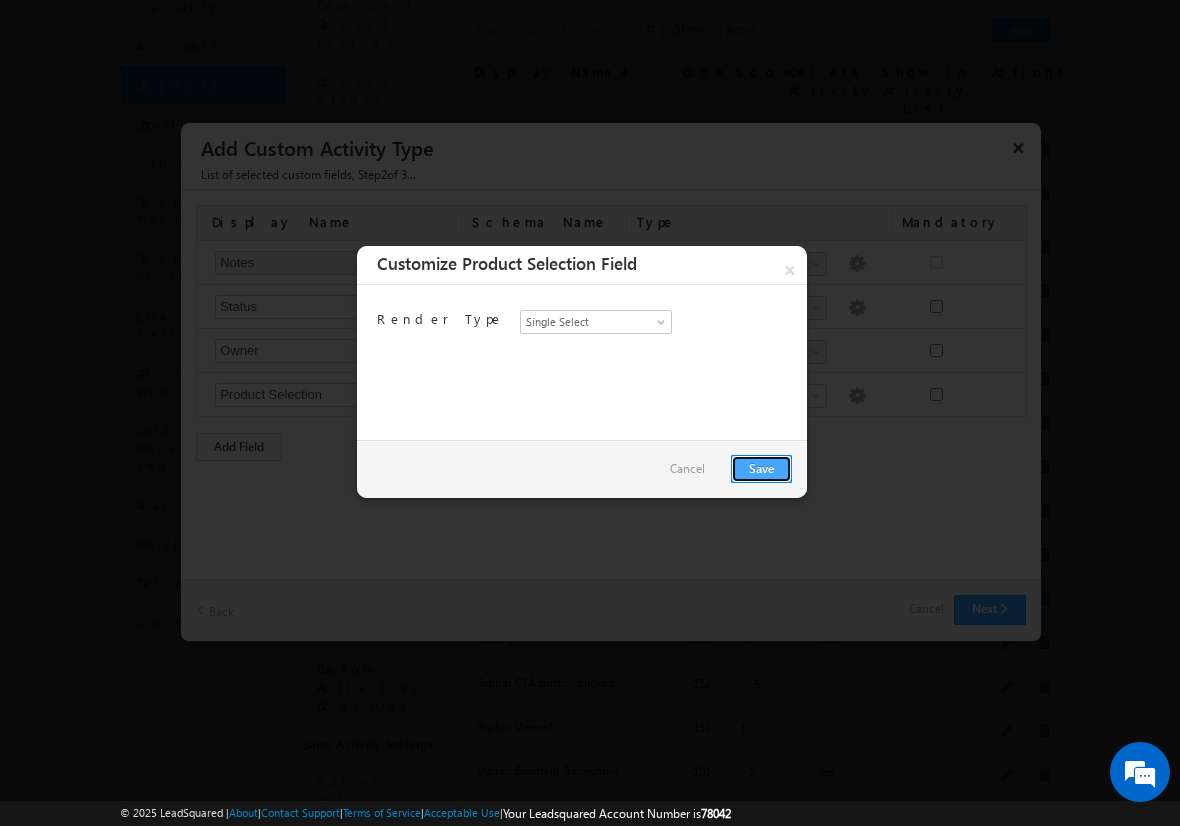 click on "Save" at bounding box center [761, 469] 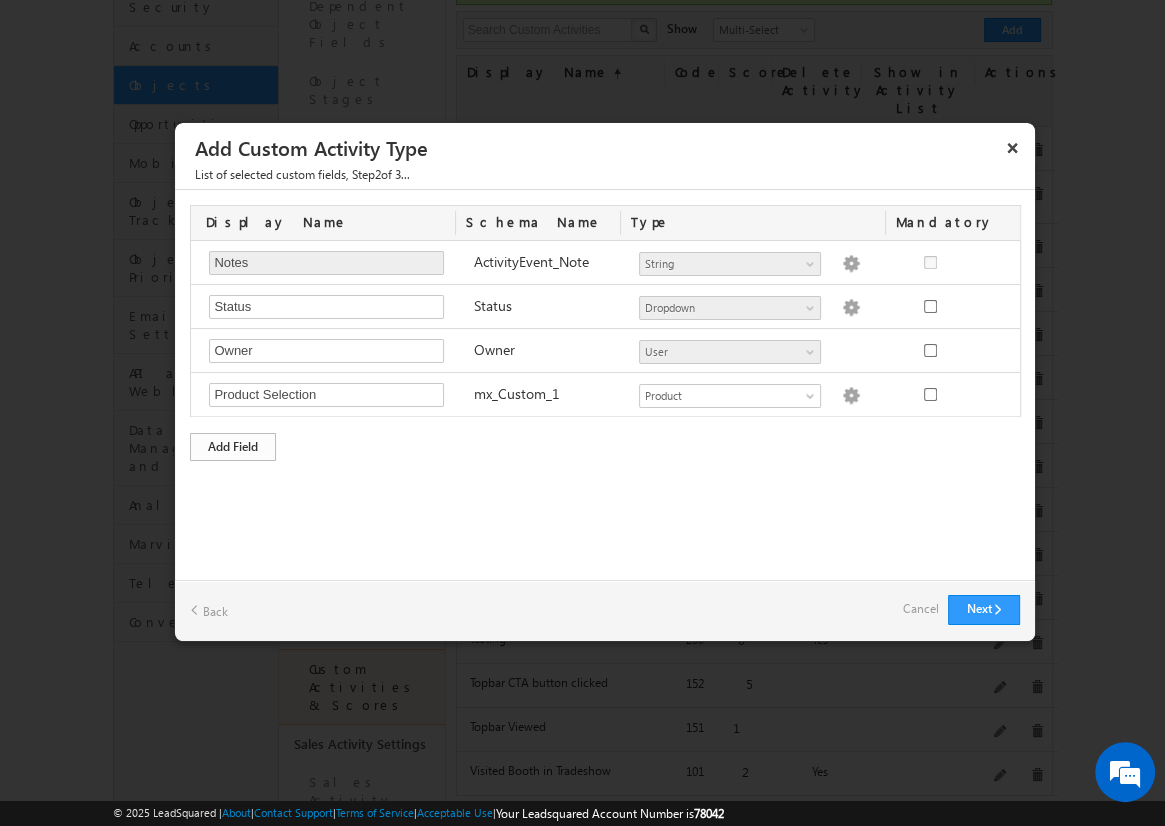 click on "Add Field" at bounding box center [233, 447] 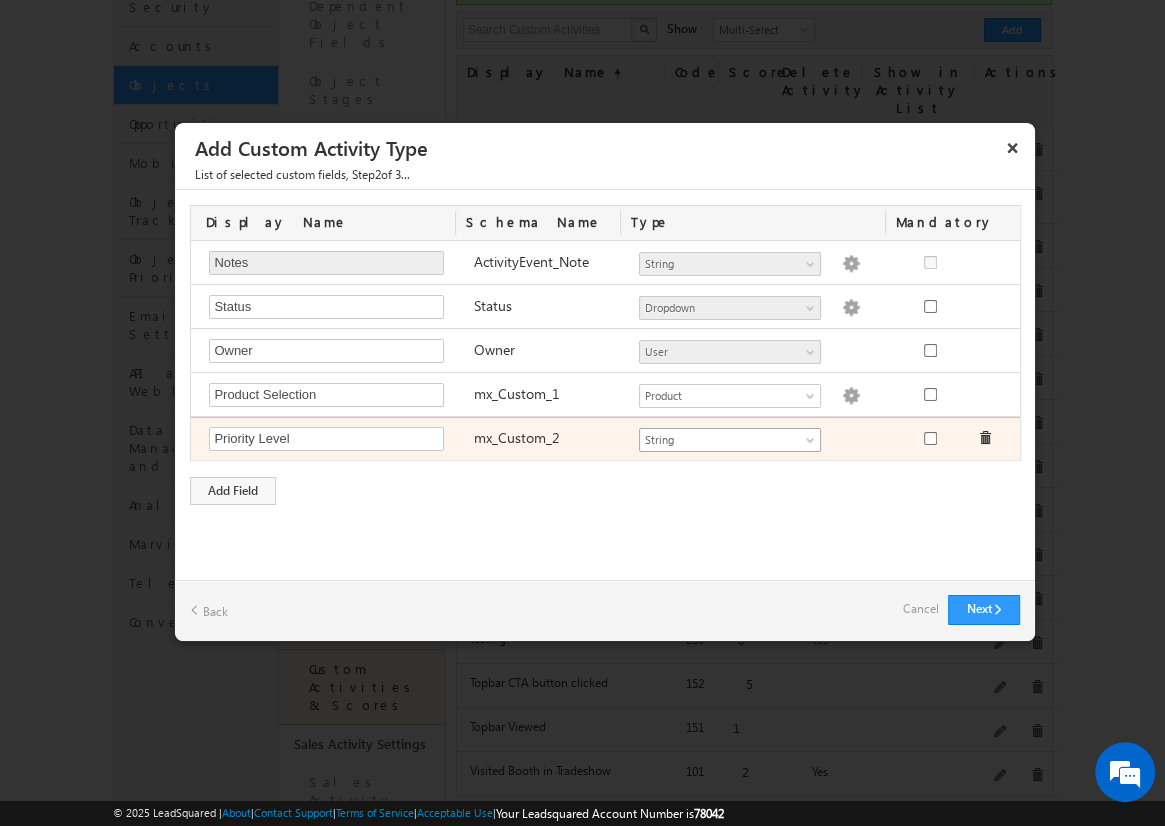 click on "String" at bounding box center [721, 440] 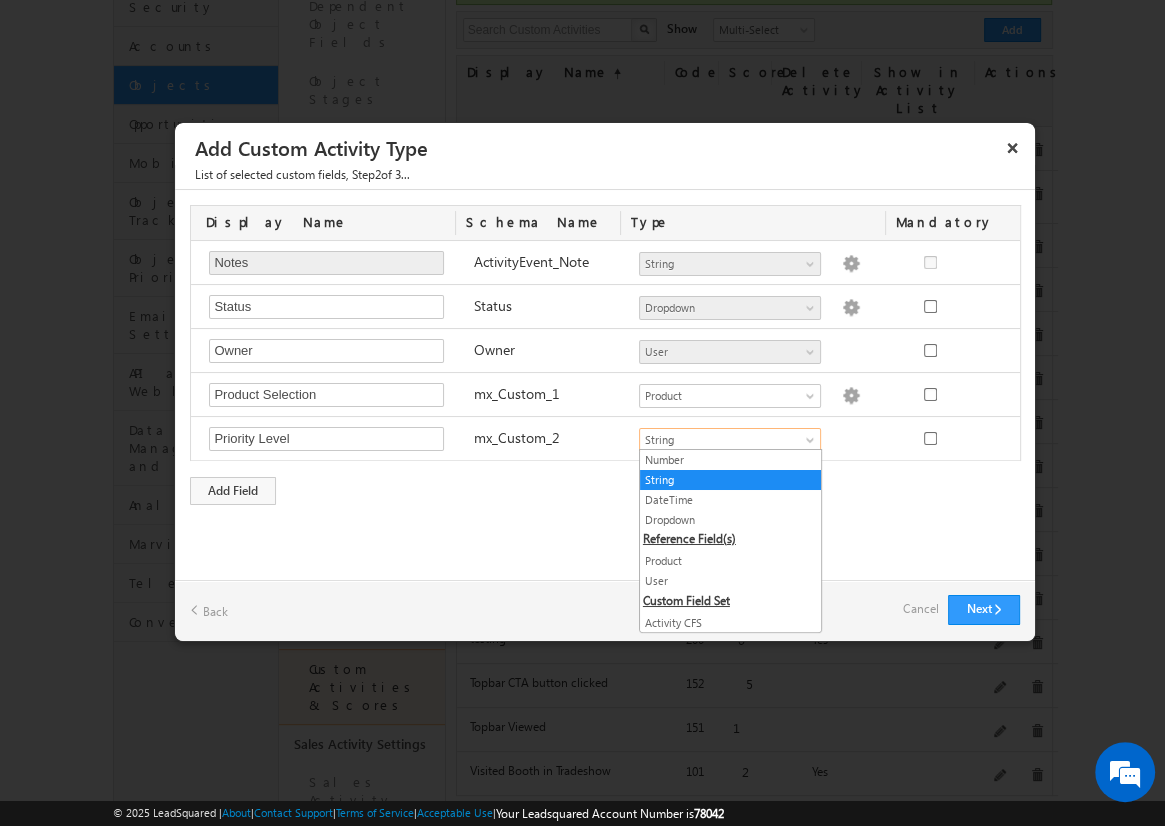 click on "Dropdown" at bounding box center [730, 520] 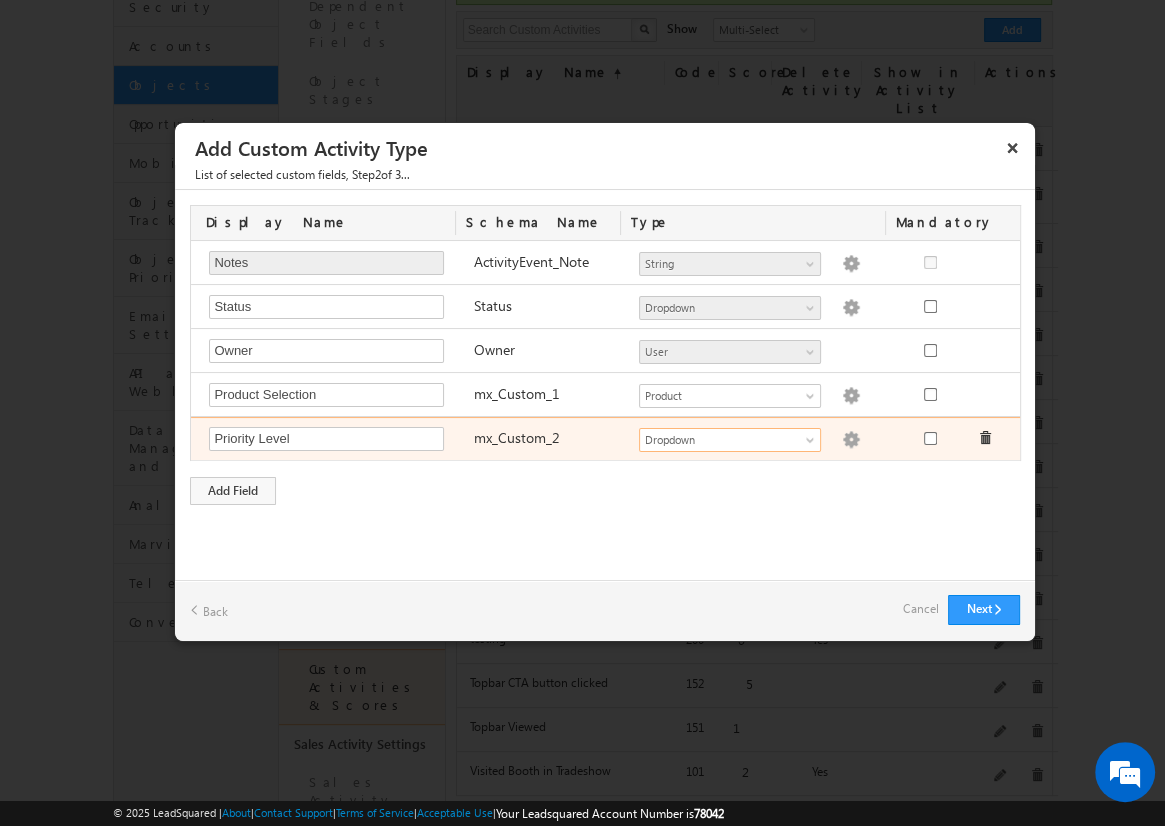 click at bounding box center [851, 440] 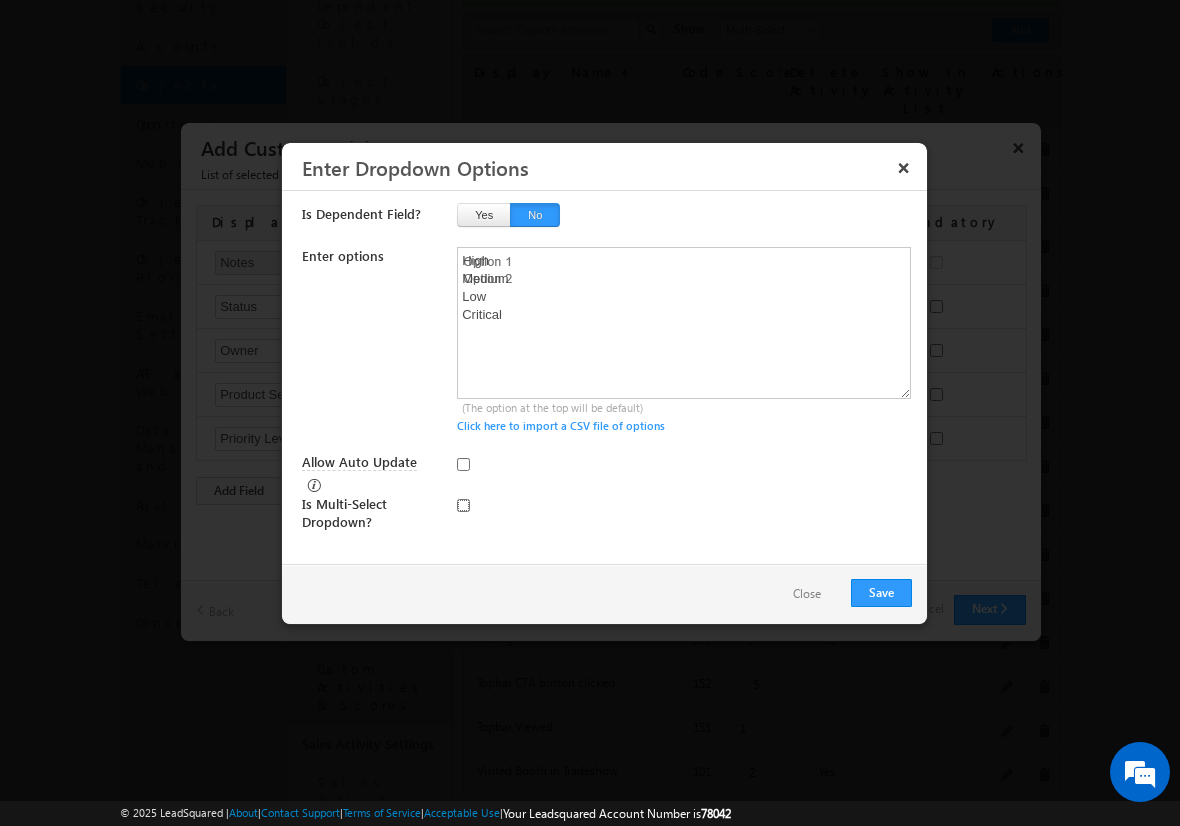 click at bounding box center [463, 505] 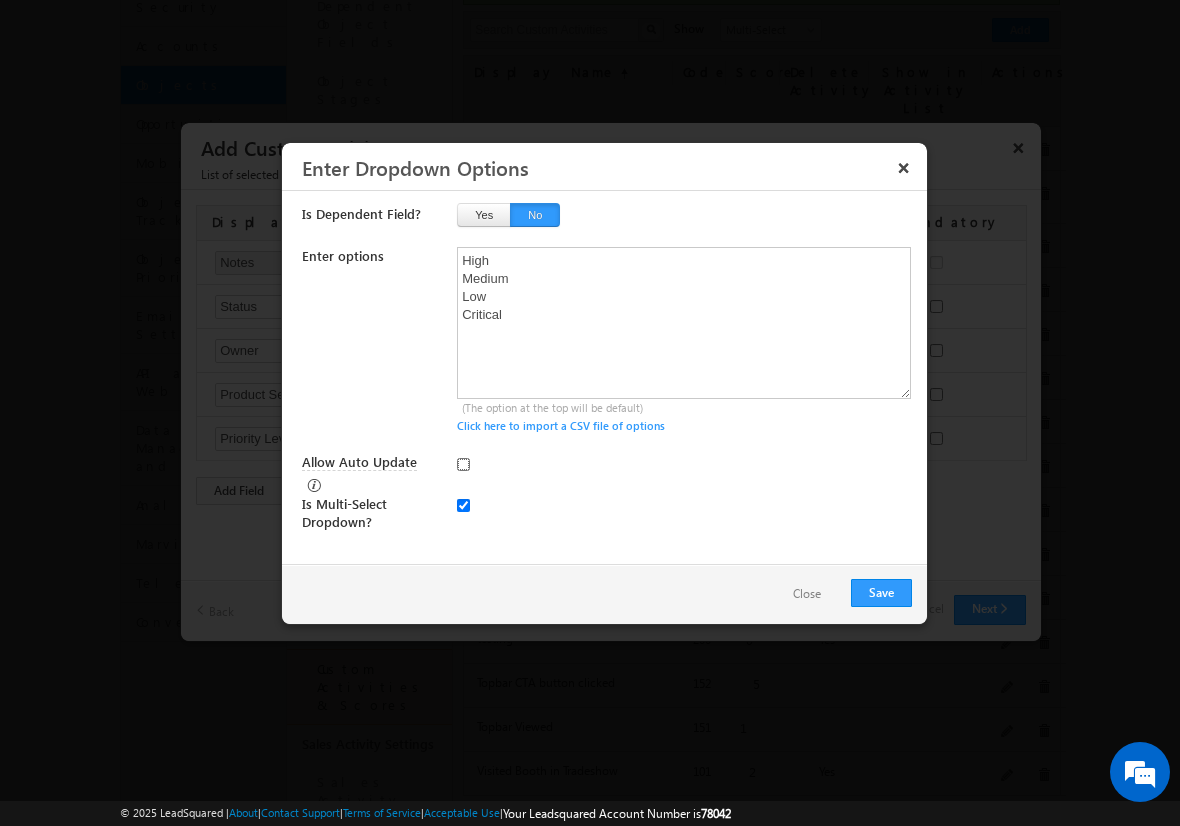 click on "Allow Auto Update" at bounding box center (463, 464) 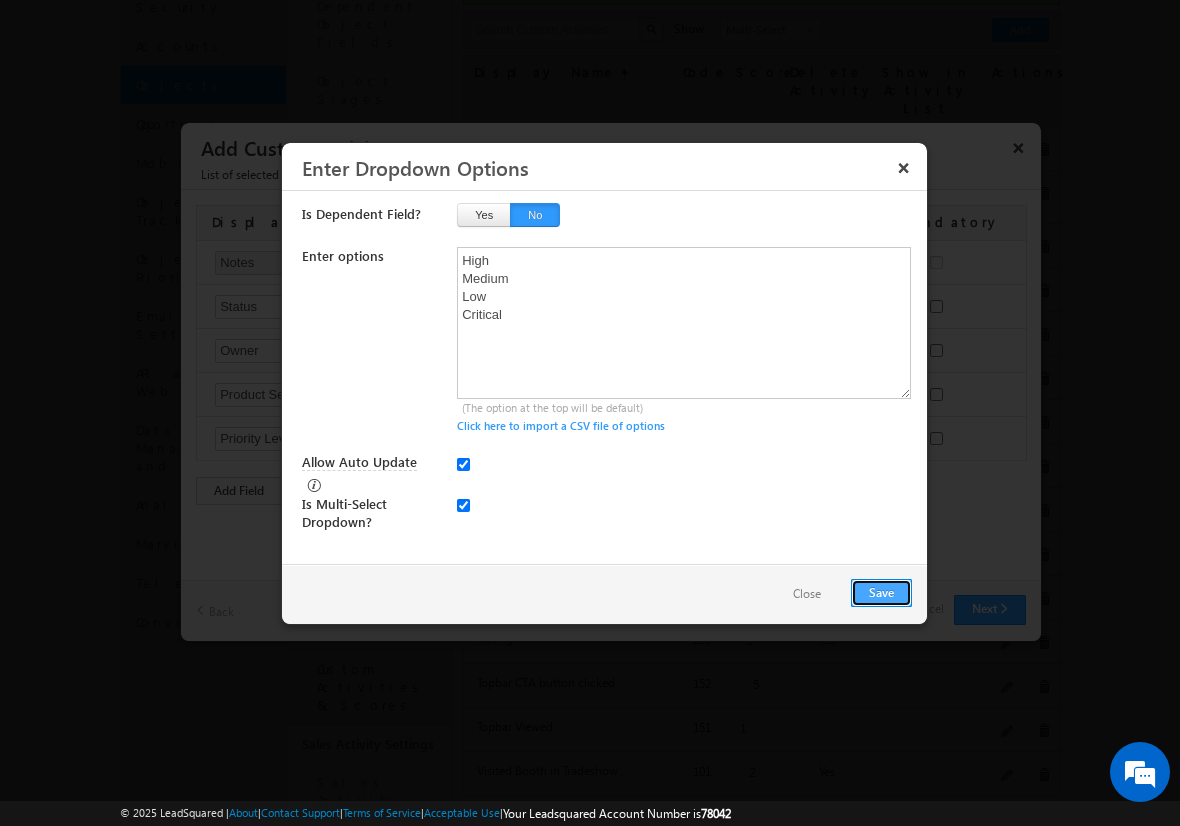 click on "Save" at bounding box center (881, 593) 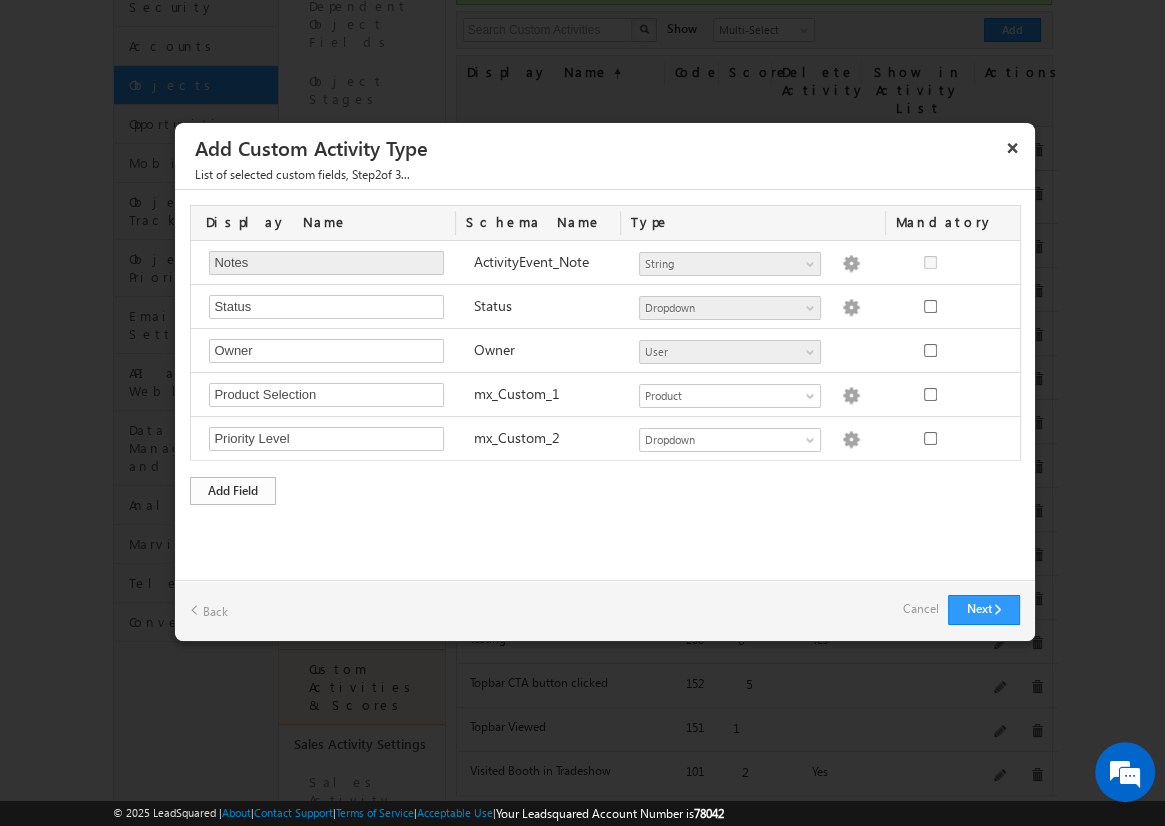 click on "Add Field" at bounding box center [233, 491] 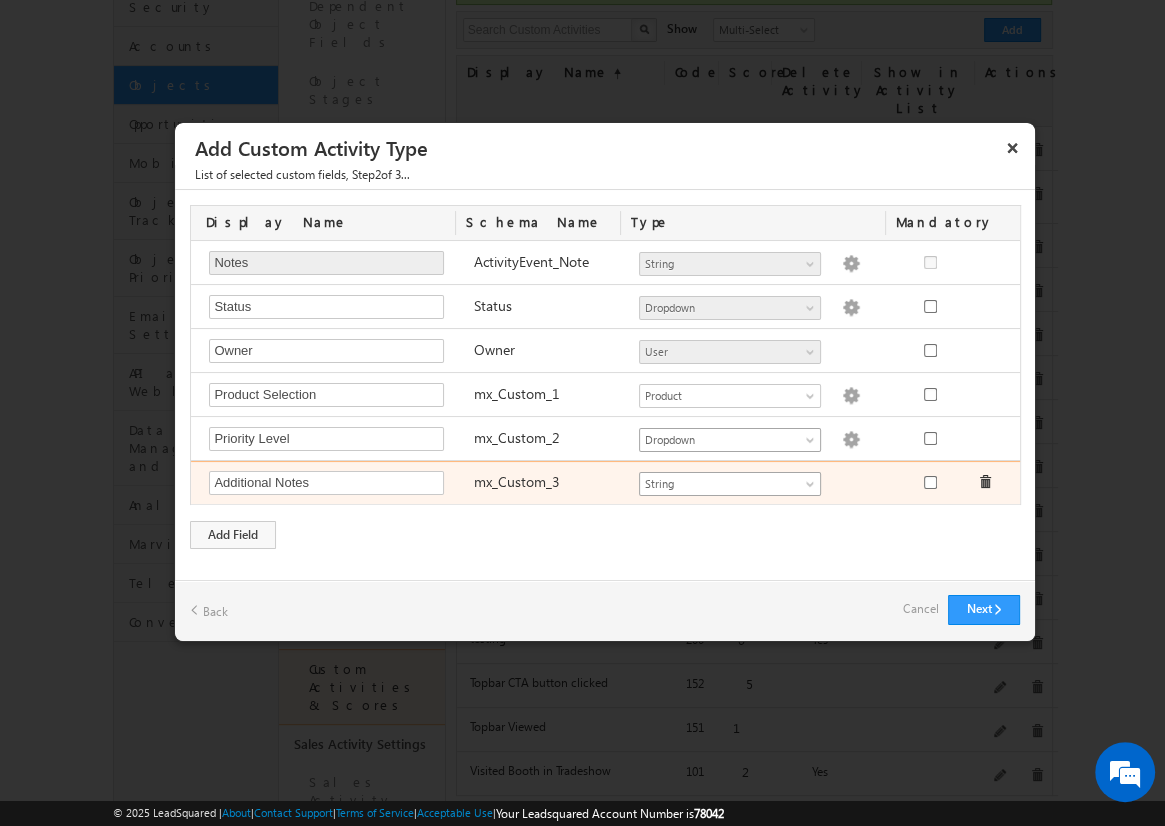 click on "String" at bounding box center [721, 484] 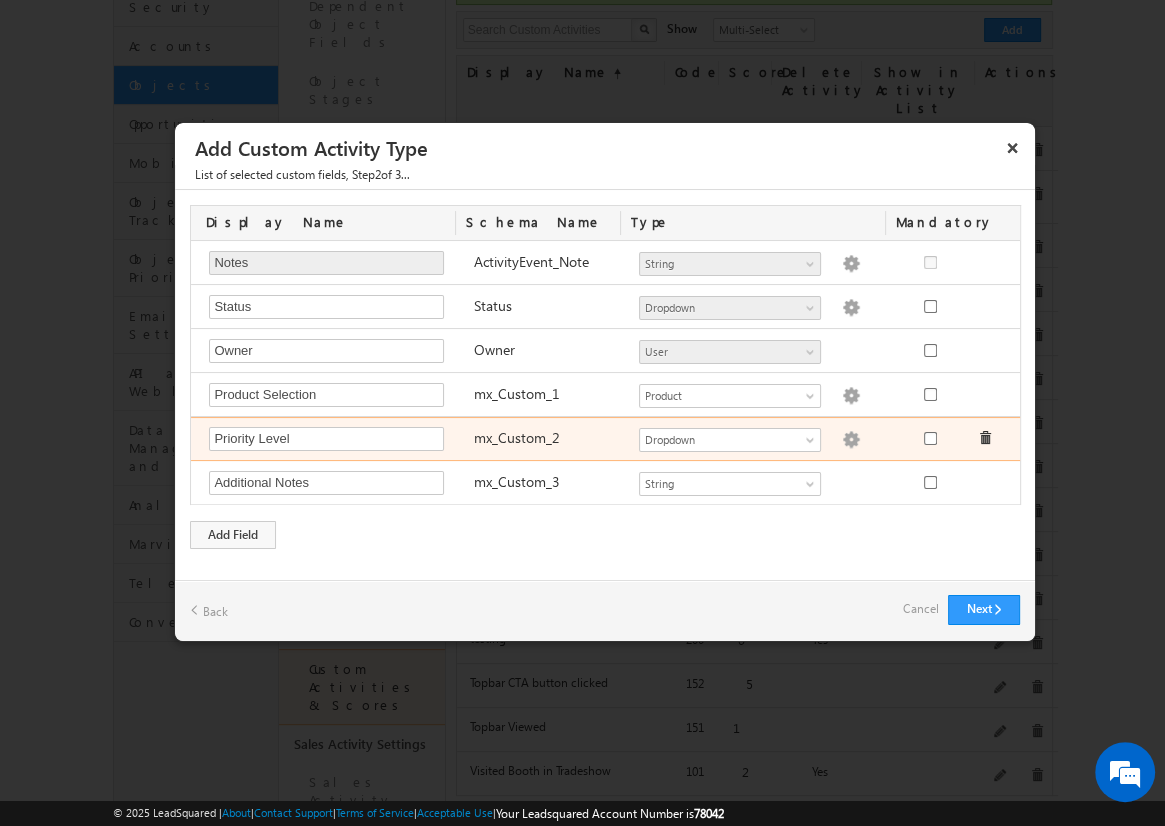 click at bounding box center [851, 440] 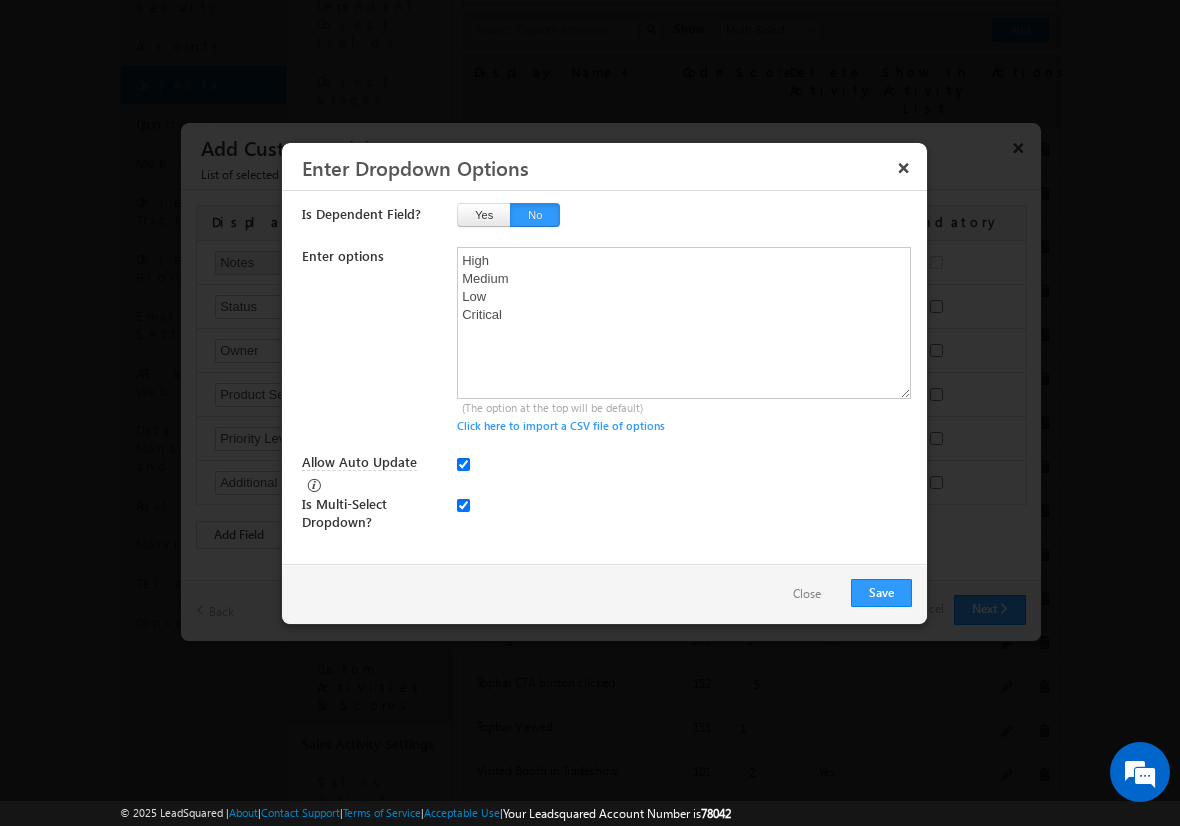click on "Close" at bounding box center [807, 594] 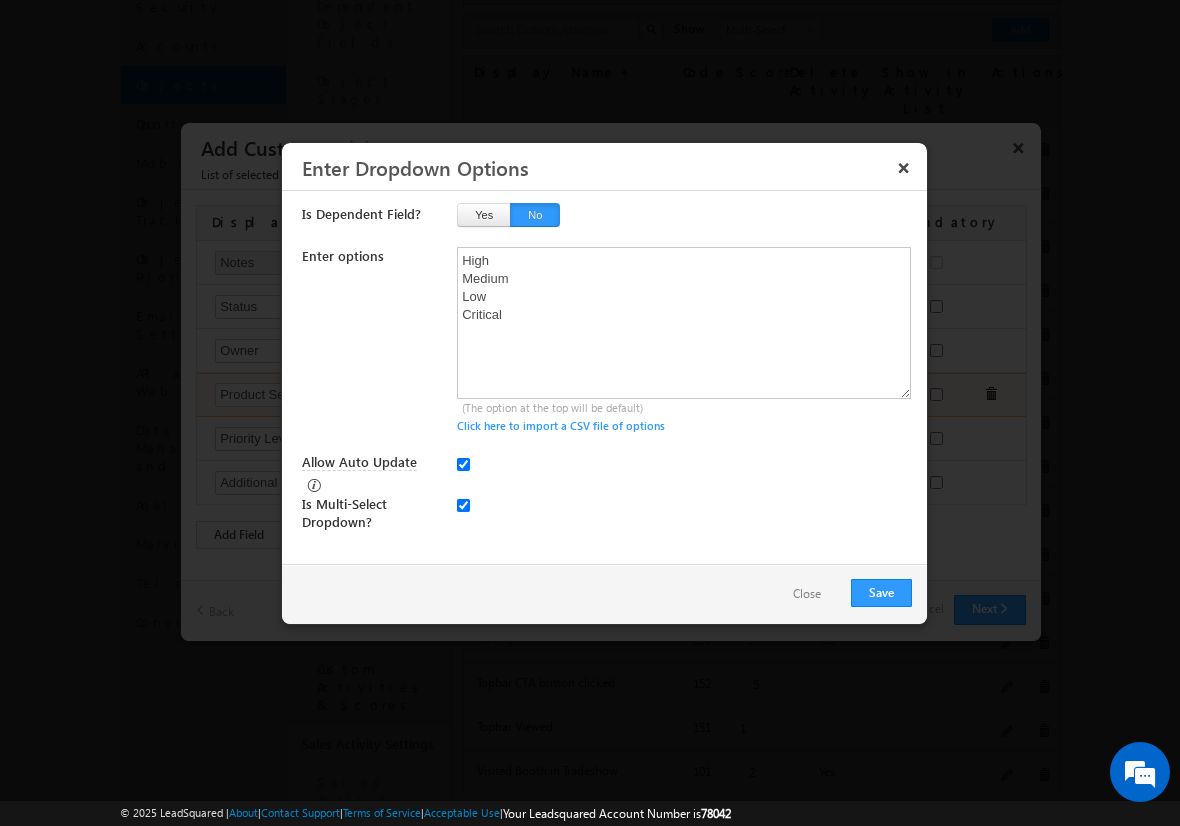 click at bounding box center [857, 396] 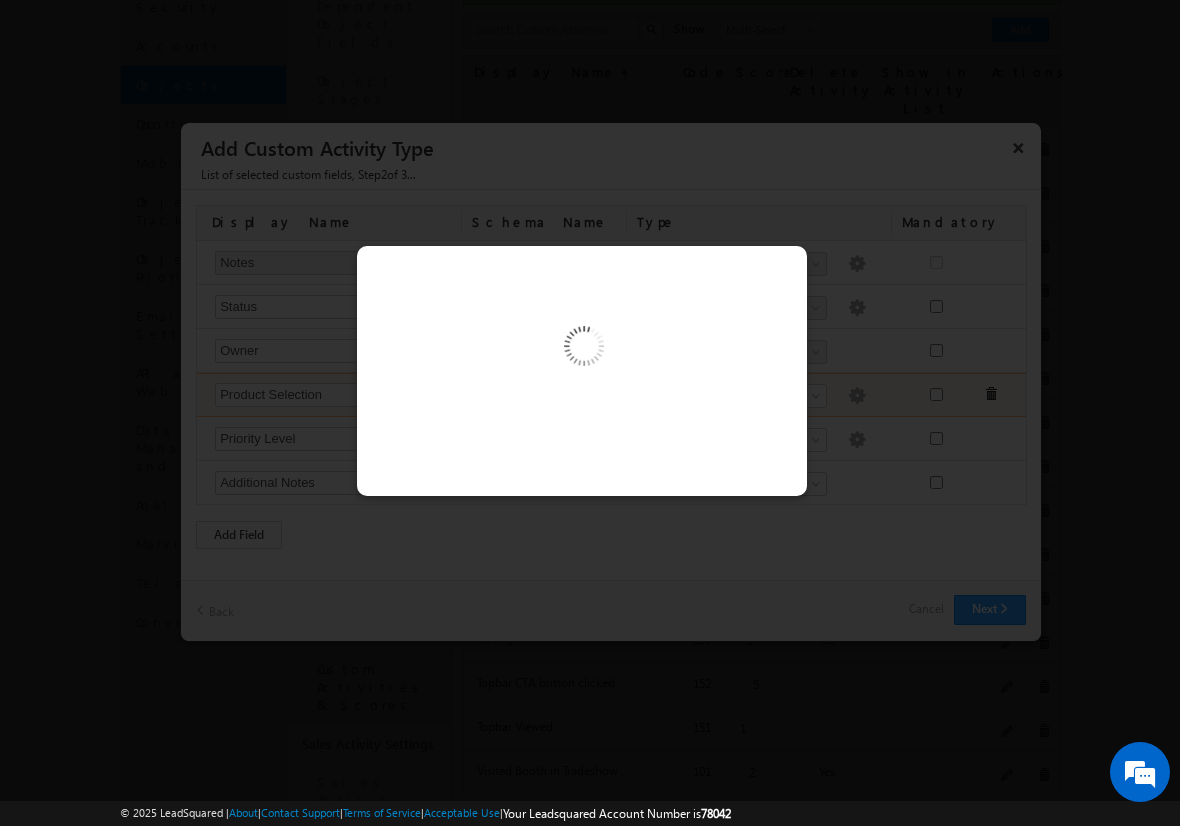 click at bounding box center [590, 413] 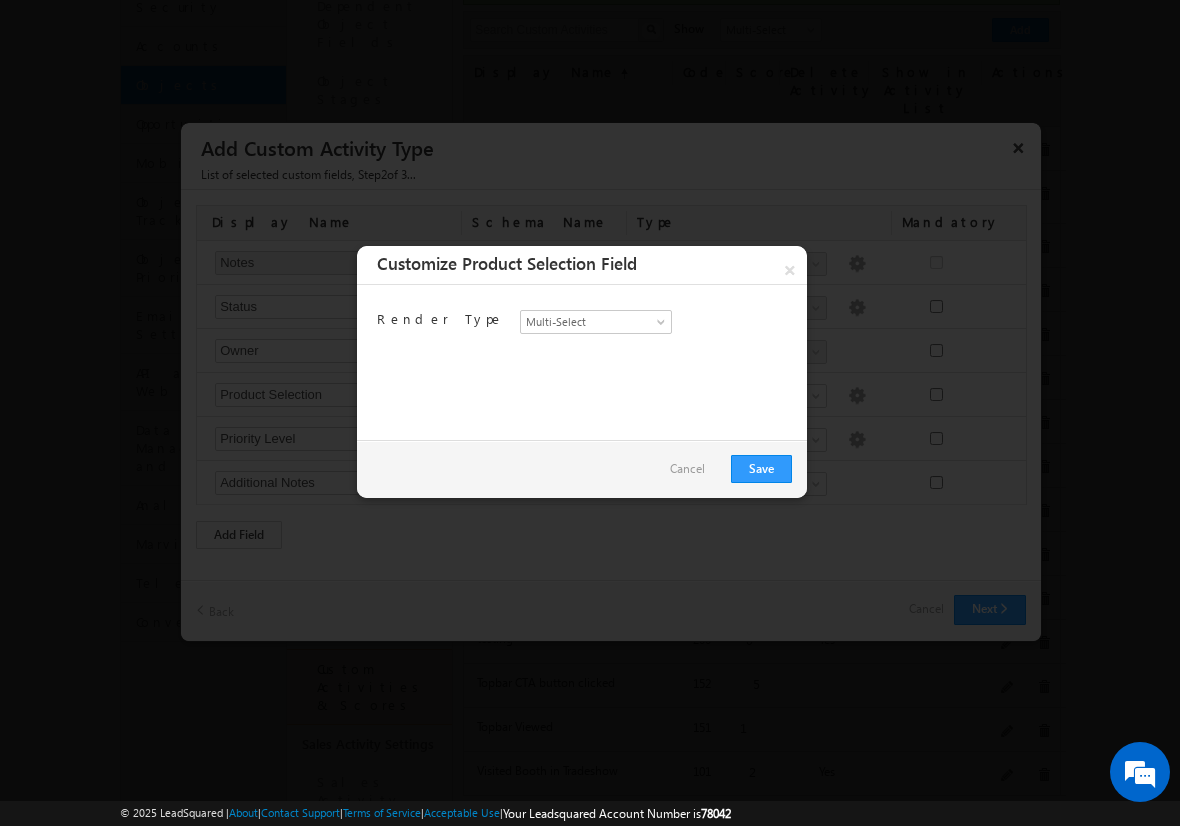 click on "Cancel" at bounding box center [687, 469] 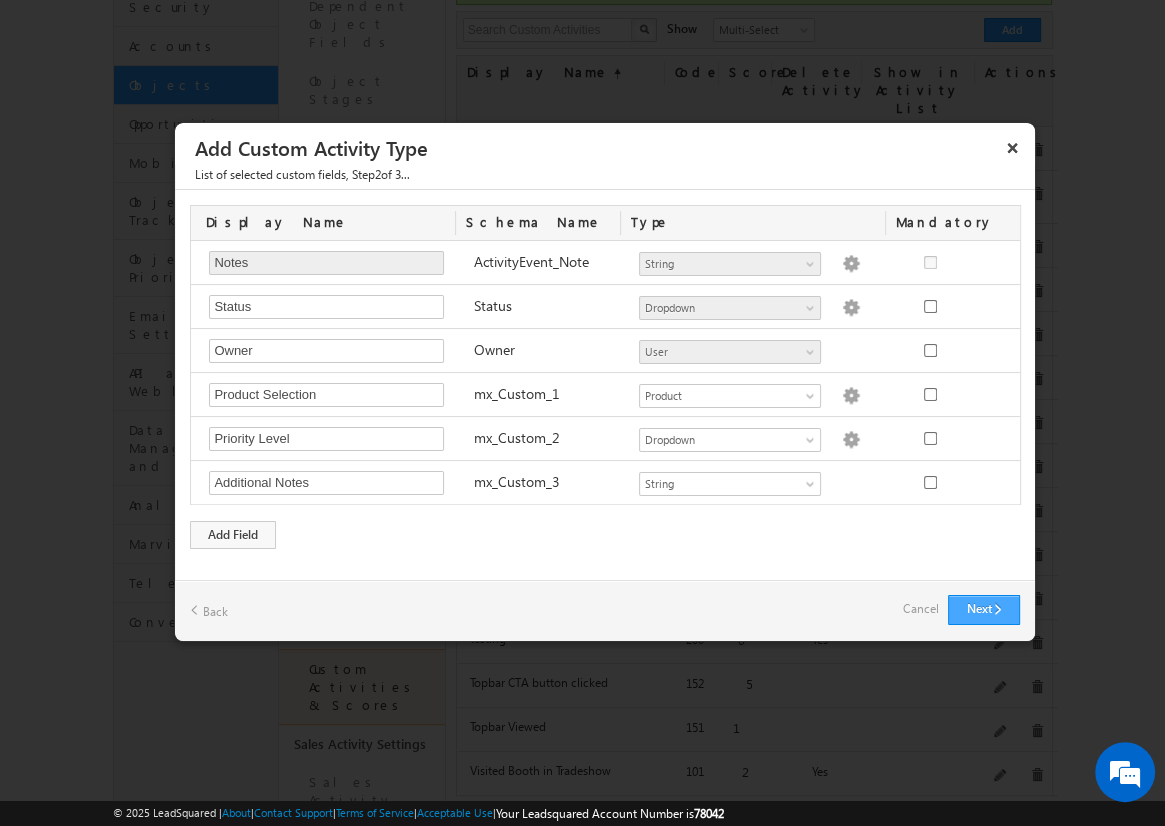 click on "Next" at bounding box center (984, 610) 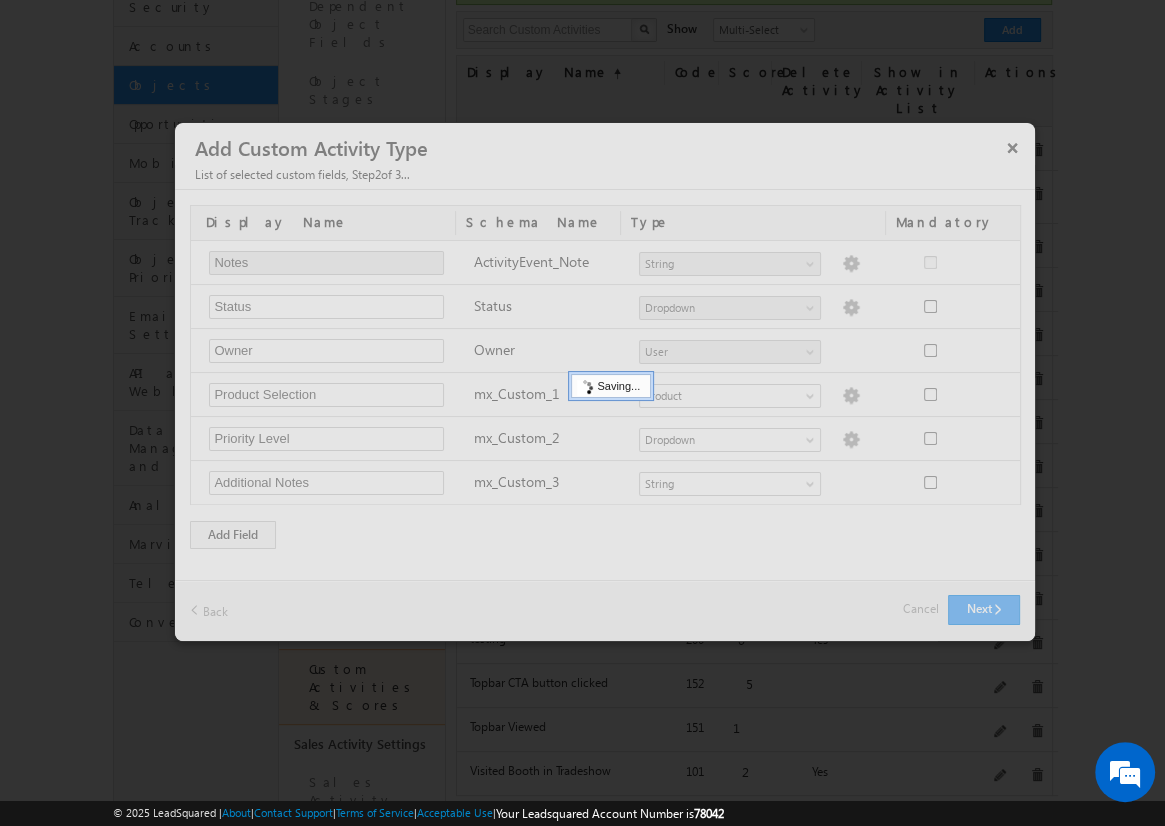 click at bounding box center [605, 382] 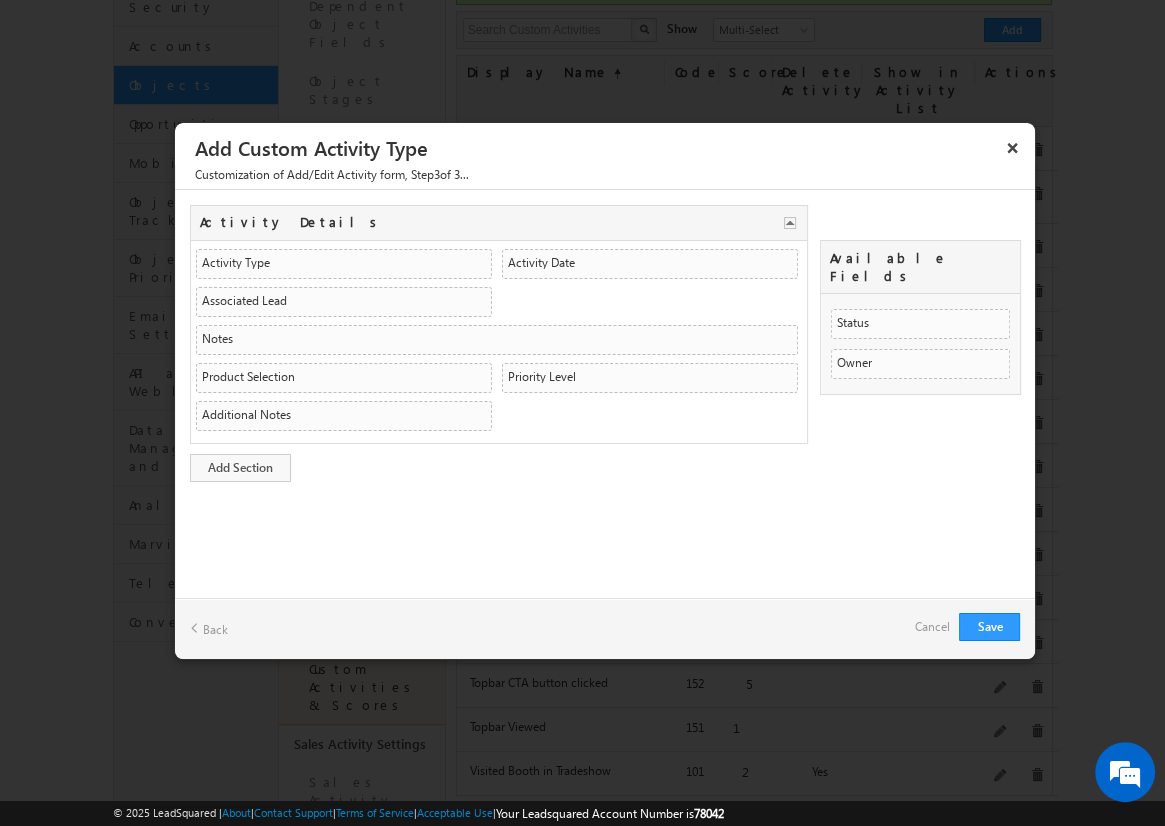 click on "Cancel" at bounding box center (931, 627) 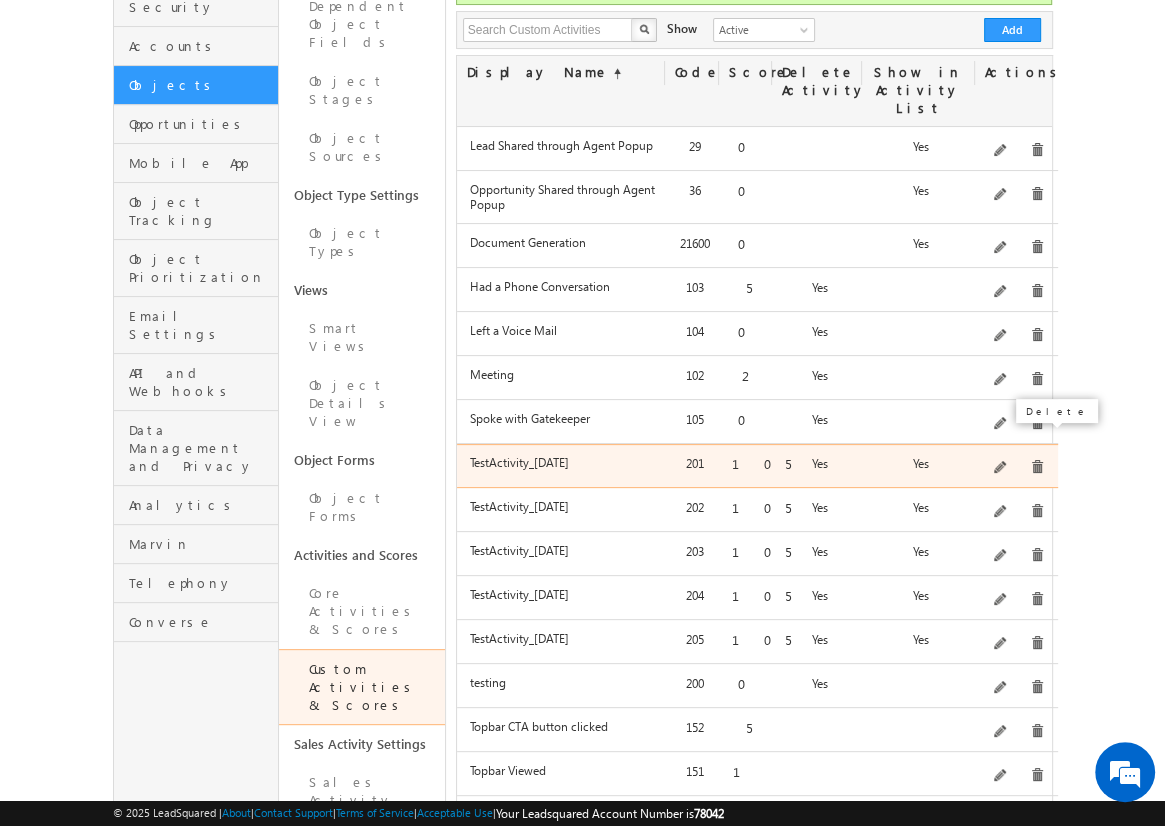 click at bounding box center [1037, 467] 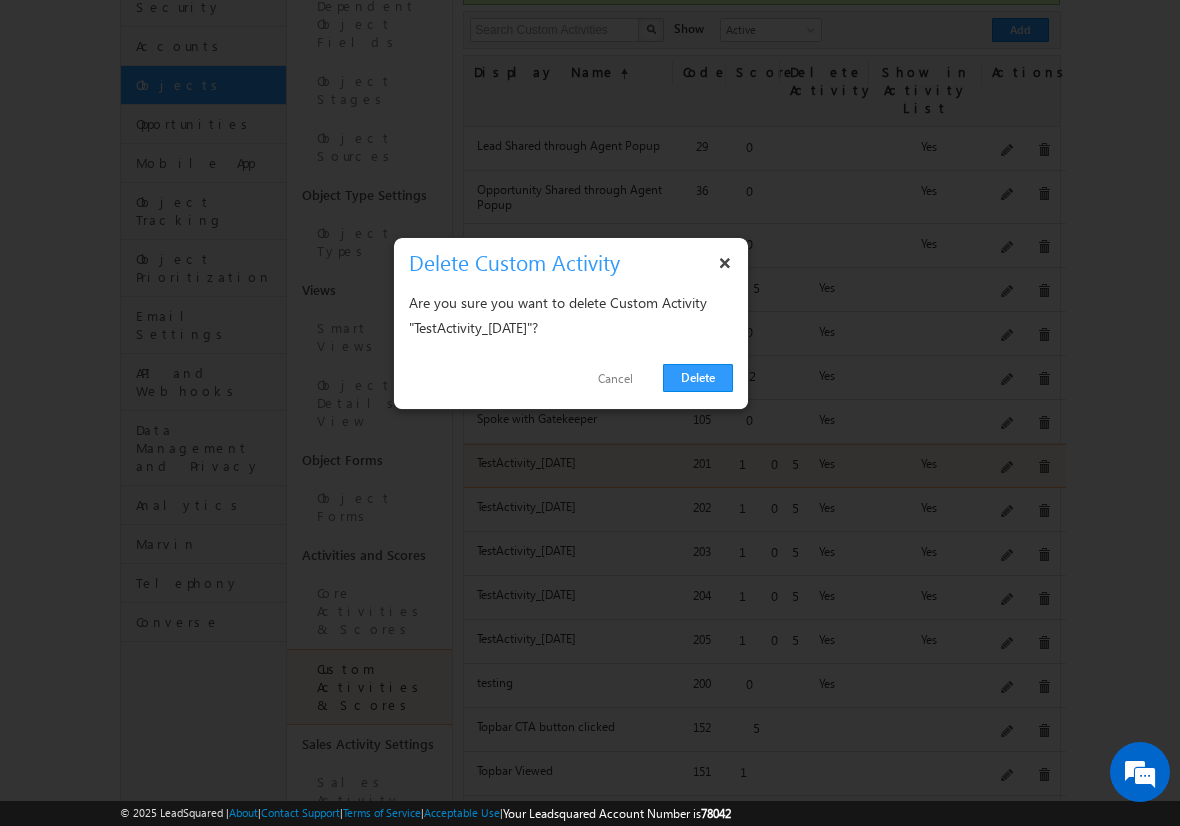 click on "Delete" at bounding box center (698, 378) 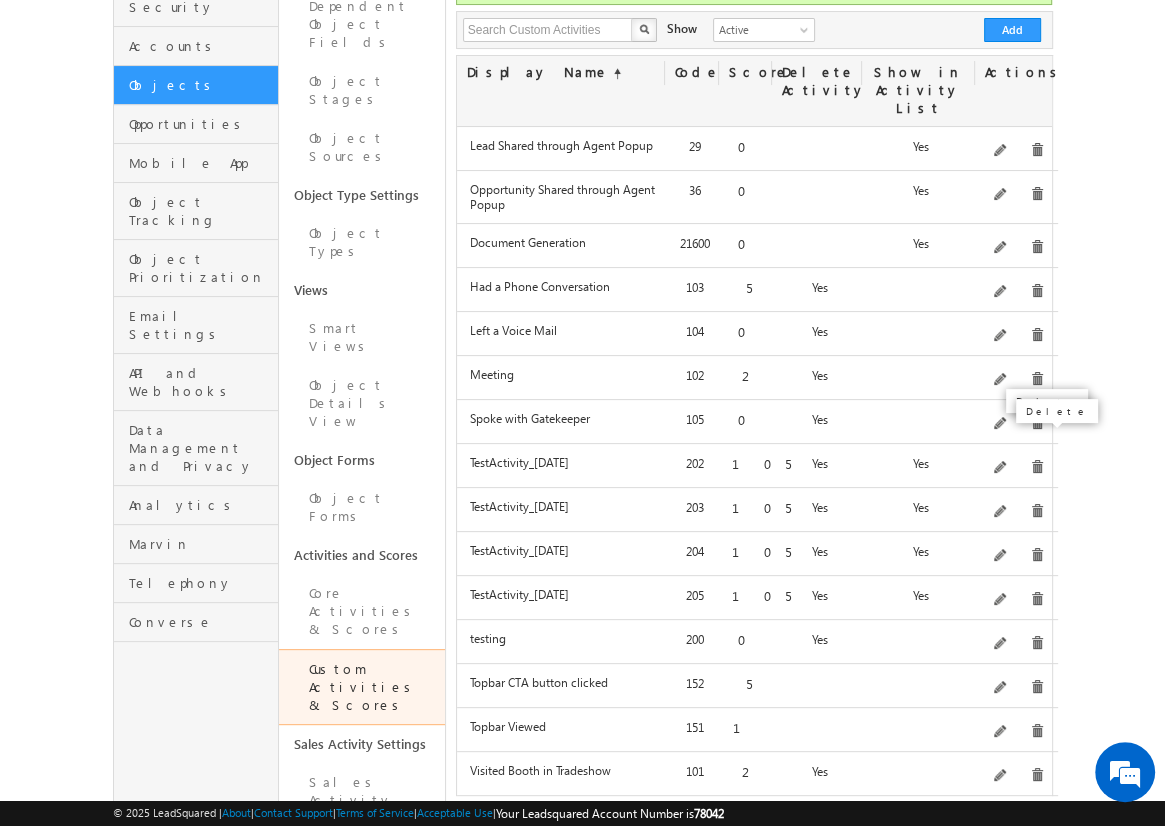 click at bounding box center (1037, 467) 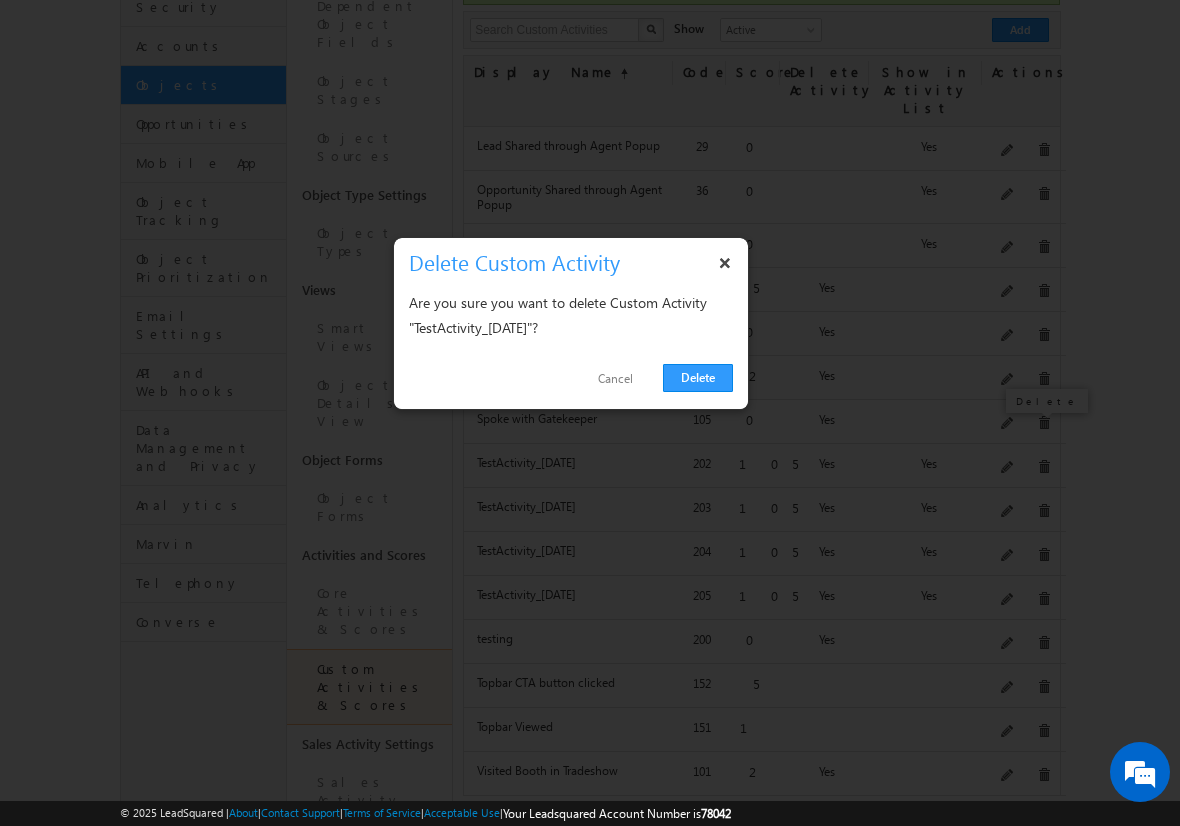 click on "Delete" at bounding box center (698, 378) 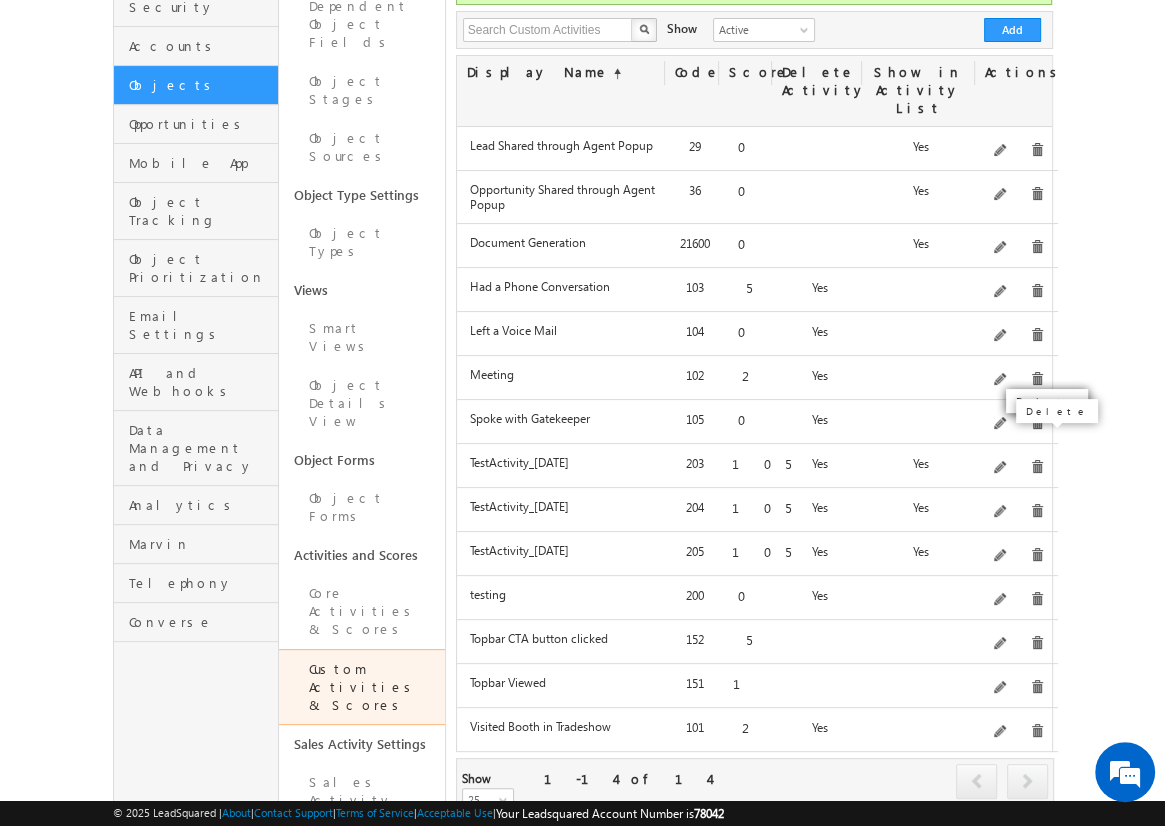 click at bounding box center [1037, 467] 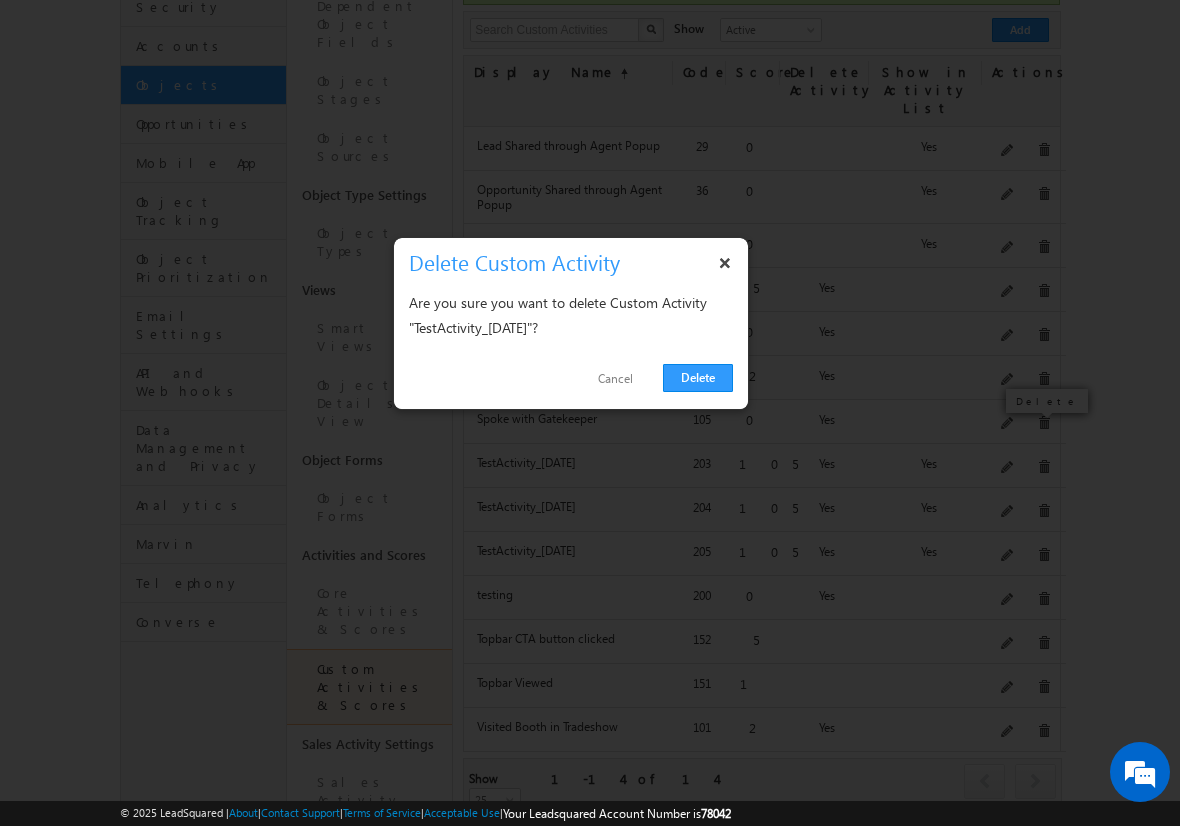 click on "Delete" at bounding box center (698, 378) 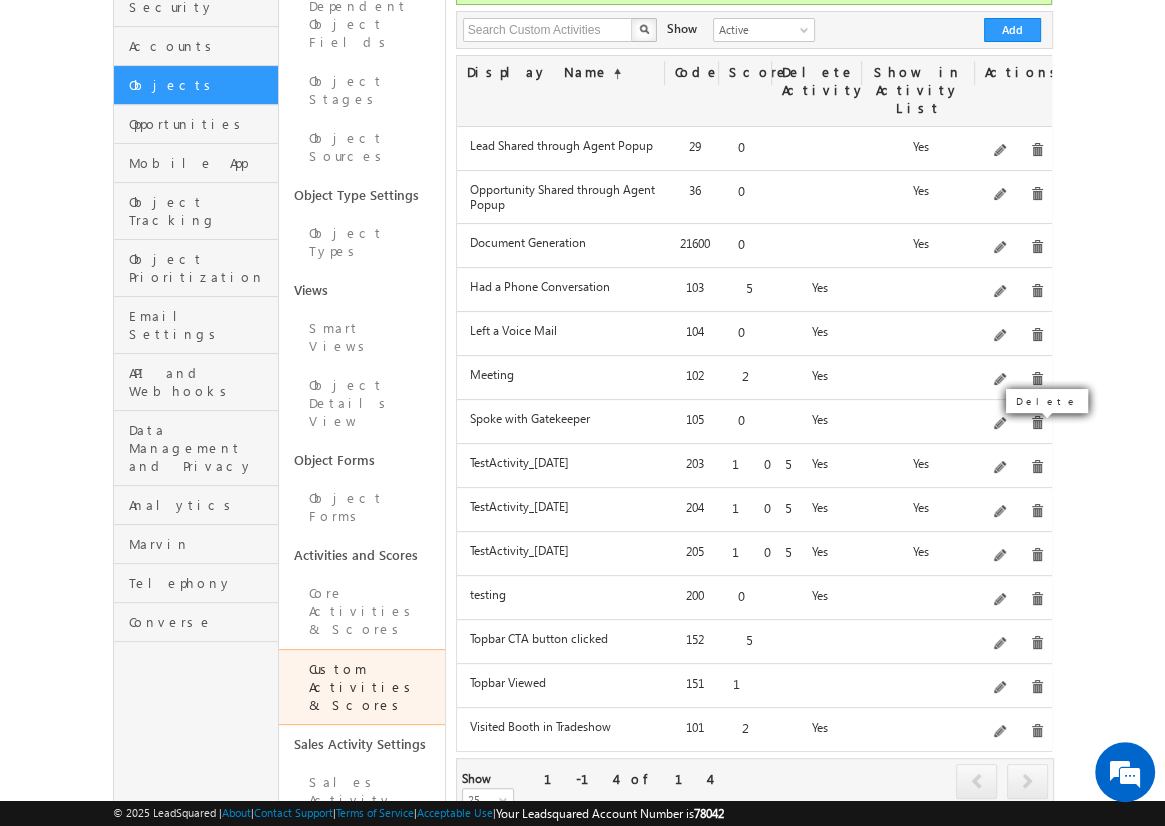 click at bounding box center [1037, 467] 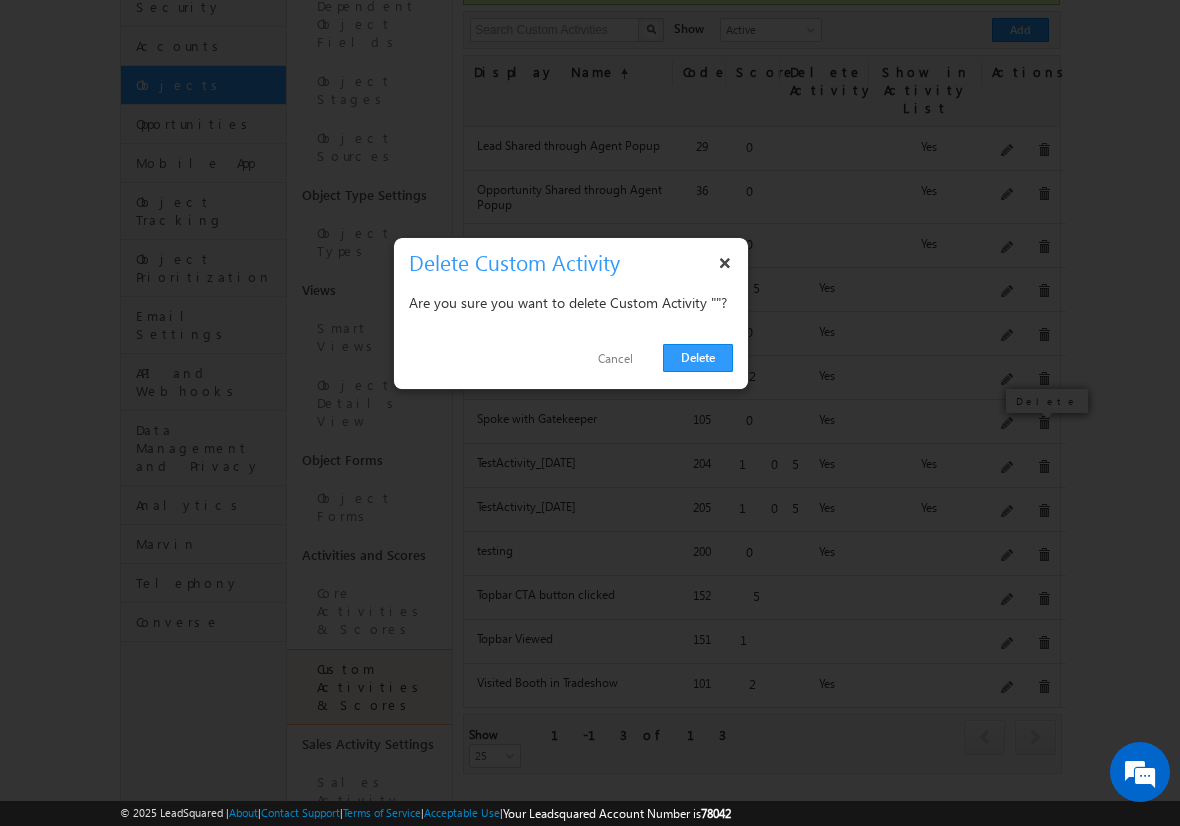 click on "Delete" at bounding box center [698, 358] 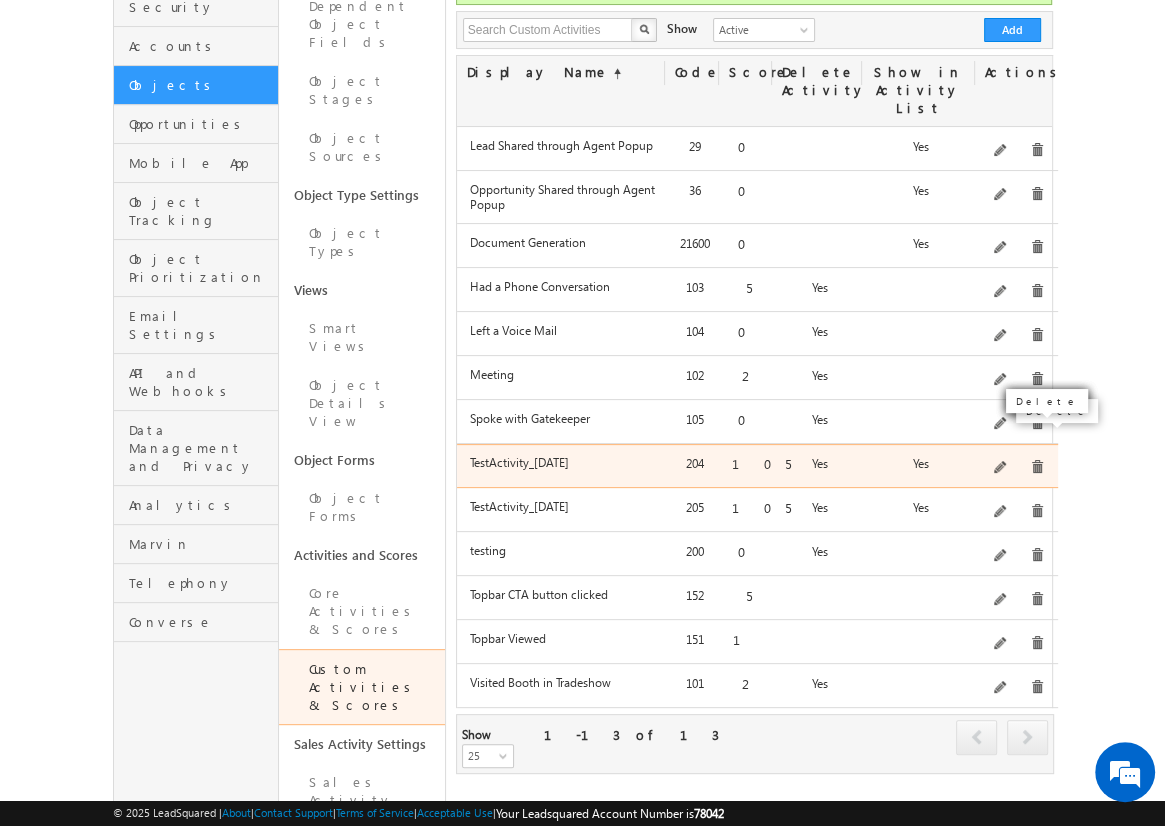 click at bounding box center [1037, 467] 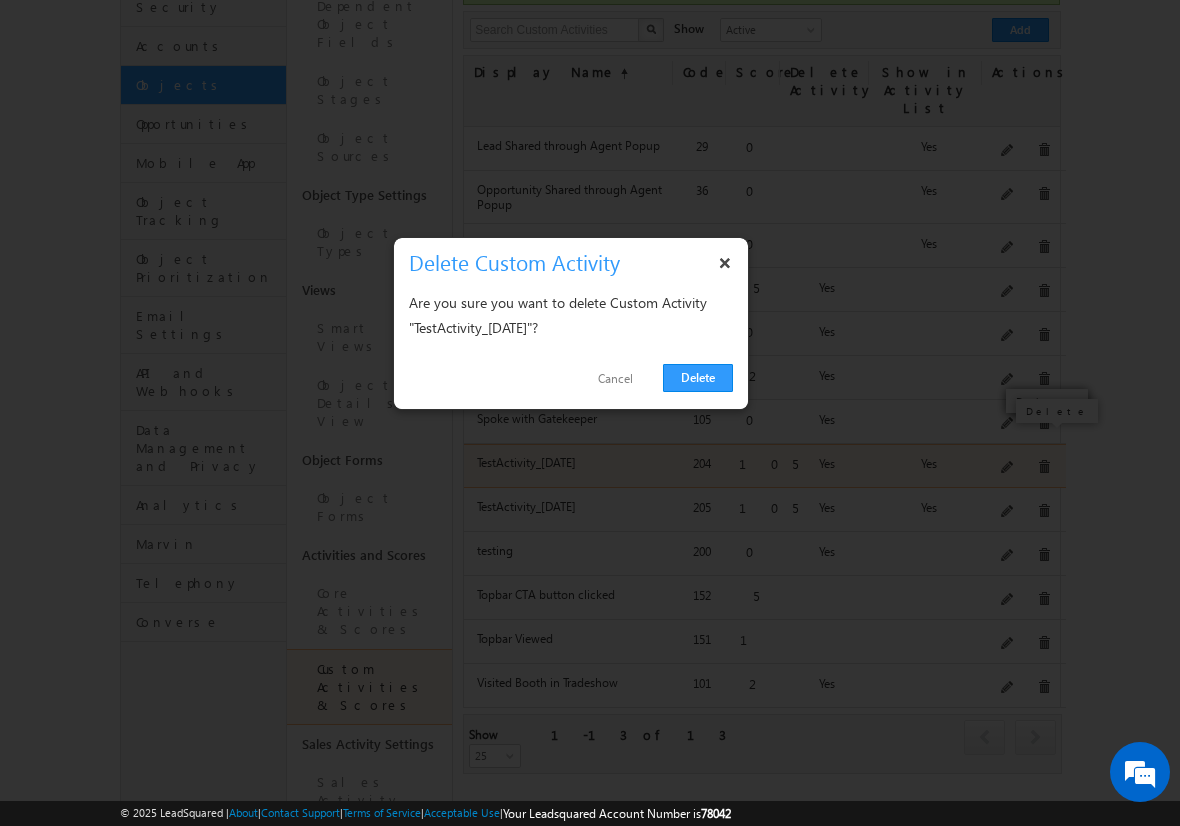 click on "Delete" at bounding box center [698, 378] 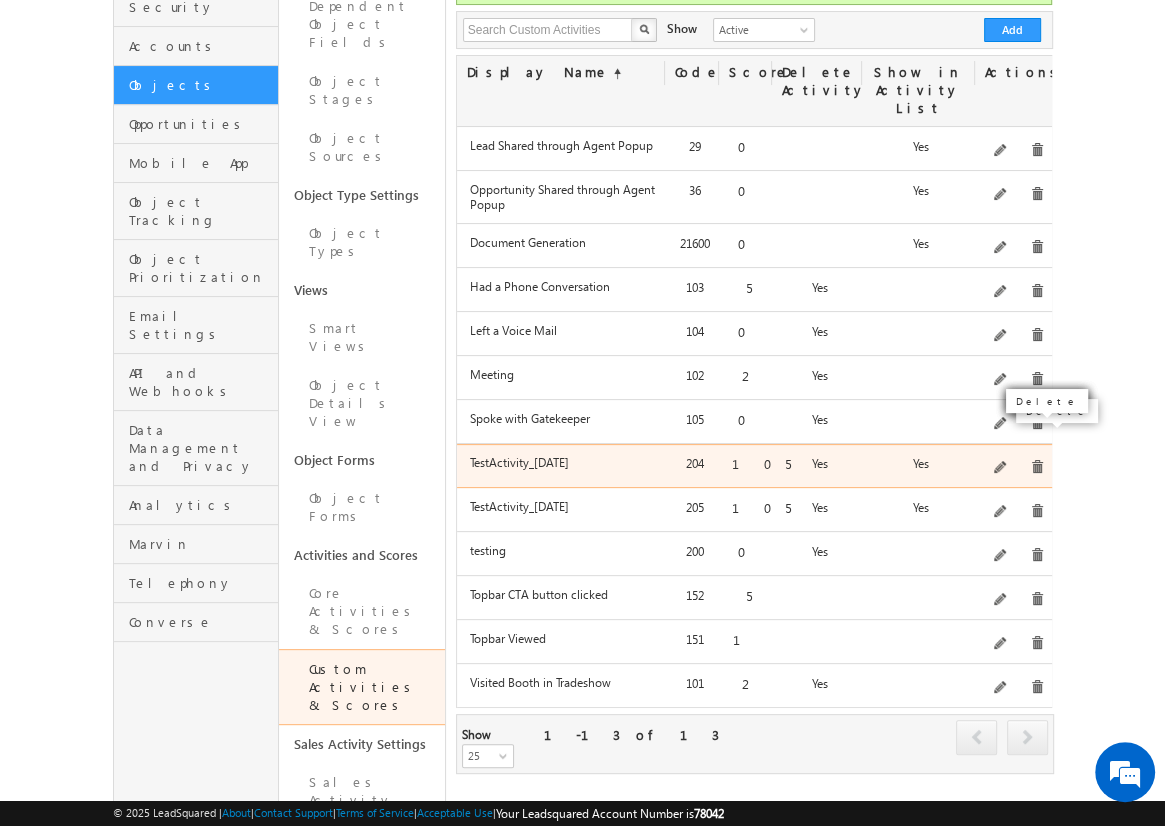 click at bounding box center (1037, 467) 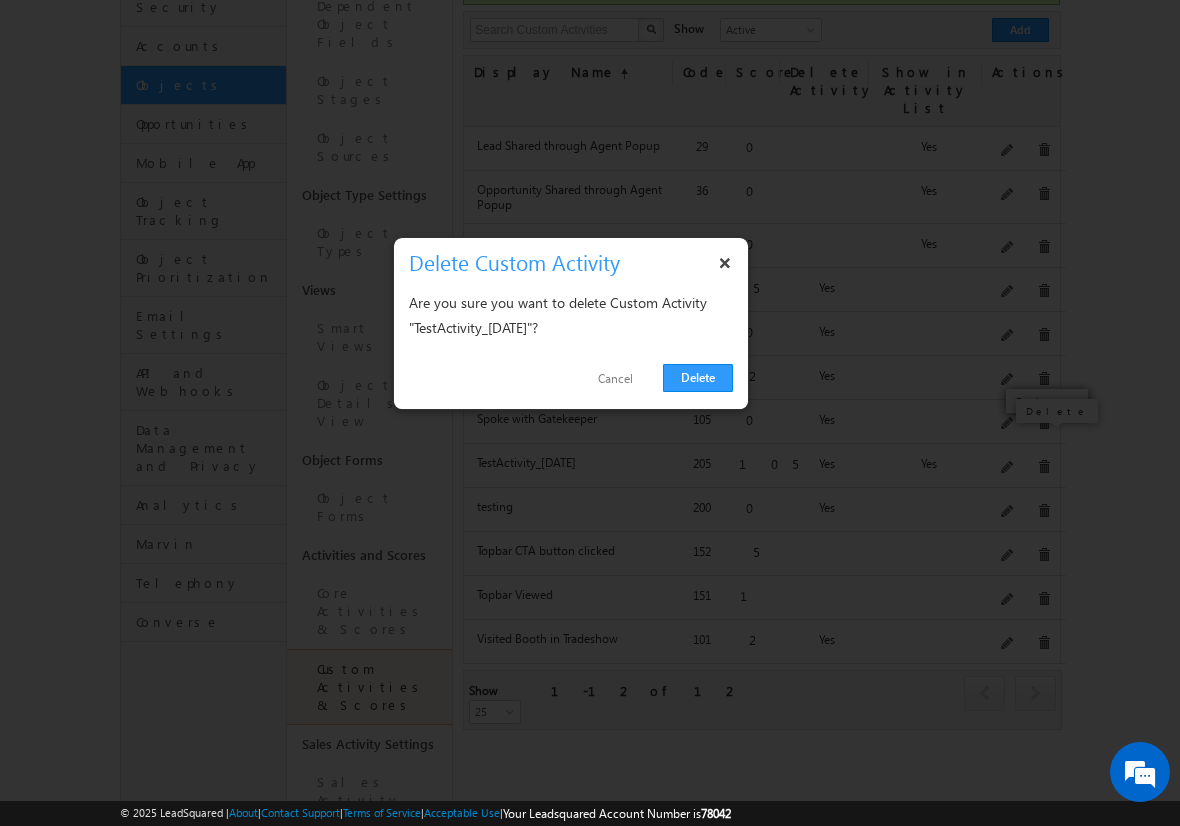 click on "Delete" at bounding box center [698, 378] 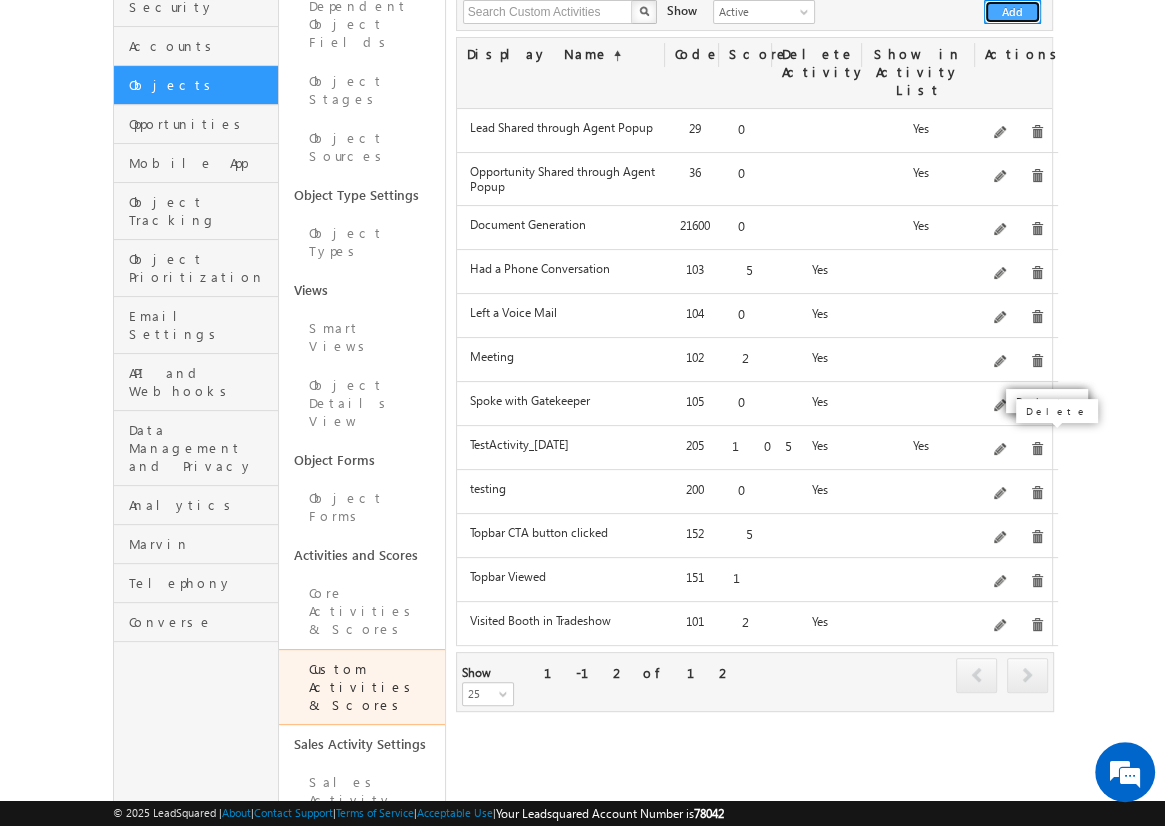 click on "Add" at bounding box center [1012, 12] 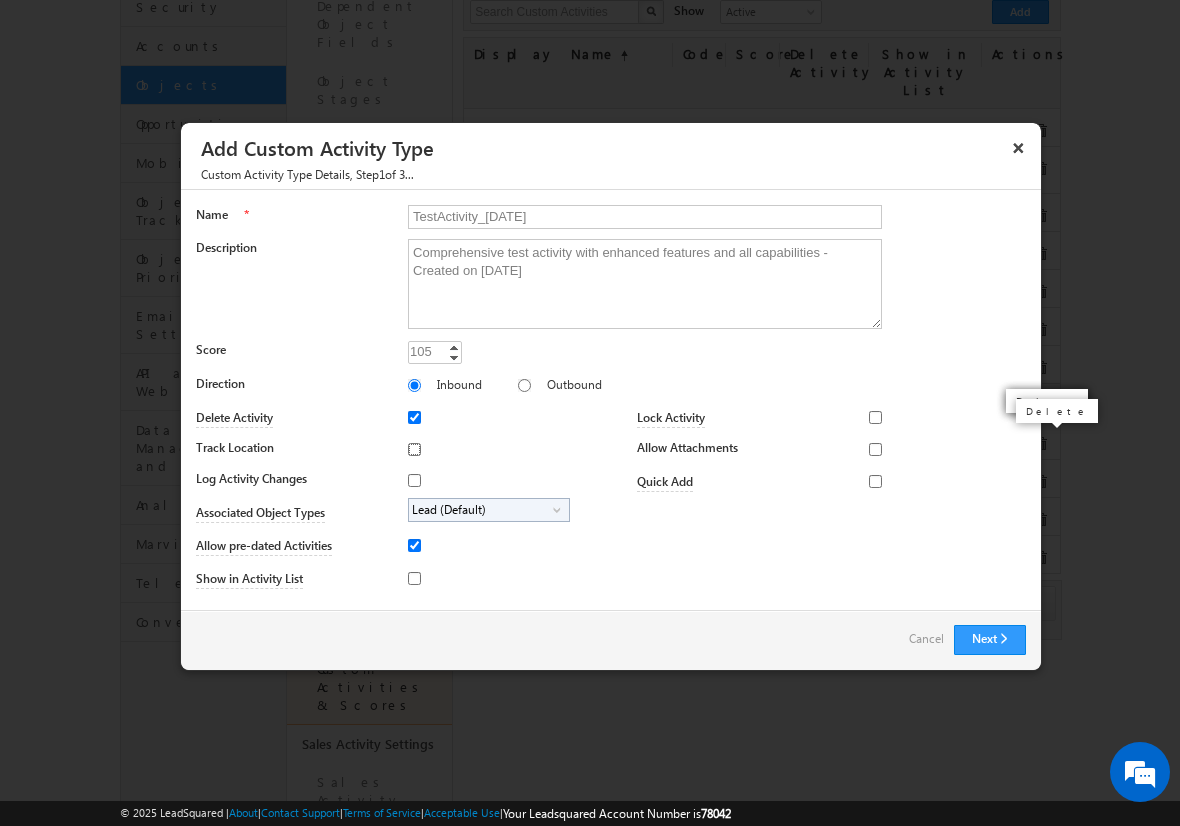 click on "Track Location" at bounding box center [414, 449] 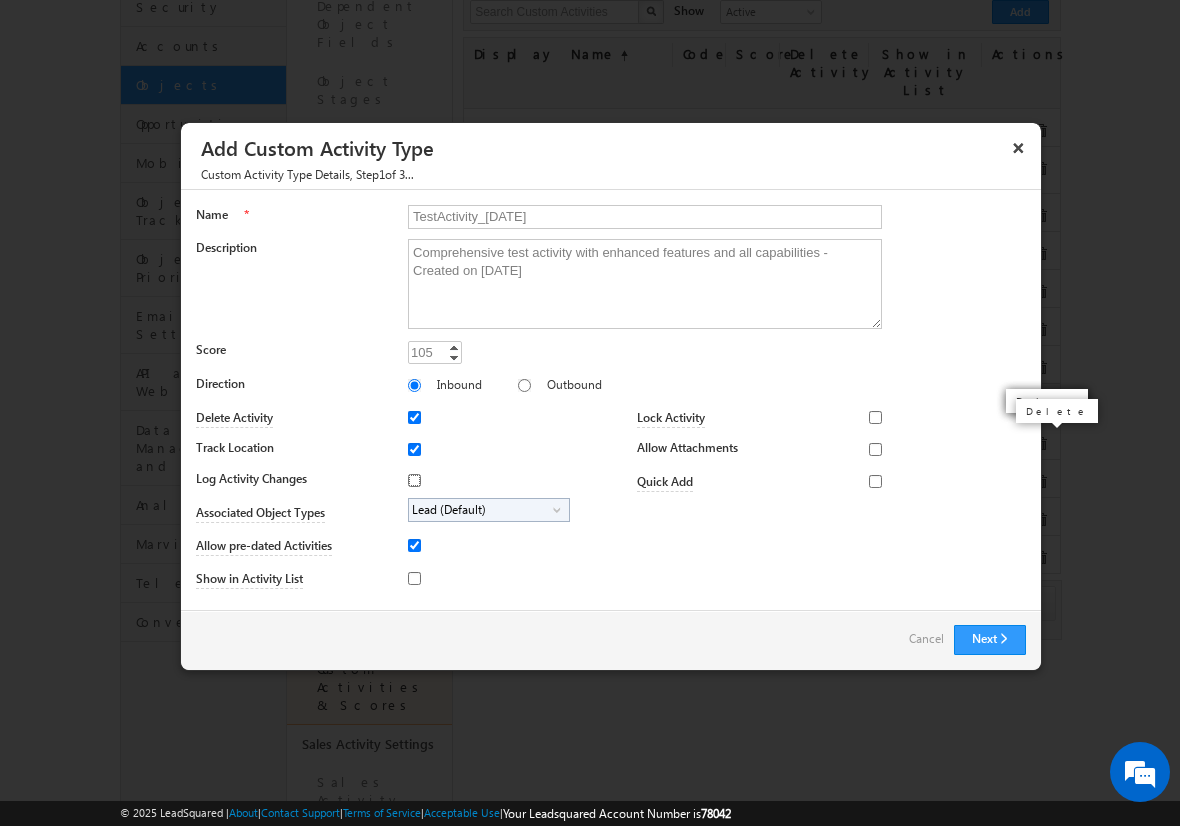click on "Log Activity Changes" at bounding box center (414, 480) 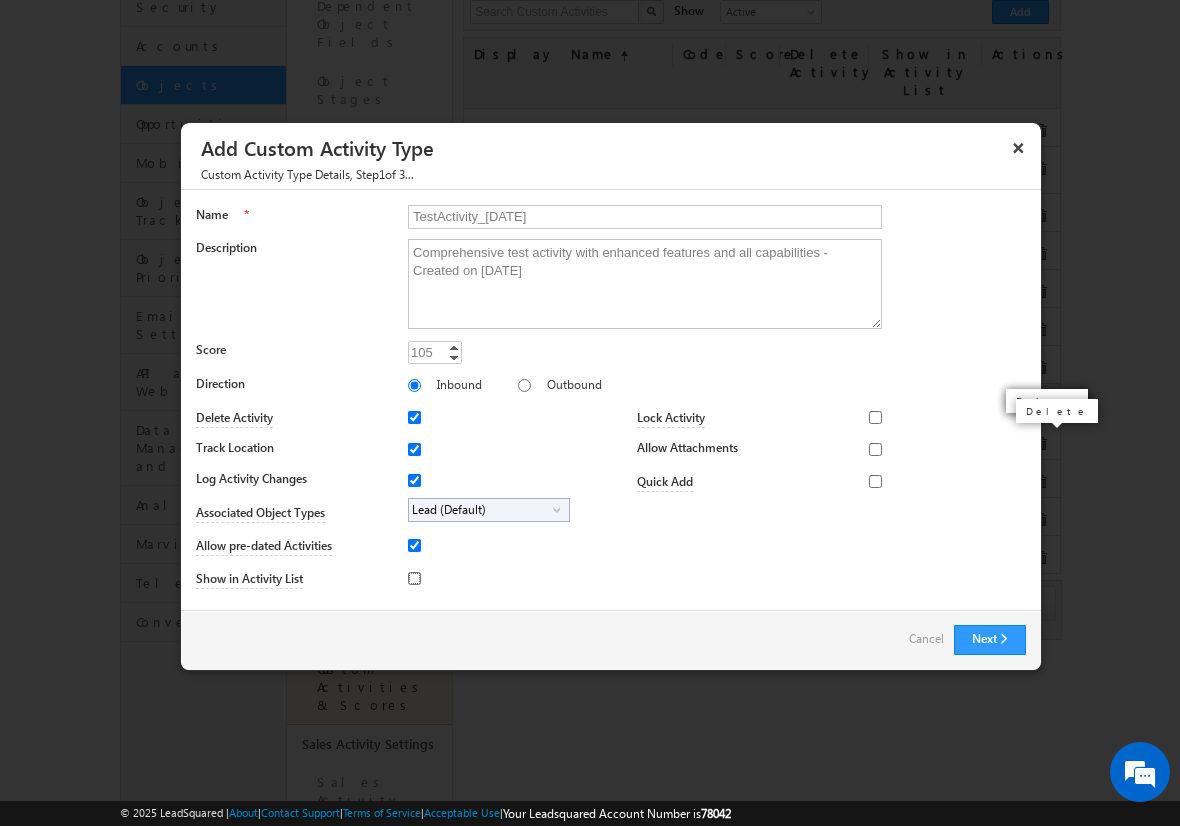 click on "Show in Activity List" at bounding box center [414, 578] 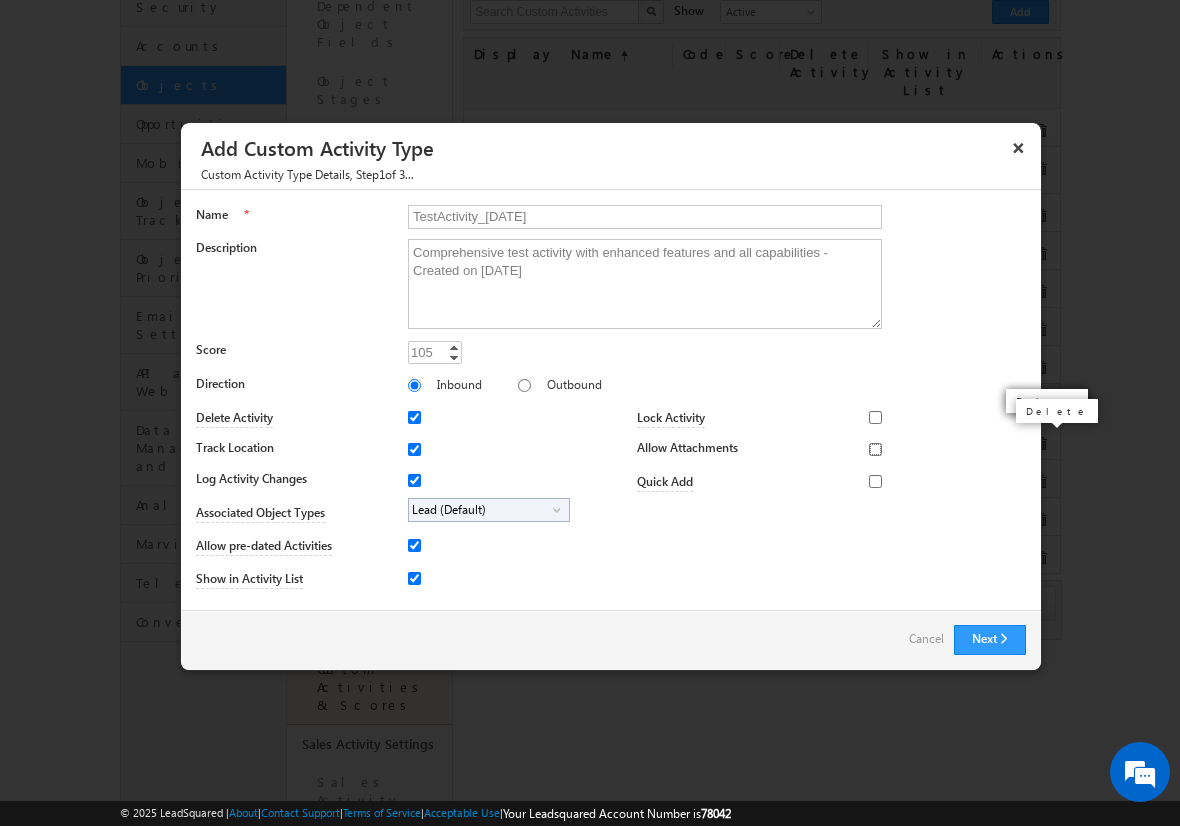 click on "Allow Attachments" at bounding box center [875, 449] 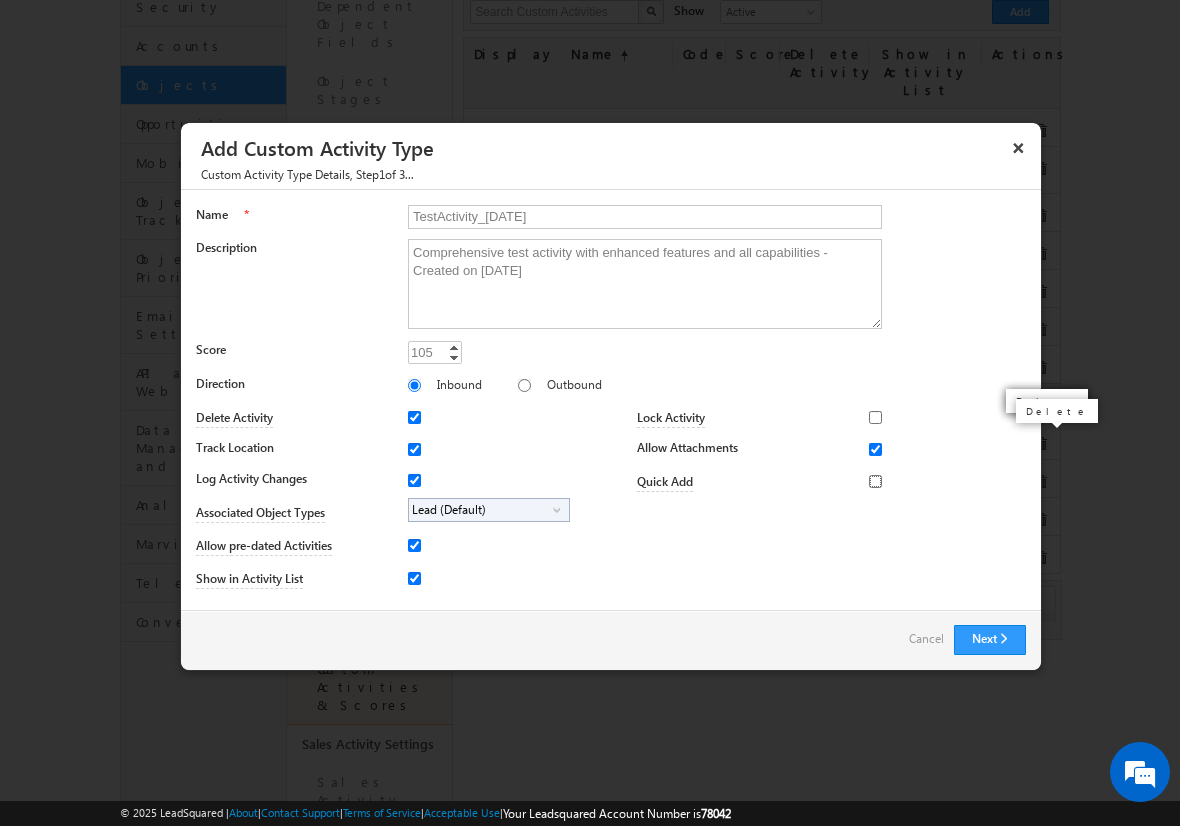 click on "Quick Add" at bounding box center (875, 481) 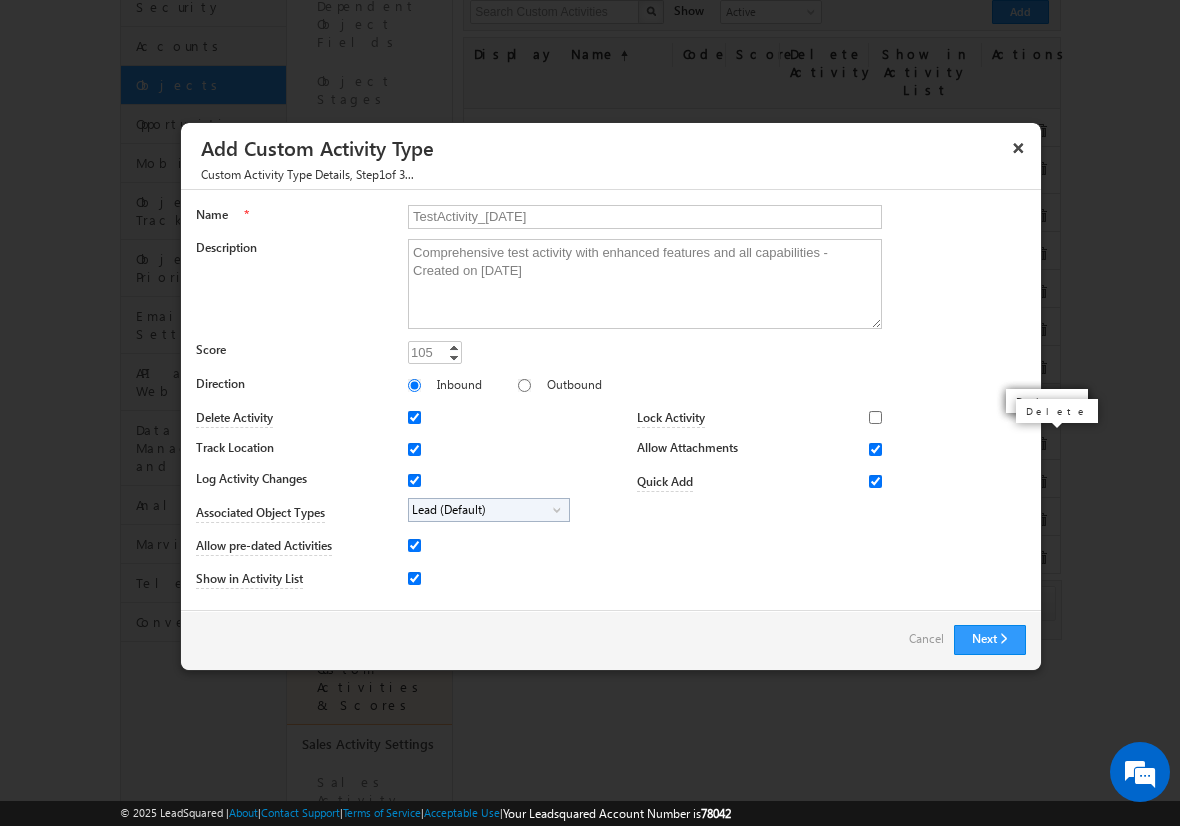 click on "Lead (Default)" at bounding box center [481, 510] 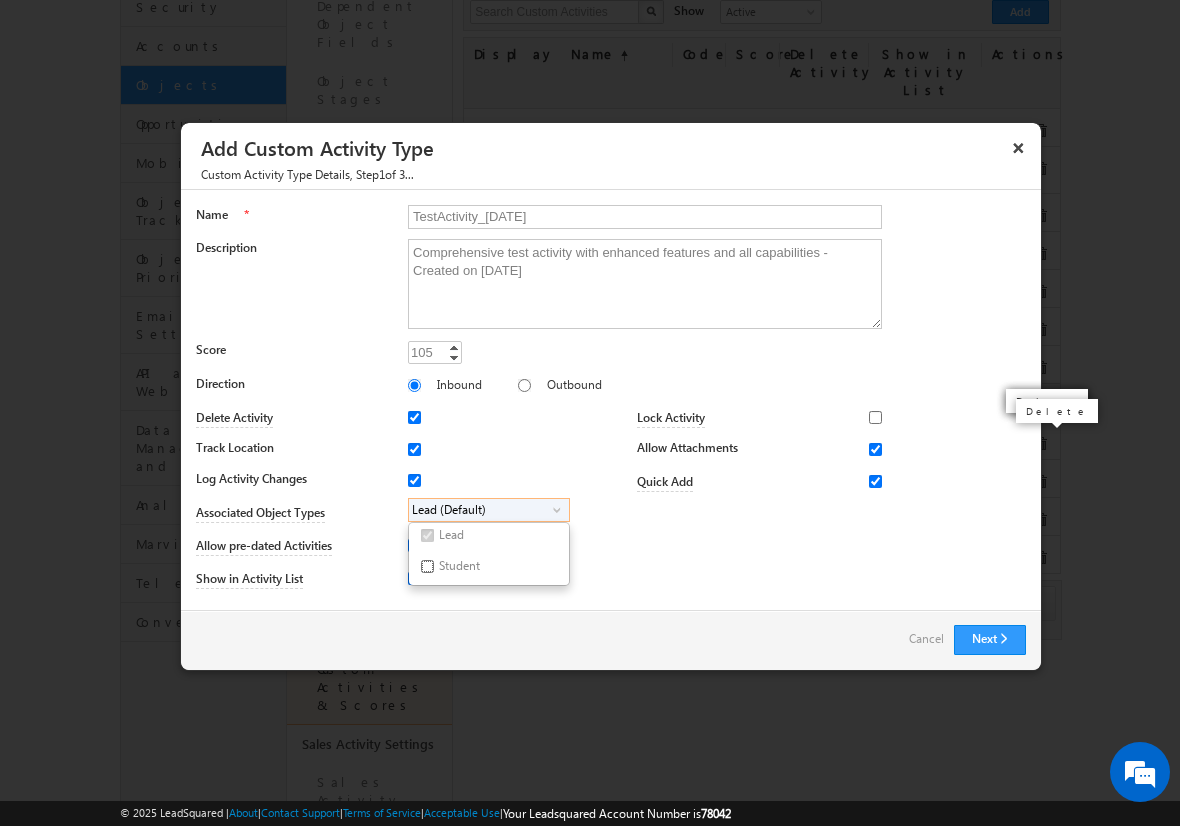 click on "Student" at bounding box center [427, 566] 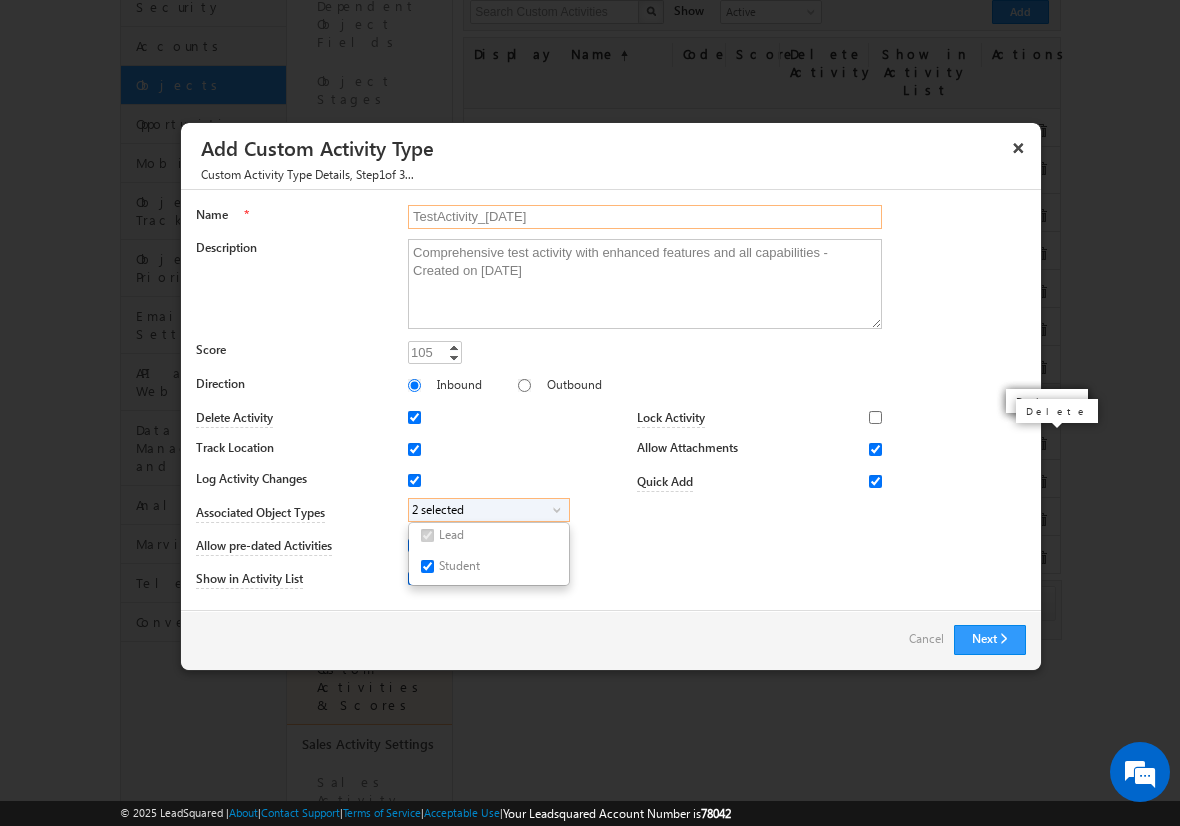 click on "TestActivity_[DATE]" at bounding box center [645, 217] 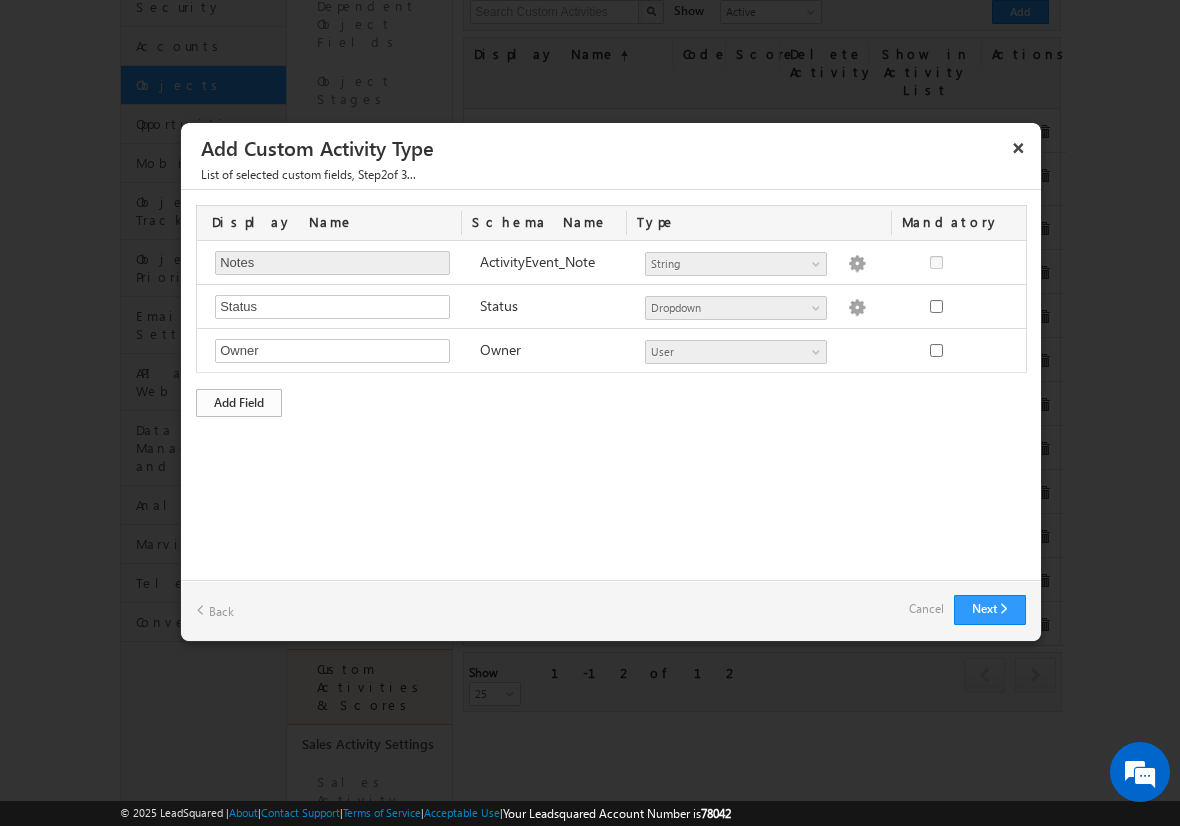 click on "Add Field" at bounding box center [239, 403] 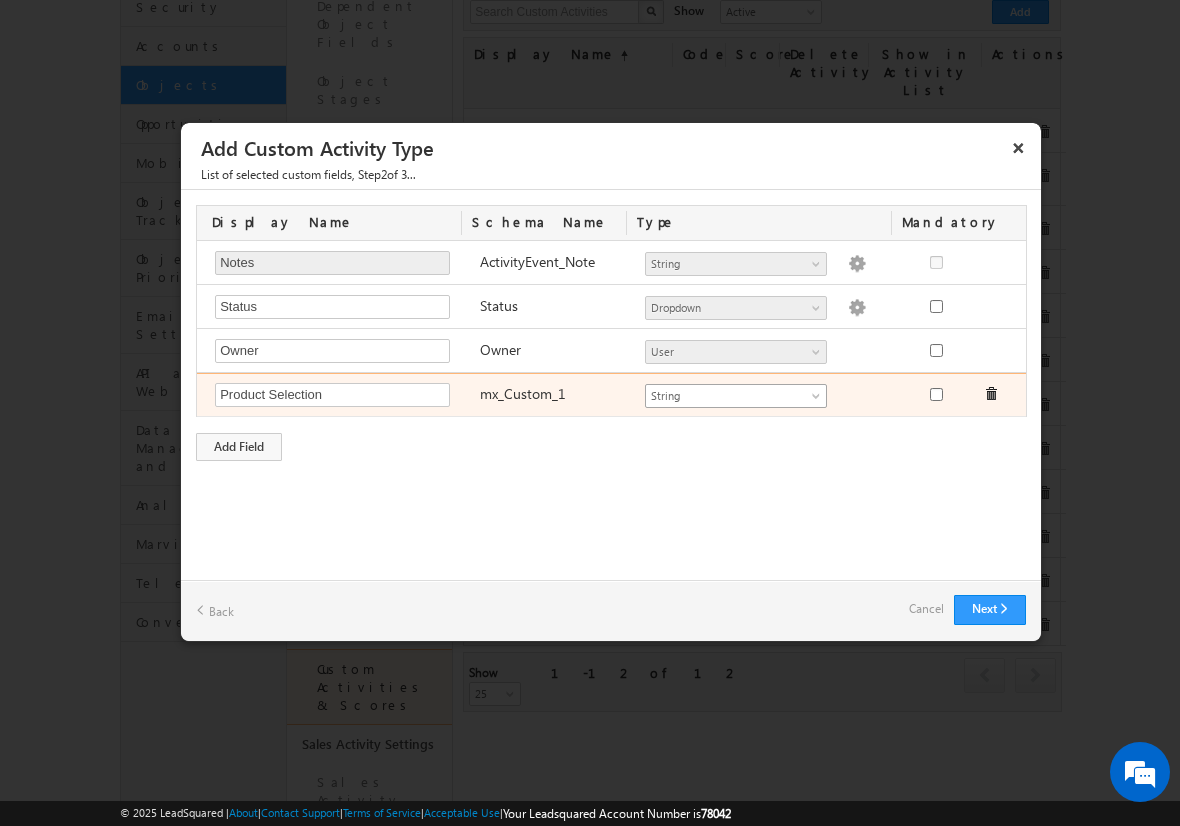 click on "String" at bounding box center [727, 396] 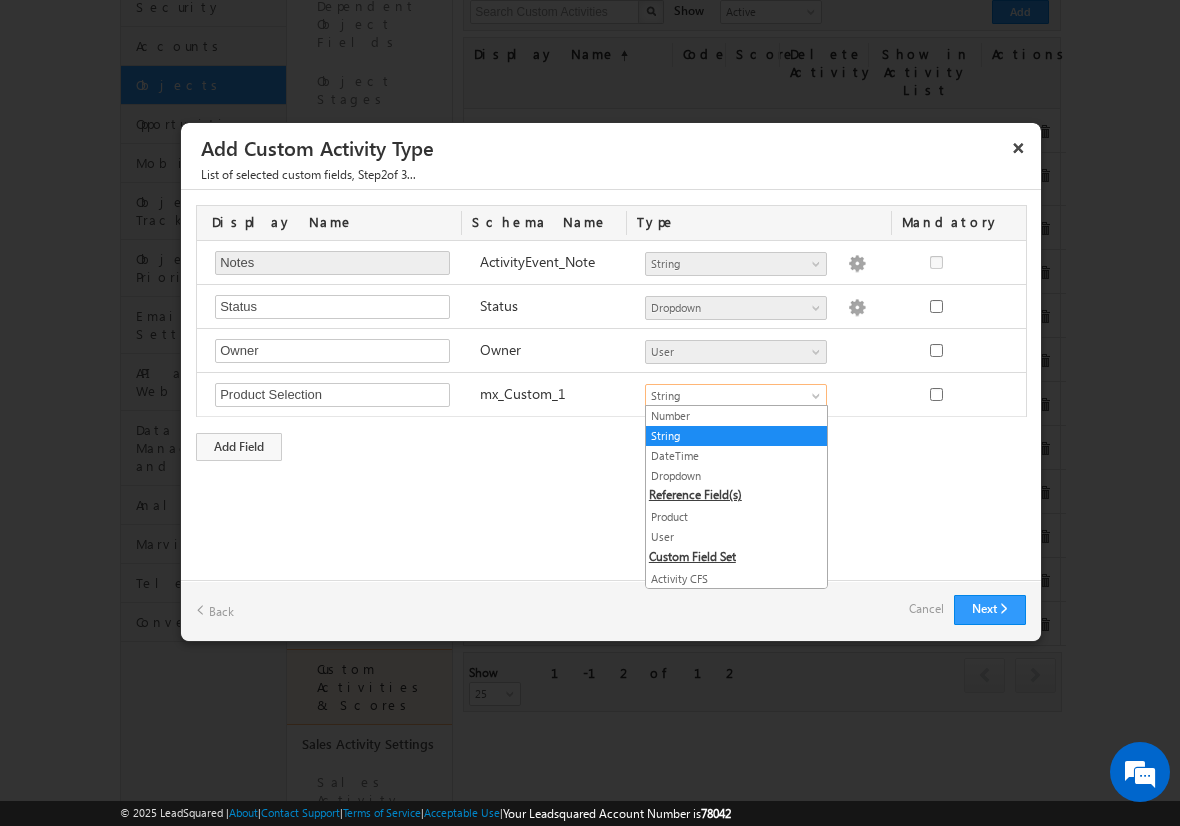 click on "Product" at bounding box center (736, 517) 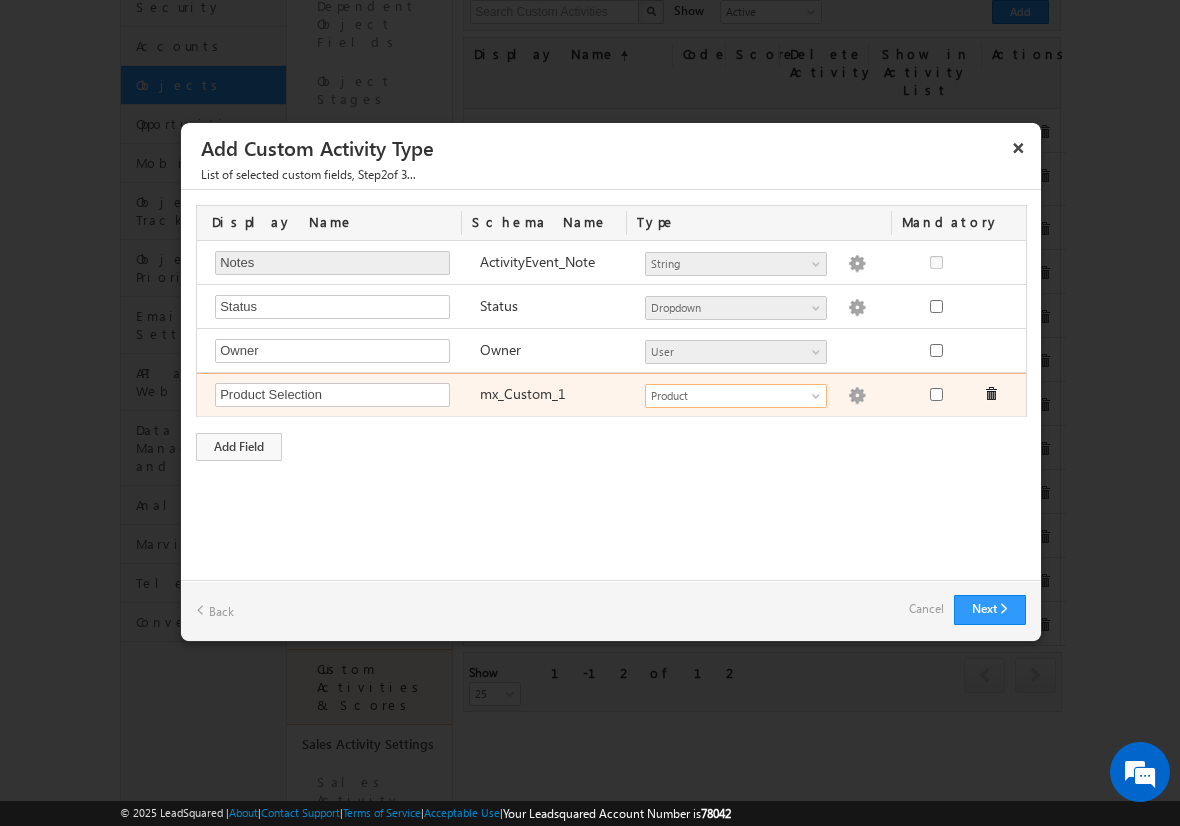 click at bounding box center [857, 396] 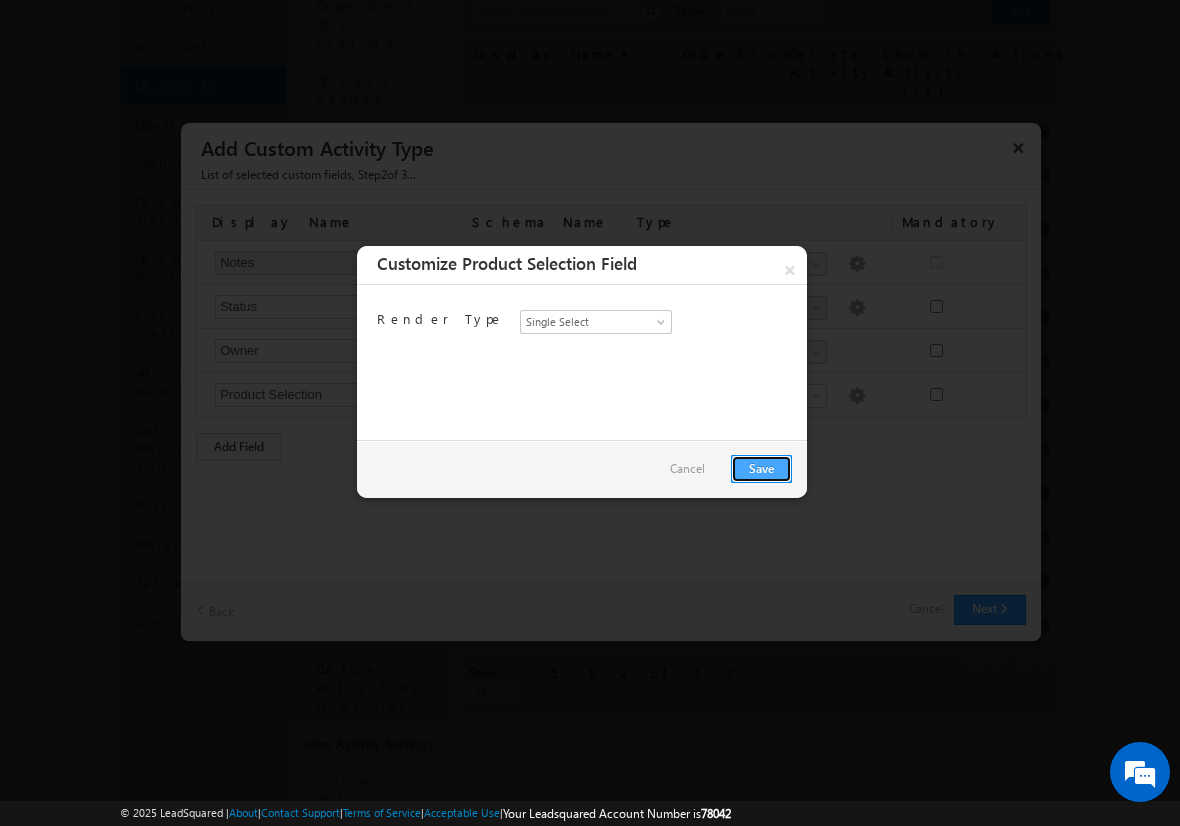 click on "Save" at bounding box center (761, 469) 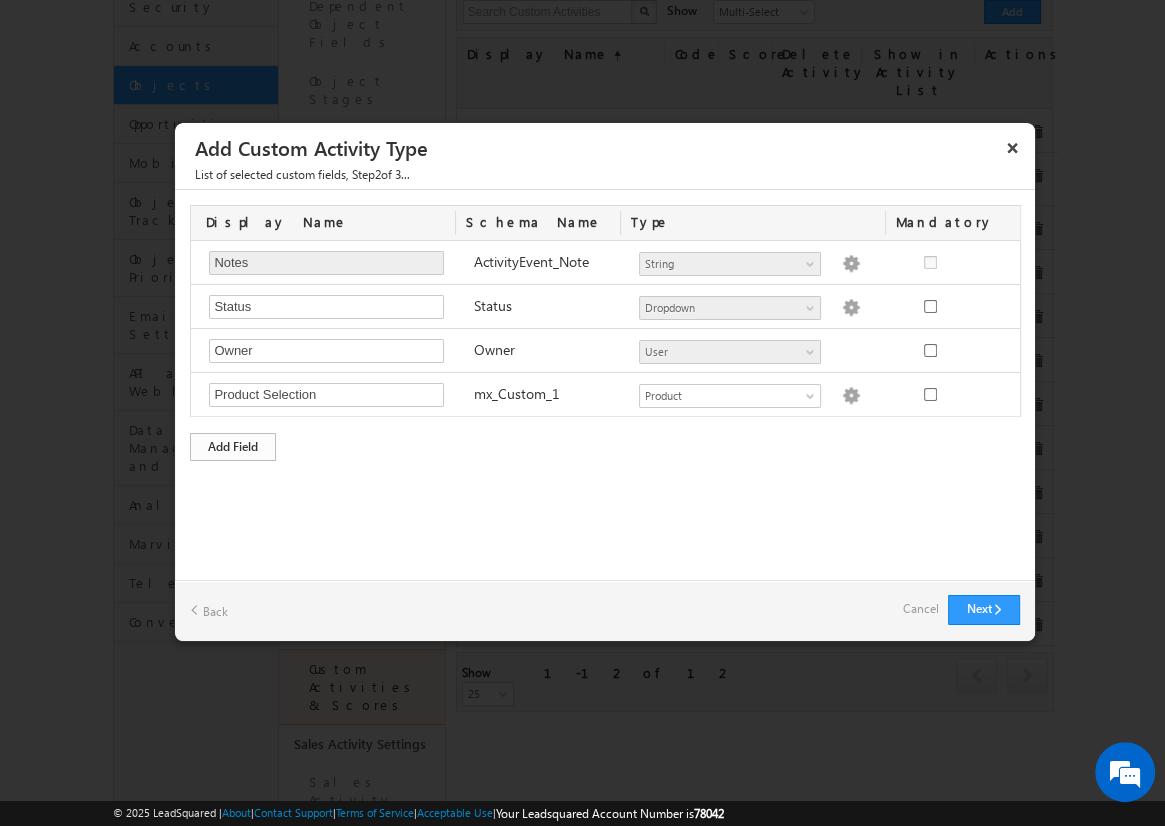 click on "Add Field" at bounding box center [233, 447] 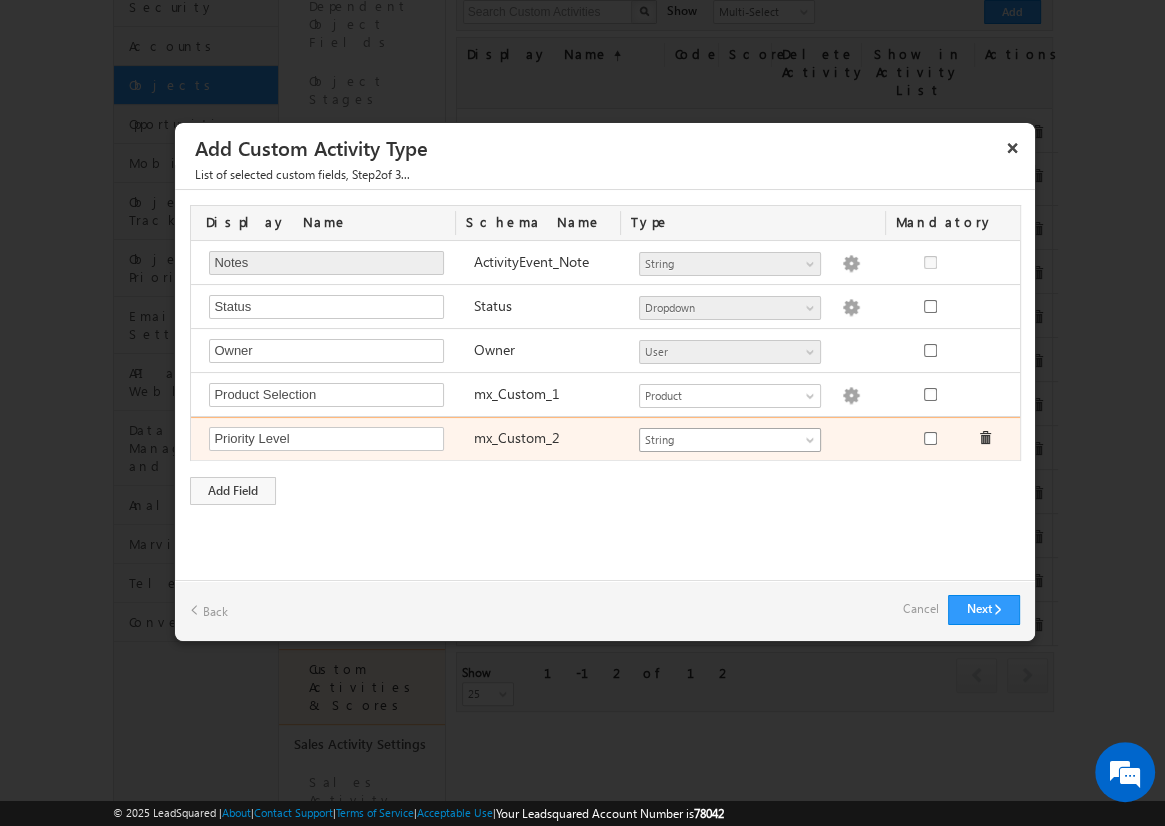 click on "String" at bounding box center (721, 440) 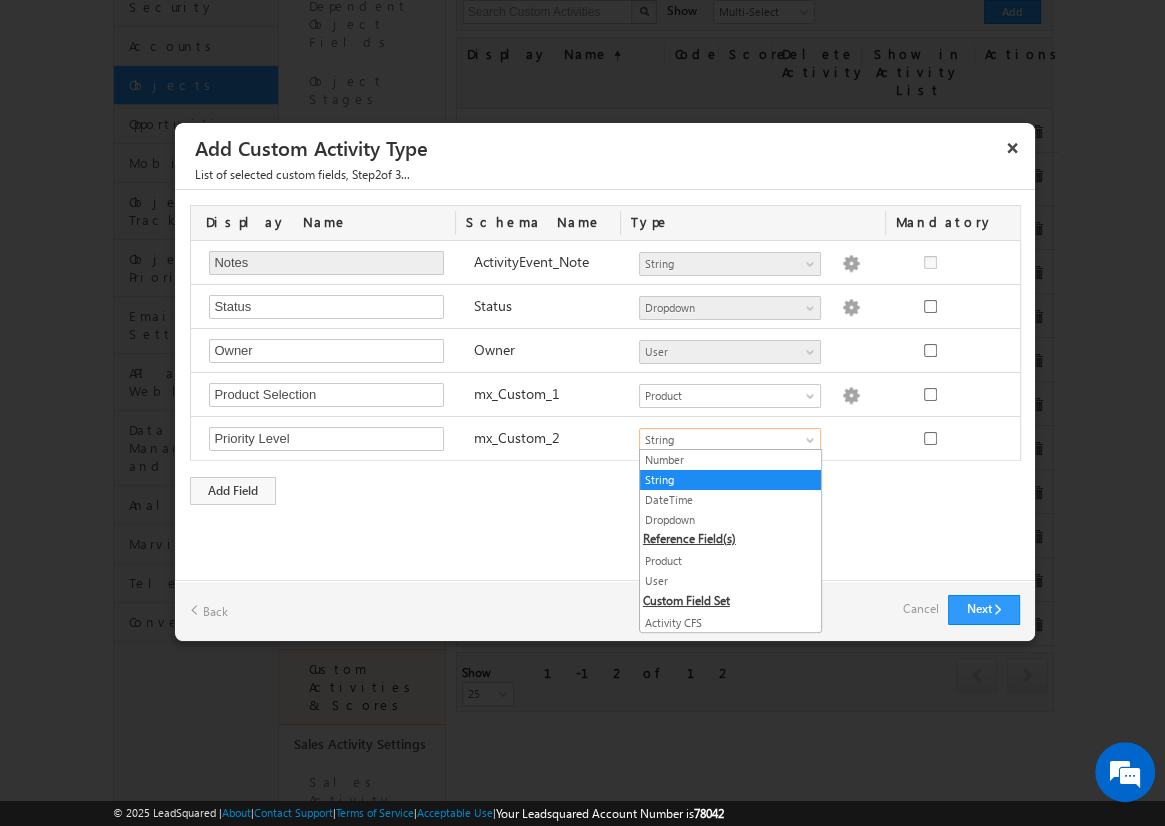 click on "Dropdown" at bounding box center [730, 520] 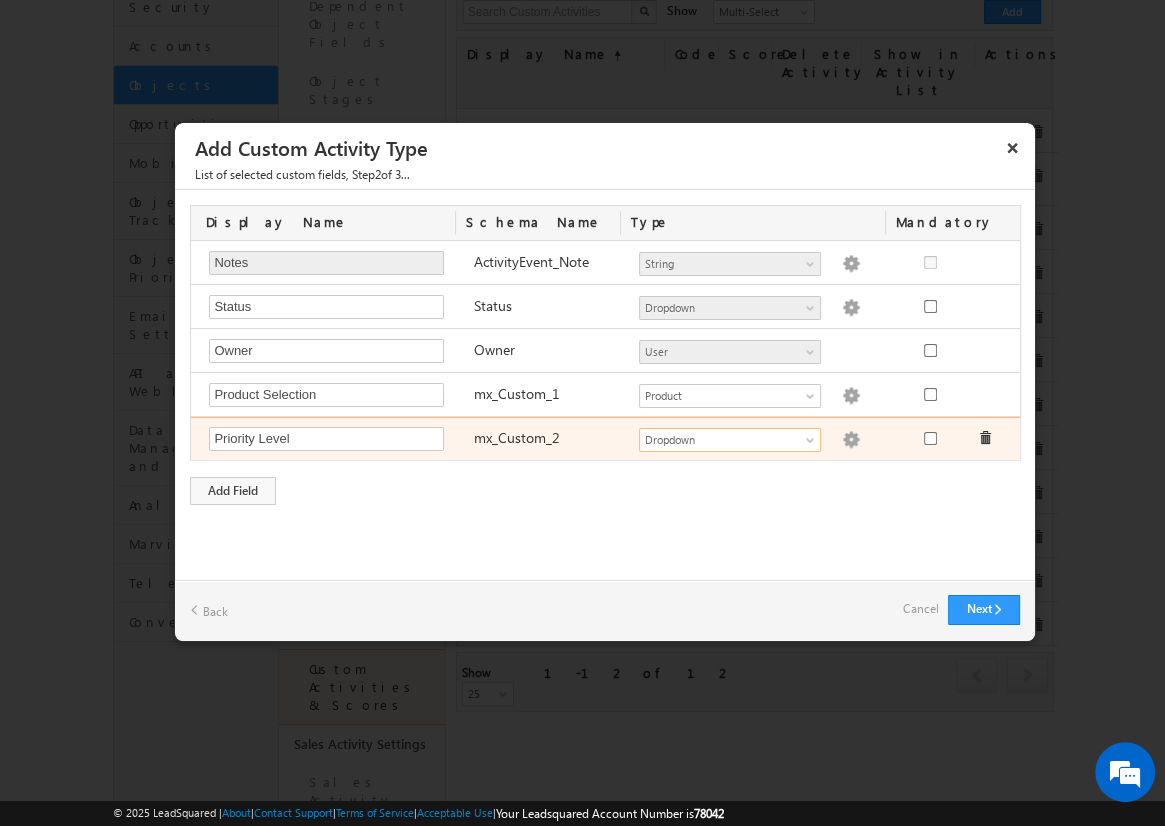 click at bounding box center [851, 440] 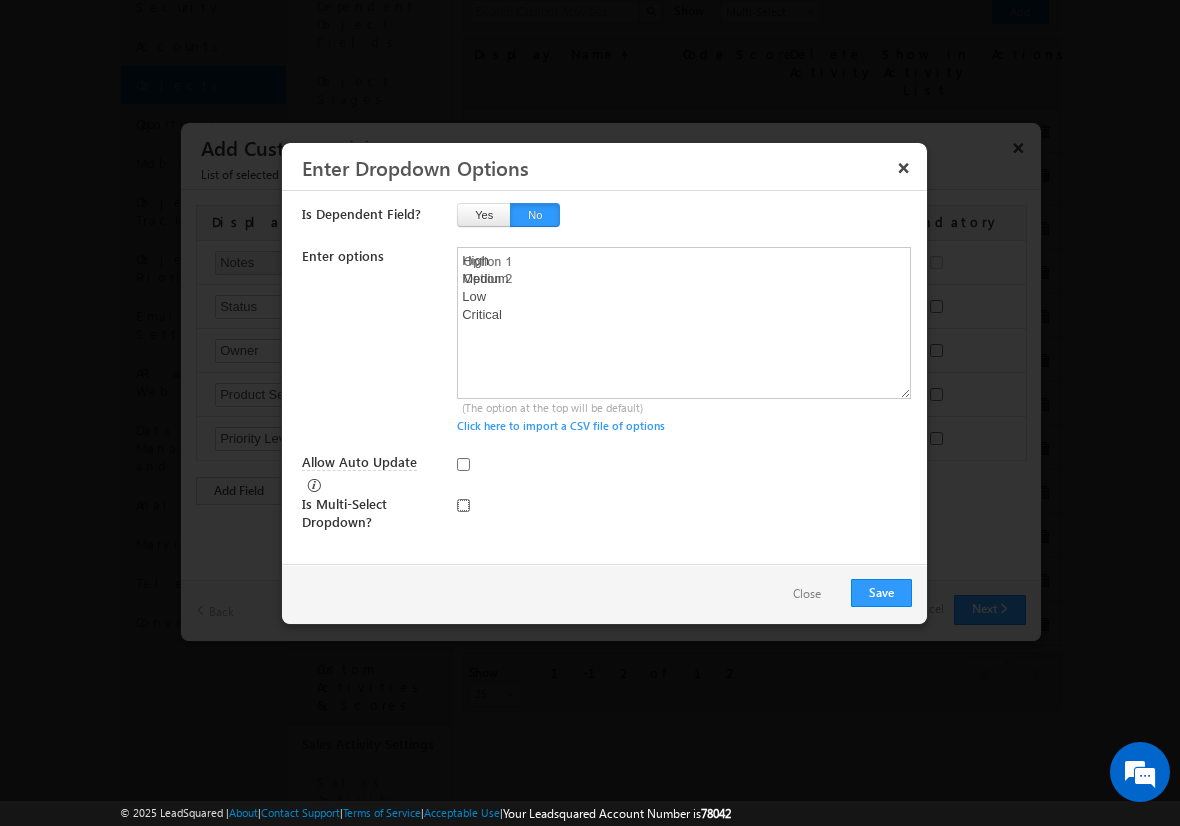 click at bounding box center [463, 505] 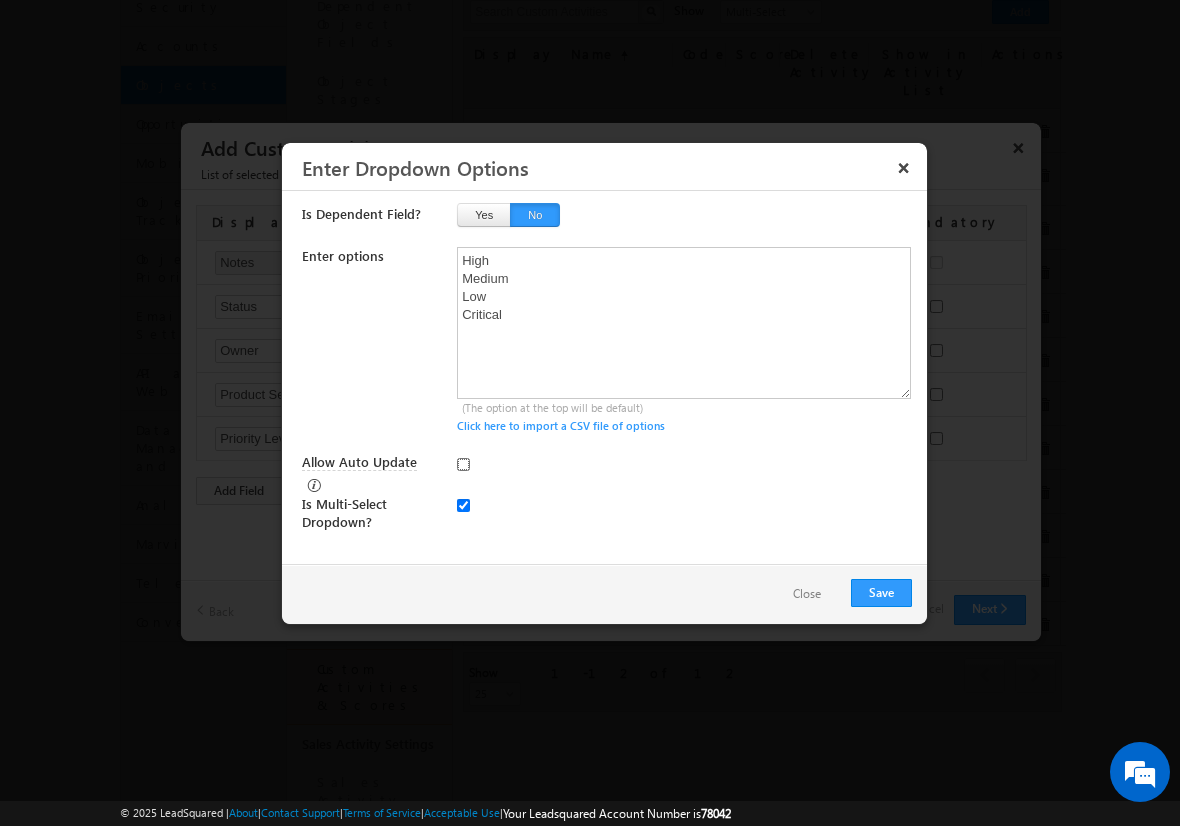 click on "Allow Auto Update" at bounding box center [463, 464] 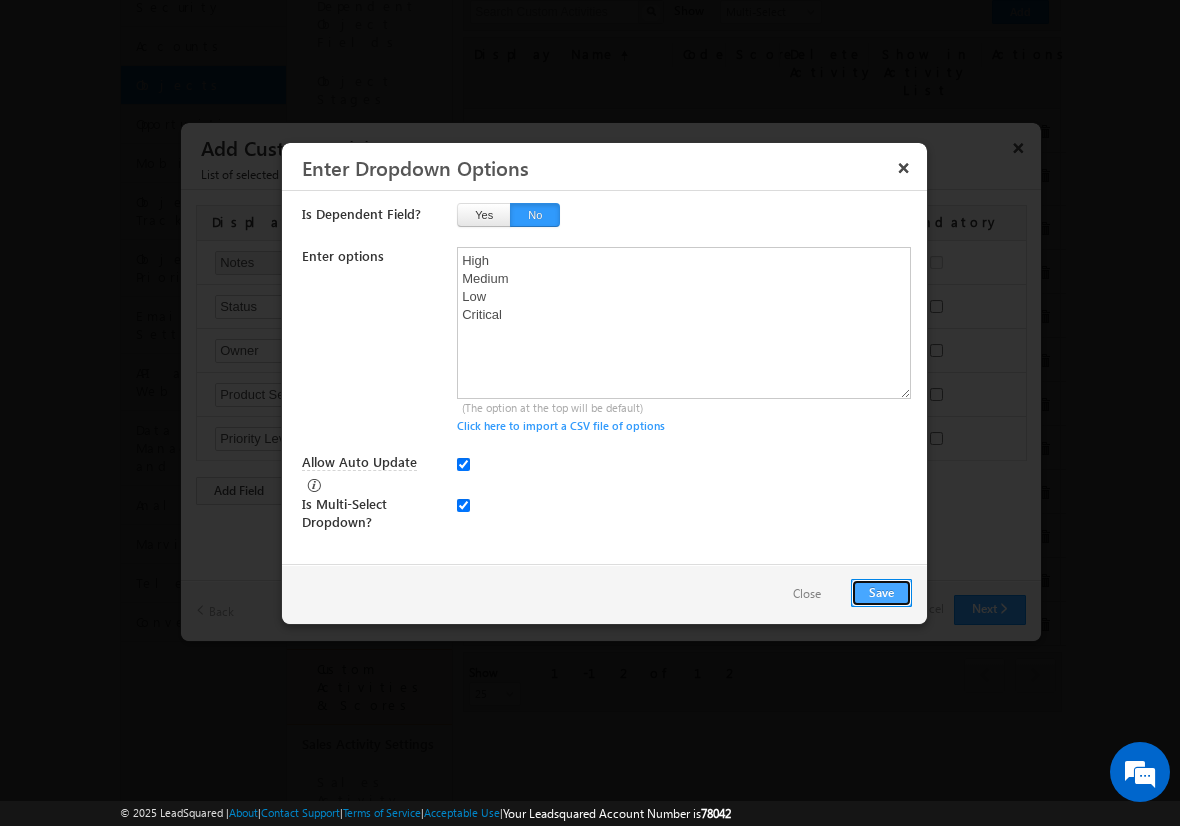 click on "Save" at bounding box center [881, 593] 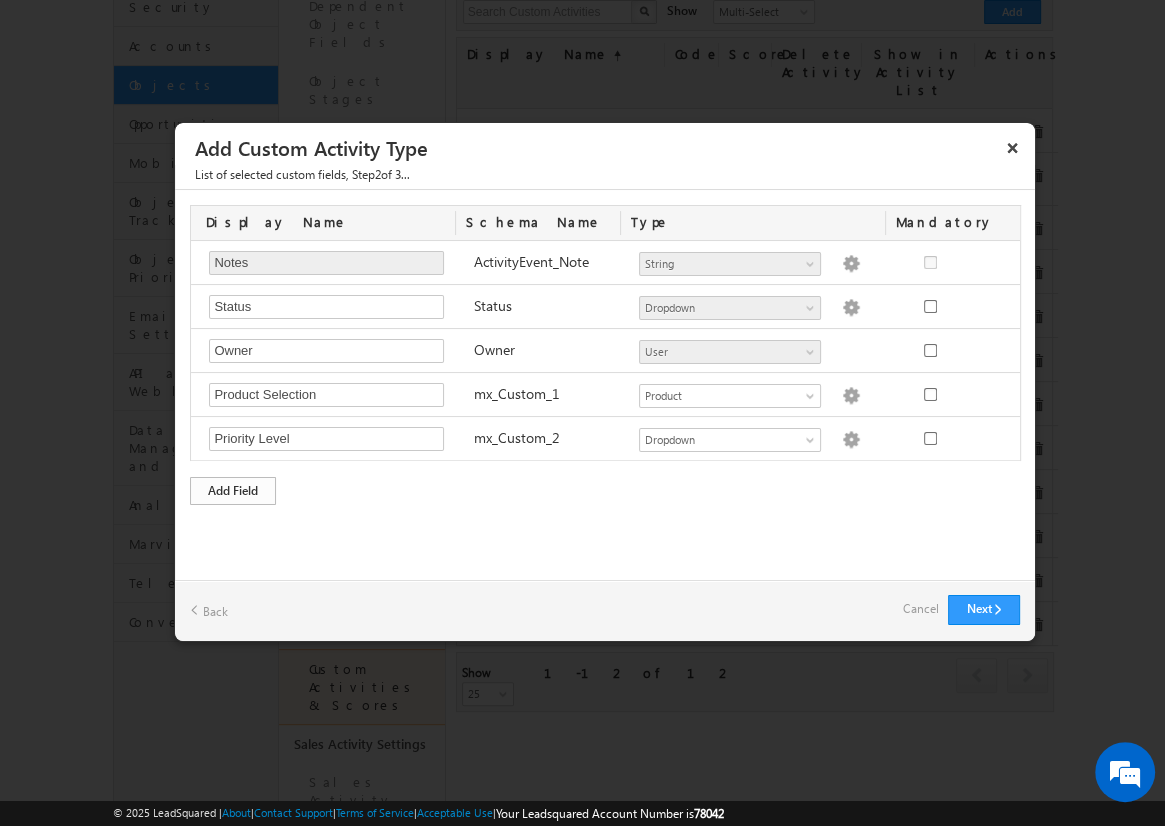 click on "Add Field" at bounding box center (233, 491) 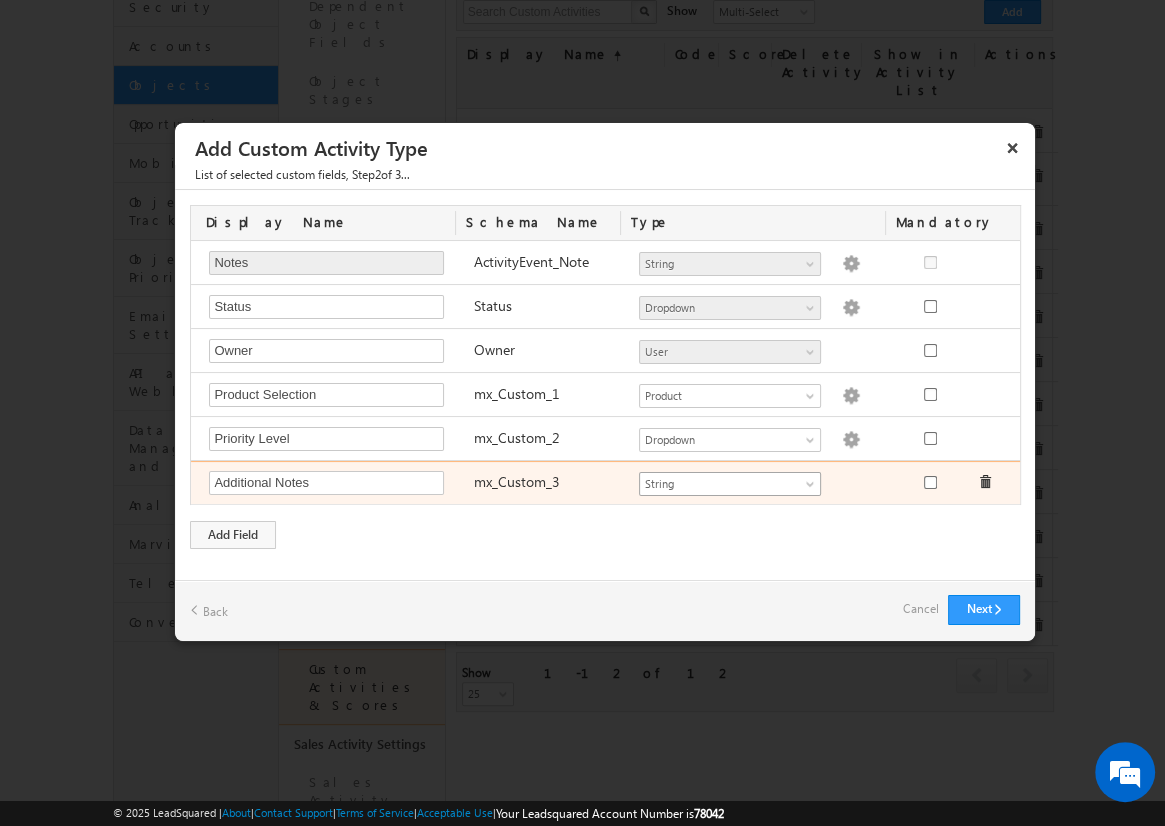 click on "String" at bounding box center [721, 484] 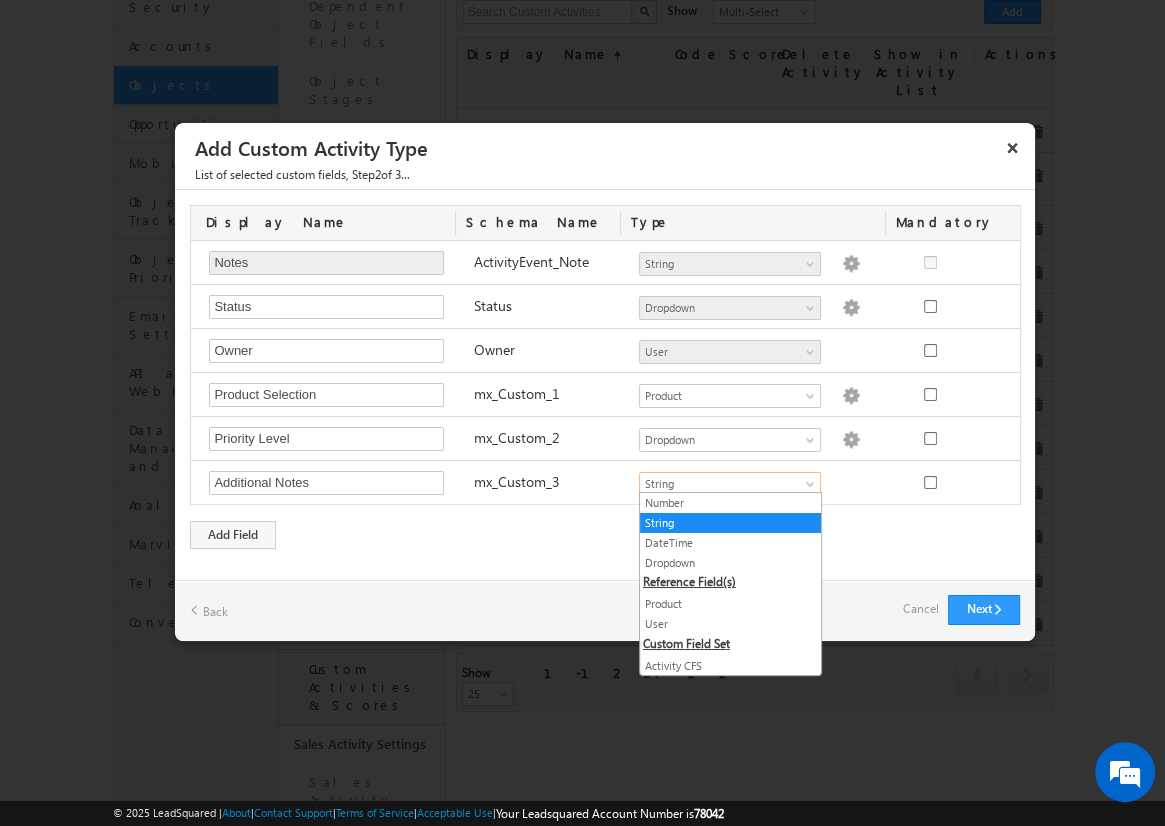 click on "String" at bounding box center (730, 523) 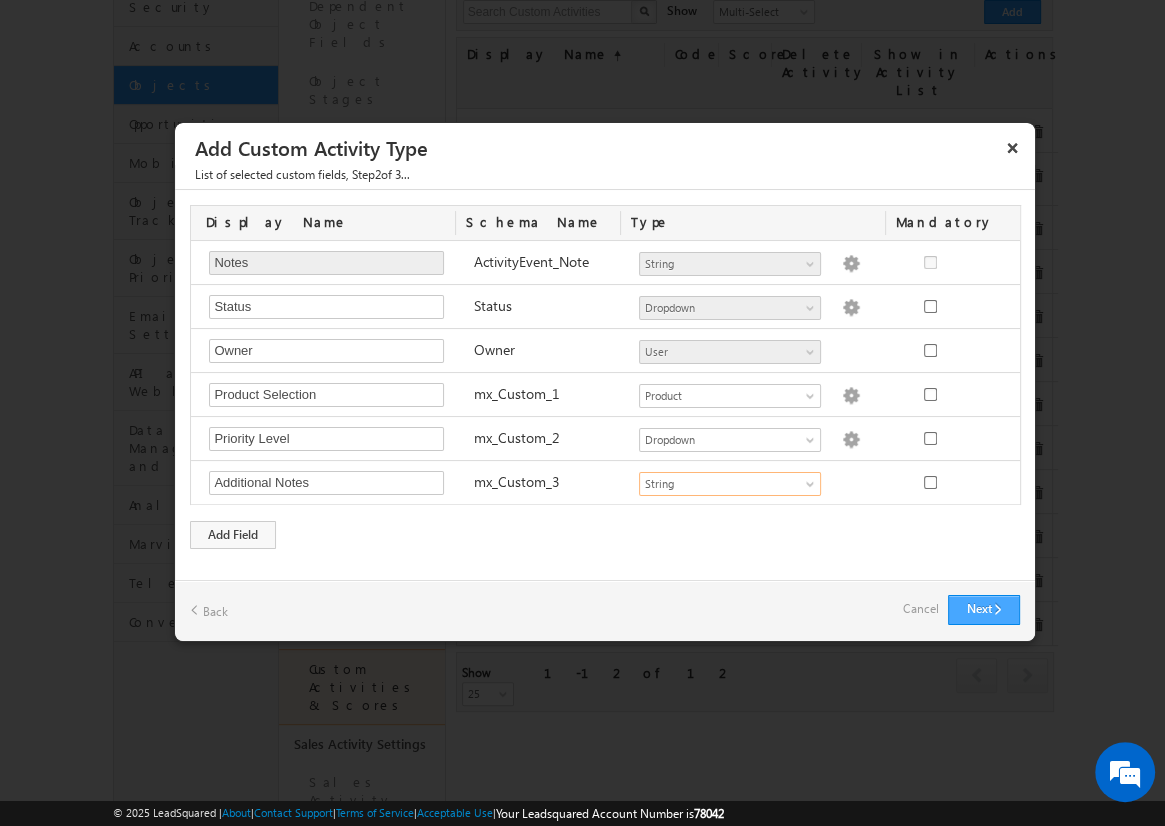 click on "Next" at bounding box center (984, 610) 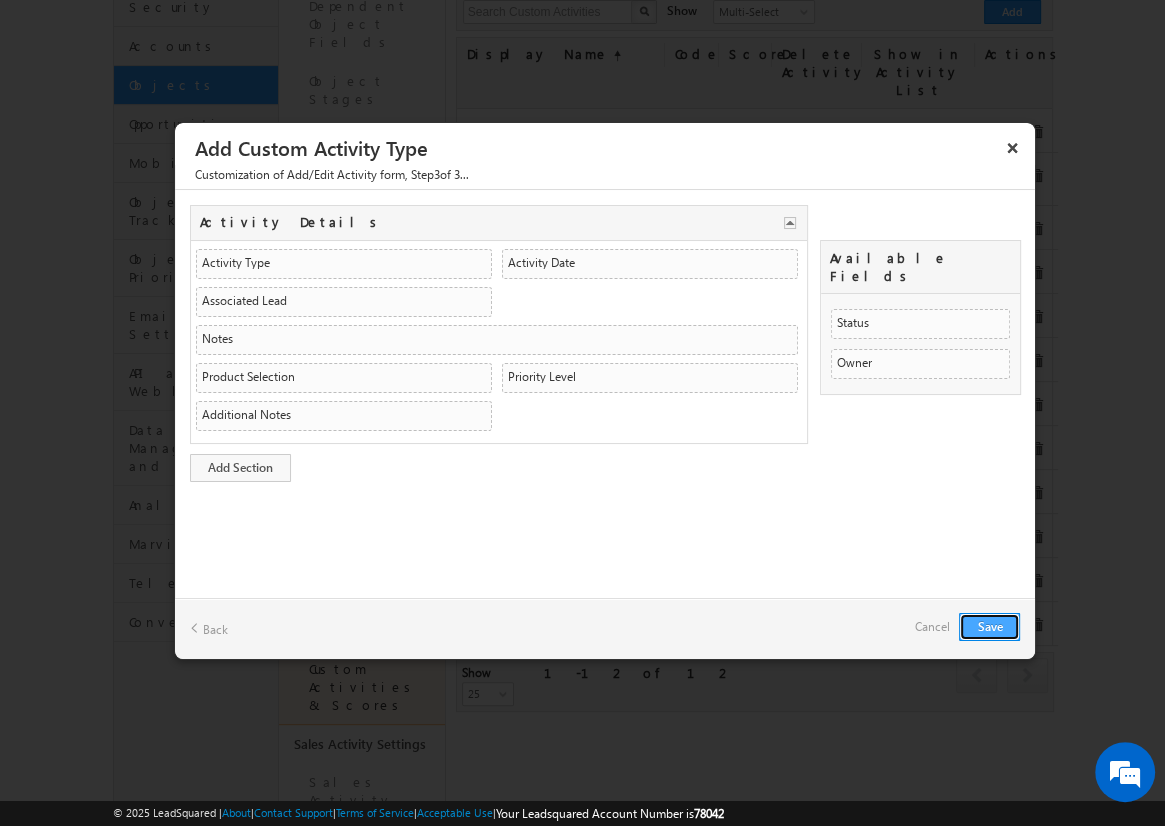 click on "Save" at bounding box center (989, 627) 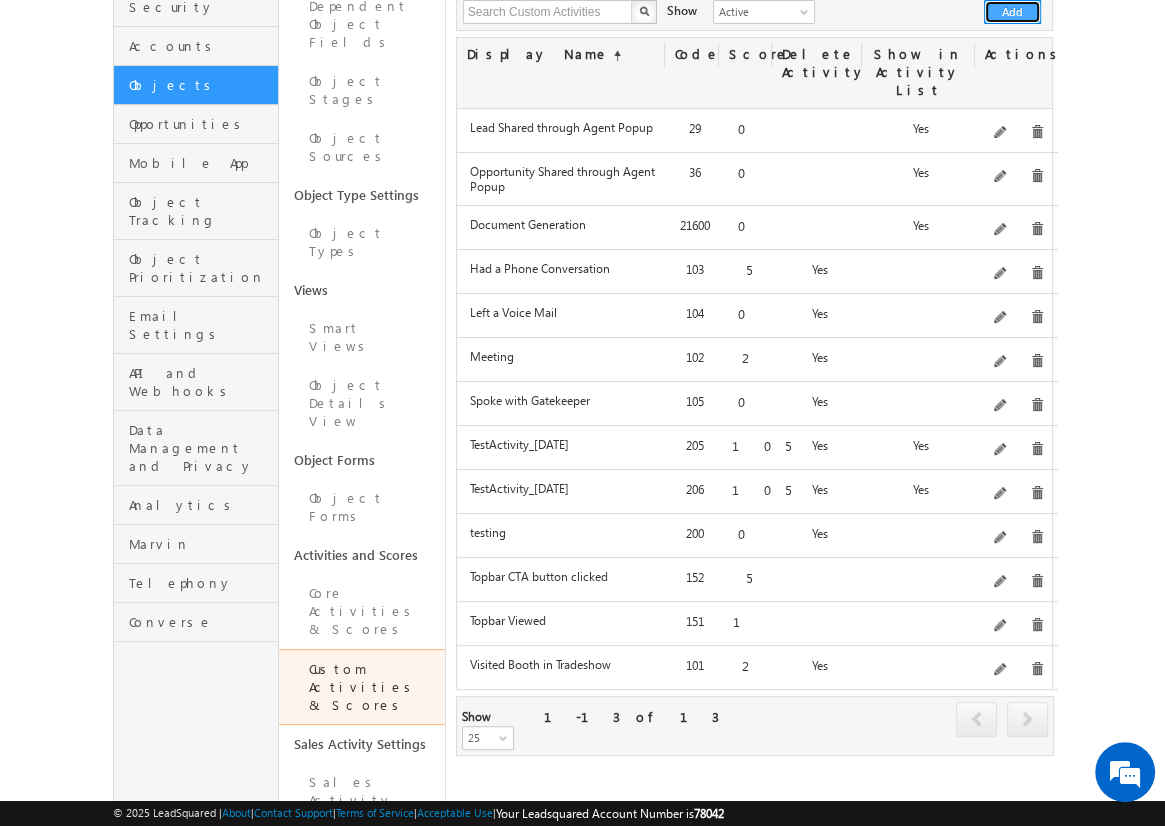click on "Add" at bounding box center [1012, 12] 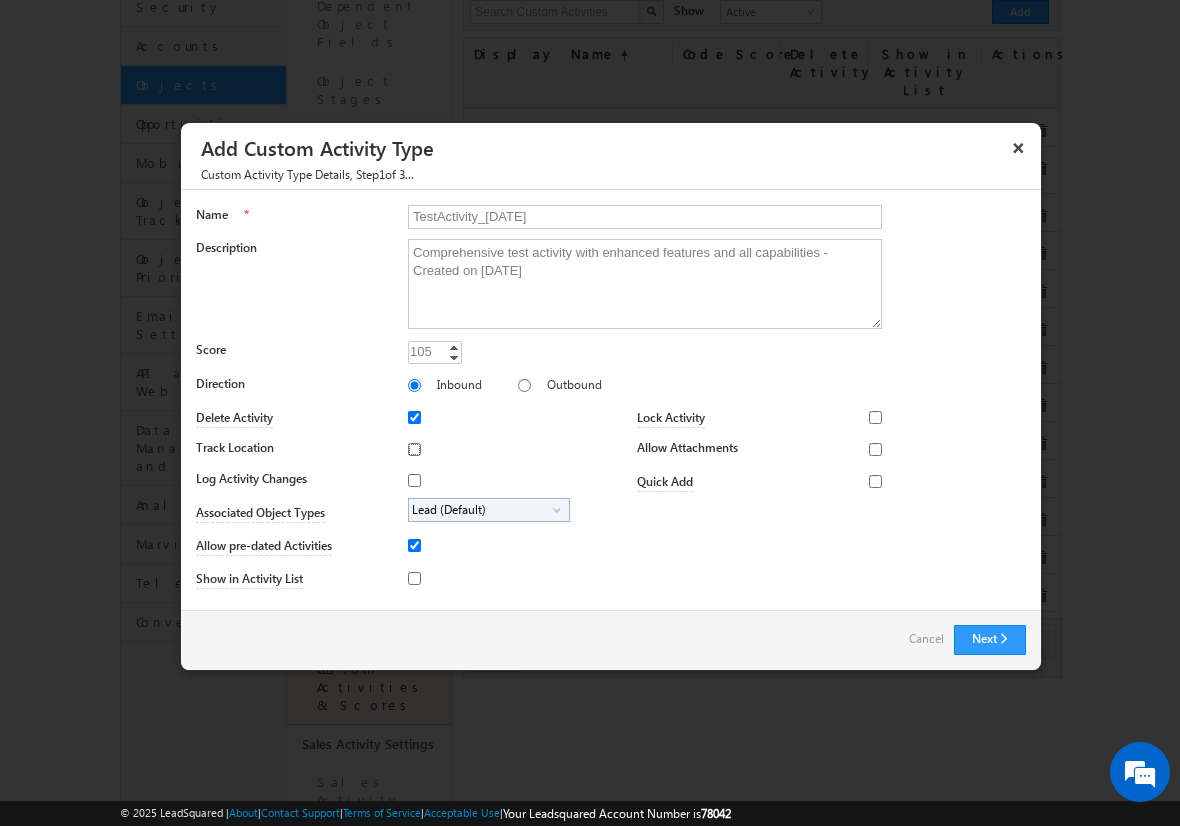 click on "Track Location" at bounding box center [414, 449] 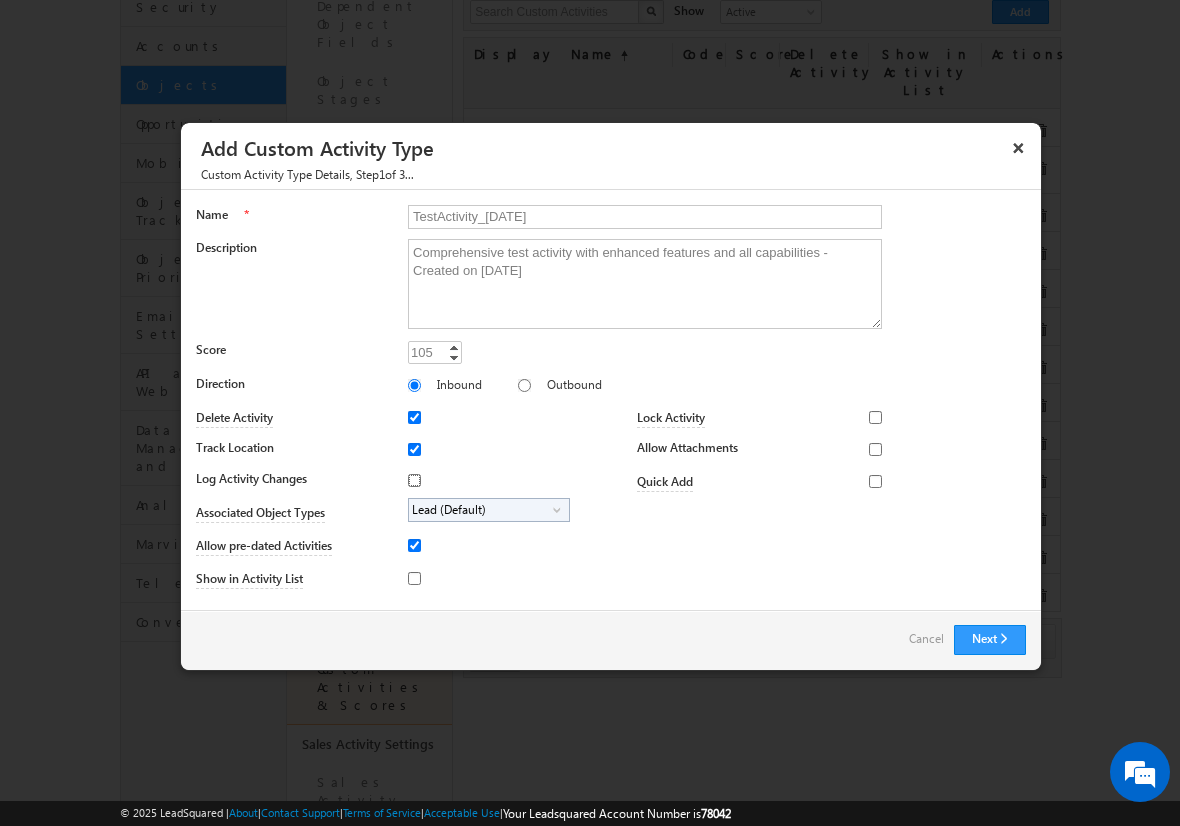 click on "Log Activity Changes" at bounding box center (414, 480) 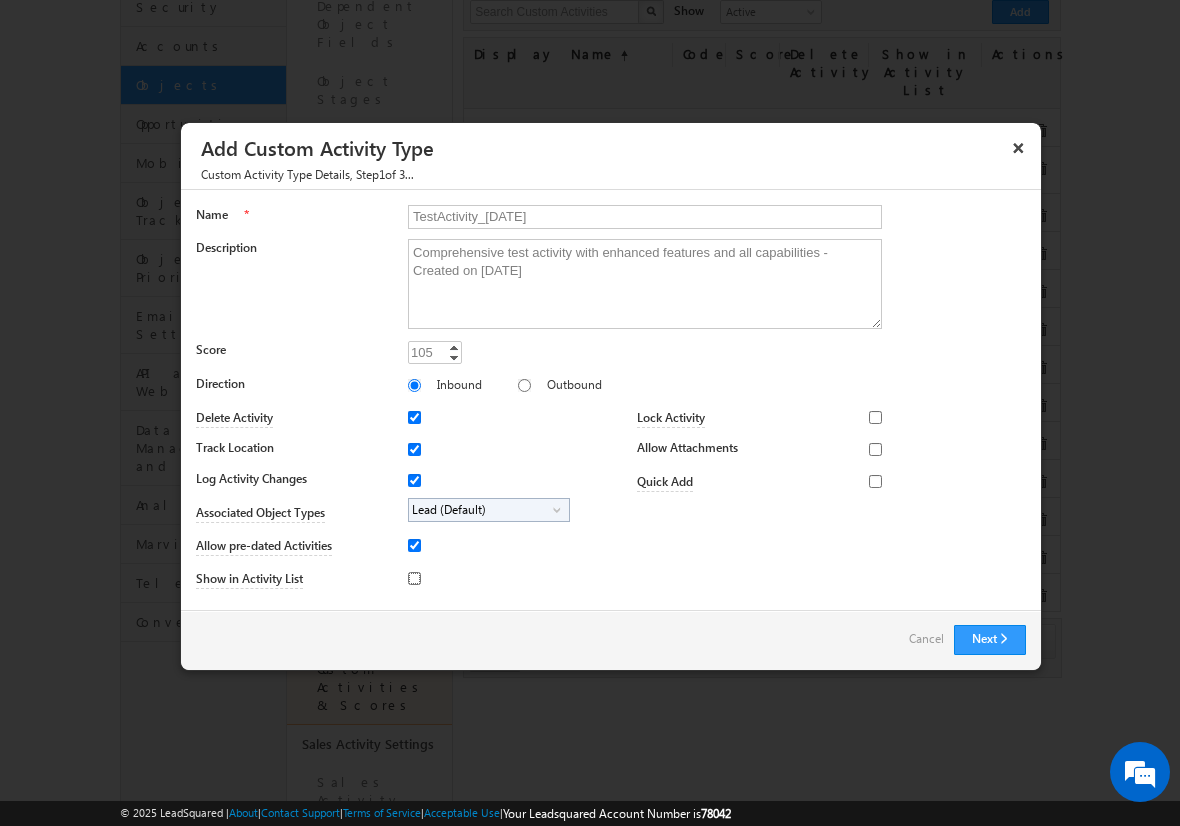 click on "Show in Activity List" at bounding box center (414, 578) 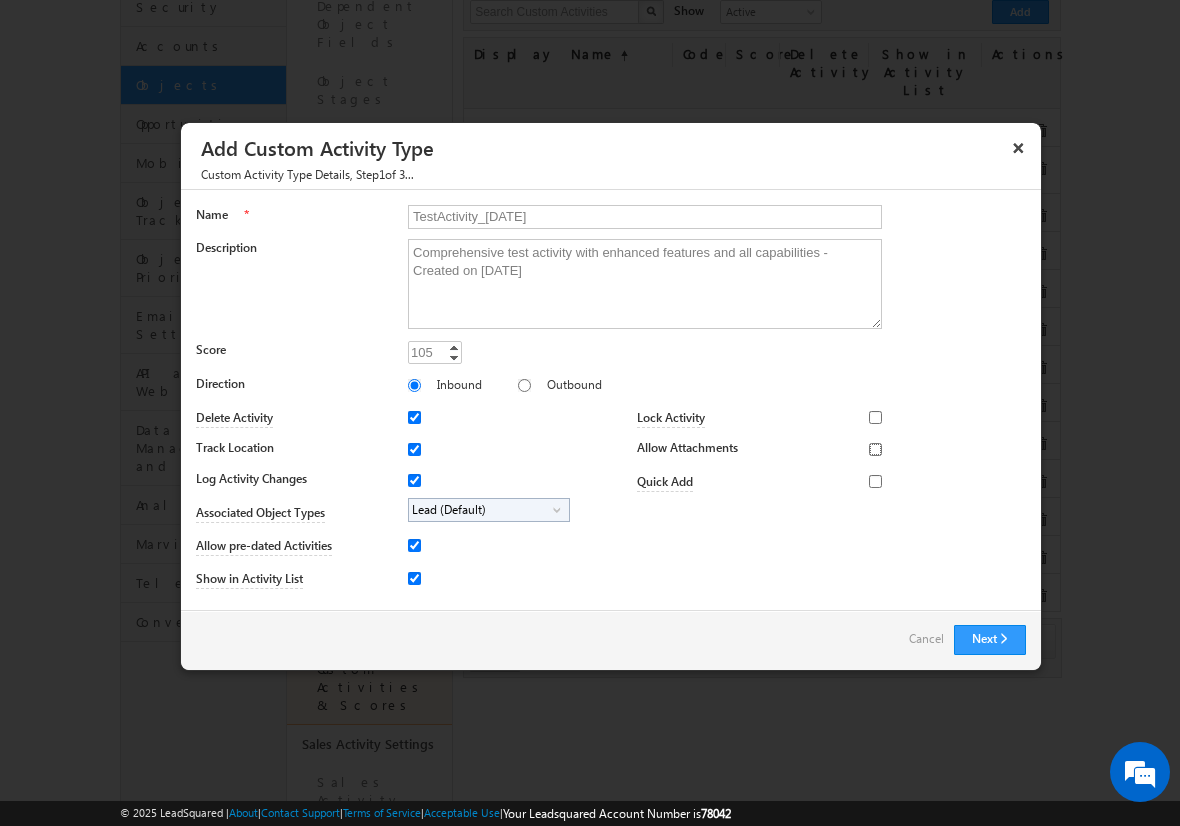 click on "Allow Attachments" at bounding box center [875, 449] 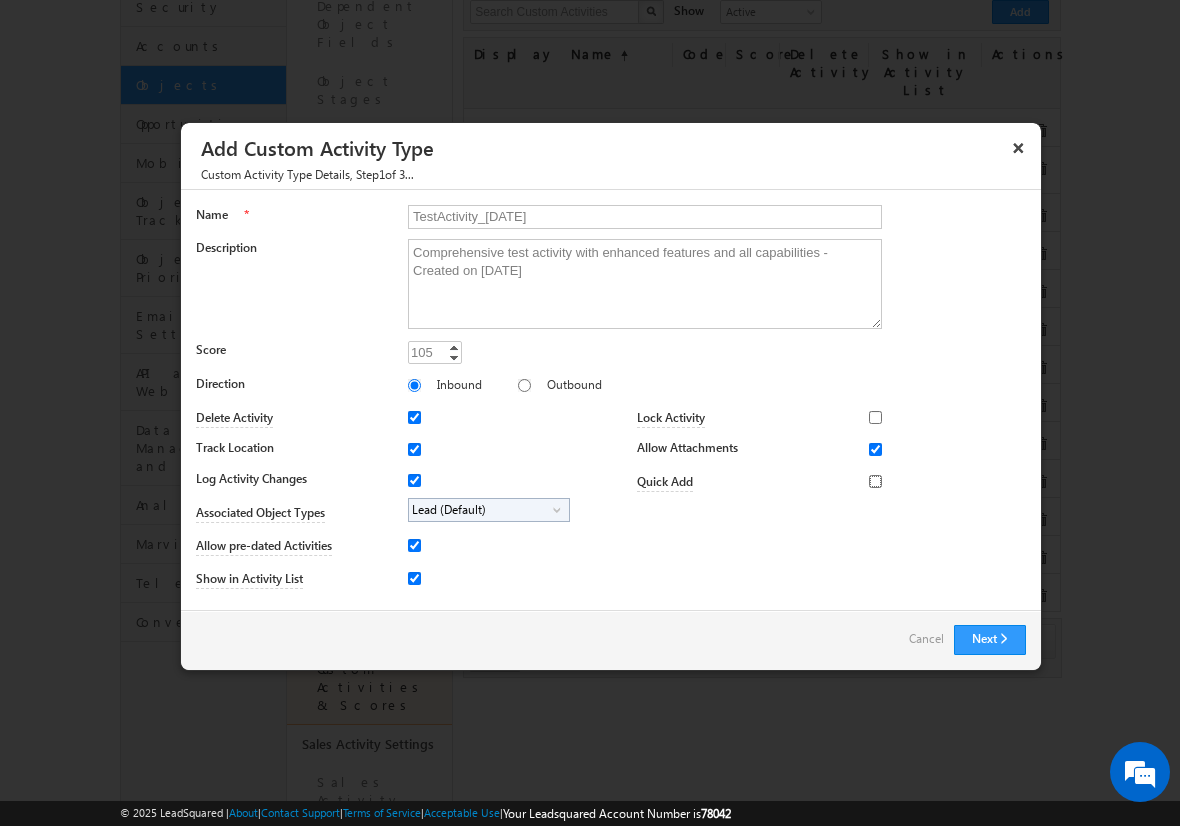 click on "Quick Add" at bounding box center [875, 481] 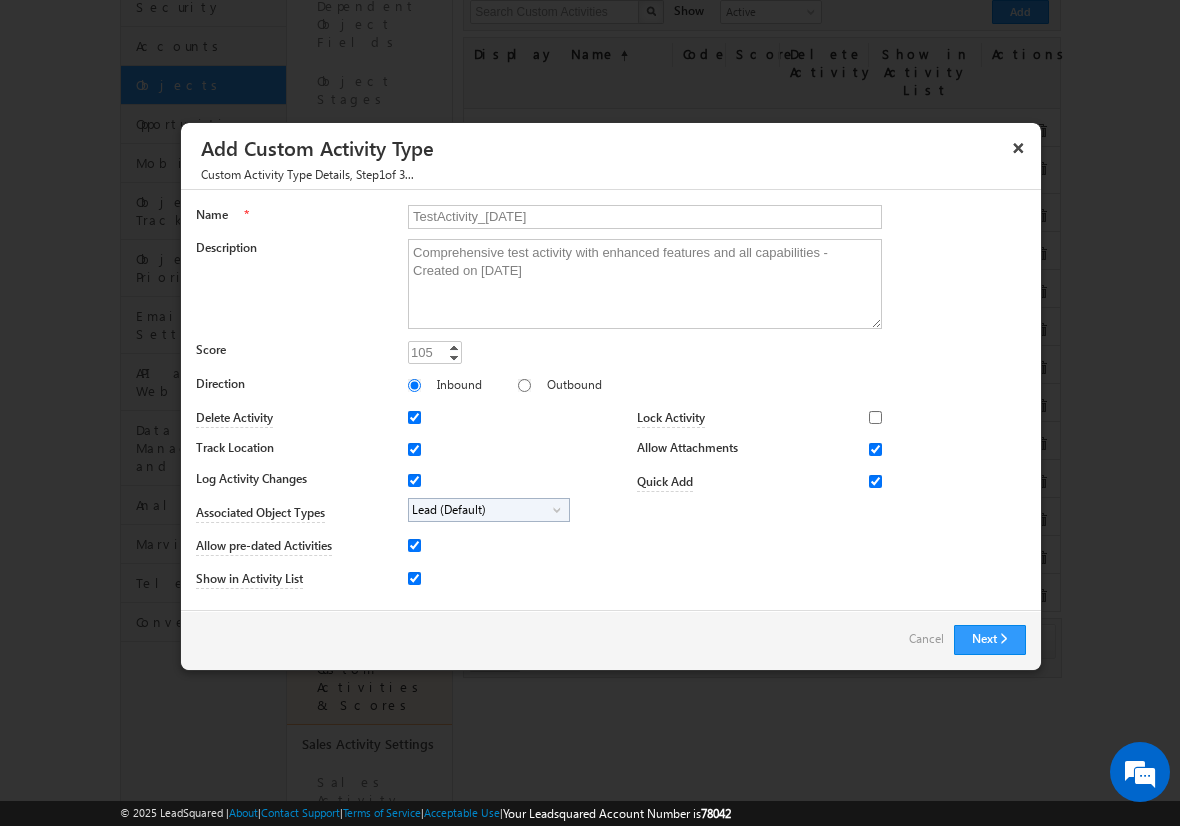 click on "Lead (Default)" at bounding box center [481, 510] 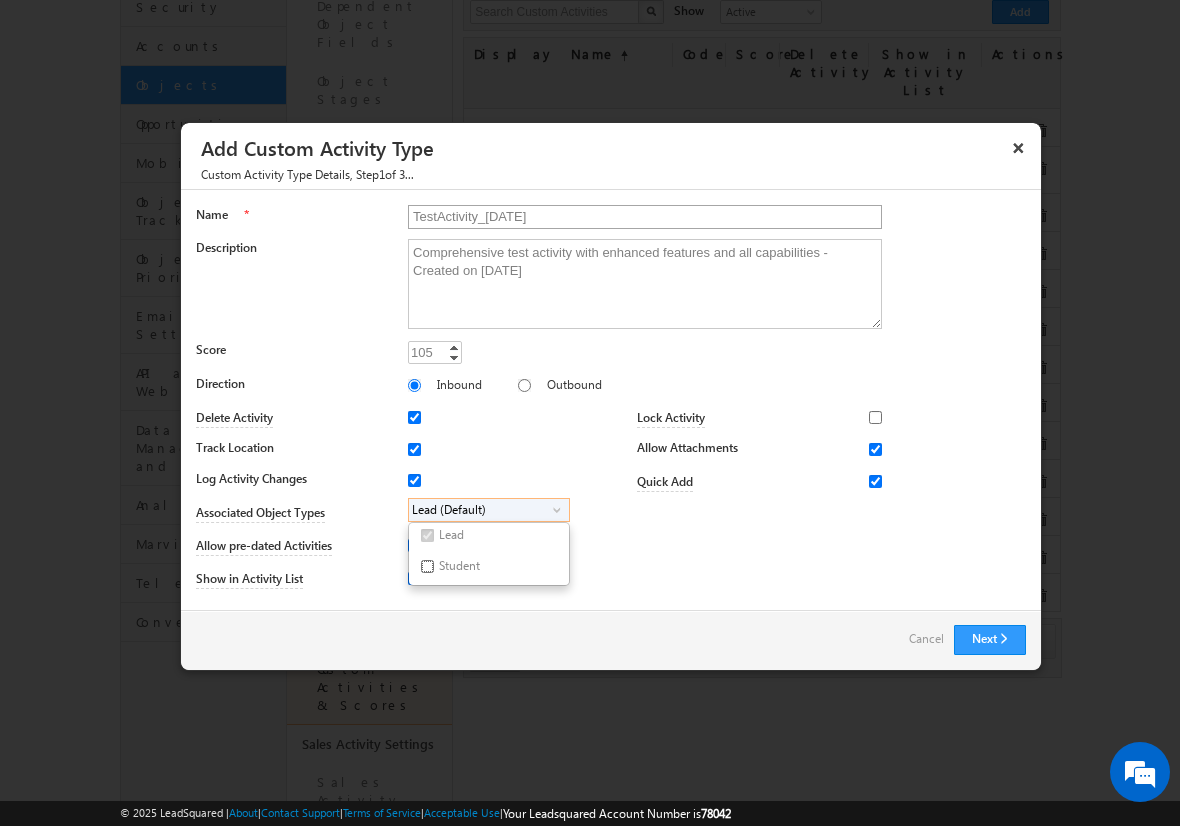 click on "Student" at bounding box center [427, 566] 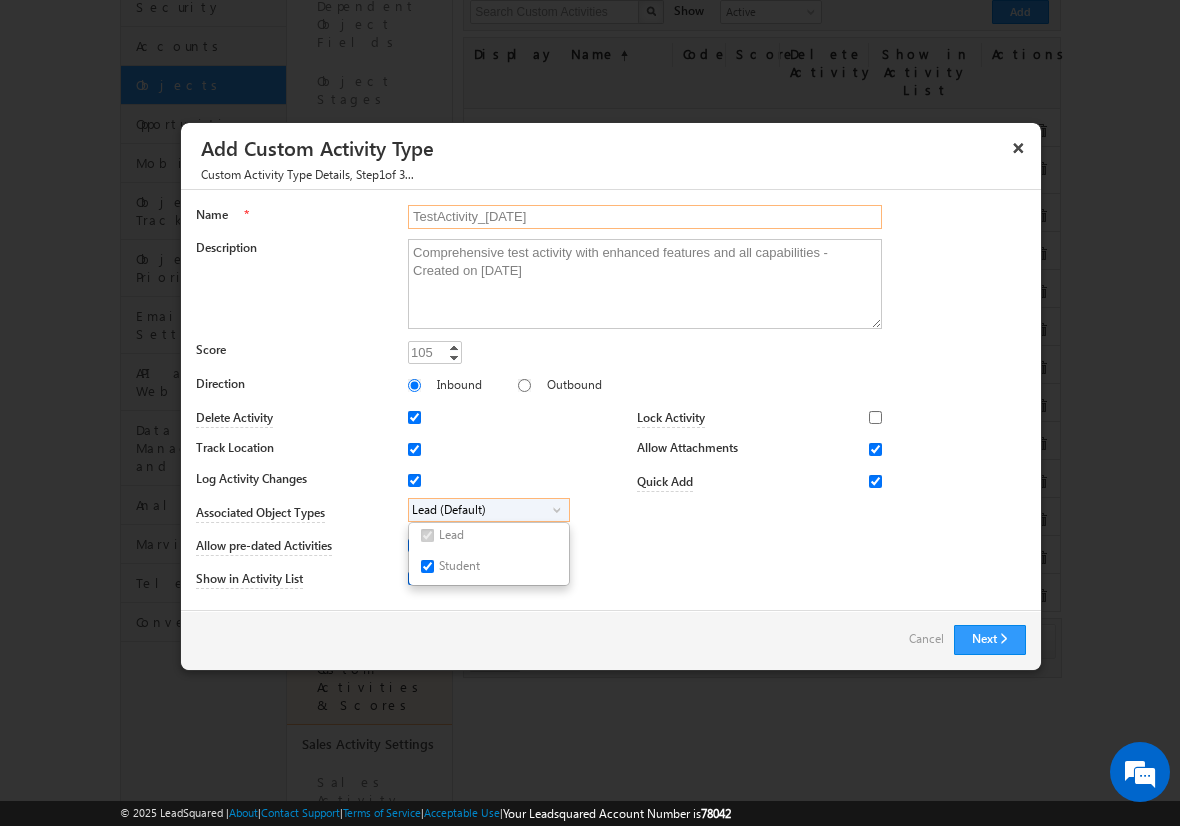 click on "TestActivity_[DATE]" at bounding box center (645, 217) 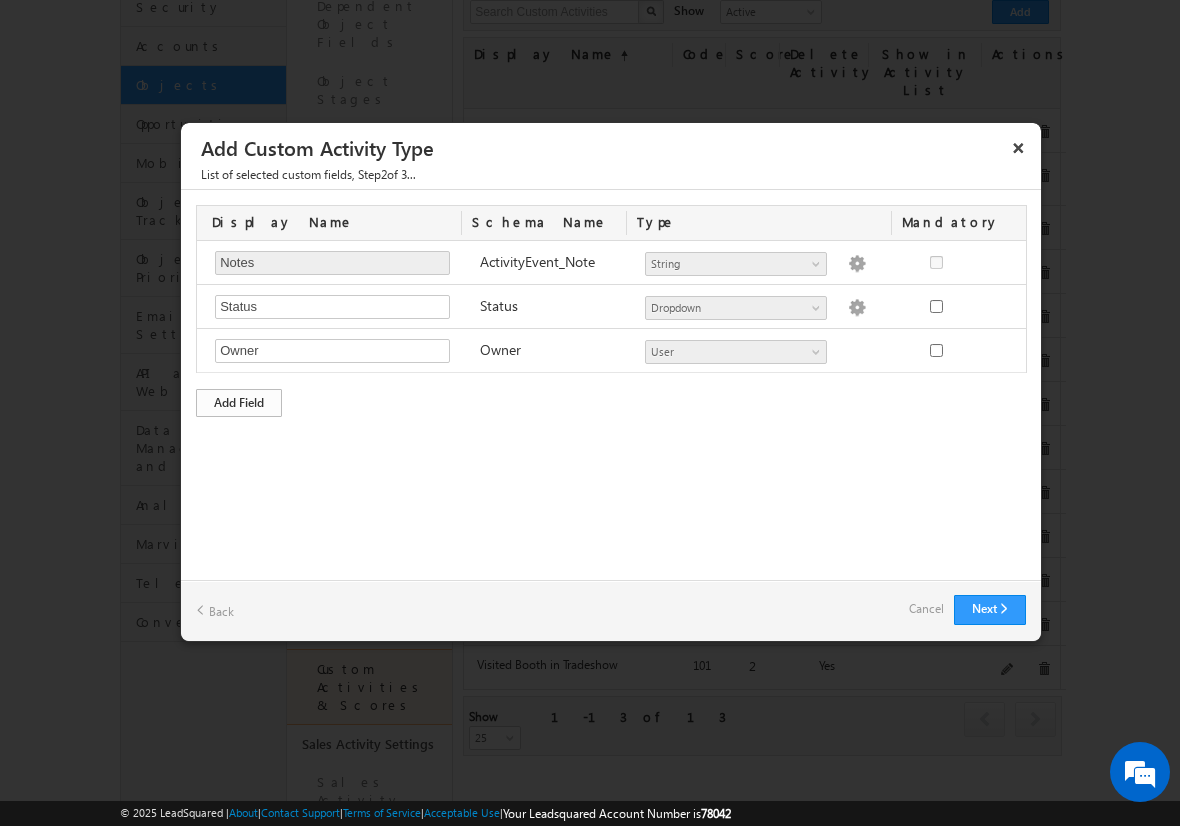 click on "Add Field" at bounding box center [239, 403] 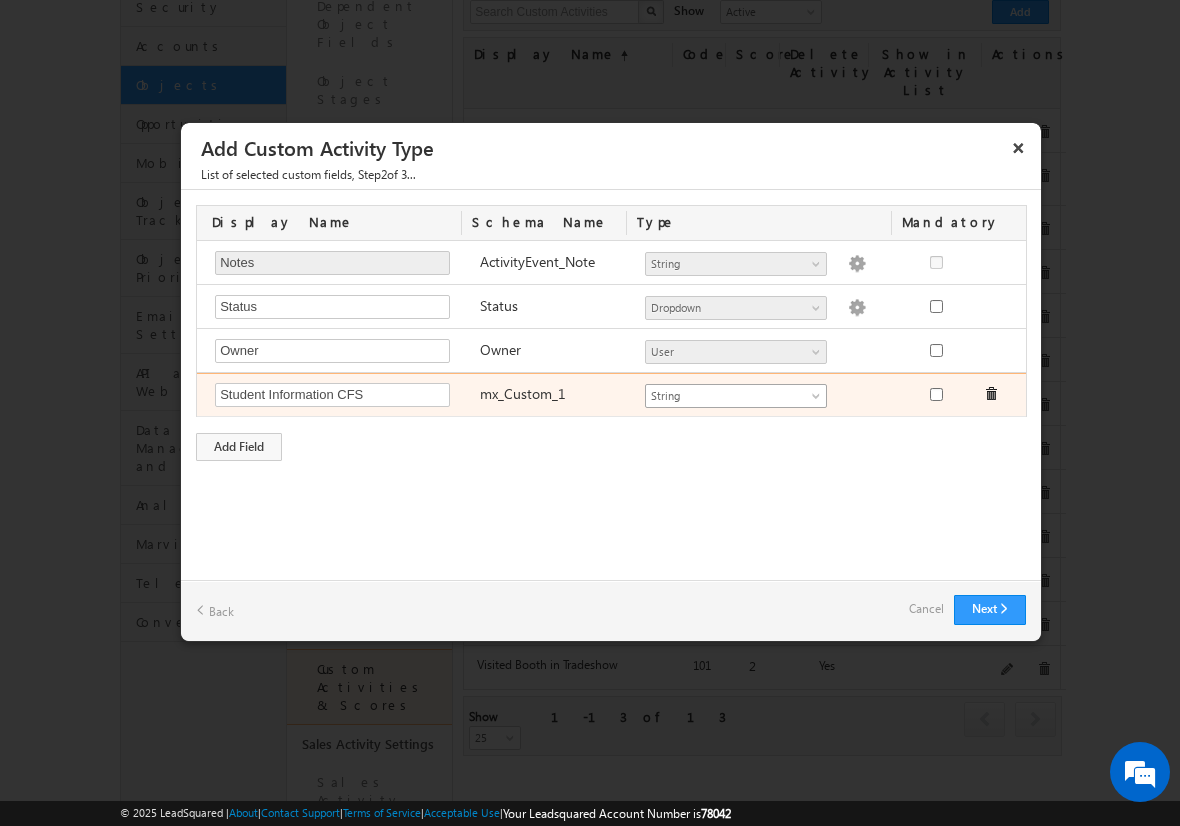 click on "String" at bounding box center [727, 396] 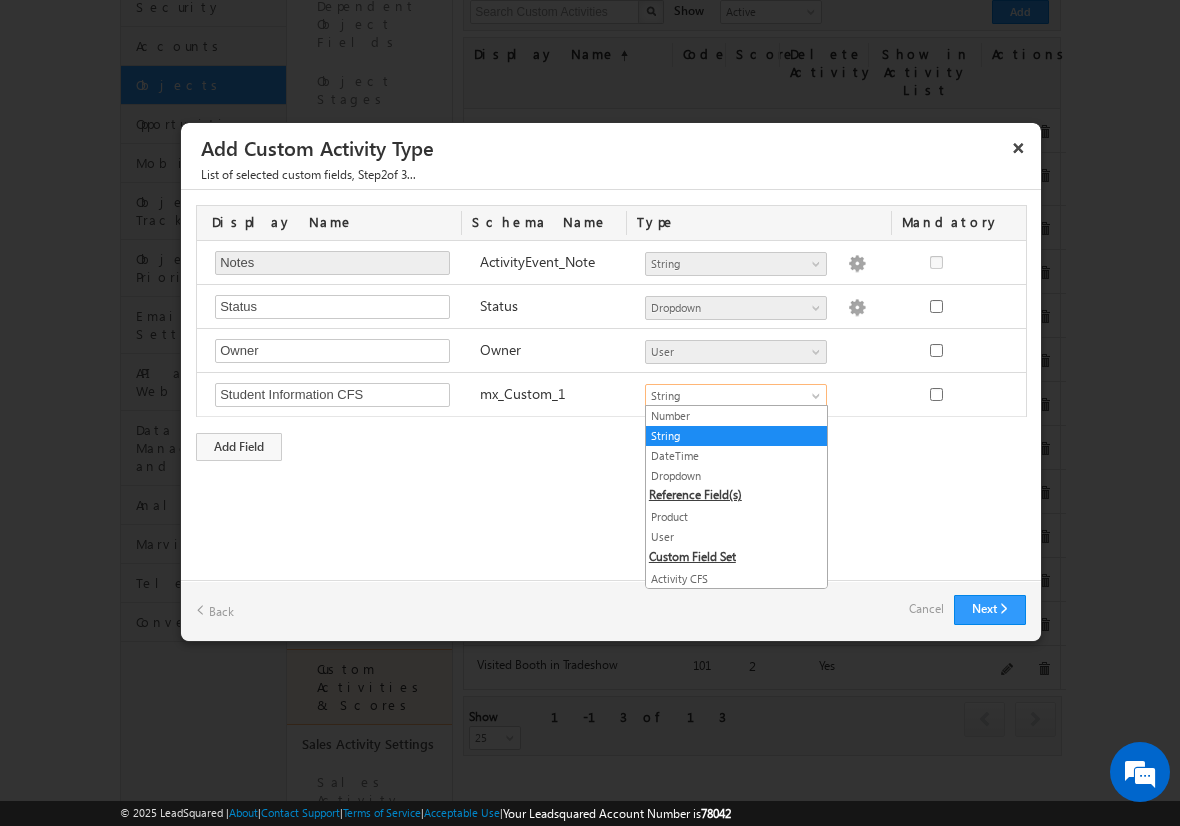 click on "Both CFS" at bounding box center [736, 599] 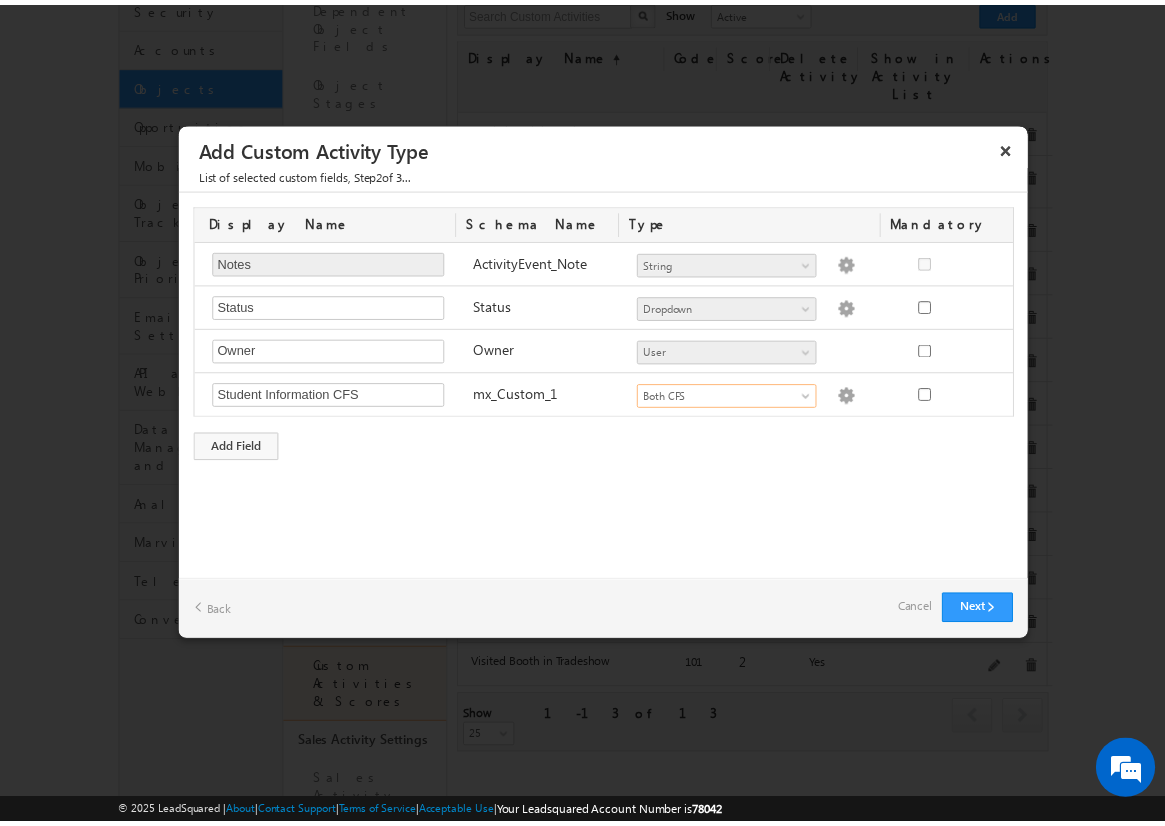 scroll, scrollTop: 0, scrollLeft: 0, axis: both 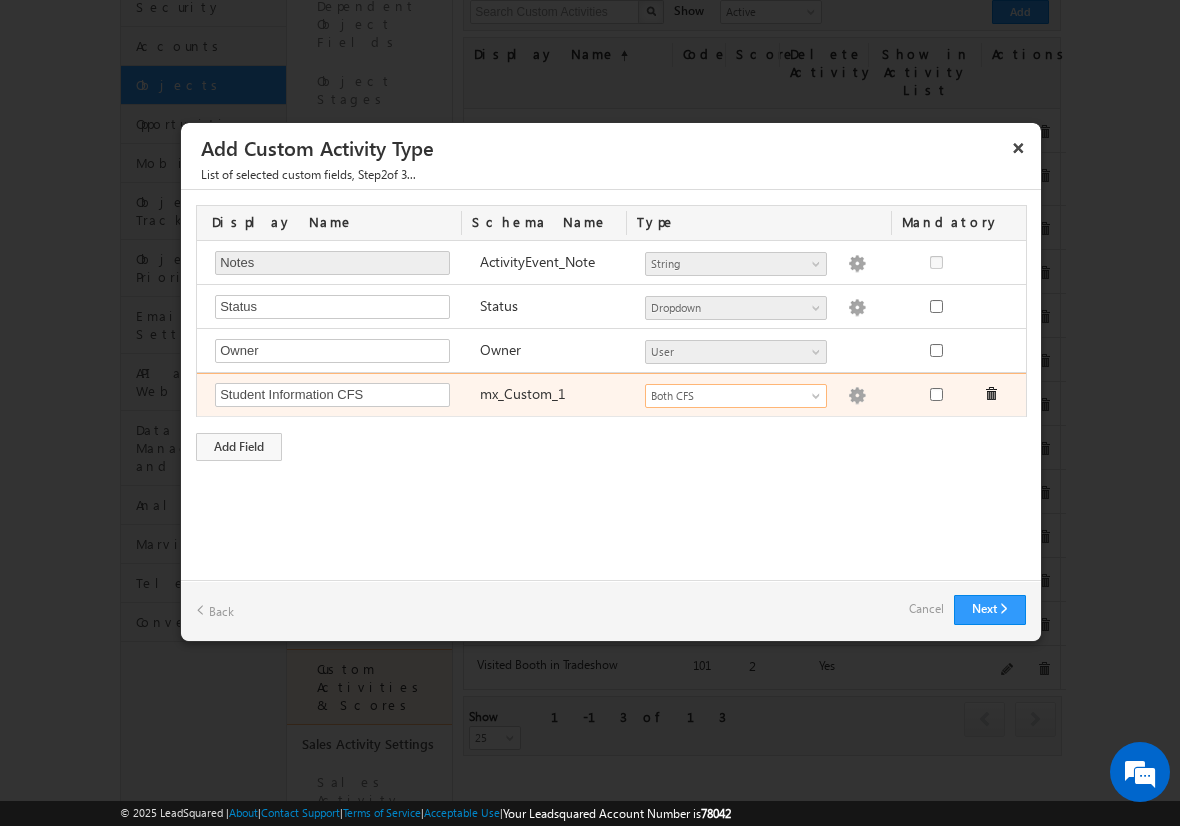 click at bounding box center [857, 396] 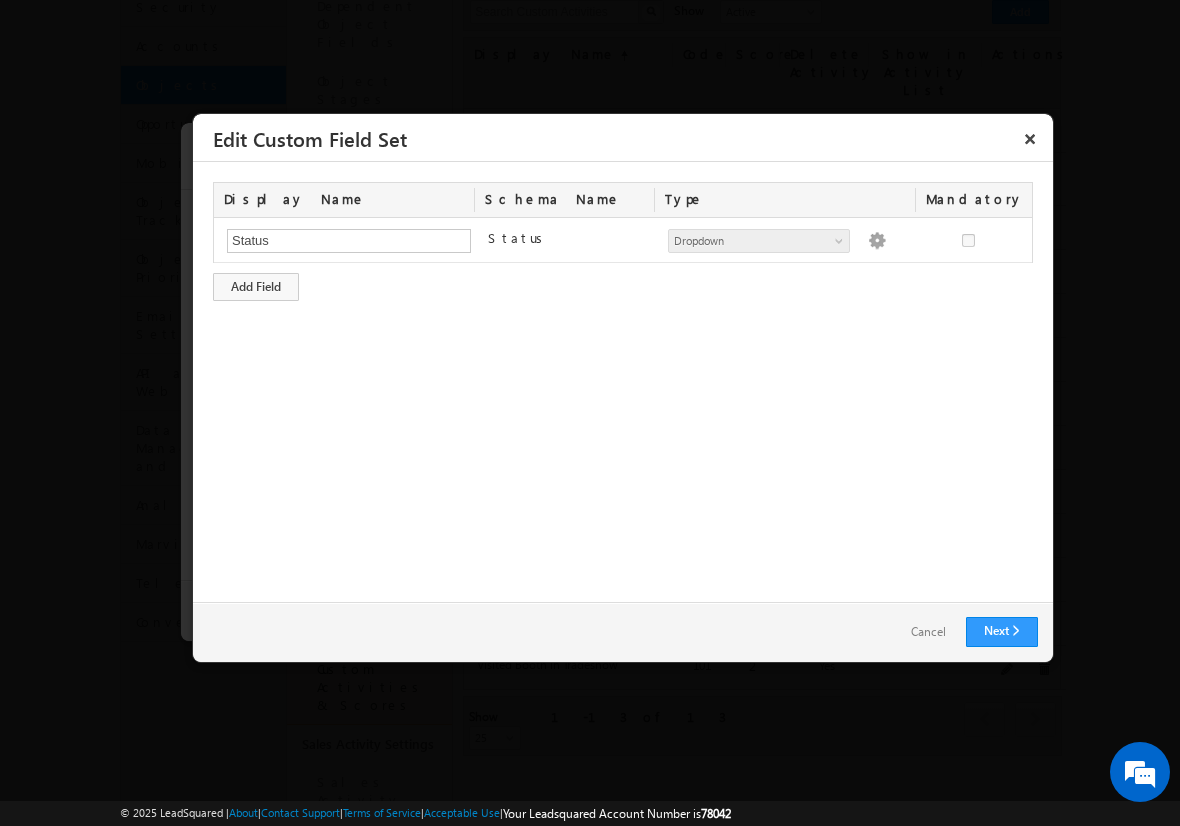 click on "Cancel" at bounding box center [928, 632] 